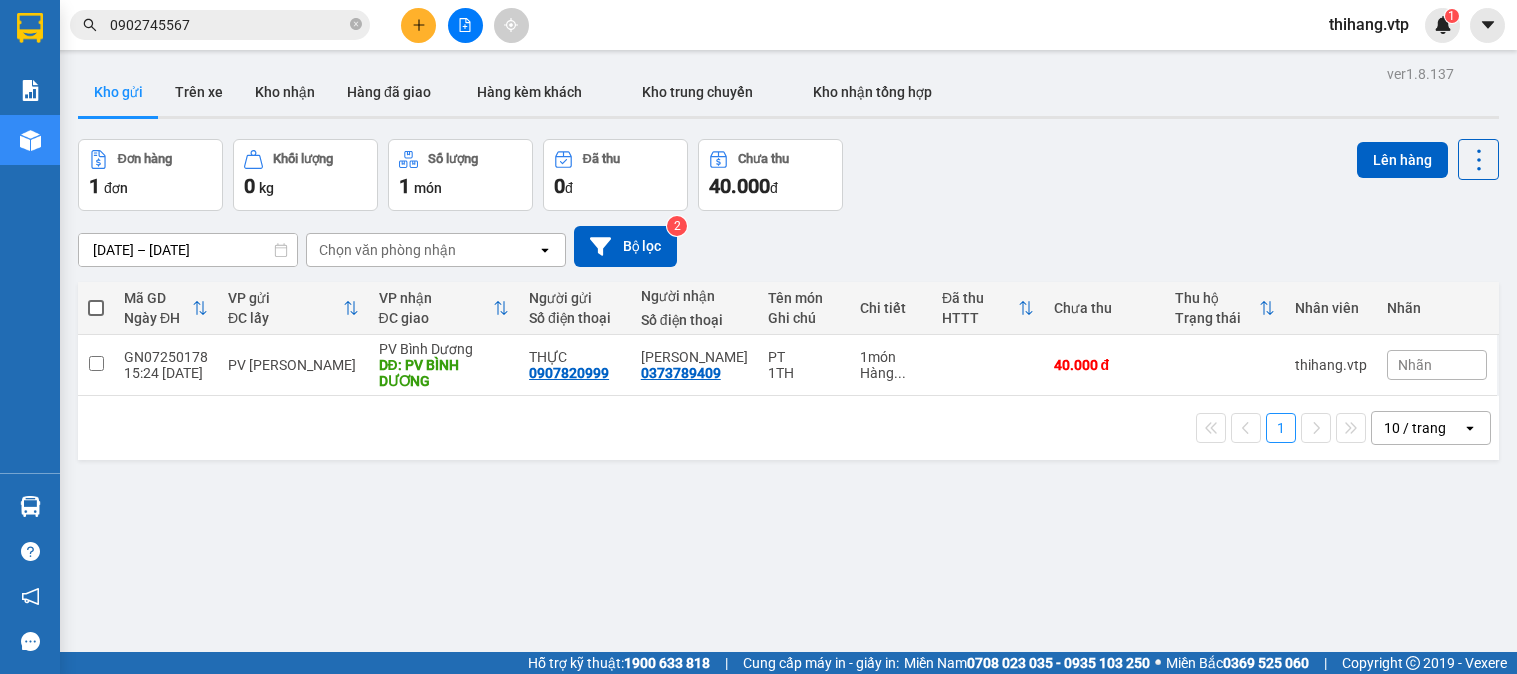 scroll, scrollTop: 0, scrollLeft: 0, axis: both 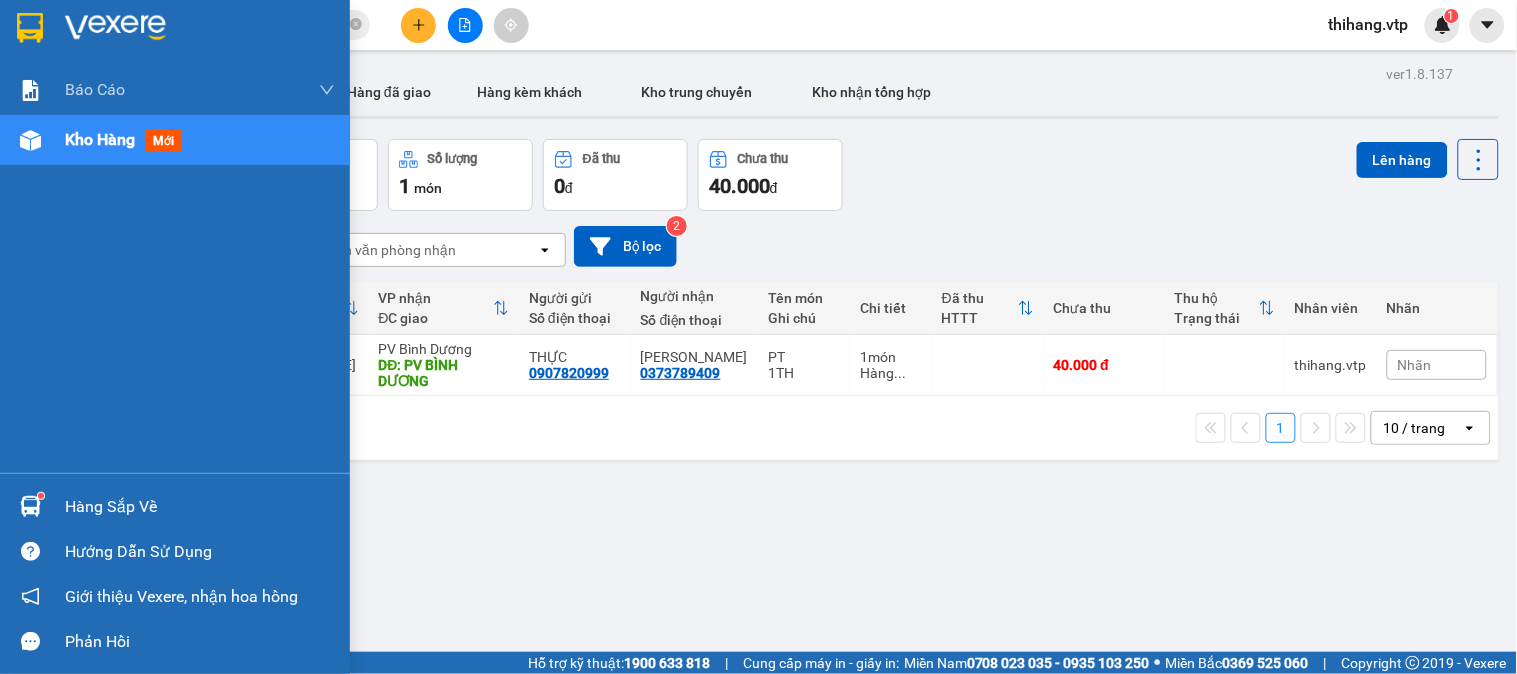 click on "Hàng sắp về" at bounding box center [200, 507] 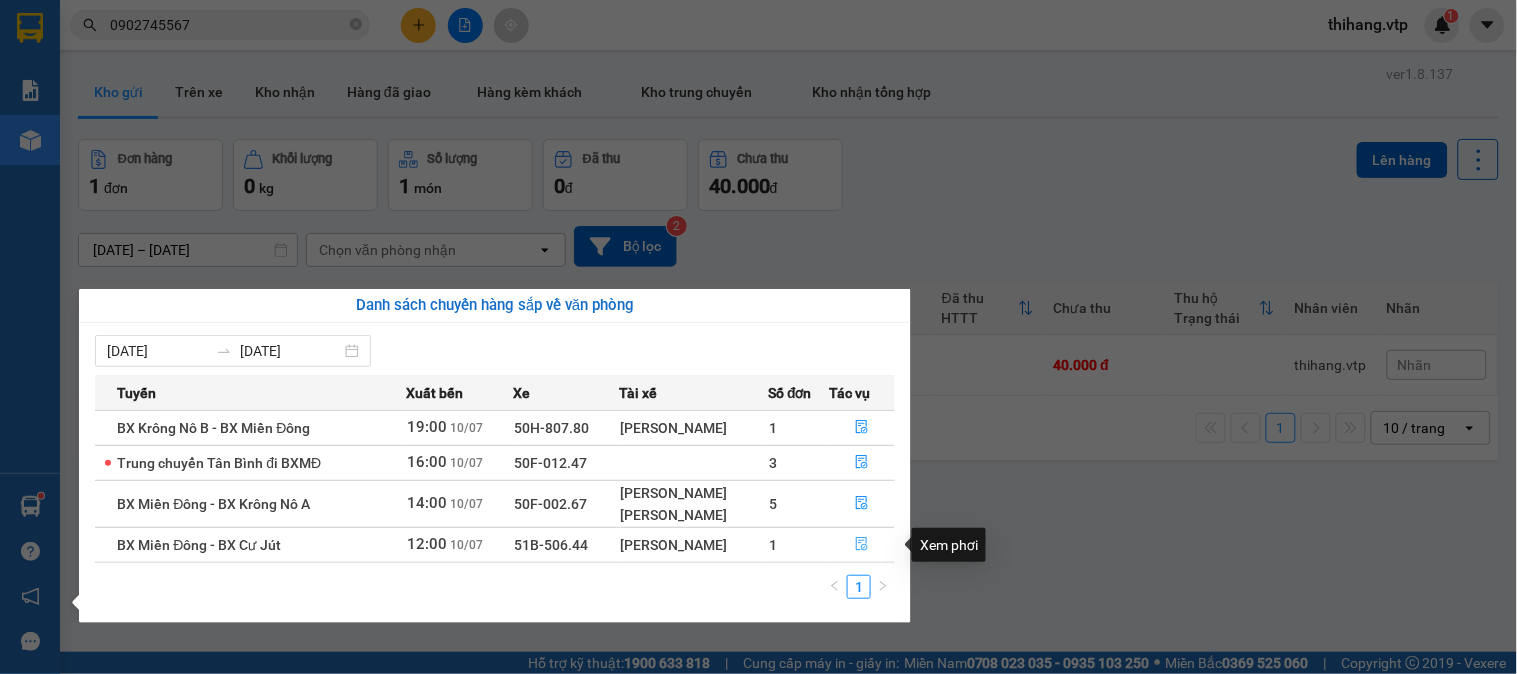click 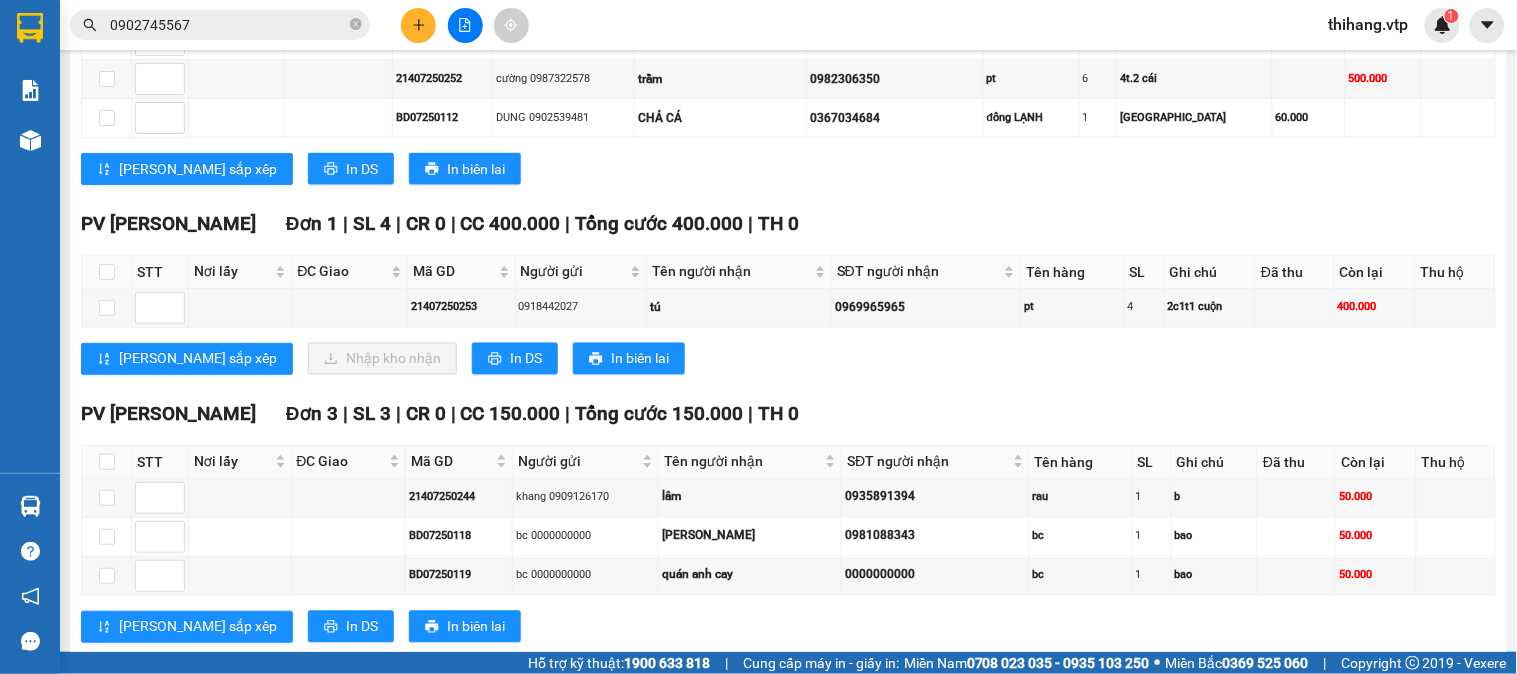 scroll, scrollTop: 1111, scrollLeft: 0, axis: vertical 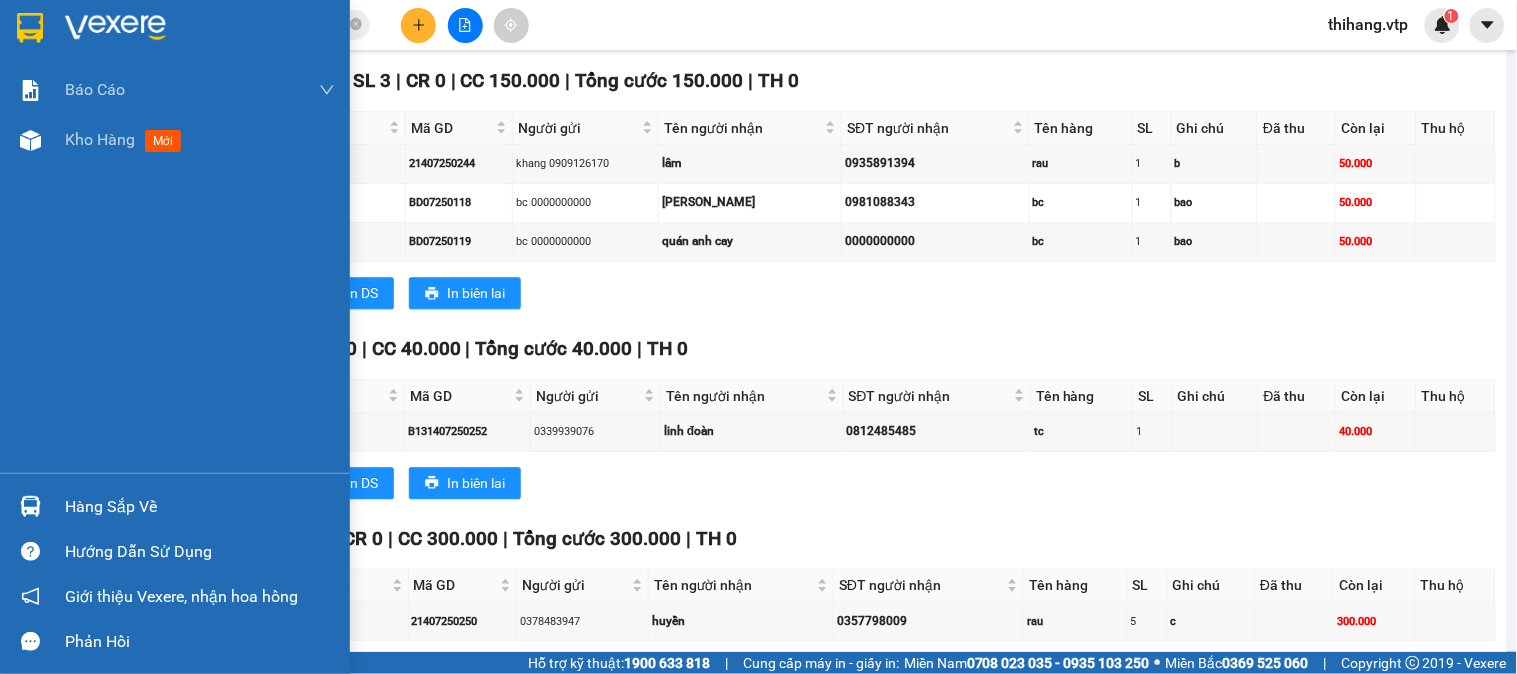 click on "Hàng sắp về" at bounding box center (200, 507) 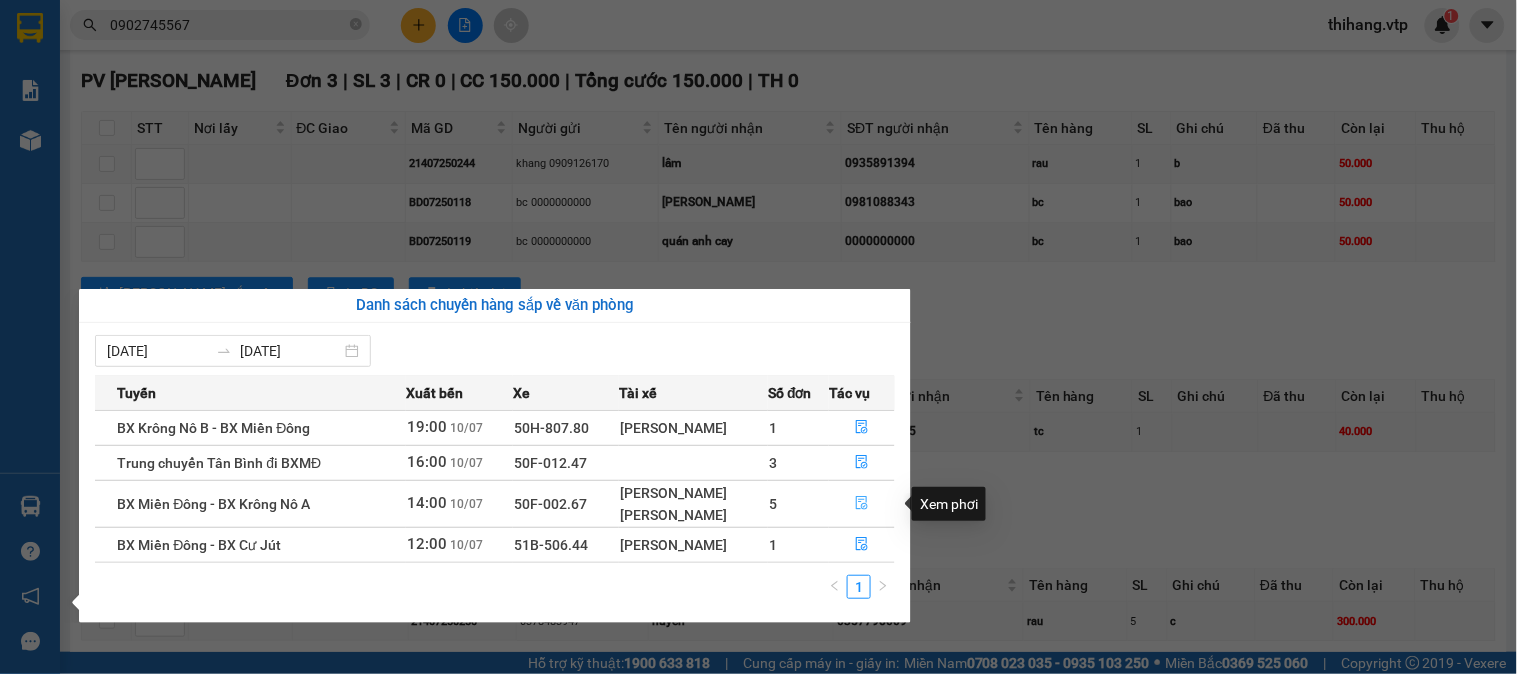 click 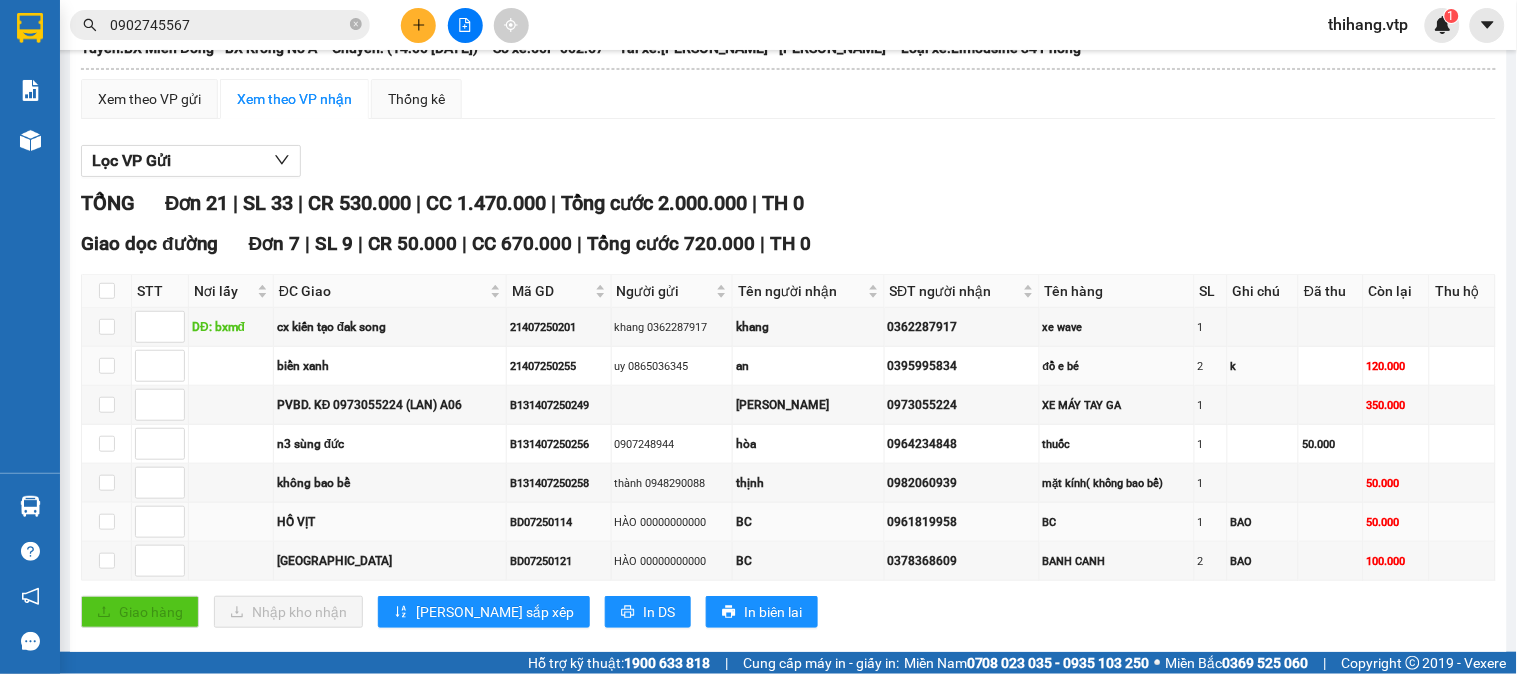 scroll, scrollTop: 0, scrollLeft: 0, axis: both 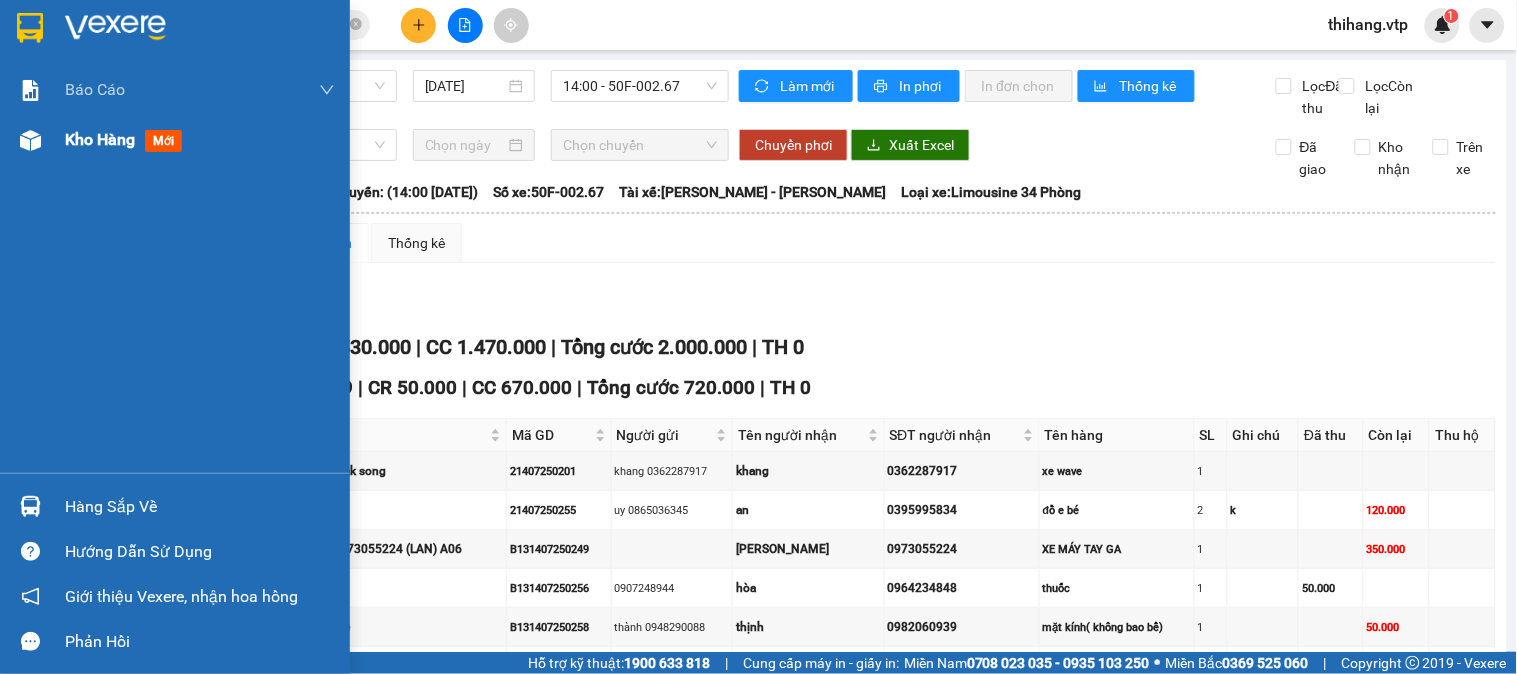 click at bounding box center (30, 140) 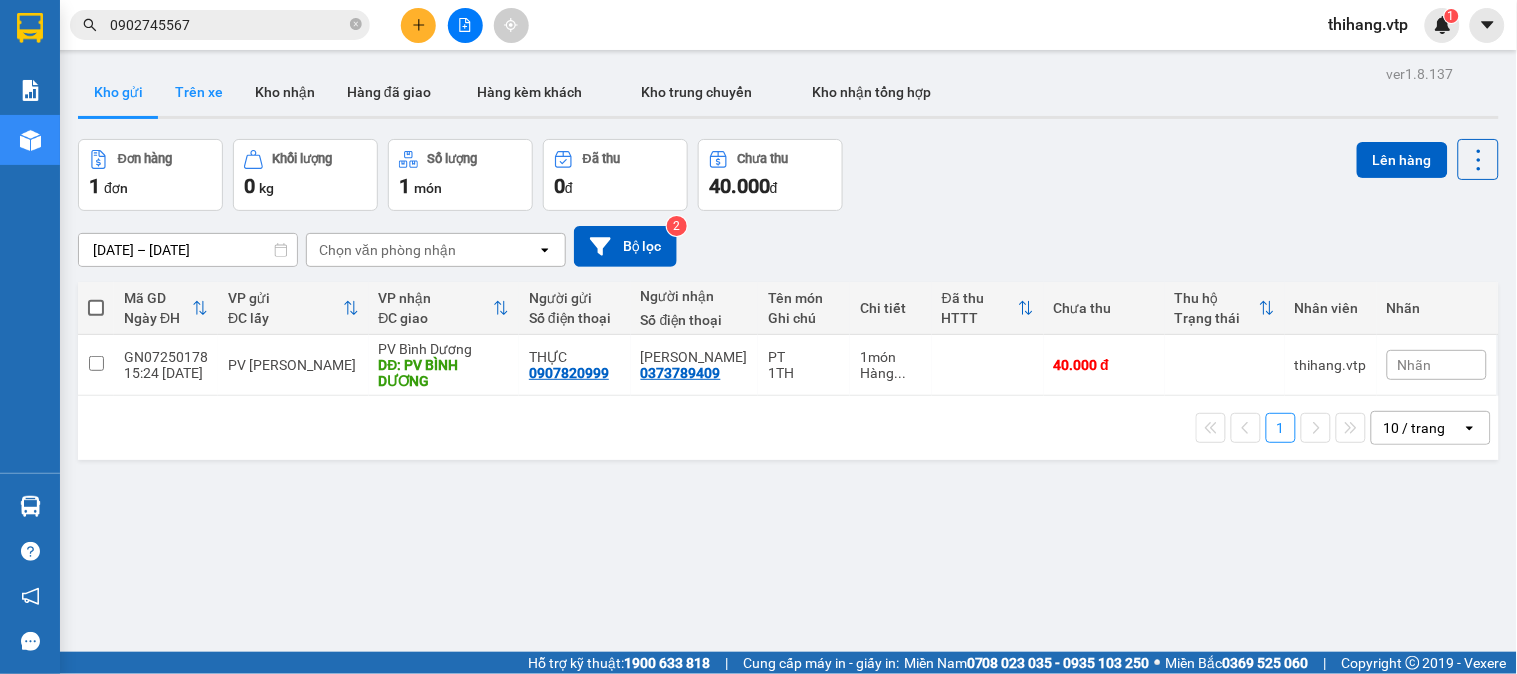 click on "Trên xe" at bounding box center (199, 92) 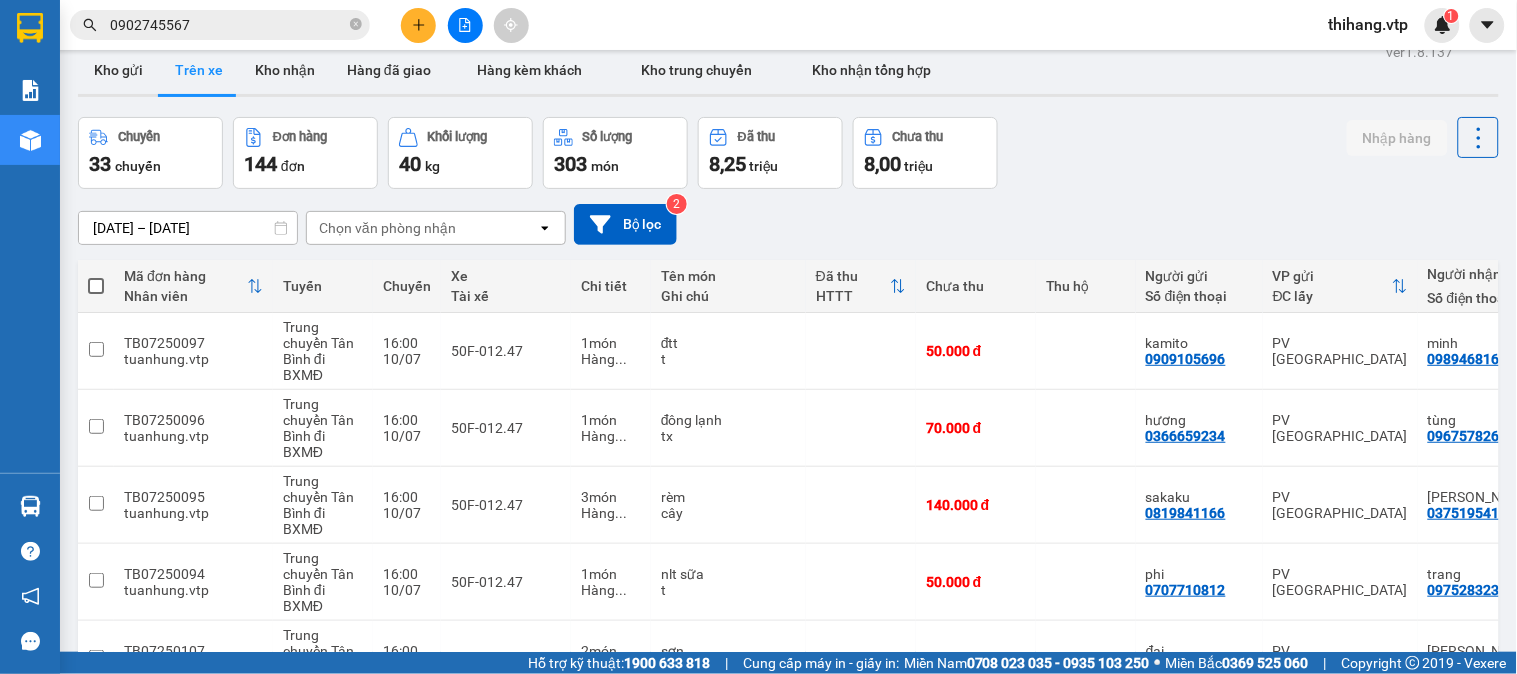 scroll, scrollTop: 0, scrollLeft: 0, axis: both 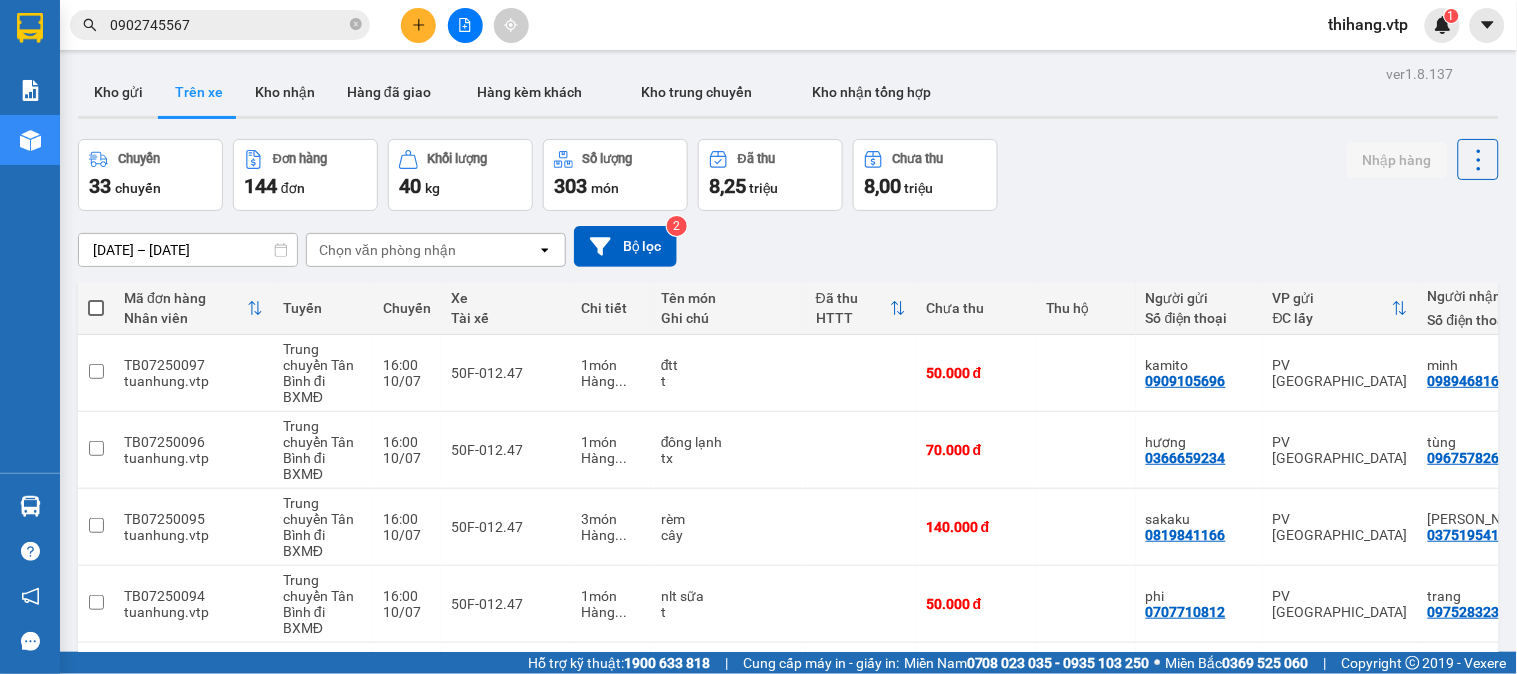click on "Chọn văn phòng nhận" at bounding box center (387, 250) 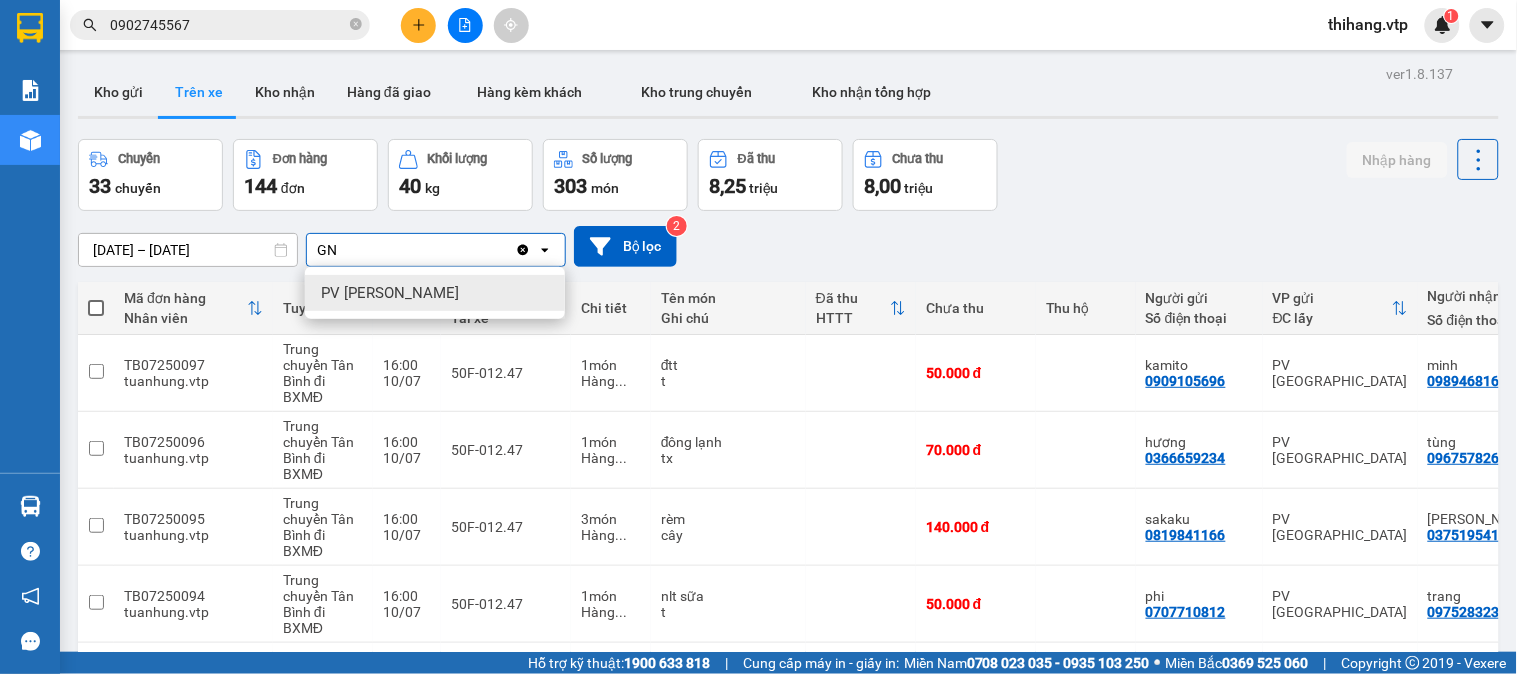 type on "GN" 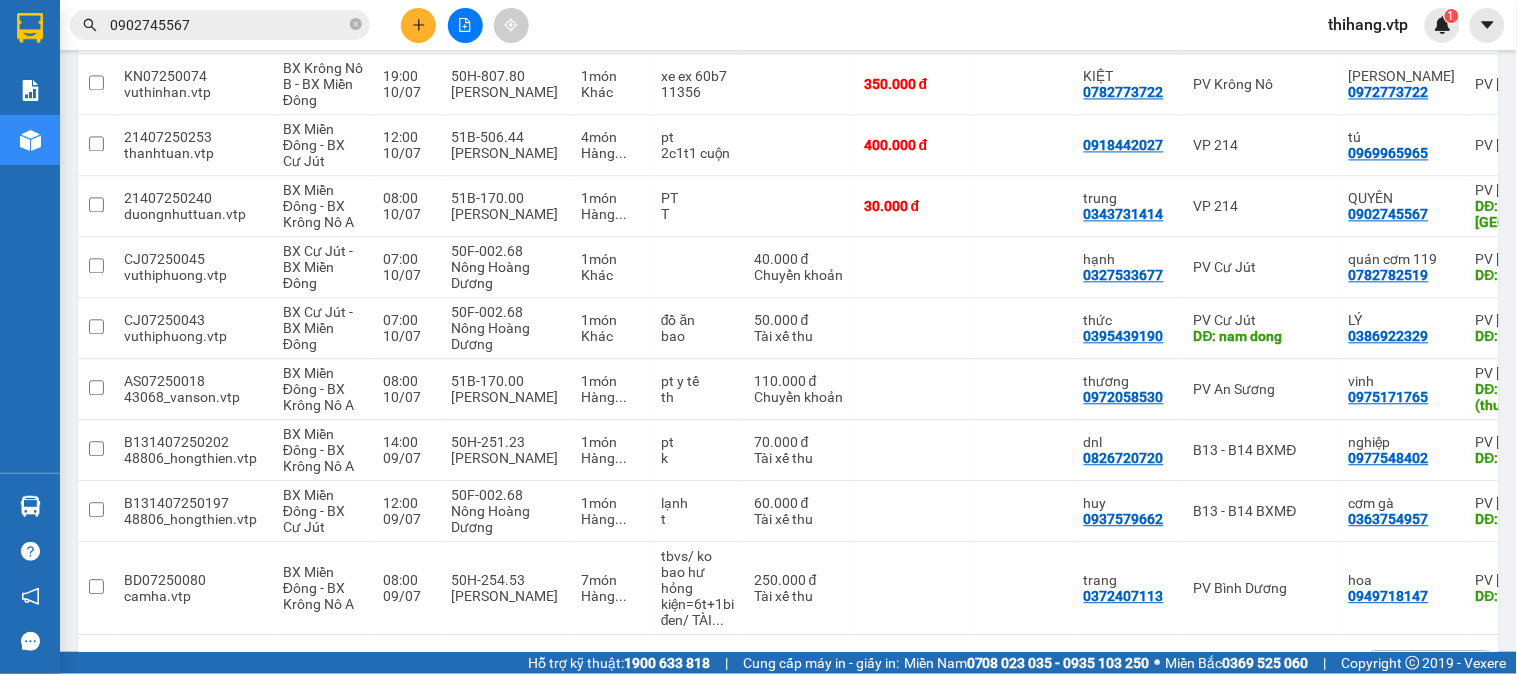 scroll, scrollTop: 1075, scrollLeft: 0, axis: vertical 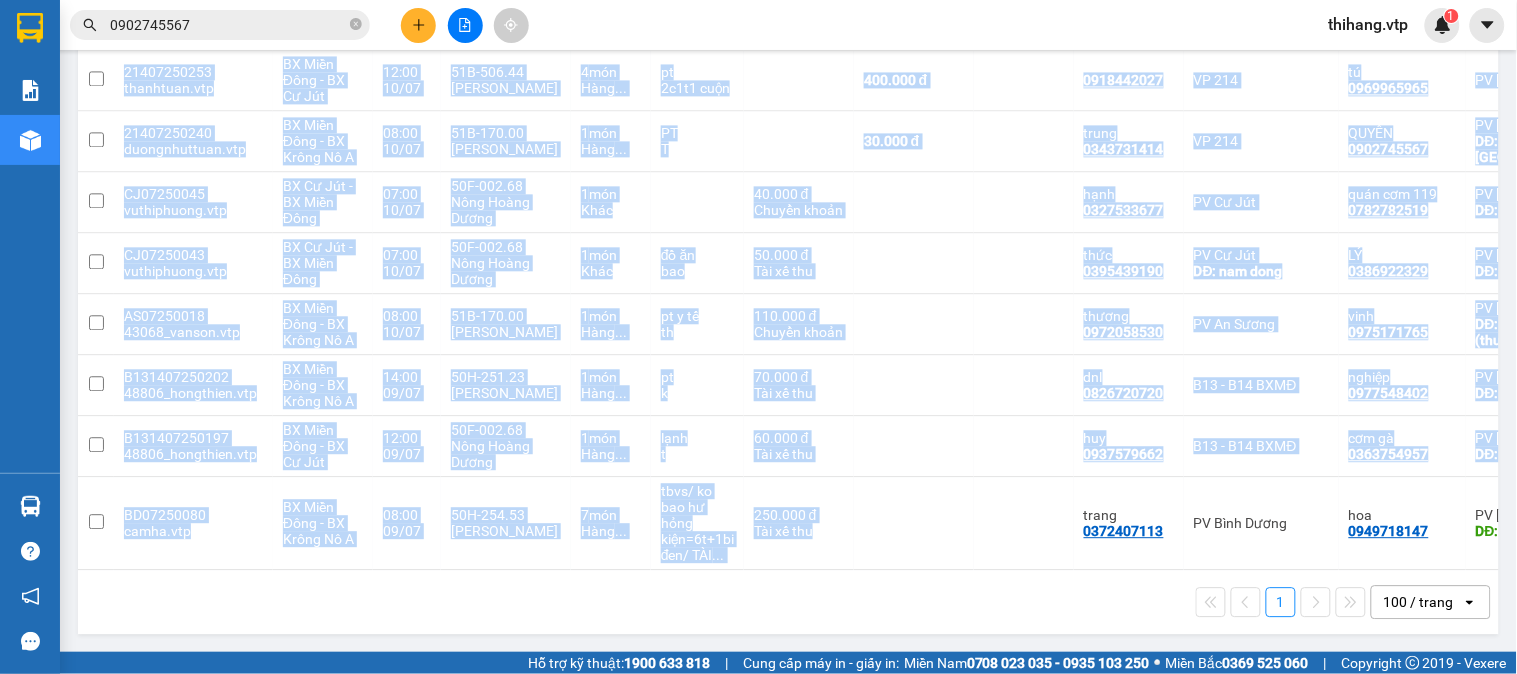 drag, startPoint x: 904, startPoint y: 561, endPoint x: 994, endPoint y: 566, distance: 90.13878 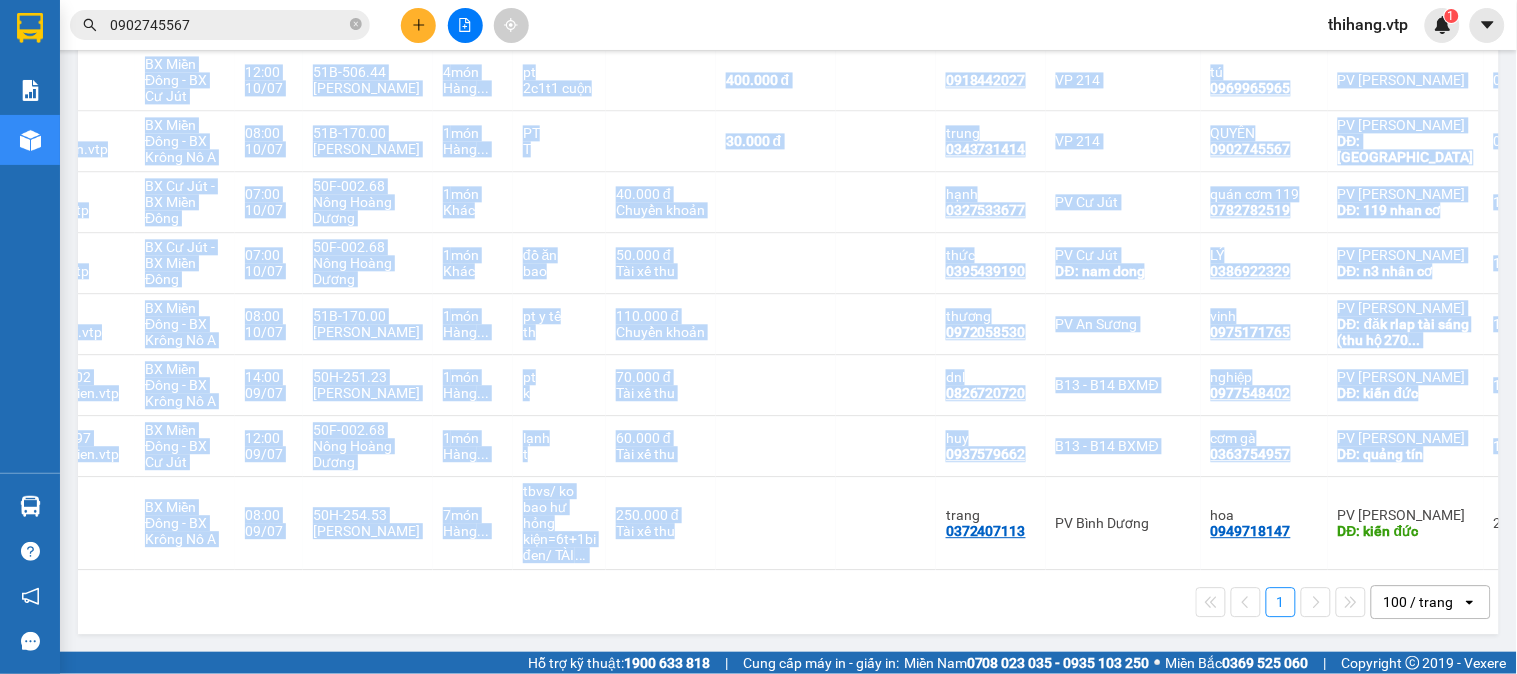 scroll, scrollTop: 0, scrollLeft: 155, axis: horizontal 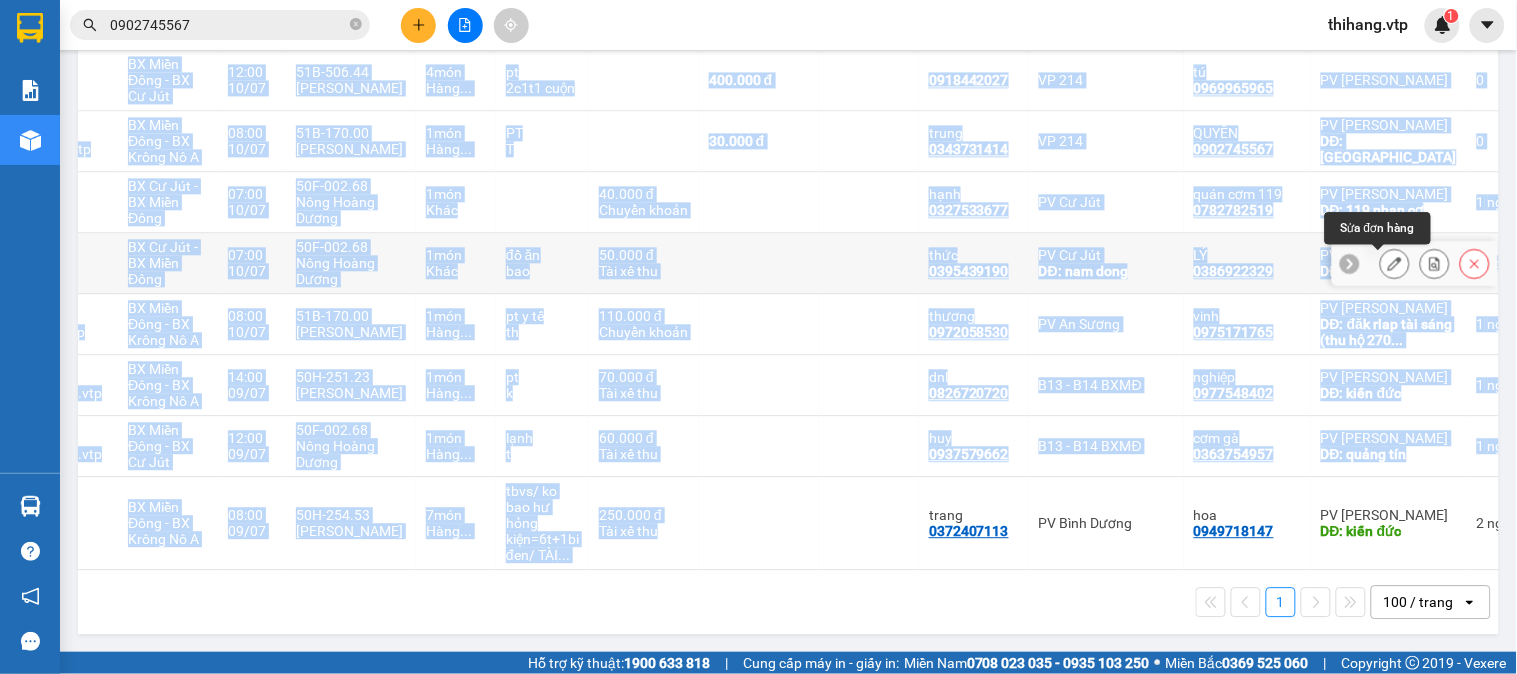 click 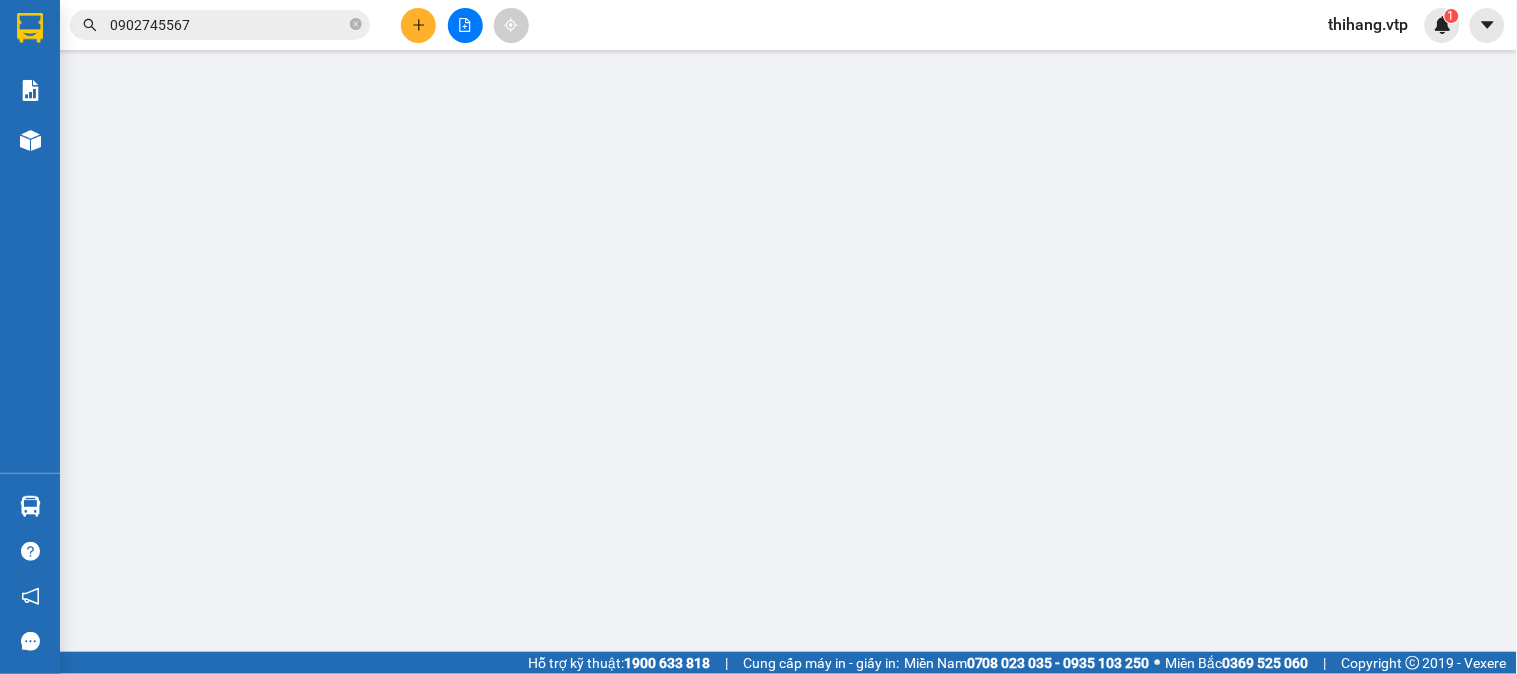 scroll, scrollTop: 0, scrollLeft: 0, axis: both 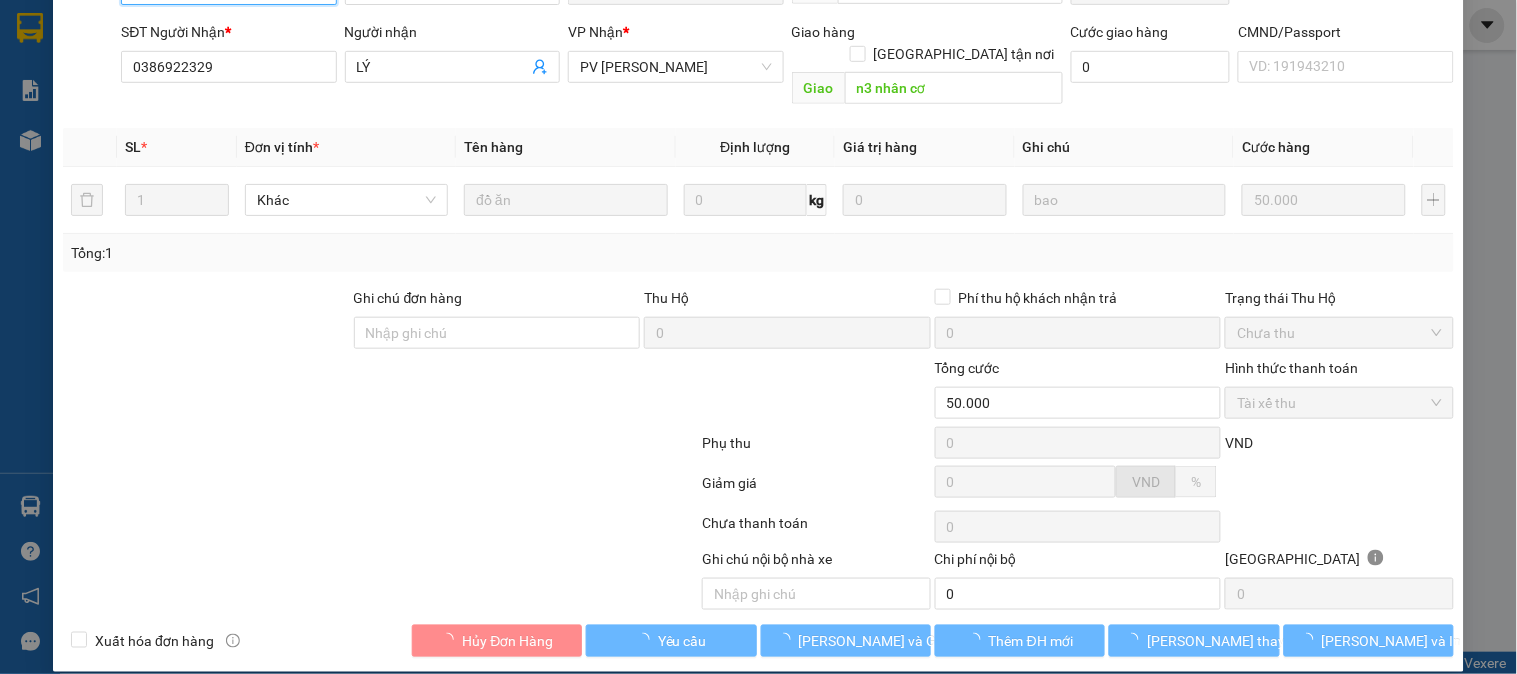 type on "2.500" 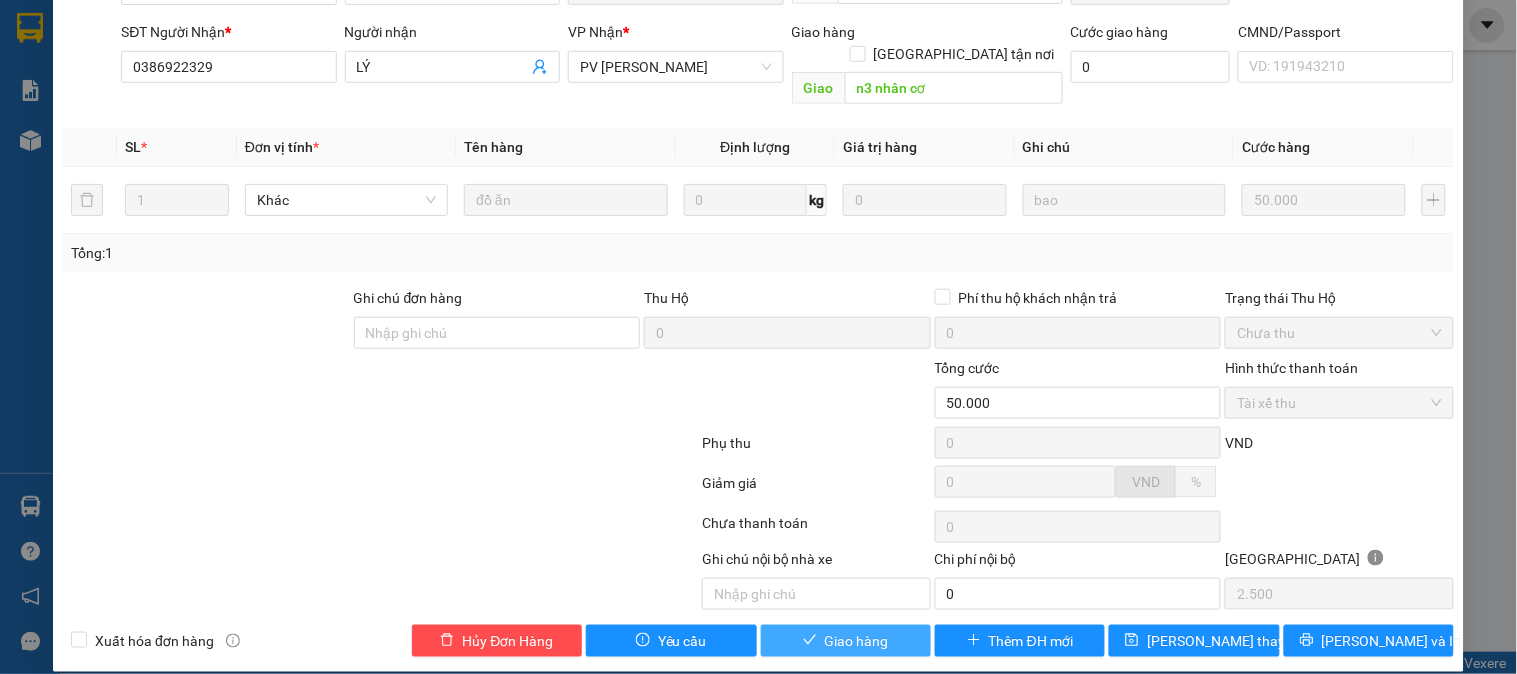 click on "Giao hàng" at bounding box center [857, 641] 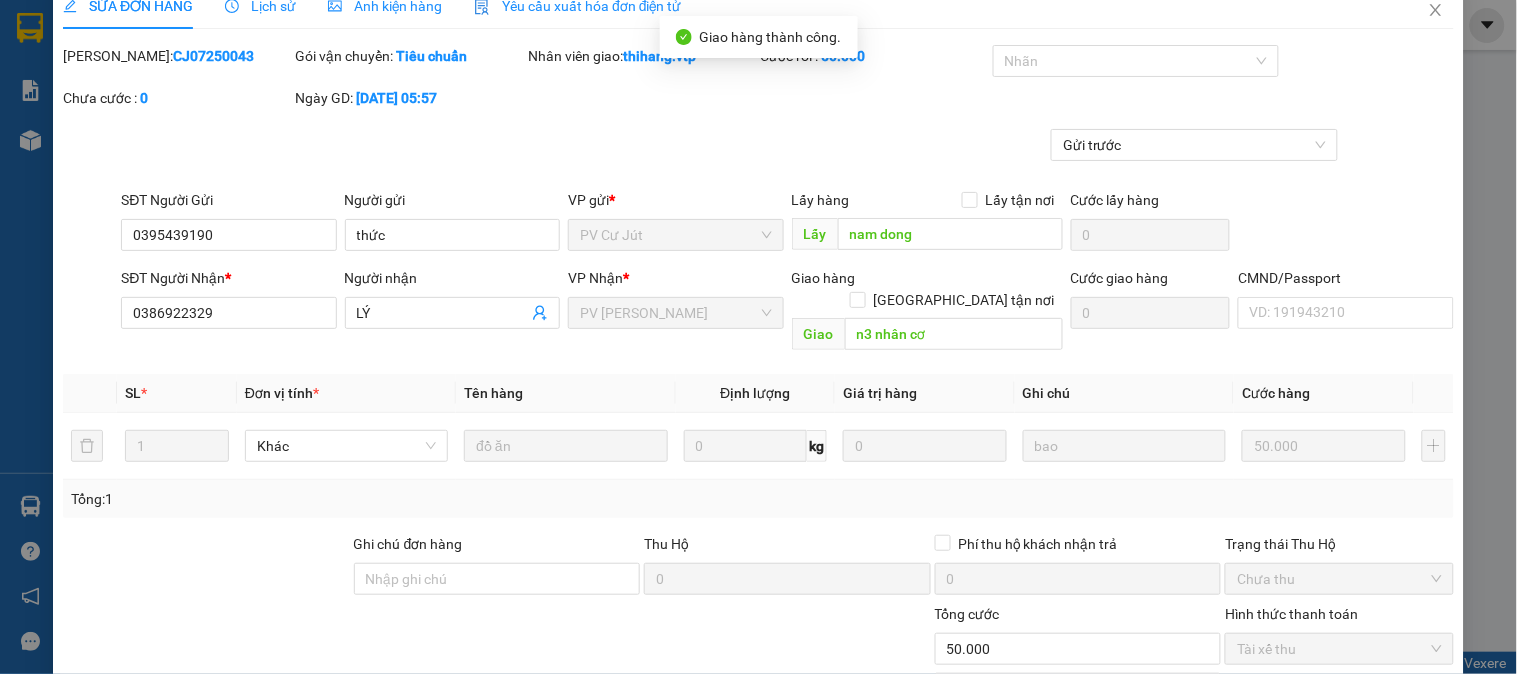 scroll, scrollTop: 0, scrollLeft: 0, axis: both 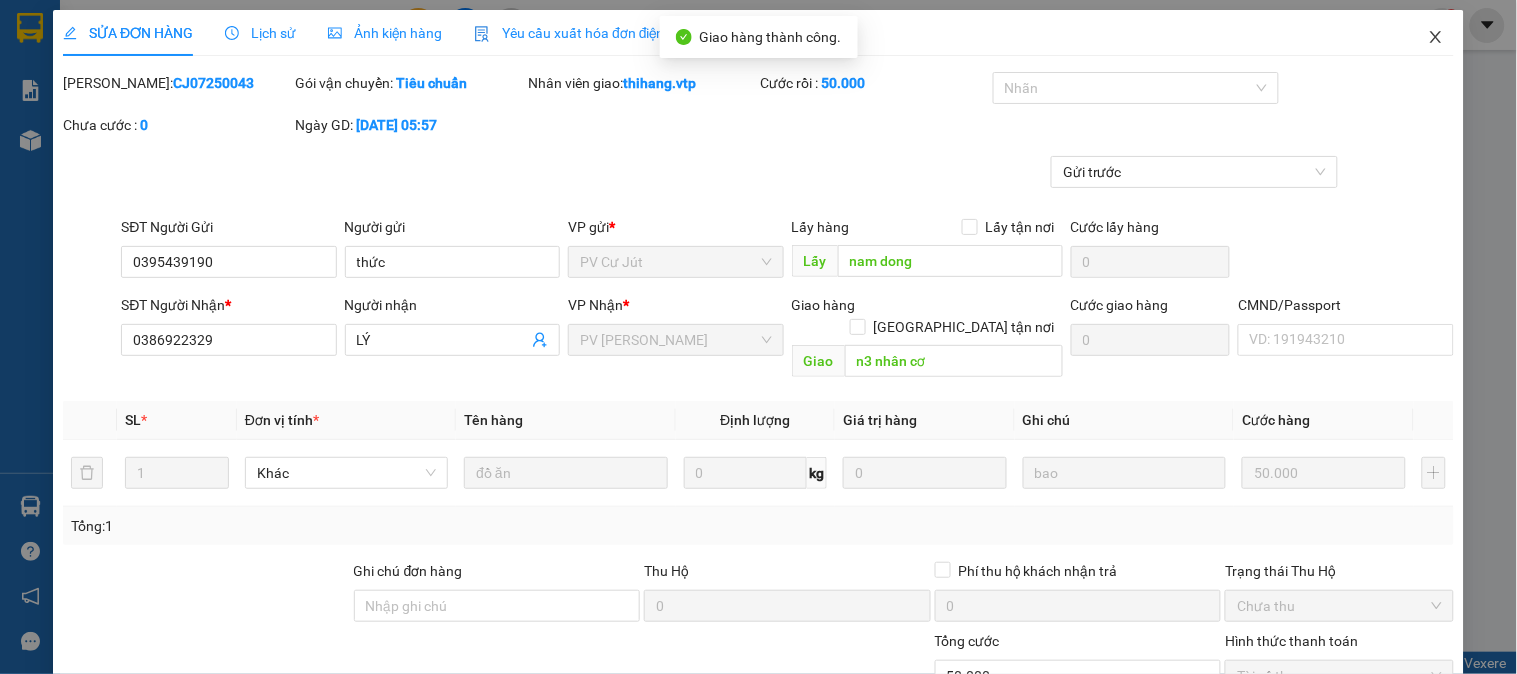 click 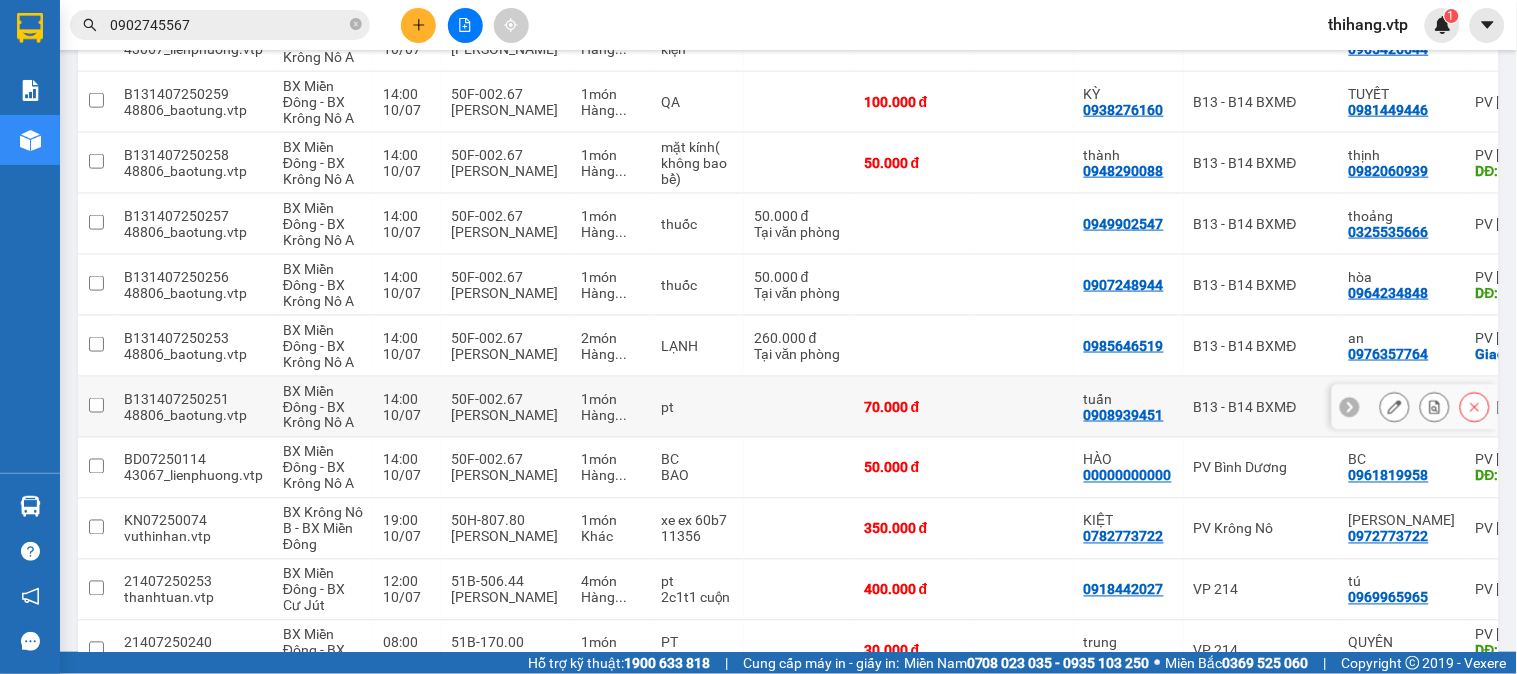 scroll, scrollTop: 1014, scrollLeft: 0, axis: vertical 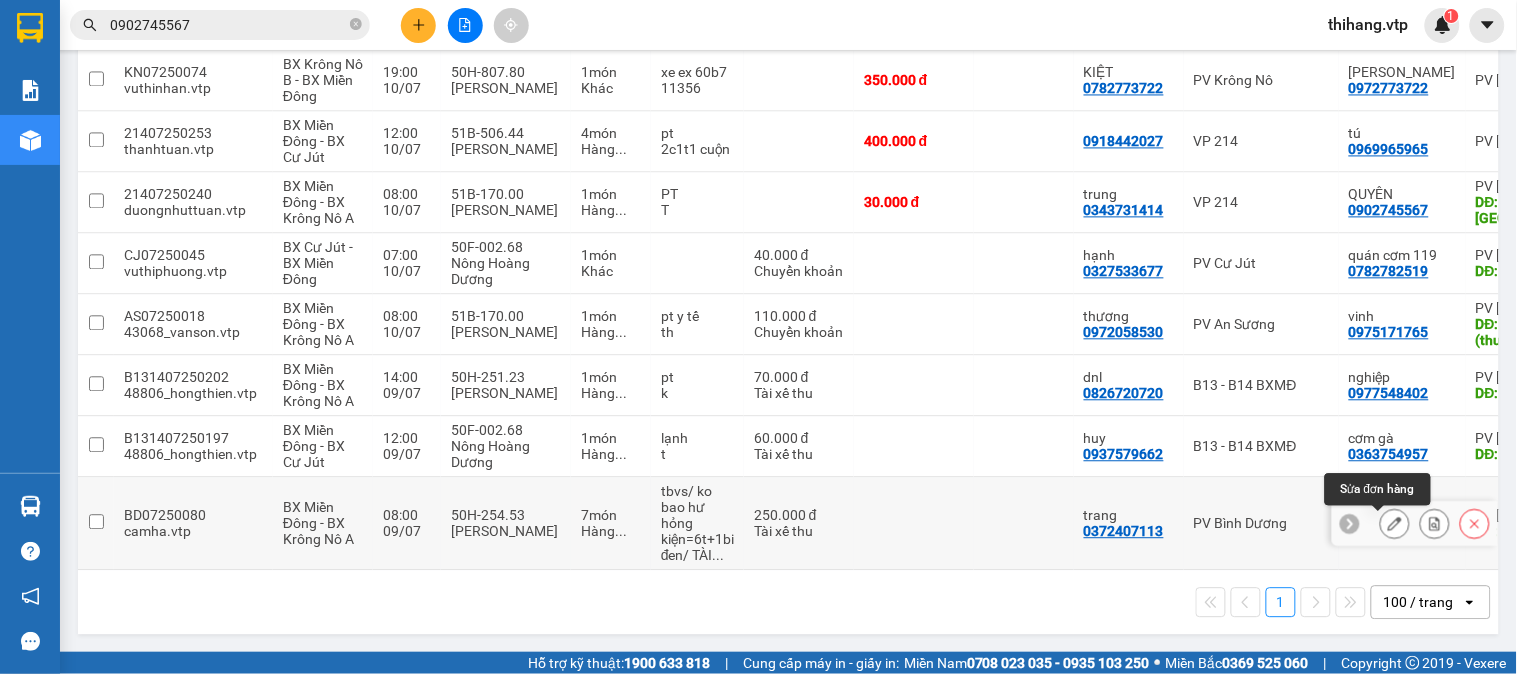 click 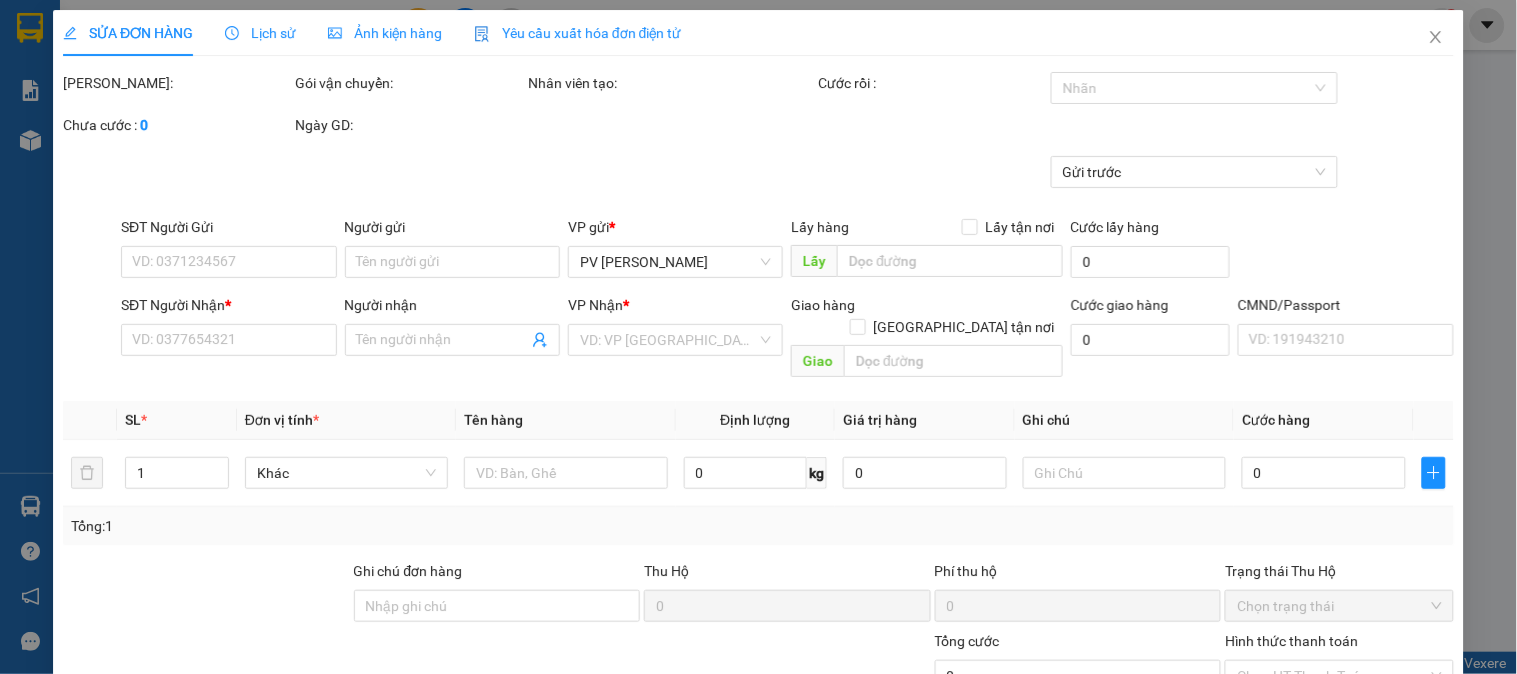 type on "0372407113" 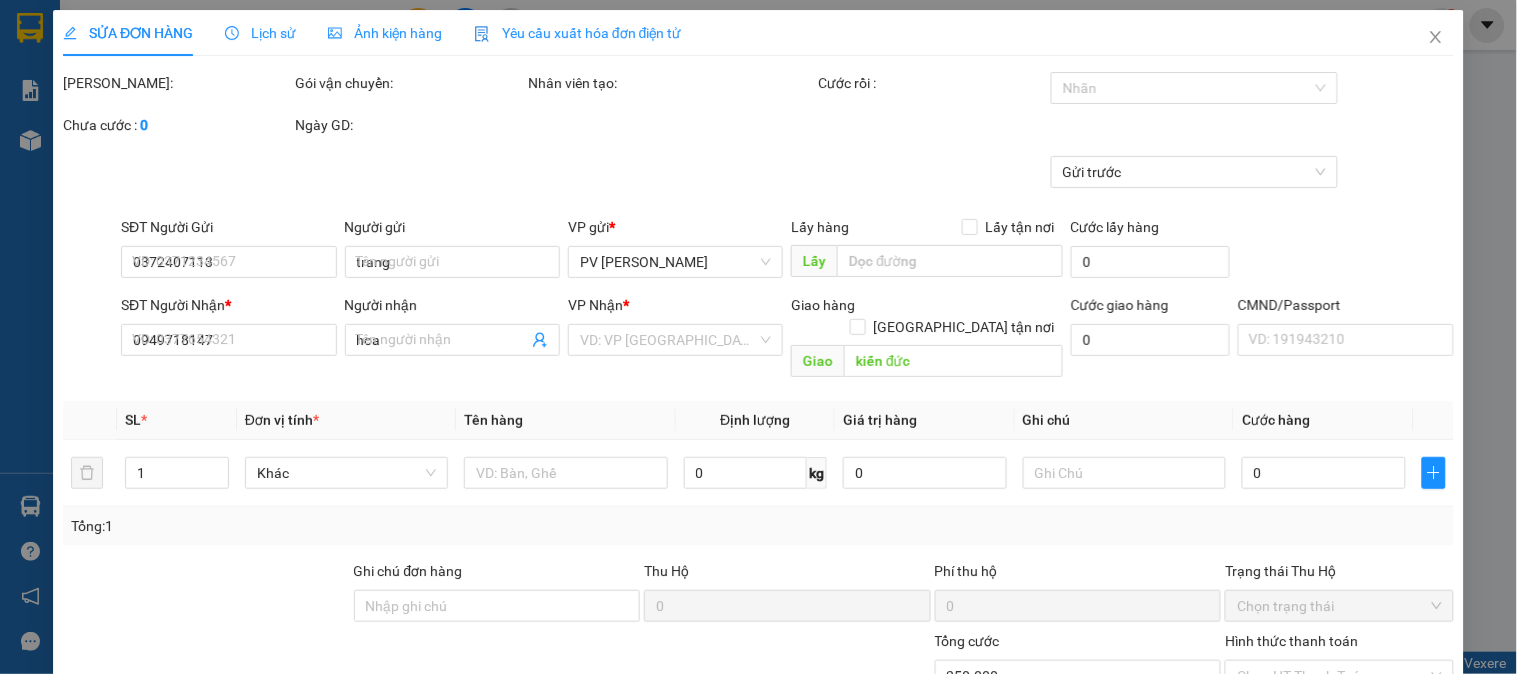 scroll, scrollTop: 0, scrollLeft: 0, axis: both 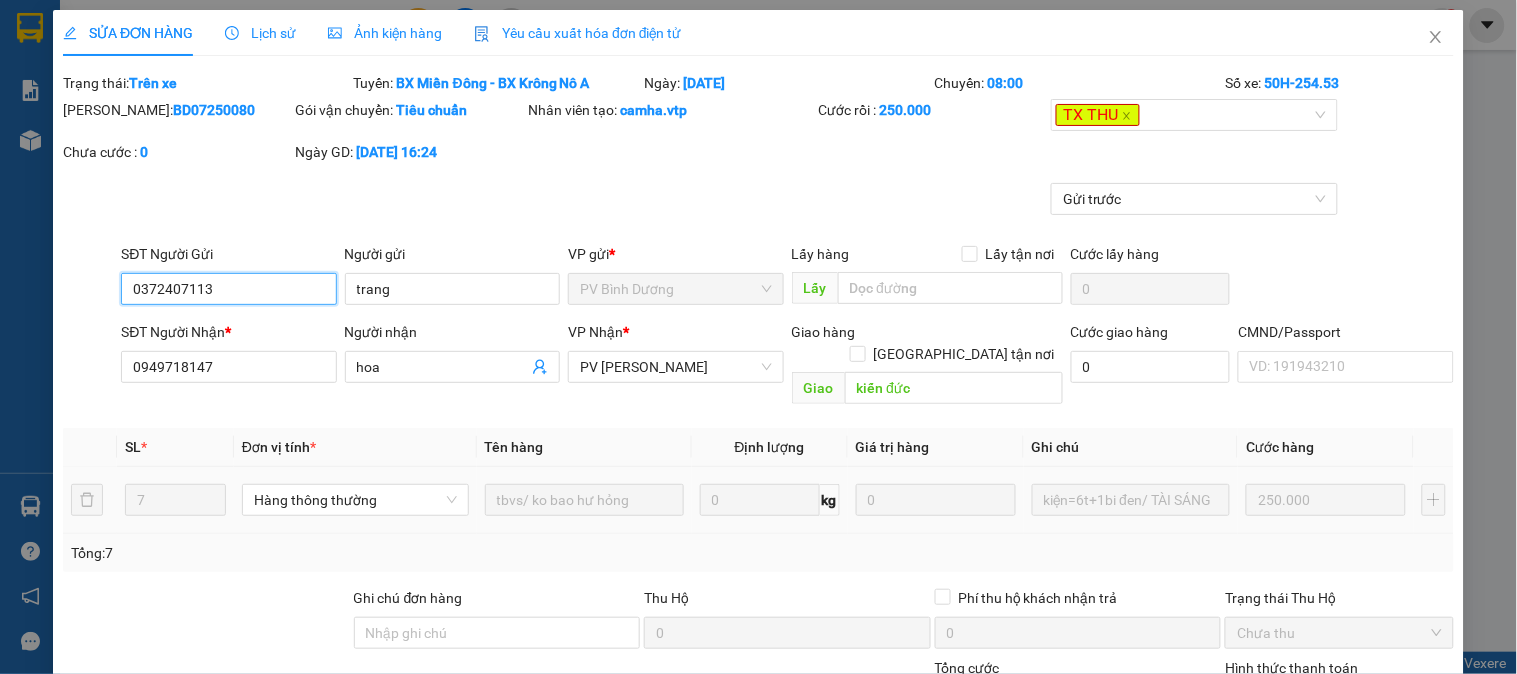 type on "12.500" 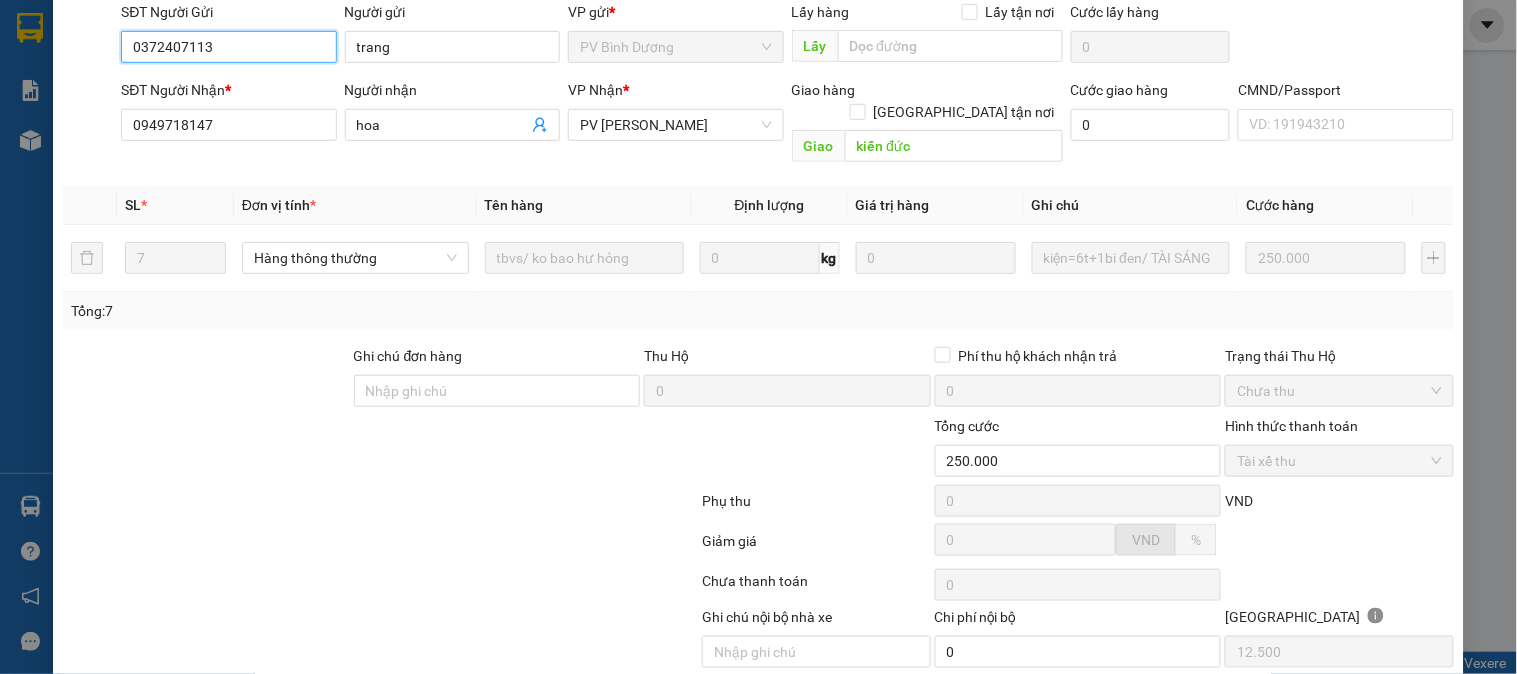 scroll, scrollTop: 300, scrollLeft: 0, axis: vertical 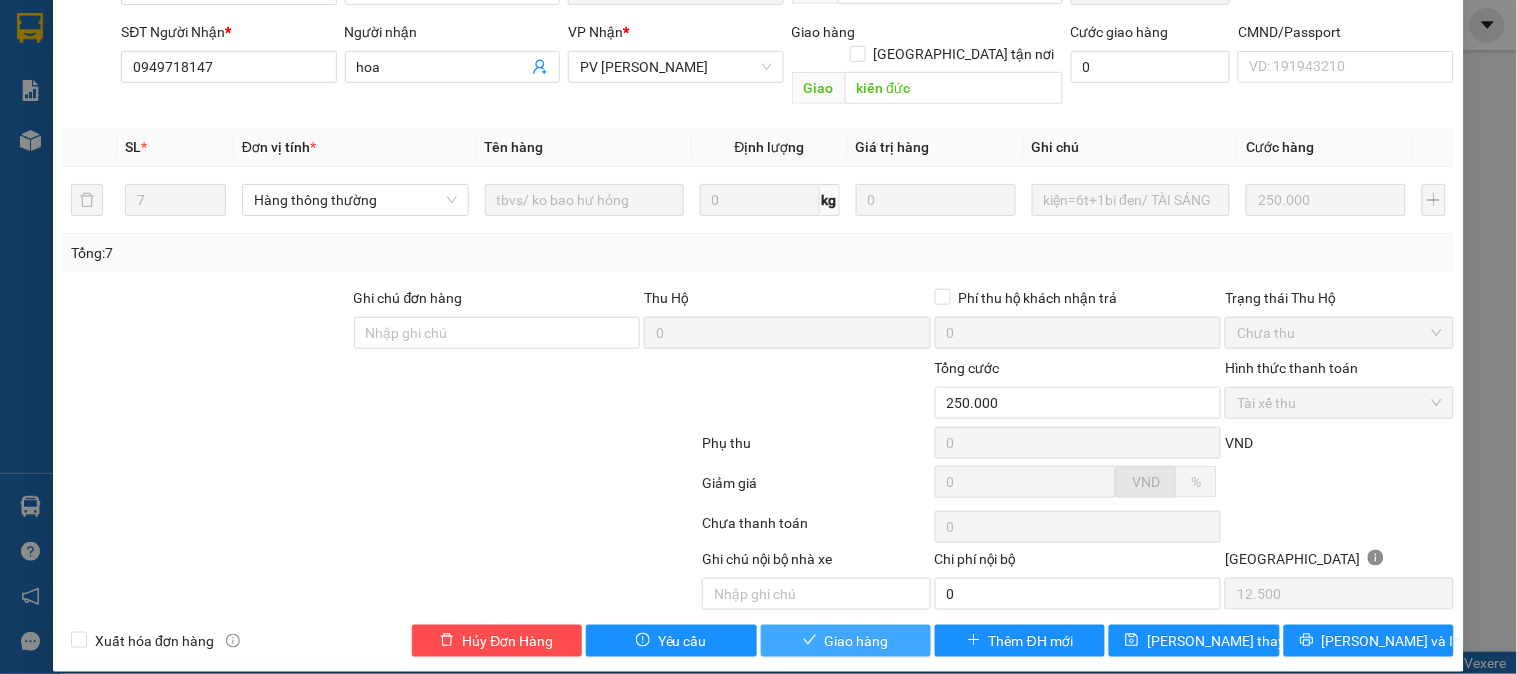 click 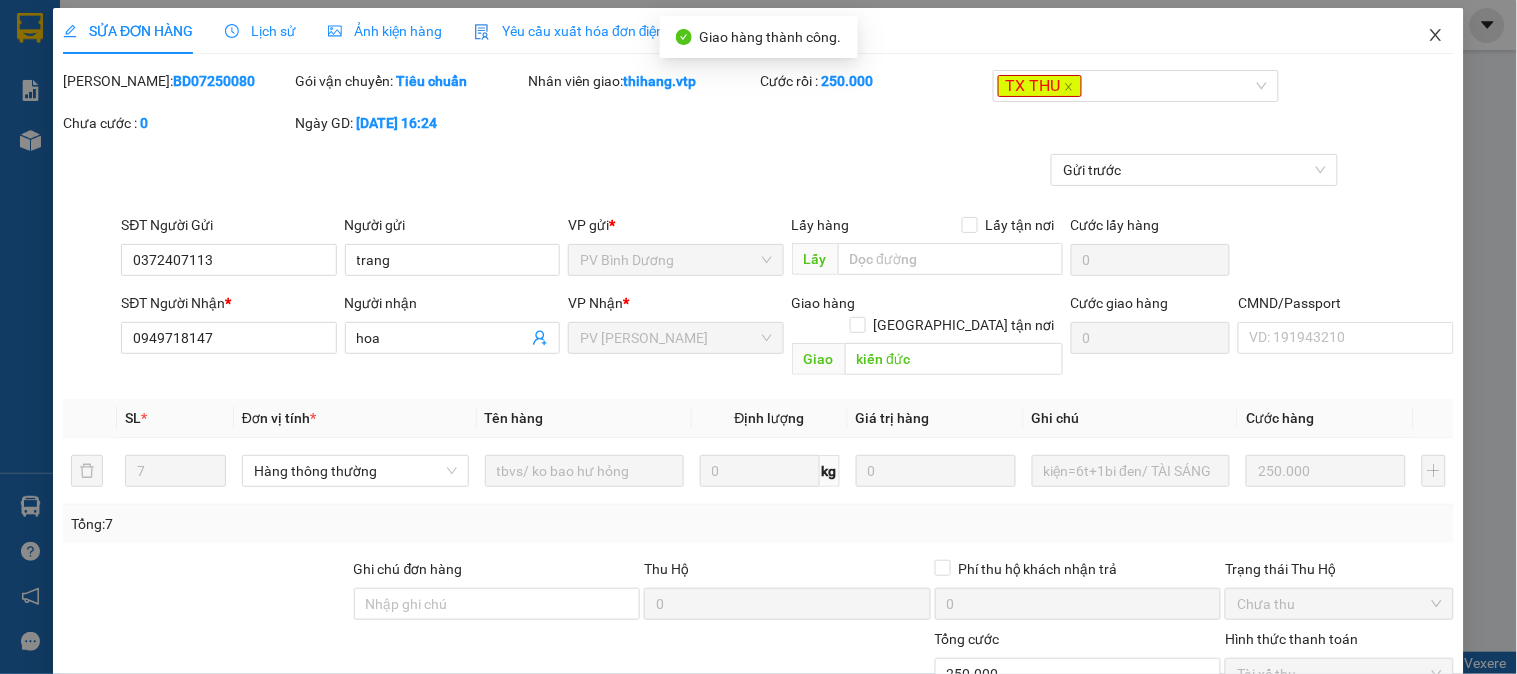 scroll, scrollTop: 0, scrollLeft: 0, axis: both 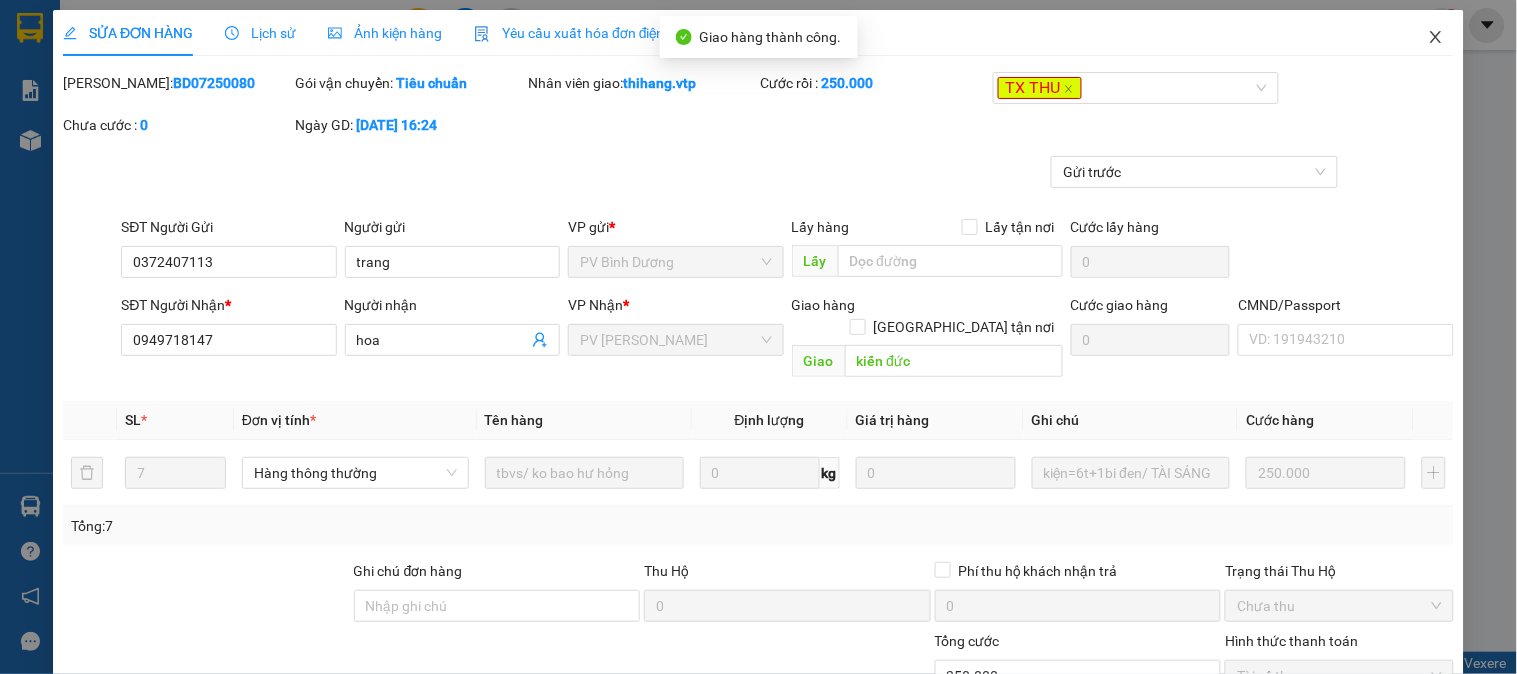 click at bounding box center (1436, 38) 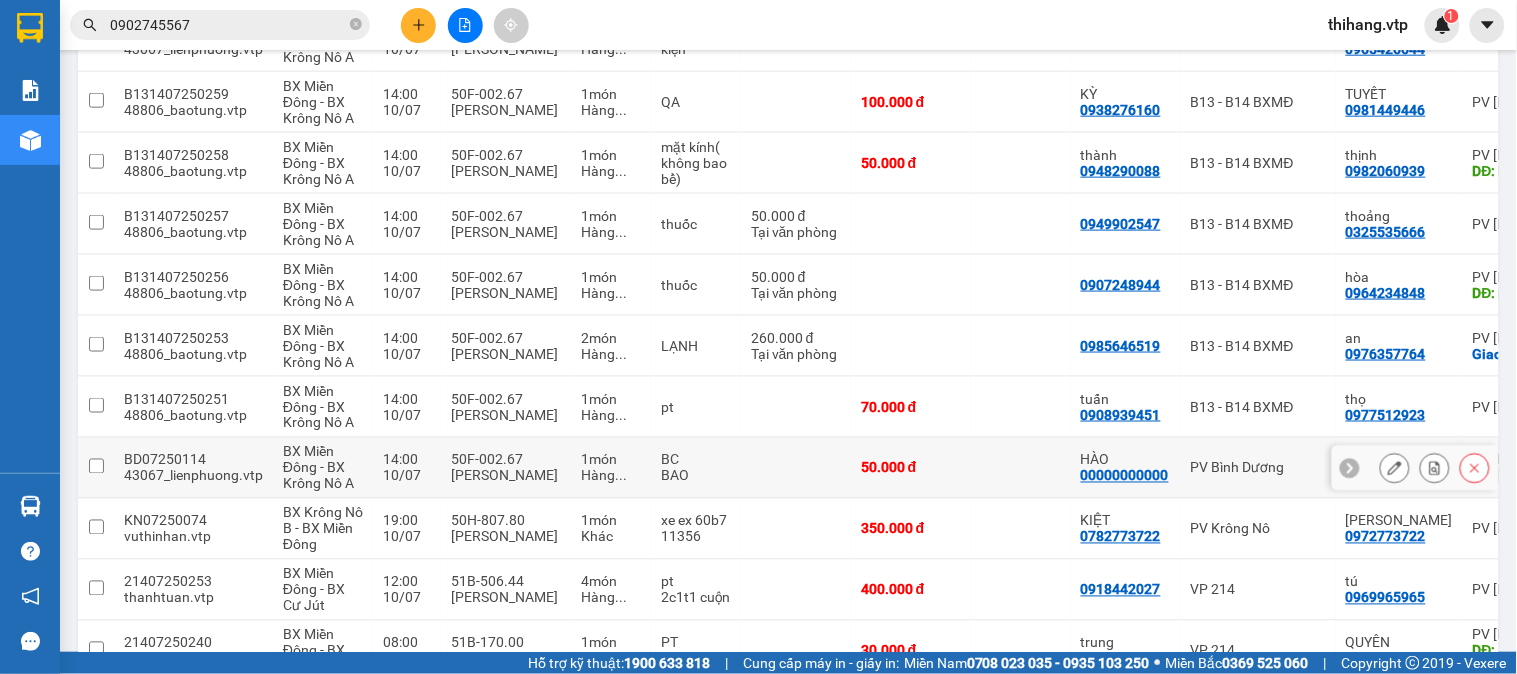 scroll, scrollTop: 921, scrollLeft: 0, axis: vertical 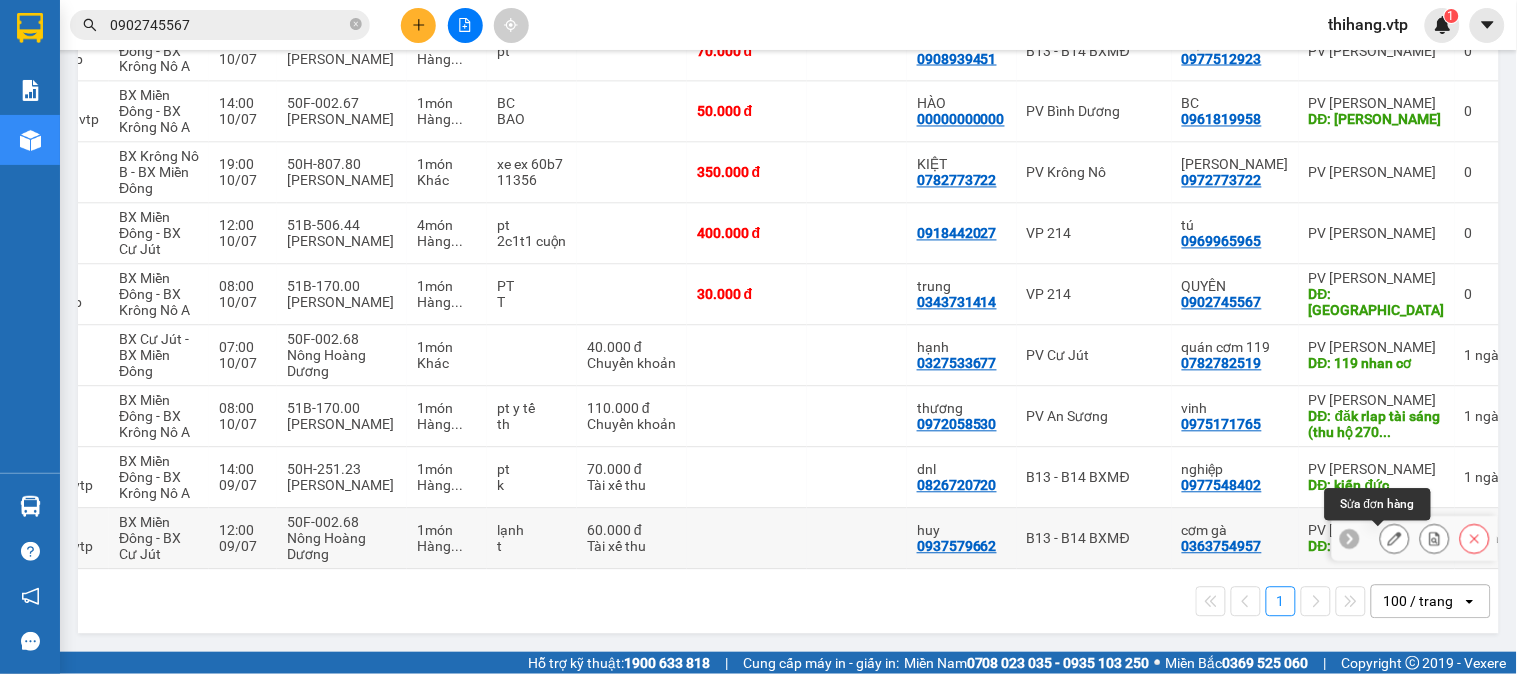 click 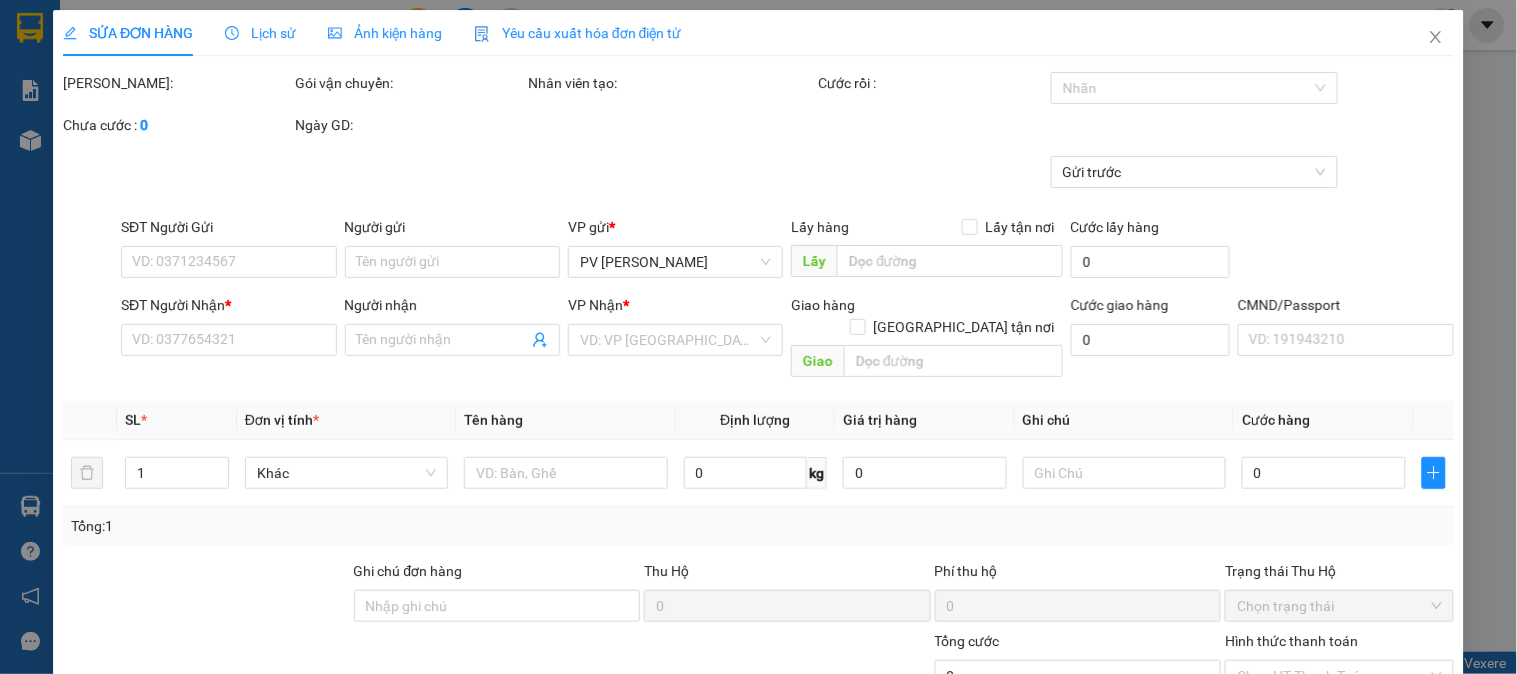 scroll, scrollTop: 0, scrollLeft: 0, axis: both 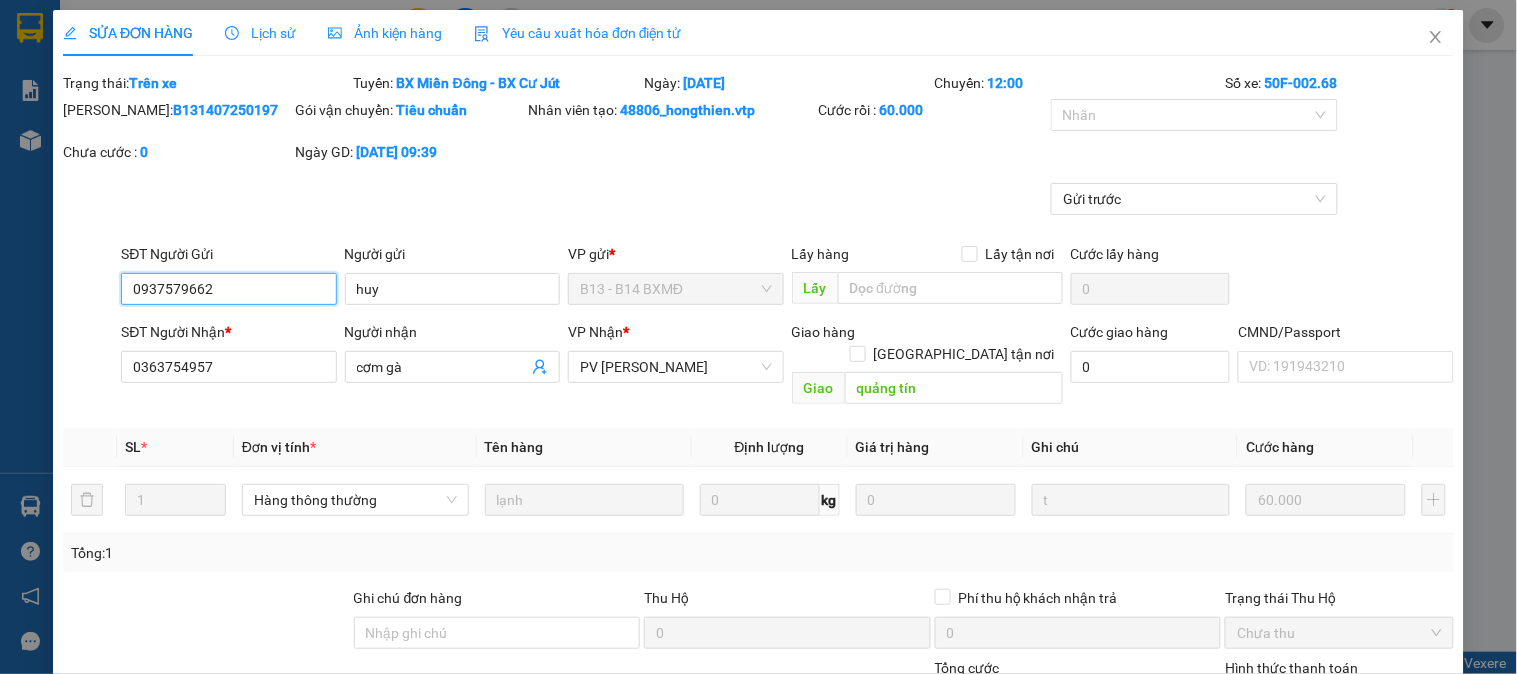 type on "3.000" 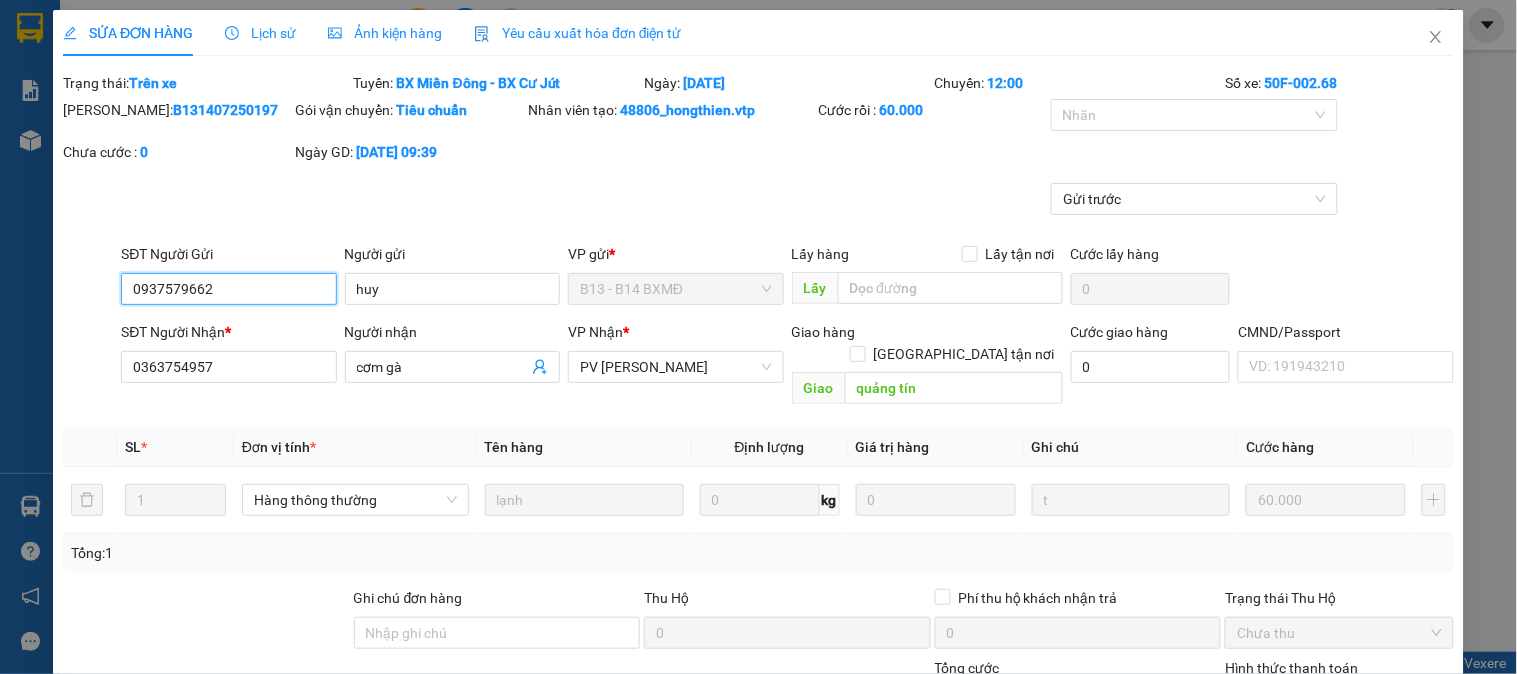 scroll, scrollTop: 300, scrollLeft: 0, axis: vertical 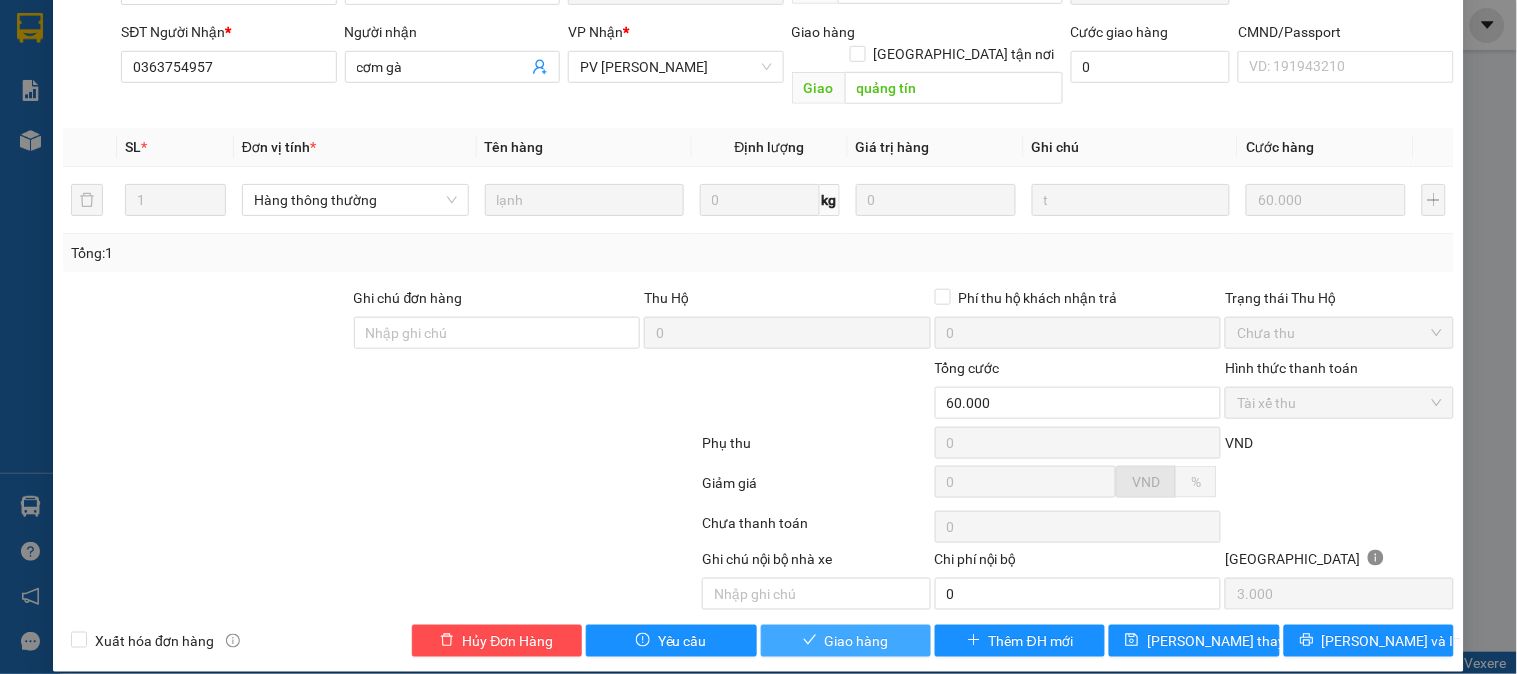 click on "Giao hàng" at bounding box center (857, 641) 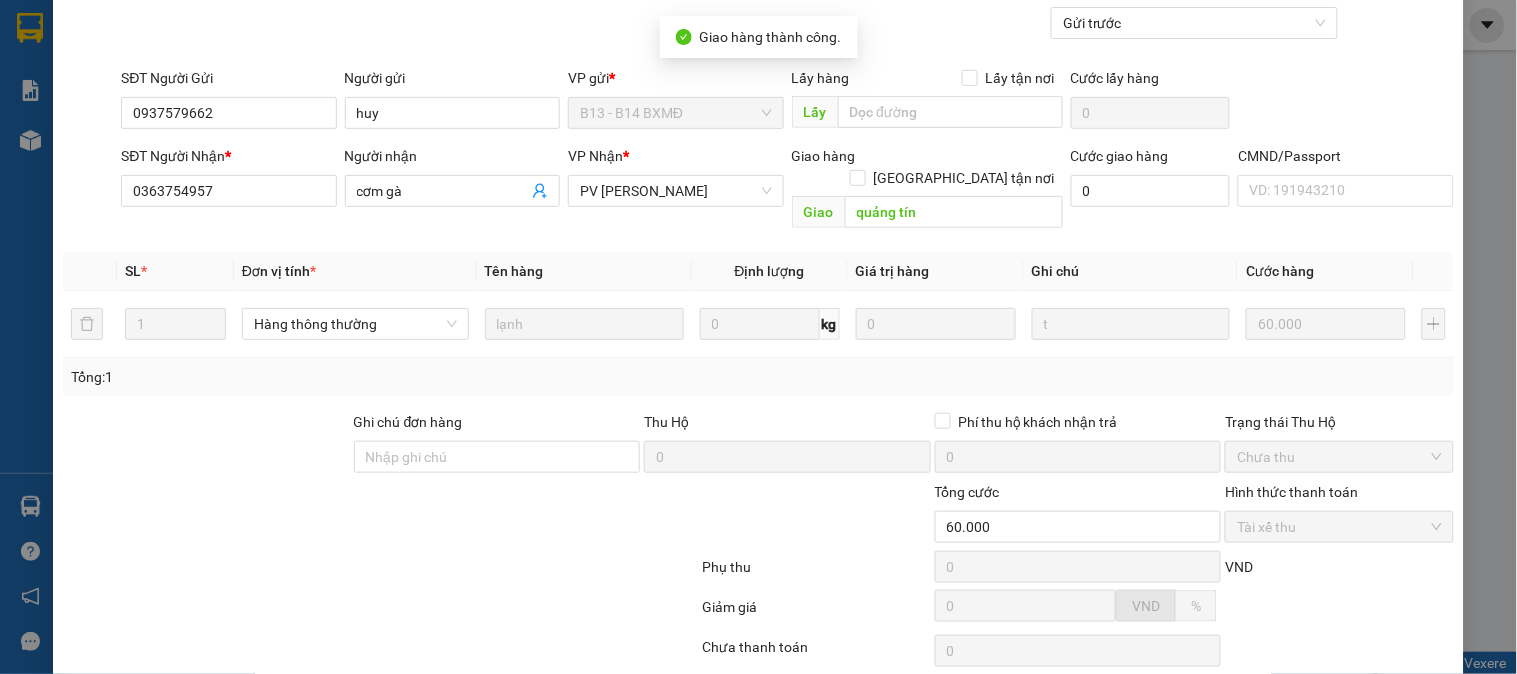 scroll, scrollTop: 0, scrollLeft: 0, axis: both 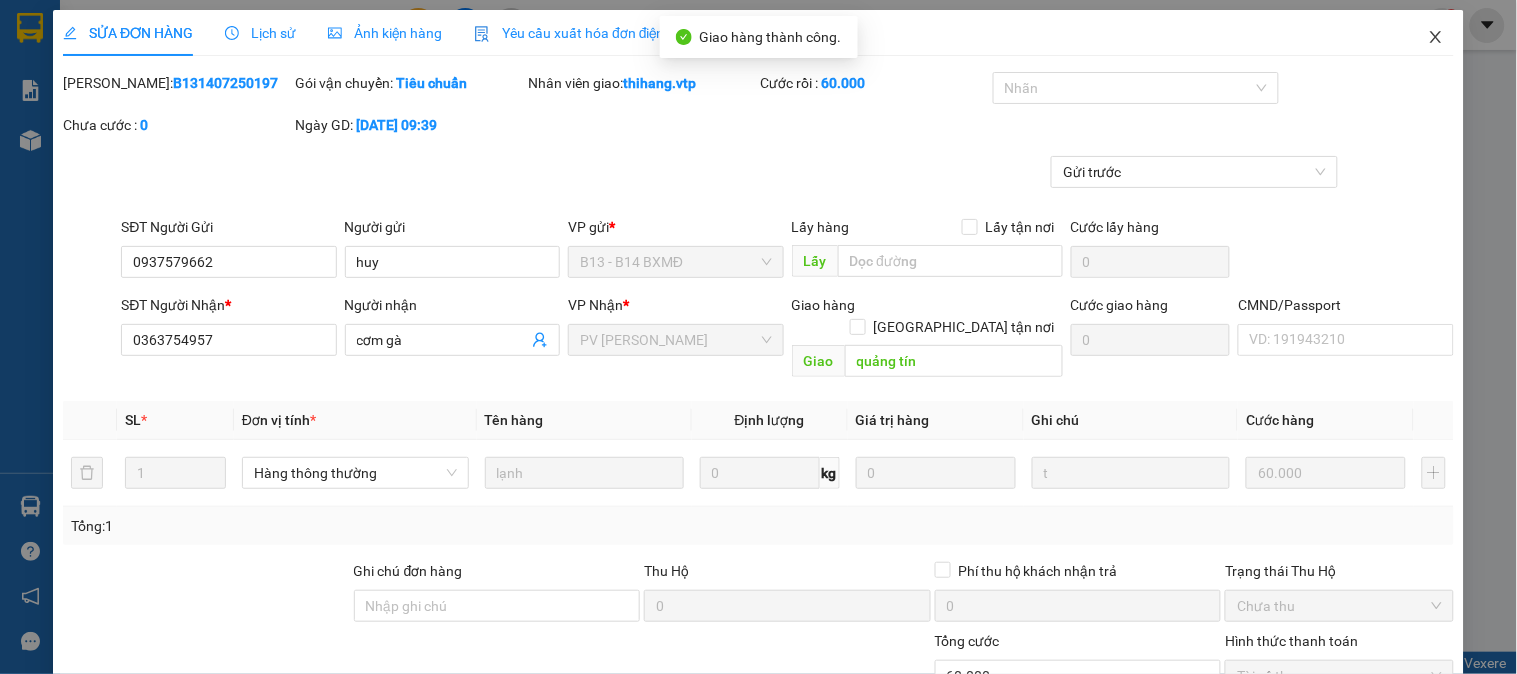 click at bounding box center (1436, 38) 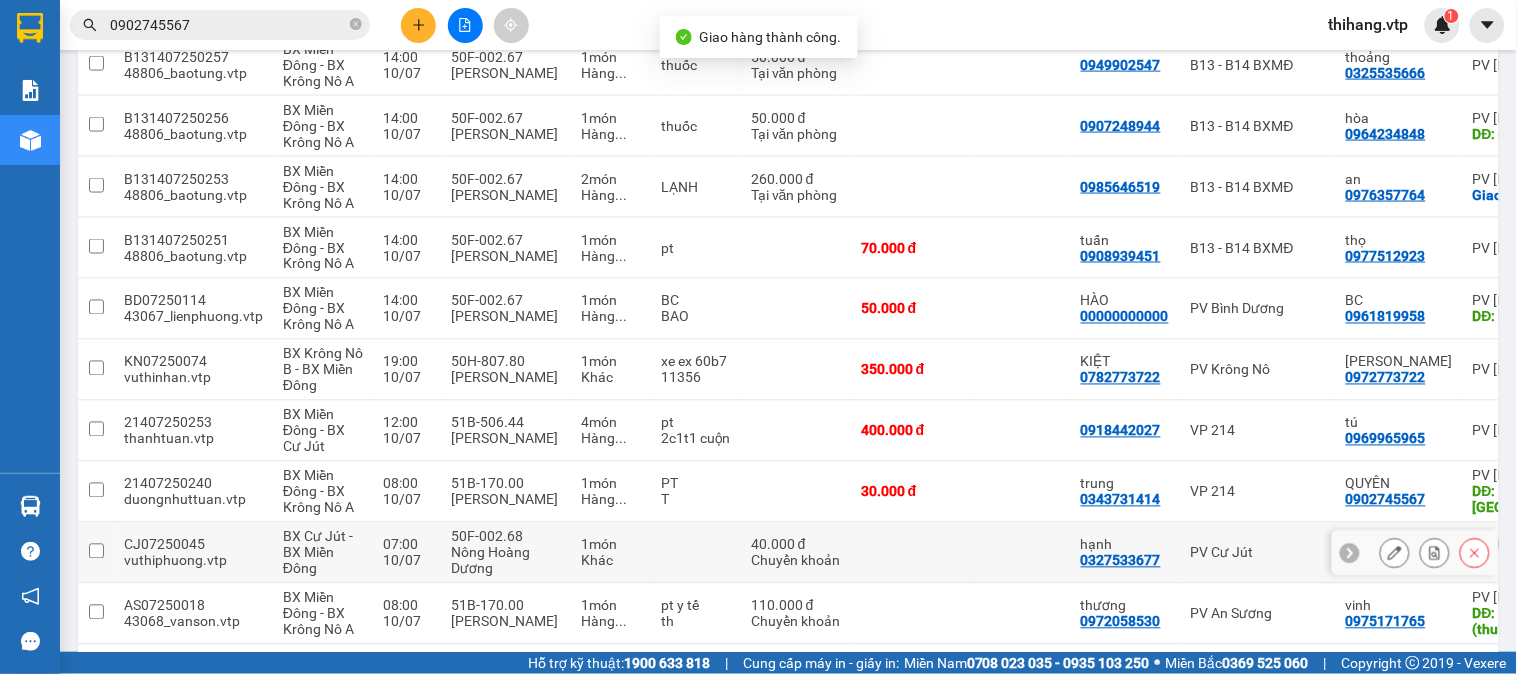 scroll, scrollTop: 860, scrollLeft: 0, axis: vertical 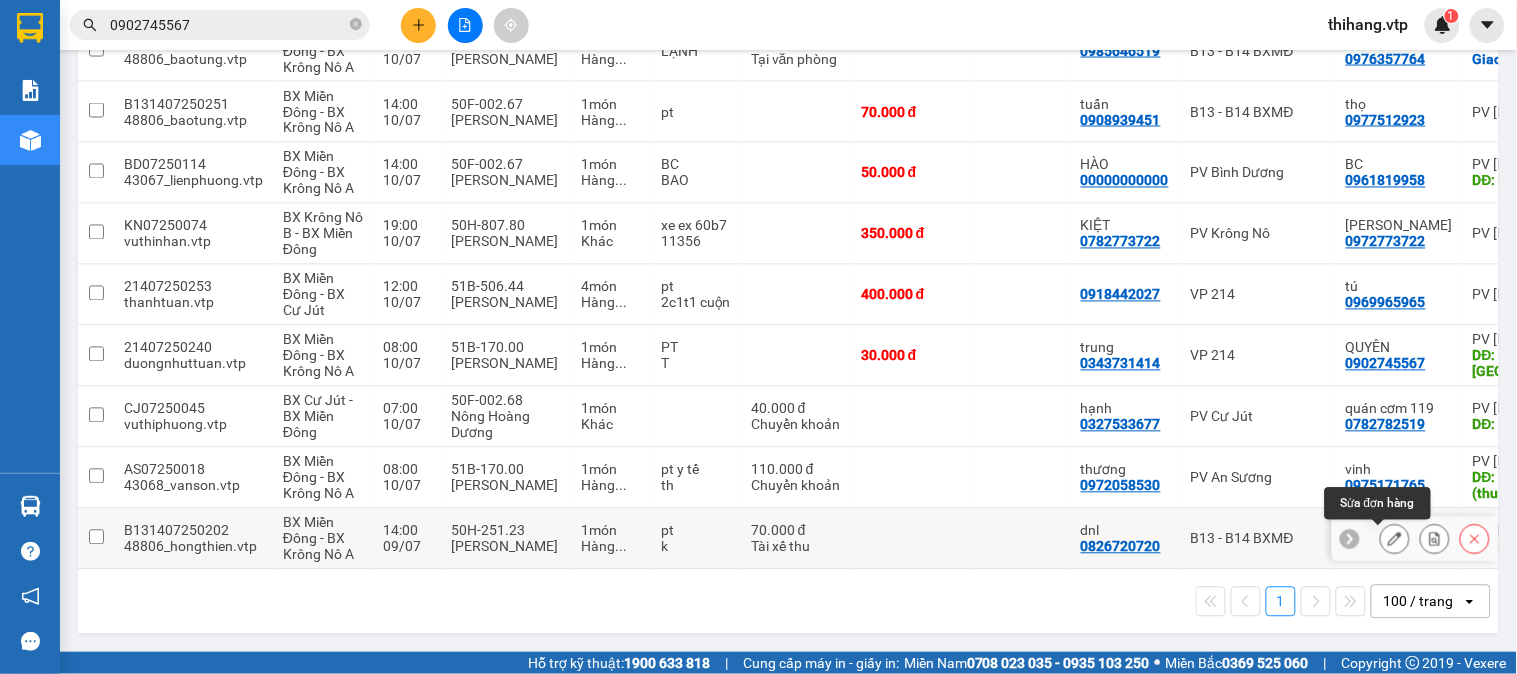 click 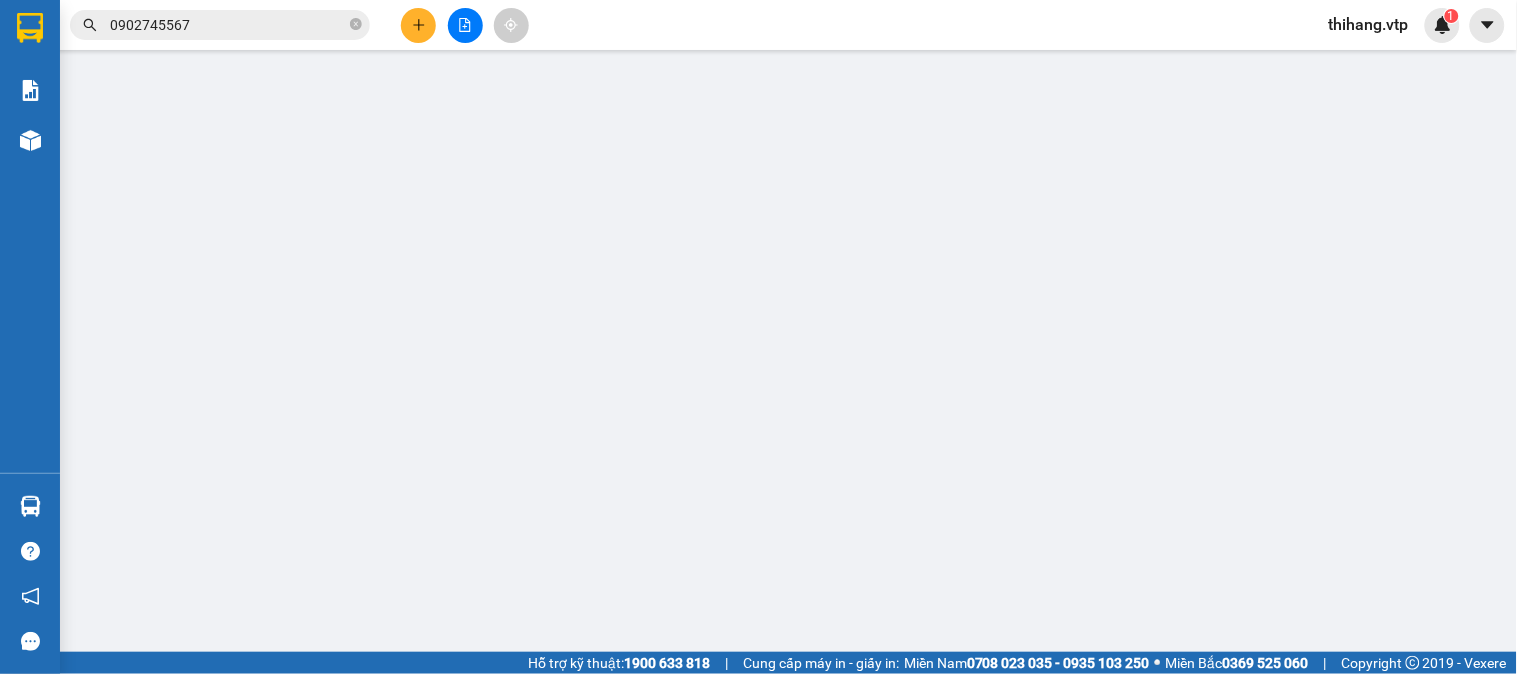 scroll, scrollTop: 0, scrollLeft: 0, axis: both 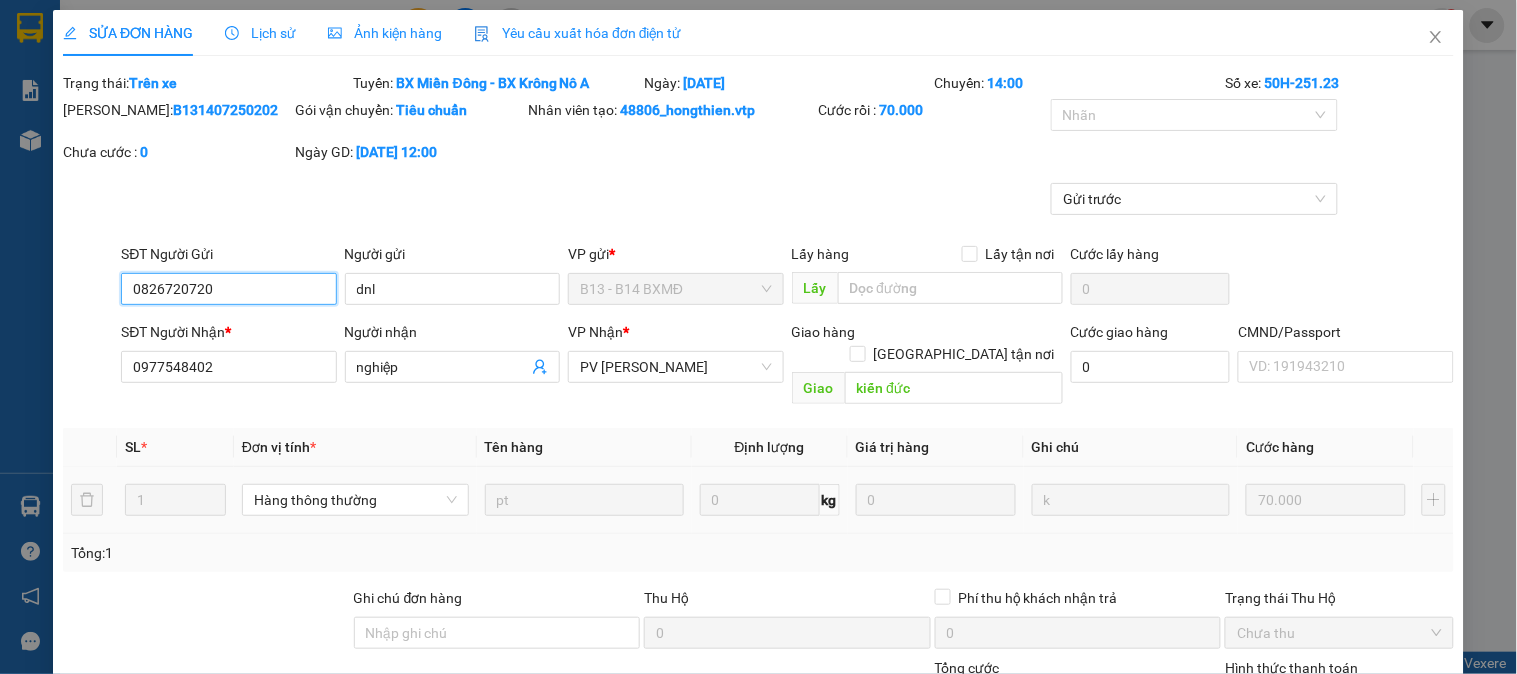 type on "3.500" 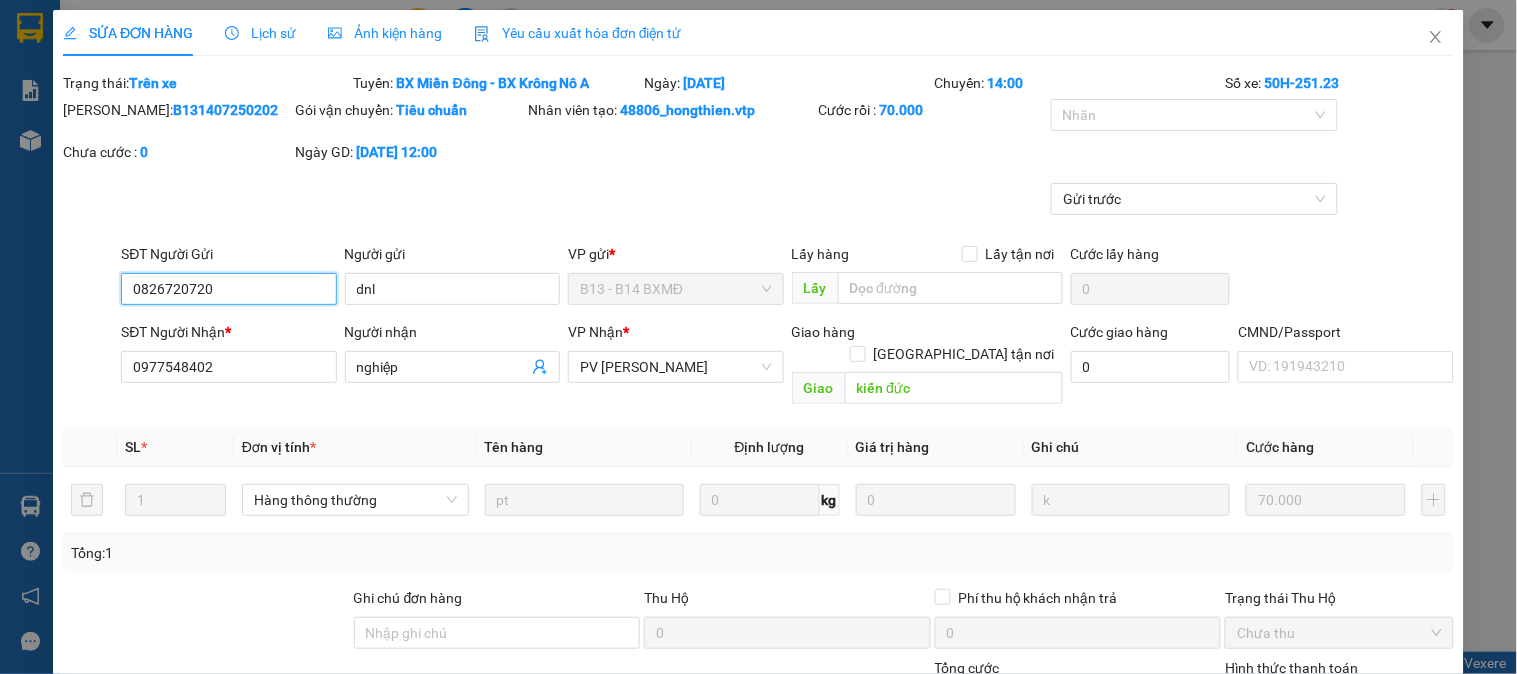 scroll, scrollTop: 300, scrollLeft: 0, axis: vertical 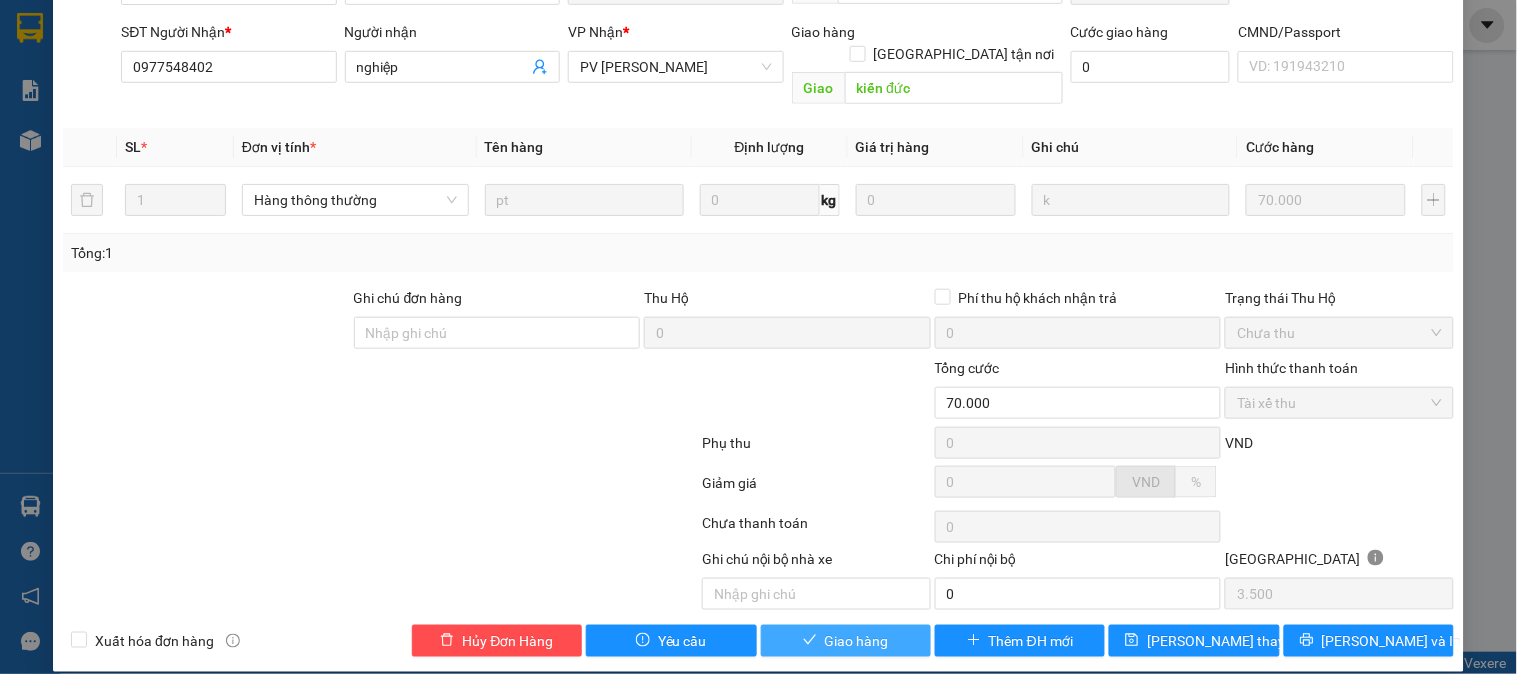 click on "Giao hàng" at bounding box center (857, 641) 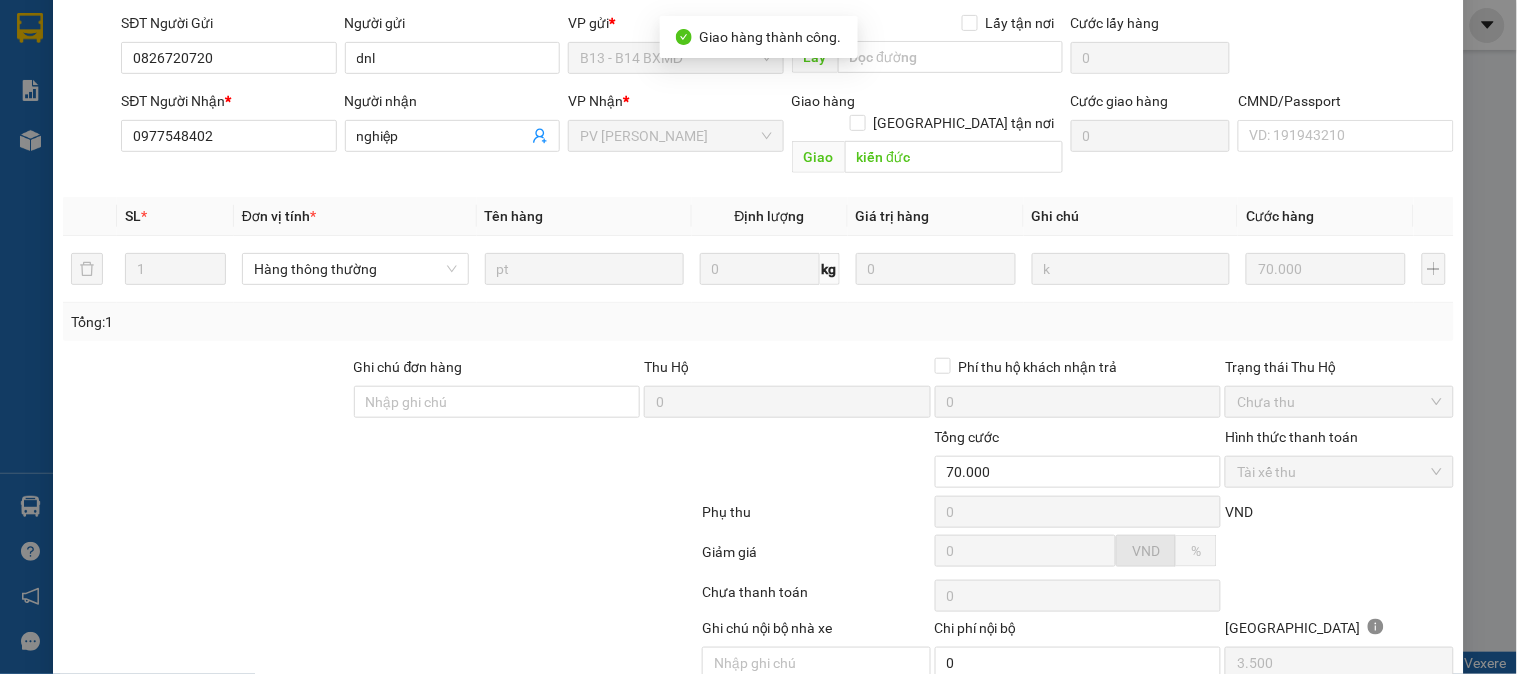 scroll, scrollTop: 0, scrollLeft: 0, axis: both 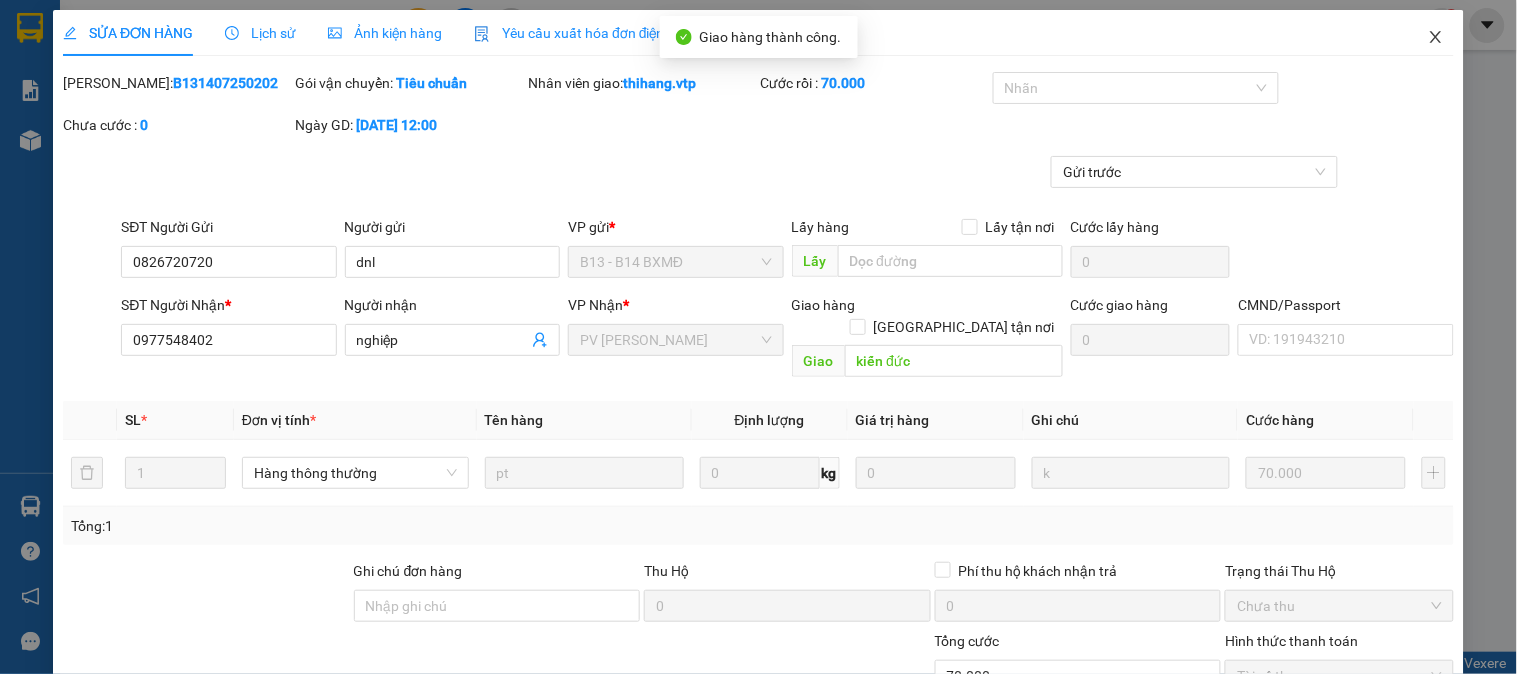 click 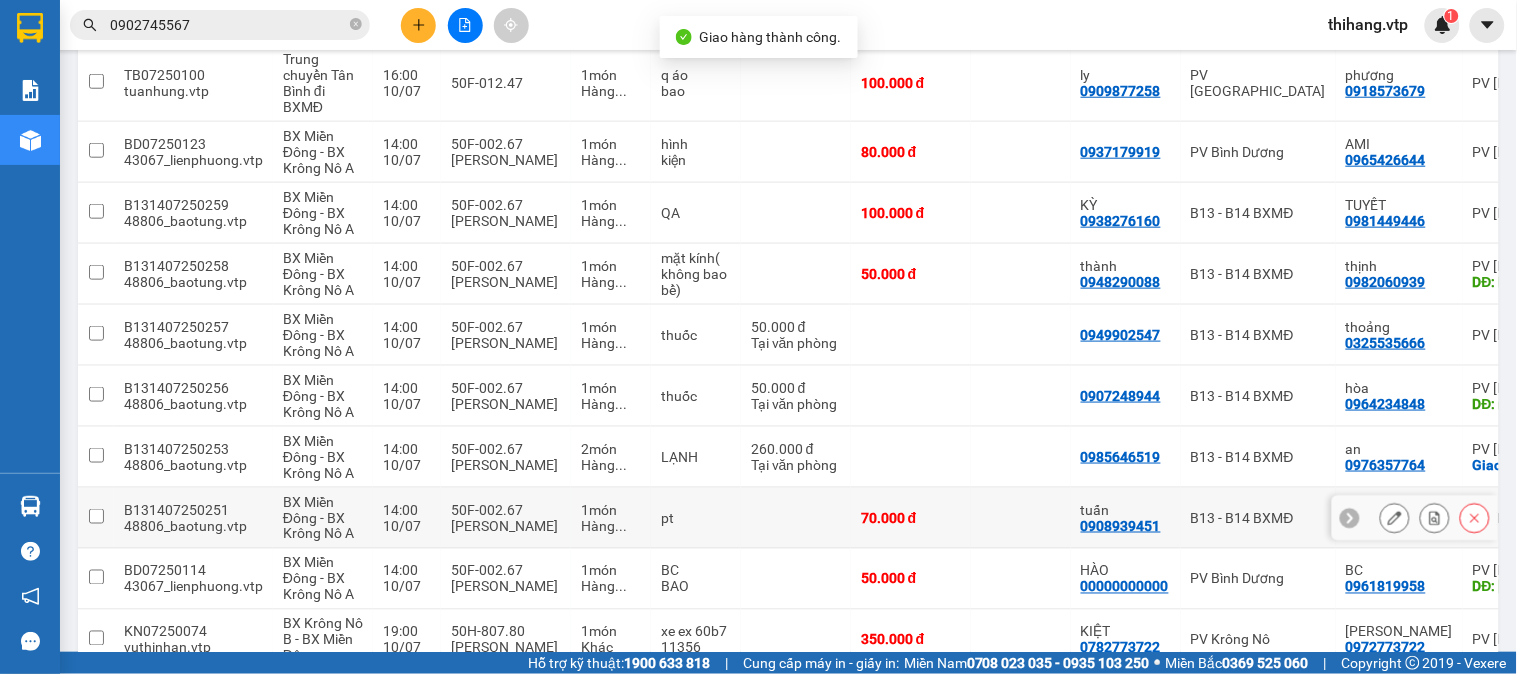 scroll, scrollTop: 798, scrollLeft: 0, axis: vertical 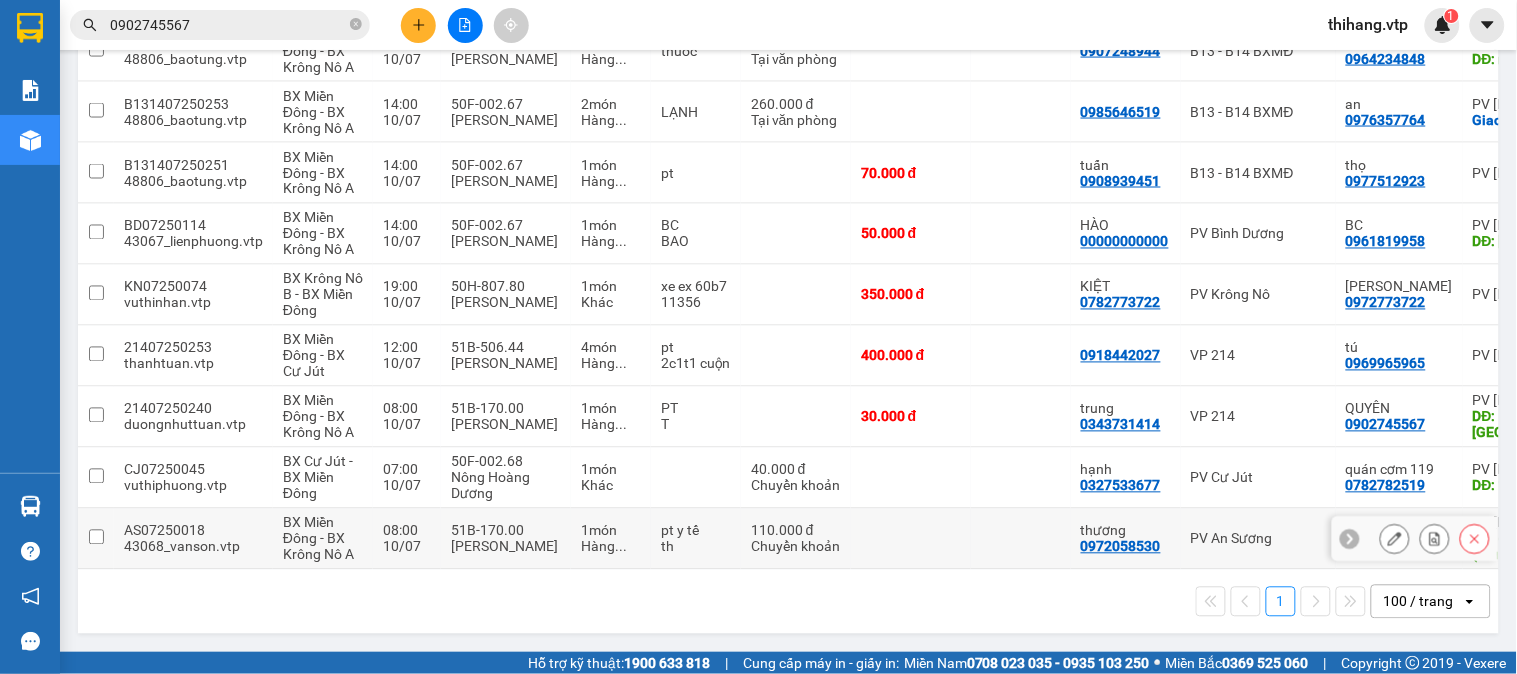 drag, startPoint x: 861, startPoint y: 561, endPoint x: 900, endPoint y: 560, distance: 39.012817 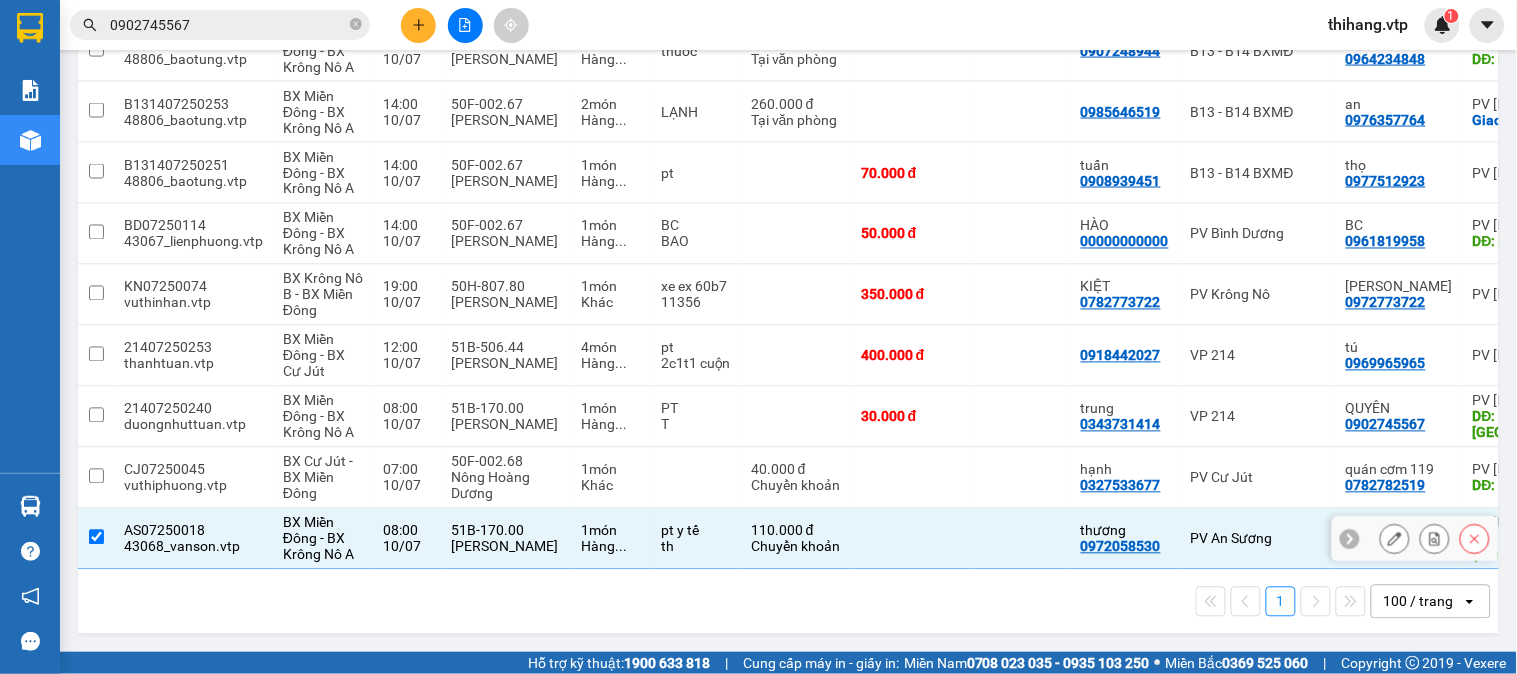 click at bounding box center (96, 537) 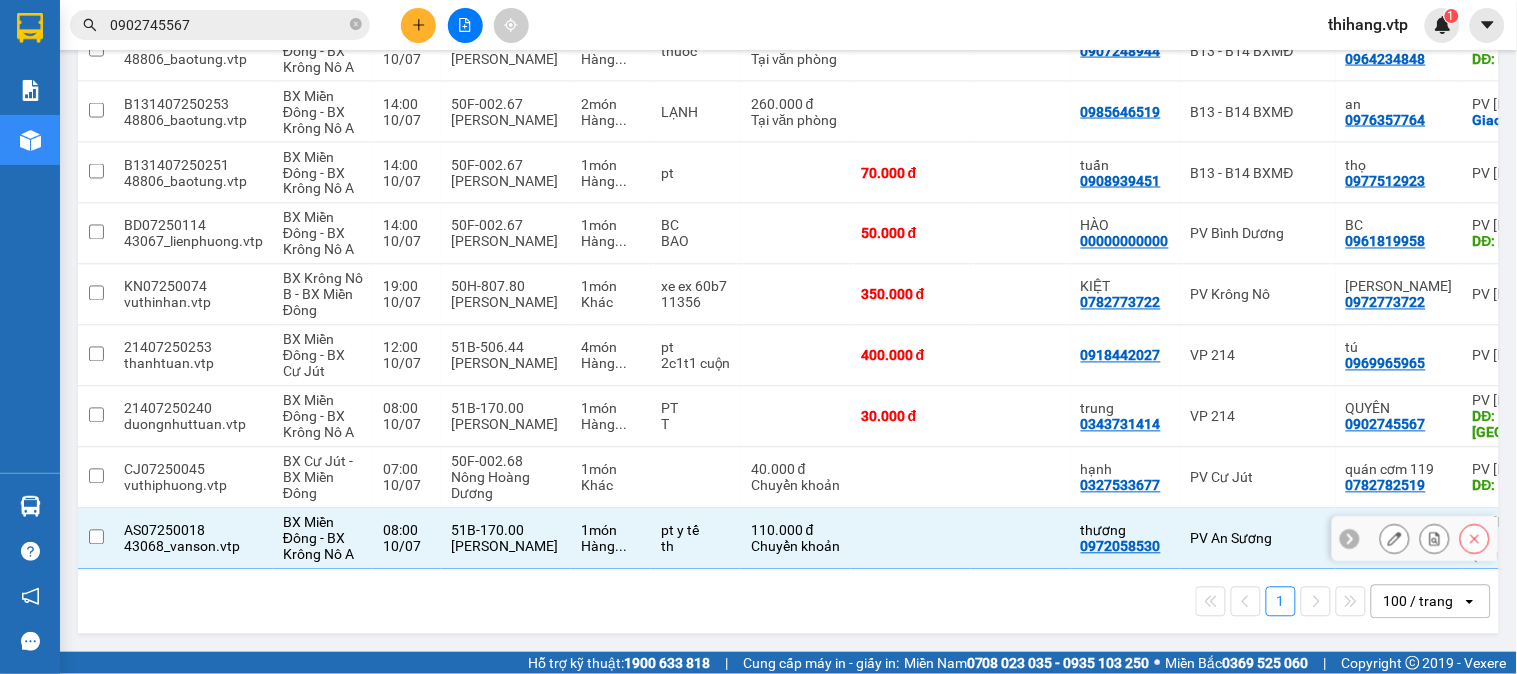 checkbox on "false" 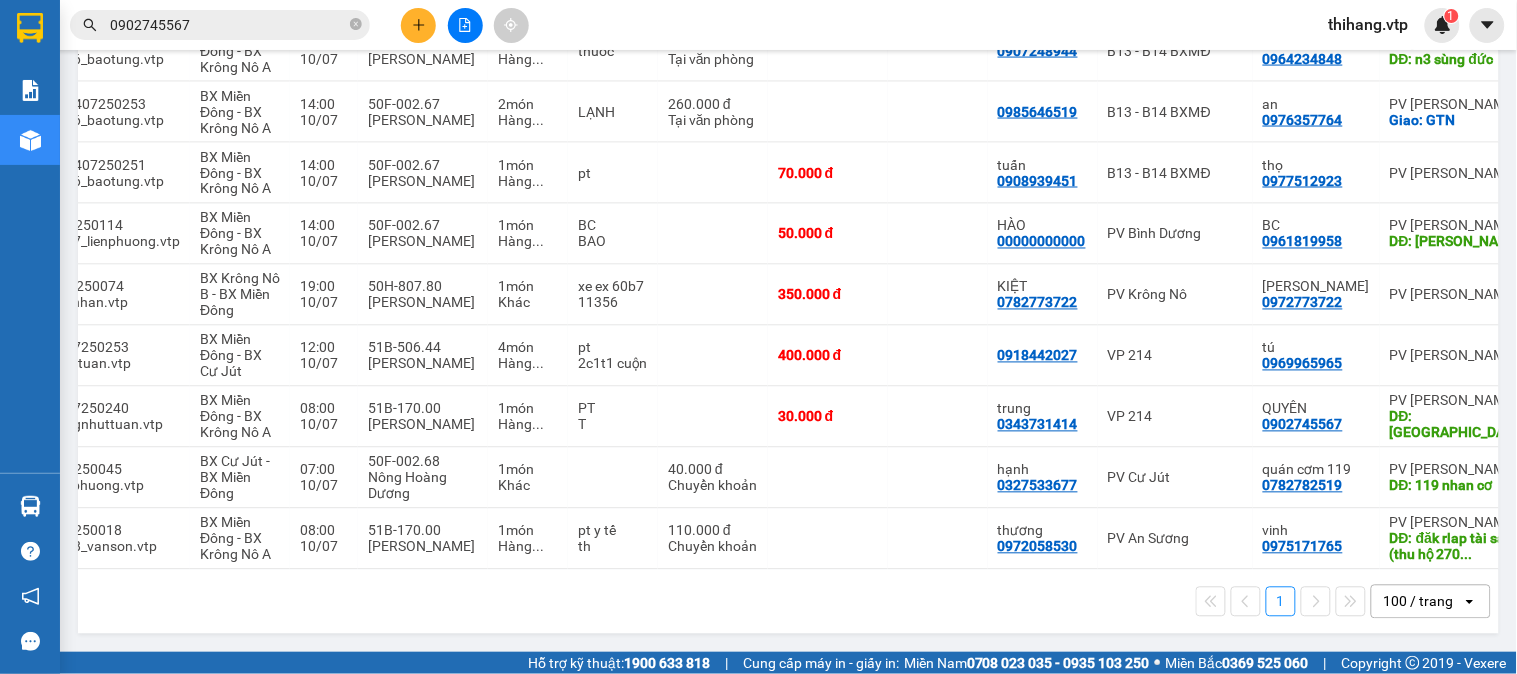 scroll, scrollTop: 0, scrollLeft: 85, axis: horizontal 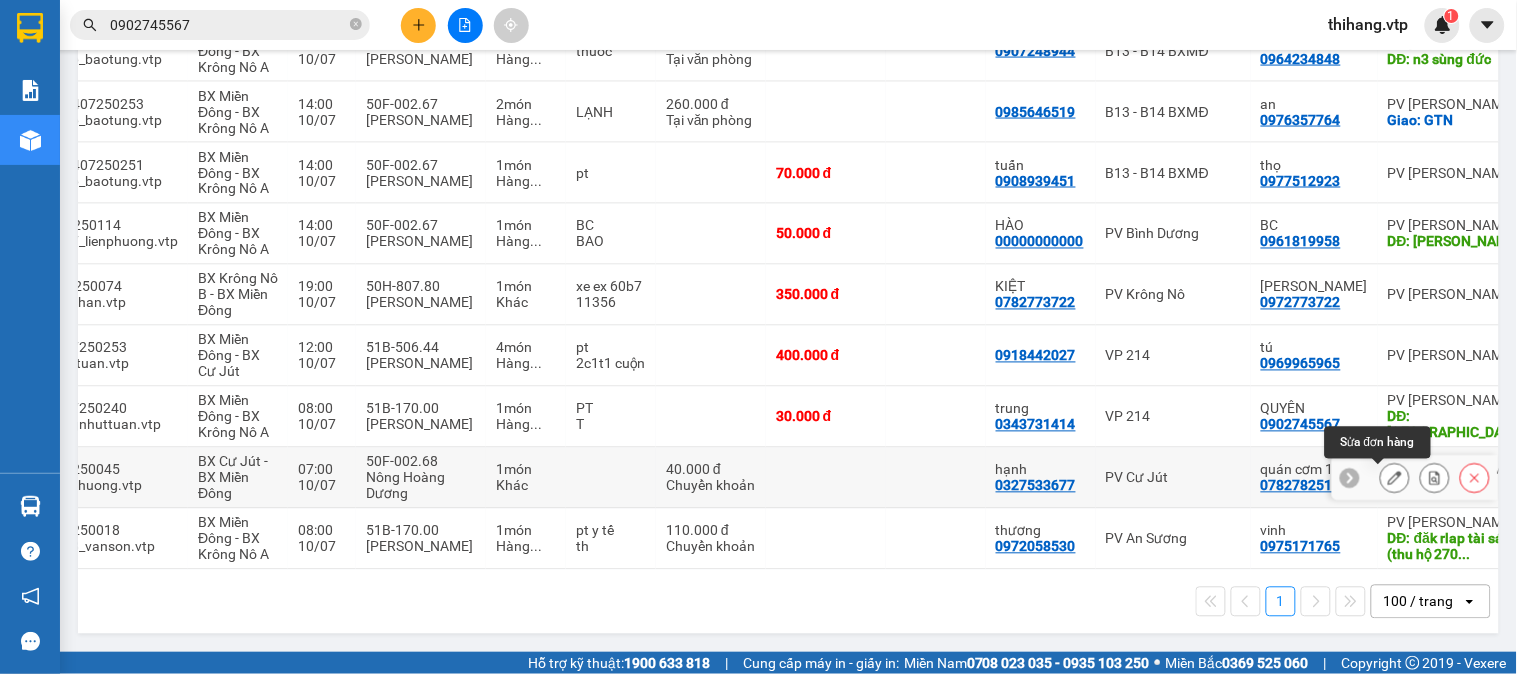 click 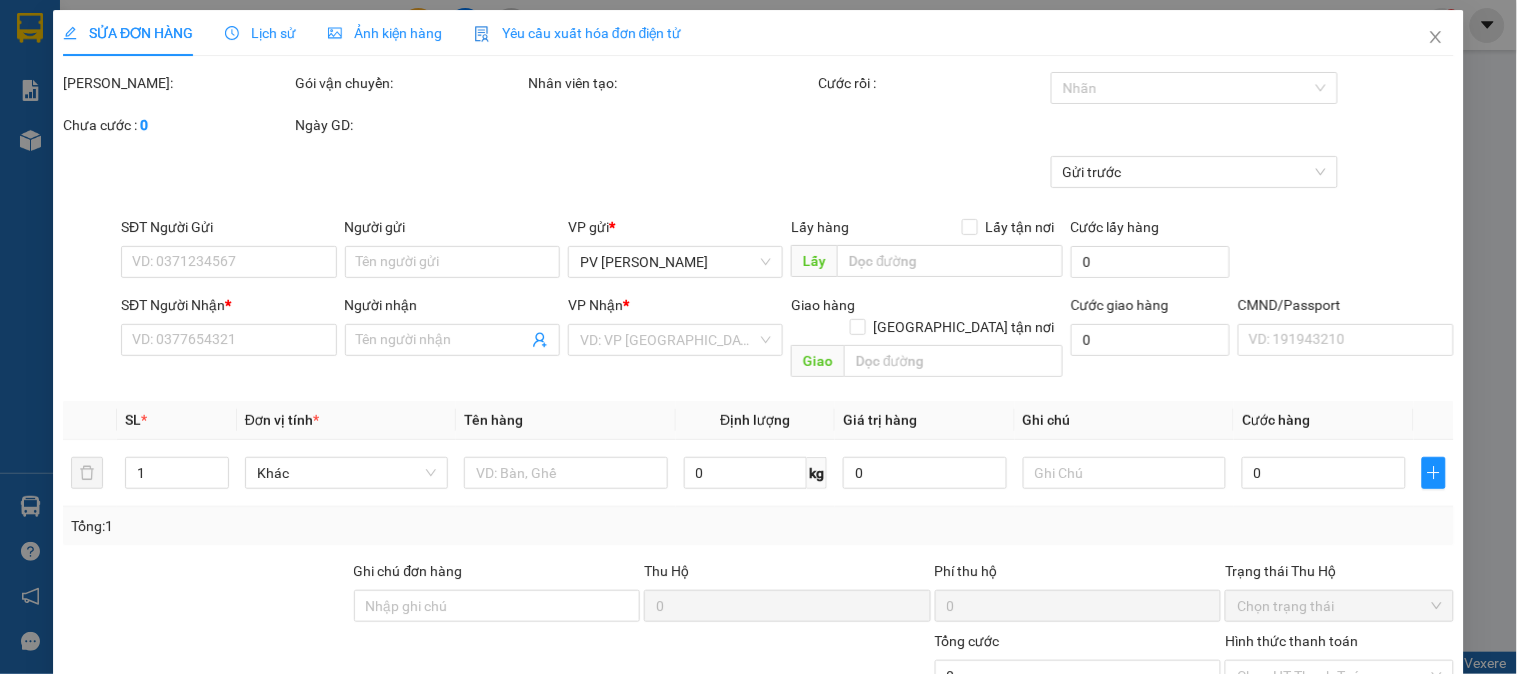 scroll, scrollTop: 0, scrollLeft: 0, axis: both 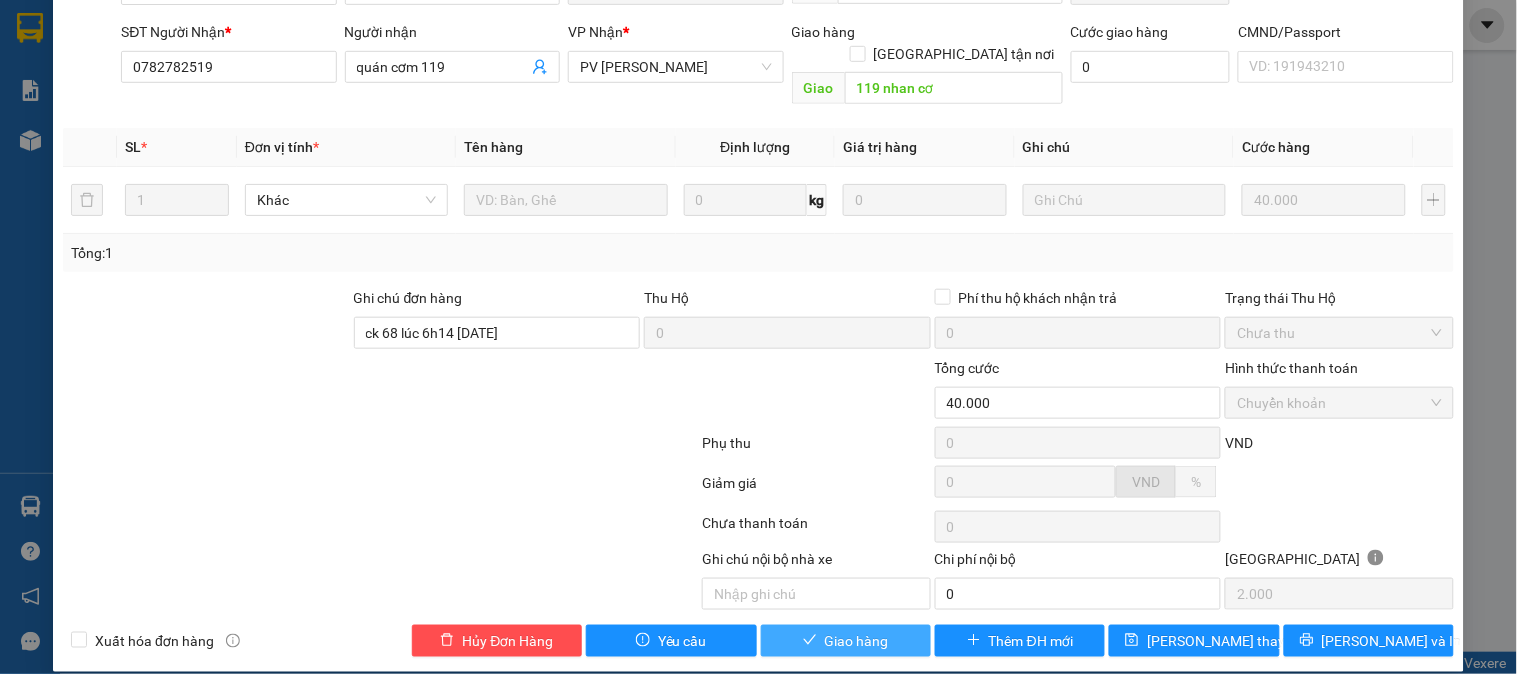 click on "Giao hàng" at bounding box center [846, 641] 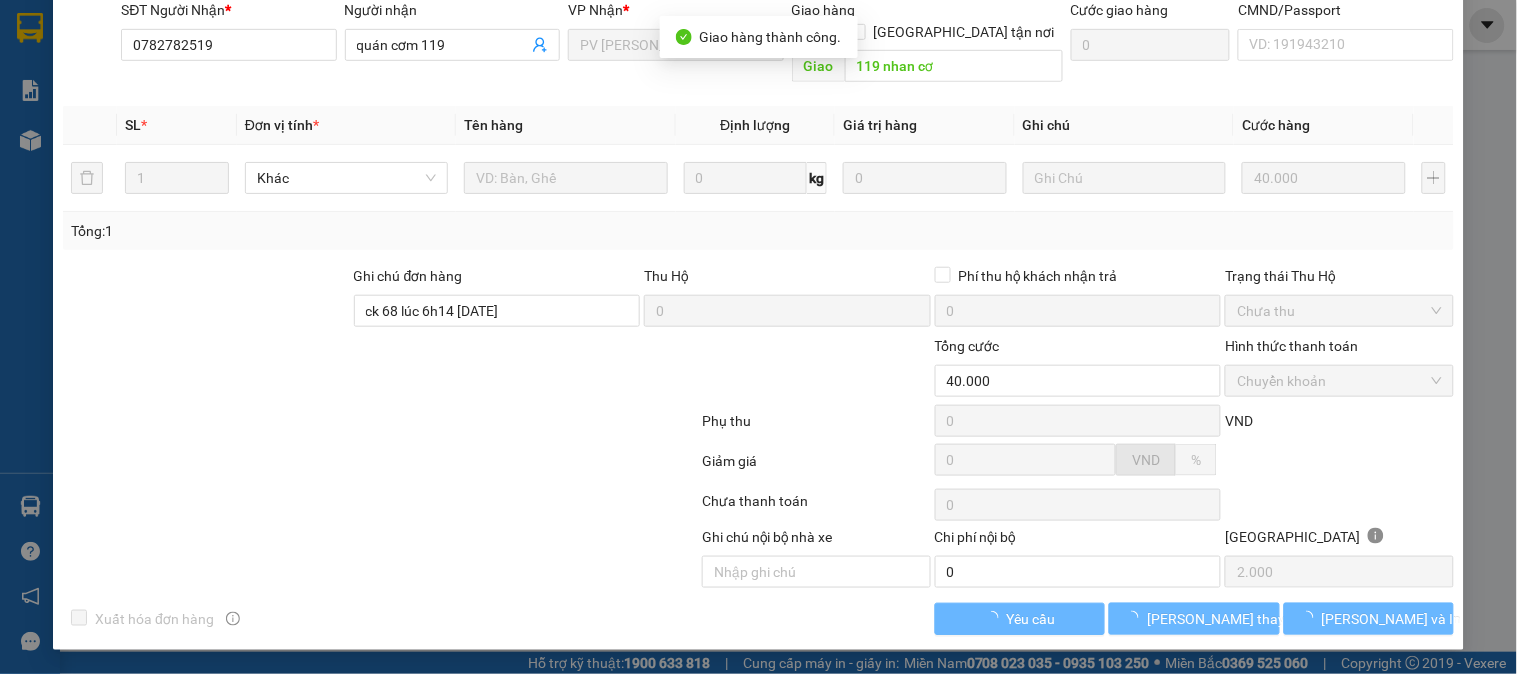 scroll, scrollTop: 0, scrollLeft: 0, axis: both 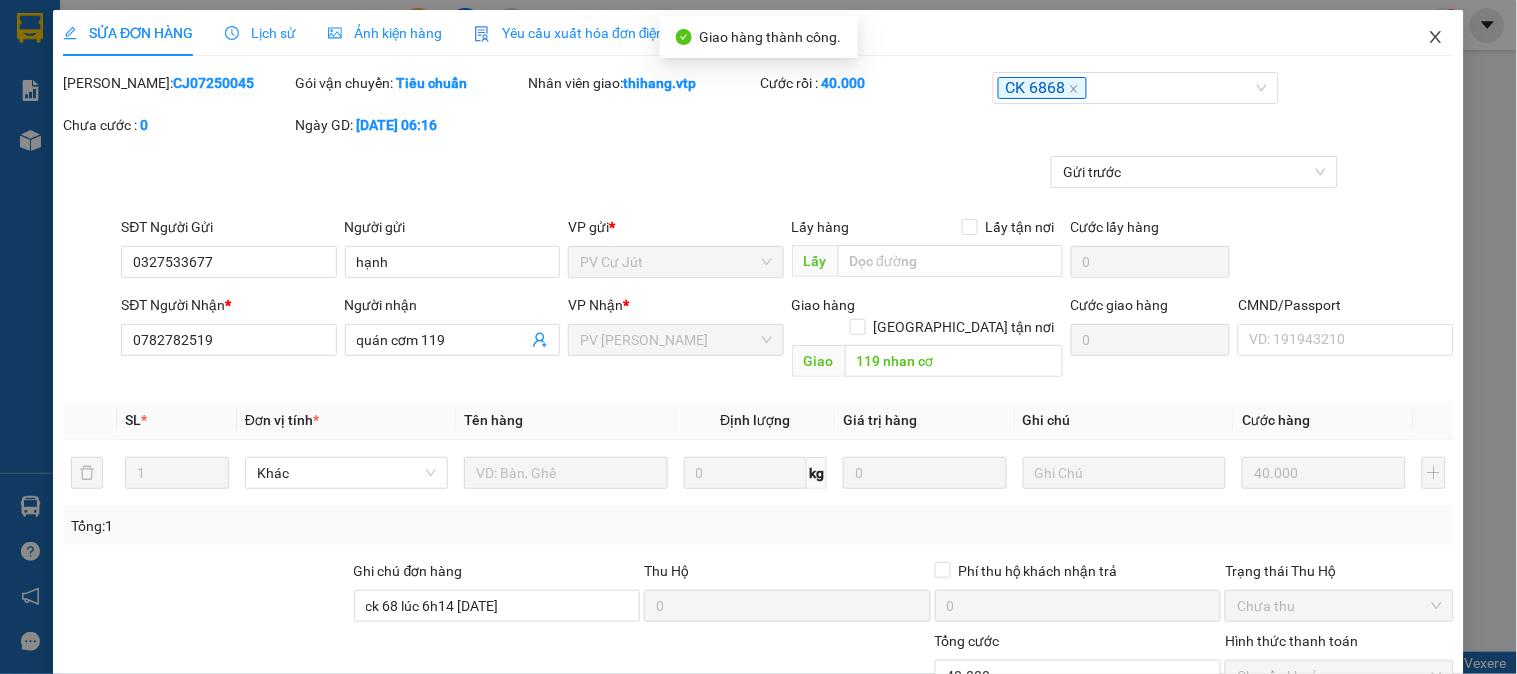click at bounding box center (1436, 38) 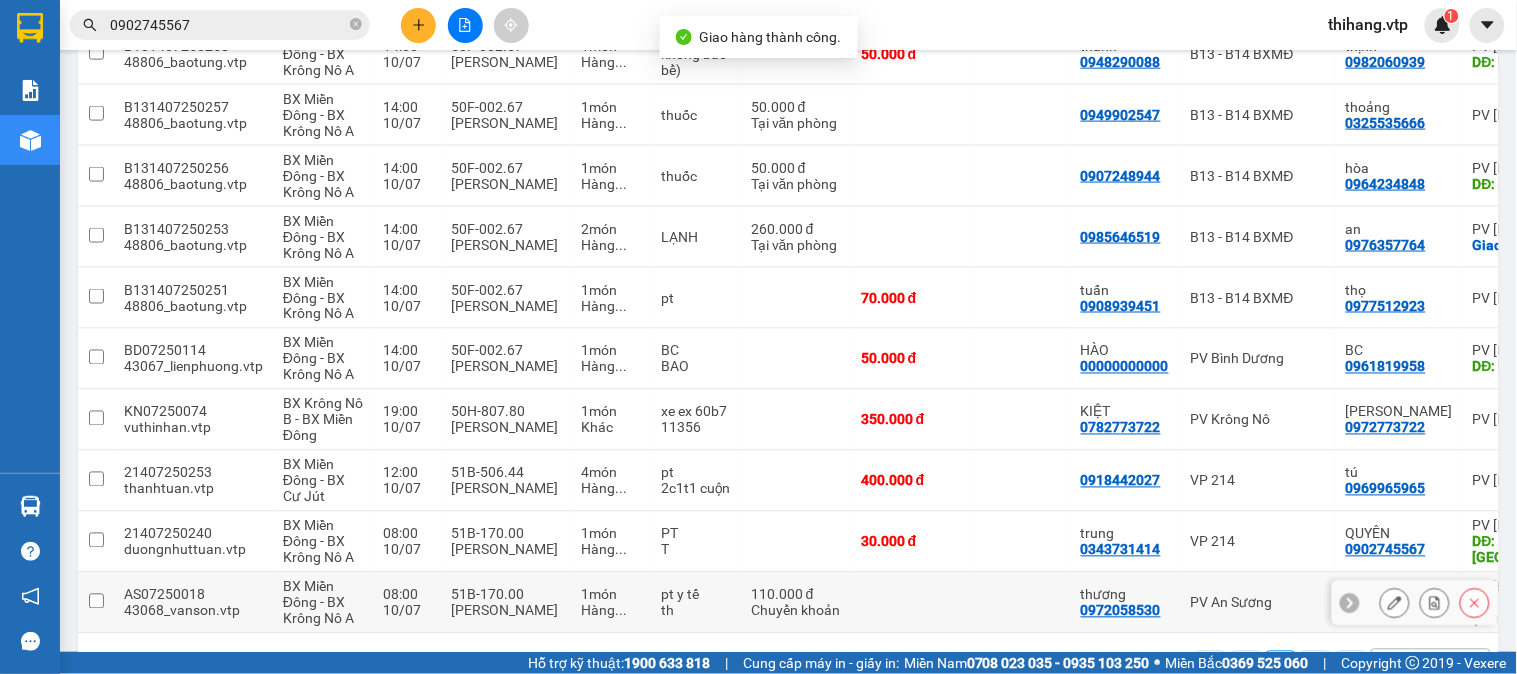 scroll 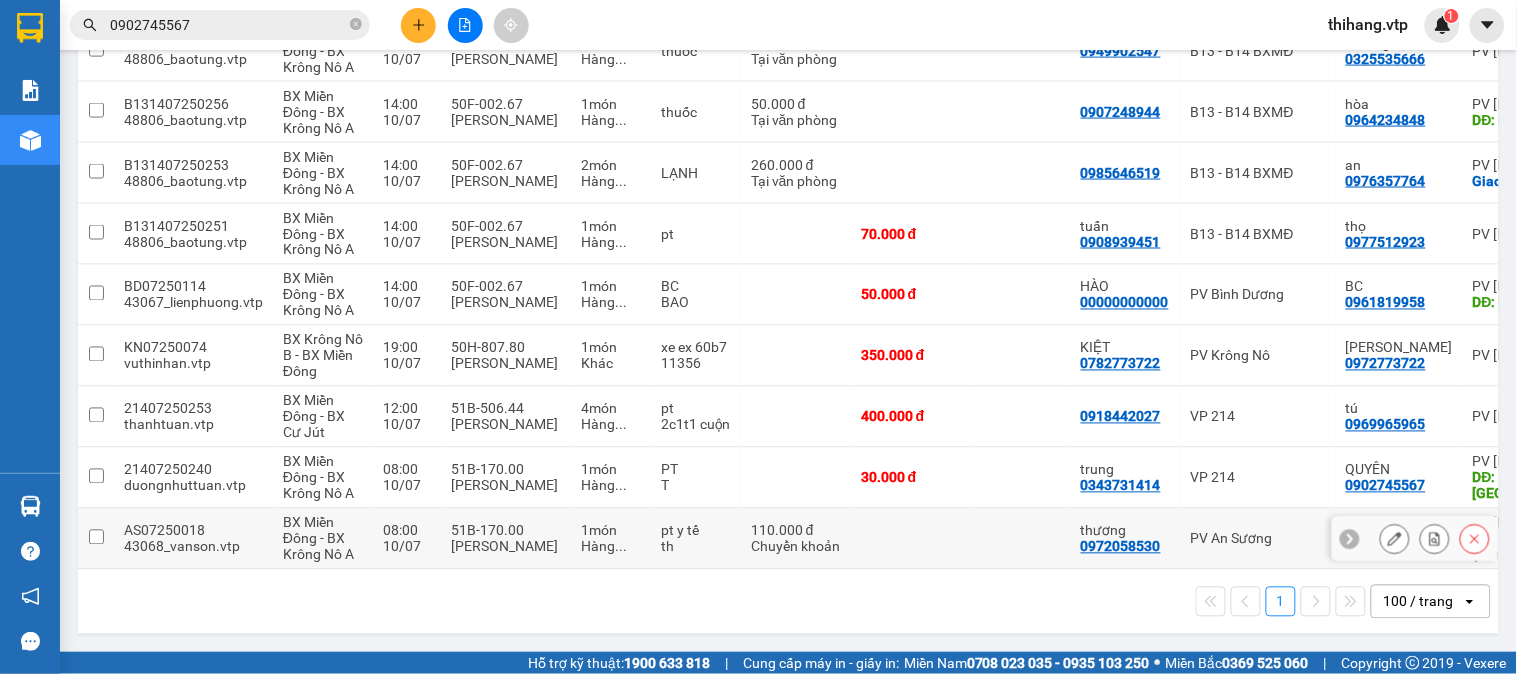 click 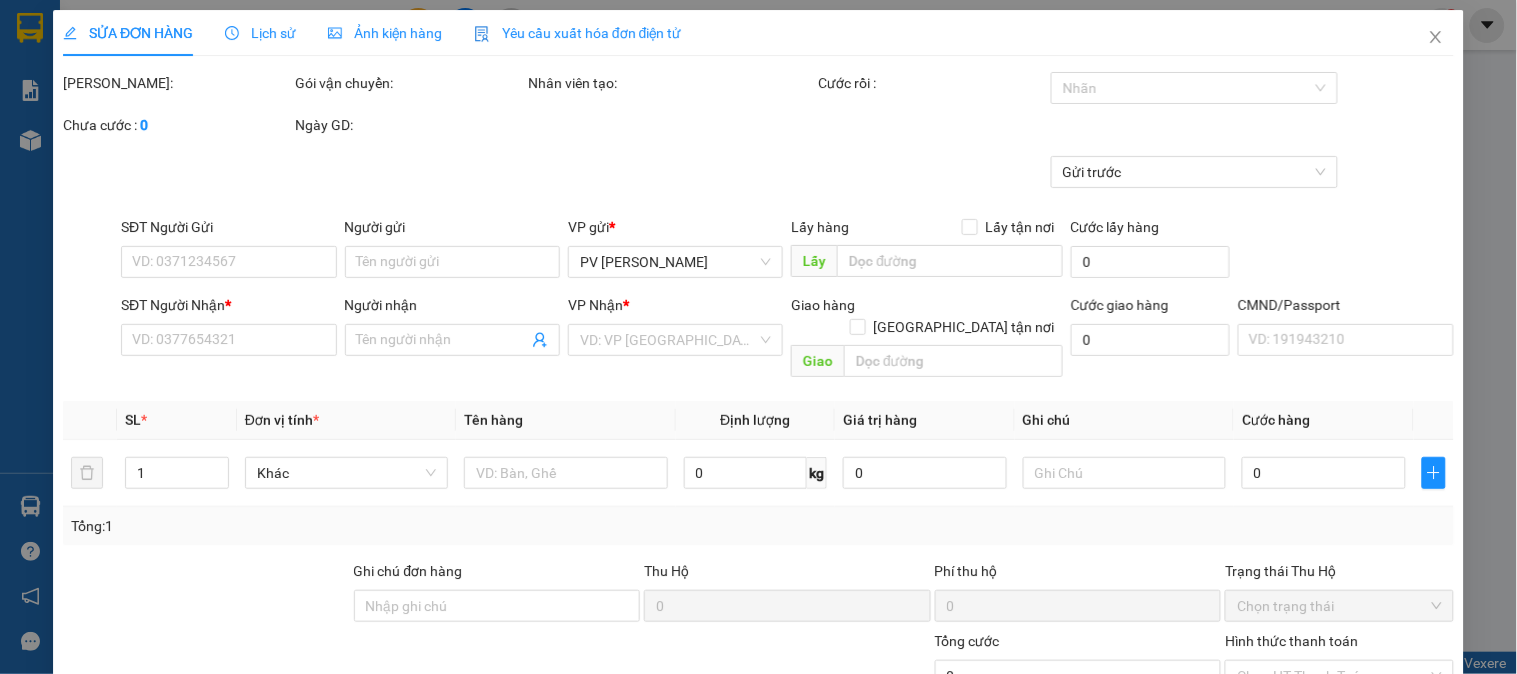 type on "5.500" 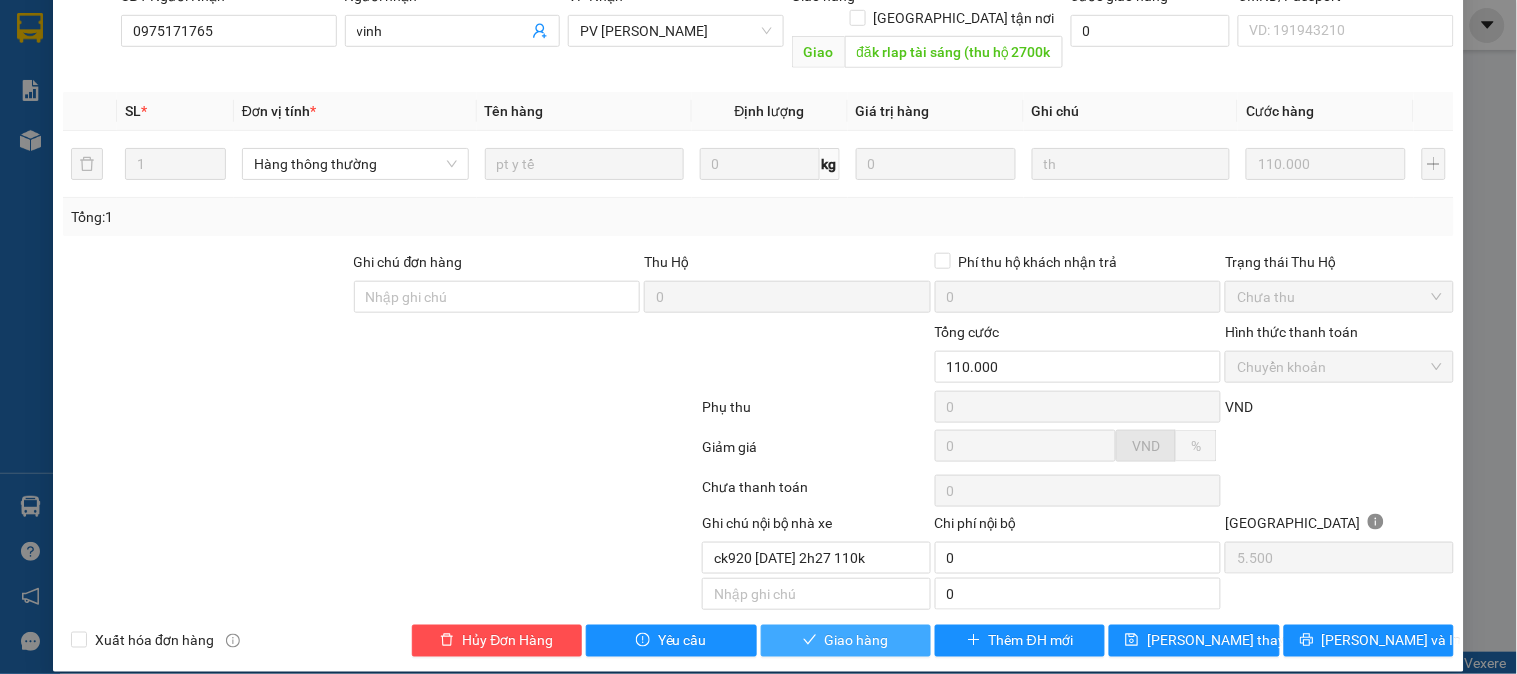 click on "Giao hàng" at bounding box center [857, 641] 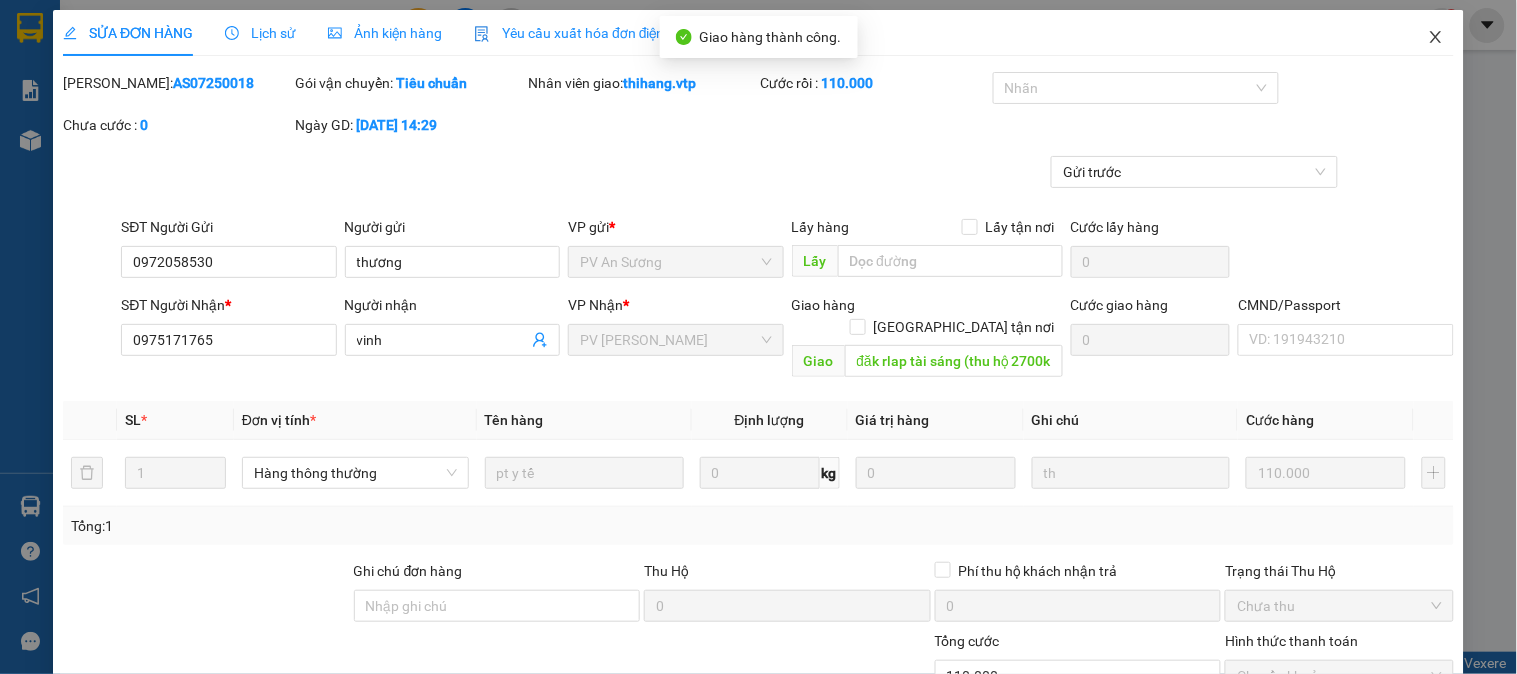 click 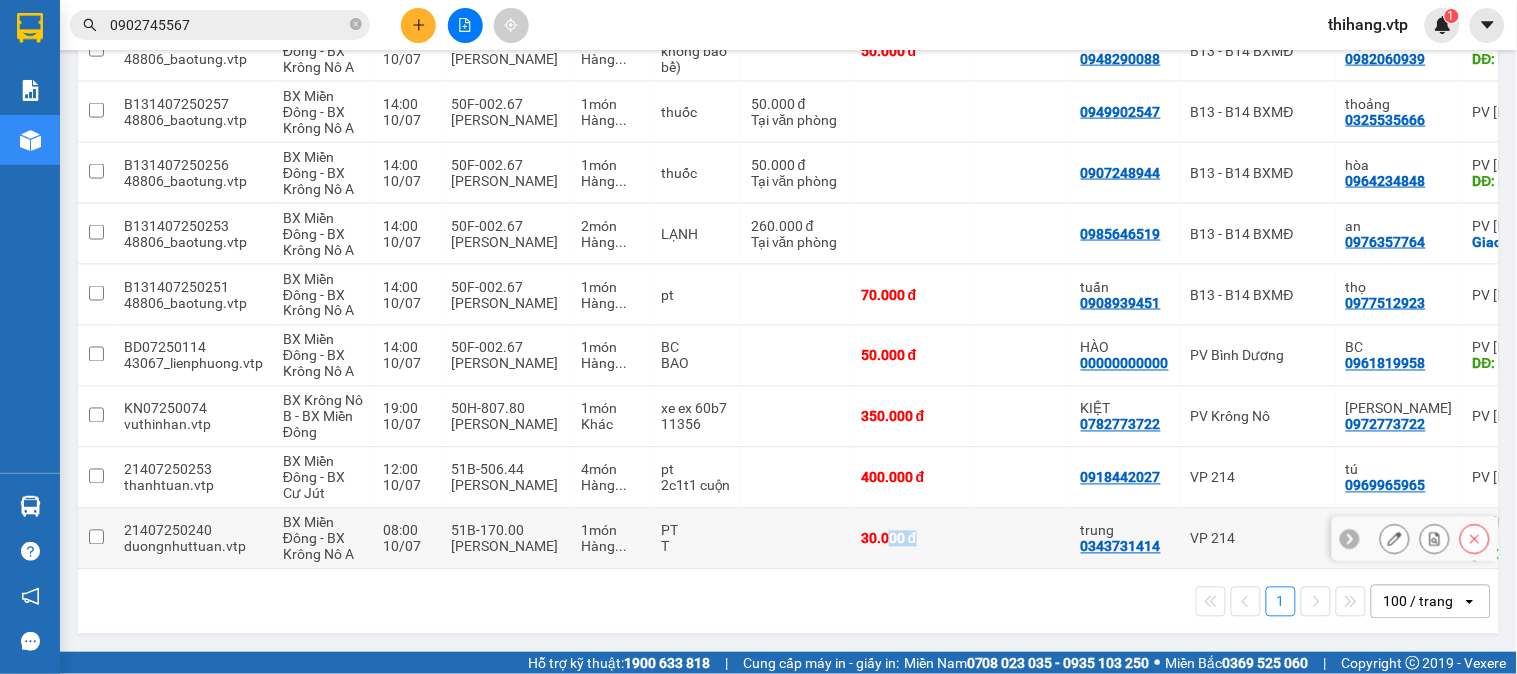 drag, startPoint x: 885, startPoint y: 557, endPoint x: 958, endPoint y: 556, distance: 73.00685 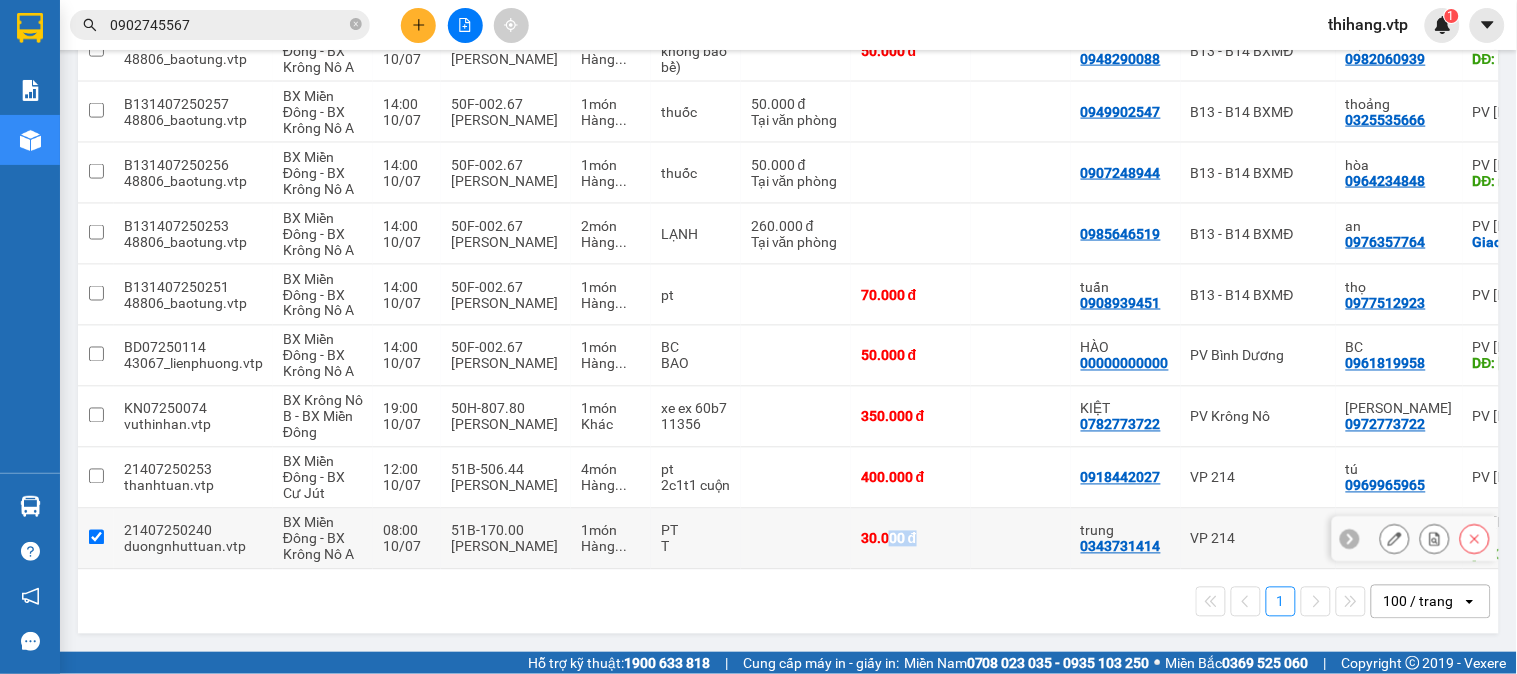 checkbox on "true" 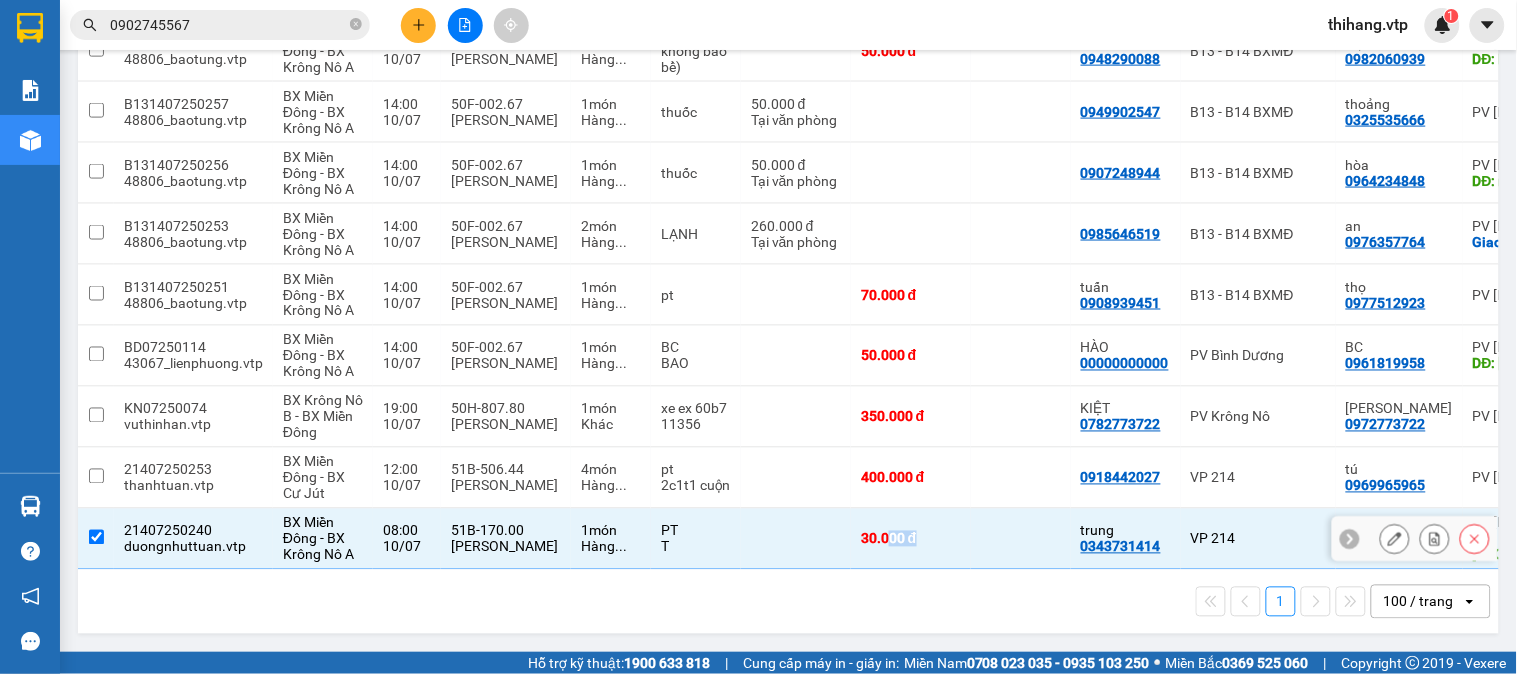 click 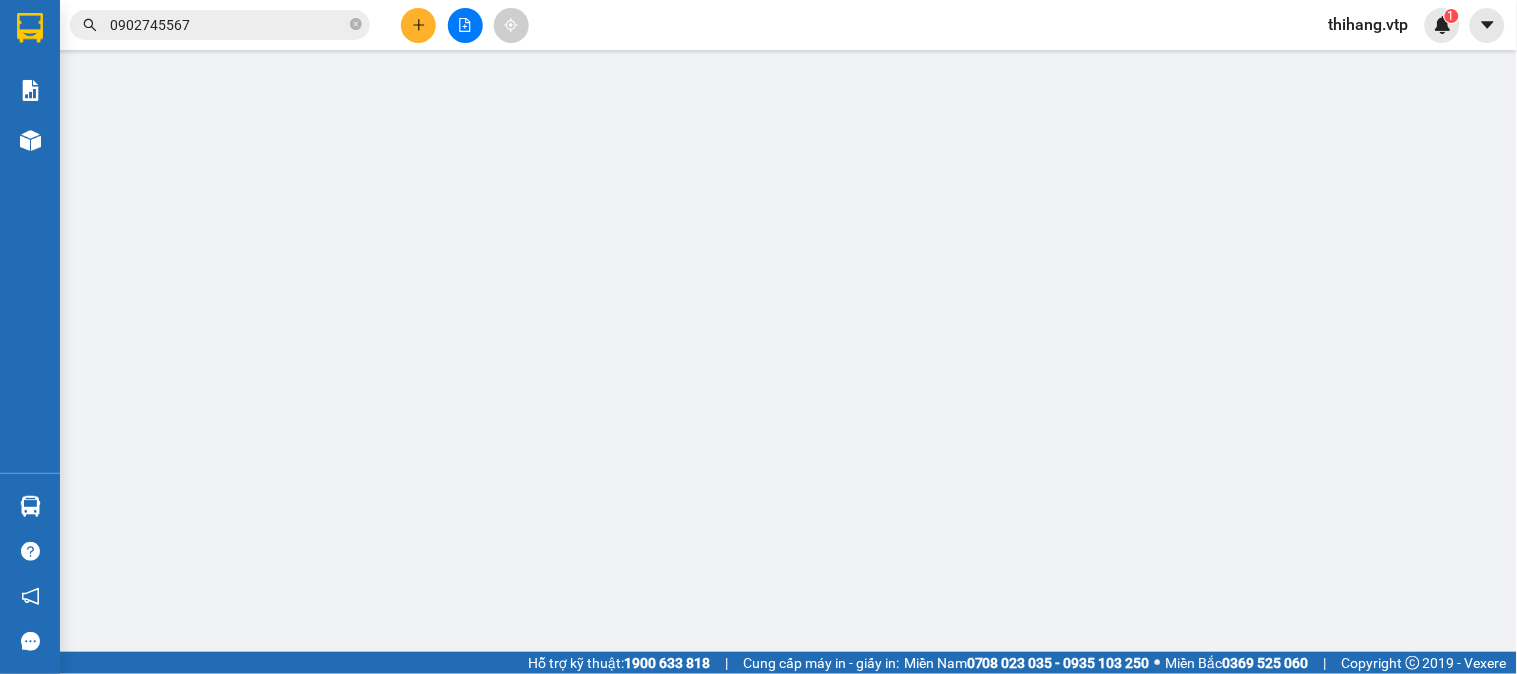 type on "0343731414" 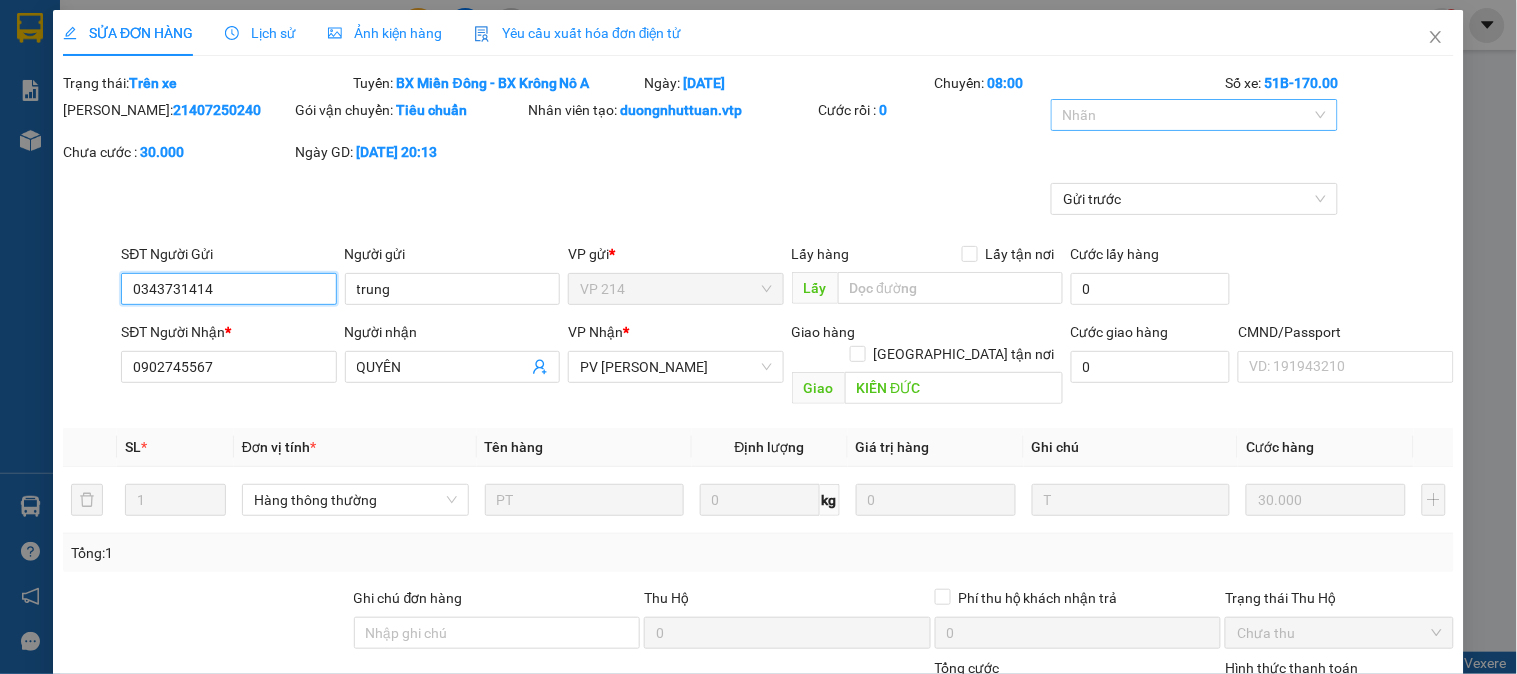 type on "1.500" 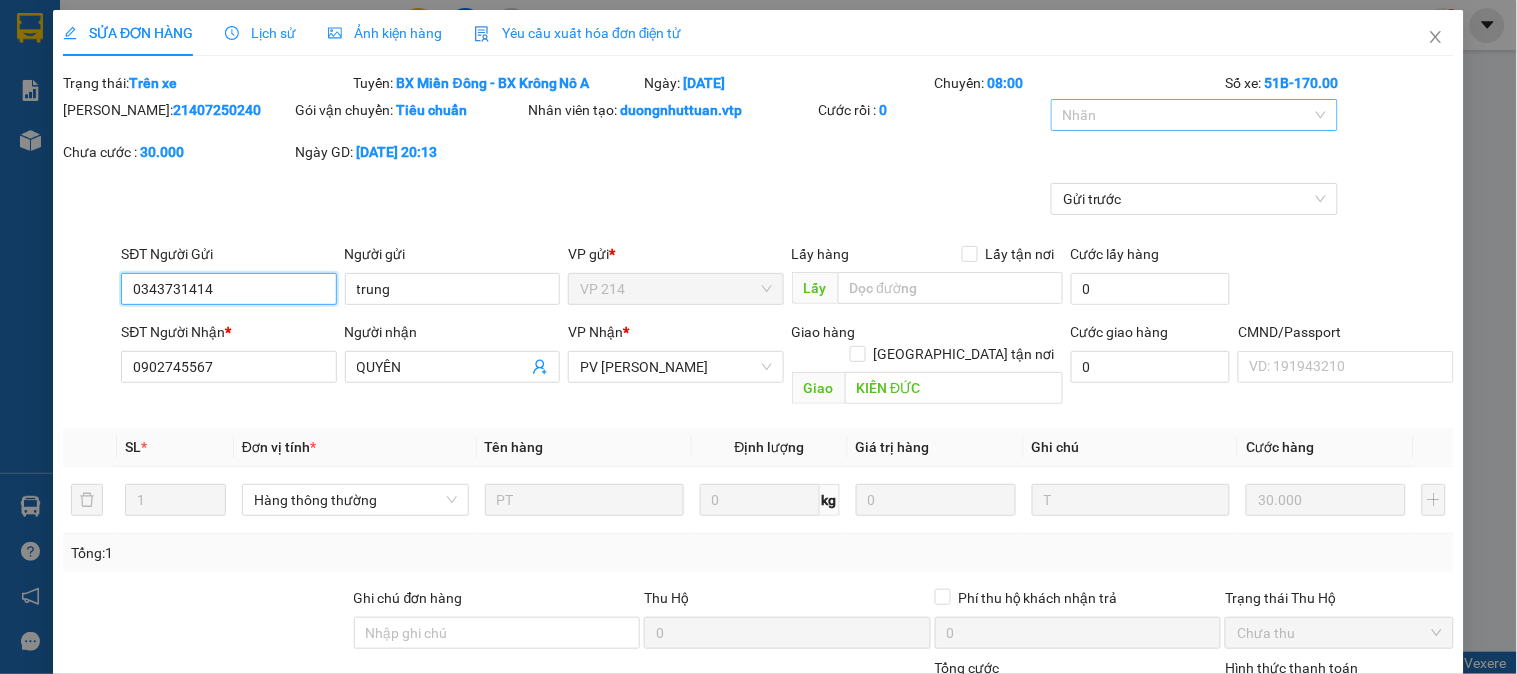 click at bounding box center [1184, 115] 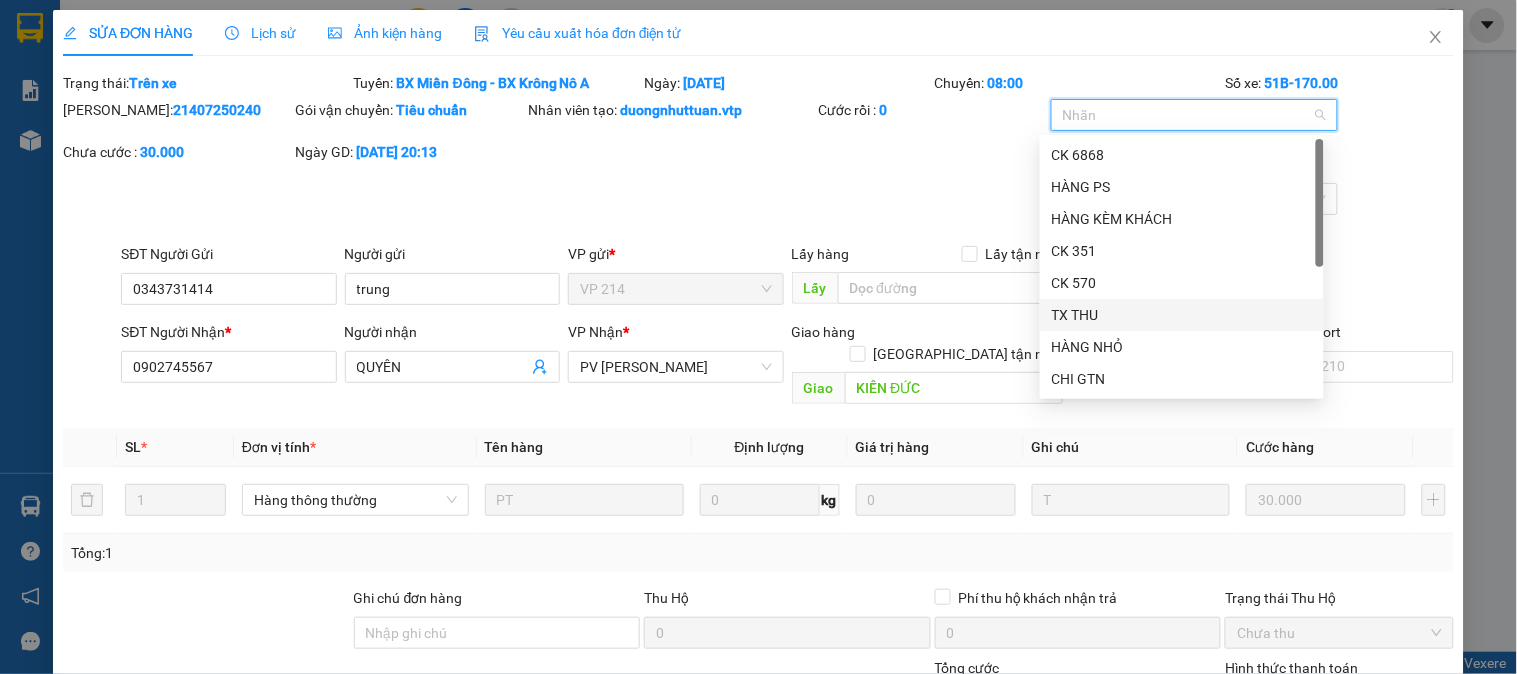 click on "TX THU" at bounding box center [1182, 315] 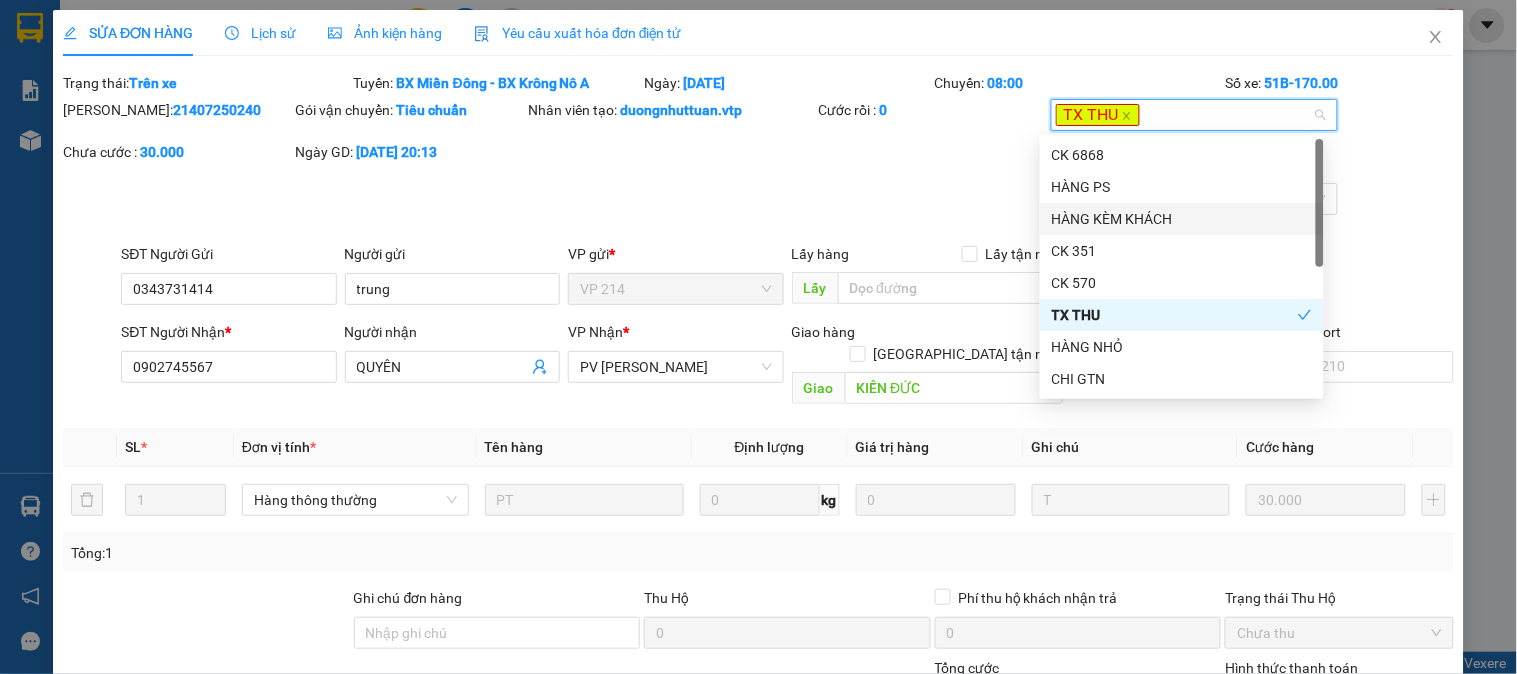 click on "Gửi trước" at bounding box center [758, 213] 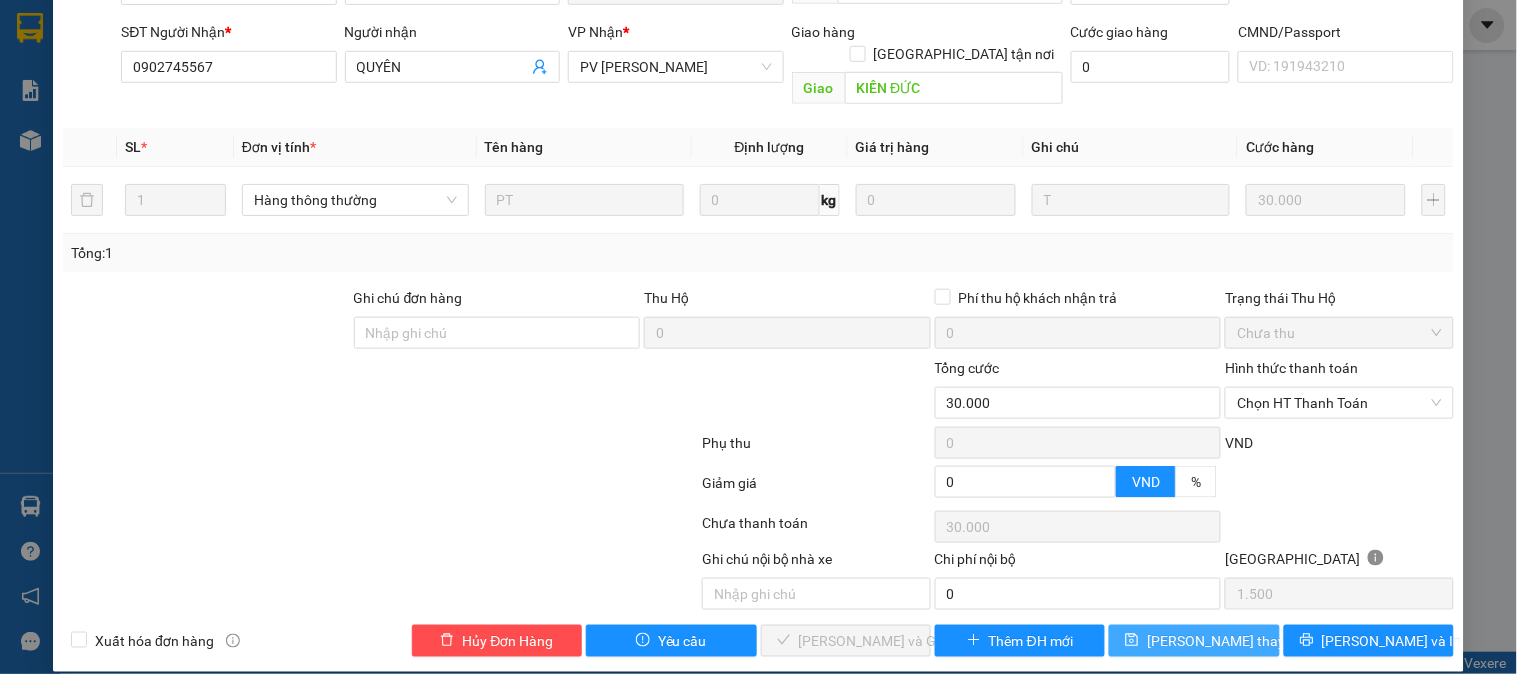click on "[PERSON_NAME] thay đổi" at bounding box center (1227, 641) 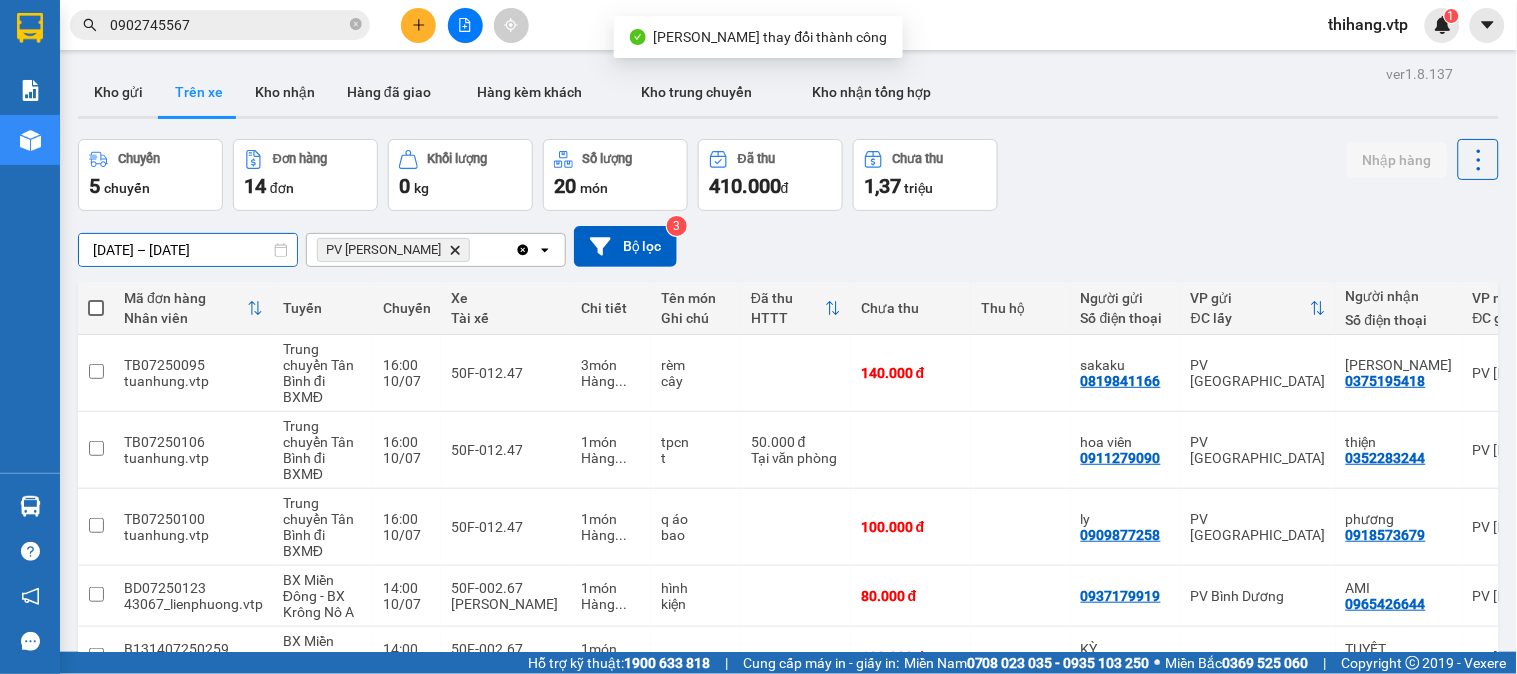 click on "[DATE] – [DATE]" at bounding box center [188, 250] 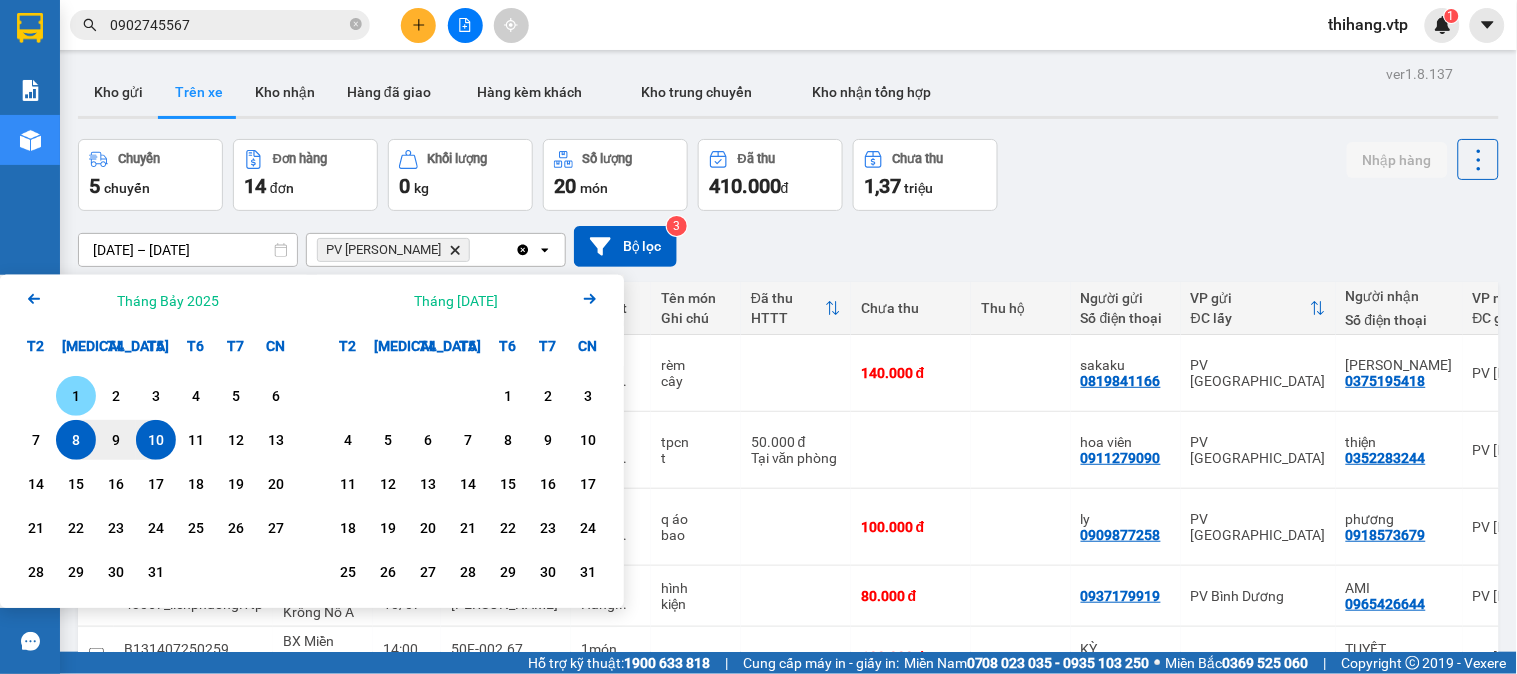 drag, startPoint x: 81, startPoint y: 390, endPoint x: 146, endPoint y: 425, distance: 73.82411 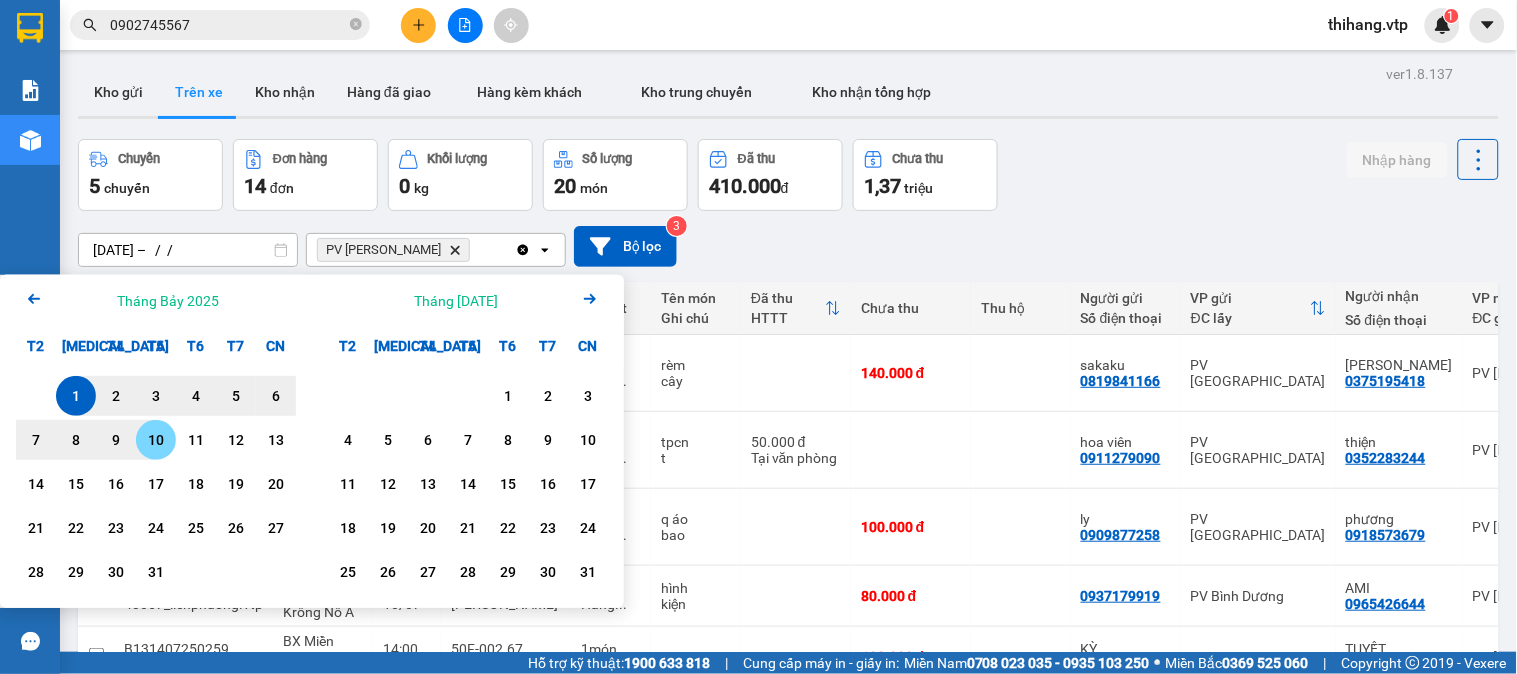 click on "10" at bounding box center (156, 440) 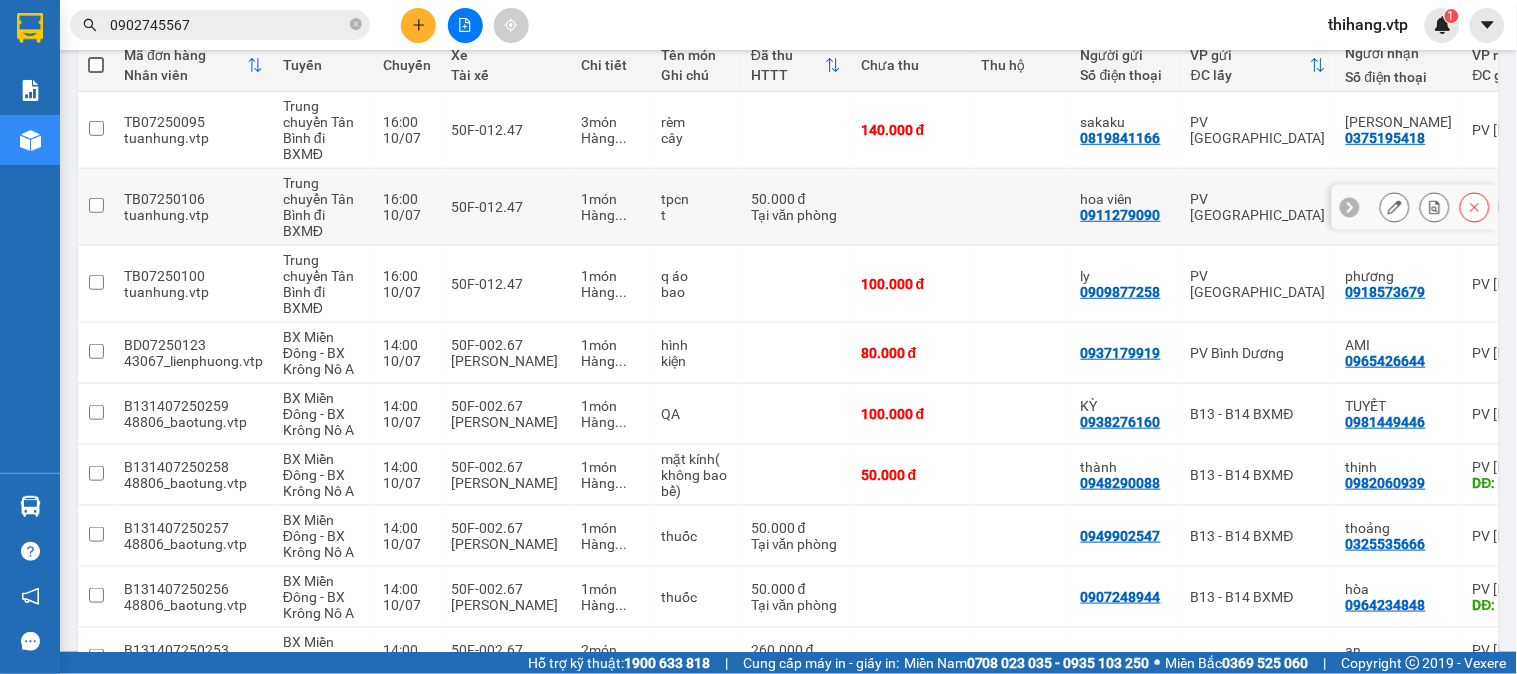 scroll, scrollTop: 0, scrollLeft: 0, axis: both 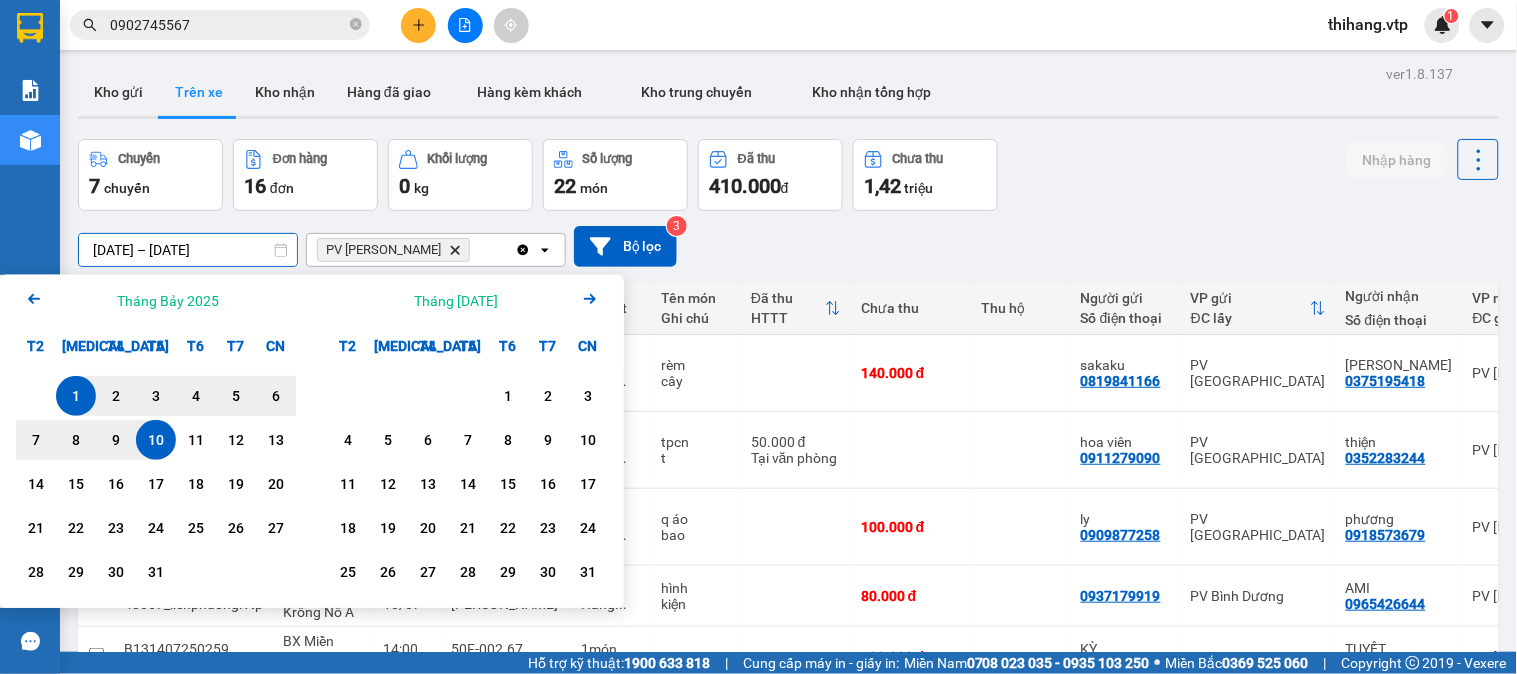 click on "[DATE] – [DATE]" at bounding box center [188, 250] 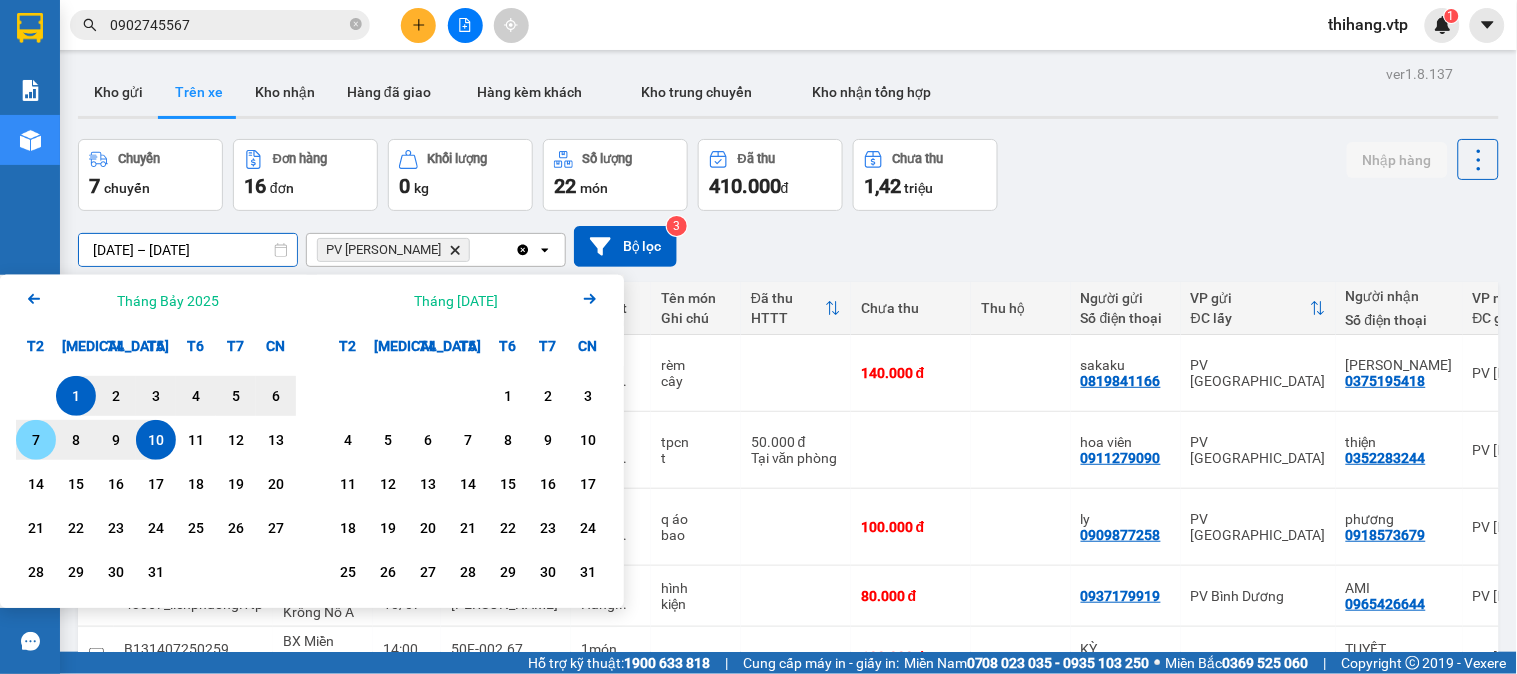 click on "7" at bounding box center [36, 440] 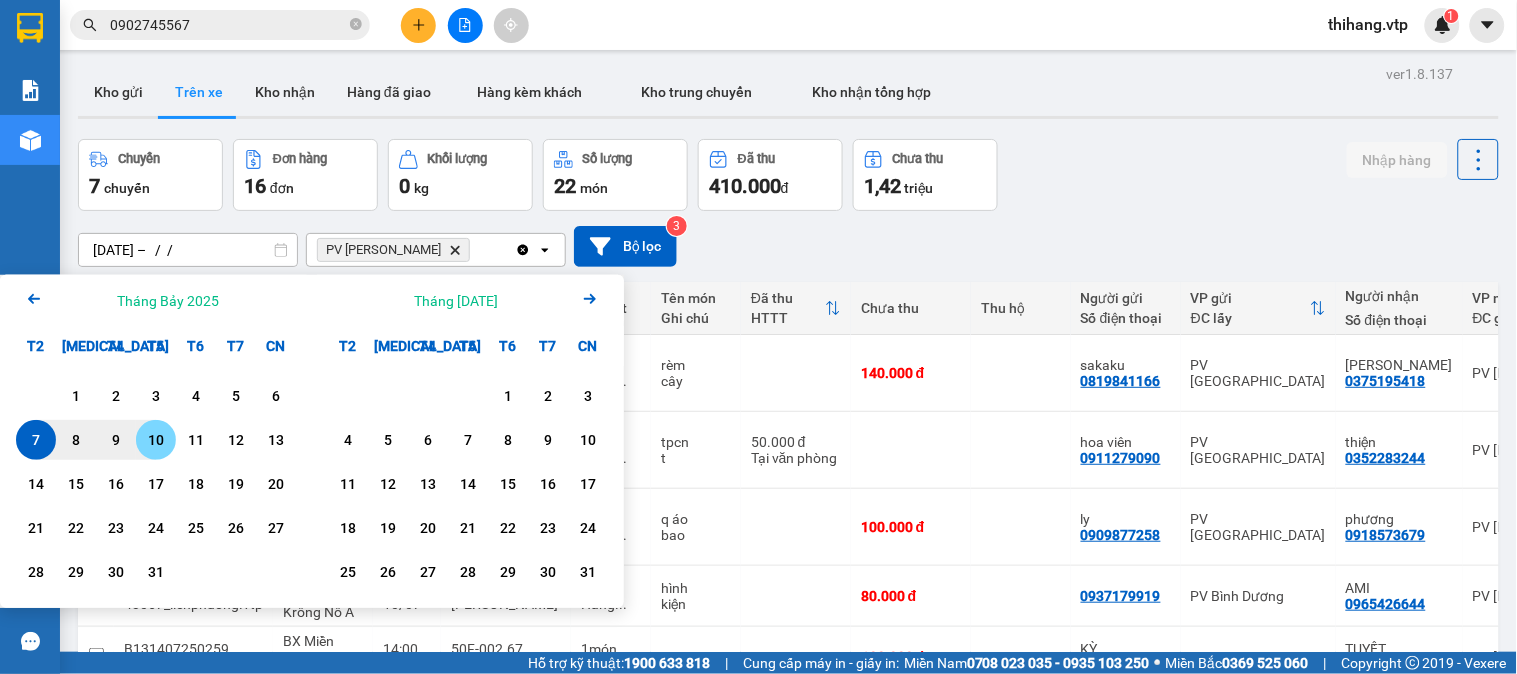 click on "10" at bounding box center [156, 440] 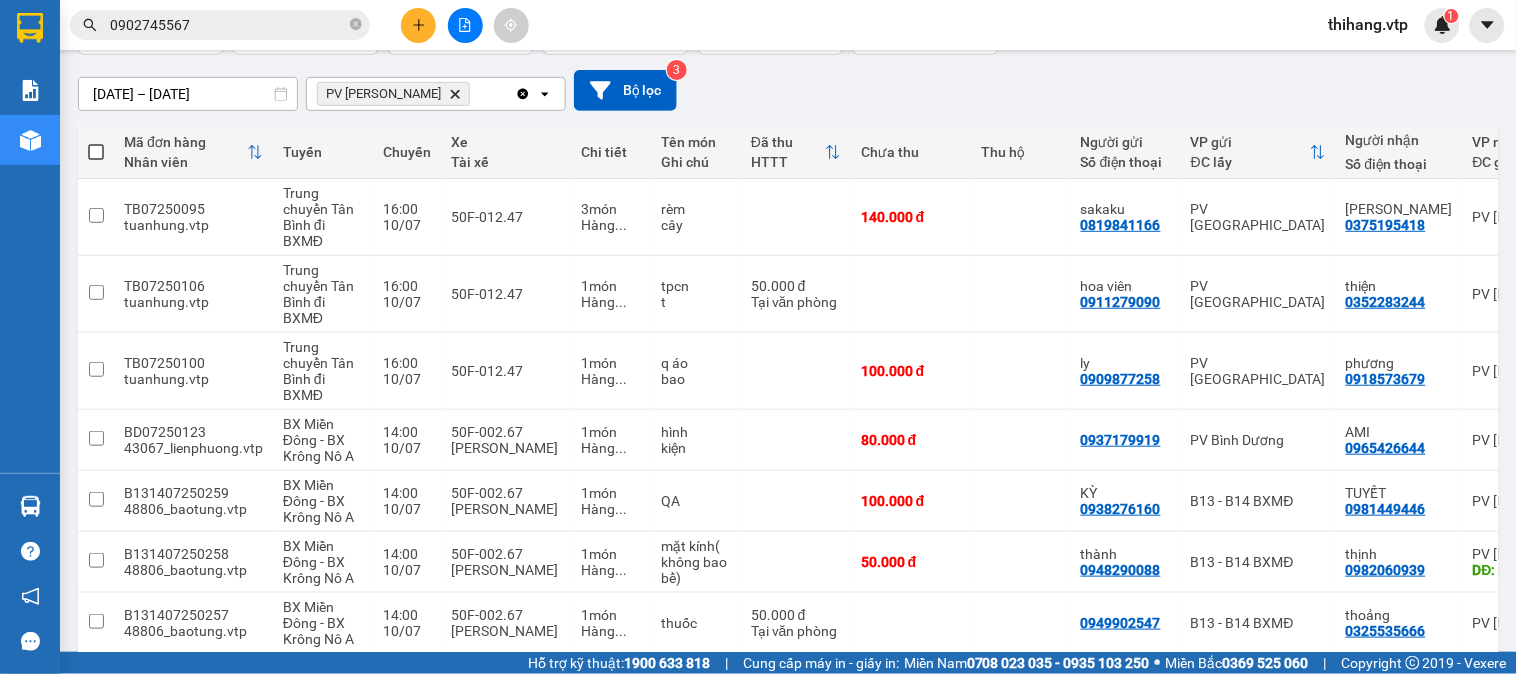 scroll, scrollTop: 0, scrollLeft: 0, axis: both 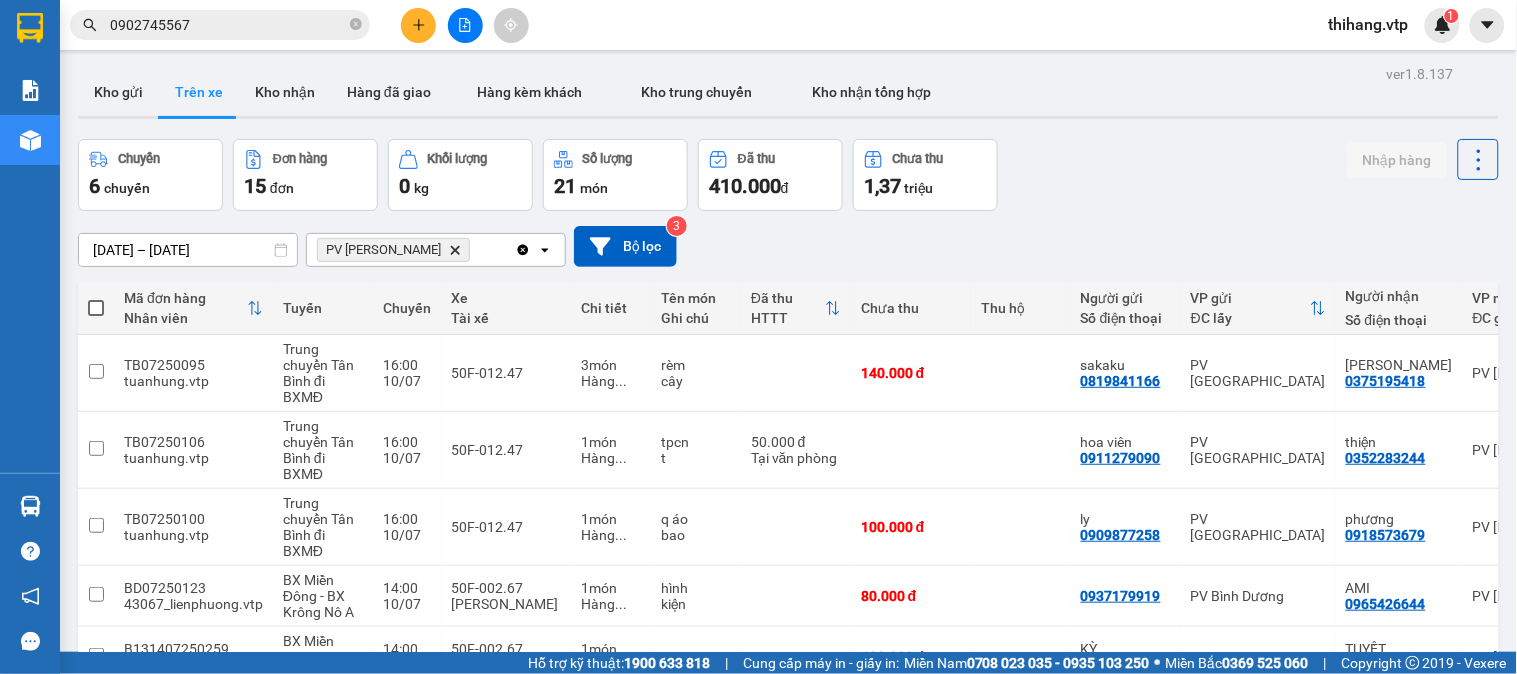 click on "[DATE] – [DATE]" at bounding box center [188, 250] 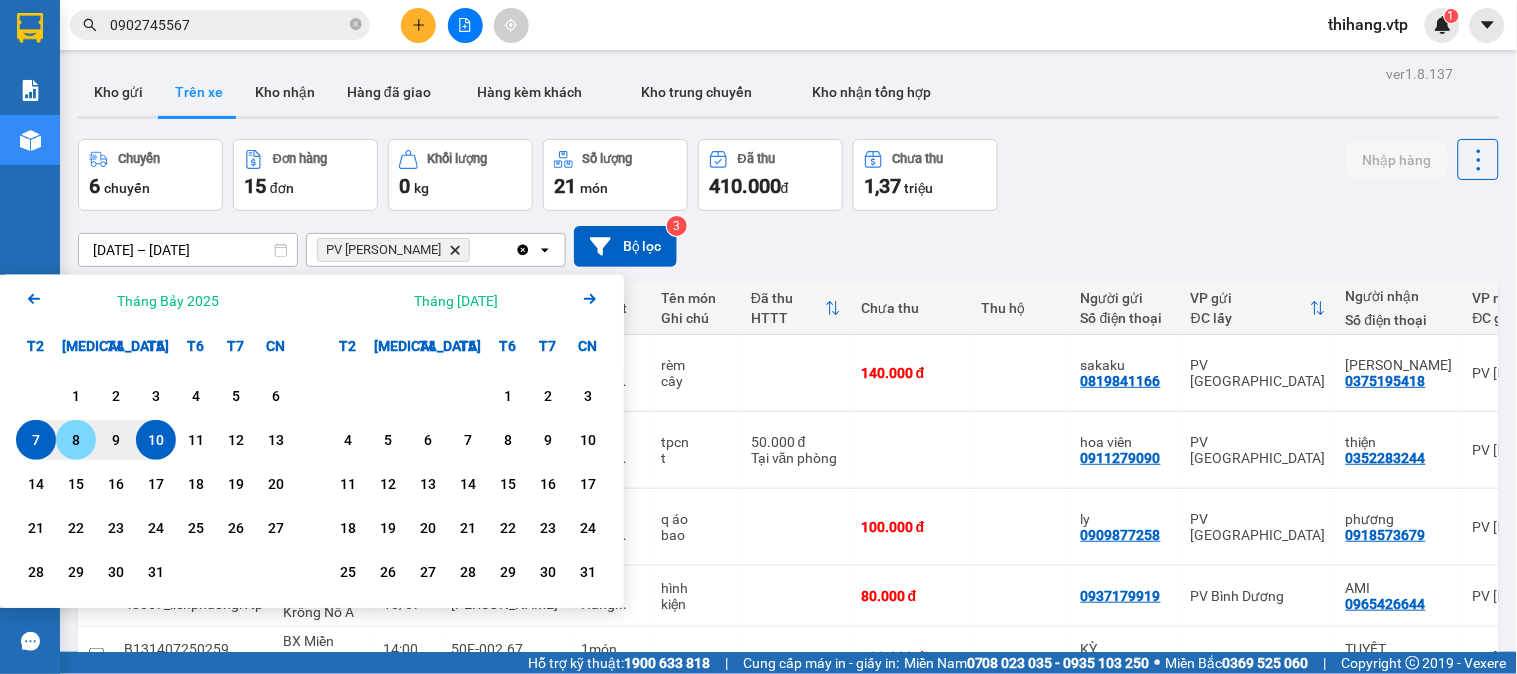 click on "8" at bounding box center [76, 440] 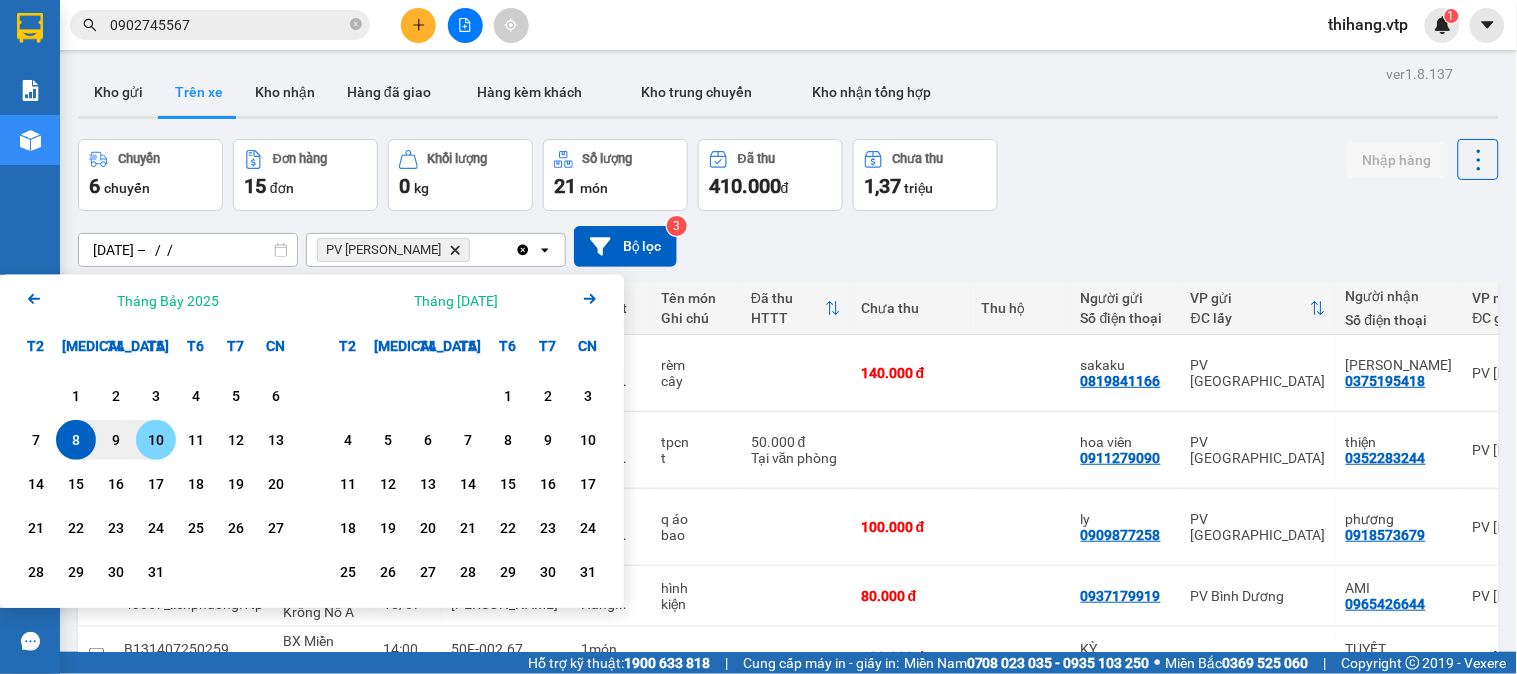 click on "10" at bounding box center [156, 440] 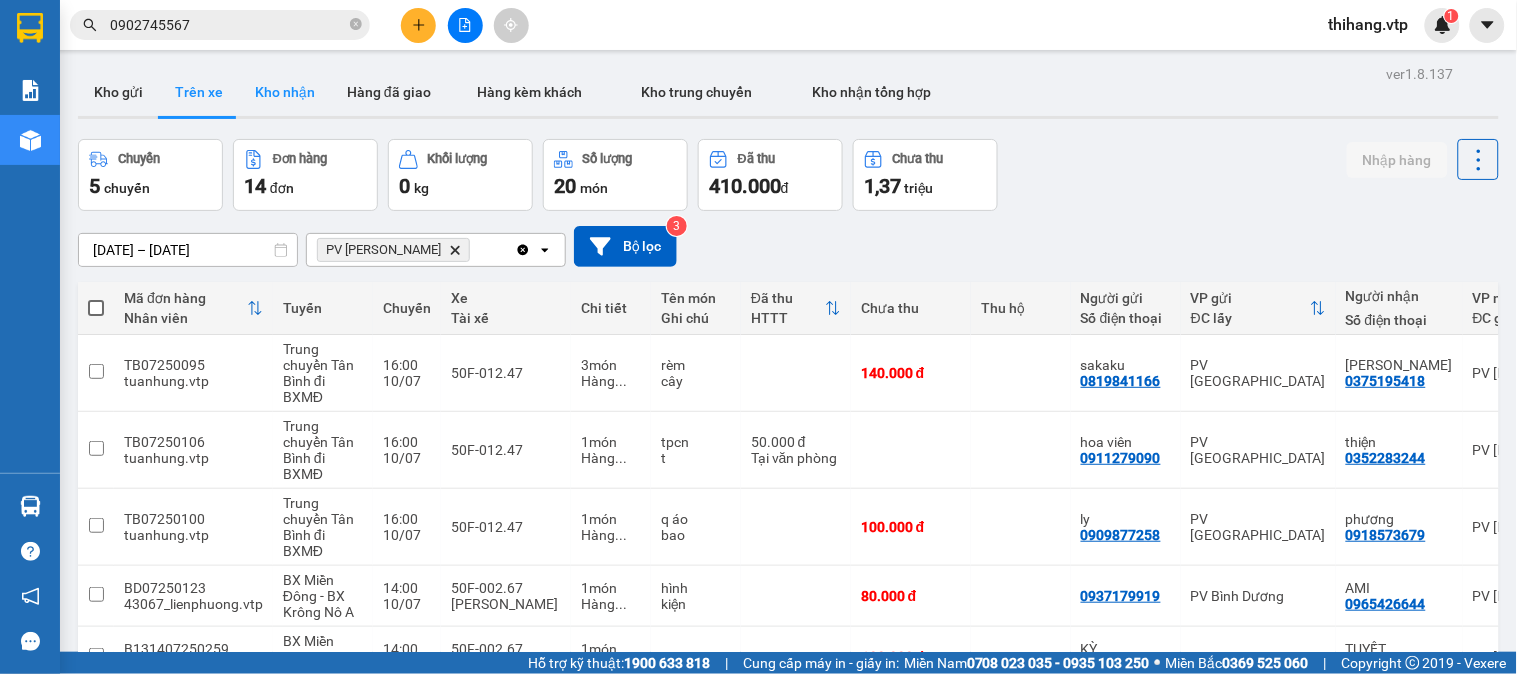 click on "Kho nhận" at bounding box center (285, 92) 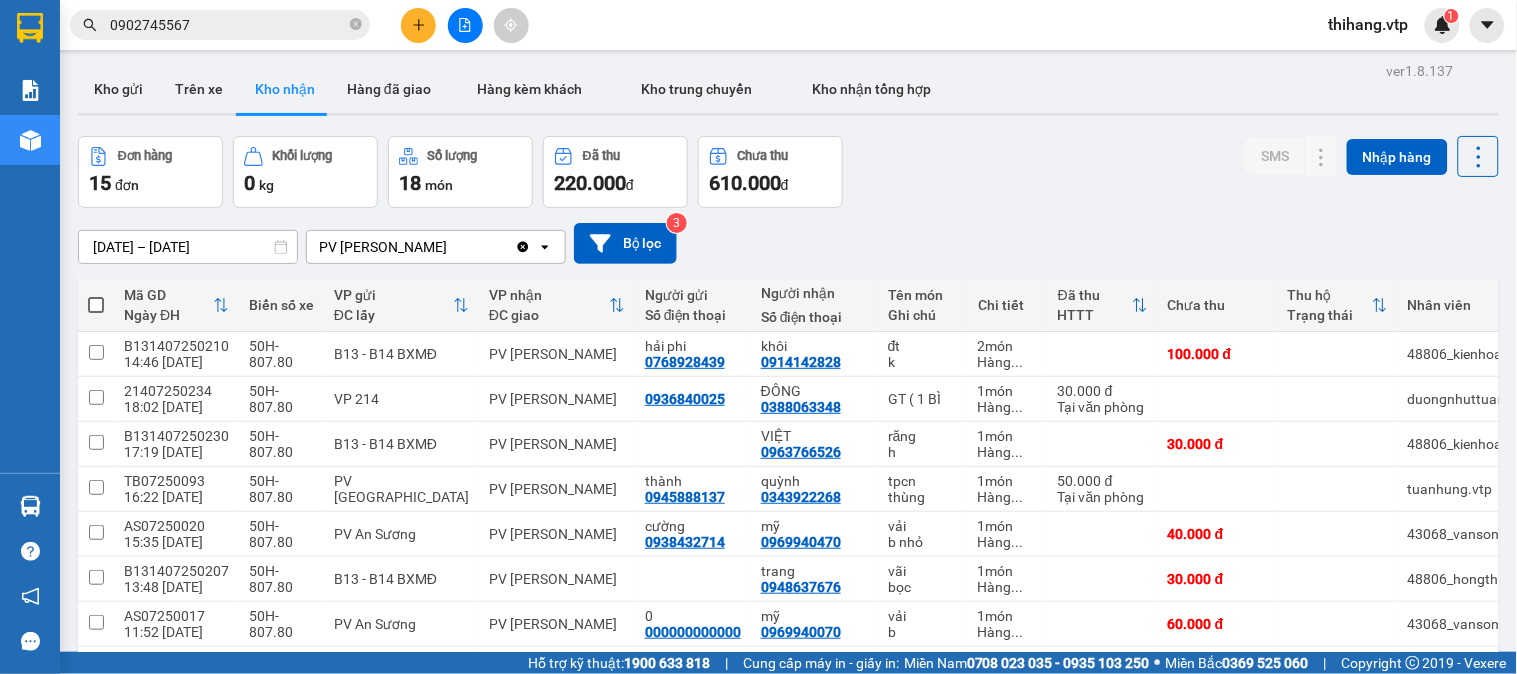 scroll, scrollTop: 0, scrollLeft: 0, axis: both 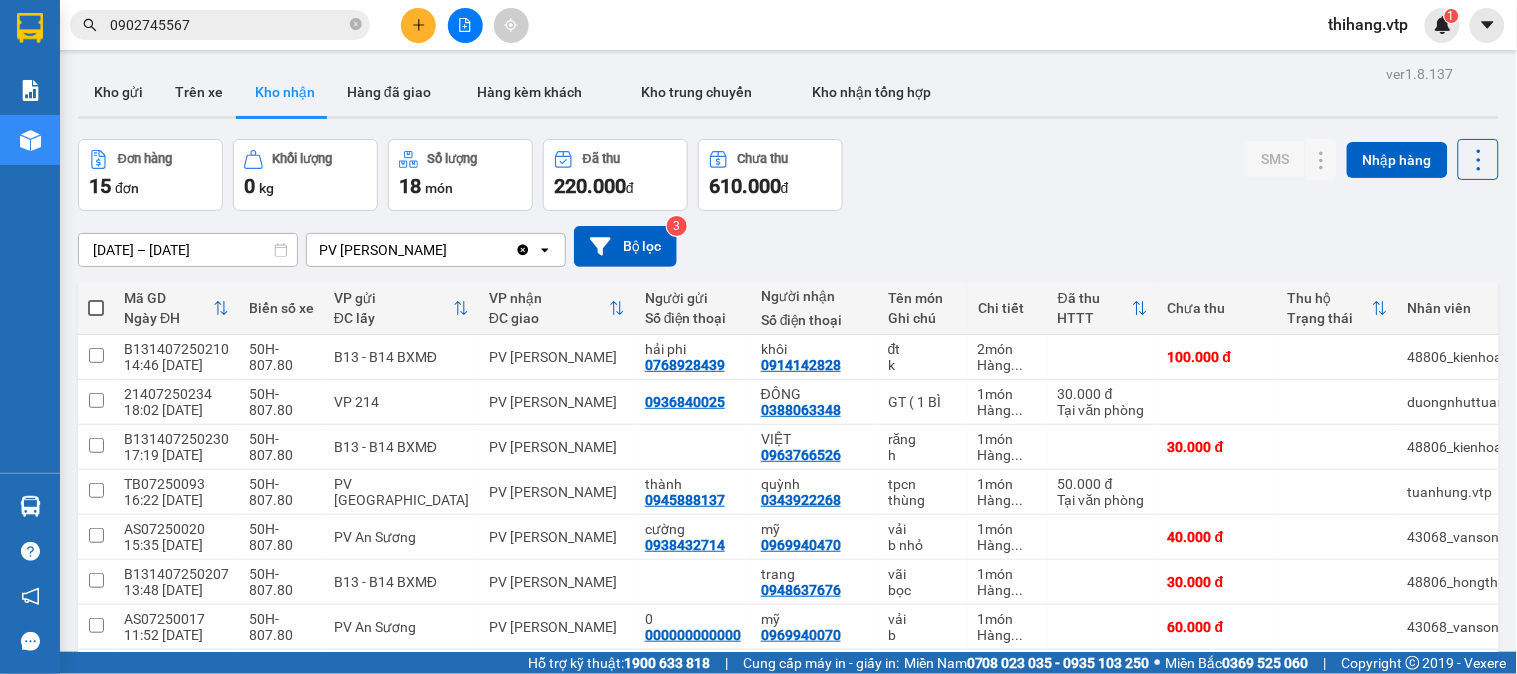 click on "[DATE] – [DATE]" at bounding box center (188, 250) 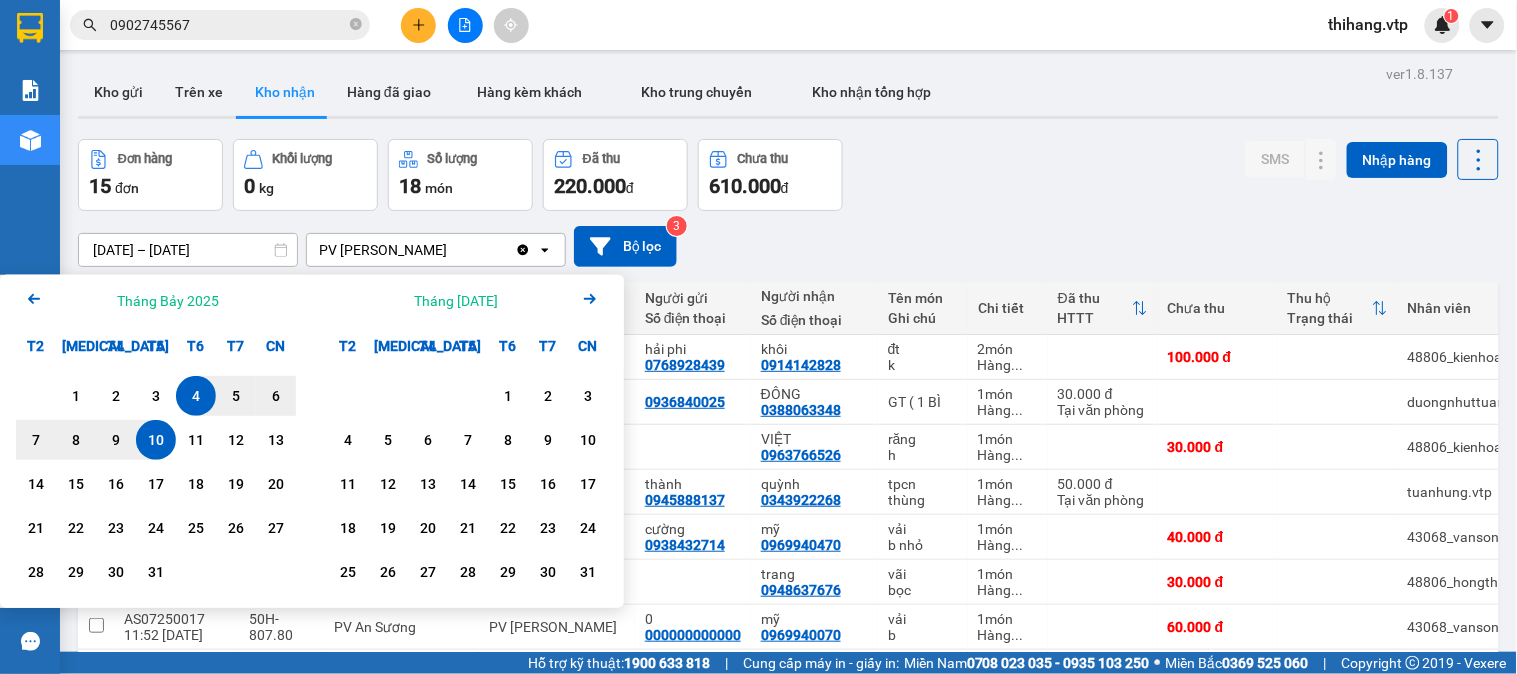 click on "Arrow Left" 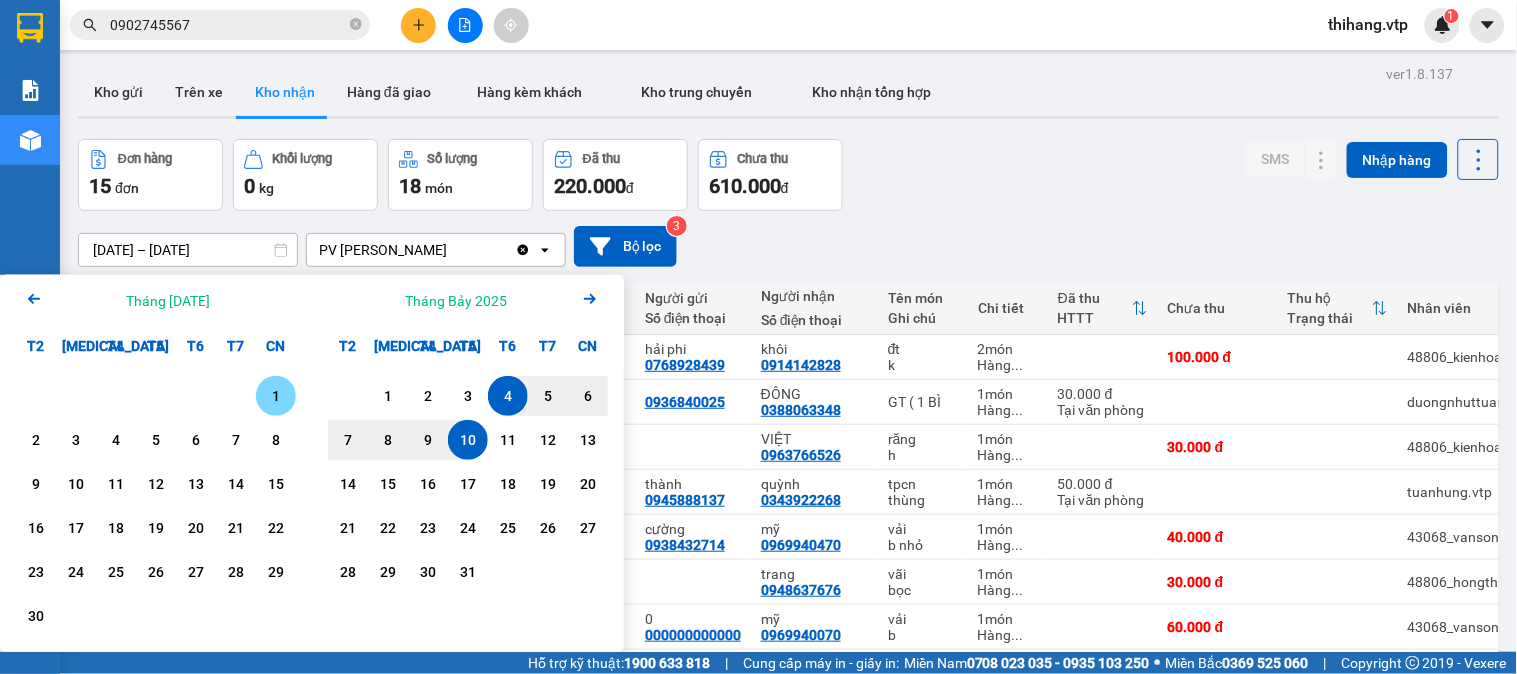 click on "1" at bounding box center (276, 396) 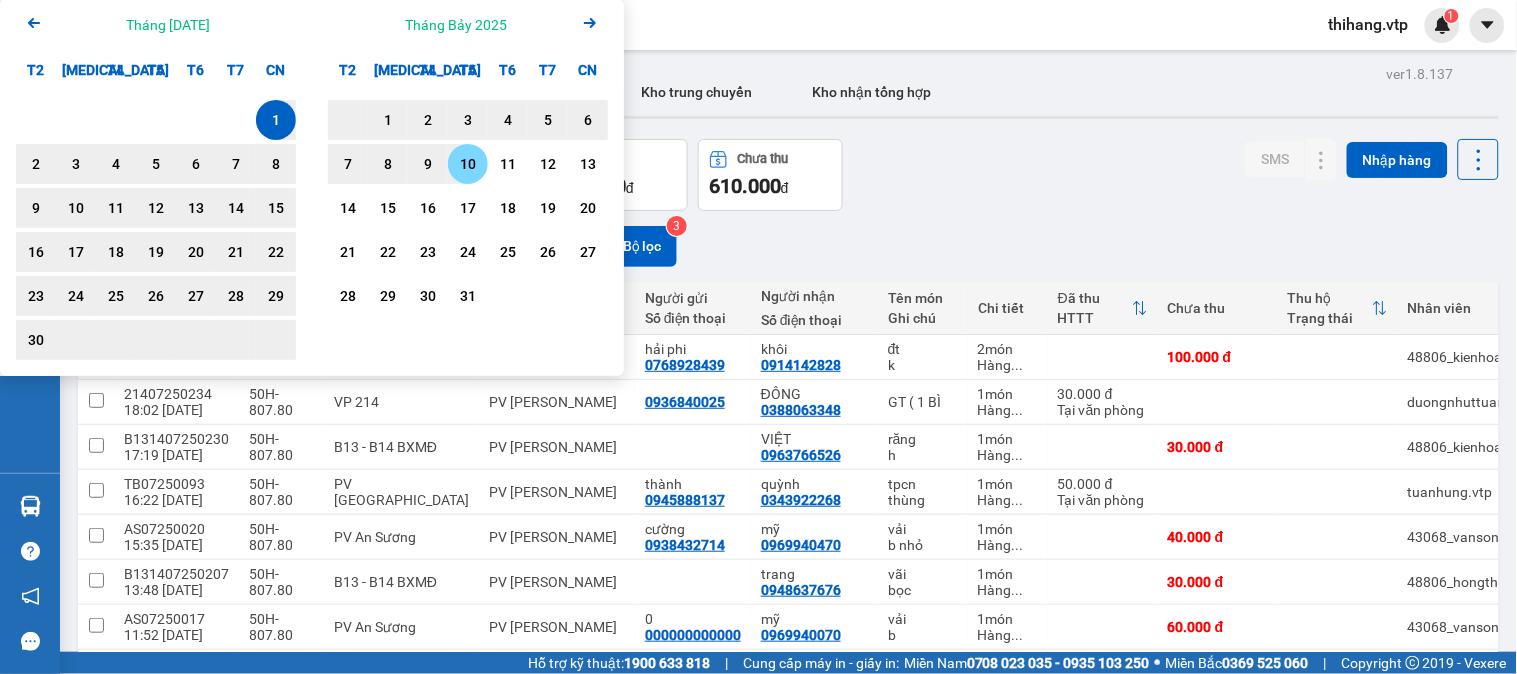 click on "10" at bounding box center [468, 164] 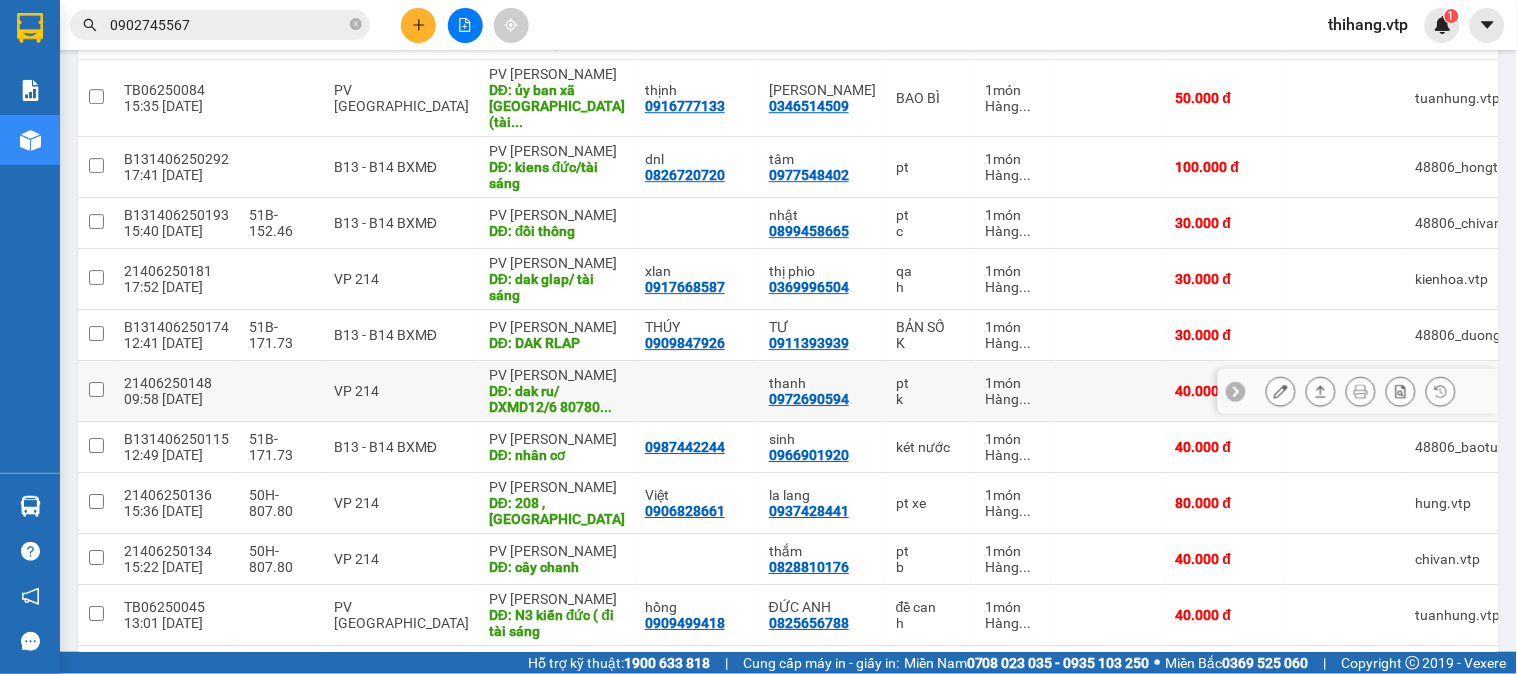 scroll, scrollTop: 1542, scrollLeft: 0, axis: vertical 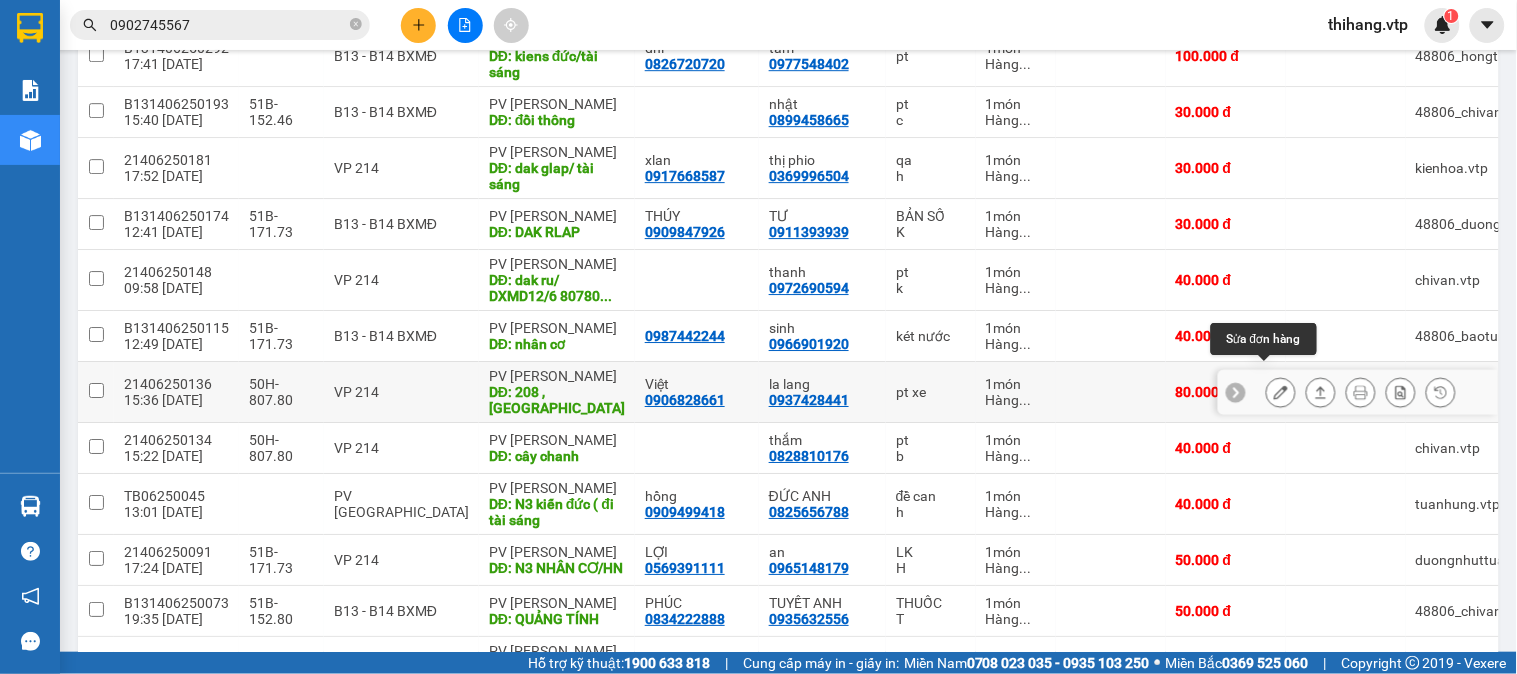 click 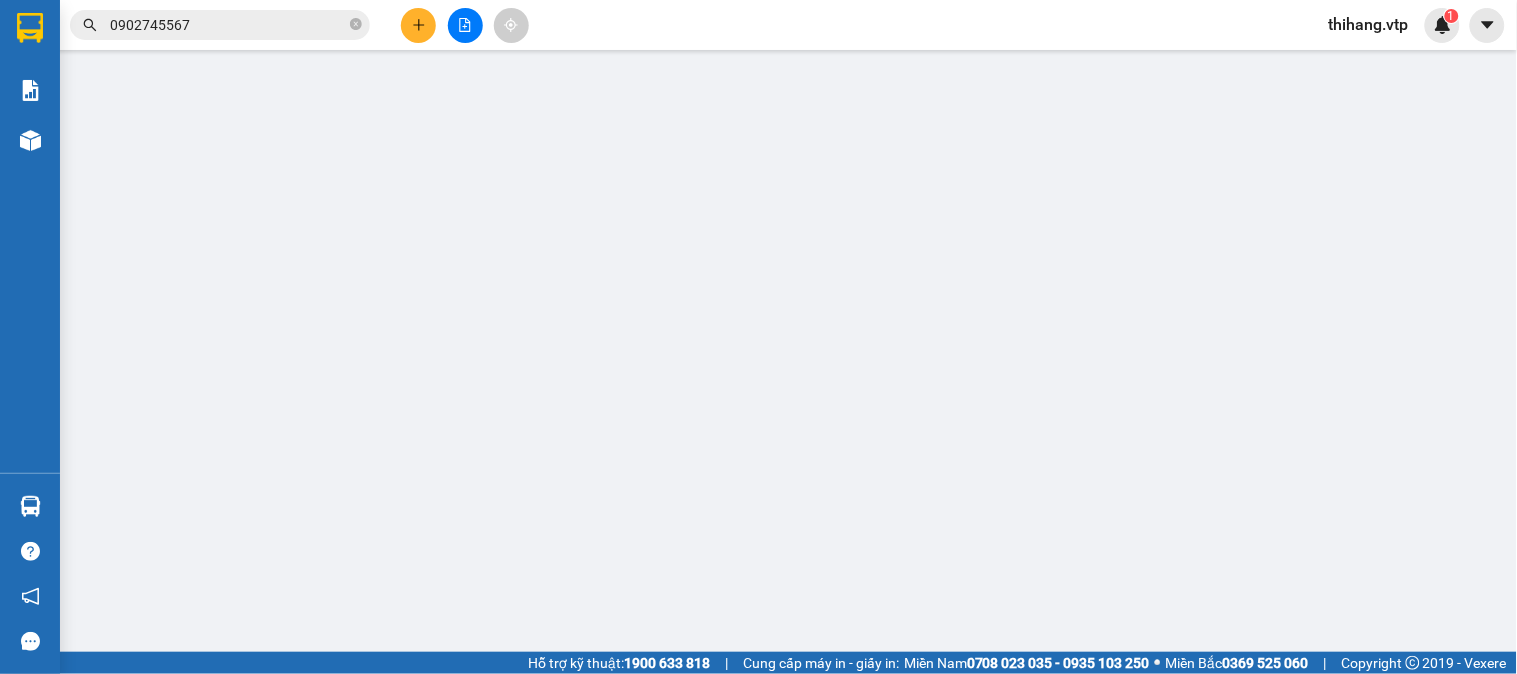 scroll, scrollTop: 0, scrollLeft: 0, axis: both 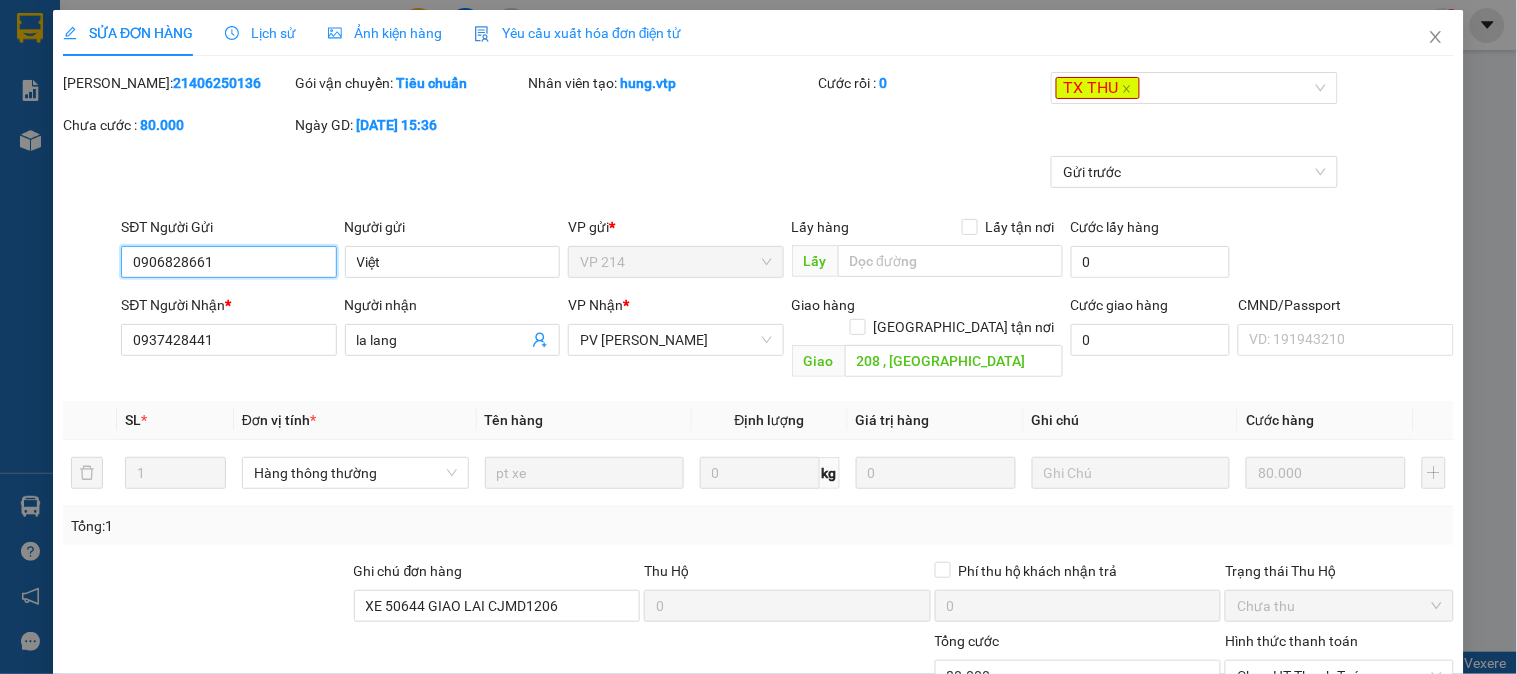 type on "4.000" 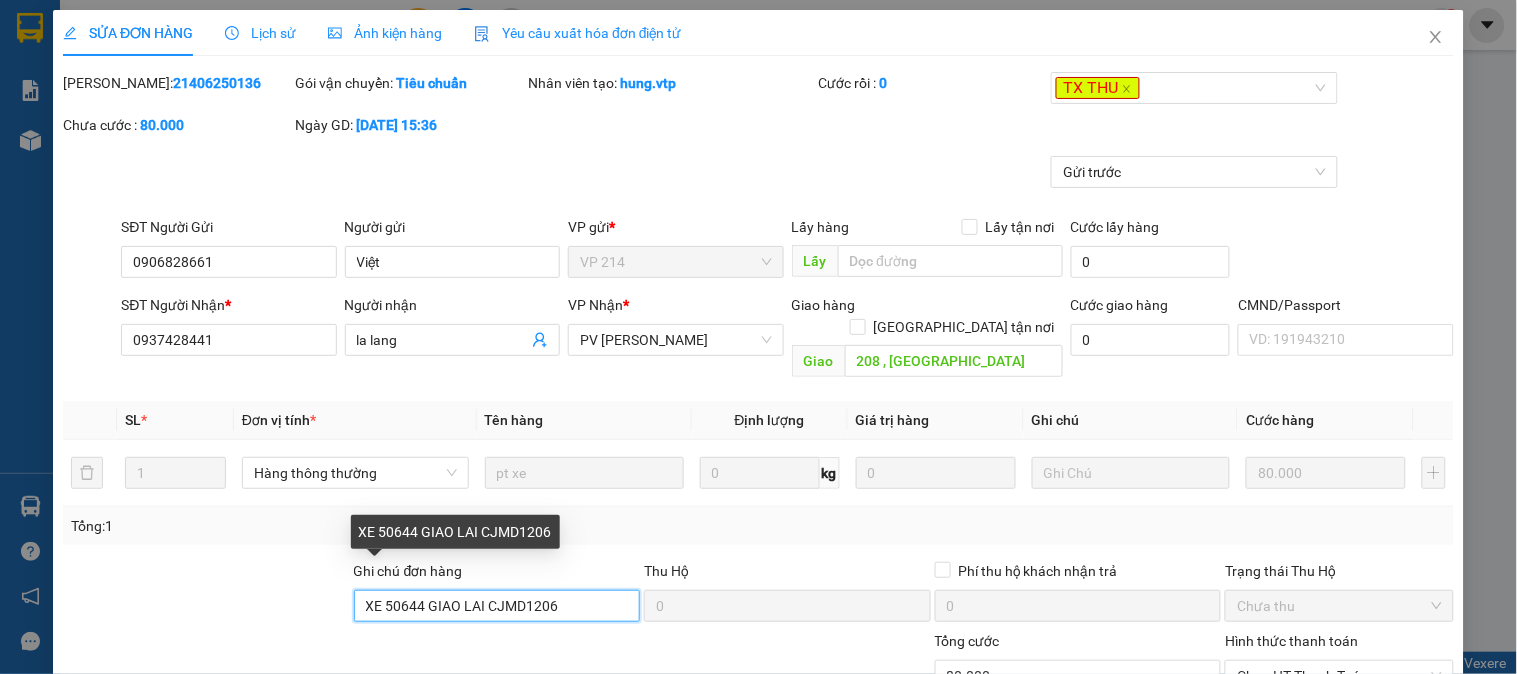 drag, startPoint x: 552, startPoint y: 585, endPoint x: 351, endPoint y: 587, distance: 201.00995 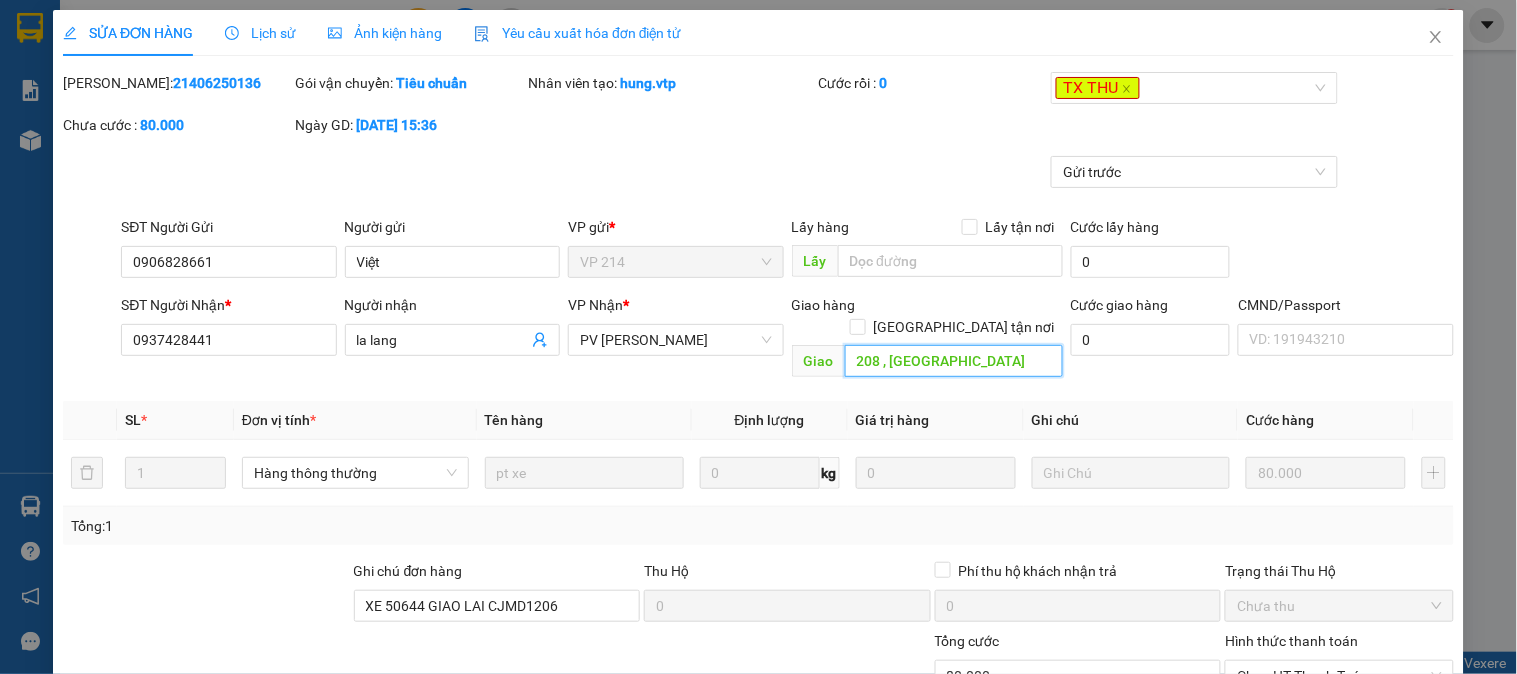 click on "208 , [GEOGRAPHIC_DATA]" at bounding box center [954, 361] 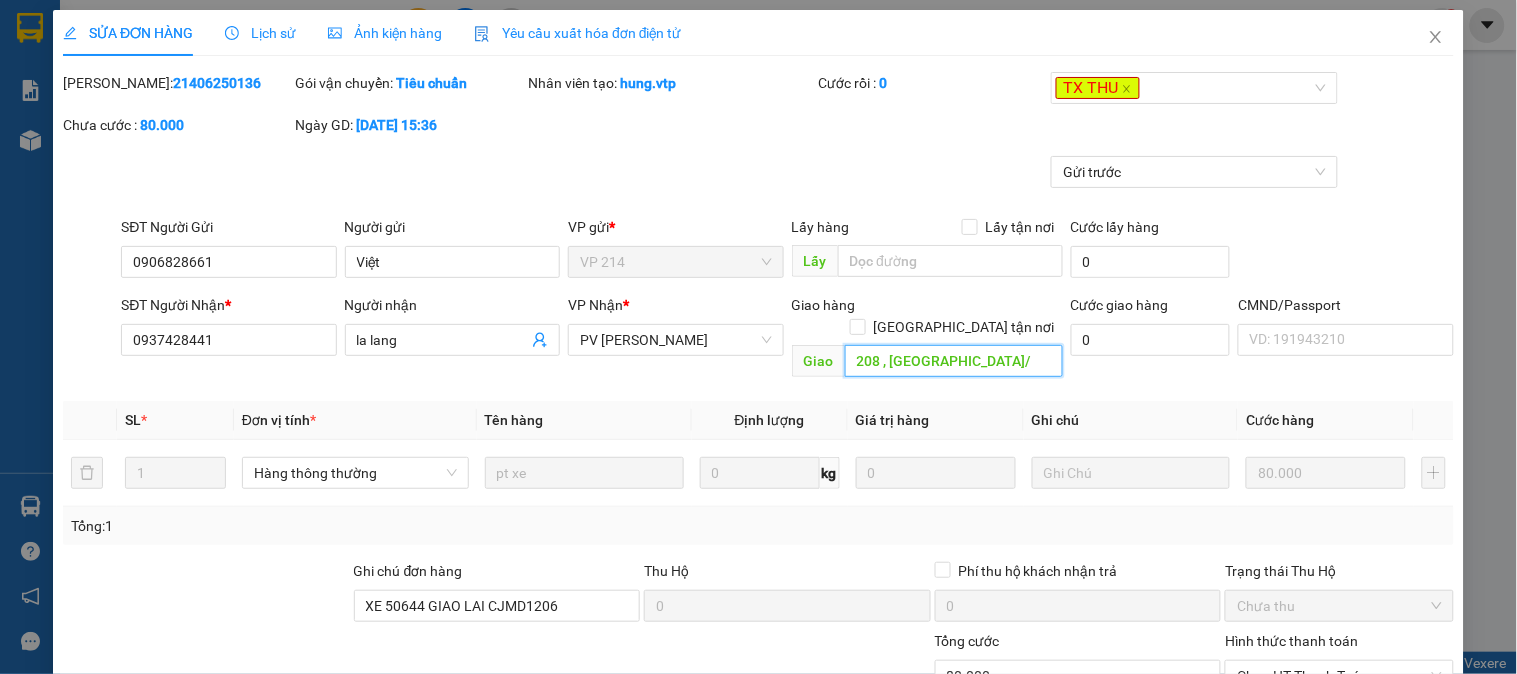 paste on "XE 50644 GIAO LAI CJMD1206" 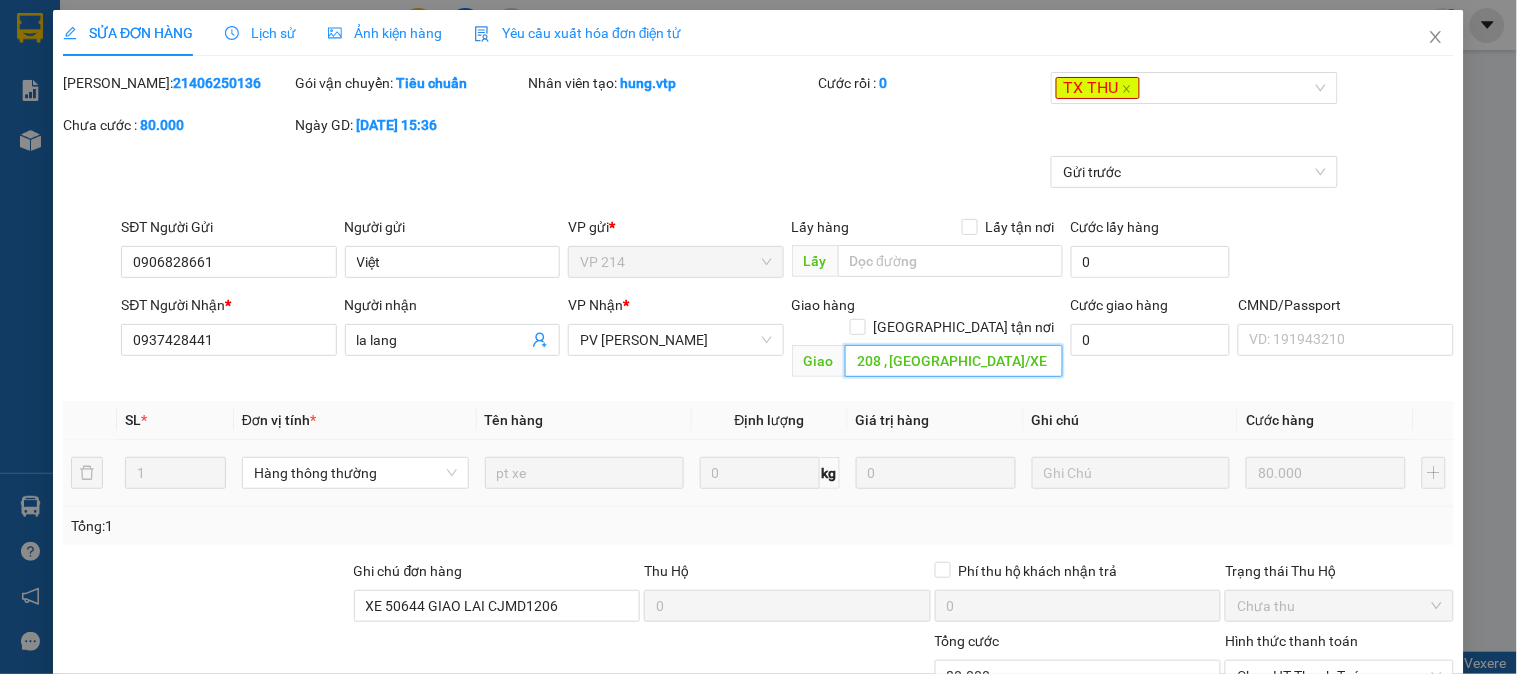 scroll, scrollTop: 0, scrollLeft: 94, axis: horizontal 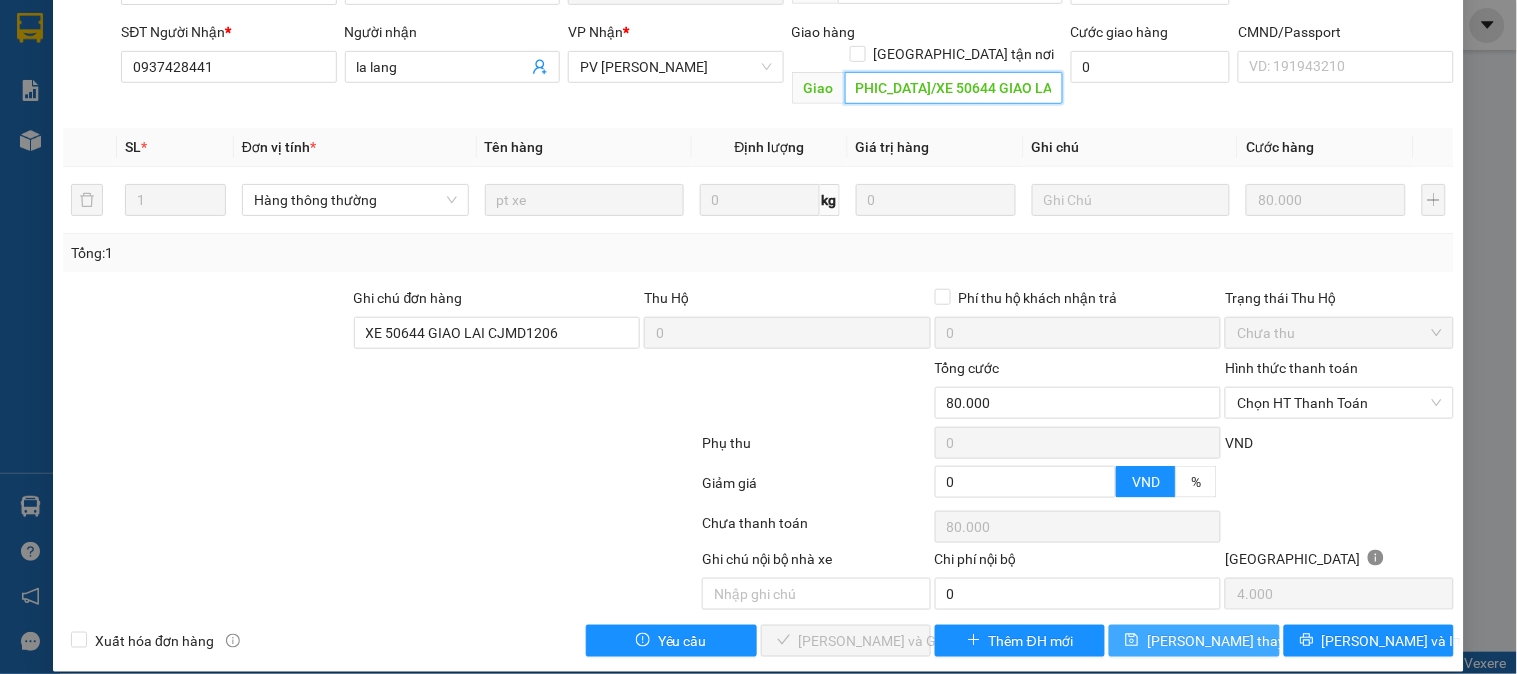 type on "208 , [GEOGRAPHIC_DATA]/XE 50644 GIAO LAI CJMD1206" 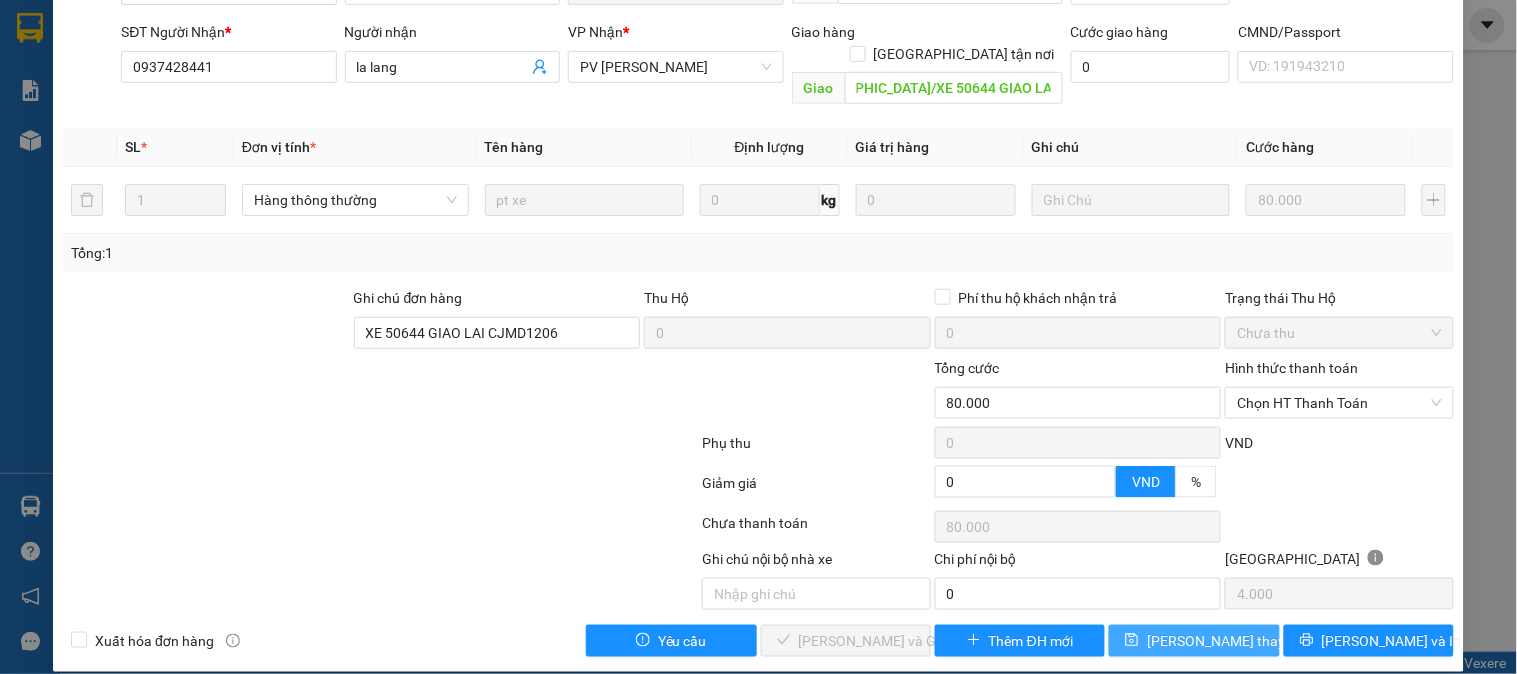 click on "[PERSON_NAME] thay đổi" at bounding box center (1227, 641) 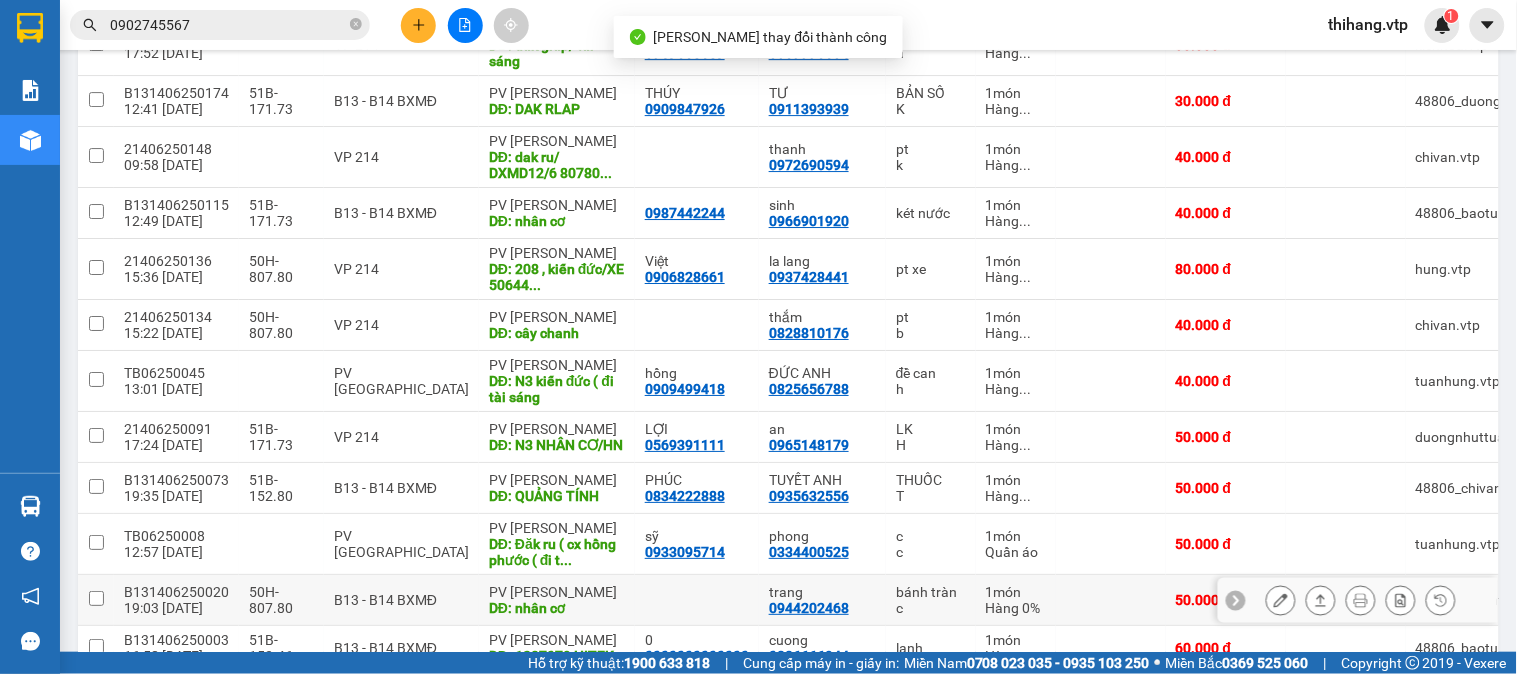 scroll, scrollTop: 1773, scrollLeft: 0, axis: vertical 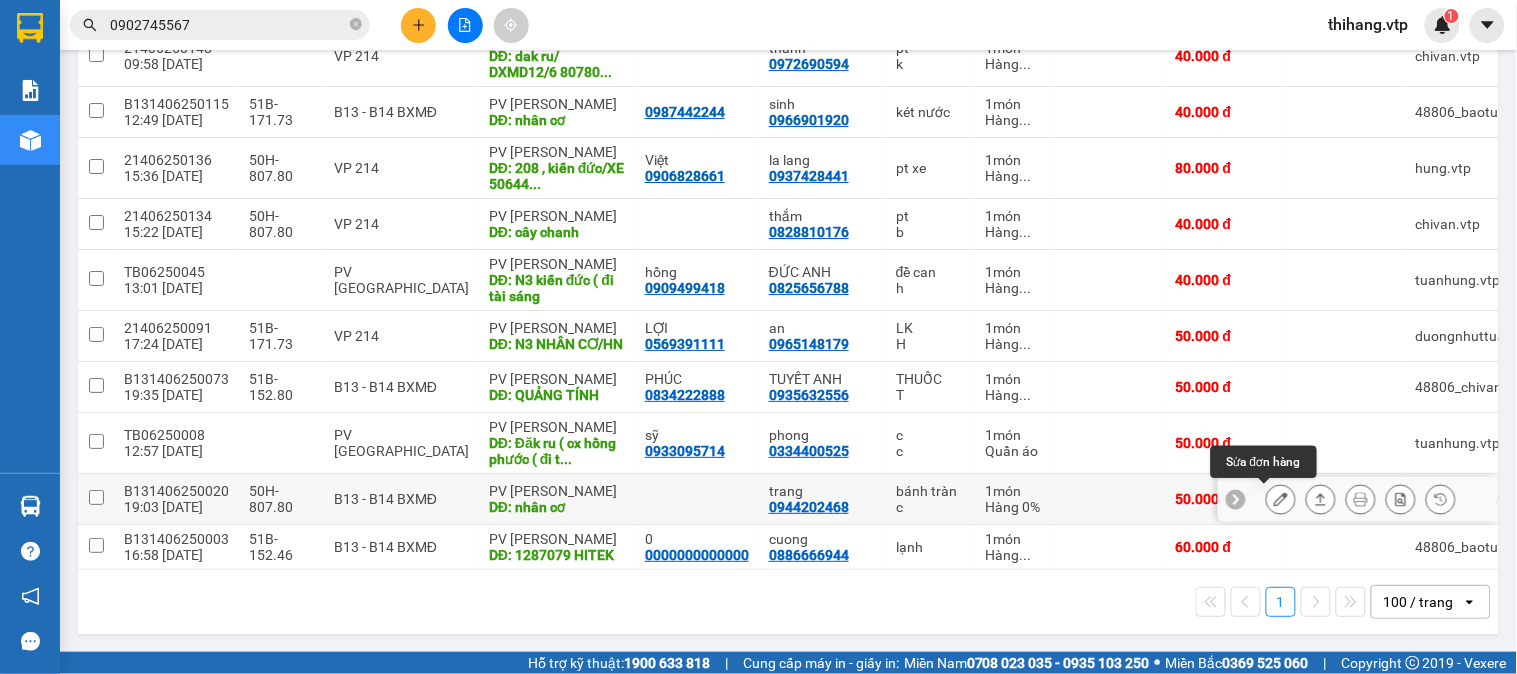 click 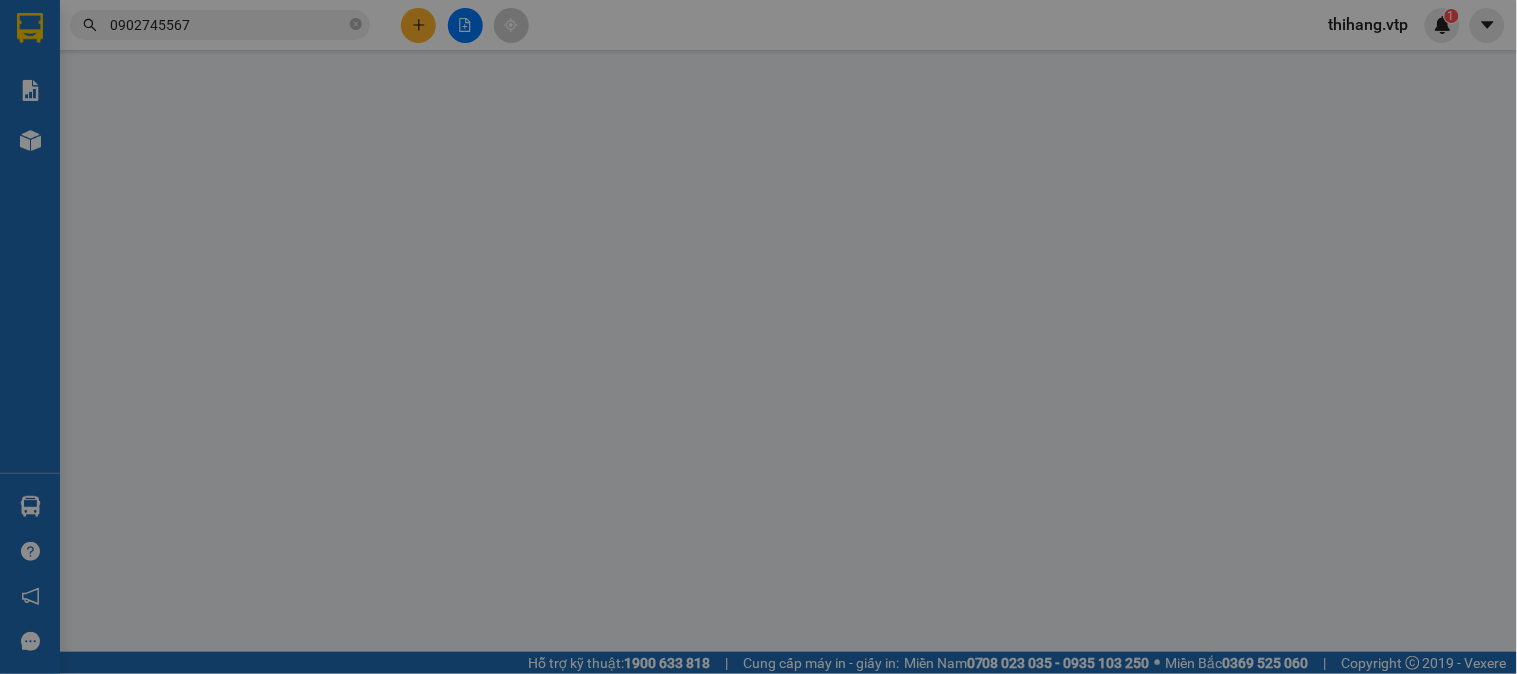 type on "0944202468" 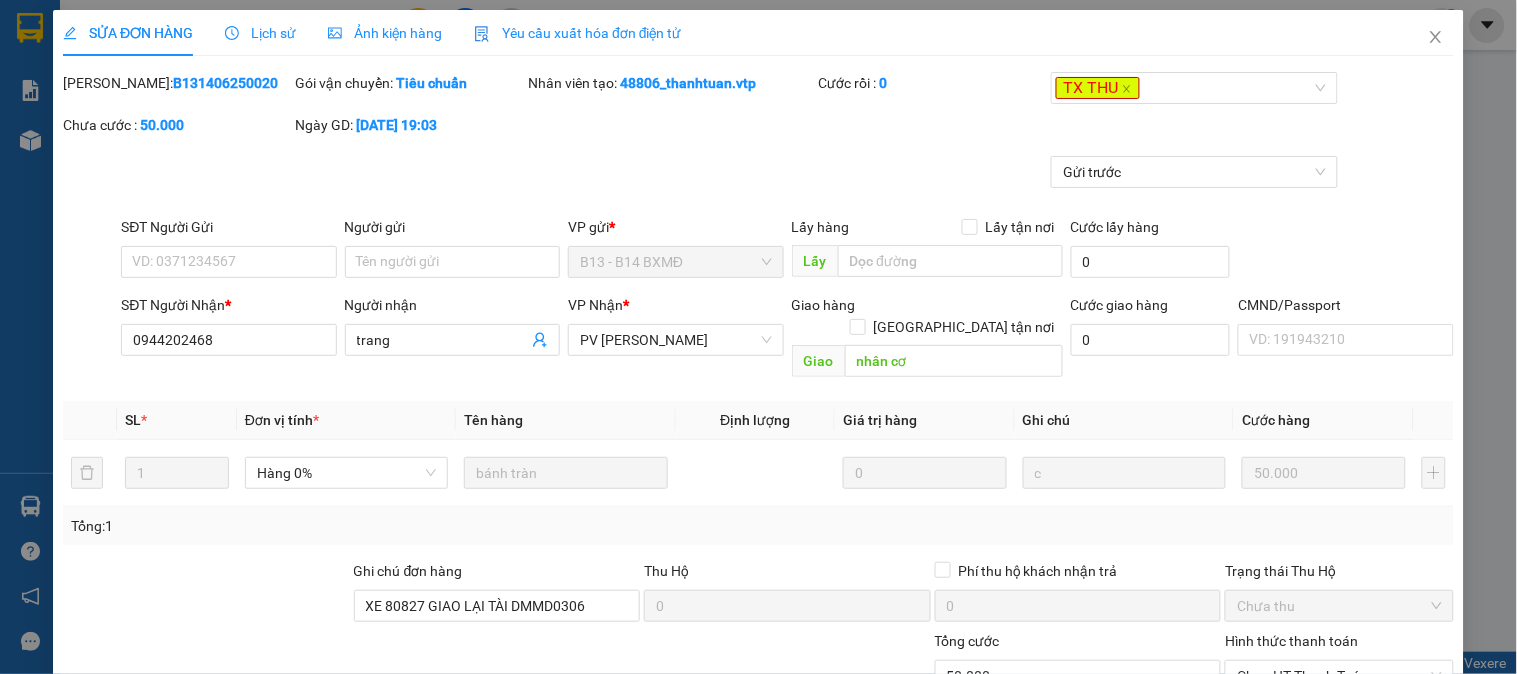 scroll, scrollTop: 0, scrollLeft: 0, axis: both 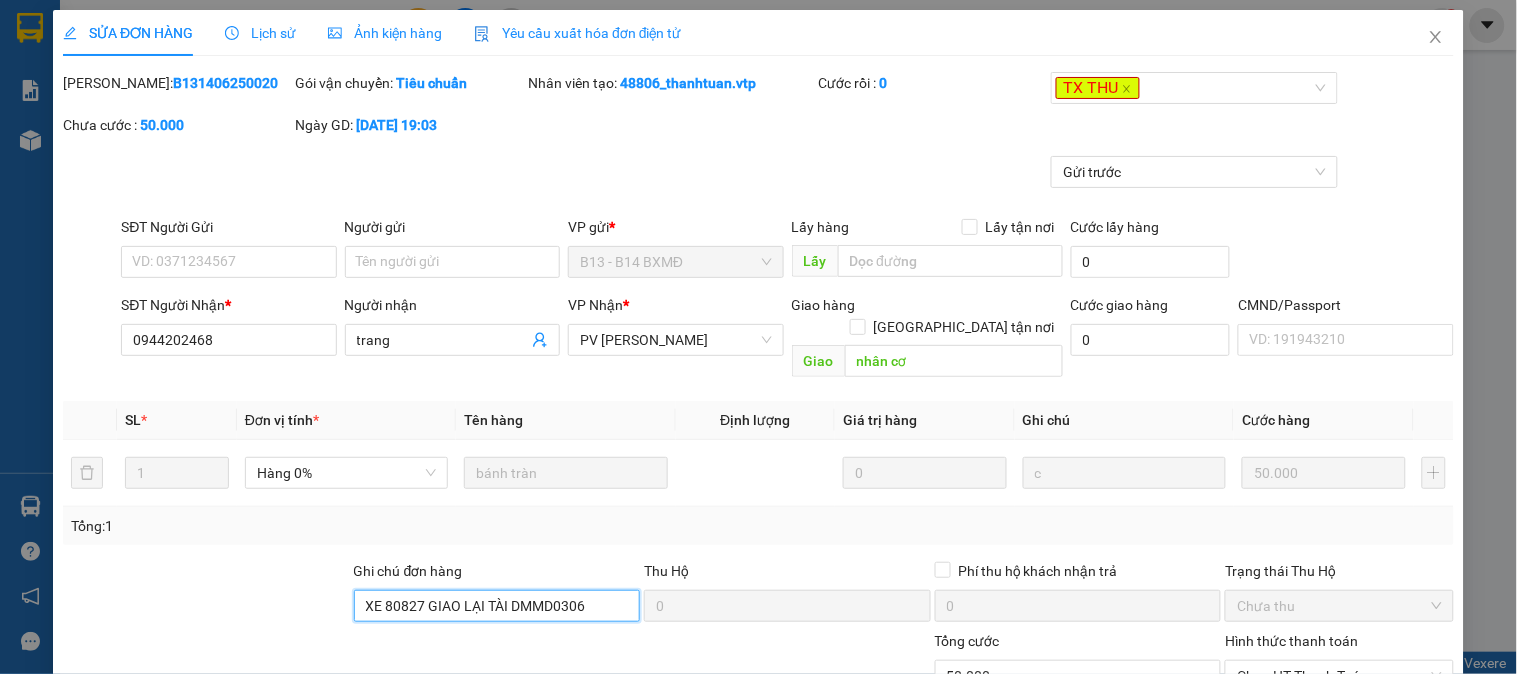 drag, startPoint x: 606, startPoint y: 587, endPoint x: 324, endPoint y: 592, distance: 282.0443 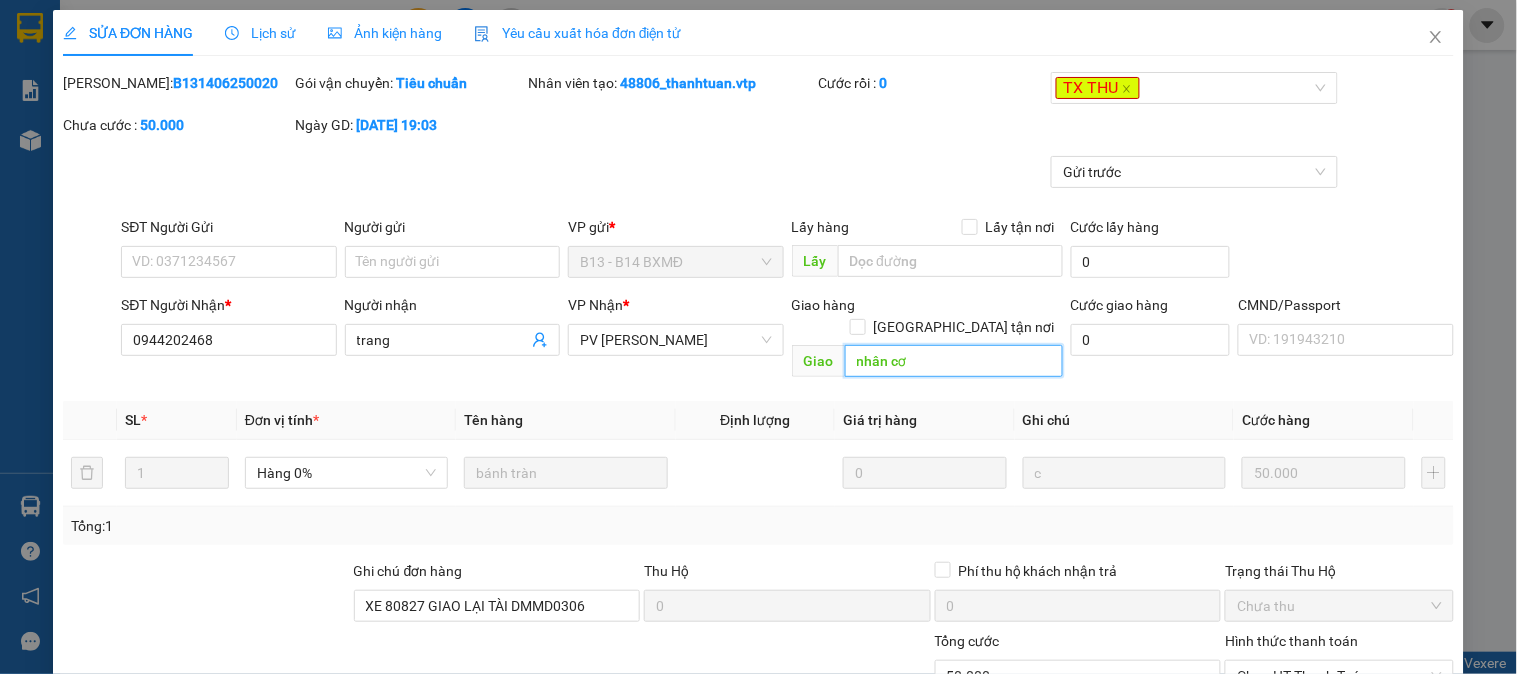 click on "nhân cơ" at bounding box center (954, 361) 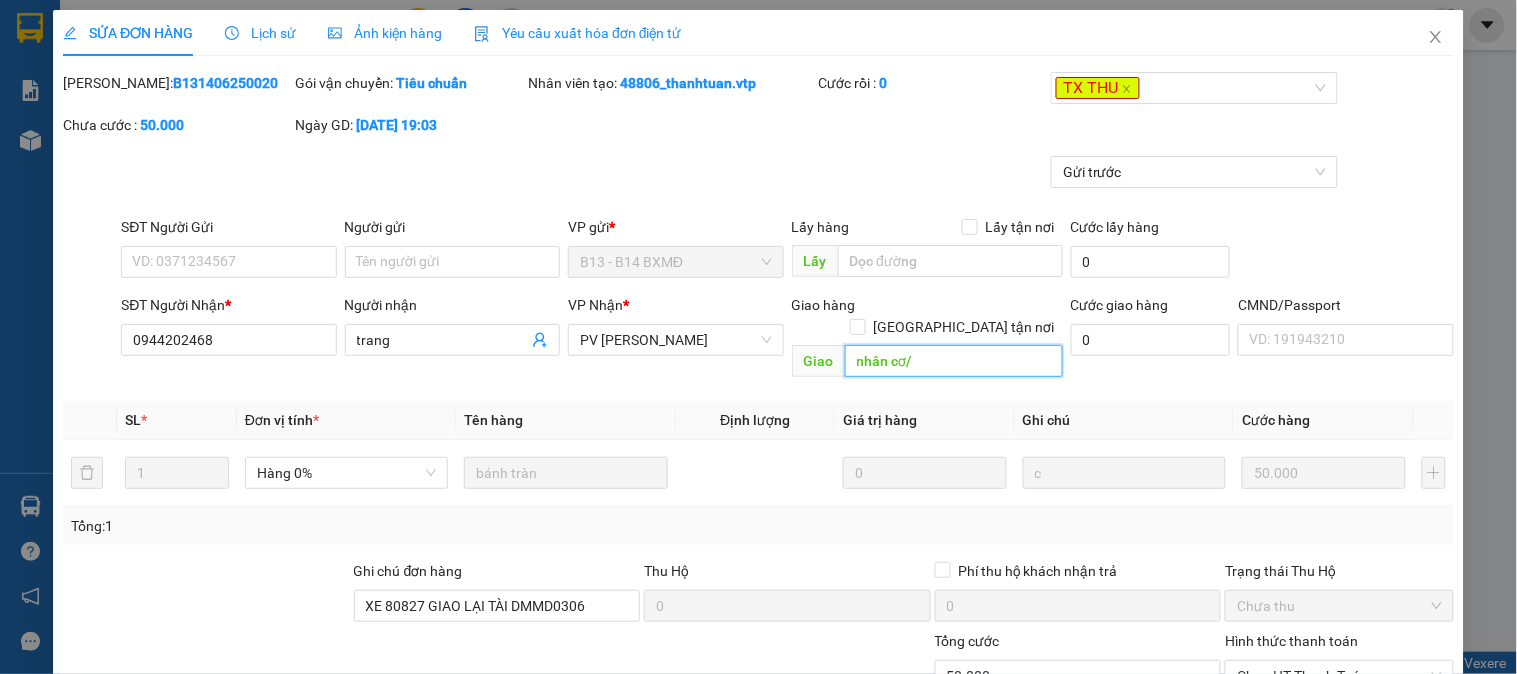 paste on "XE 80827 GIAO LẠI TÀI DMMD0306" 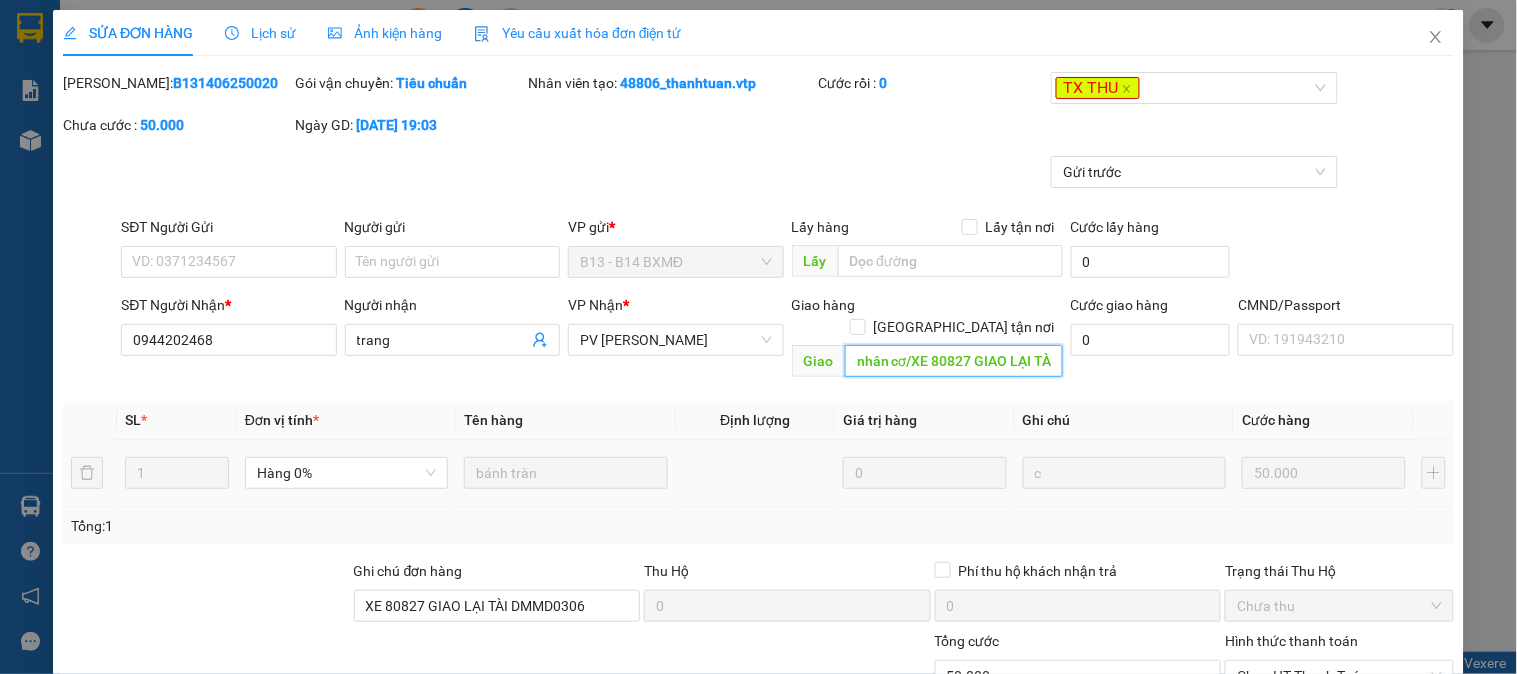 scroll, scrollTop: 0, scrollLeft: 88, axis: horizontal 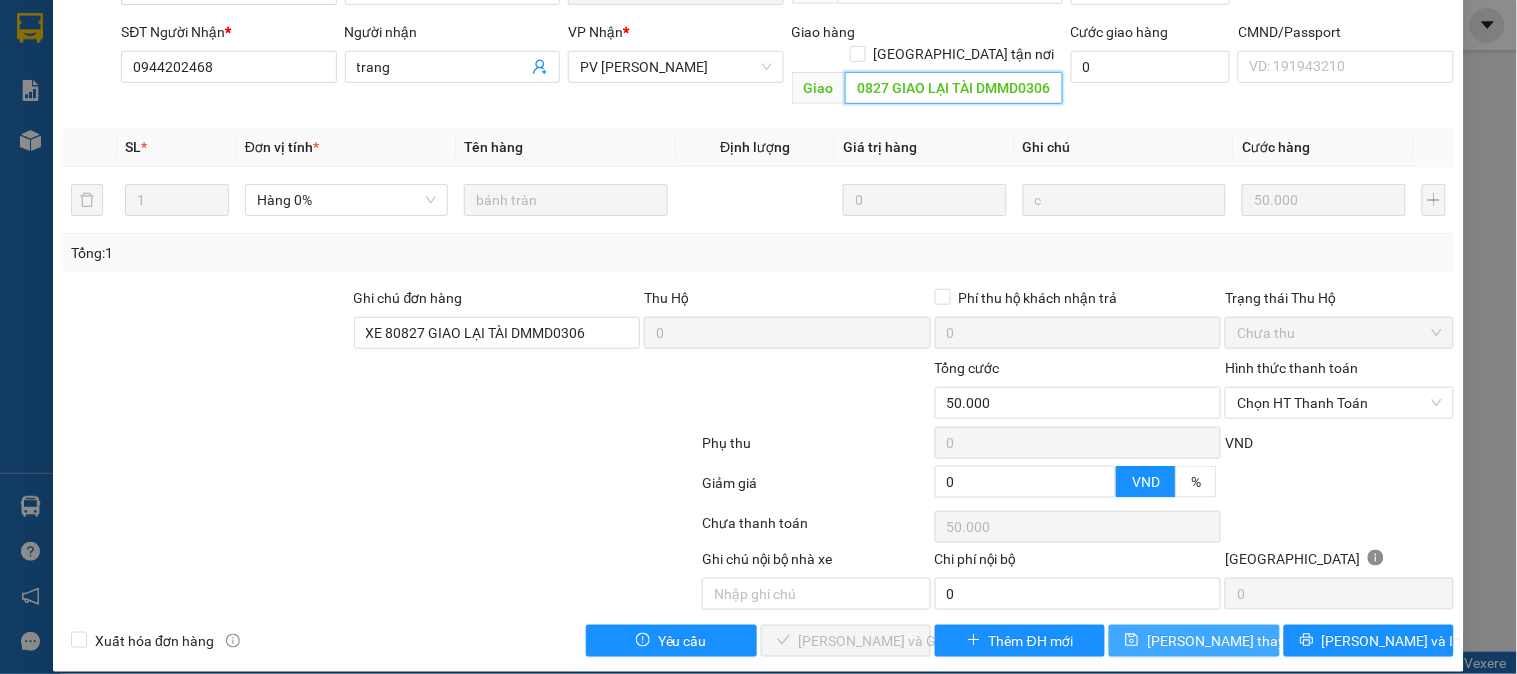 type on "nhân cơ/XE 80827 GIAO LẠI TÀI DMMD0306" 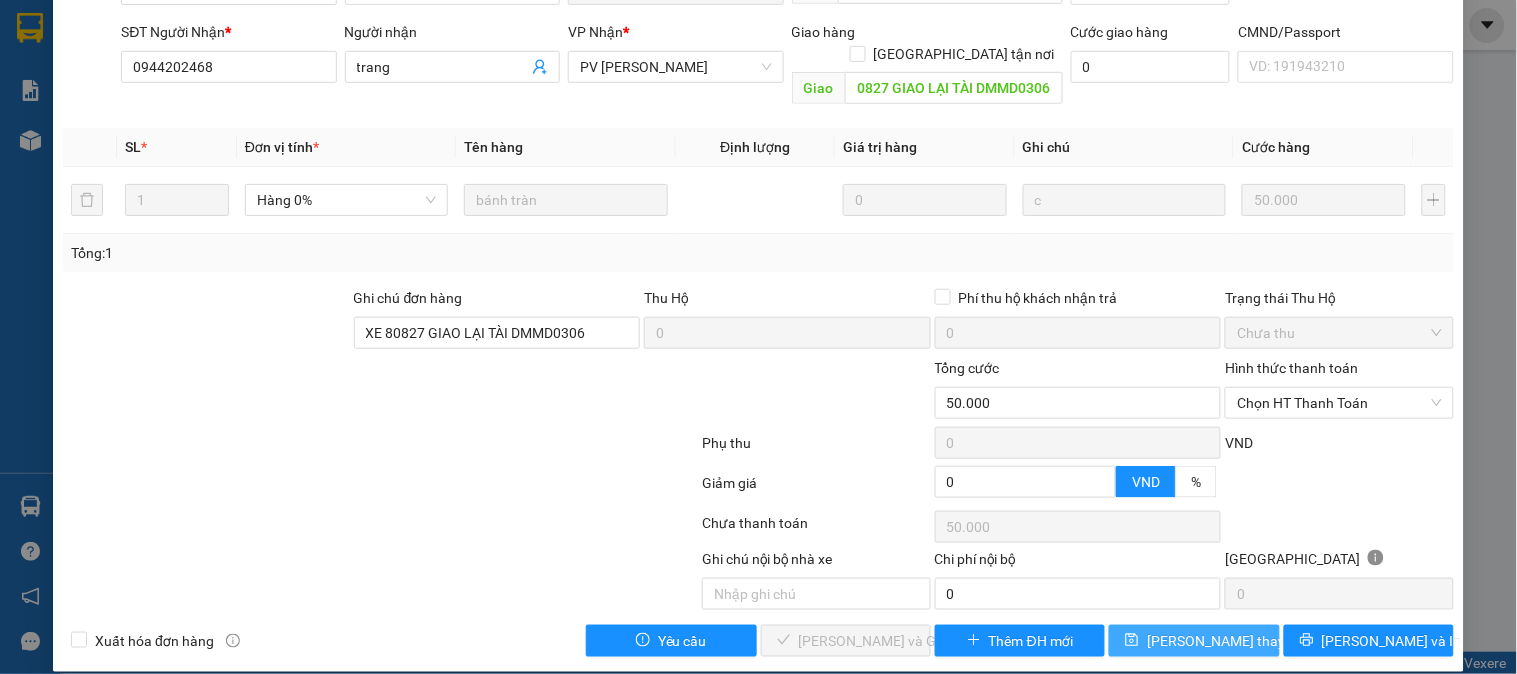 scroll, scrollTop: 0, scrollLeft: 0, axis: both 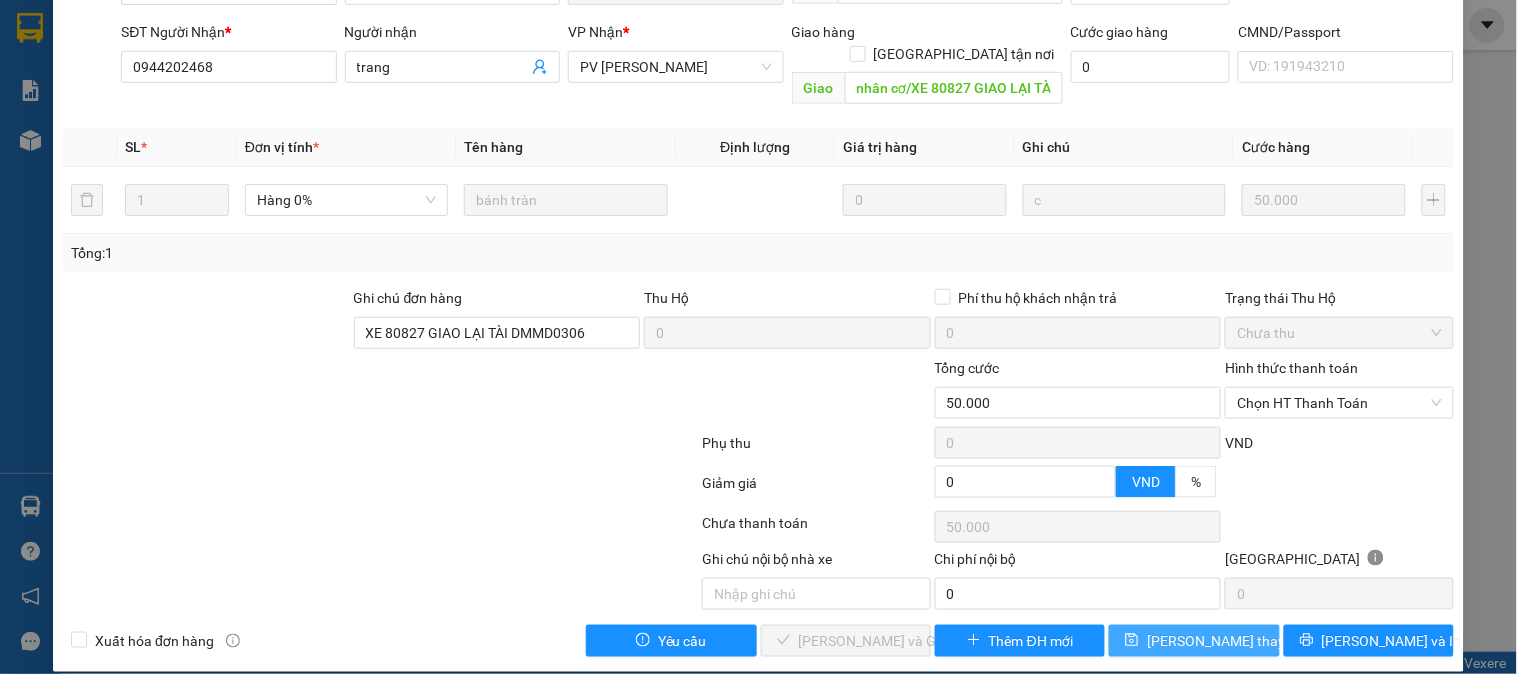 click 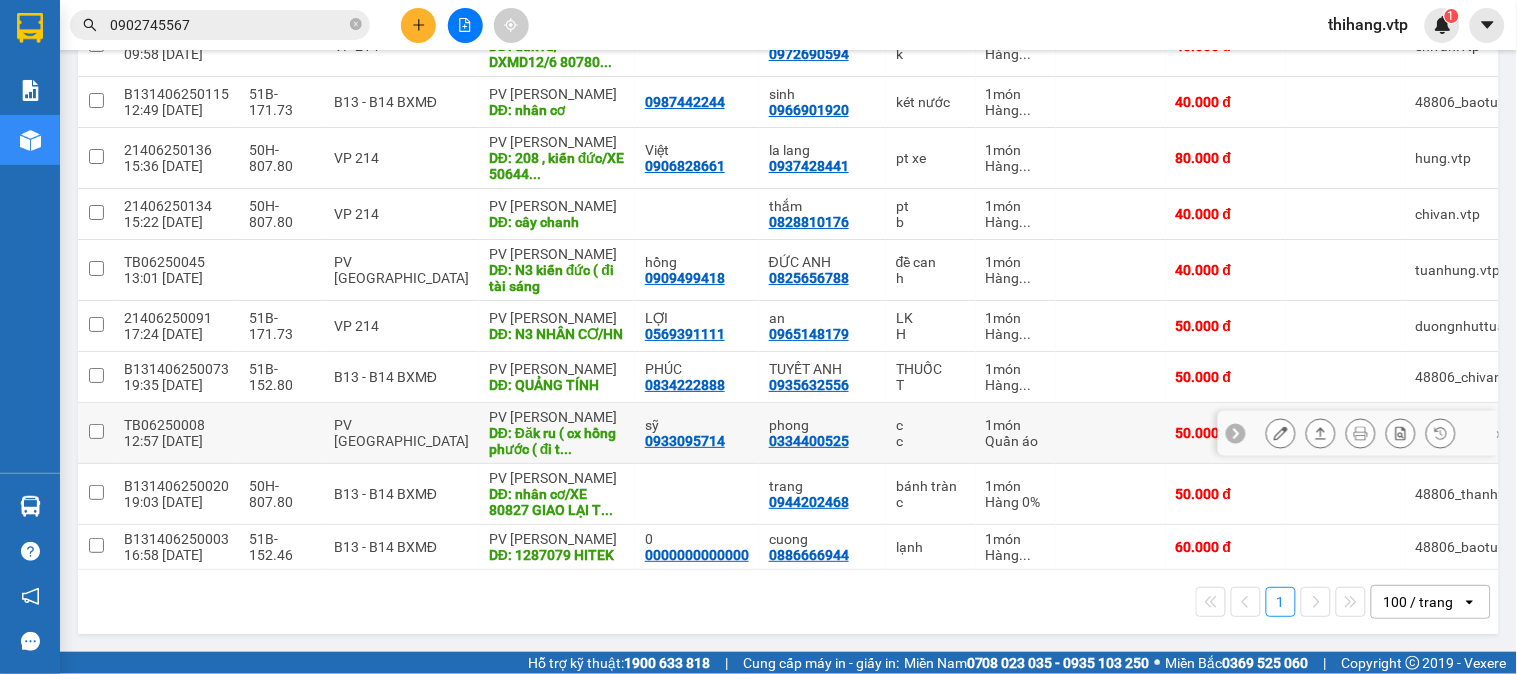 scroll, scrollTop: 1783, scrollLeft: 0, axis: vertical 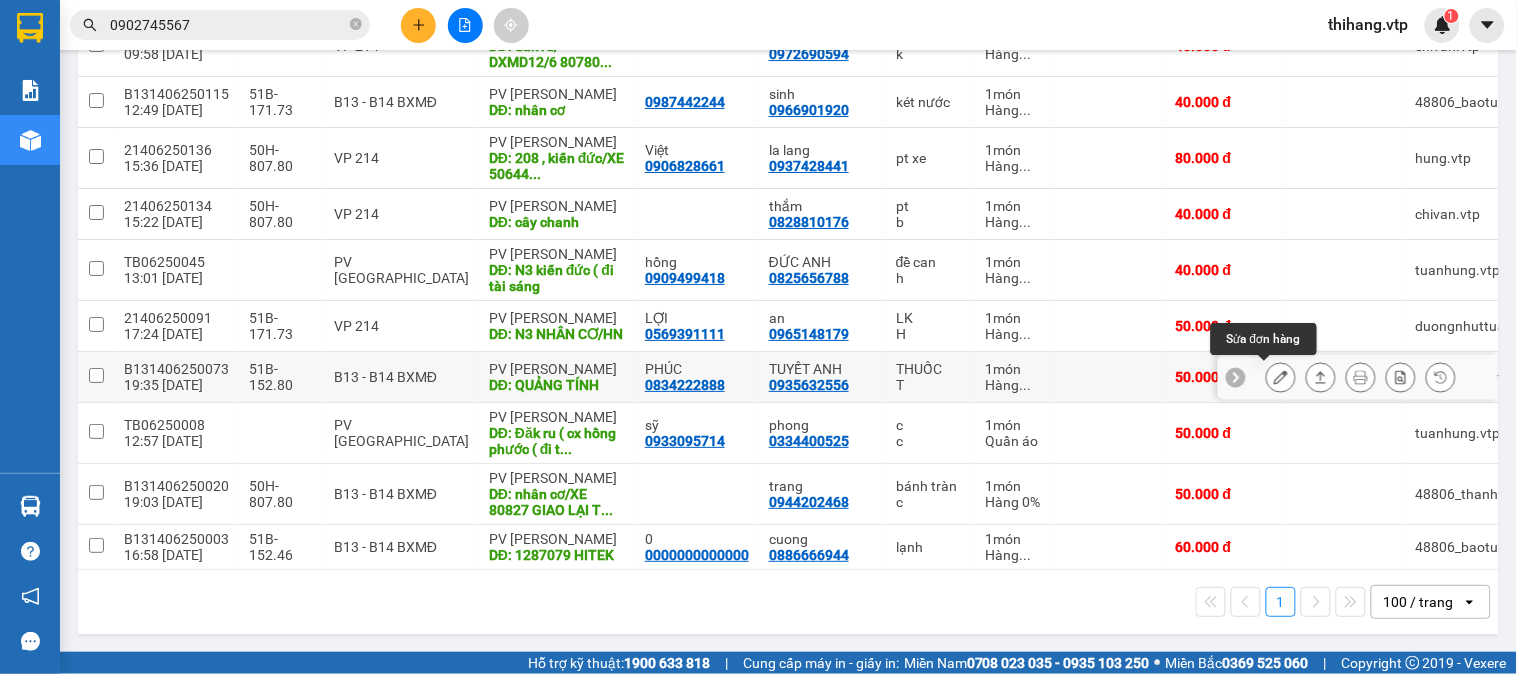click 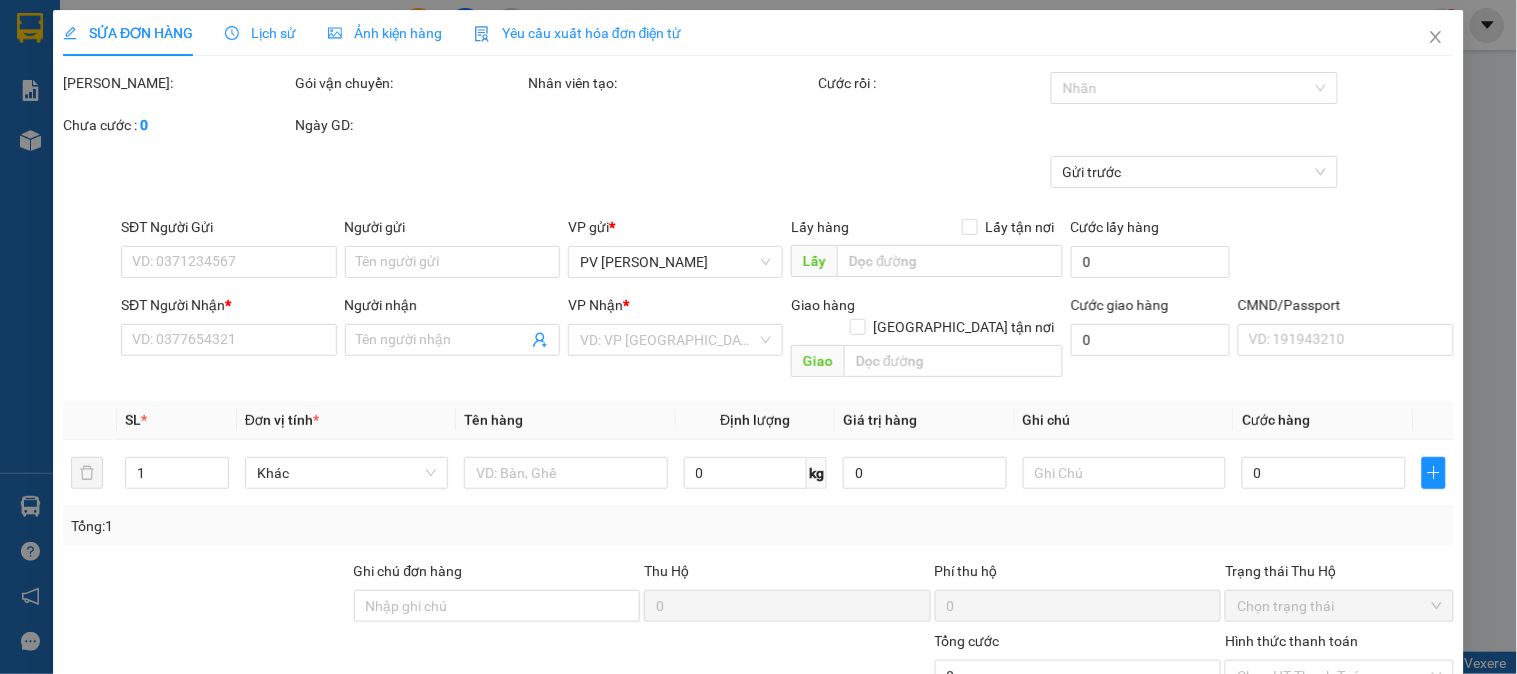 scroll, scrollTop: 0, scrollLeft: 0, axis: both 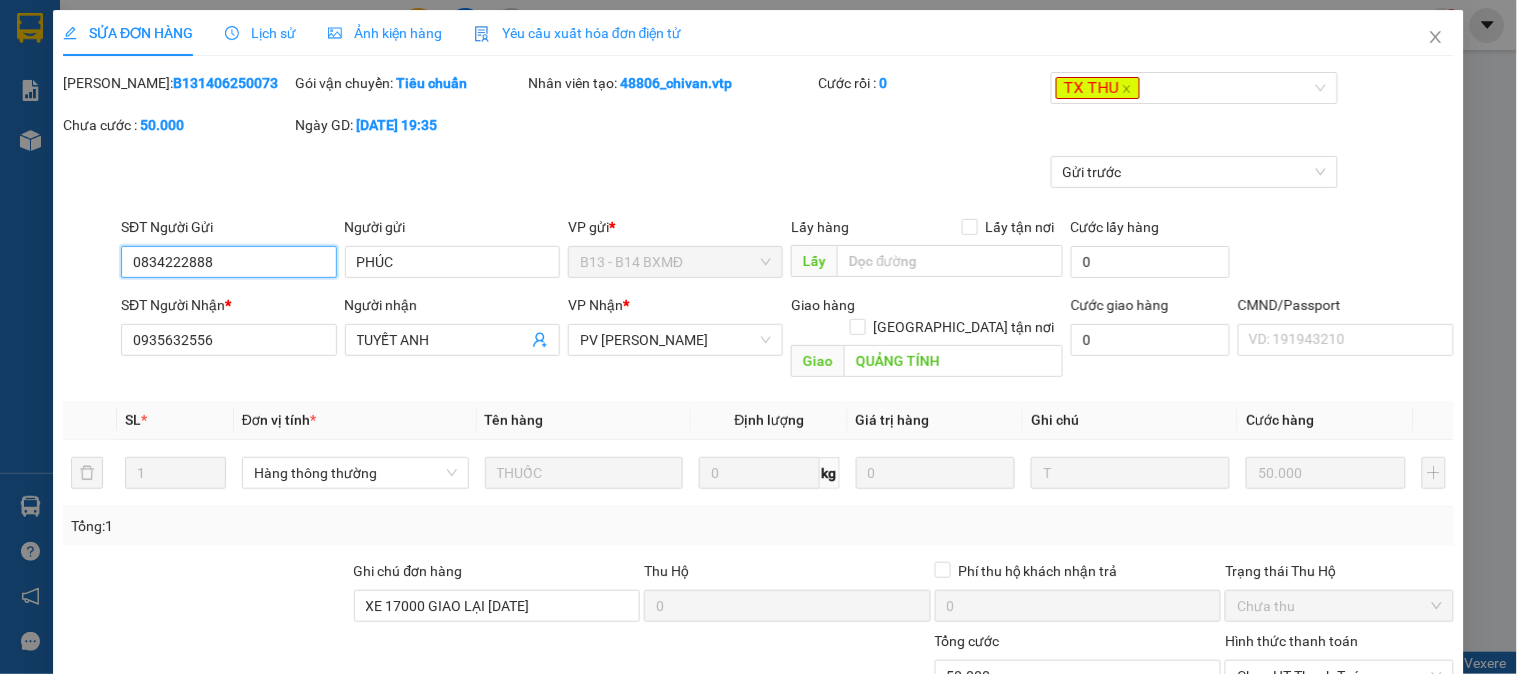 type on "2.500" 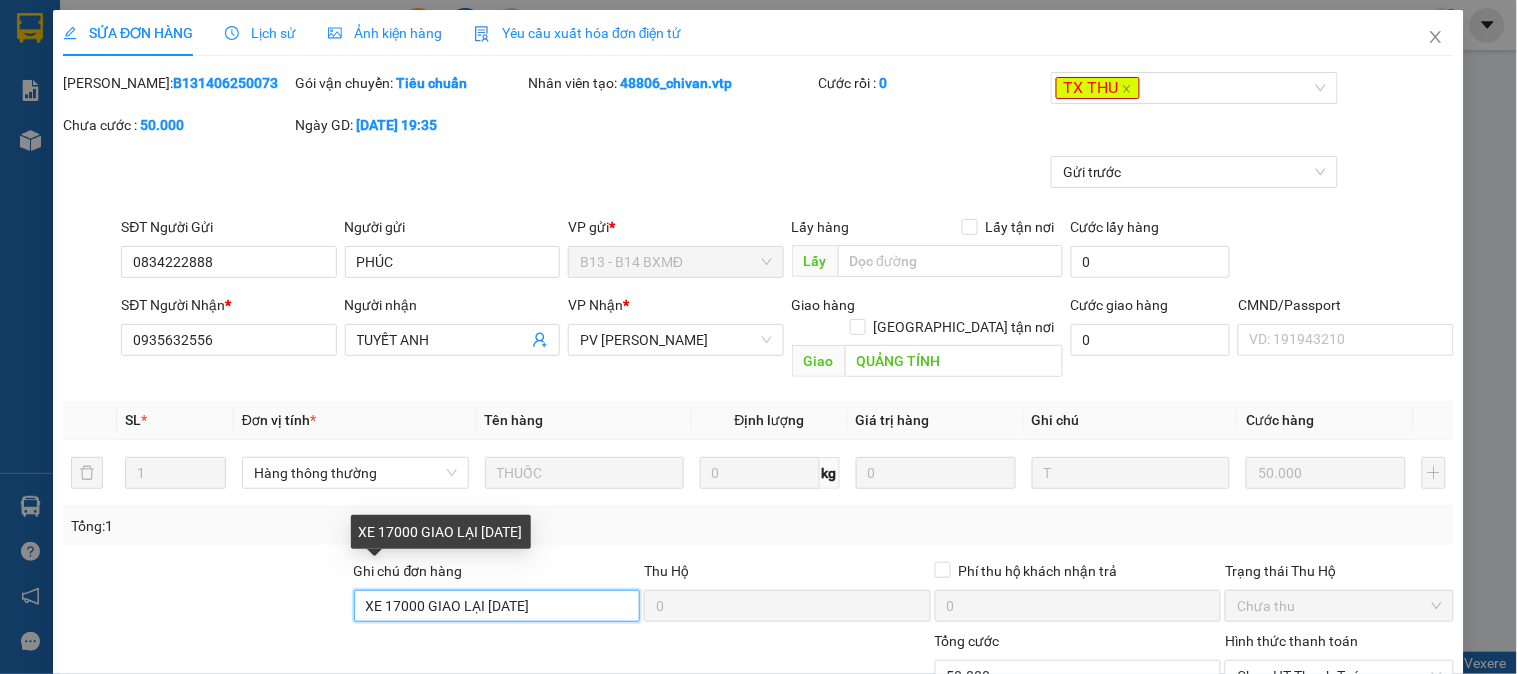 drag, startPoint x: 543, startPoint y: 578, endPoint x: 315, endPoint y: 580, distance: 228.00877 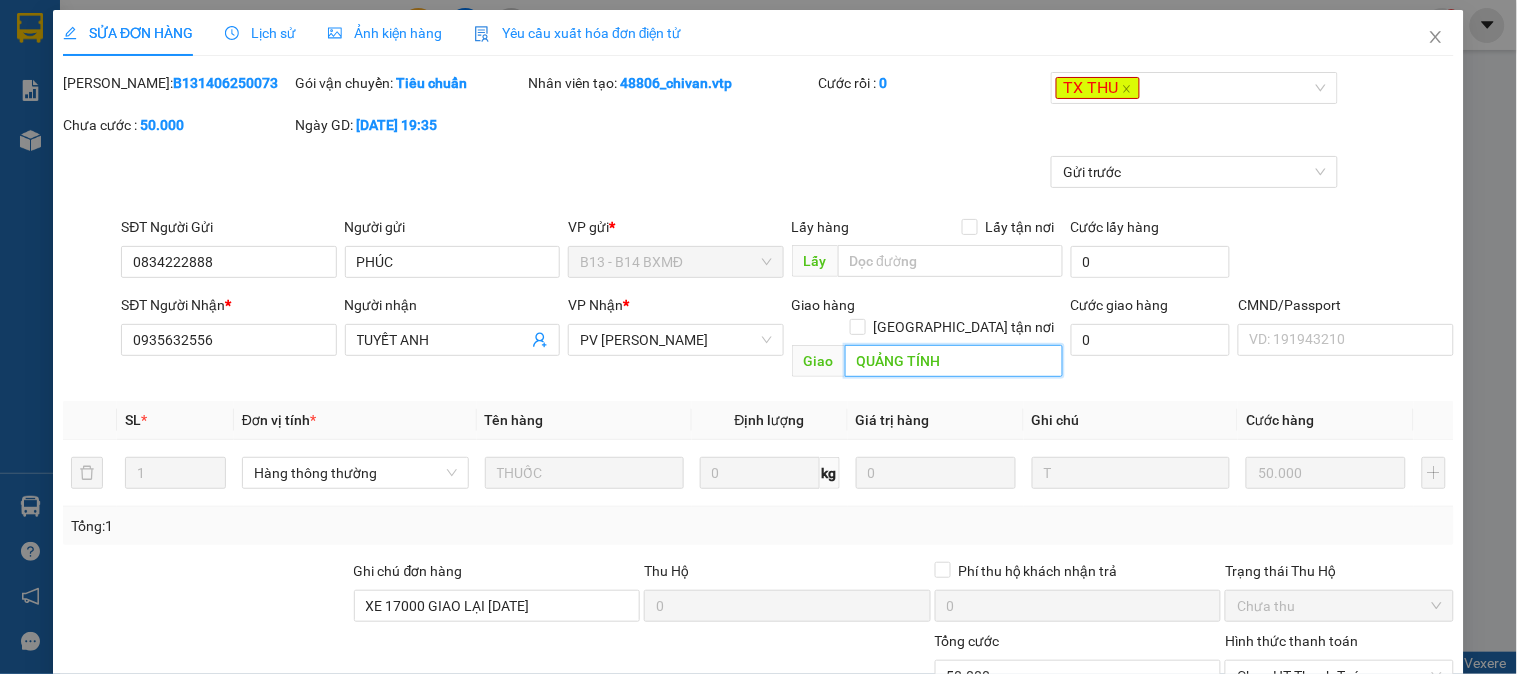 click on "QUẢNG TÍNH" at bounding box center (954, 361) 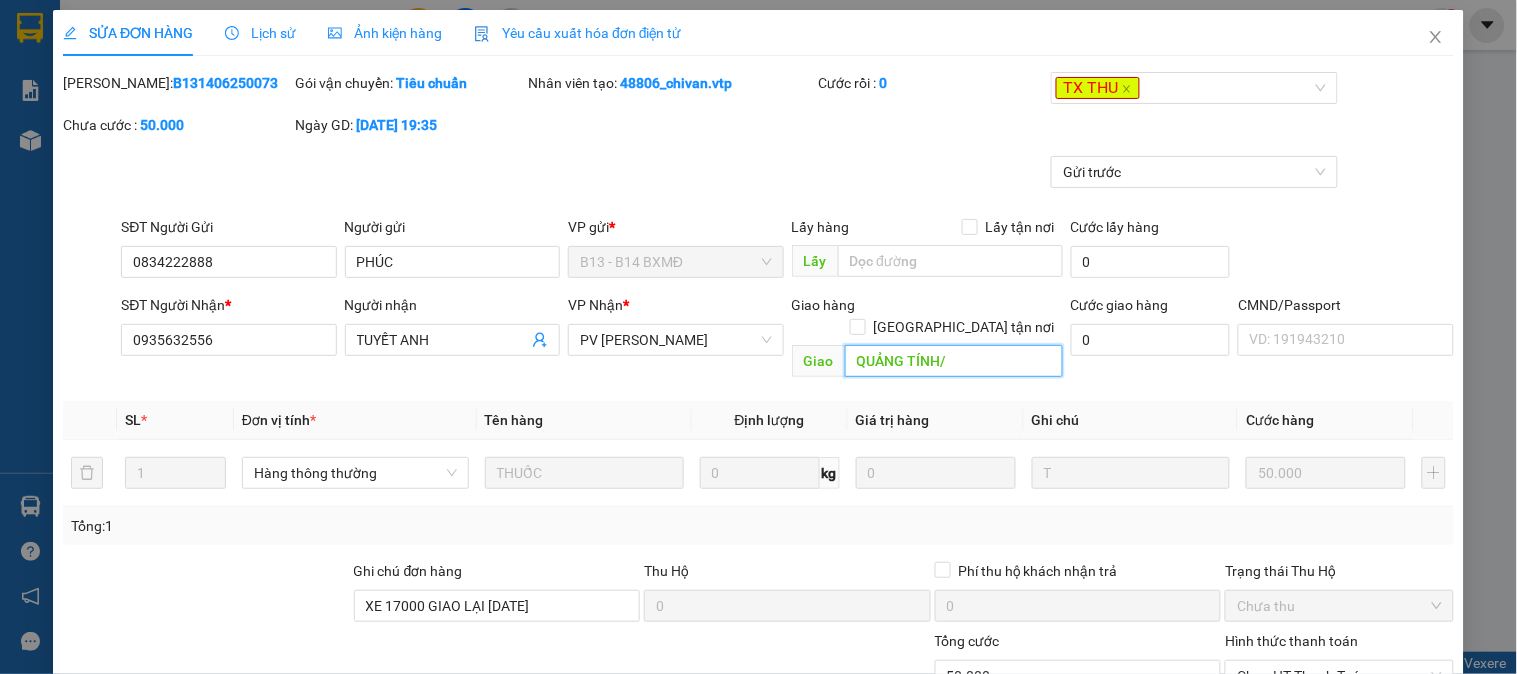 paste on "XE 17000 GIAO LẠI [DATE]" 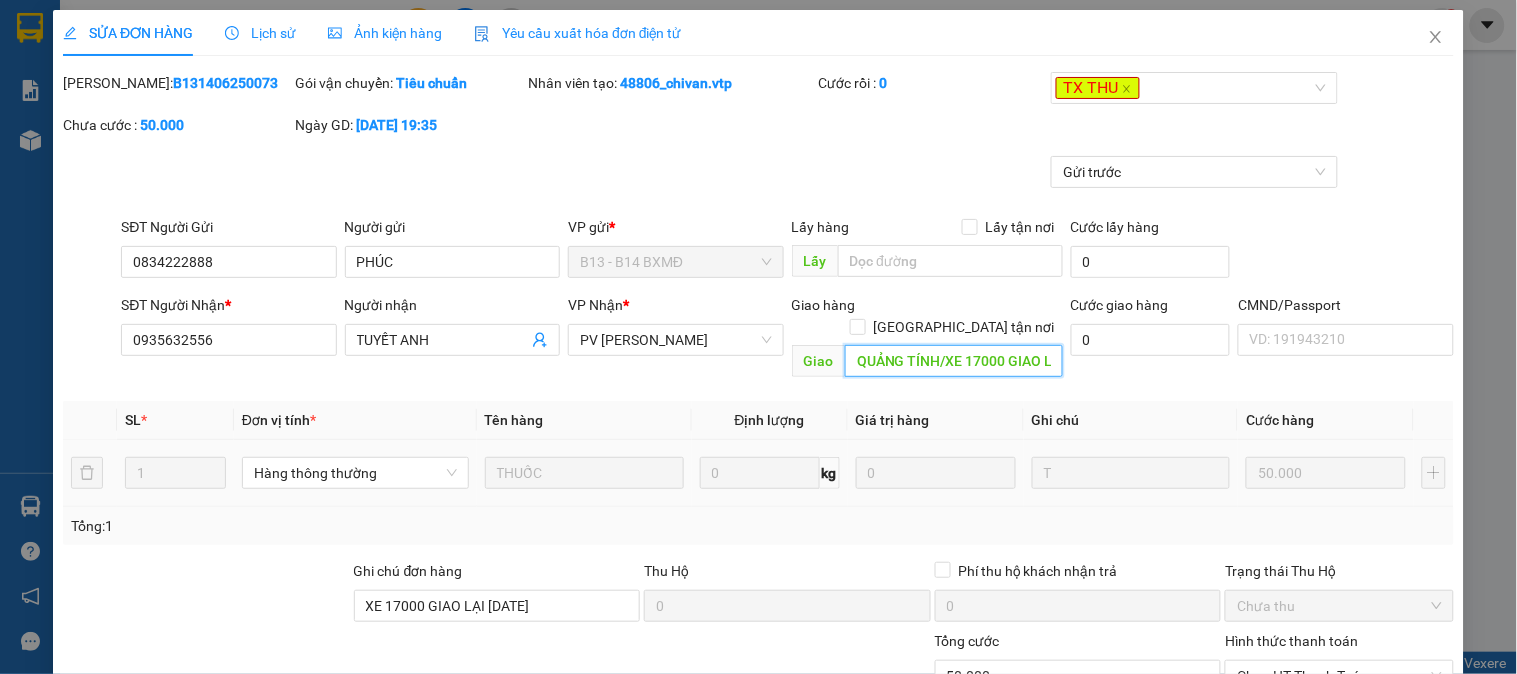 scroll, scrollTop: 0, scrollLeft: 66, axis: horizontal 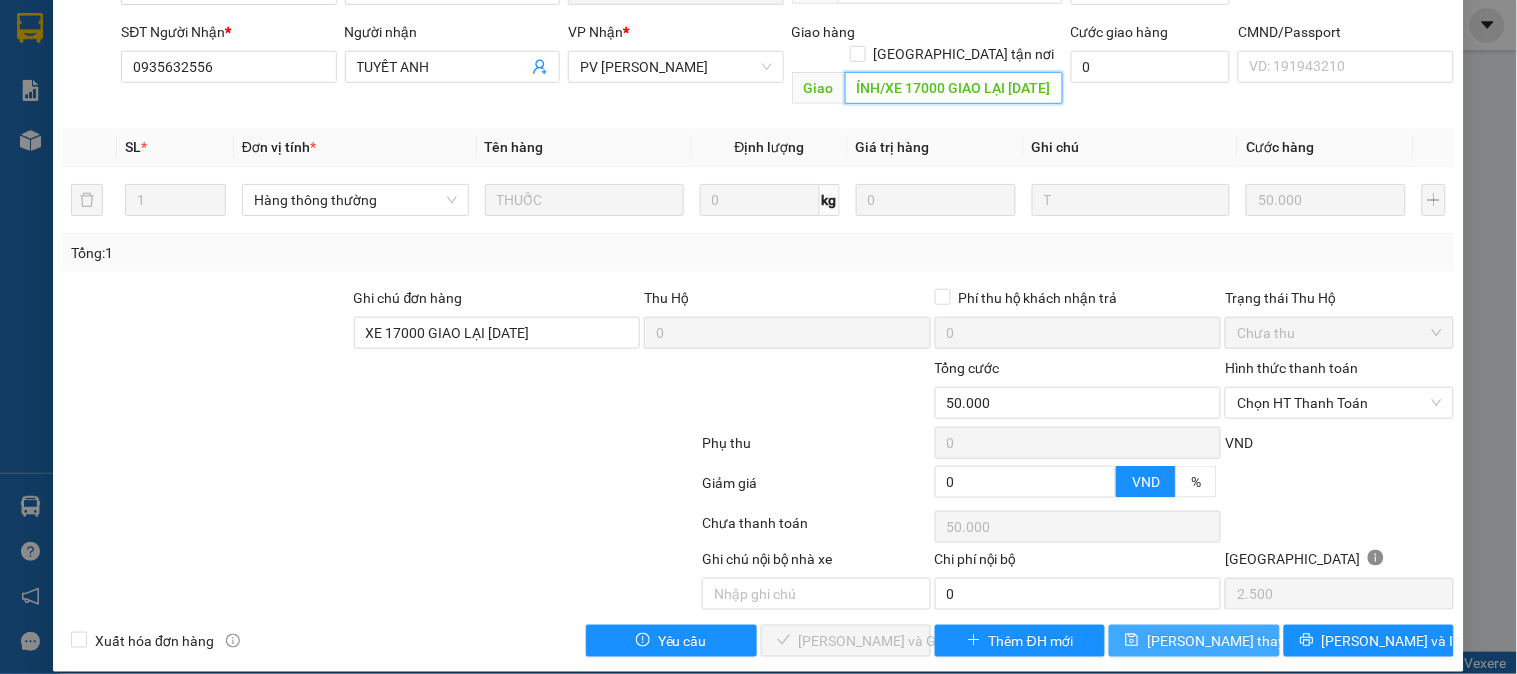 type on "QUẢNG TÍNH/XE 17000 GIAO LẠI [DATE]" 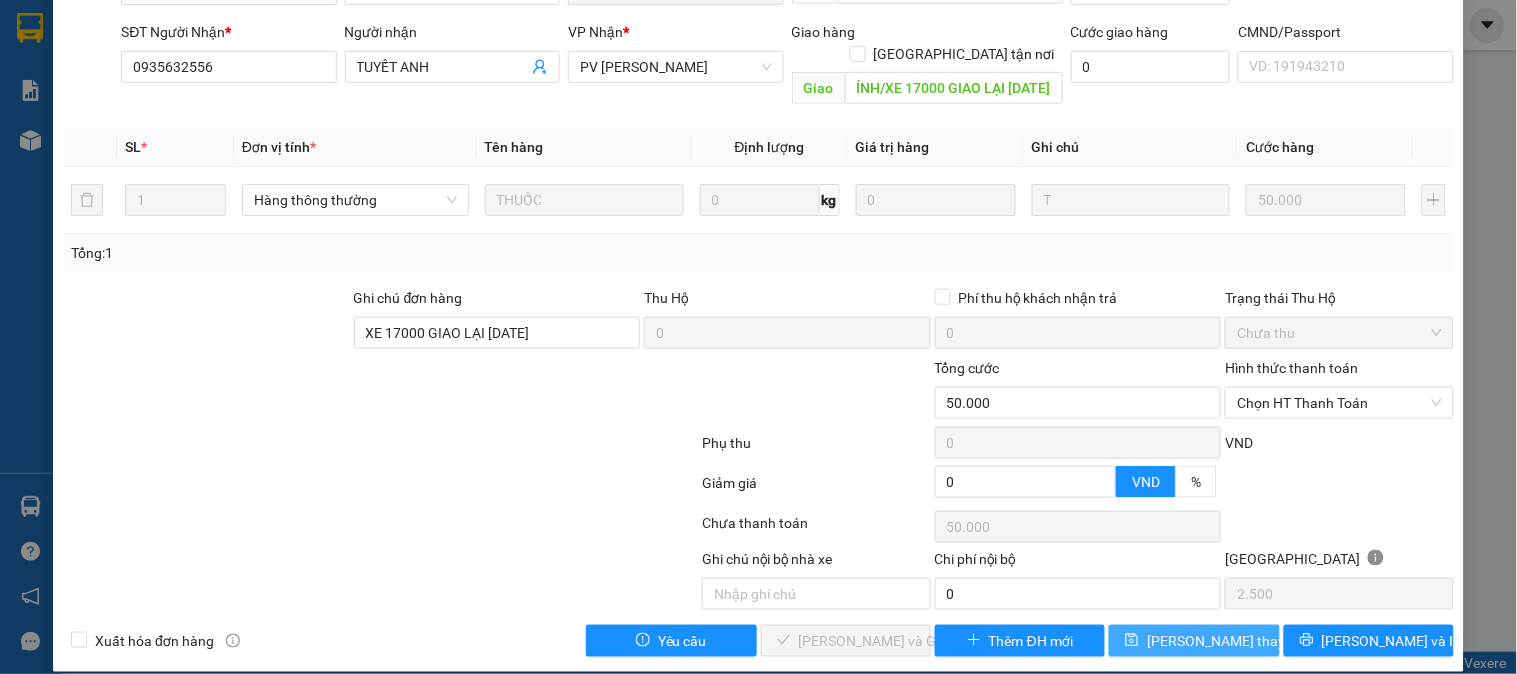 scroll, scrollTop: 0, scrollLeft: 0, axis: both 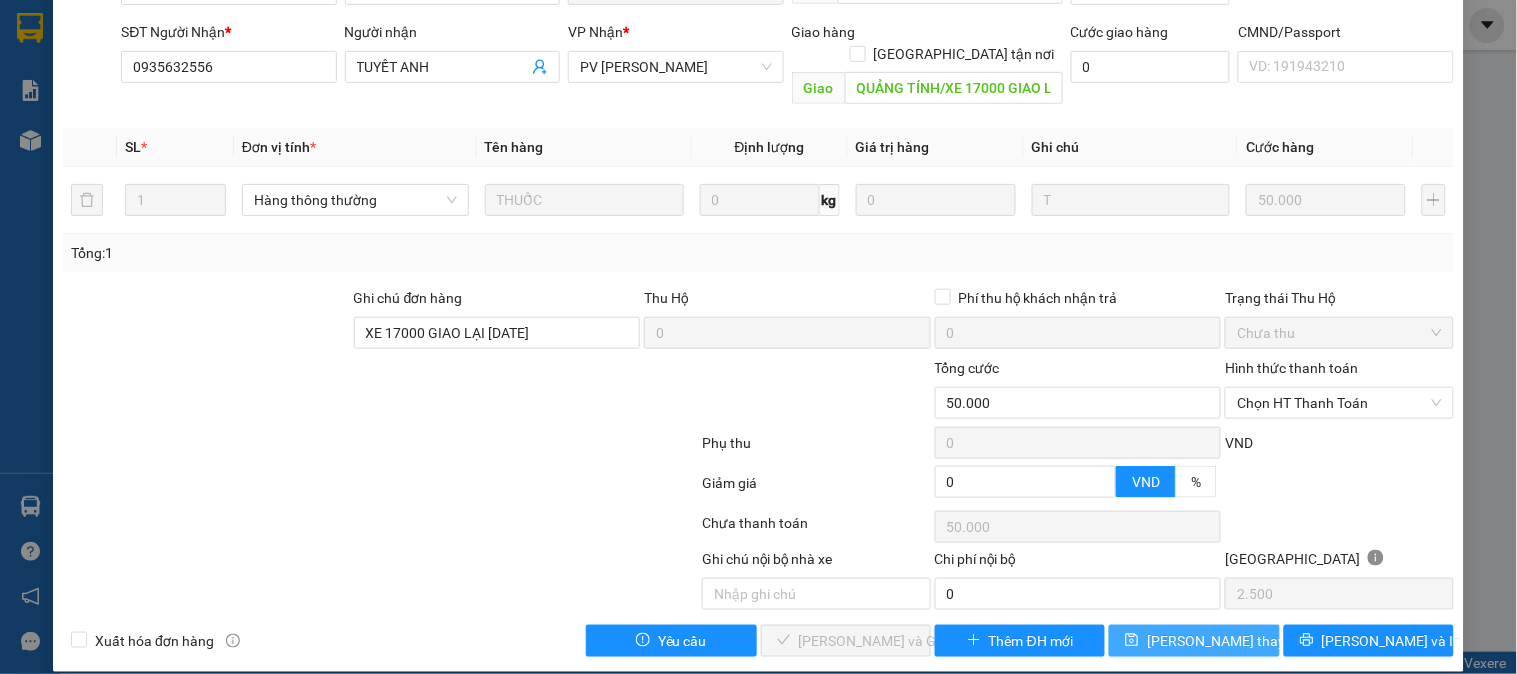 click on "[PERSON_NAME] thay đổi" at bounding box center [1227, 641] 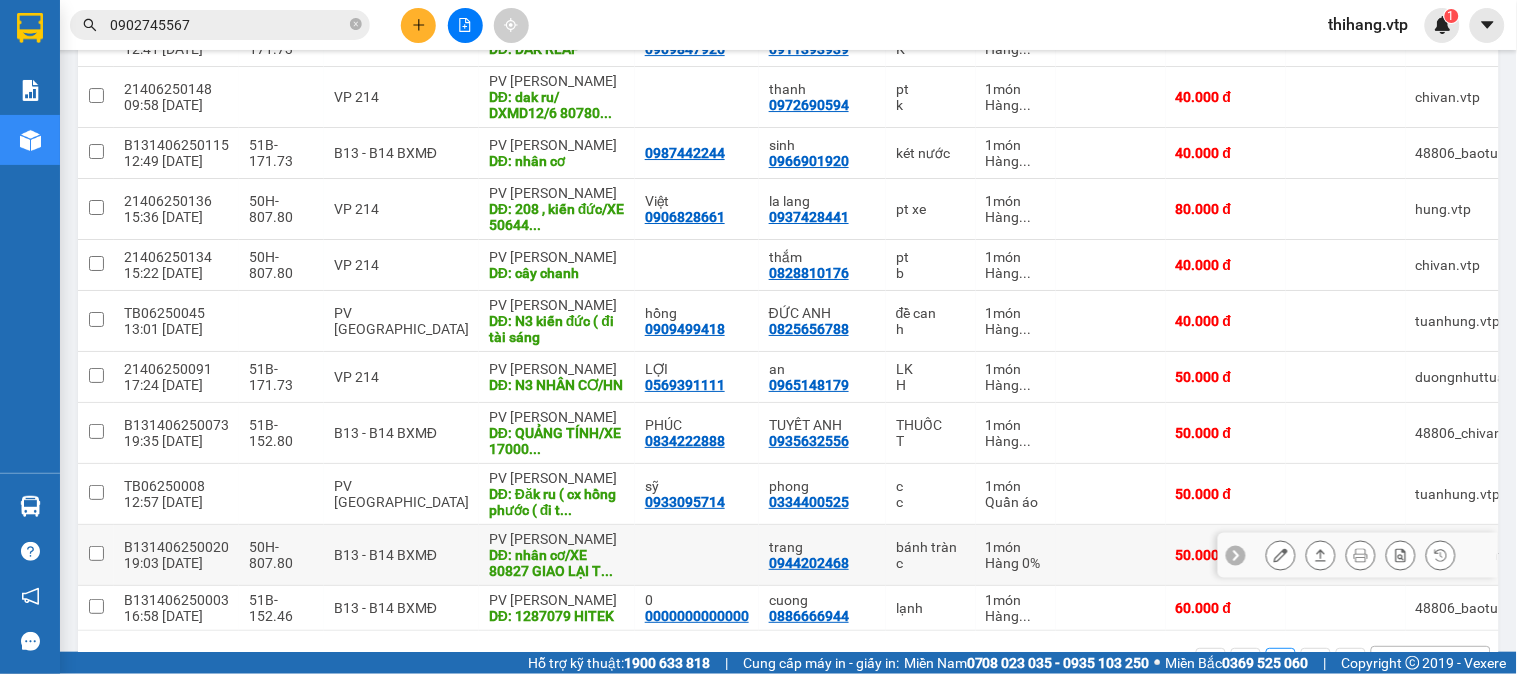 scroll, scrollTop: 1780, scrollLeft: 0, axis: vertical 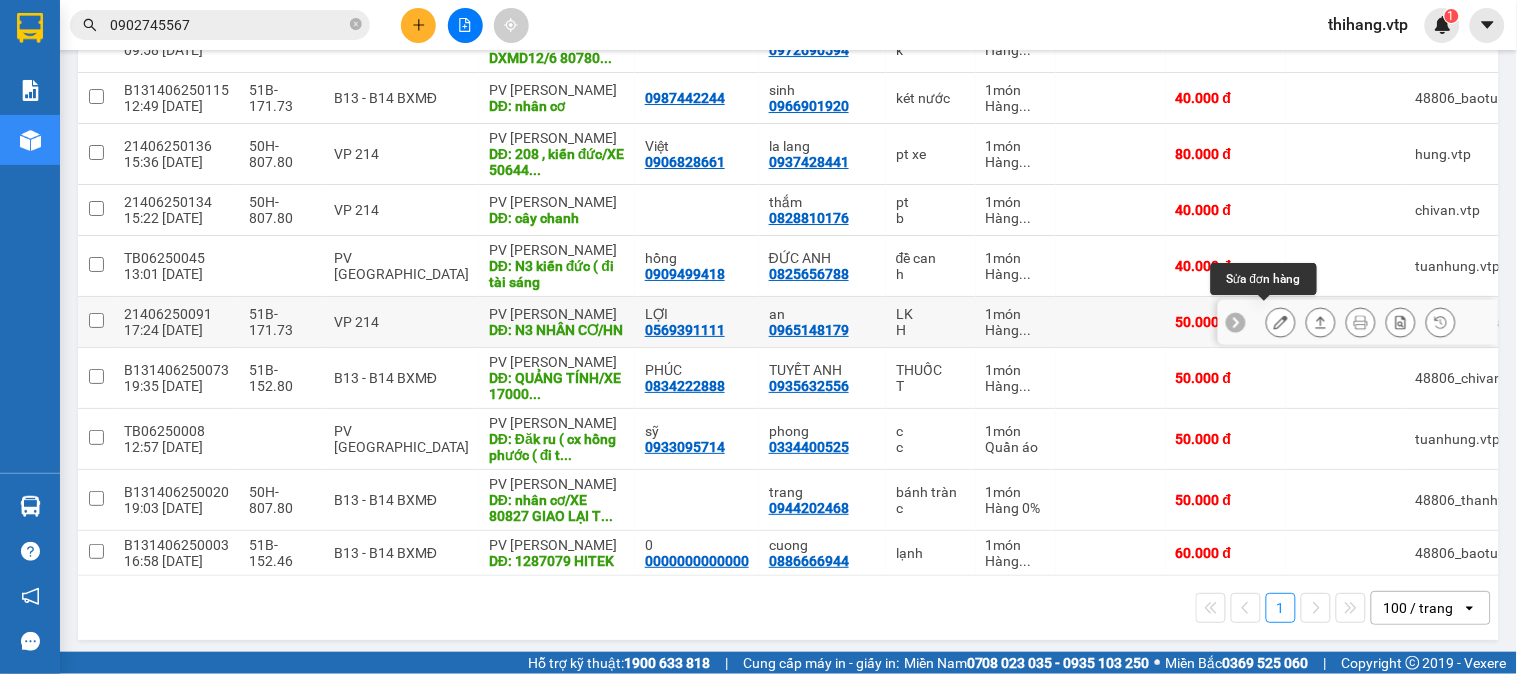 click at bounding box center (1281, 322) 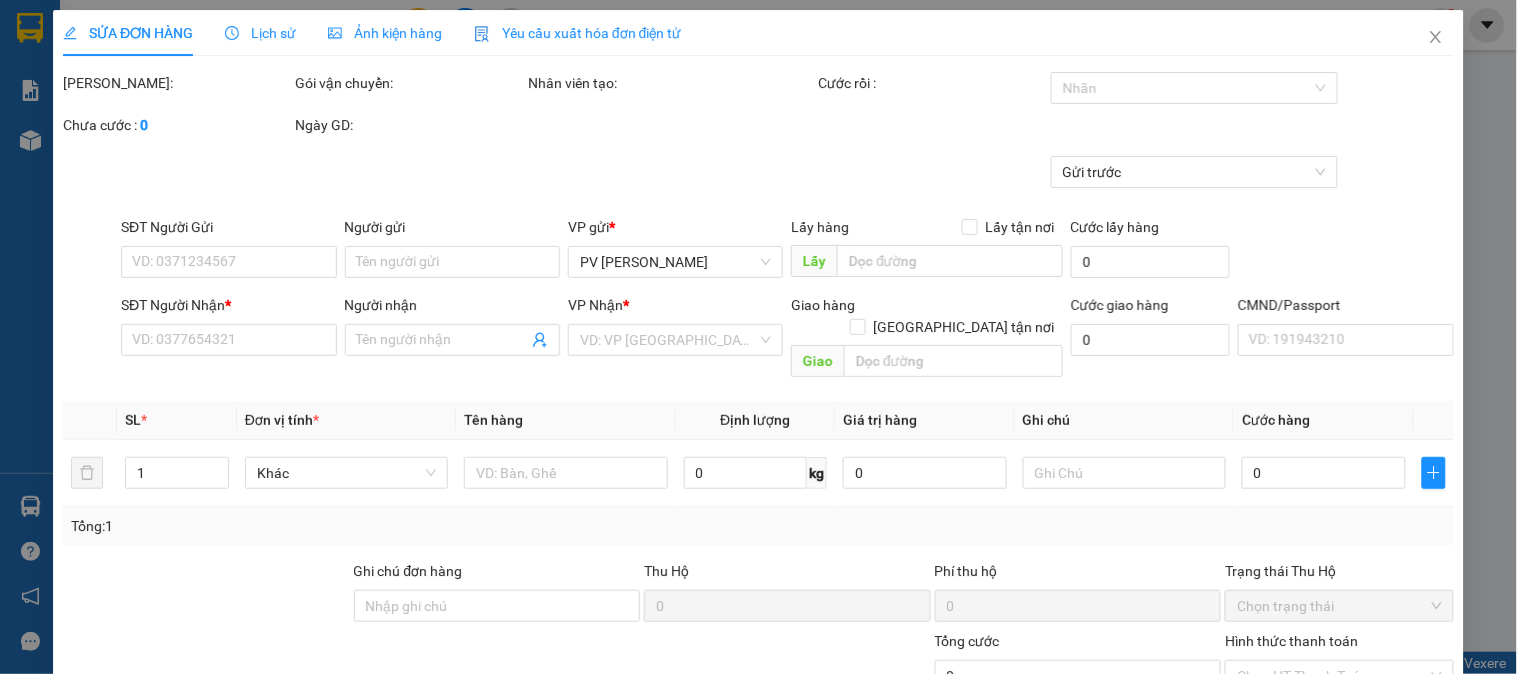 scroll, scrollTop: 0, scrollLeft: 0, axis: both 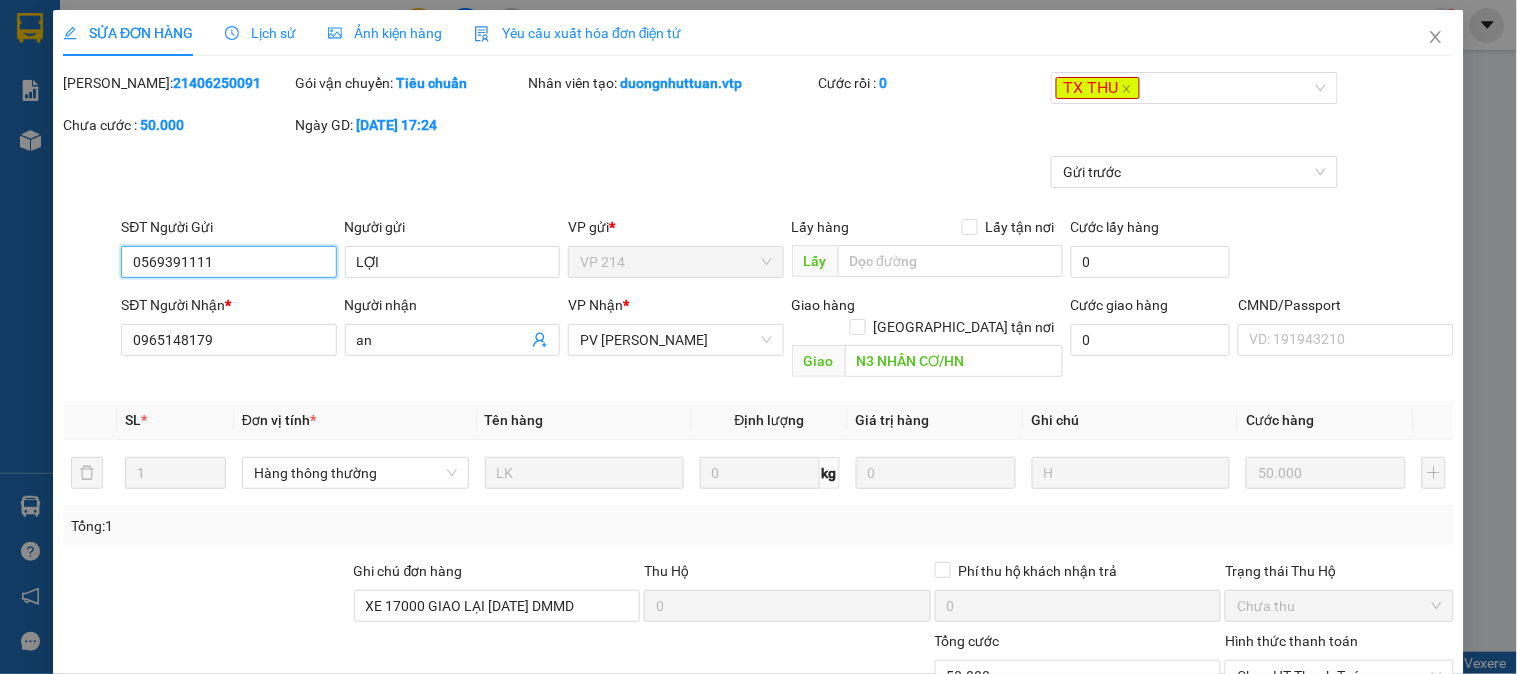 type on "2.500" 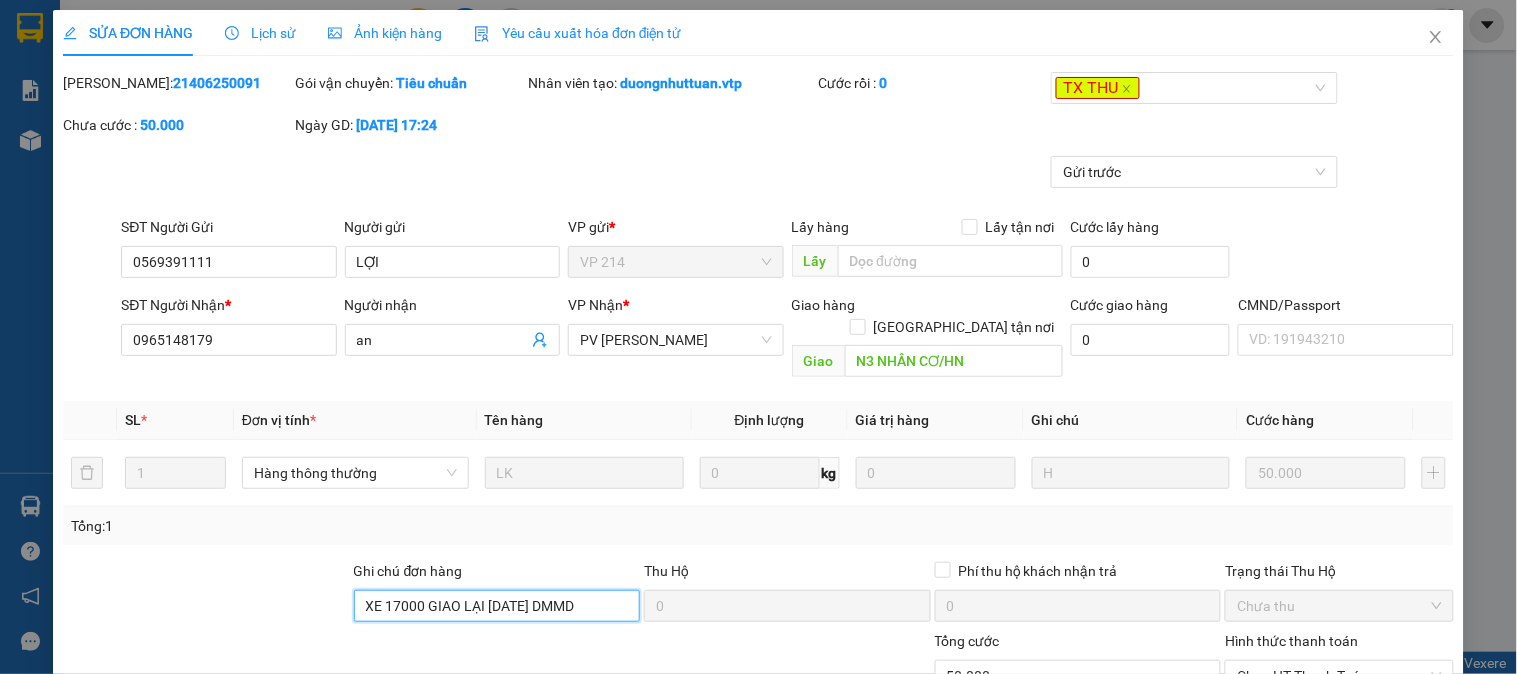 drag, startPoint x: 582, startPoint y: 580, endPoint x: 324, endPoint y: 580, distance: 258 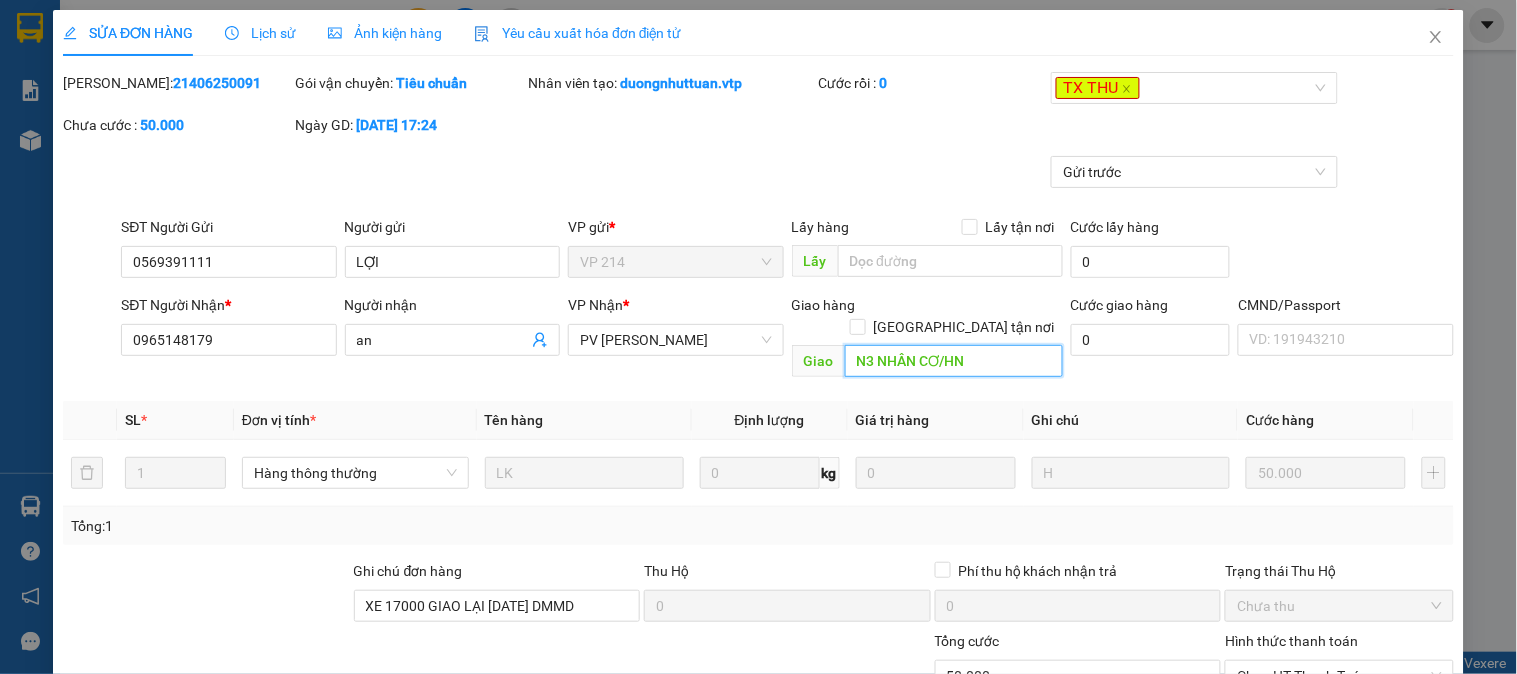 click on "N3 NHÂN CƠ/HN" at bounding box center (954, 361) 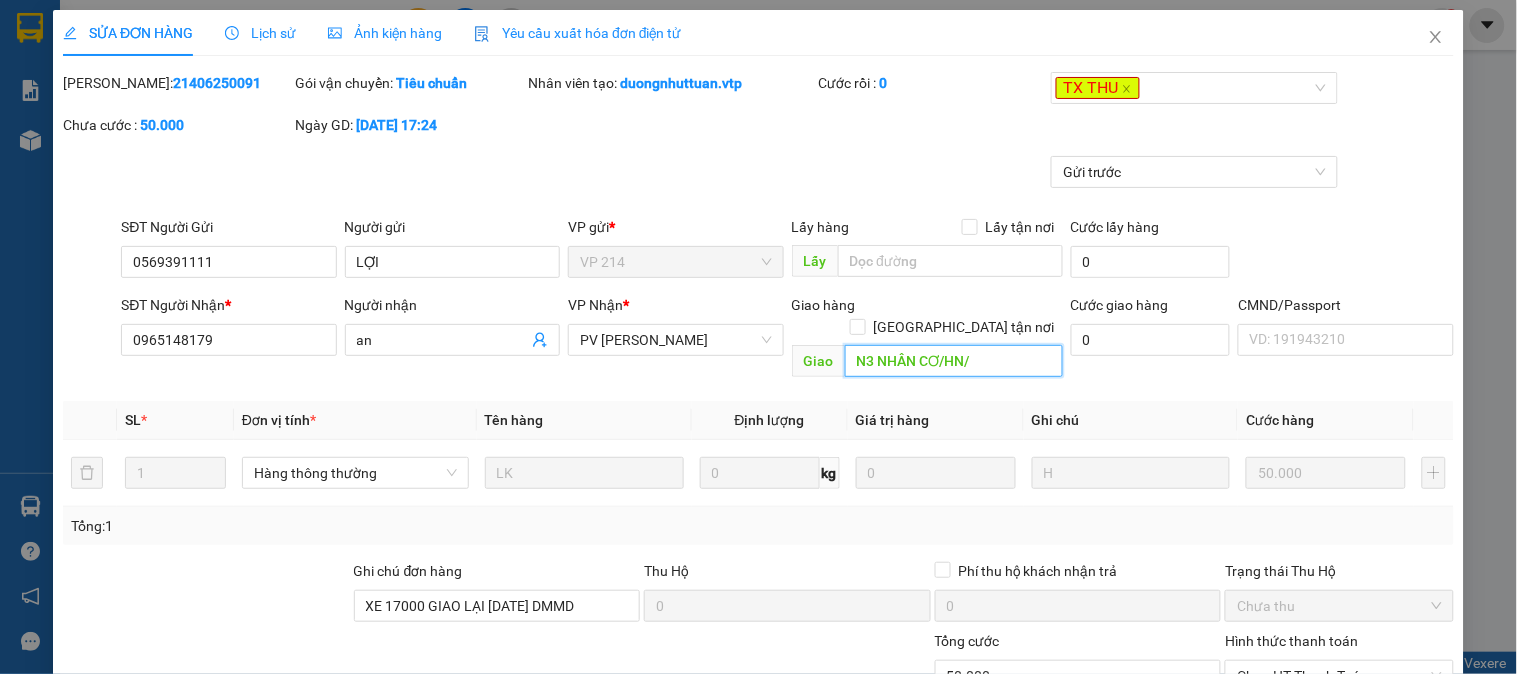 paste on "XE 17000 GIAO LẠI [DATE] DMMD" 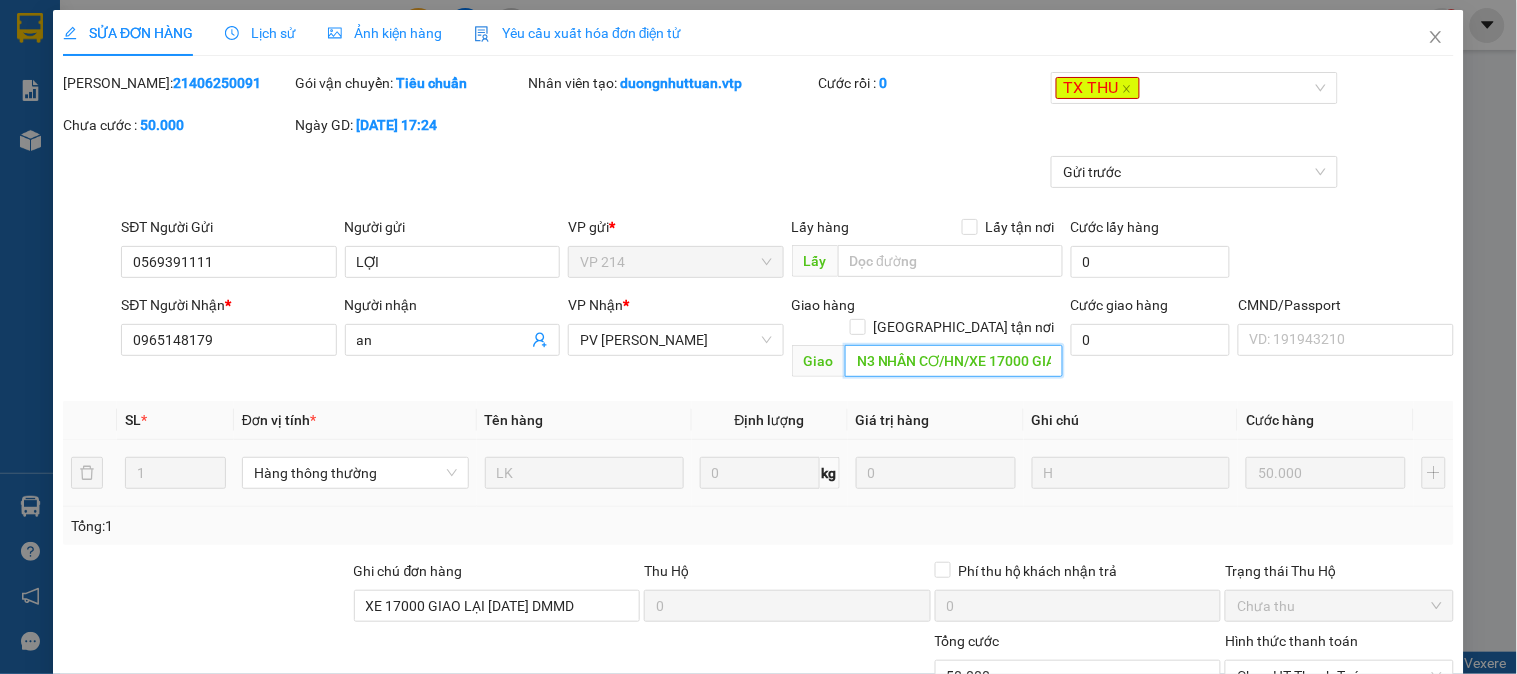 scroll, scrollTop: 0, scrollLeft: 151, axis: horizontal 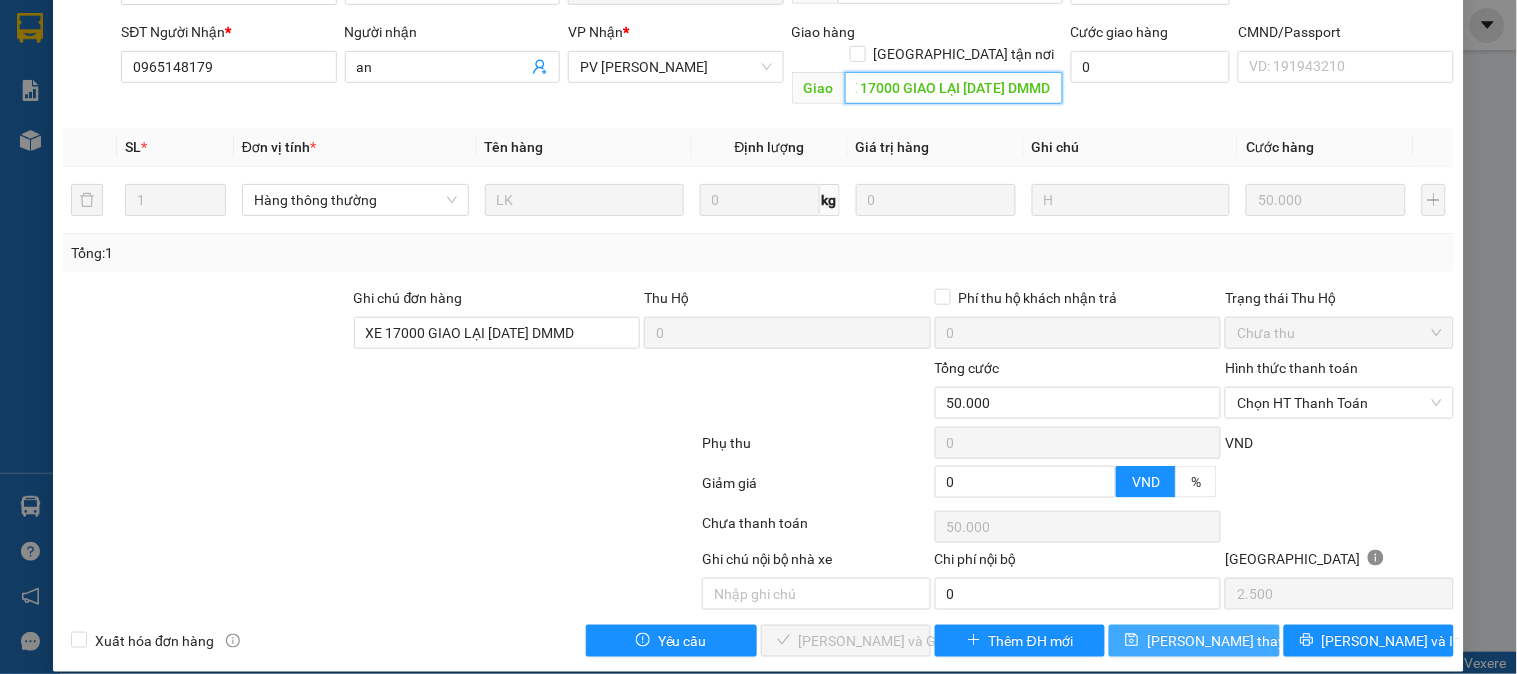 type on "N3 NHÂN CƠ/HN/XE 17000 GIAO LẠI [DATE] DMMD" 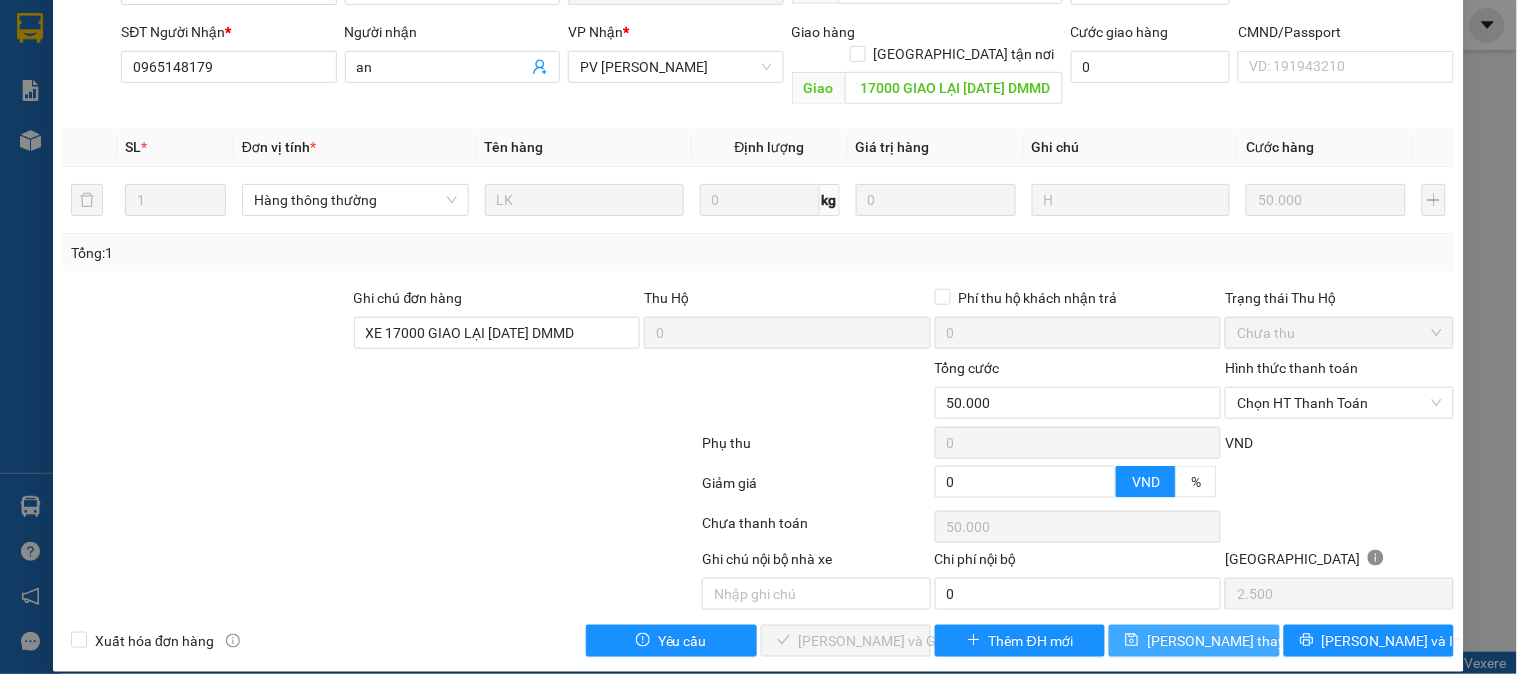 click 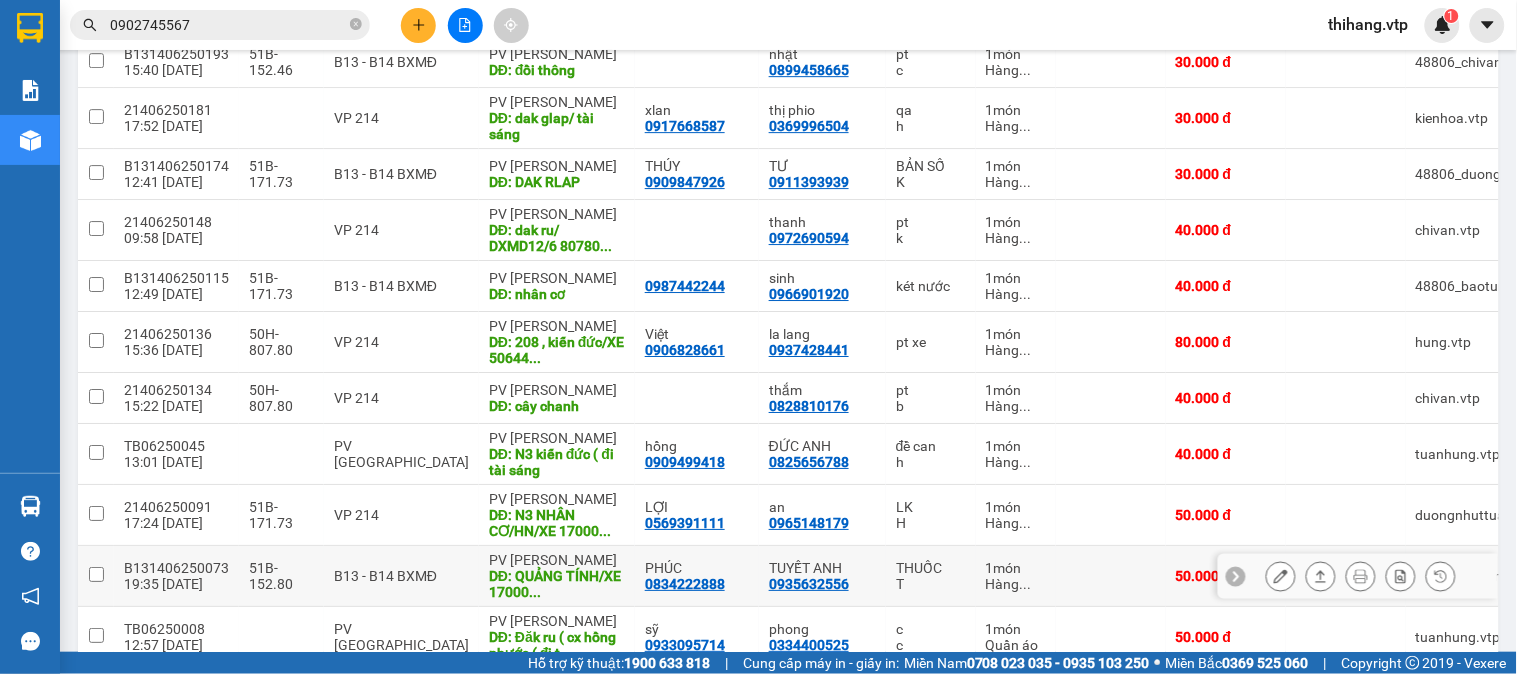 scroll, scrollTop: 1555, scrollLeft: 0, axis: vertical 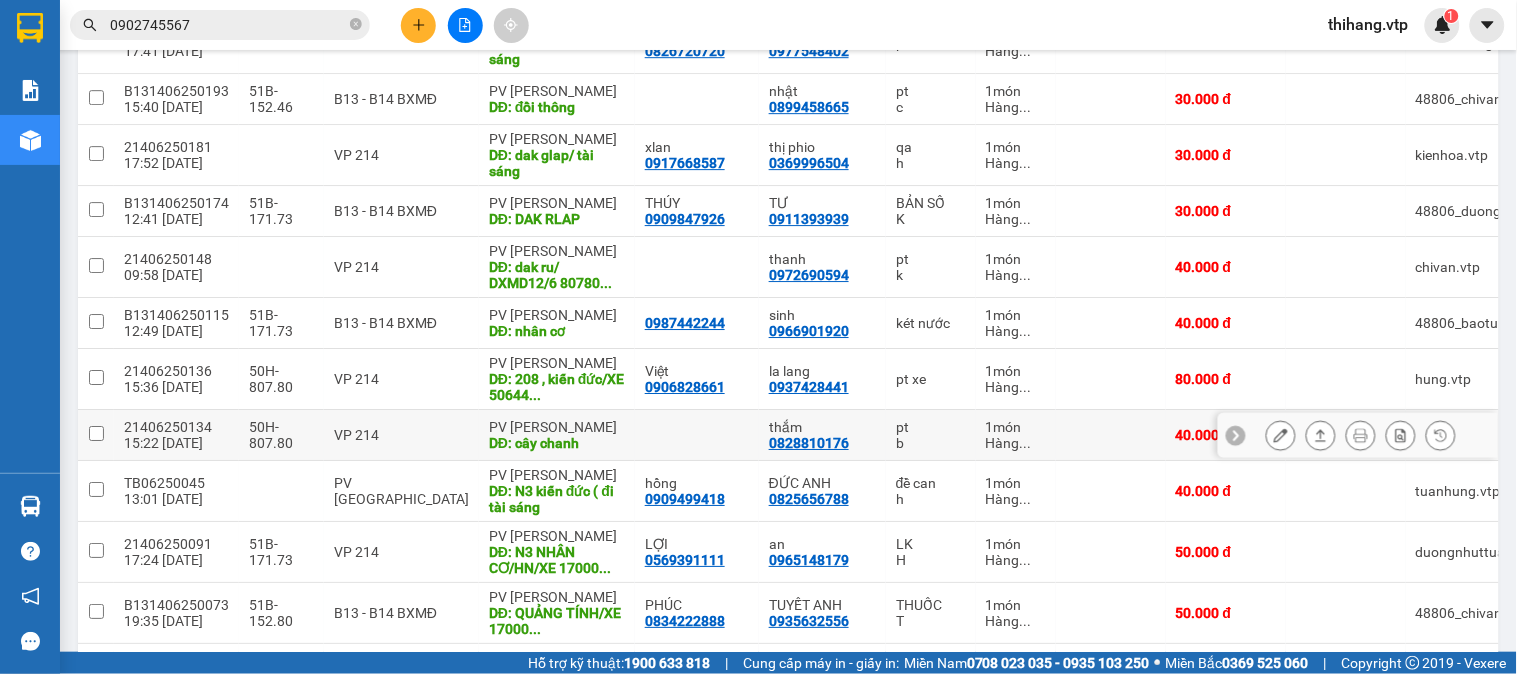 click at bounding box center (1281, 435) 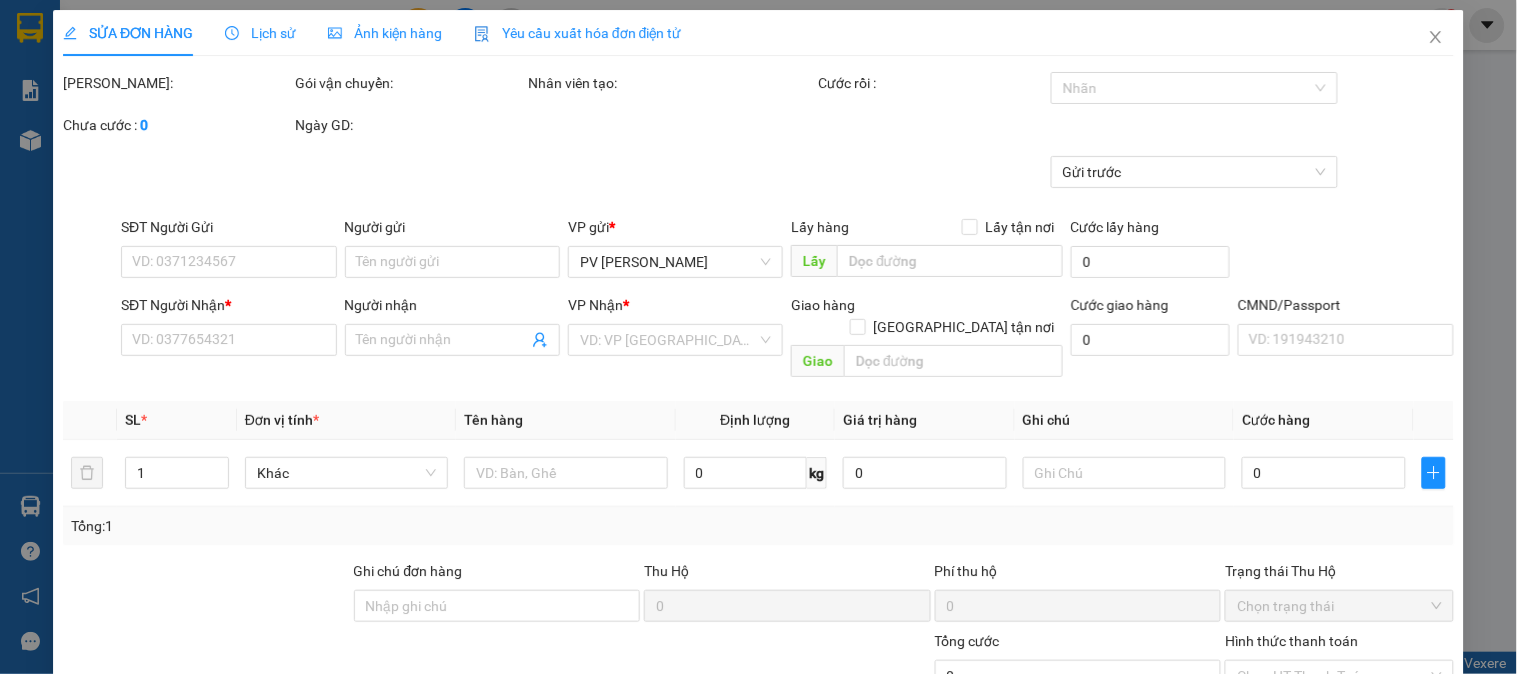 type on "0828810176" 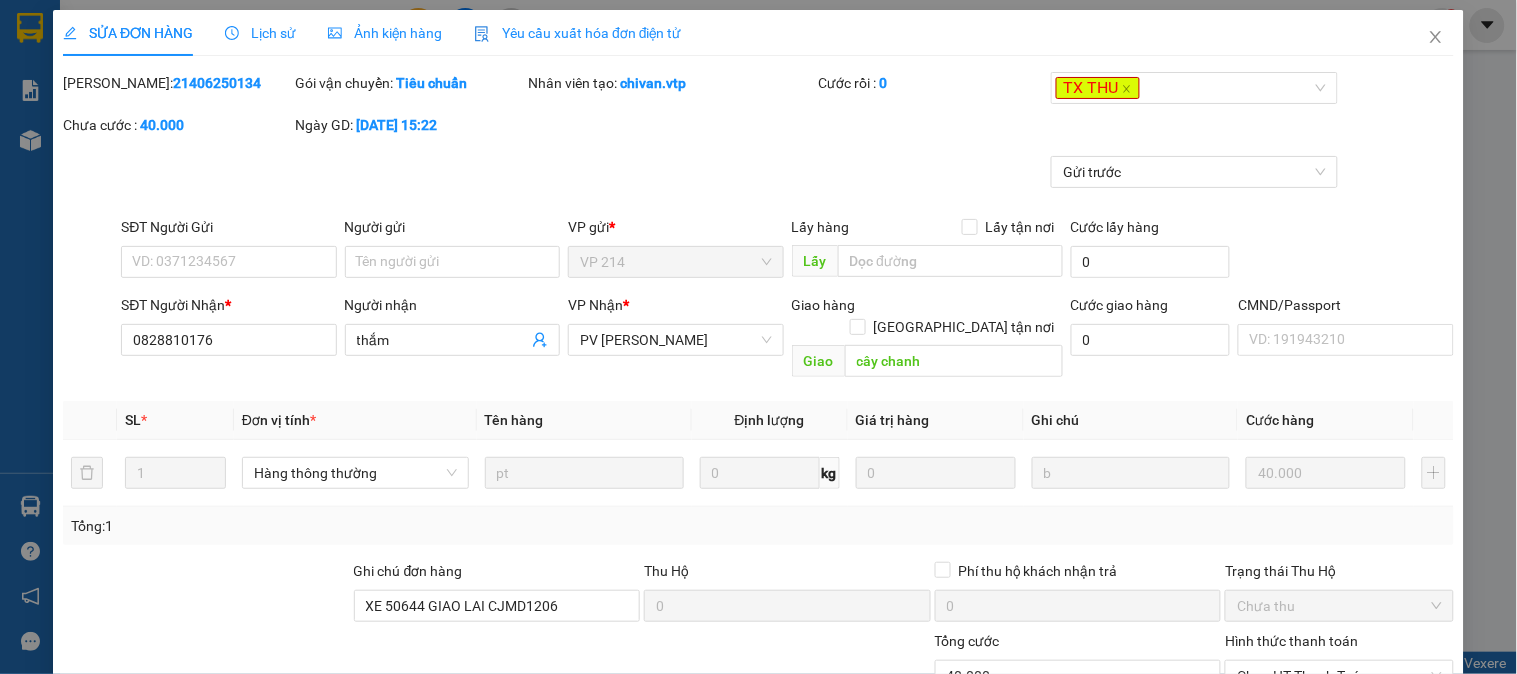scroll, scrollTop: 0, scrollLeft: 0, axis: both 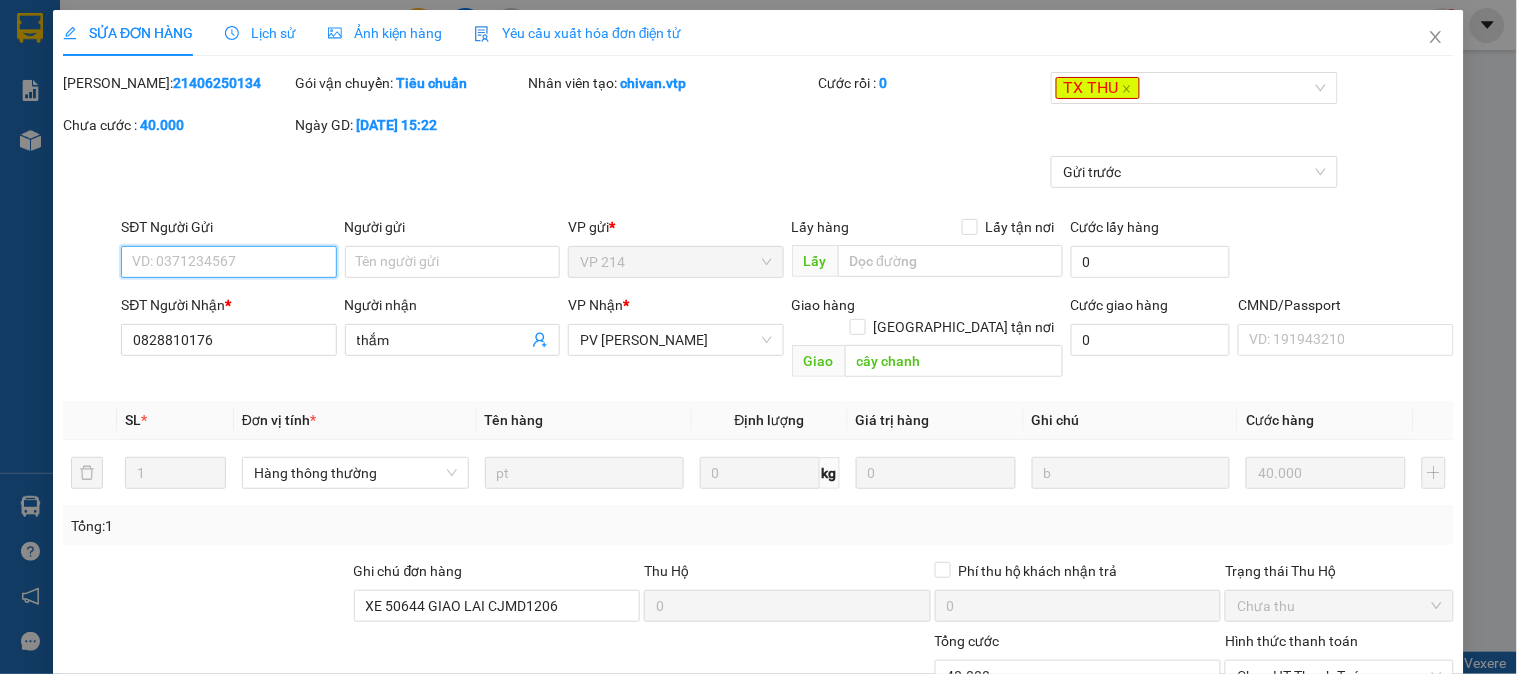 type on "2.000" 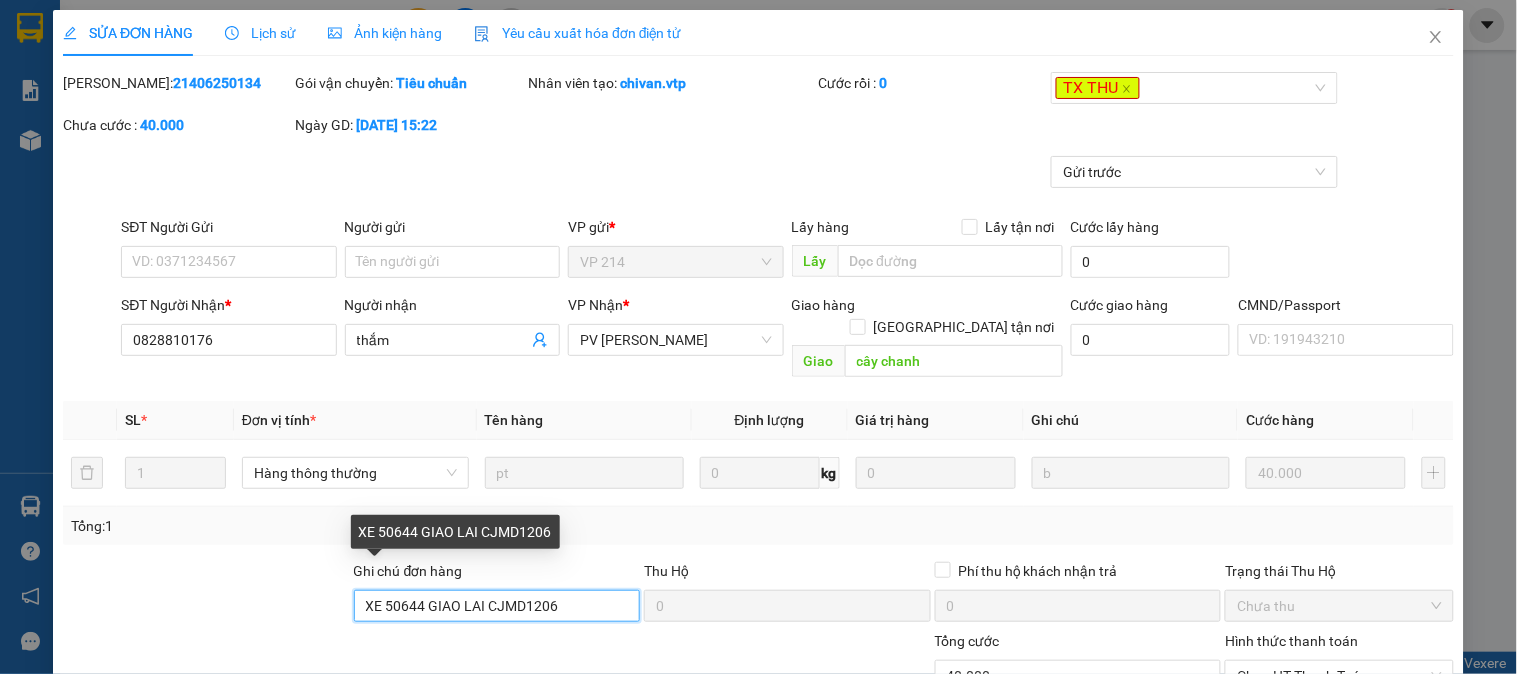 drag, startPoint x: 552, startPoint y: 578, endPoint x: 334, endPoint y: 580, distance: 218.00917 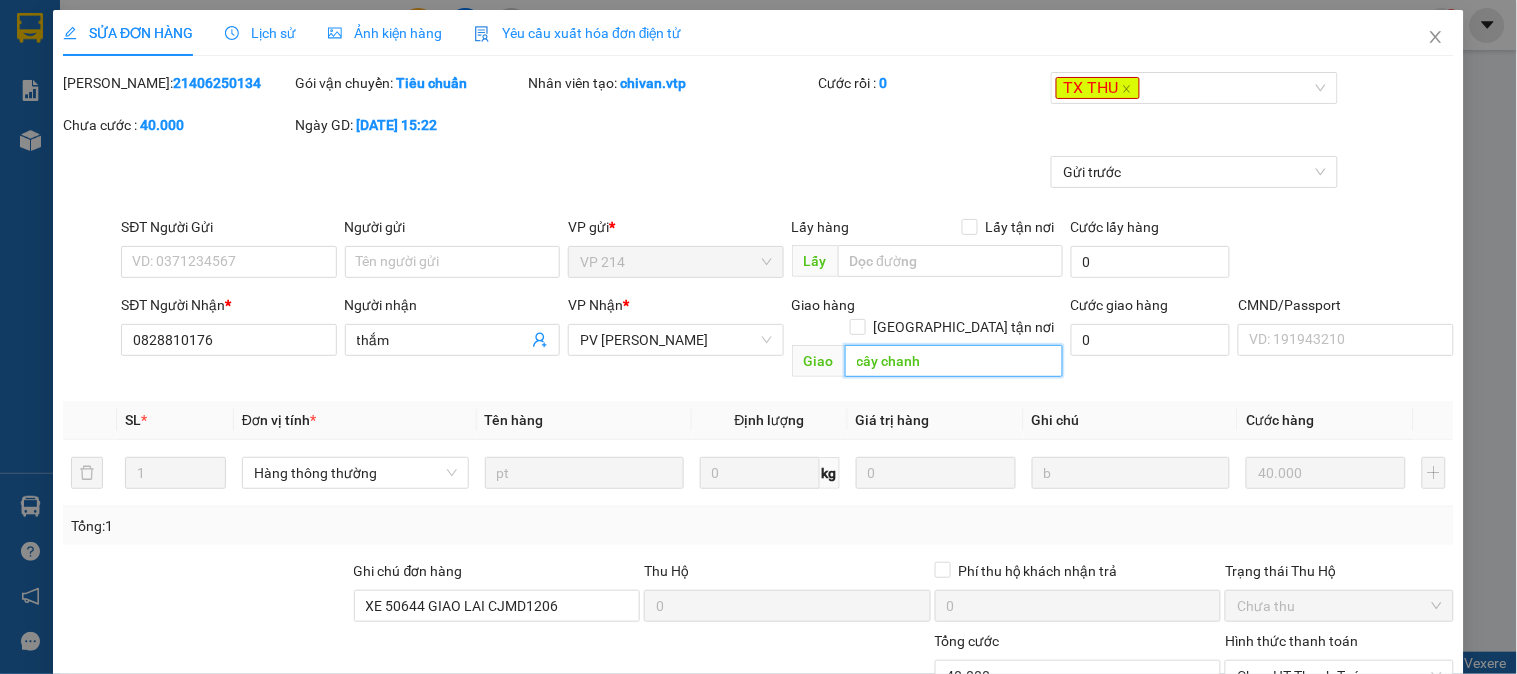 click on "cây chanh" at bounding box center [954, 361] 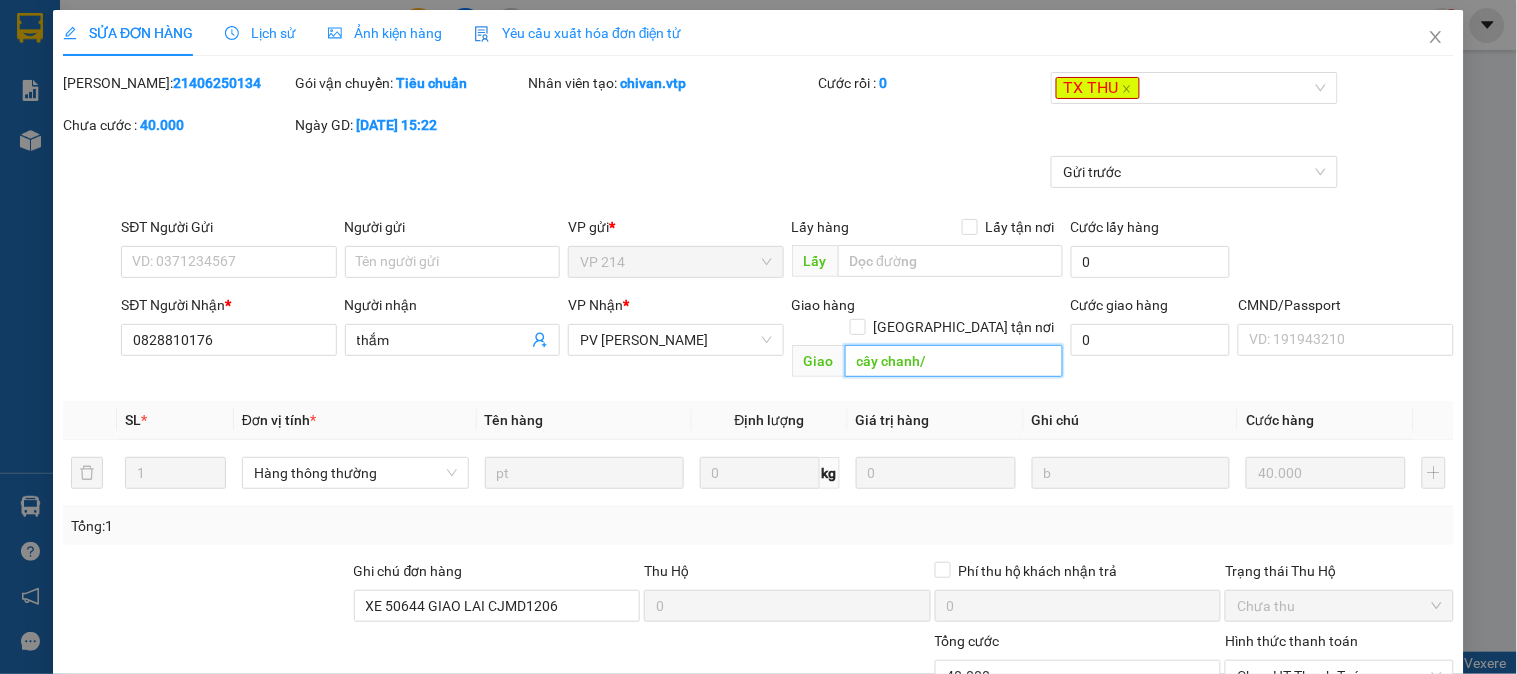 paste on "XE 50644 GIAO LAI CJMD1206" 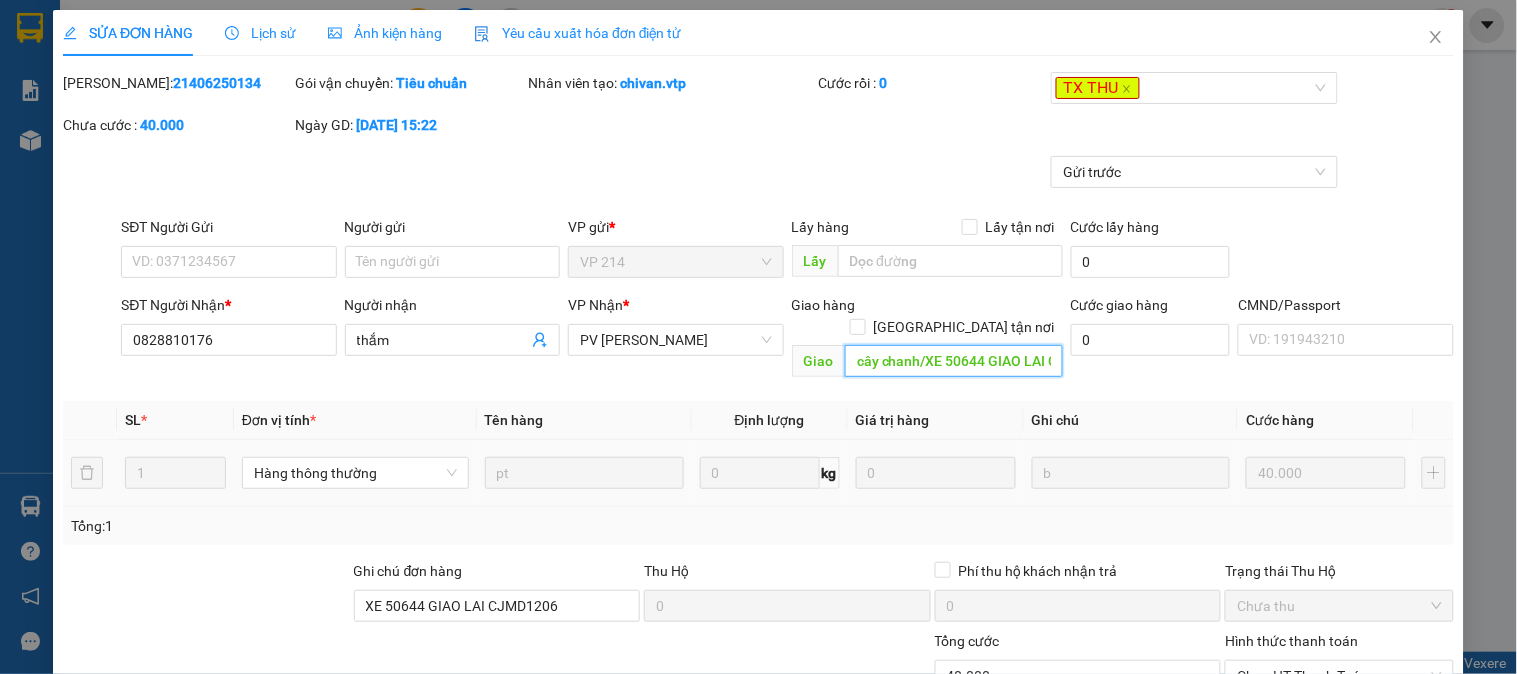 scroll, scrollTop: 0, scrollLeft: 68, axis: horizontal 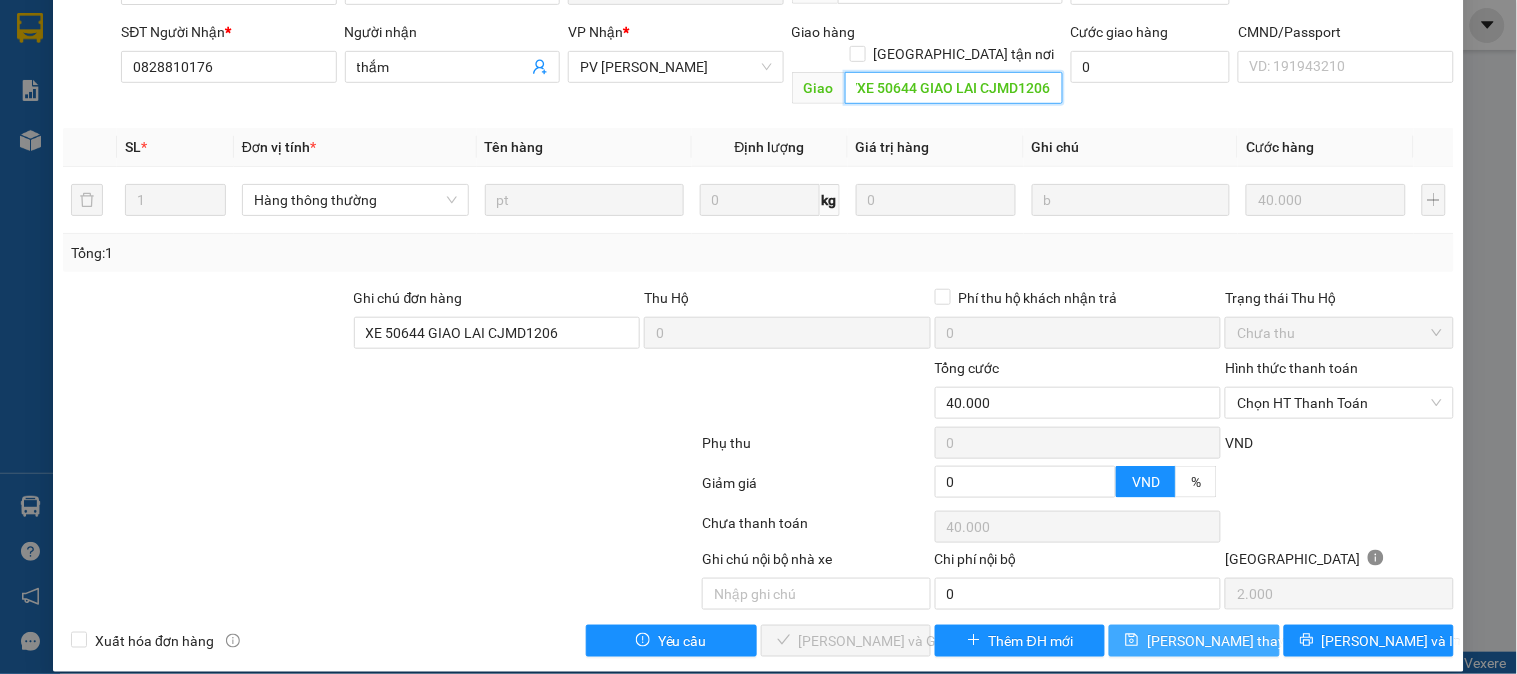 type on "cây chanh/XE 50644 GIAO LAI CJMD1206" 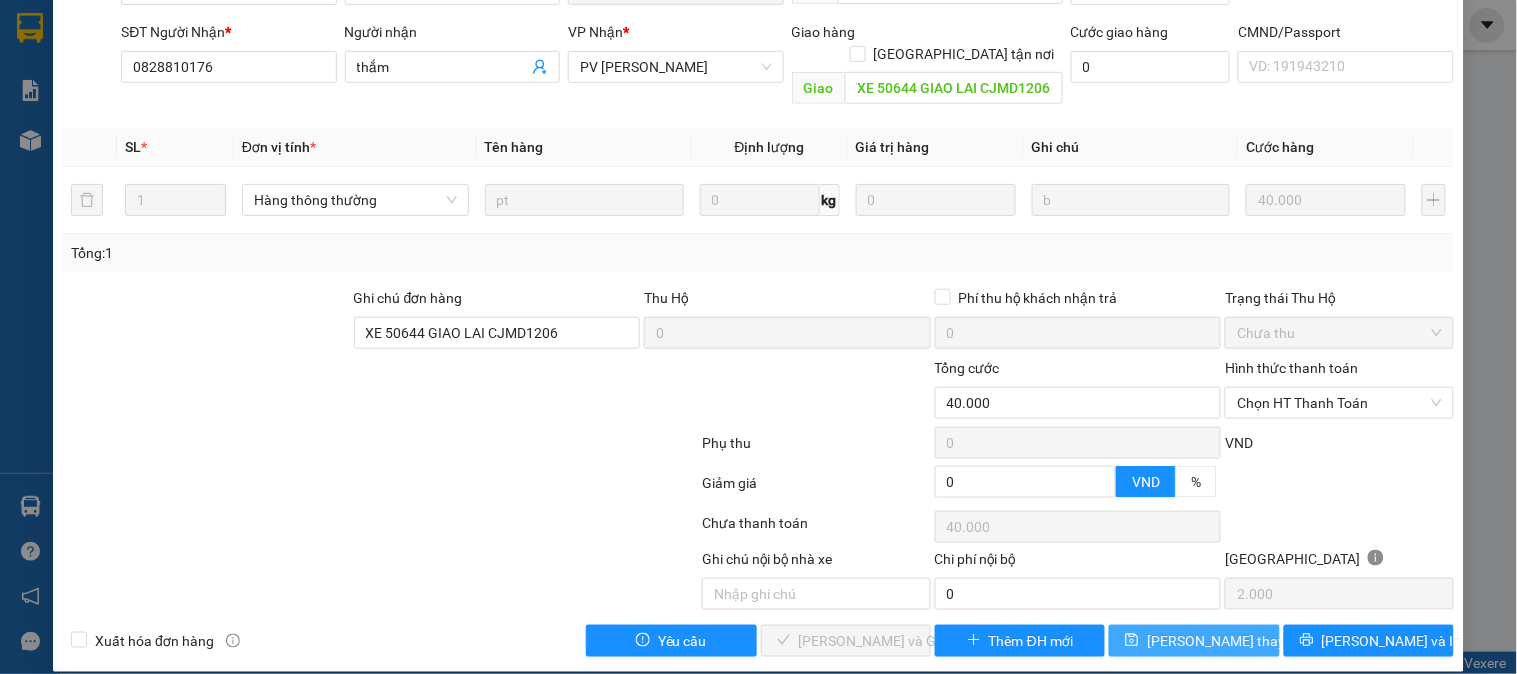scroll, scrollTop: 0, scrollLeft: 0, axis: both 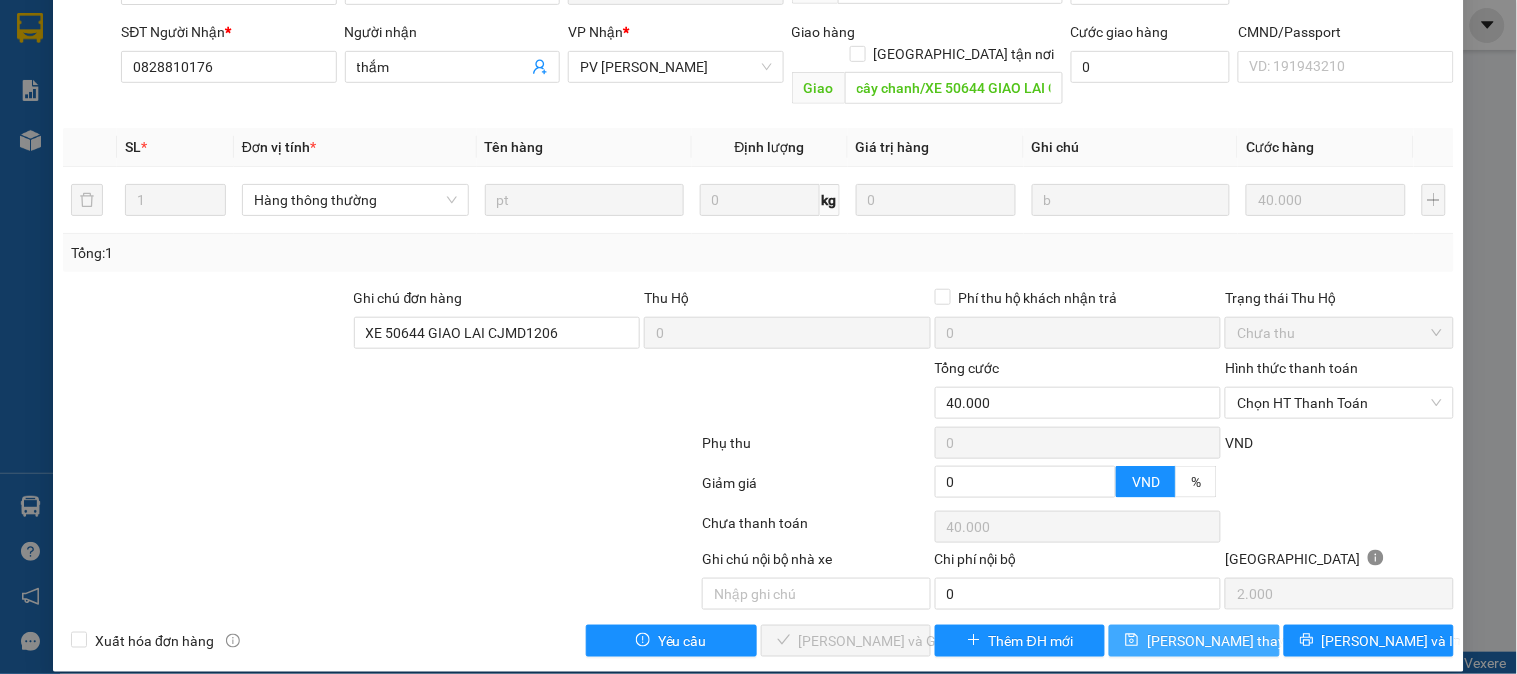 click on "[PERSON_NAME] thay đổi" at bounding box center (1194, 641) 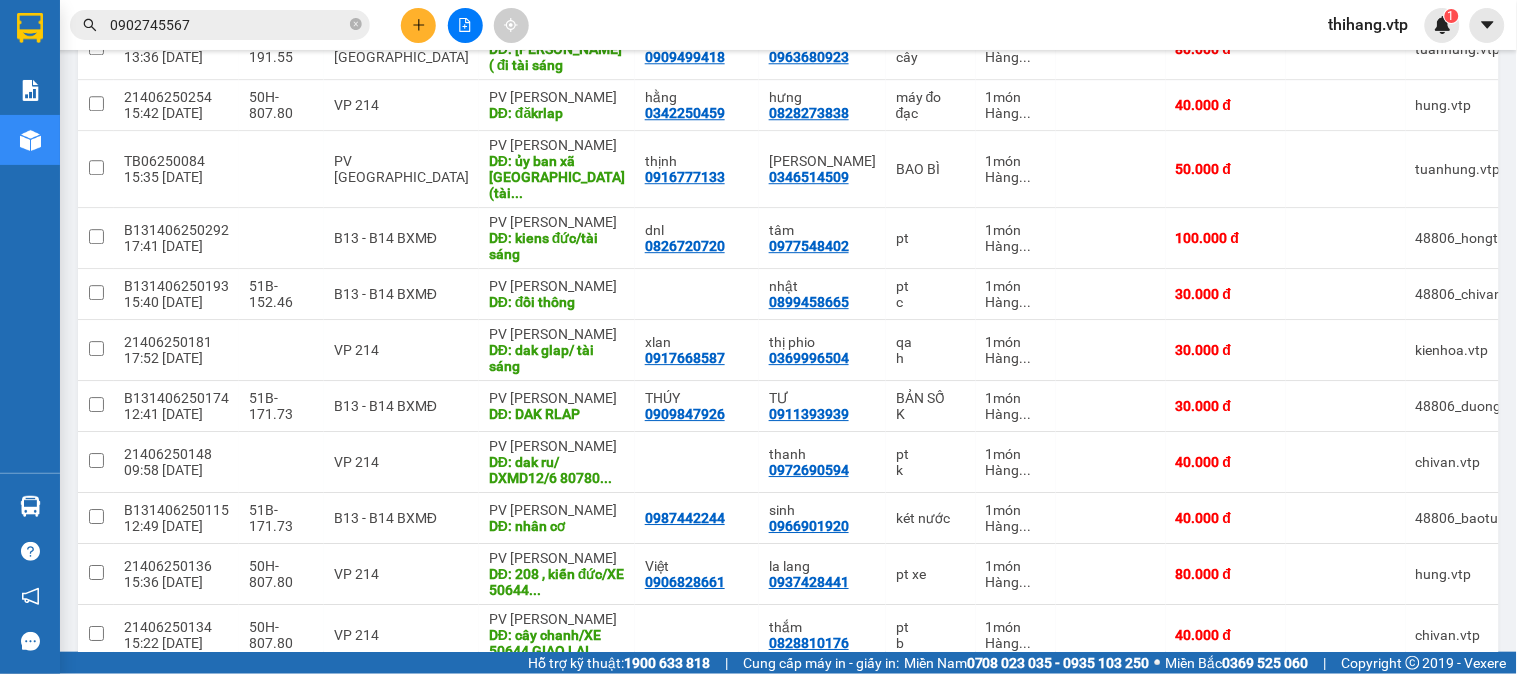 scroll, scrollTop: 1358, scrollLeft: 0, axis: vertical 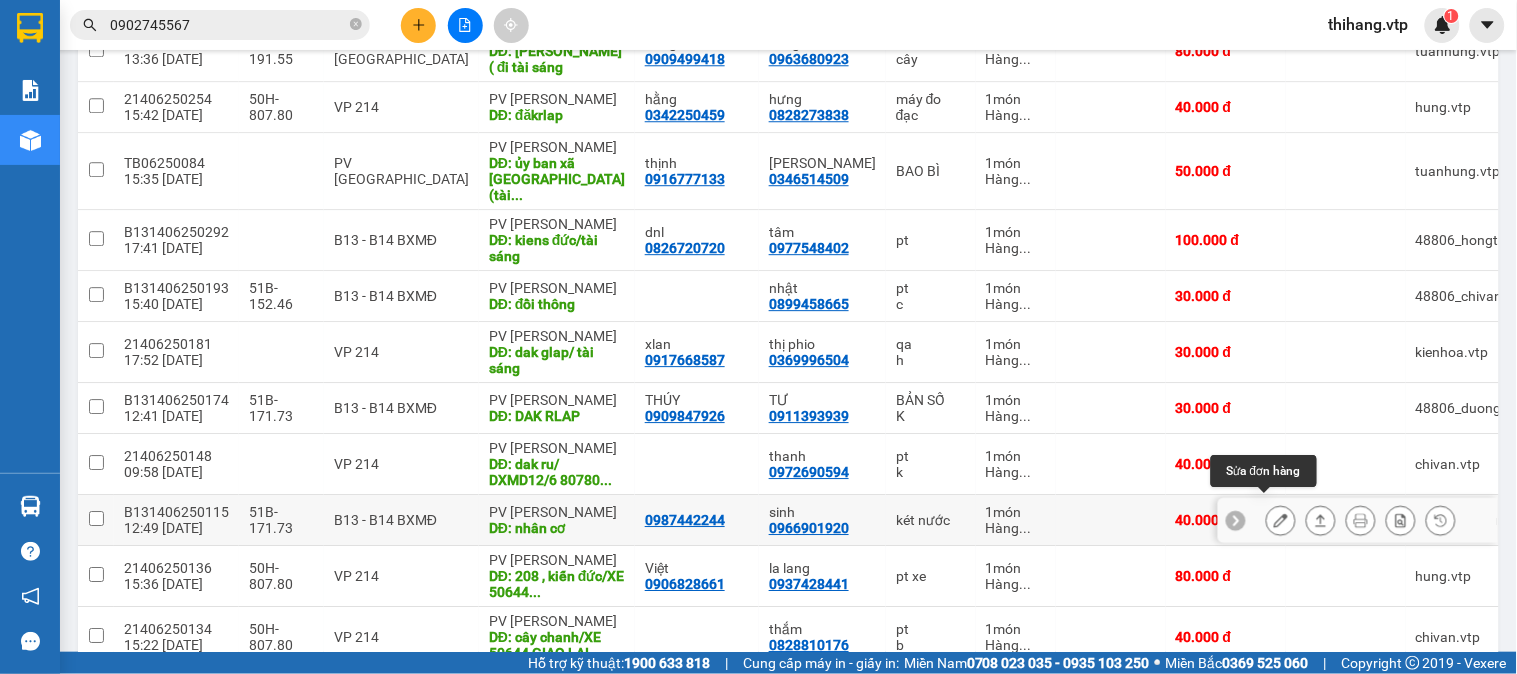 click 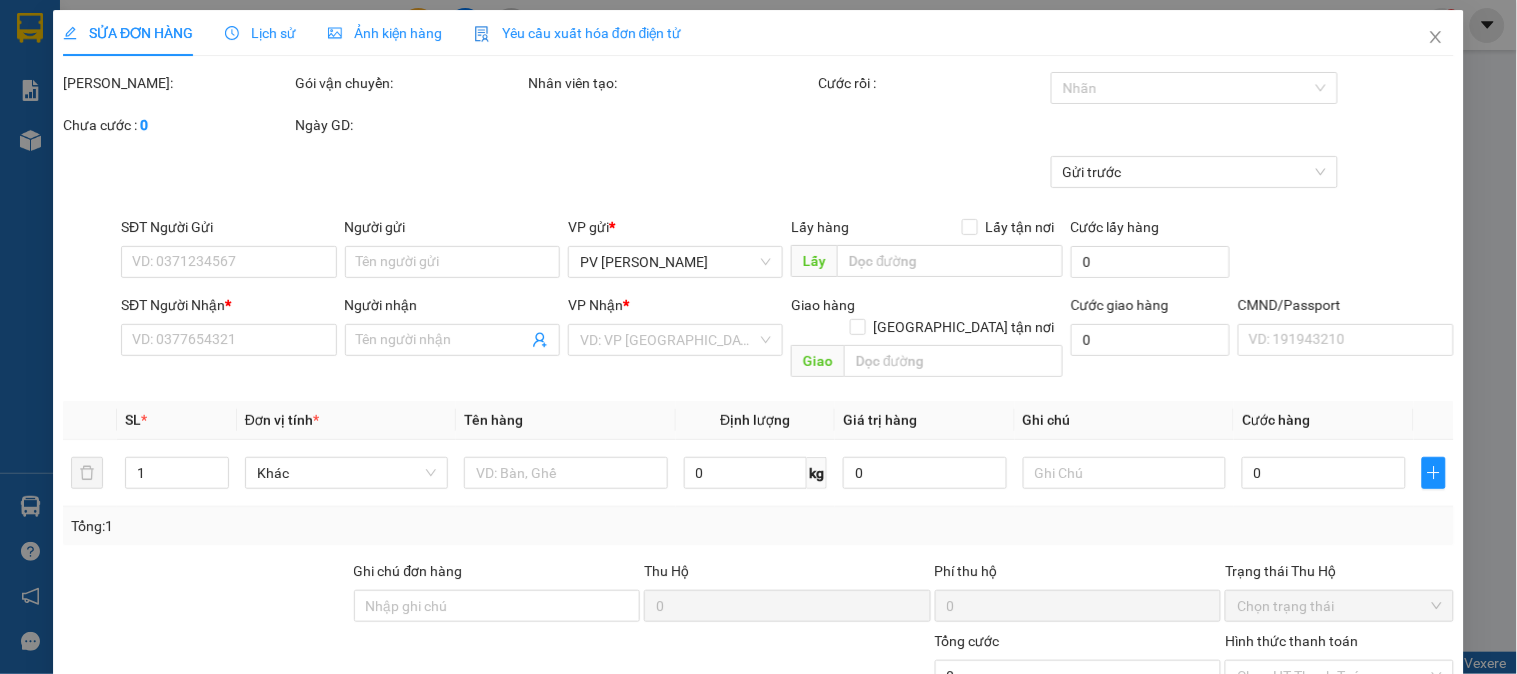 scroll, scrollTop: 0, scrollLeft: 0, axis: both 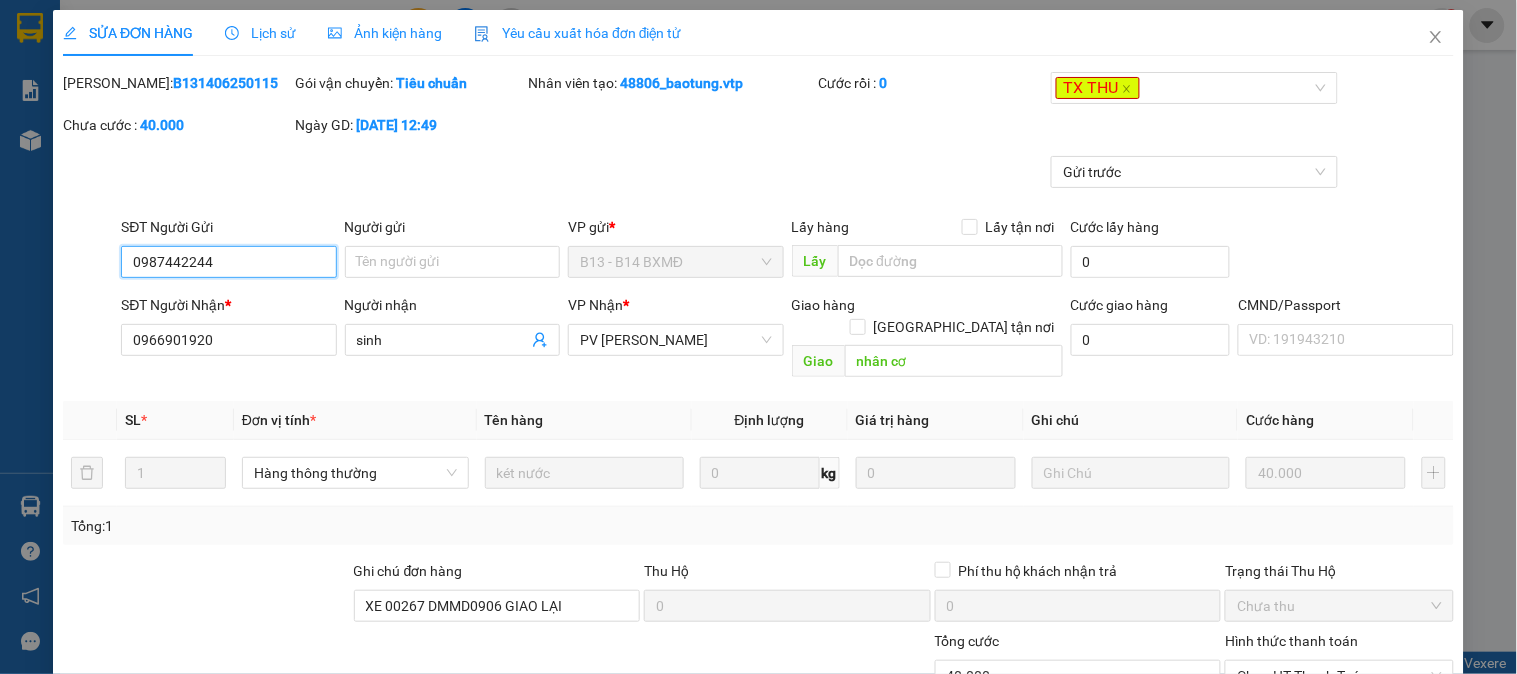 type on "0987442244" 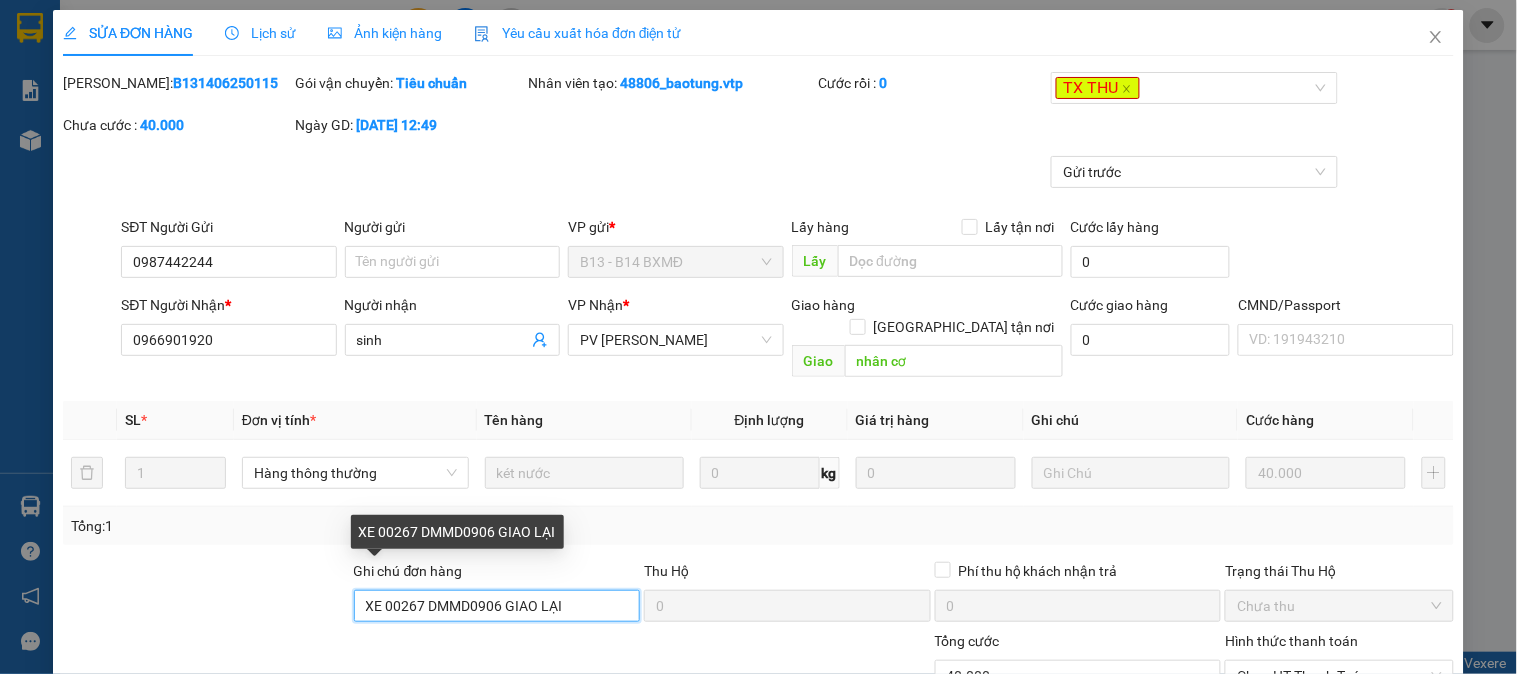 drag, startPoint x: 572, startPoint y: 577, endPoint x: 360, endPoint y: 582, distance: 212.05896 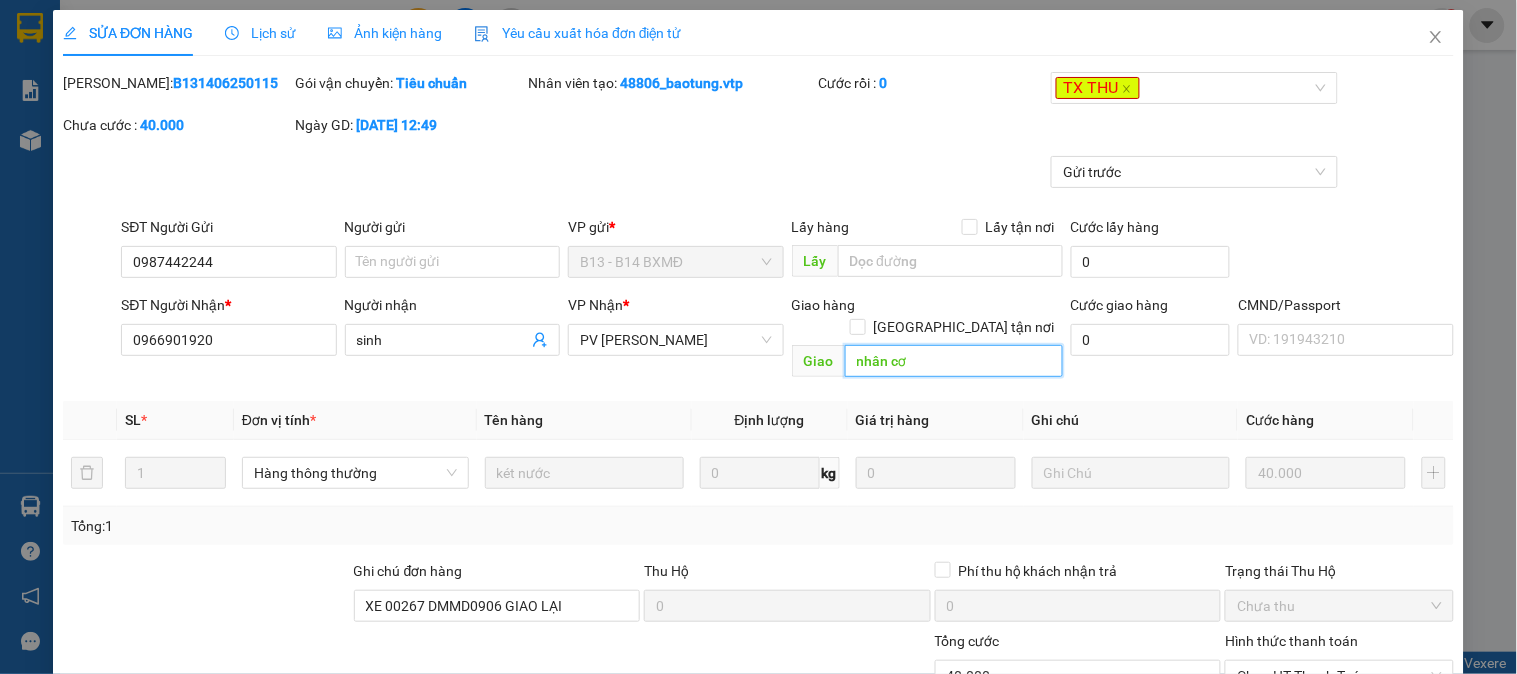 click on "nhân cơ" at bounding box center (954, 361) 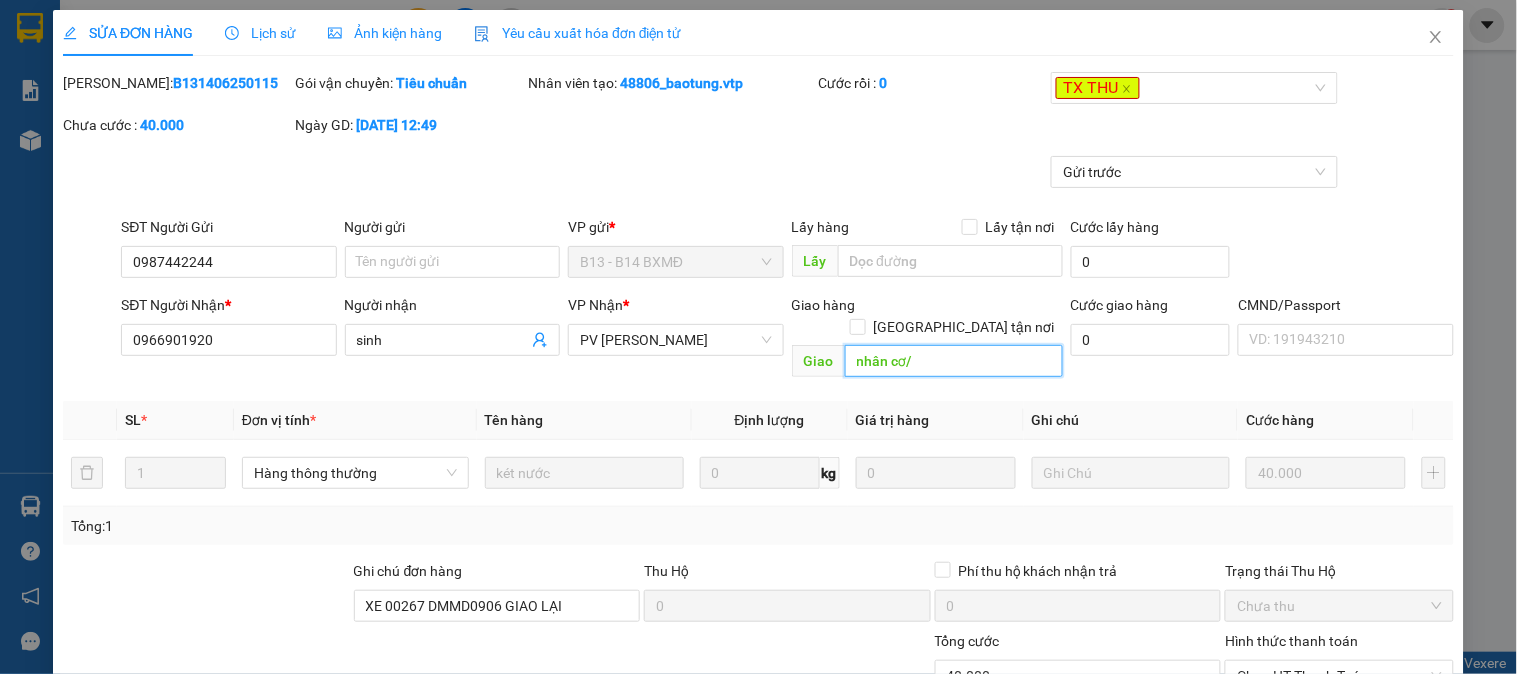 paste on "XE 00267 DMMD0906 GIAO LẠI" 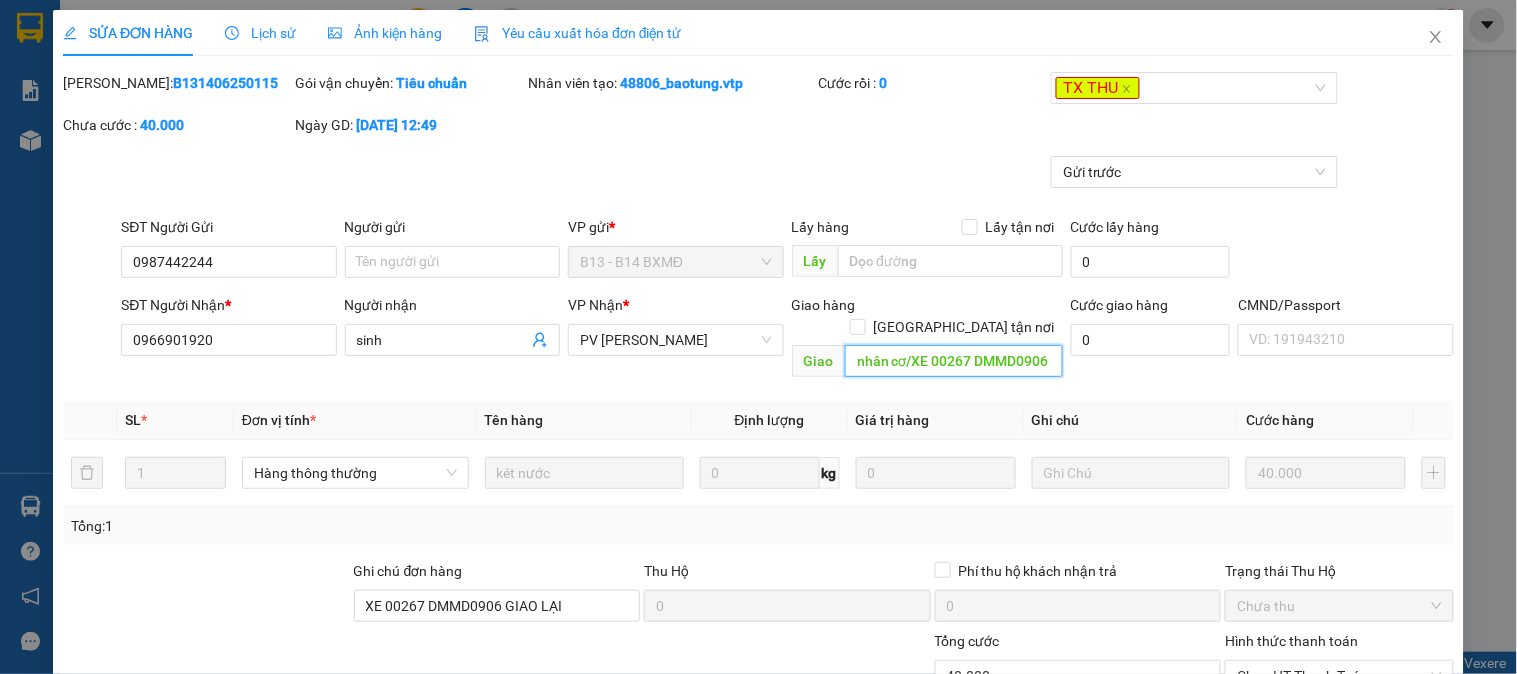 scroll, scrollTop: 0, scrollLeft: 64, axis: horizontal 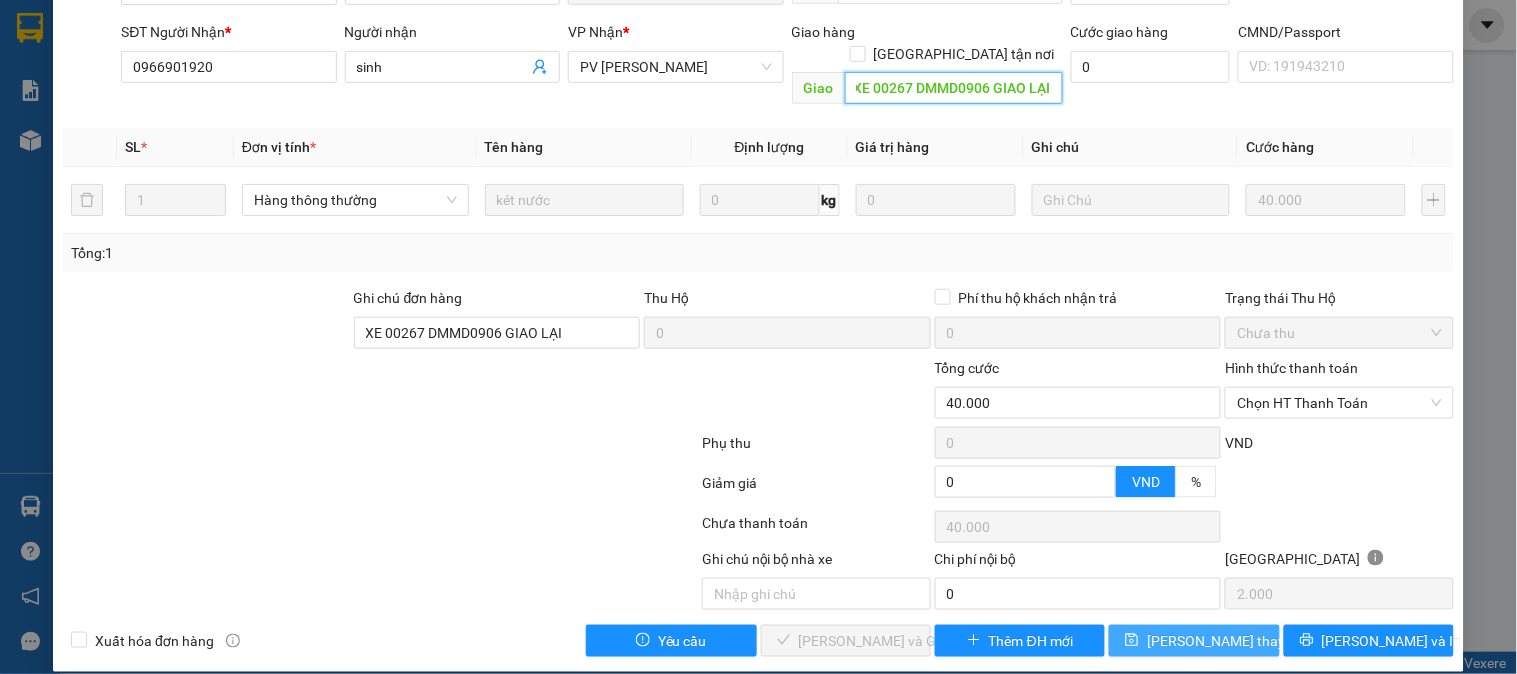type on "nhân cơ/XE 00267 DMMD0906 GIAO LẠI" 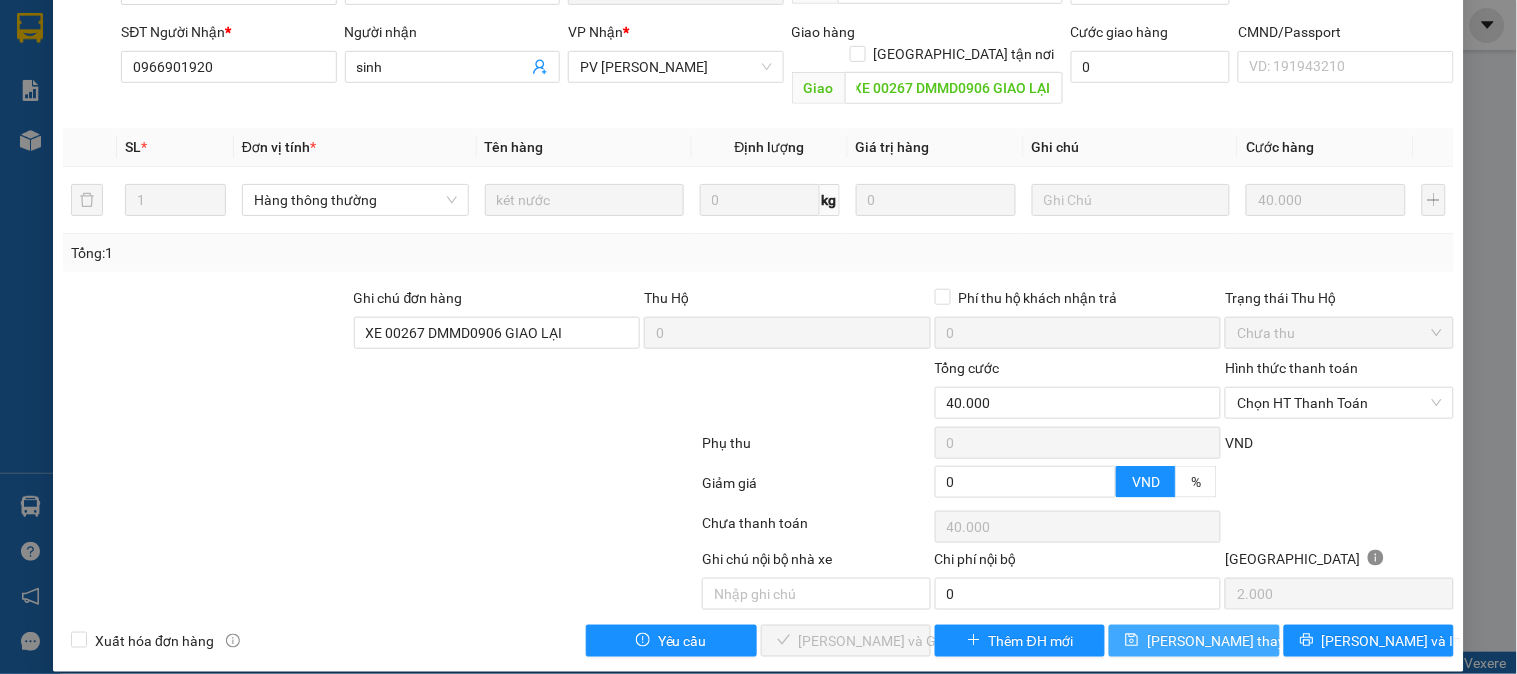 scroll, scrollTop: 0, scrollLeft: 0, axis: both 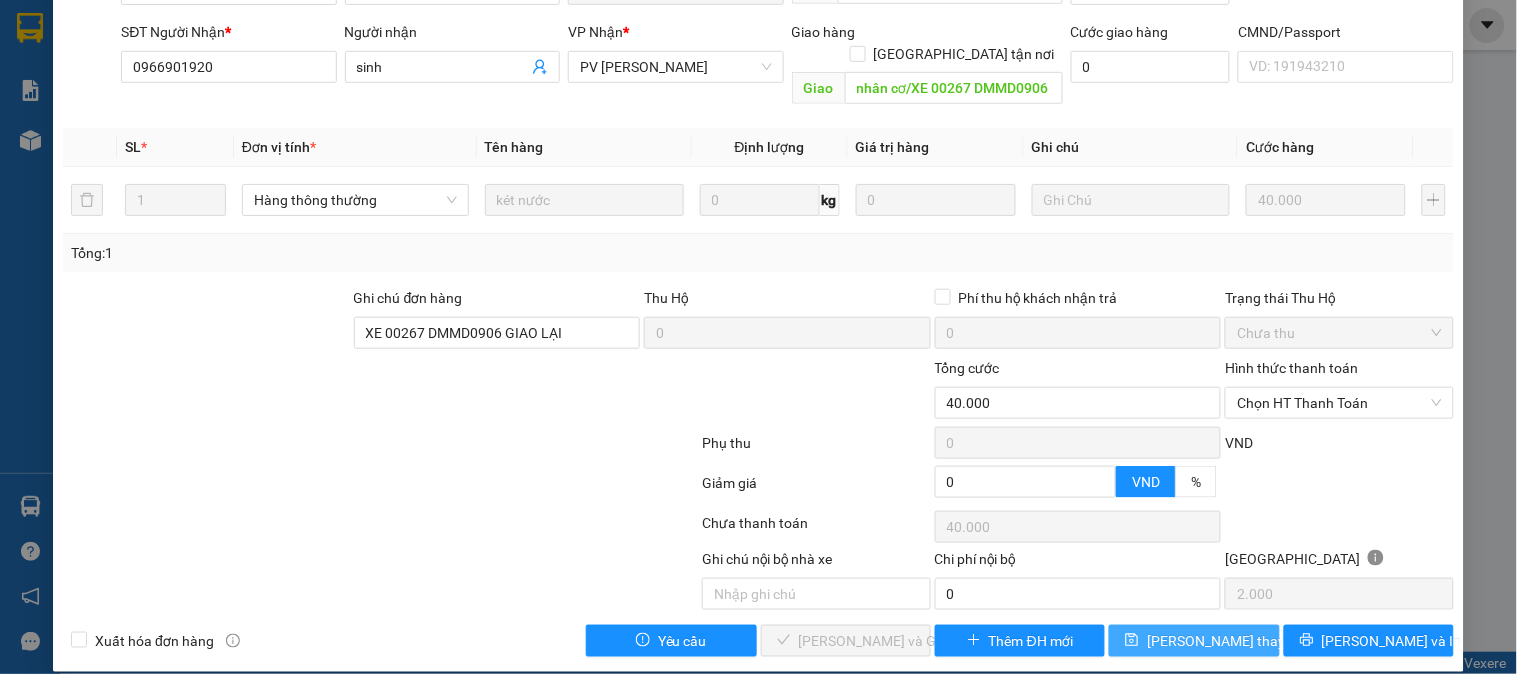 click on "[PERSON_NAME] thay đổi" at bounding box center [1194, 641] 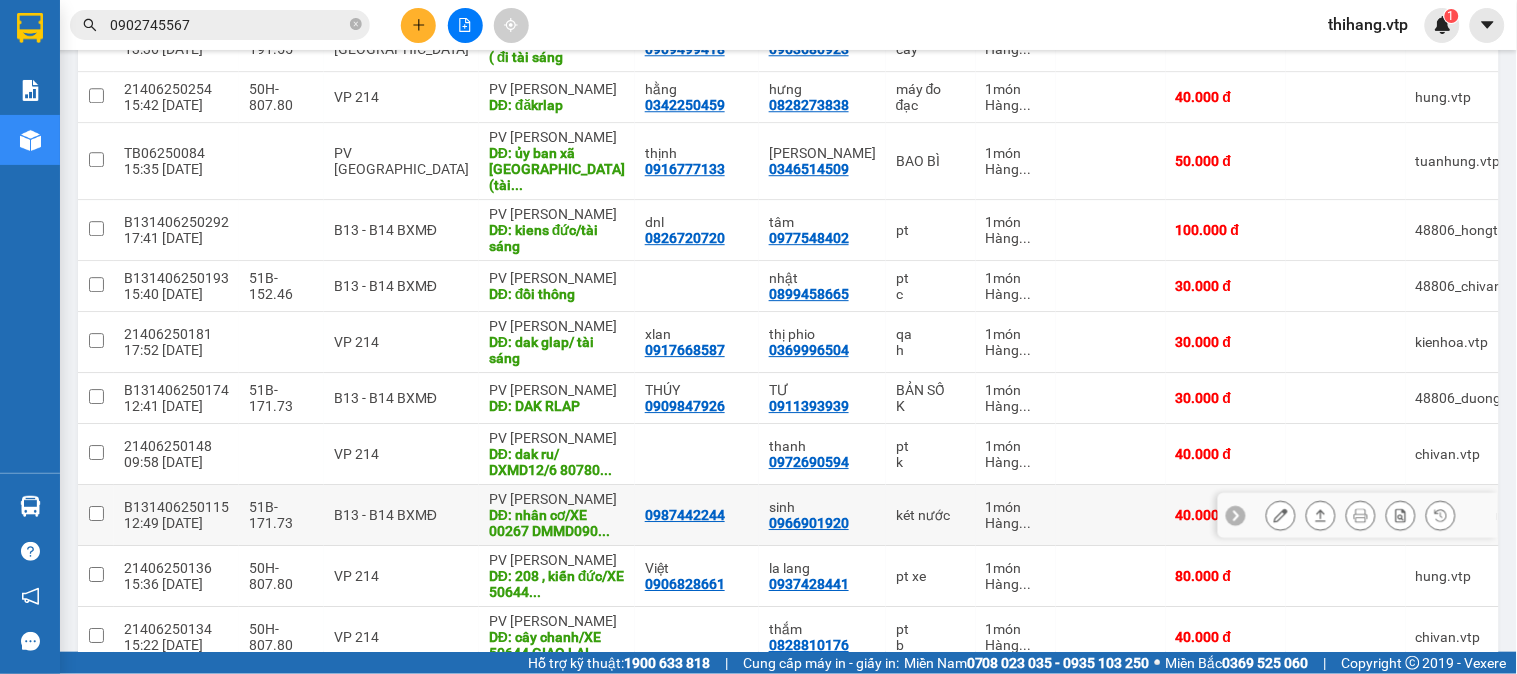 scroll, scrollTop: 1257, scrollLeft: 0, axis: vertical 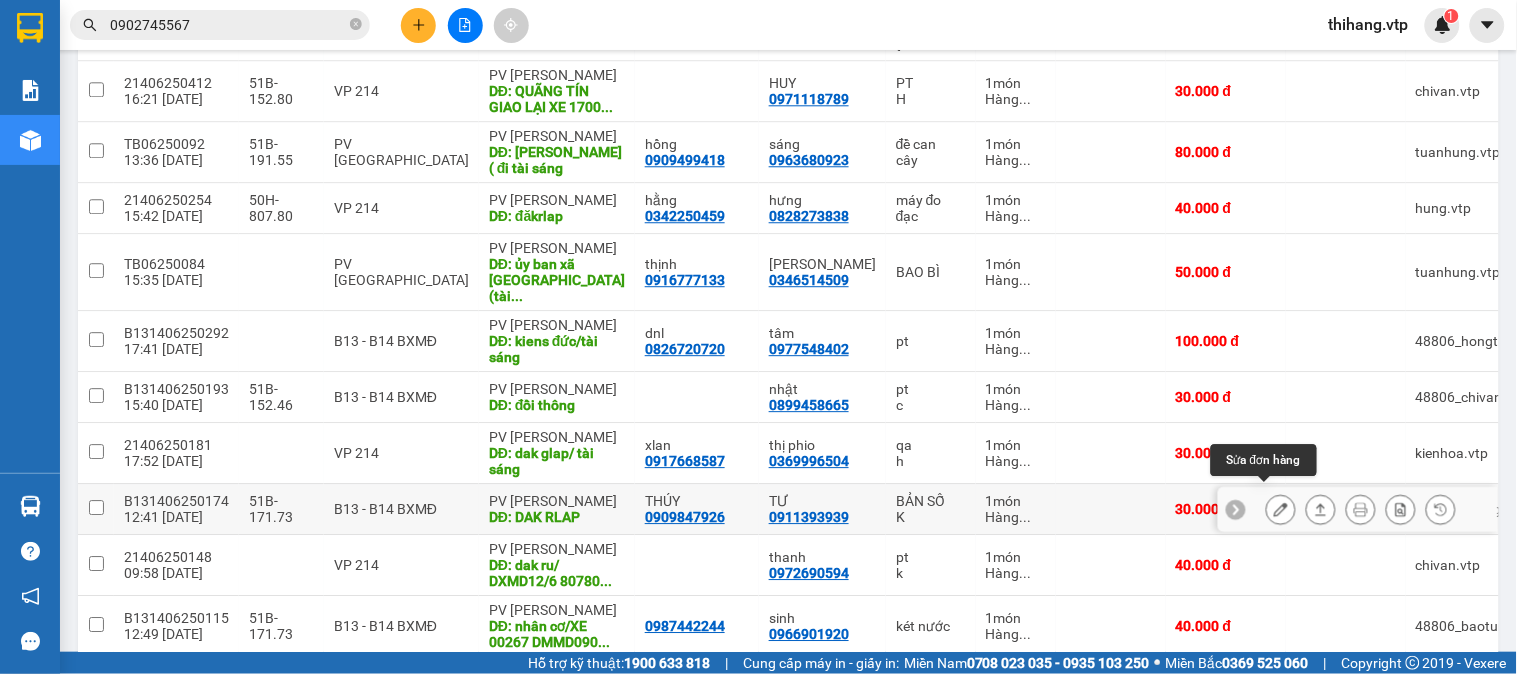 click 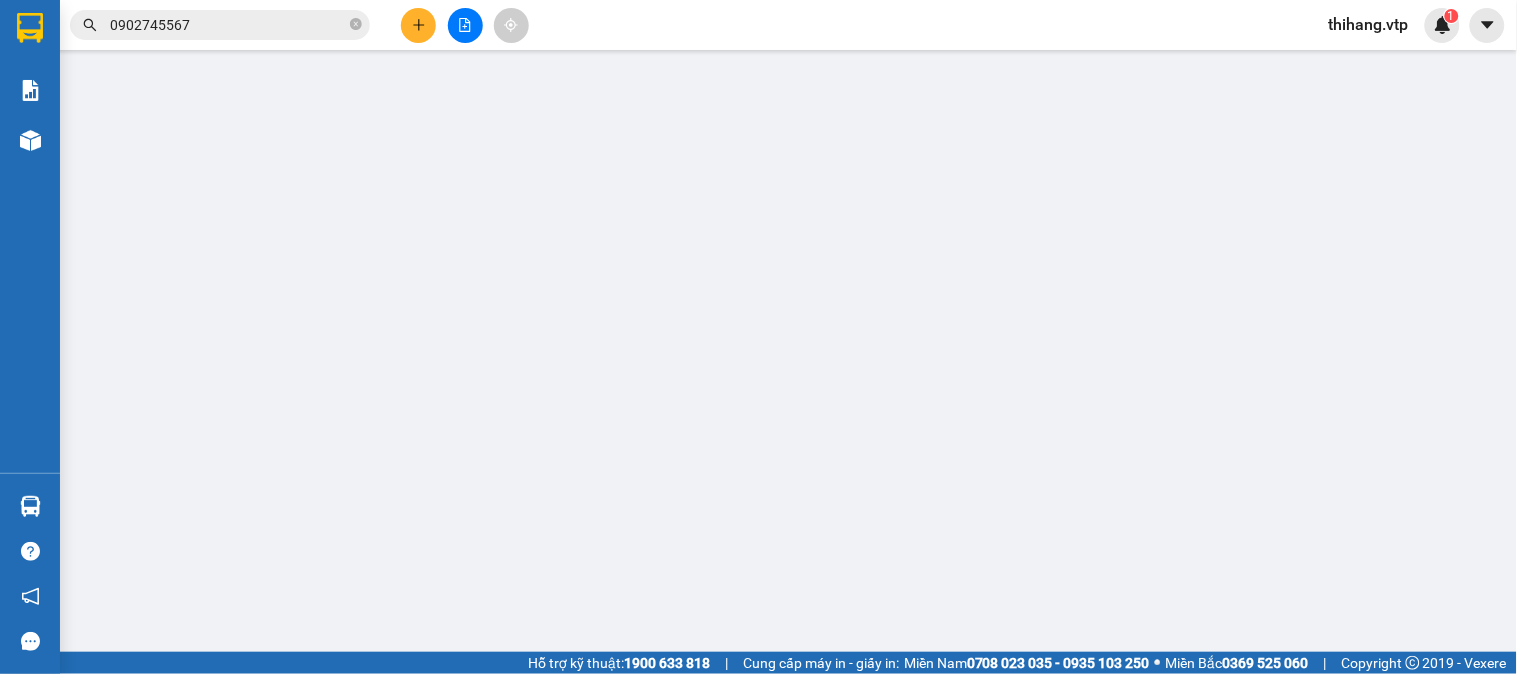 type on "0909847926" 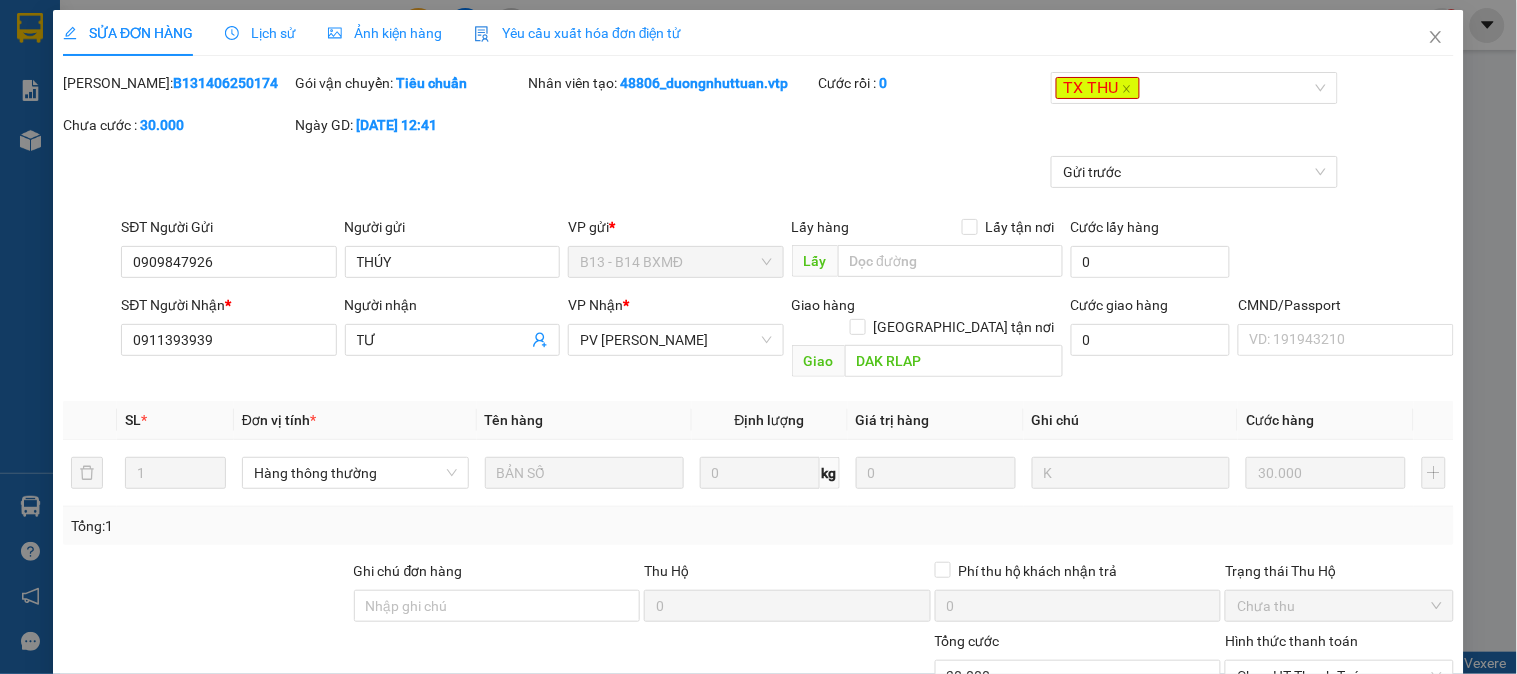 scroll, scrollTop: 0, scrollLeft: 0, axis: both 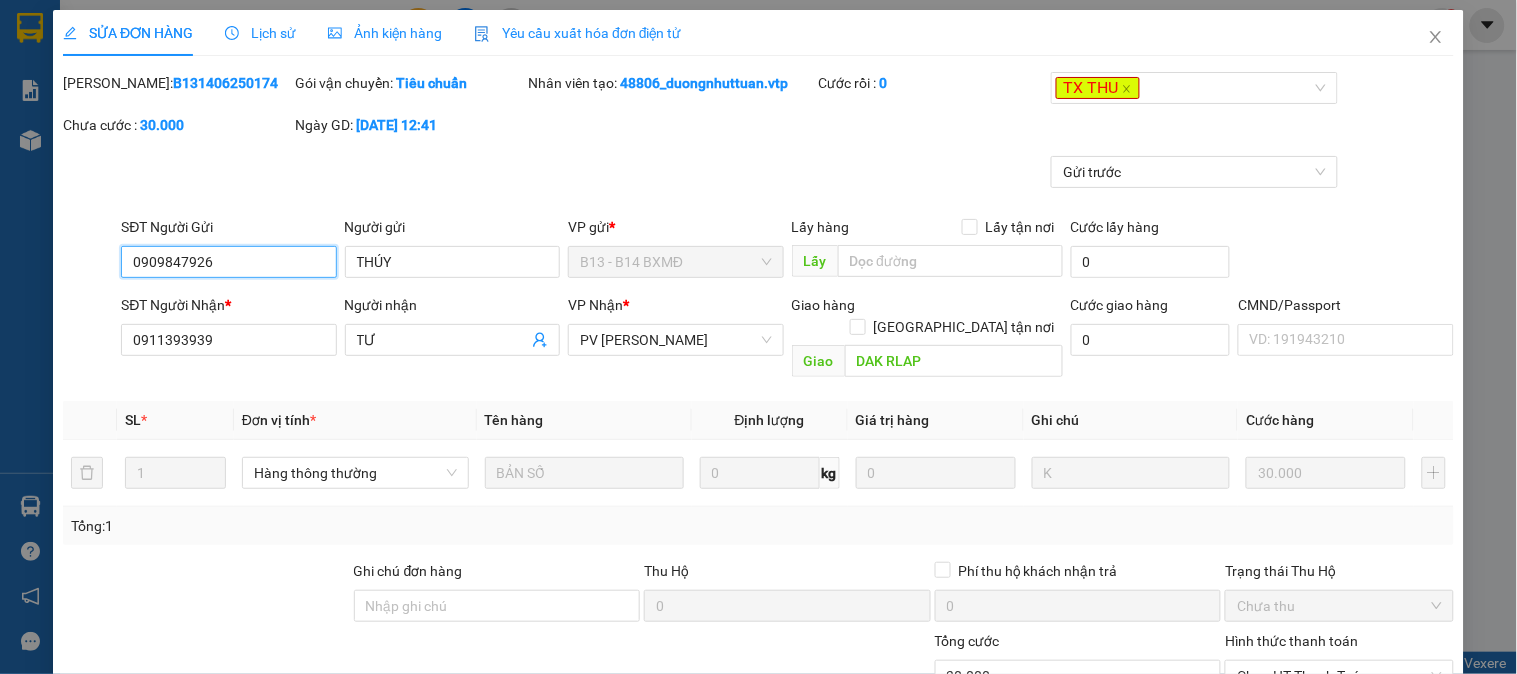 type on "1.500" 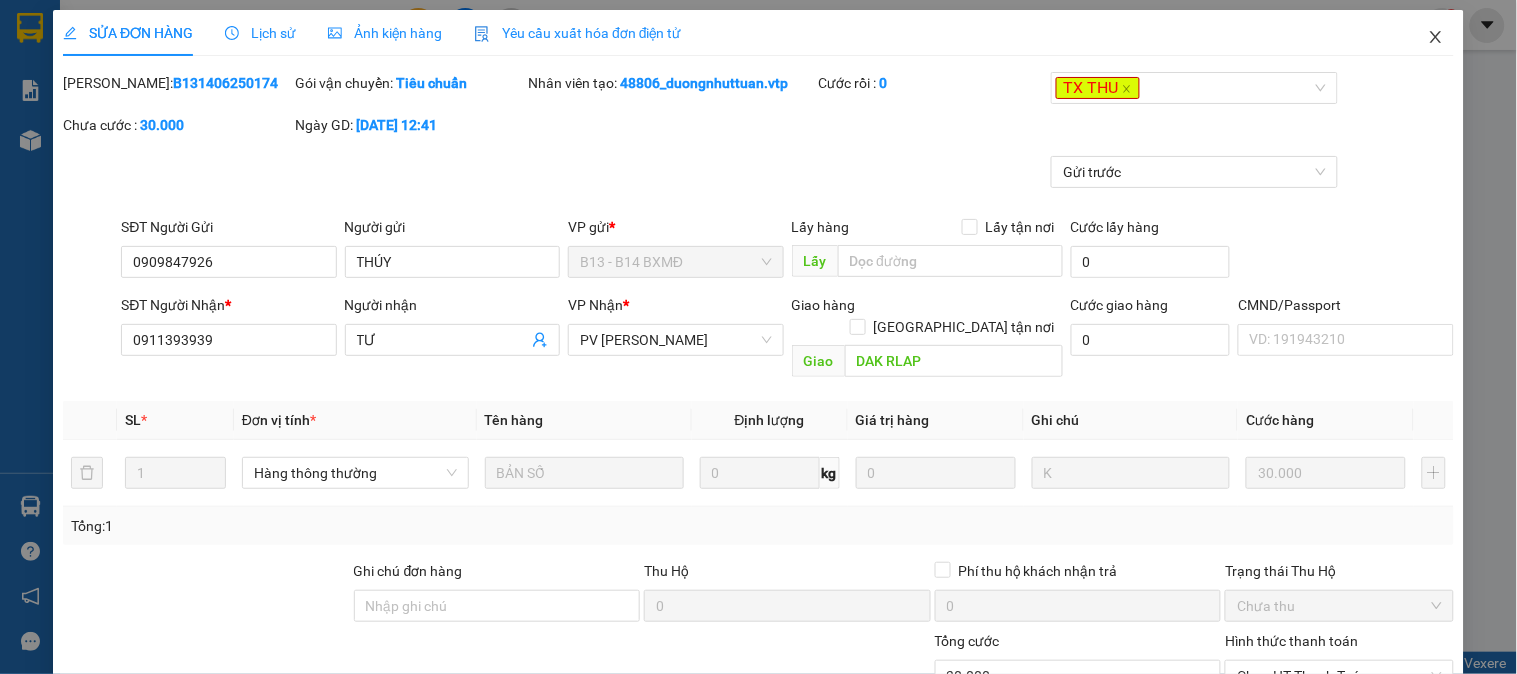 click 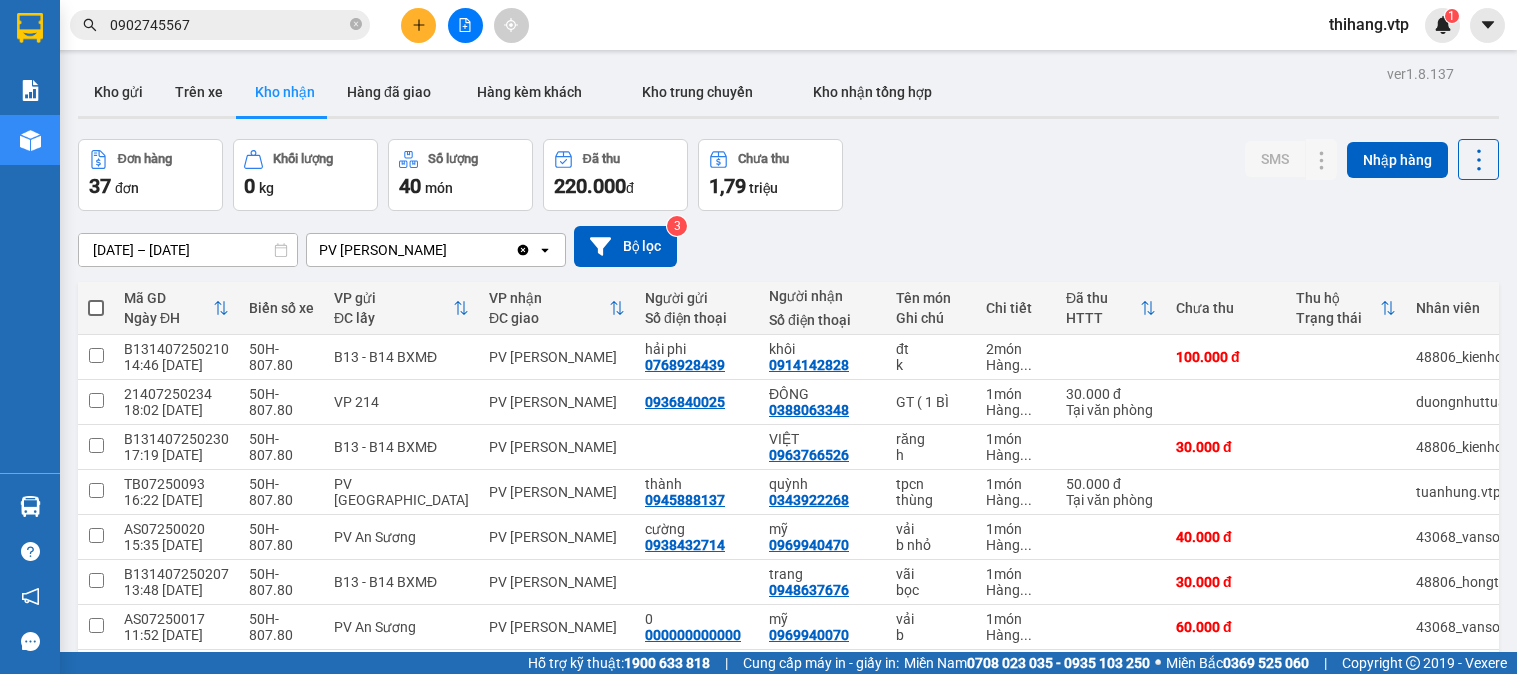 scroll, scrollTop: 0, scrollLeft: 0, axis: both 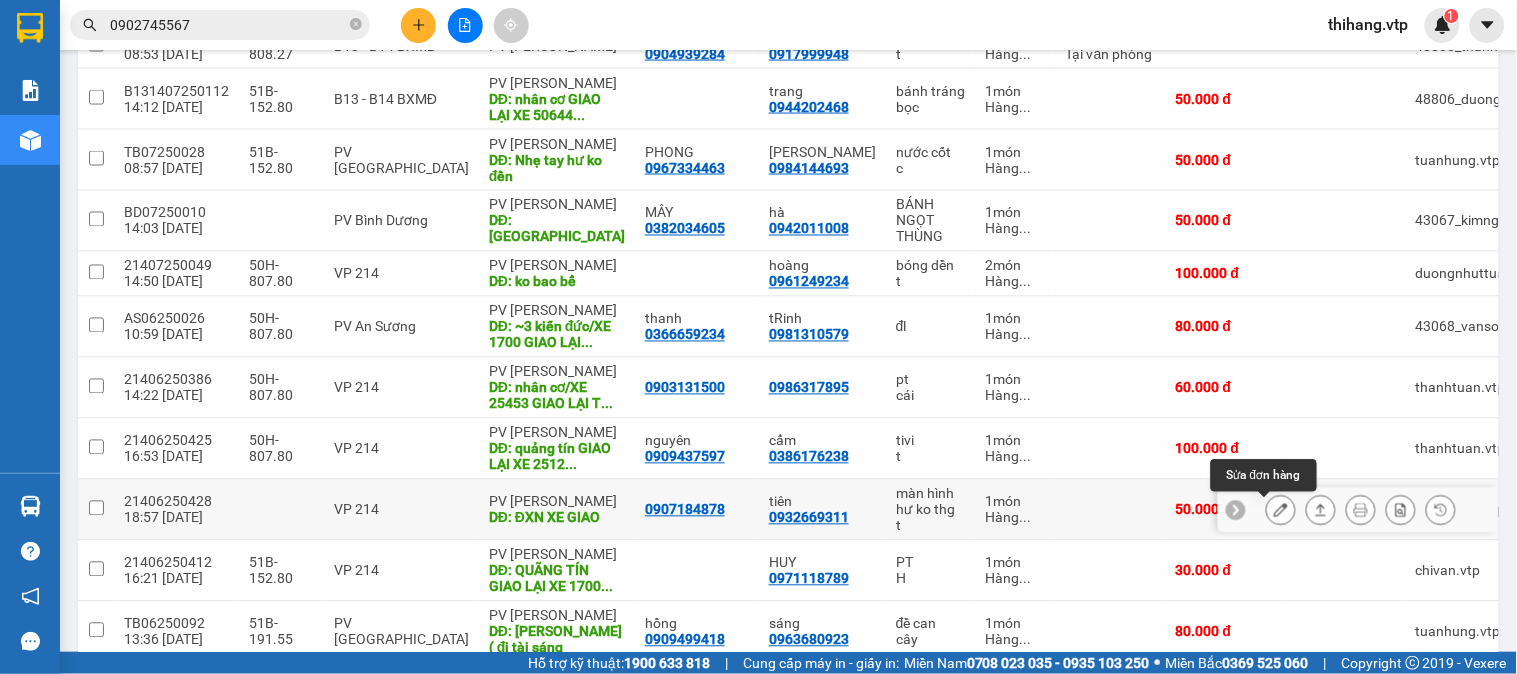 click at bounding box center (1281, 510) 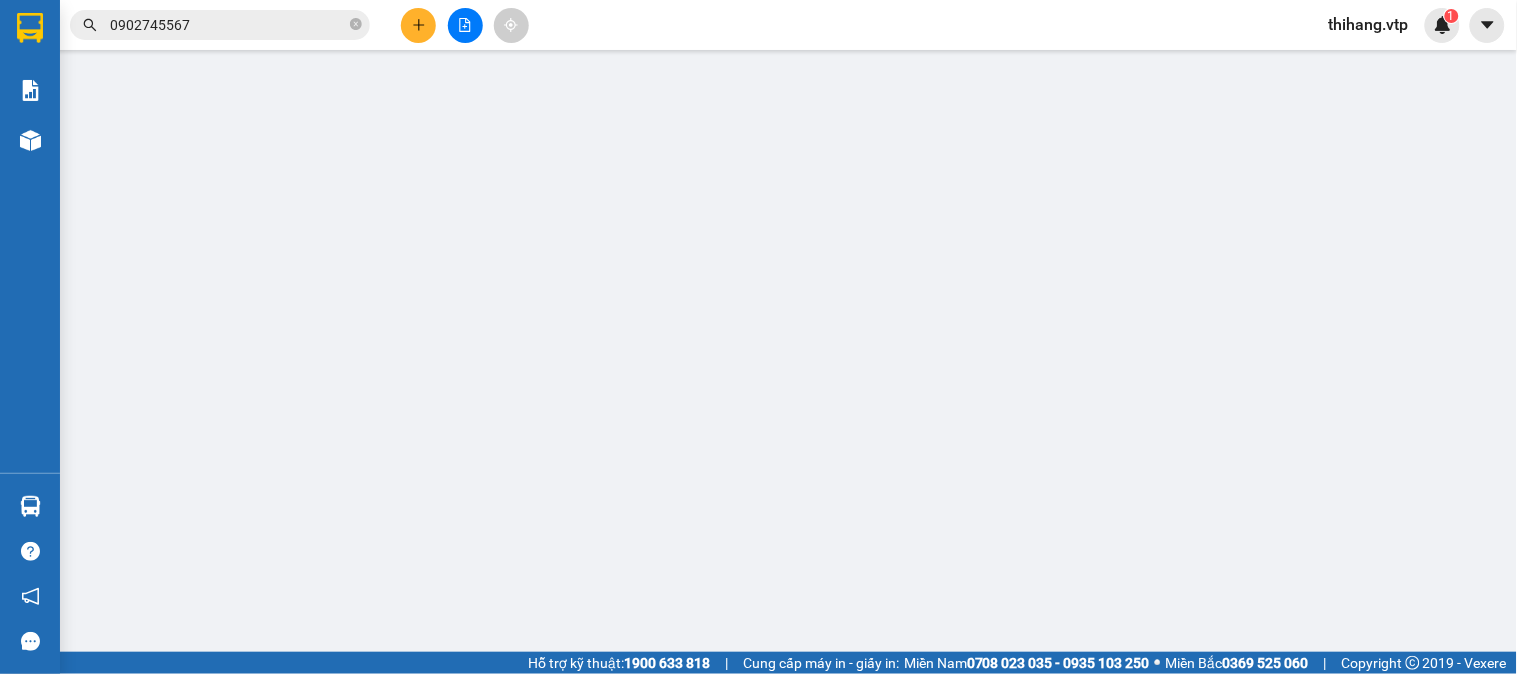 scroll, scrollTop: 0, scrollLeft: 0, axis: both 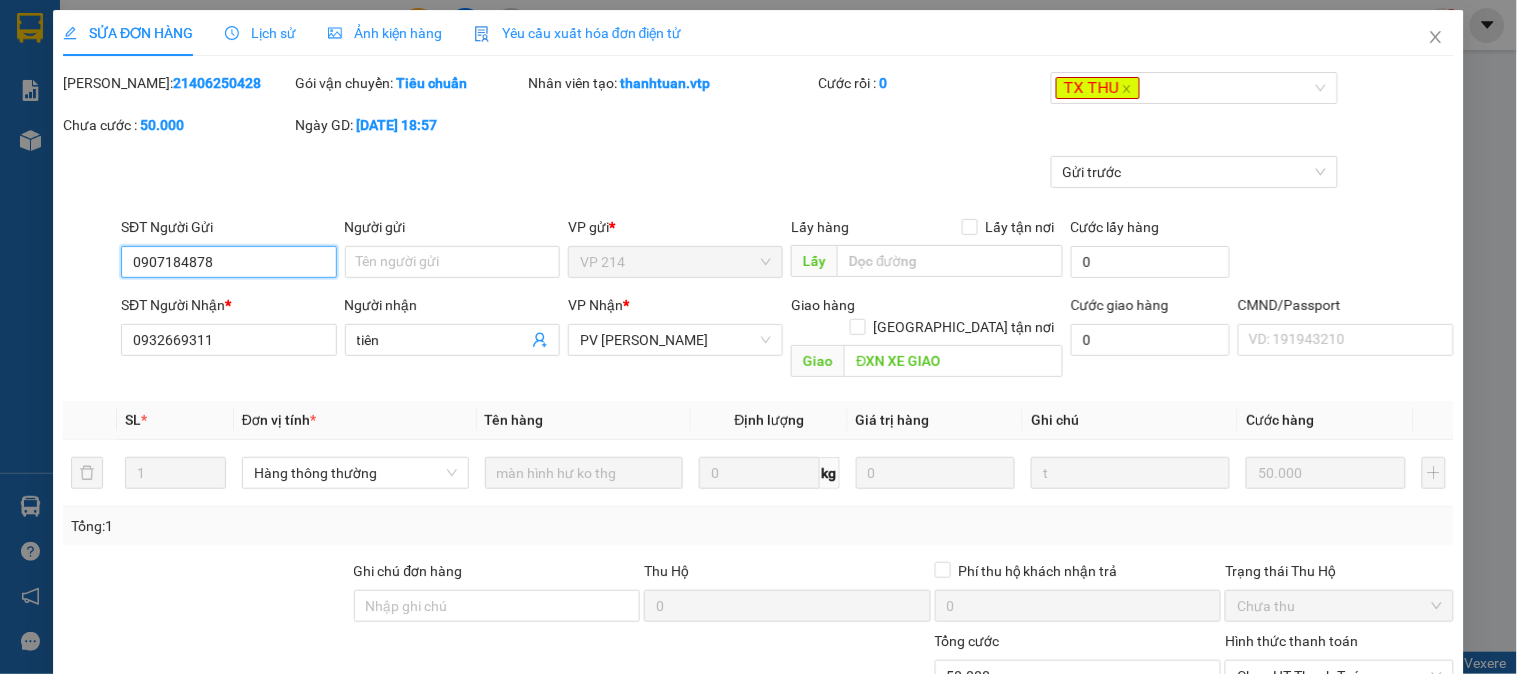 type on "2.500" 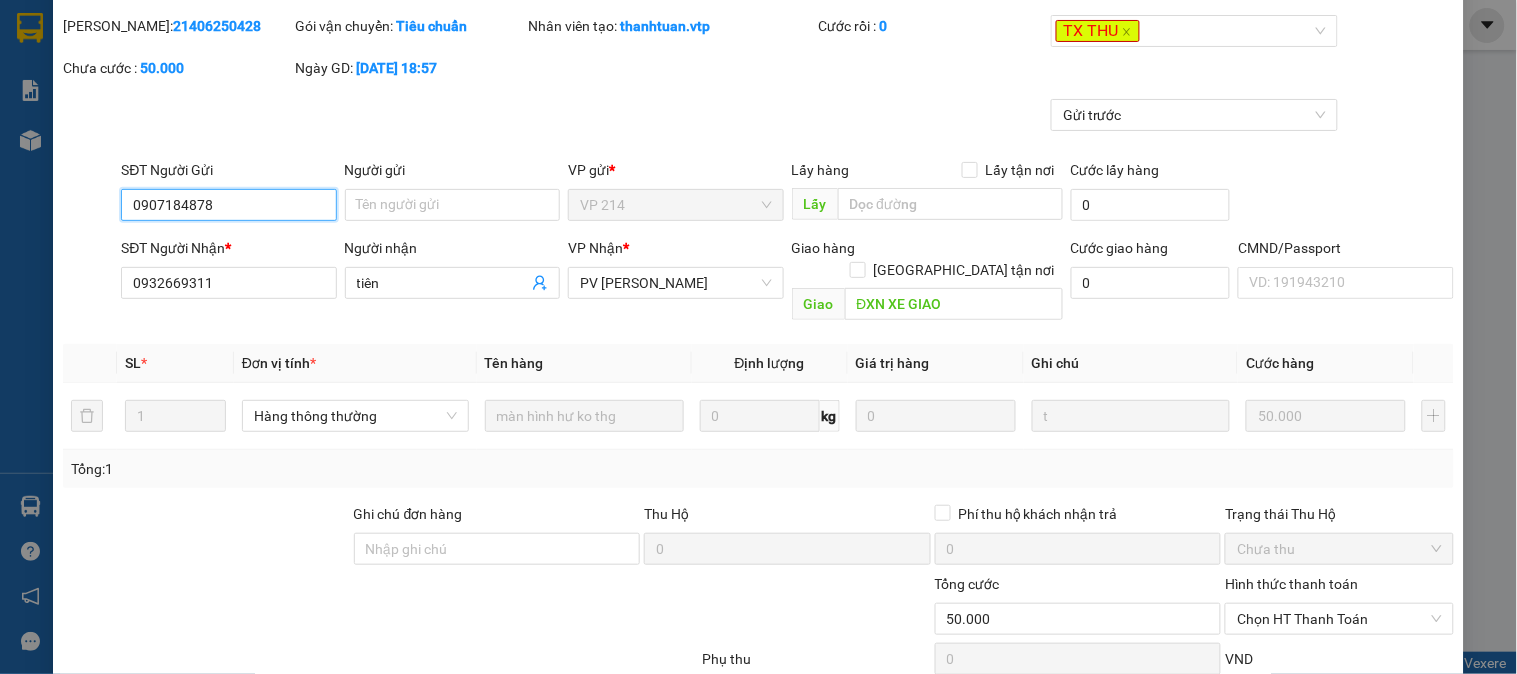 scroll, scrollTop: 111, scrollLeft: 0, axis: vertical 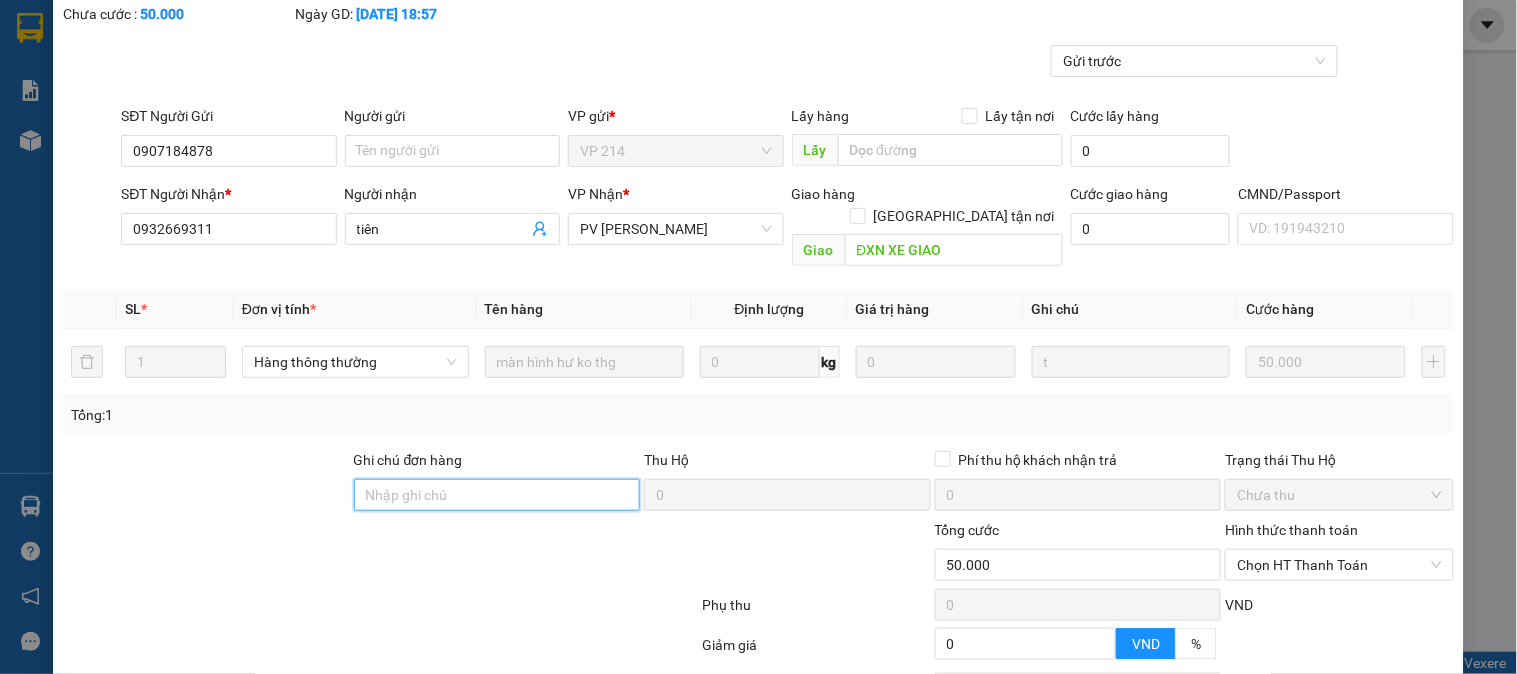click on "Ghi chú đơn hàng" at bounding box center (497, 495) 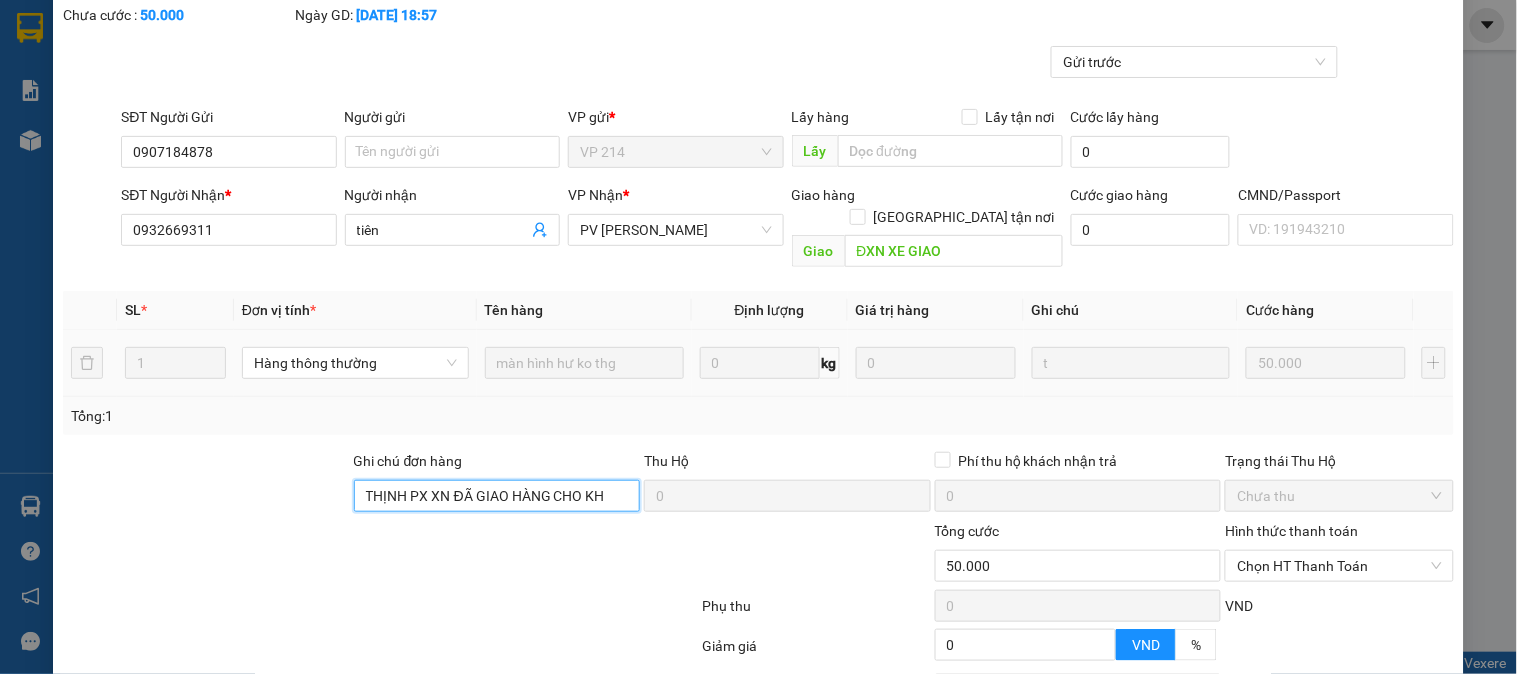 scroll, scrollTop: 273, scrollLeft: 0, axis: vertical 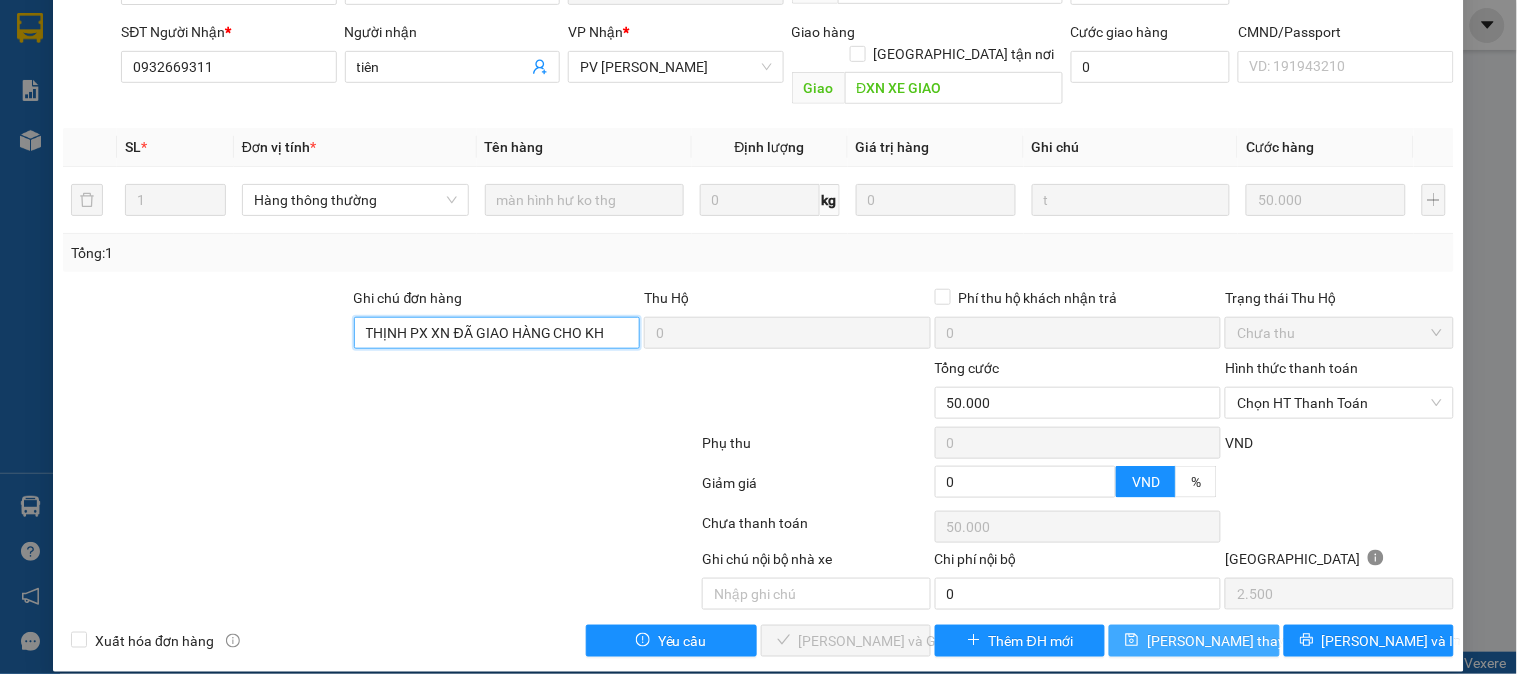 type on "THỊNH PX XN ĐÃ GIAO HÀNG CHO KH" 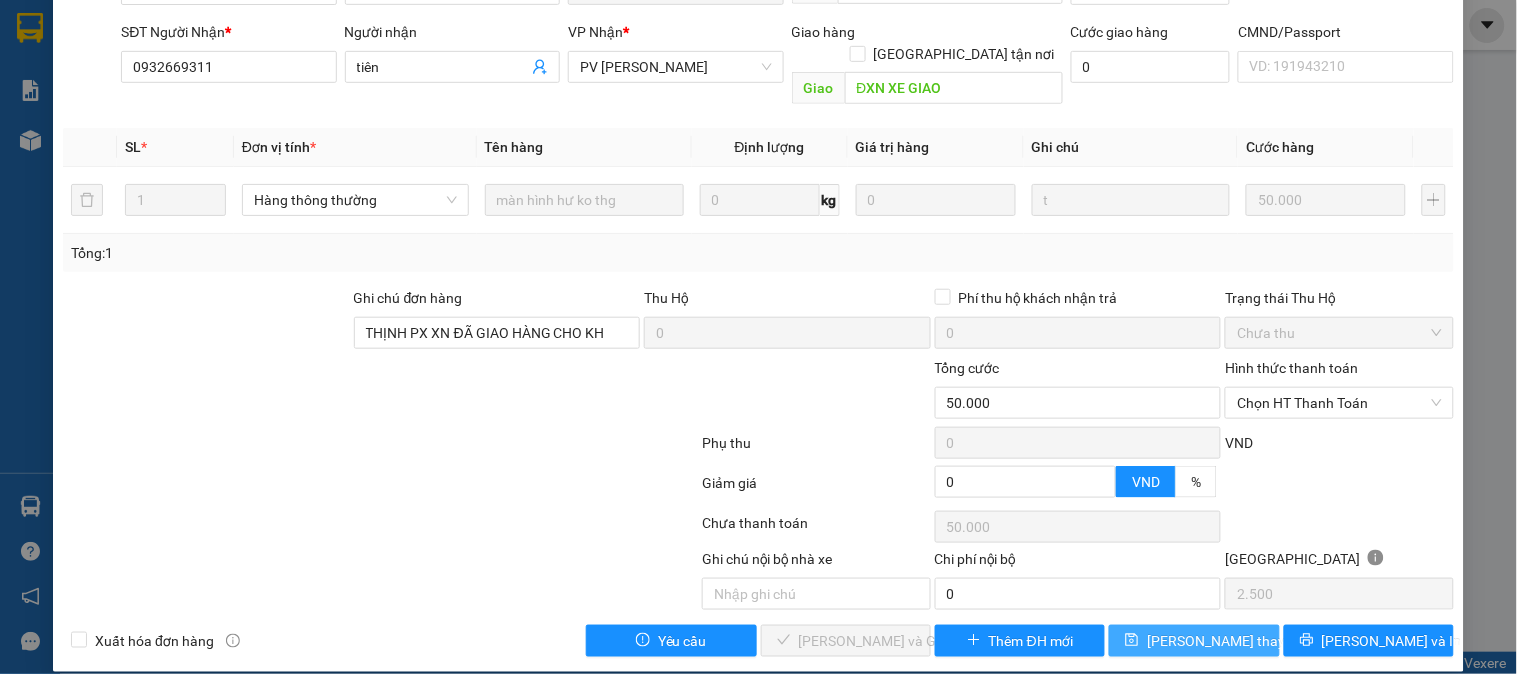 click on "[PERSON_NAME] thay đổi" at bounding box center [1227, 641] 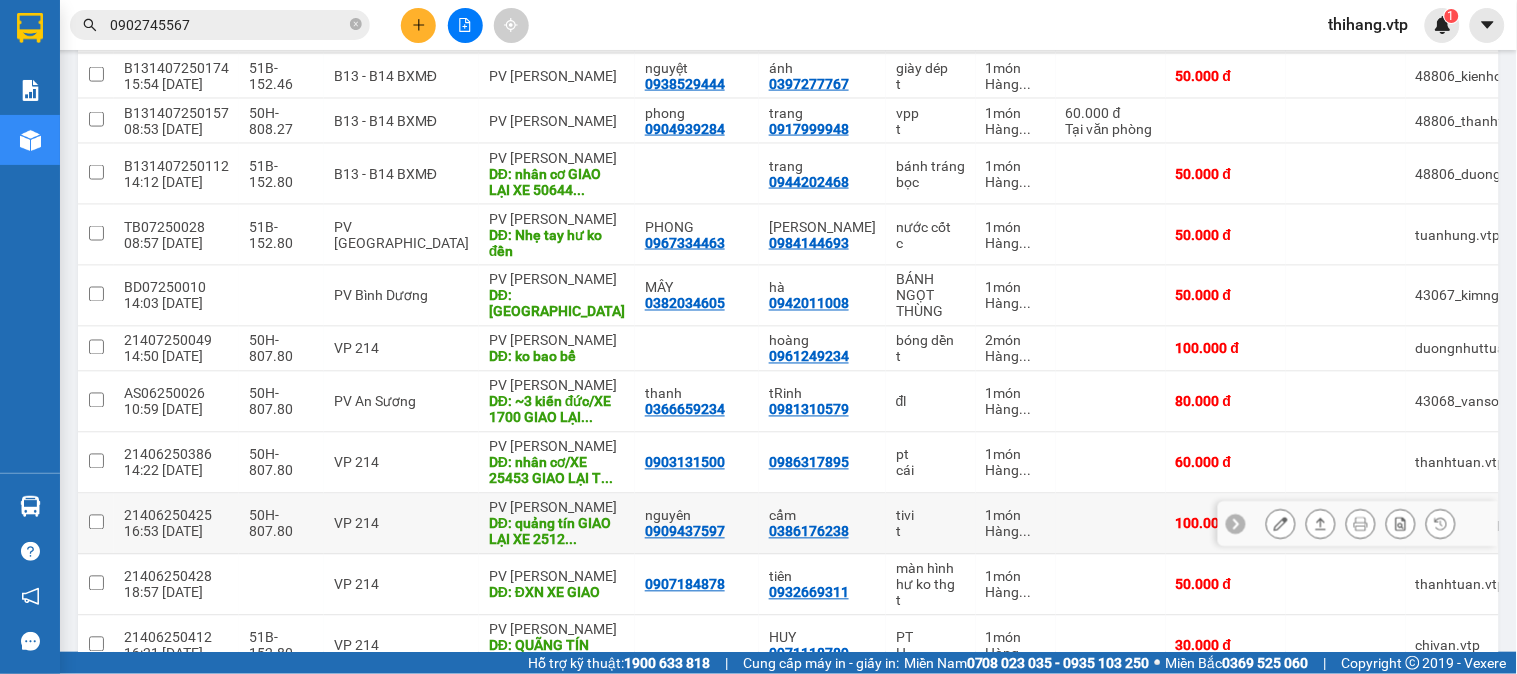scroll, scrollTop: 670, scrollLeft: 0, axis: vertical 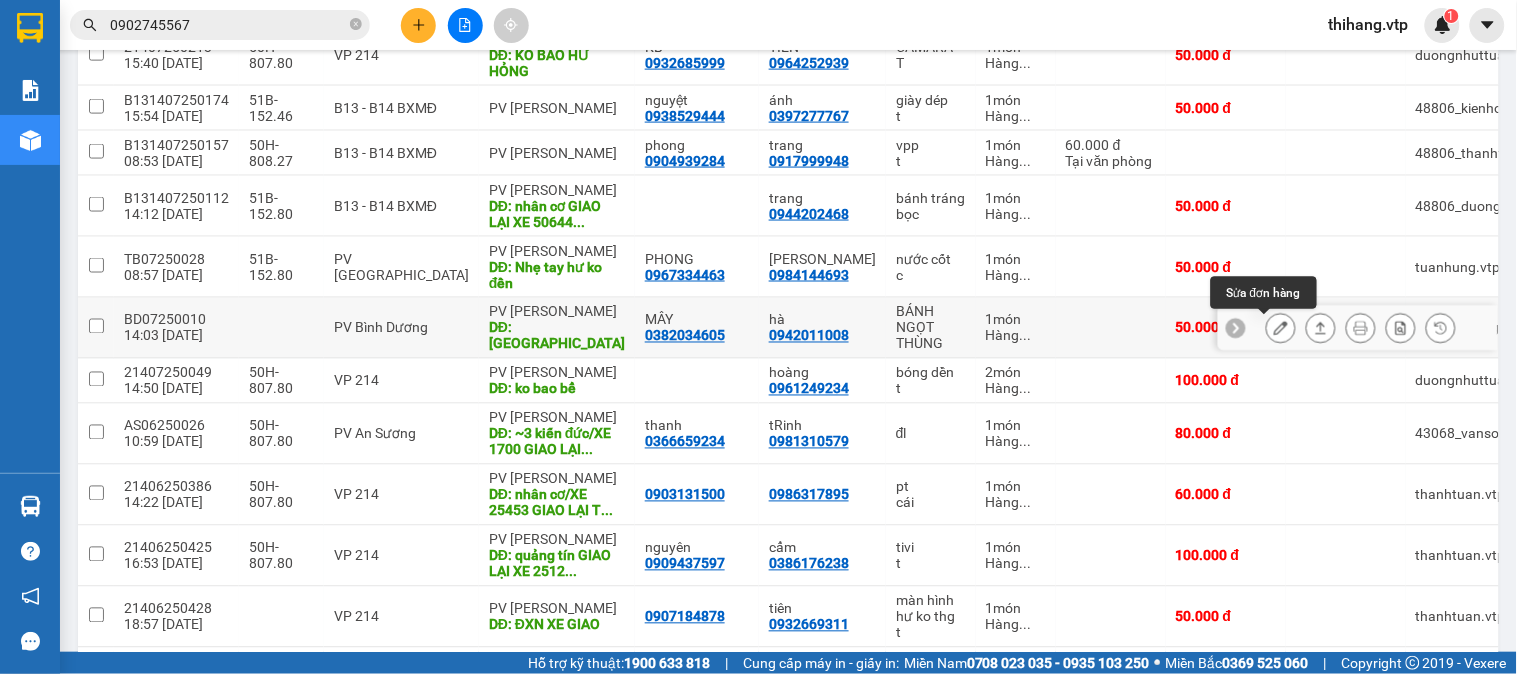 click at bounding box center (1281, 328) 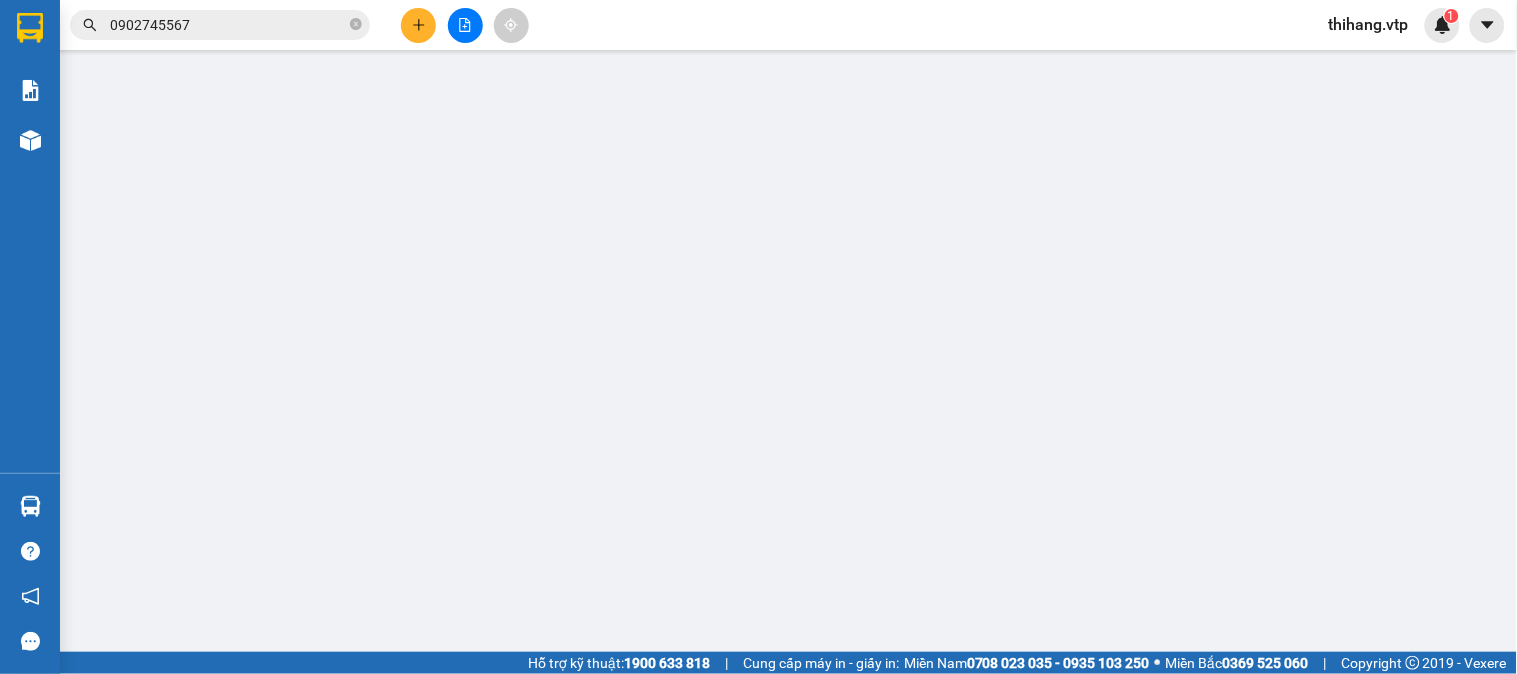 scroll, scrollTop: 0, scrollLeft: 0, axis: both 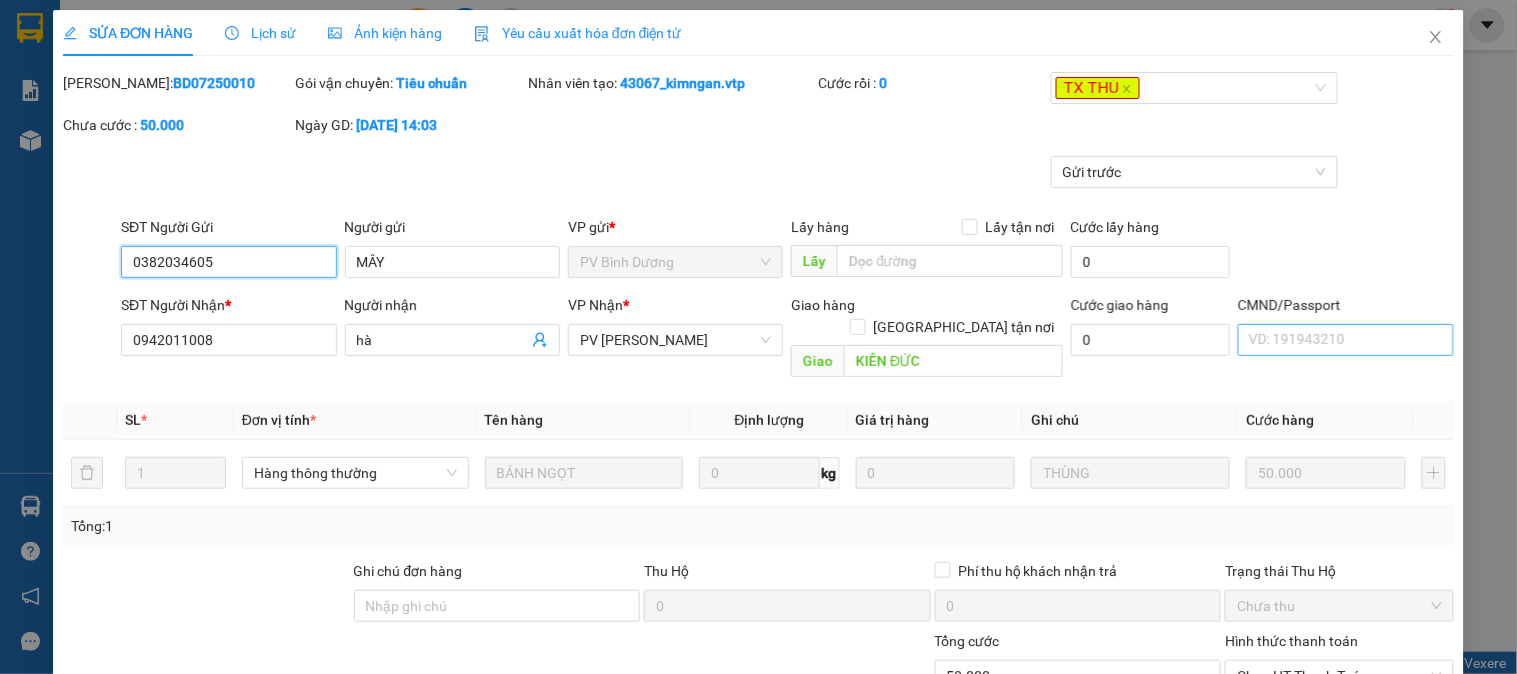 type on "2.500" 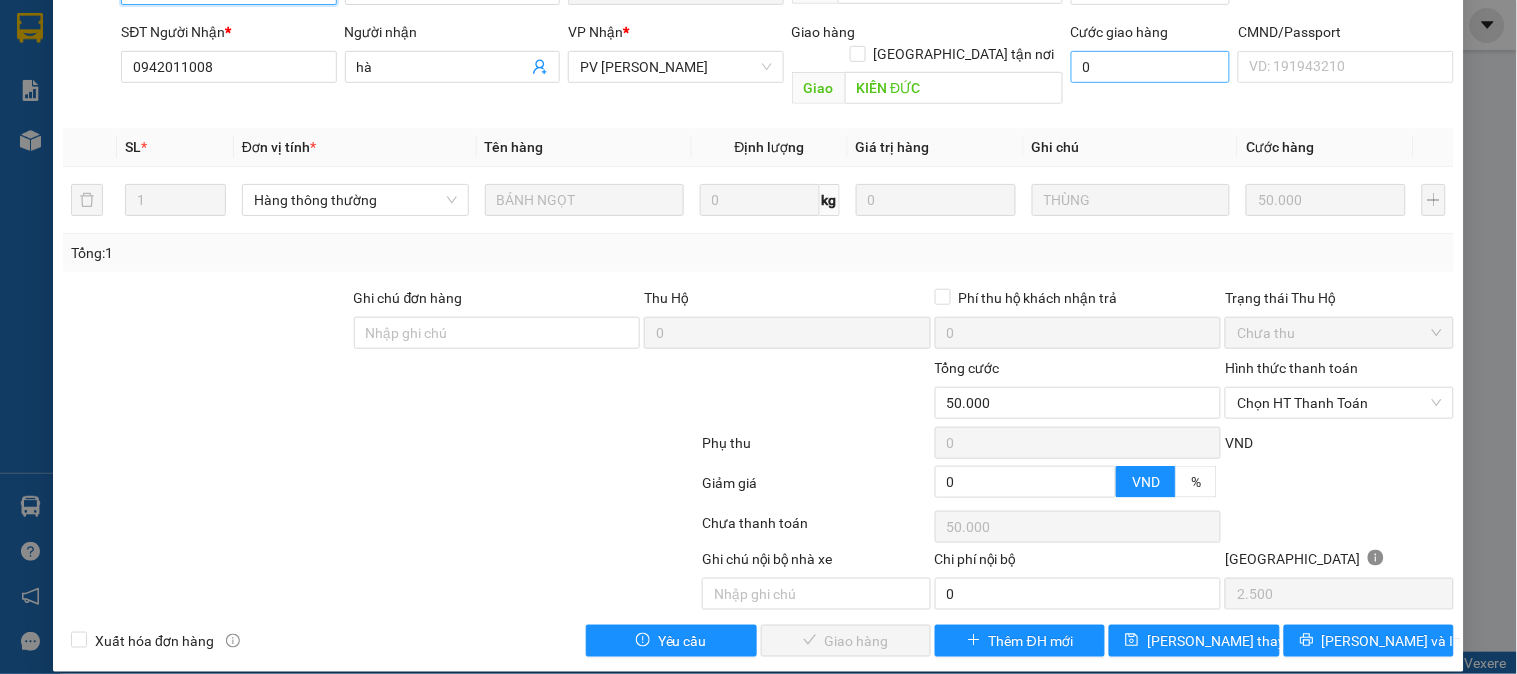 scroll, scrollTop: 0, scrollLeft: 0, axis: both 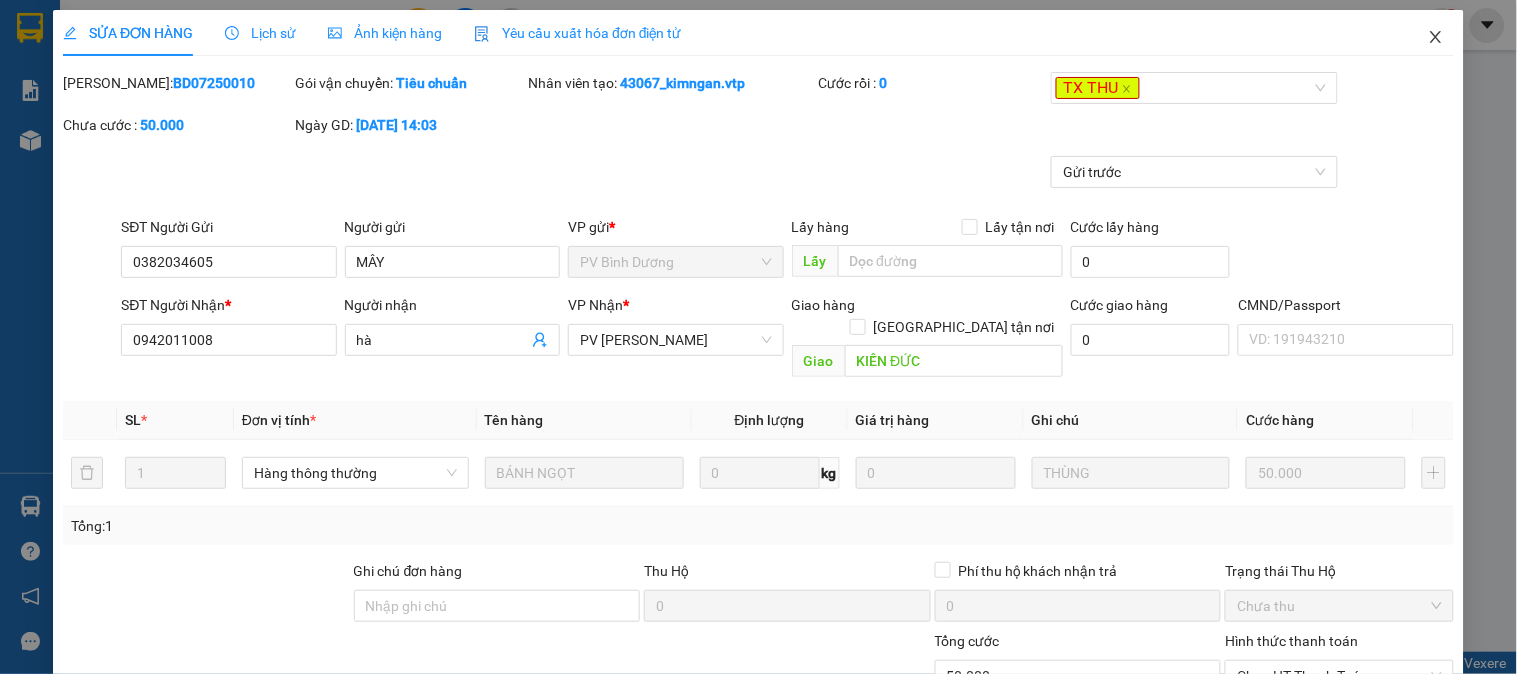 click 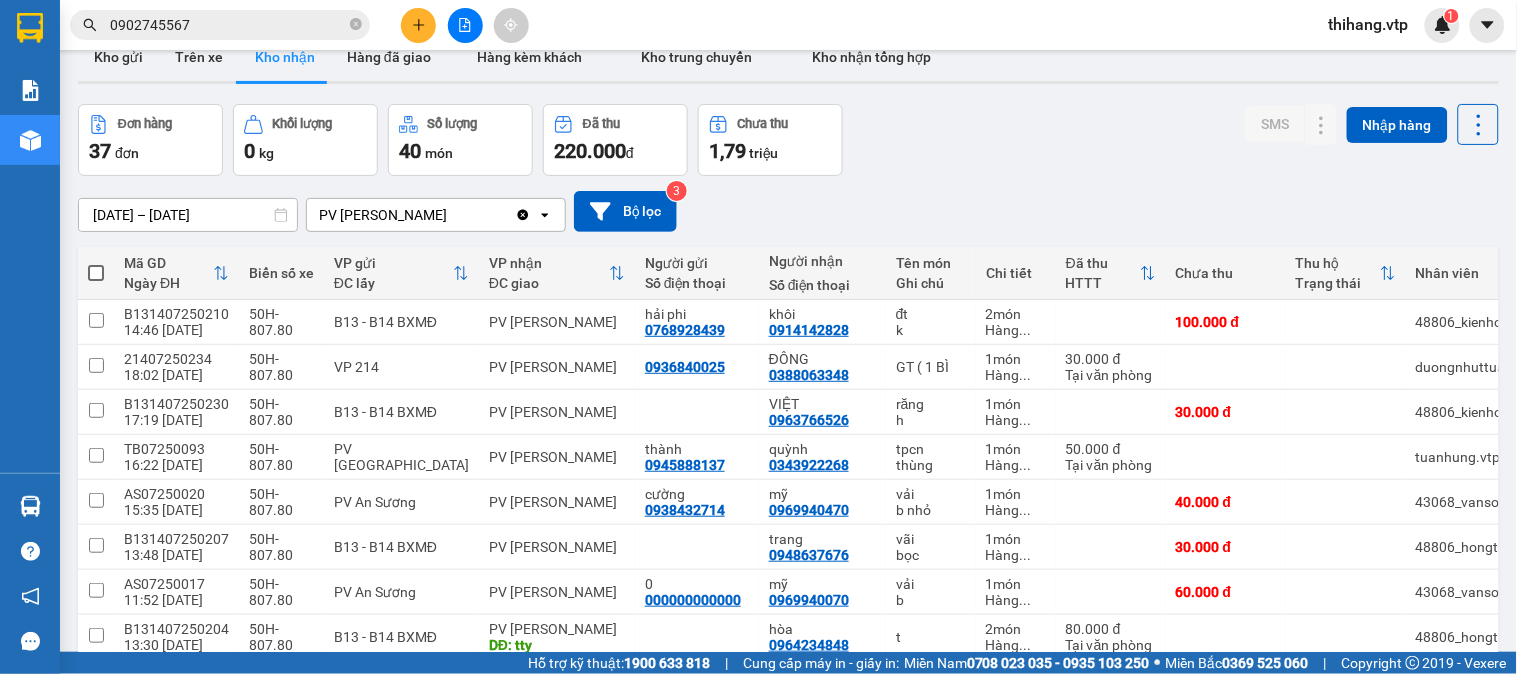 scroll, scrollTop: 3, scrollLeft: 0, axis: vertical 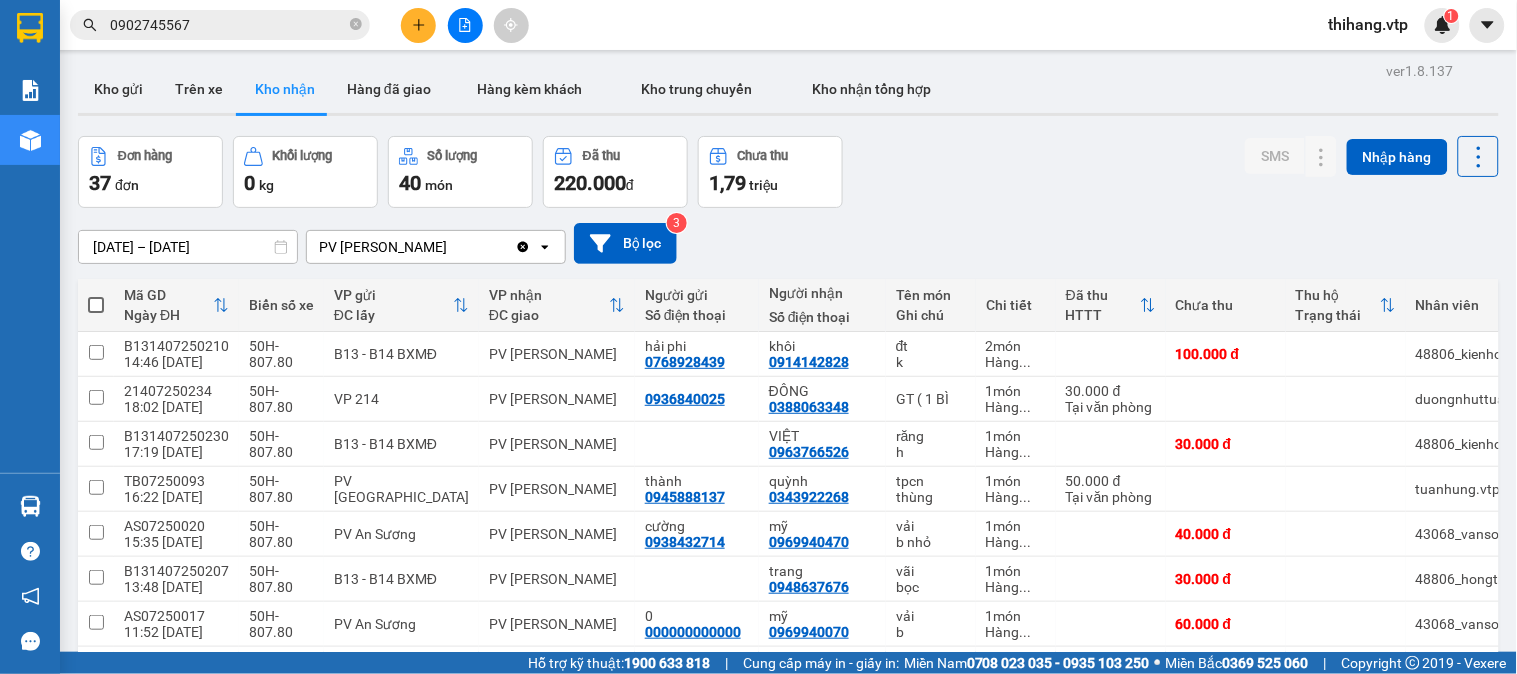 click on "[DATE] – [DATE]" at bounding box center (188, 247) 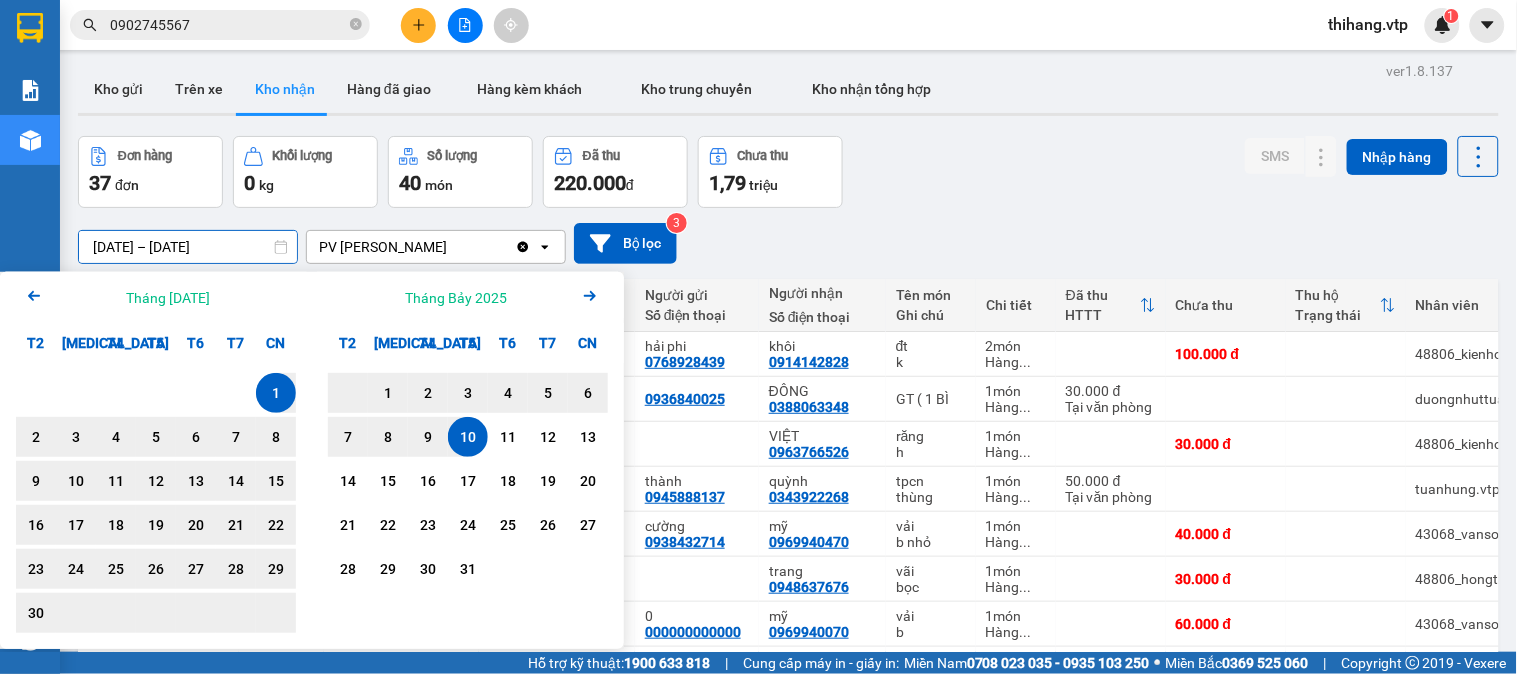 click 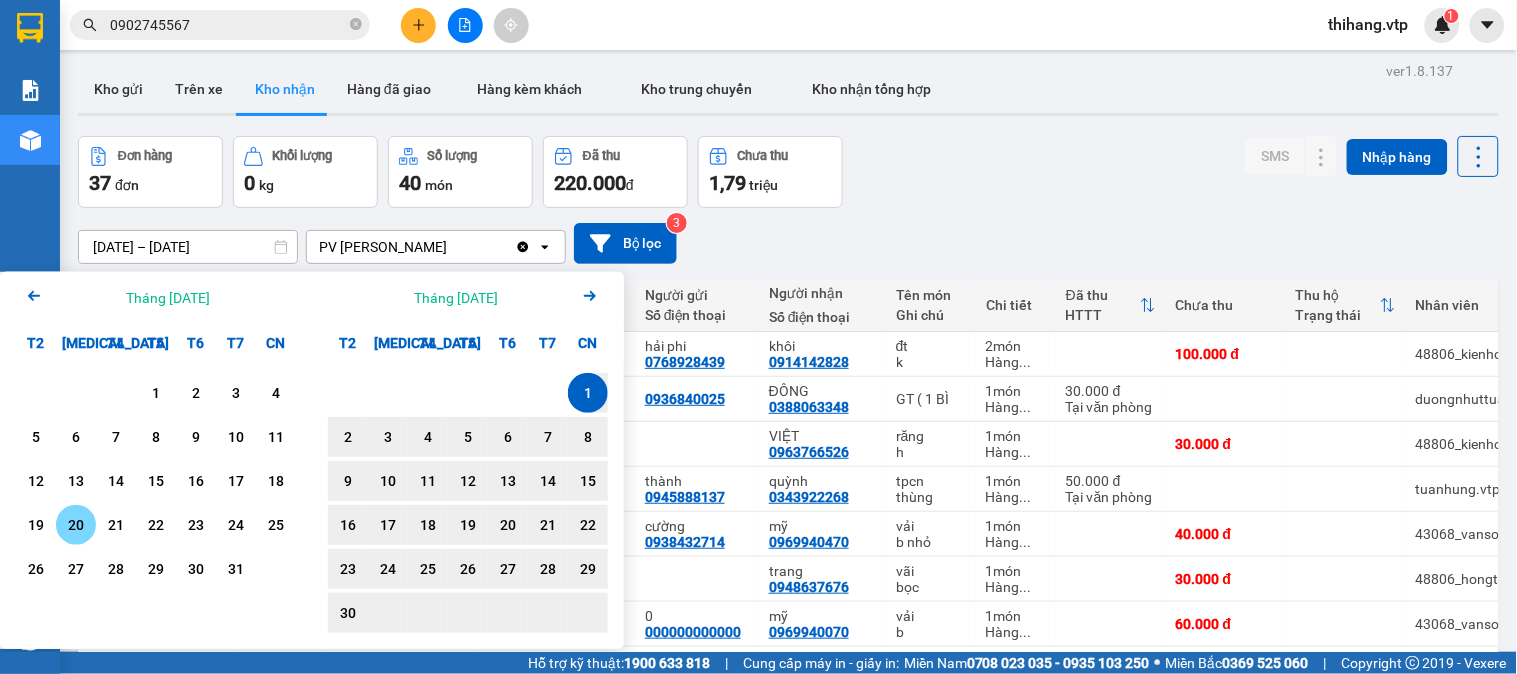 click on "20" at bounding box center [76, 525] 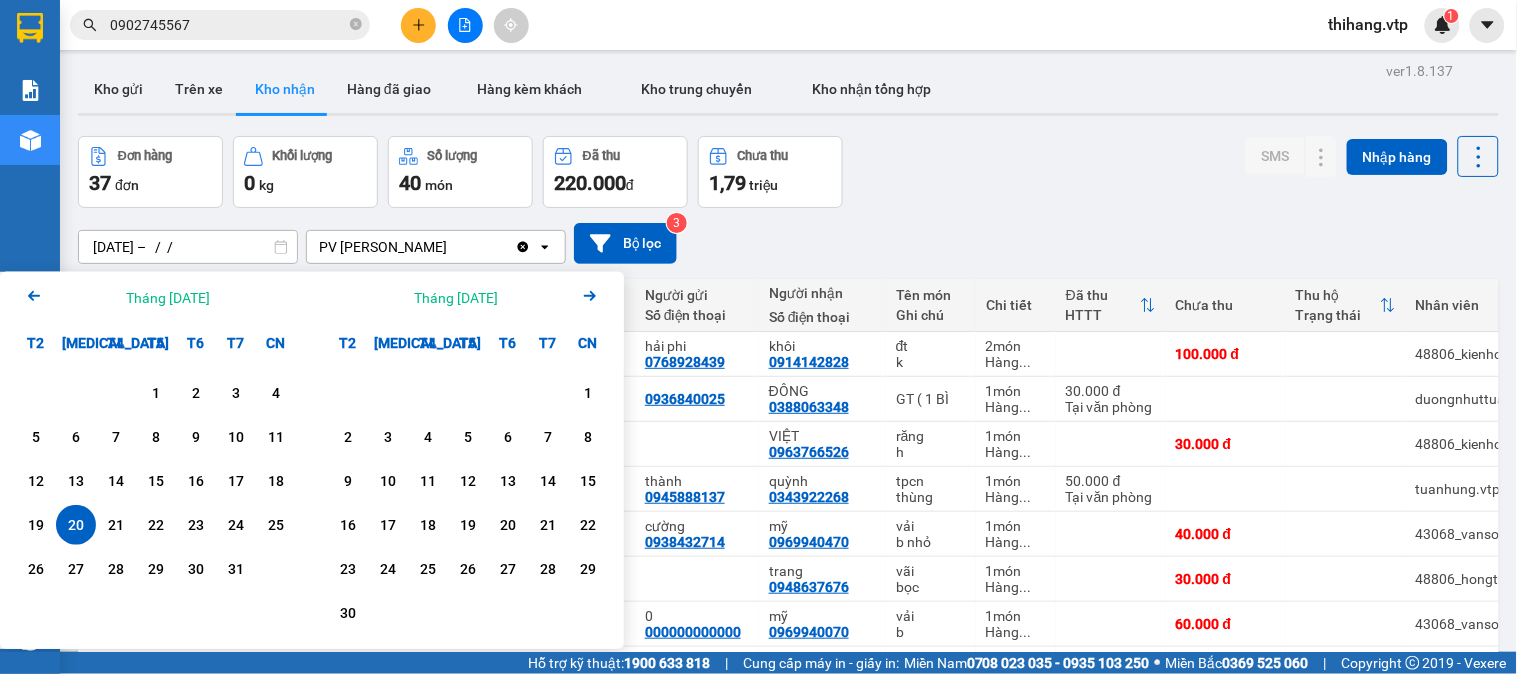 click 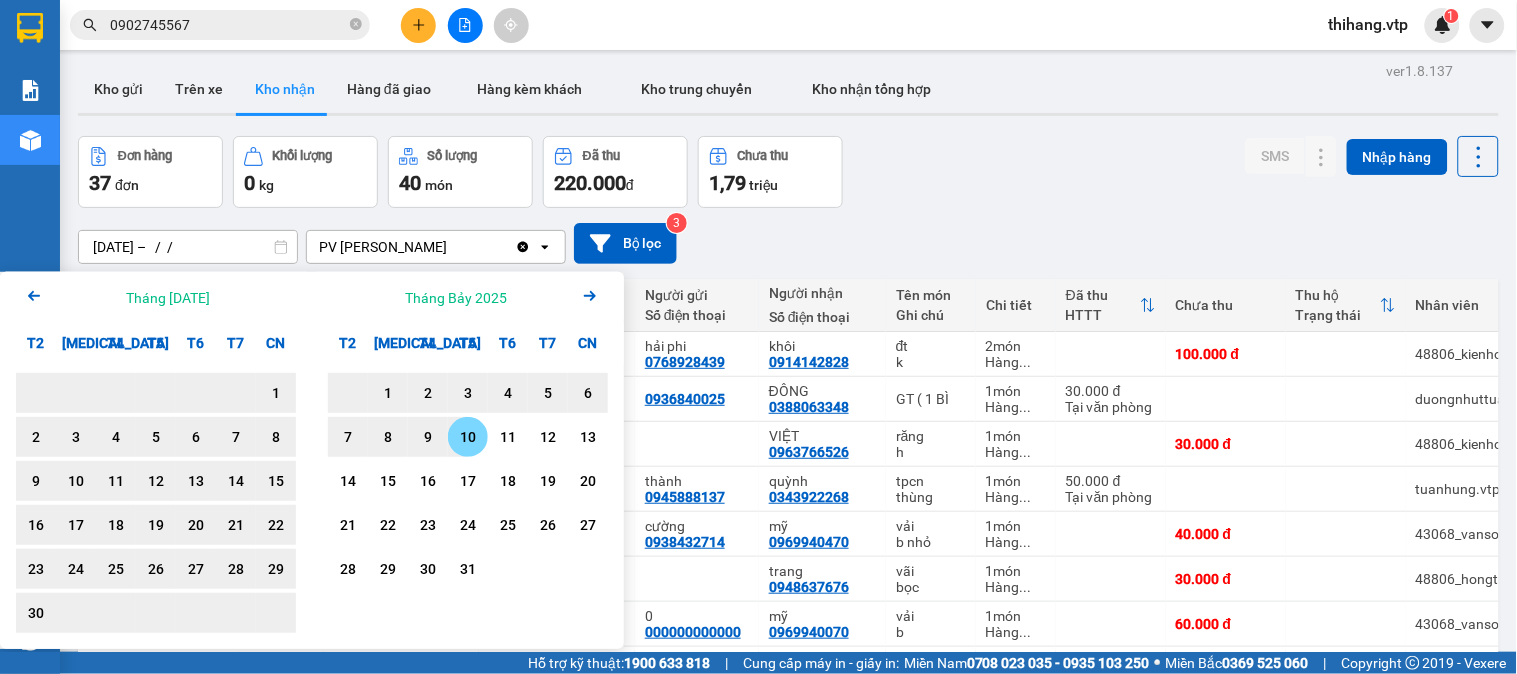 click on "10" at bounding box center (468, 437) 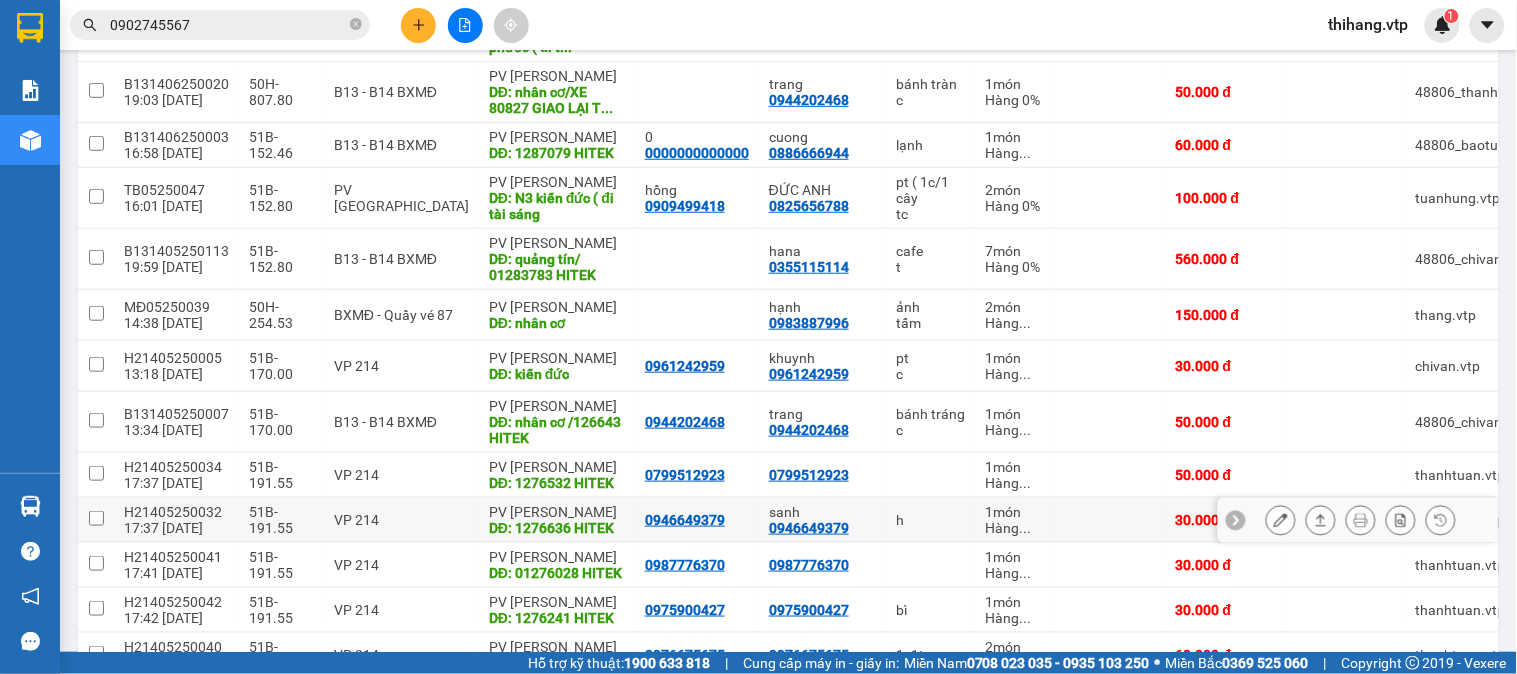 scroll, scrollTop: 2540, scrollLeft: 0, axis: vertical 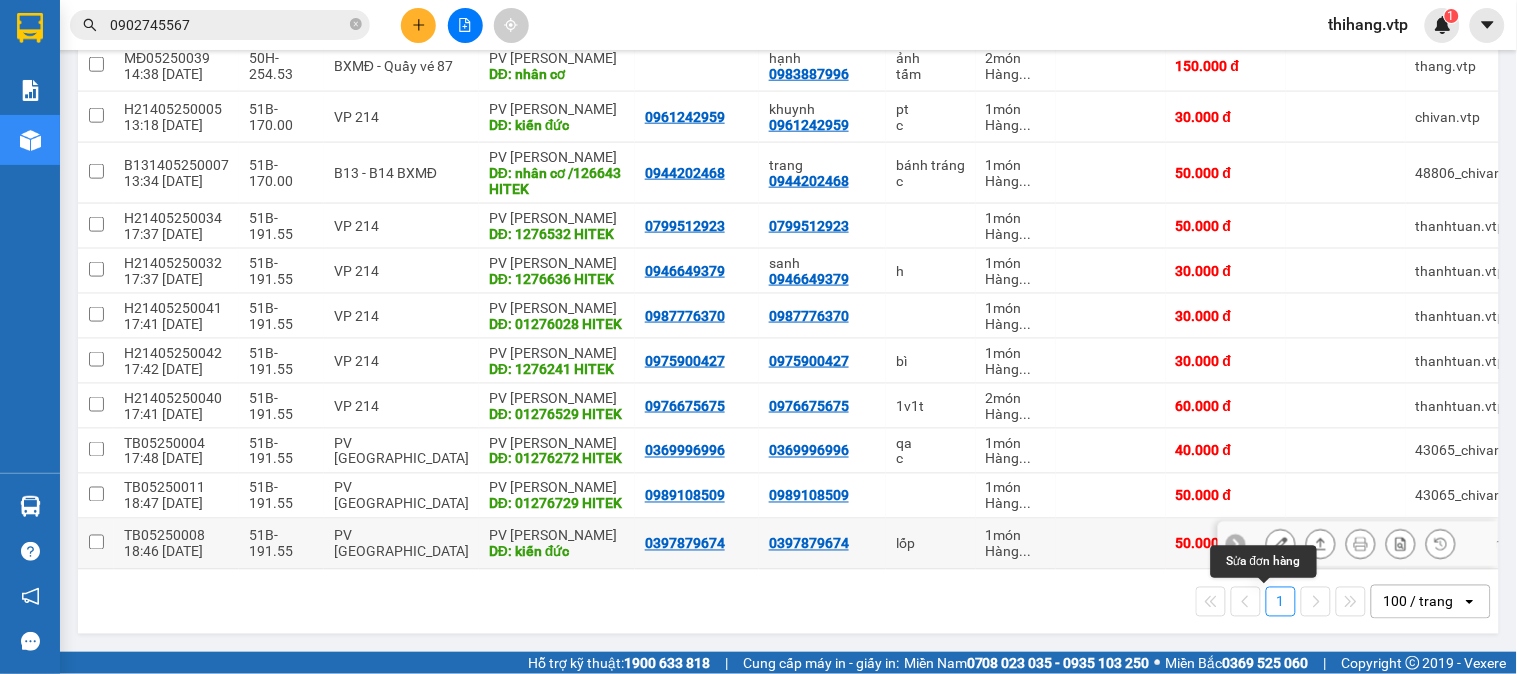 click at bounding box center (1281, 544) 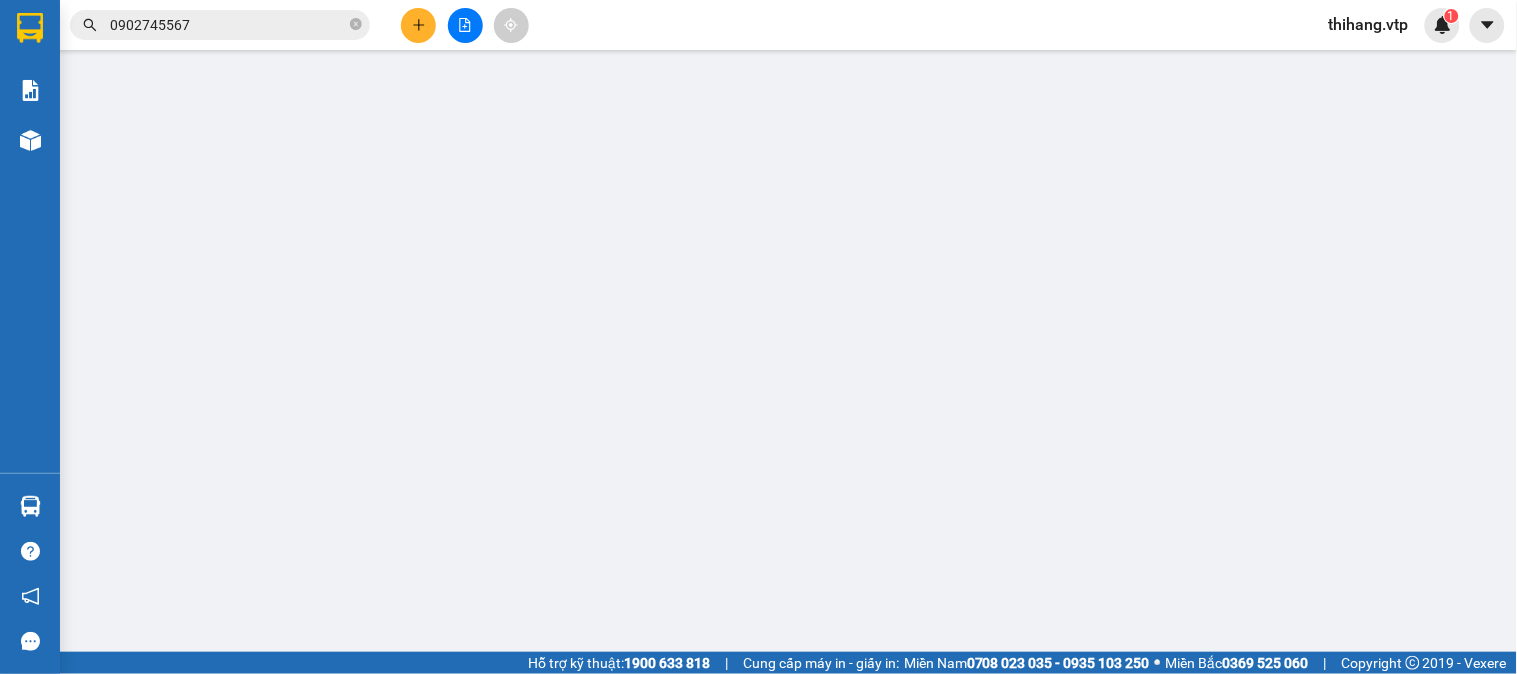 scroll, scrollTop: 0, scrollLeft: 0, axis: both 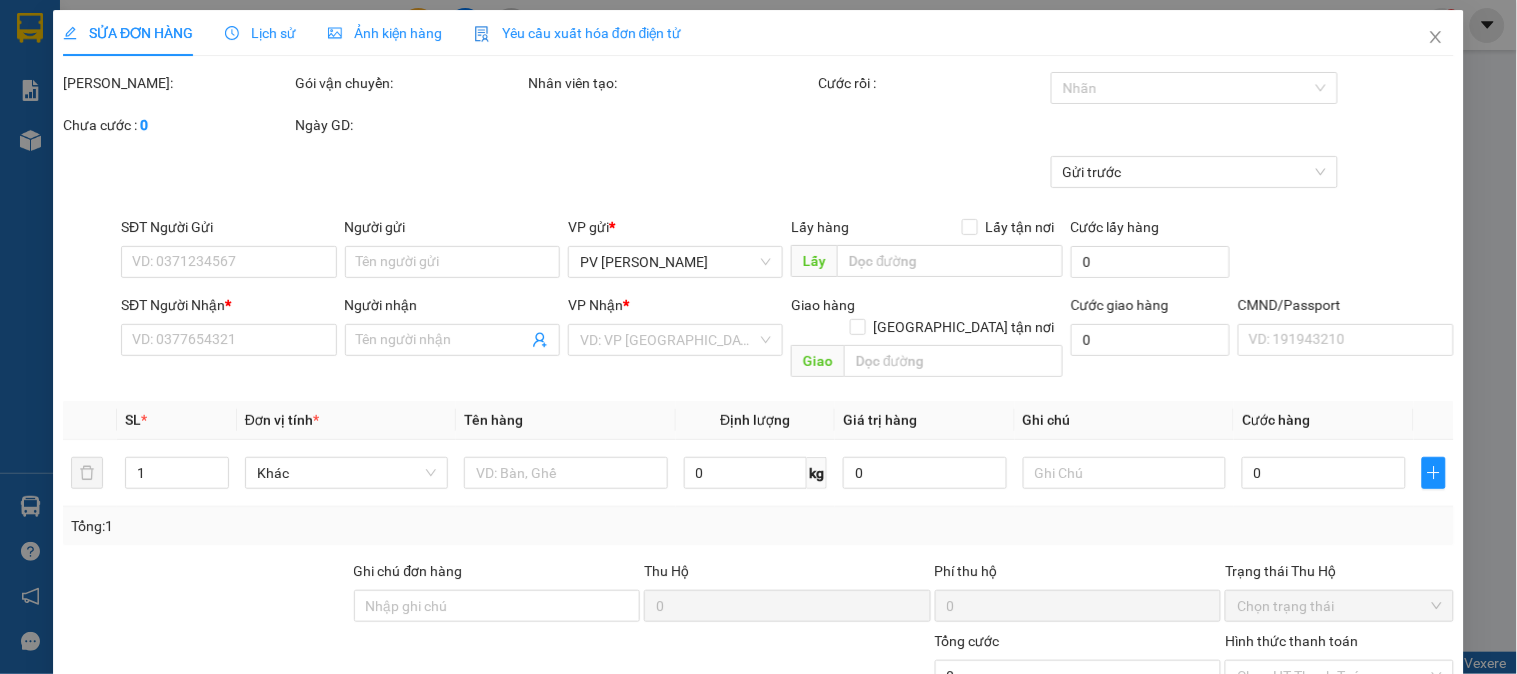 type on "2.500" 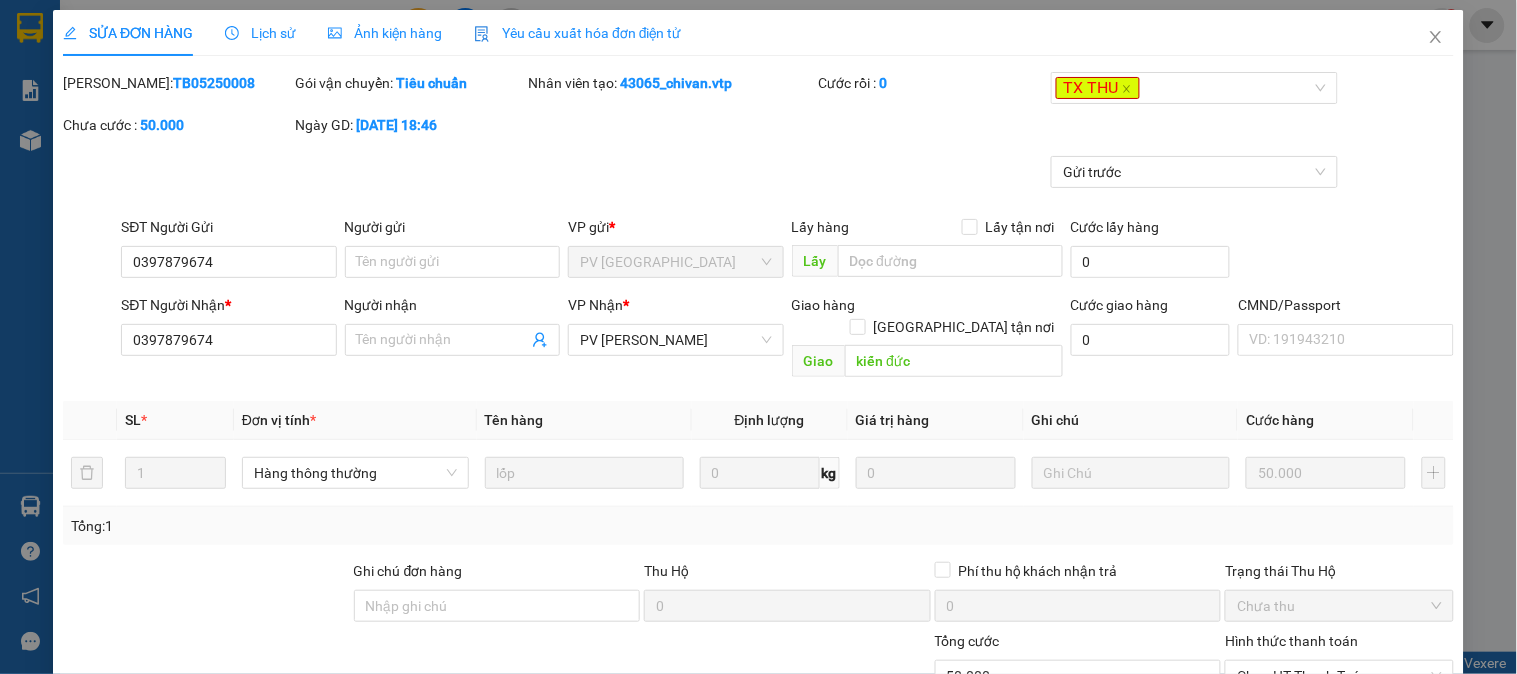 type on "0397879674" 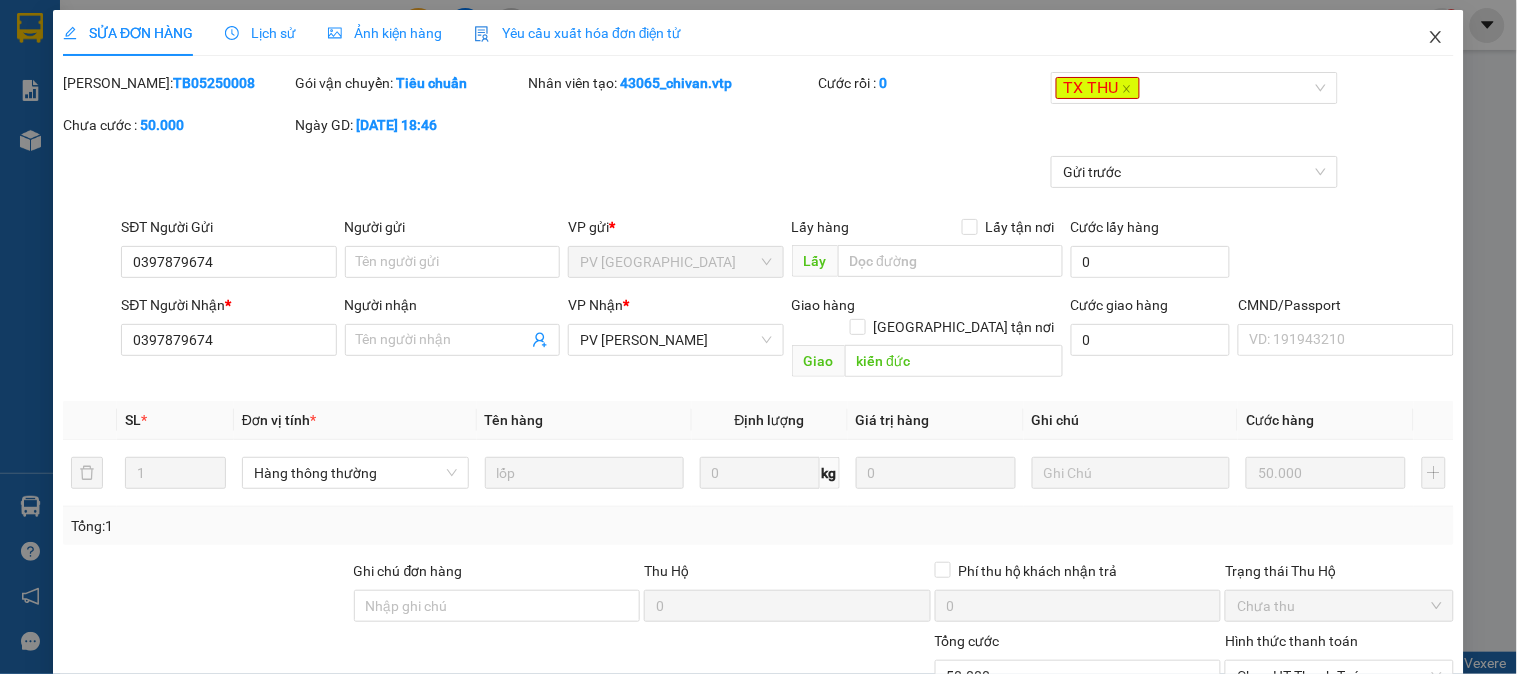 click 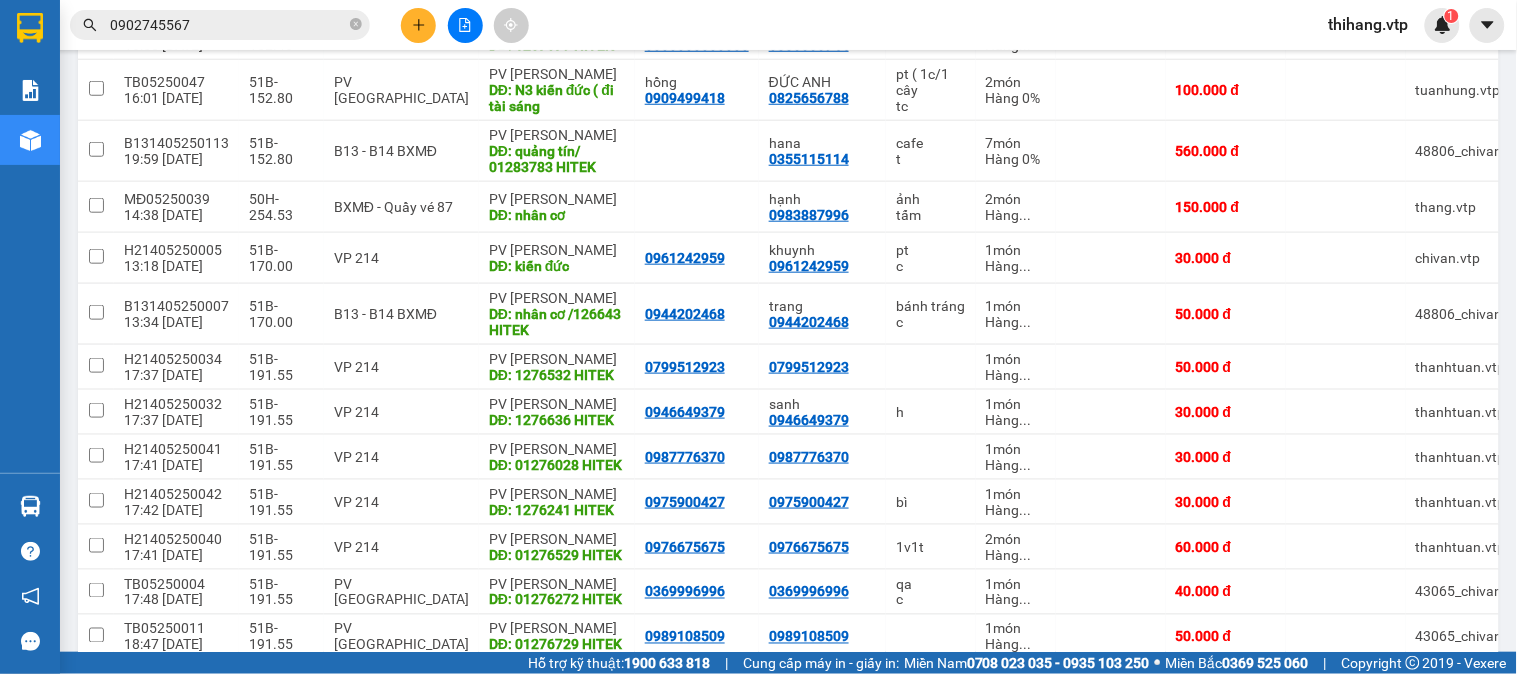 scroll, scrollTop: 2317, scrollLeft: 0, axis: vertical 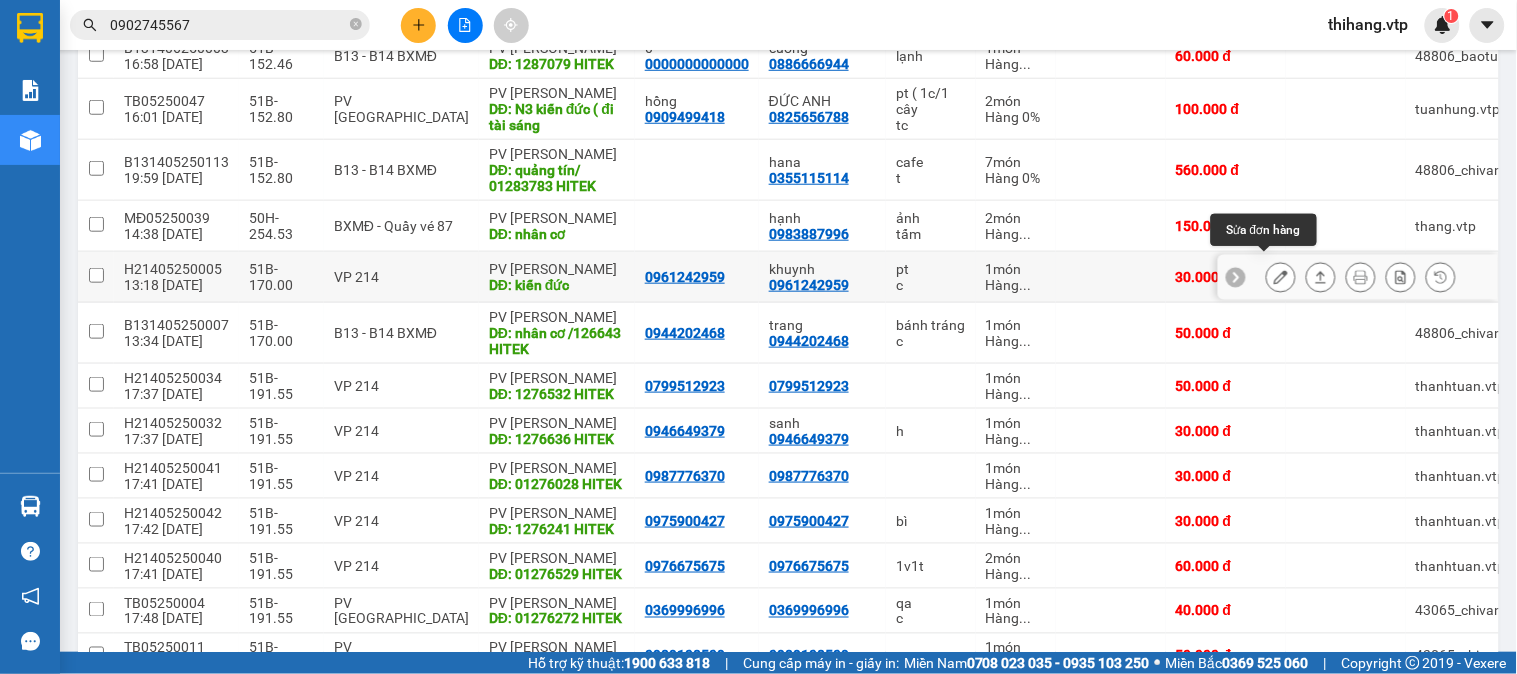 click 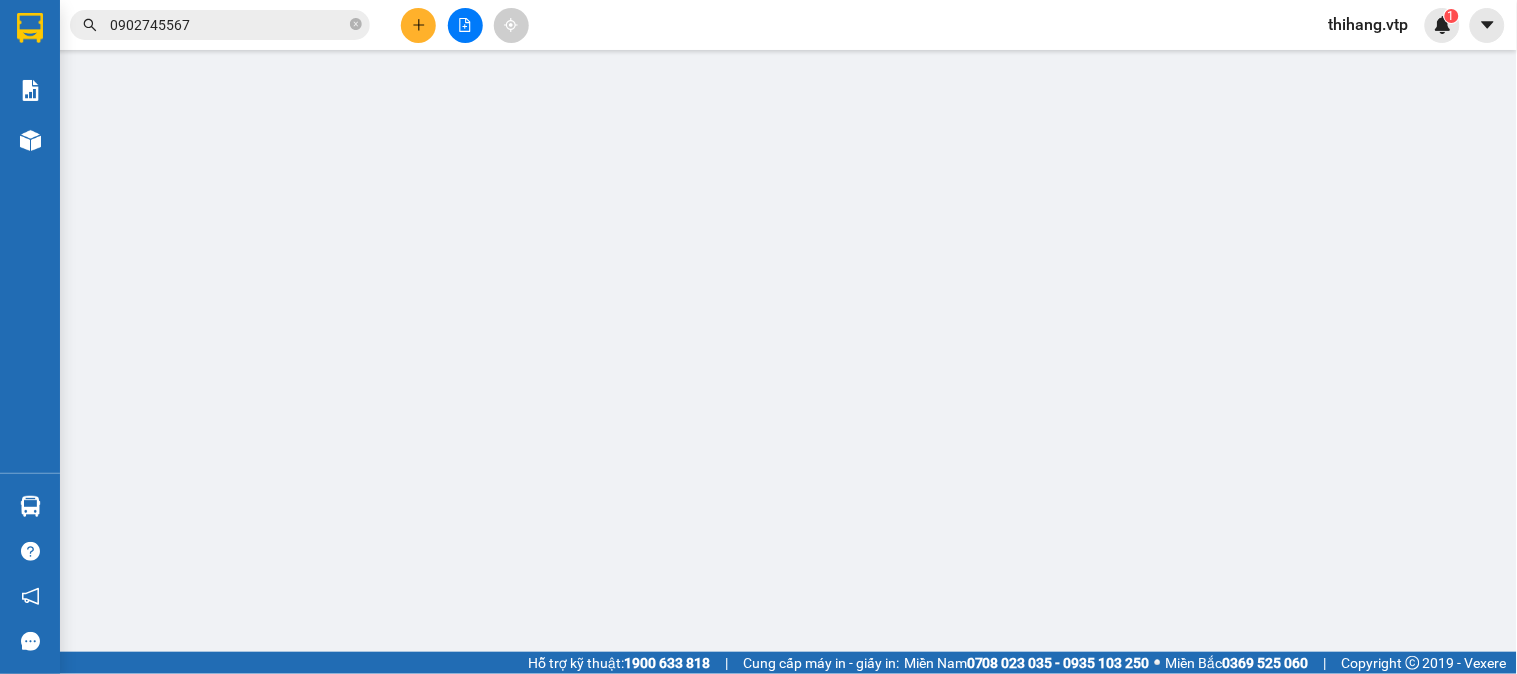 scroll, scrollTop: 0, scrollLeft: 0, axis: both 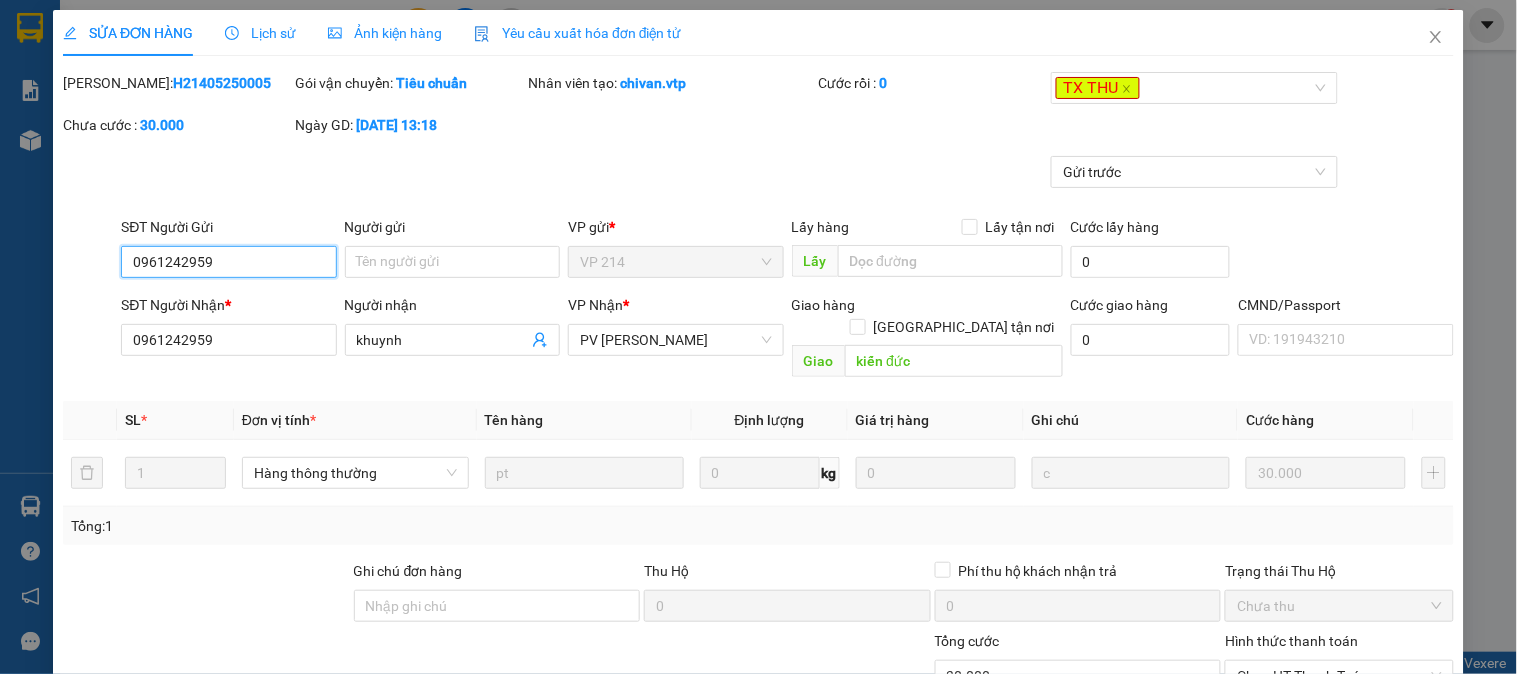 type on "1.500" 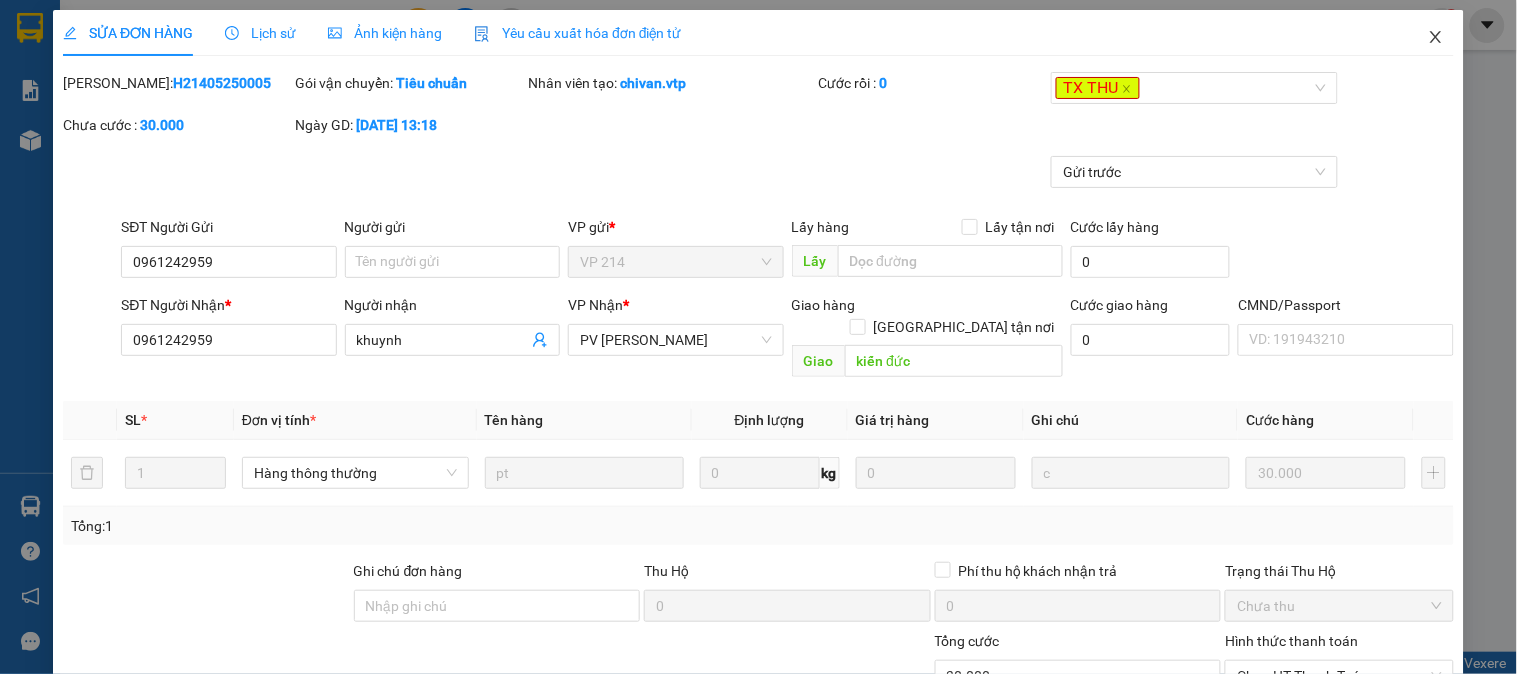 click 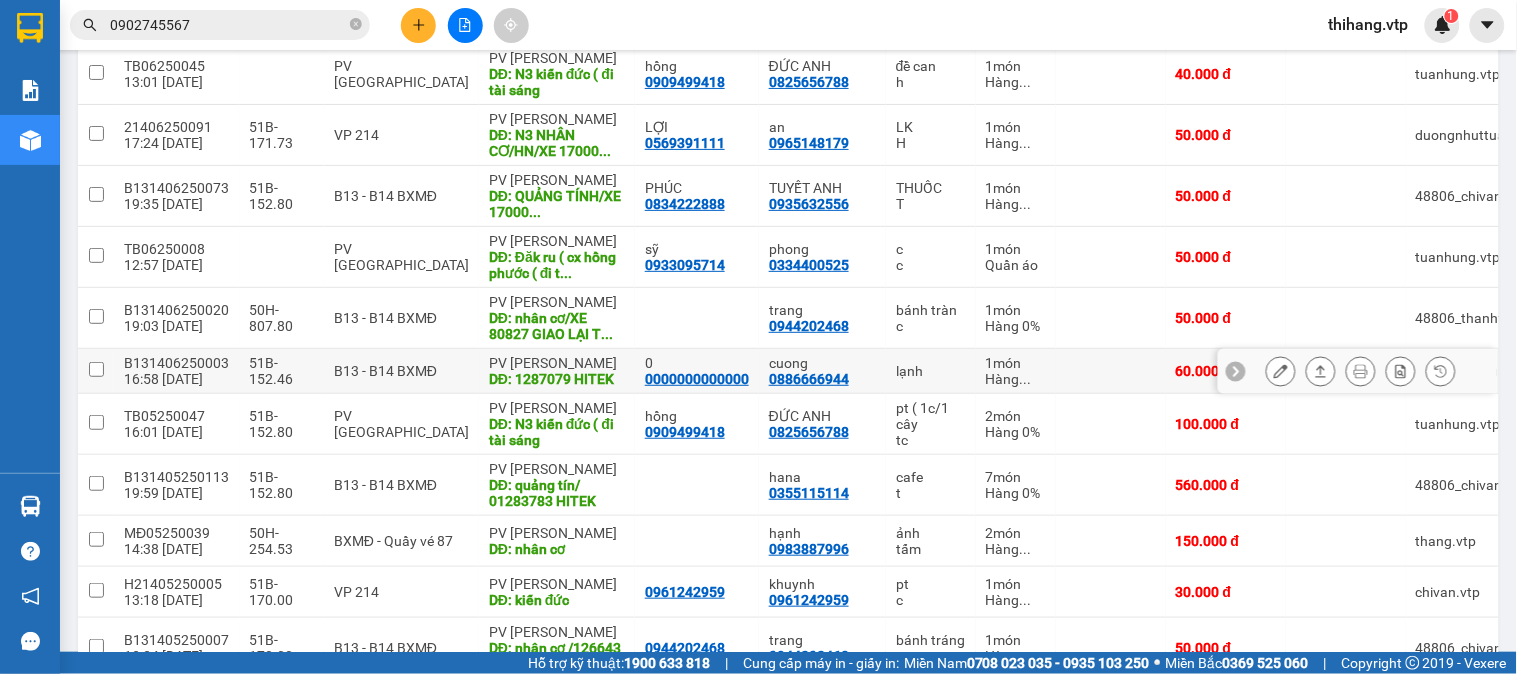 scroll, scrollTop: 2113, scrollLeft: 0, axis: vertical 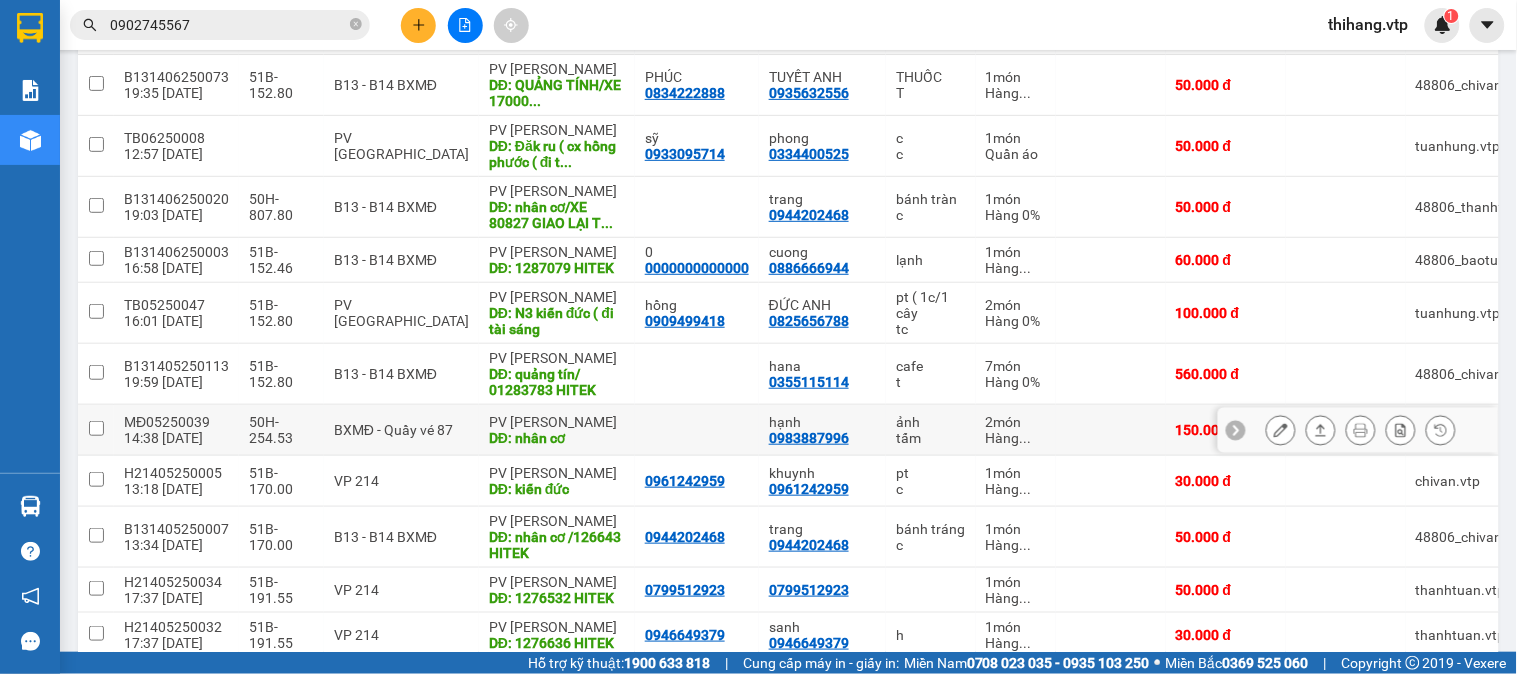 click 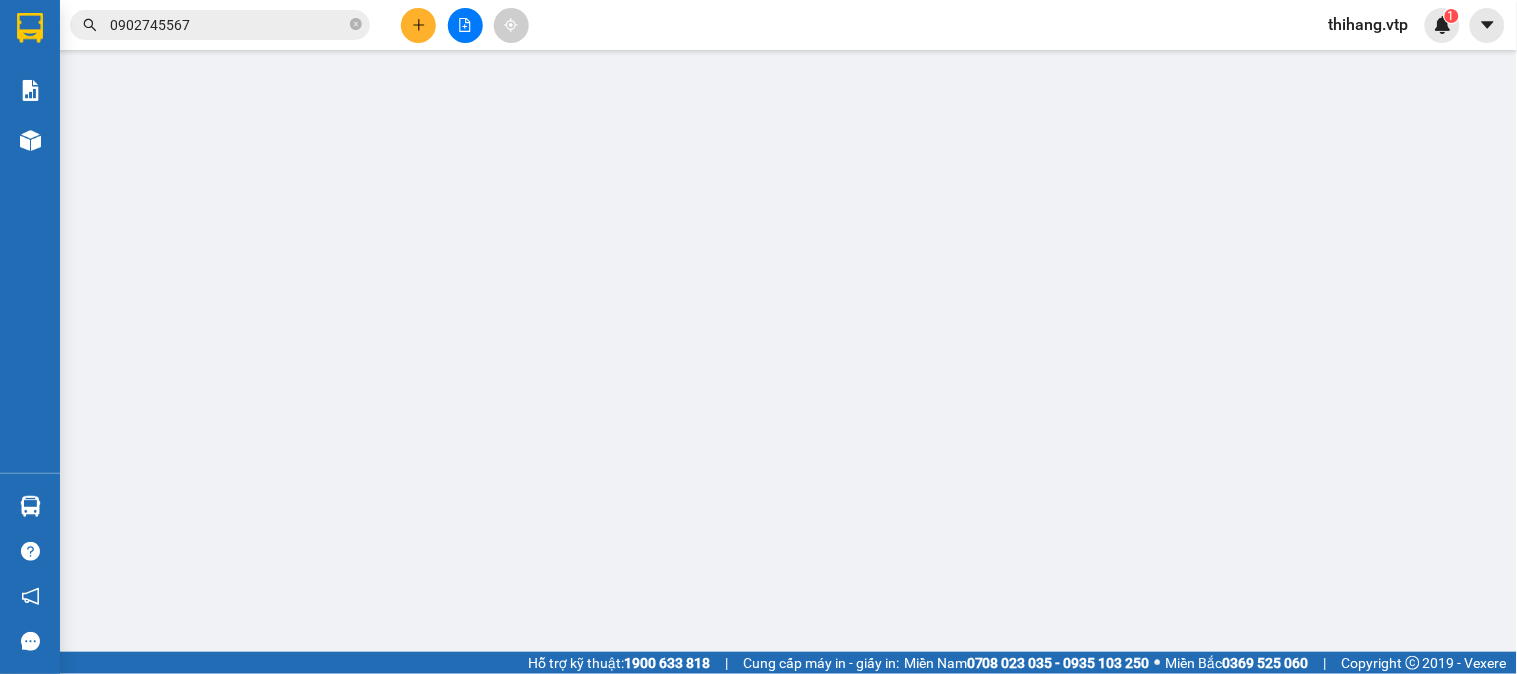 scroll, scrollTop: 0, scrollLeft: 0, axis: both 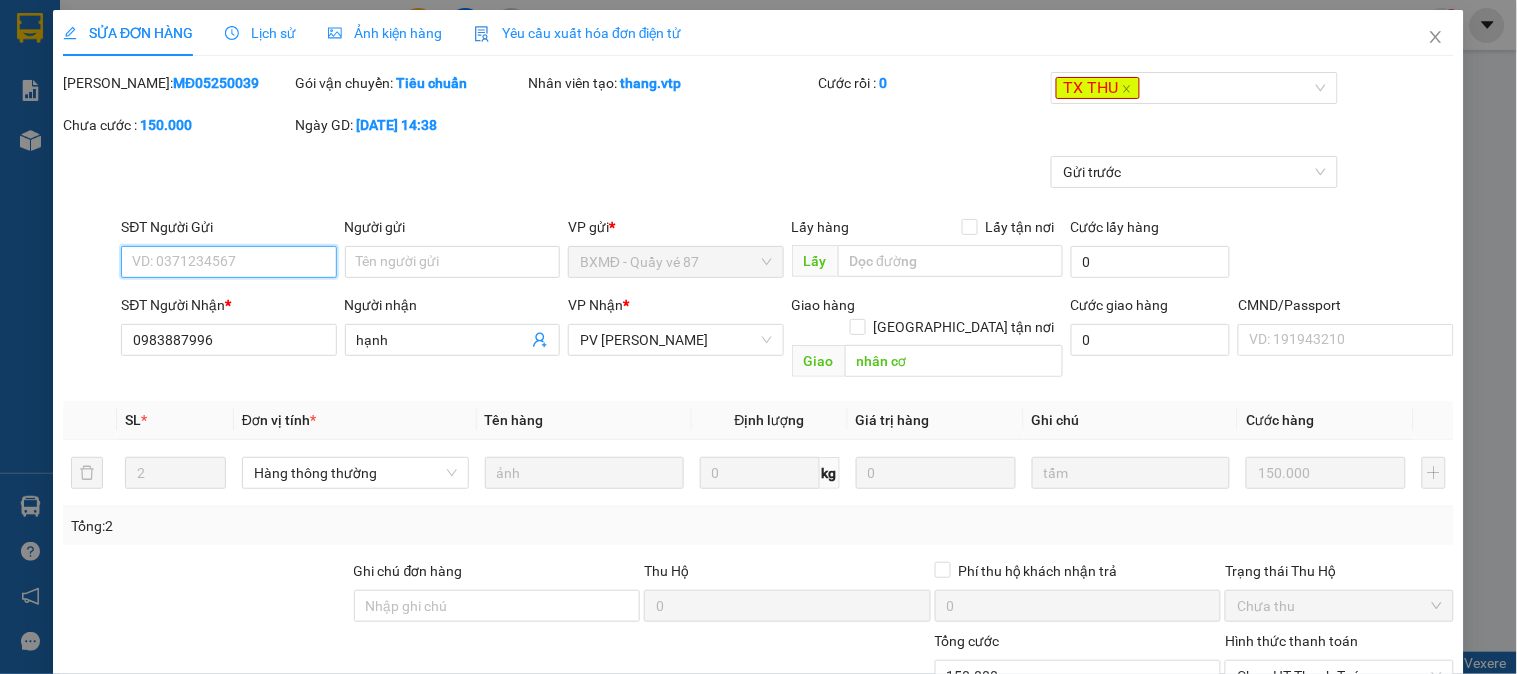 type on "7.500" 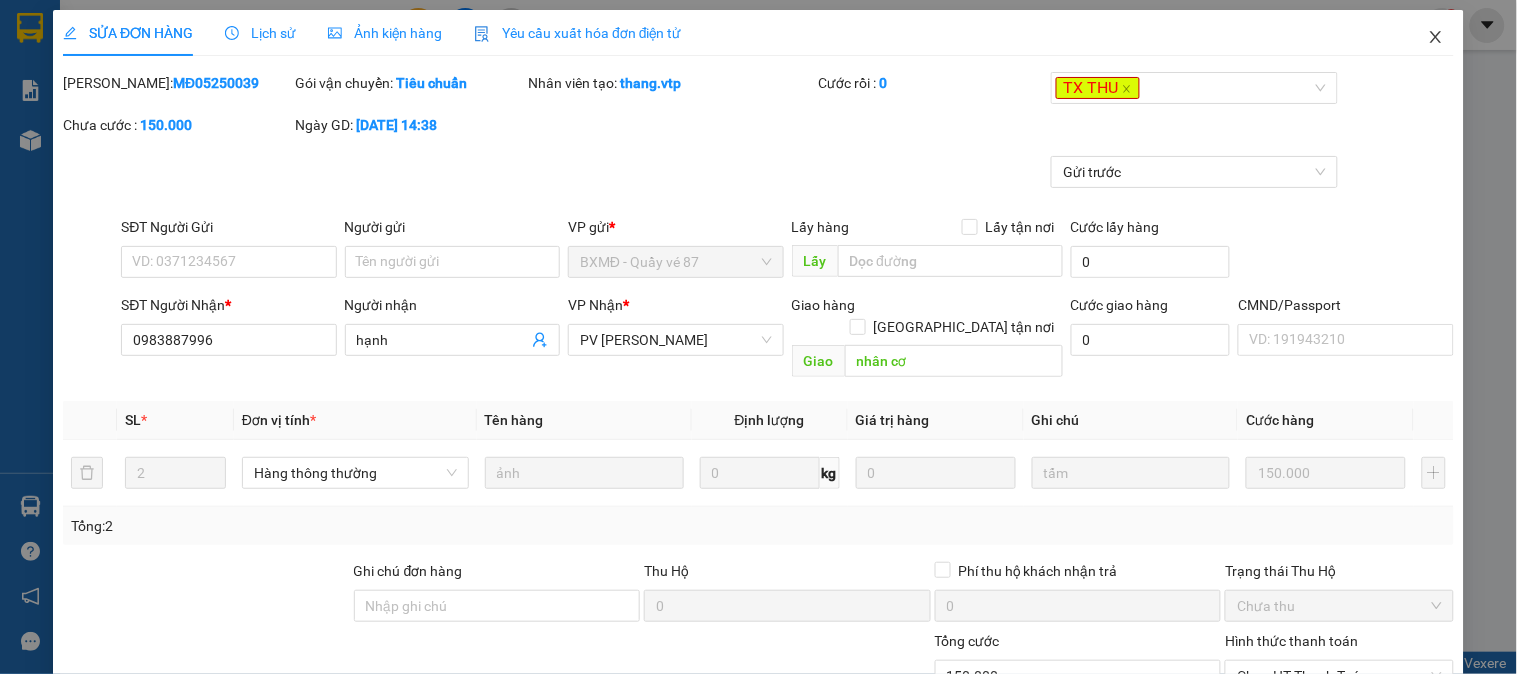click 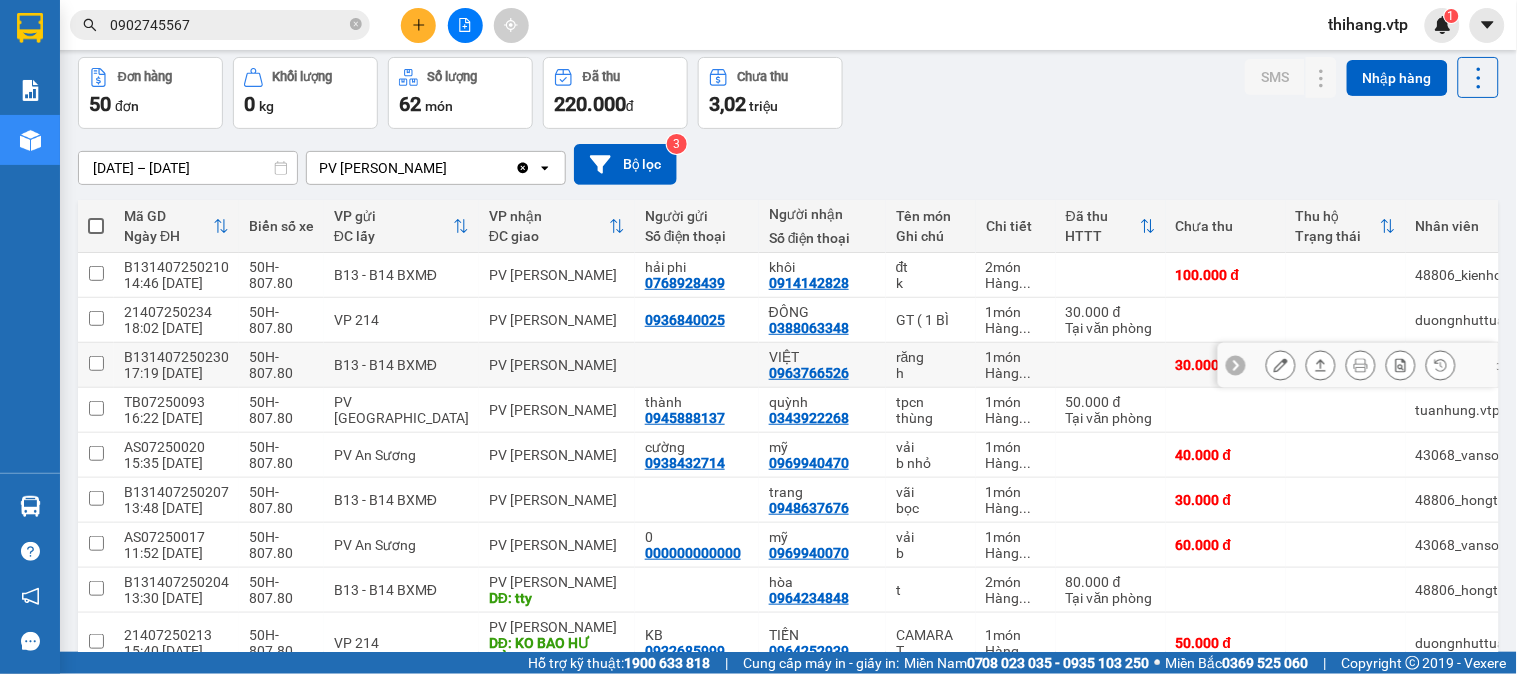 scroll, scrollTop: 0, scrollLeft: 0, axis: both 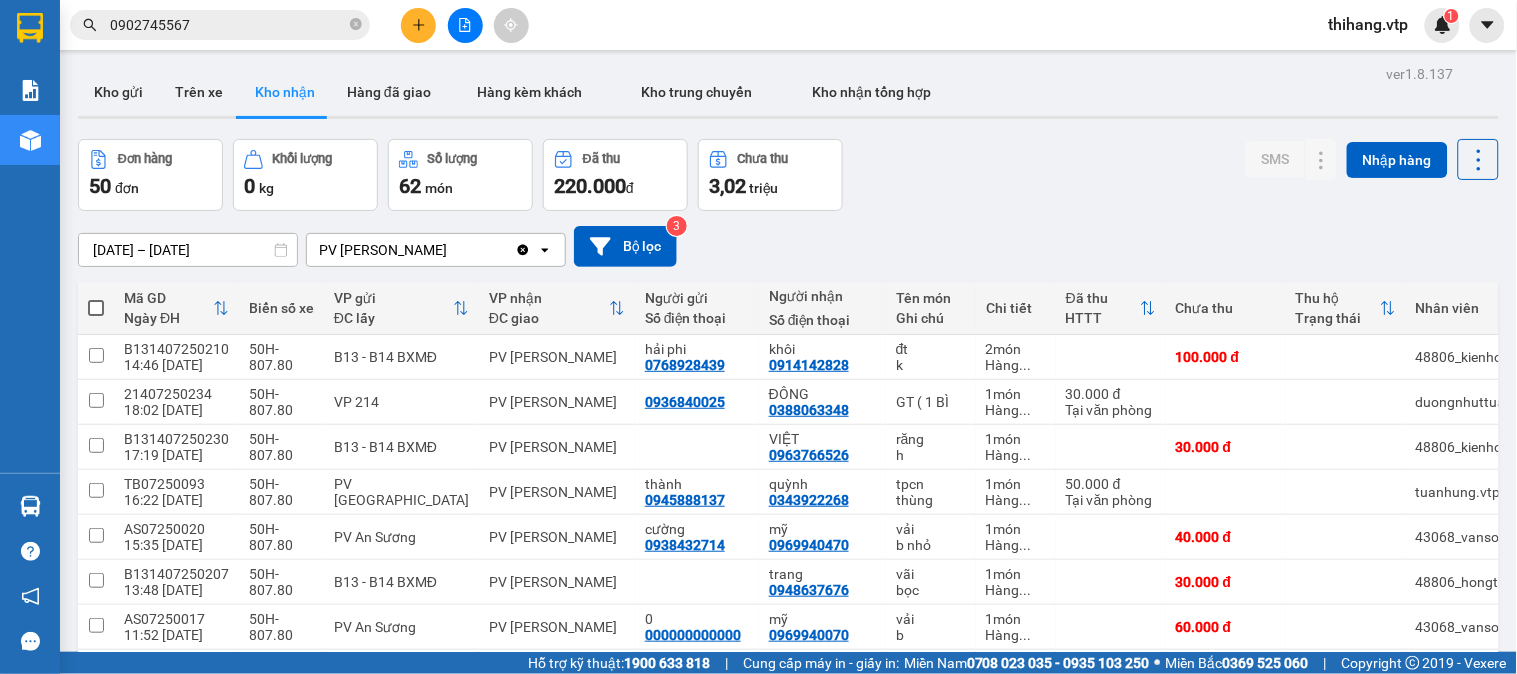 click on "ver  1.8.137 Kho gửi Trên xe Kho nhận Hàng đã giao Hàng kèm khách Kho trung chuyển Kho nhận tổng hợp Đơn hàng 50 đơn Khối lượng 0 kg Số lượng 62 món Đã thu 220.000  đ Chưa thu 3,02   triệu SMS Nhập hàng 20/05/2025 – 10/07/2025 Press the down arrow key to interact with the calendar and select a date. Press the escape button to close the calendar. Selected date range is from 20/05/2025 to 10/07/2025. PV Gia Nghĩa Clear value open Bộ lọc 3 Mã GD Ngày ĐH Biển số xe VP gửi ĐC lấy VP nhận ĐC giao Người gửi Số điện thoại Người nhận Số điện thoại Tên món Ghi chú Chi tiết Đã thu HTTT Chưa thu Thu hộ Trạng thái Nhân viên SMS Nhãn B131407250210 14:46 09/07 50H-807.80 B13 - B14 BXMĐ PV Gia Nghĩa hải phi 0768928439 khôi 0914142828 đt k 2  món Hàng ... 100.000 đ 48806_kienhoa.vtp 1 Nhãn 21407250234 18:02 09/07 50H-807.80 VP 214 PV Gia Nghĩa 0936840025 ĐÔNG 0388063348 GT ( 1 BÌ  1  món Hàng ... 30.000 đ" at bounding box center (788, 1589) 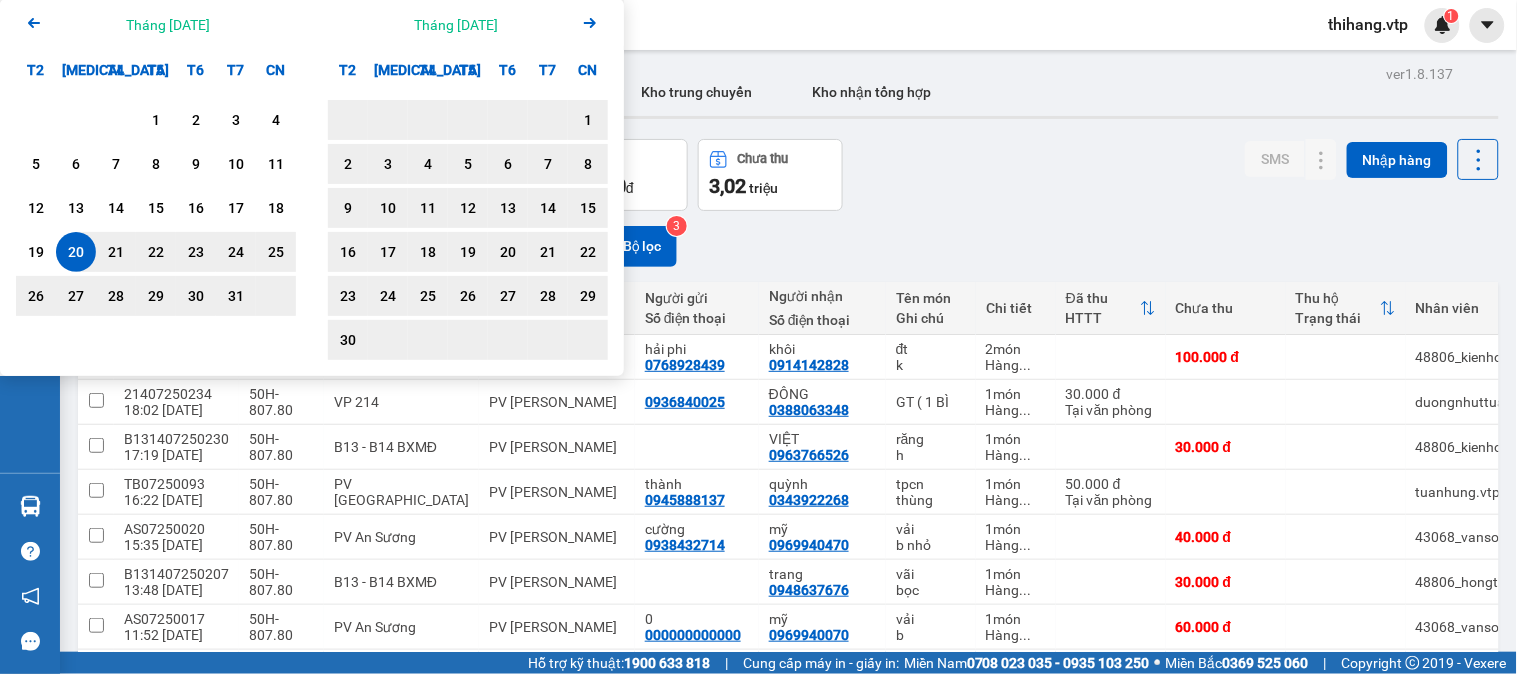 click on "Arrow Right" 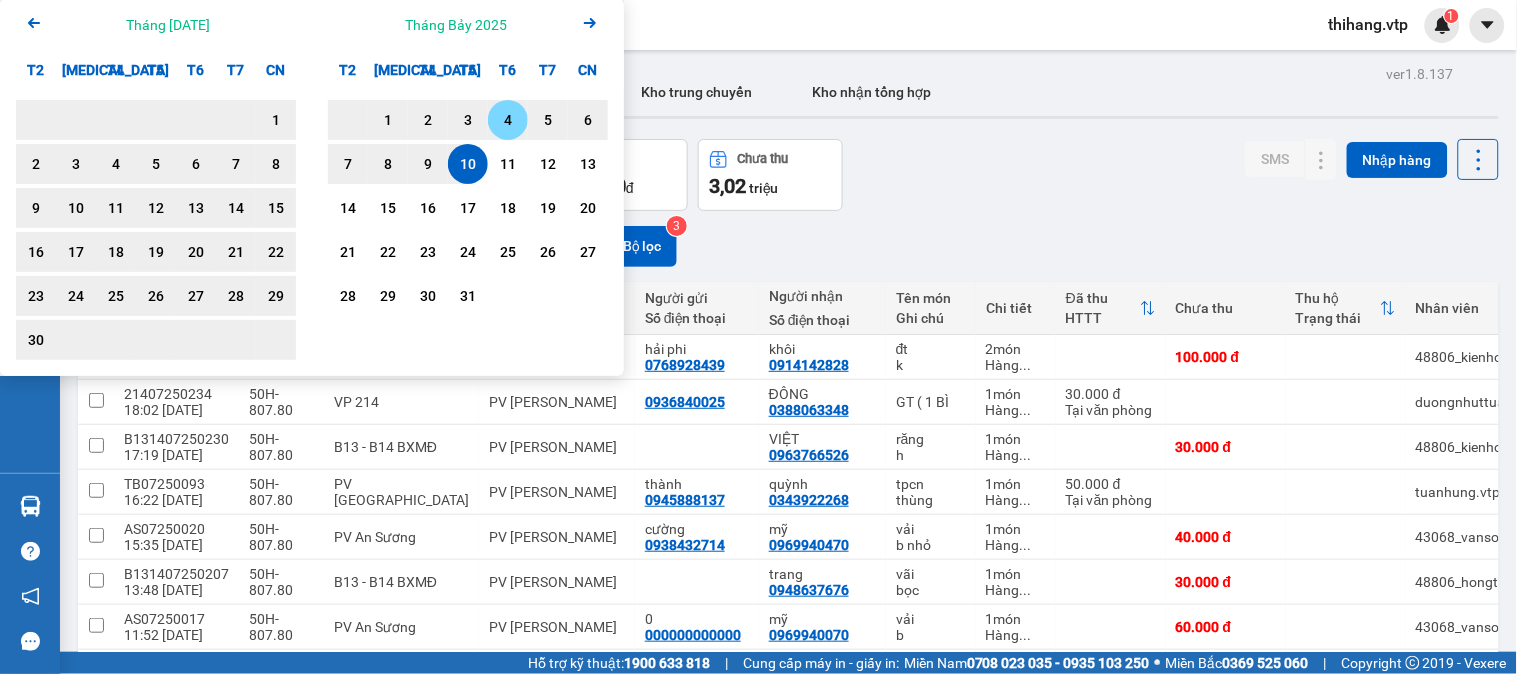 drag, startPoint x: 506, startPoint y: 120, endPoint x: 481, endPoint y: 145, distance: 35.35534 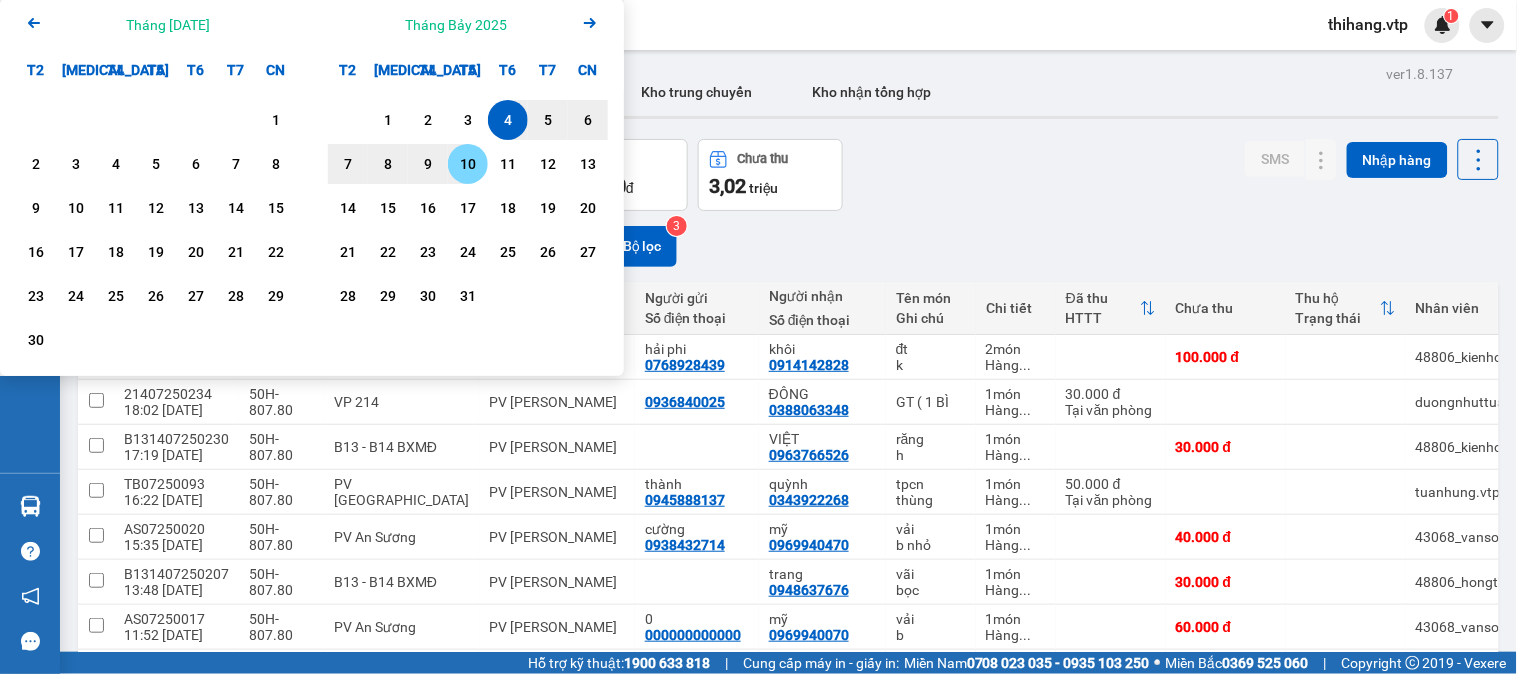 click on "10" at bounding box center [468, 164] 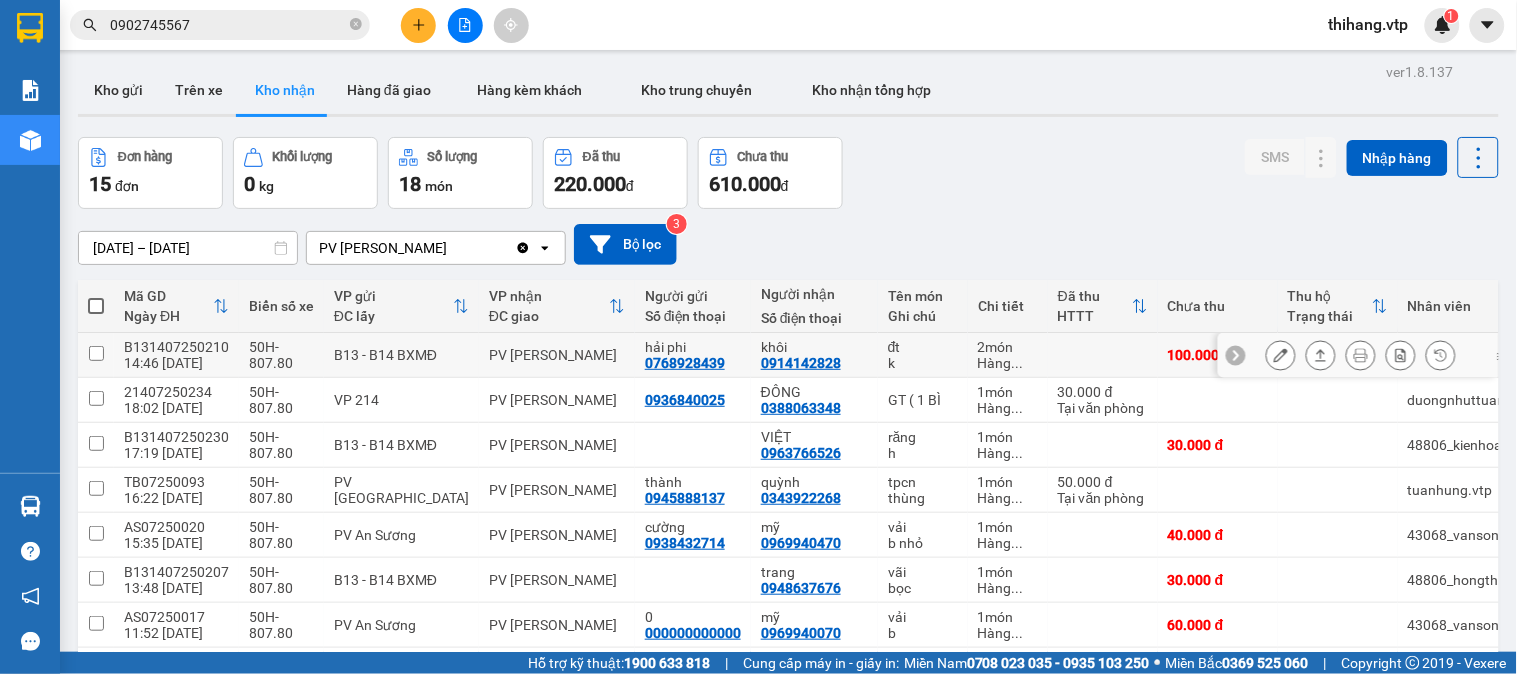 scroll, scrollTop: 0, scrollLeft: 0, axis: both 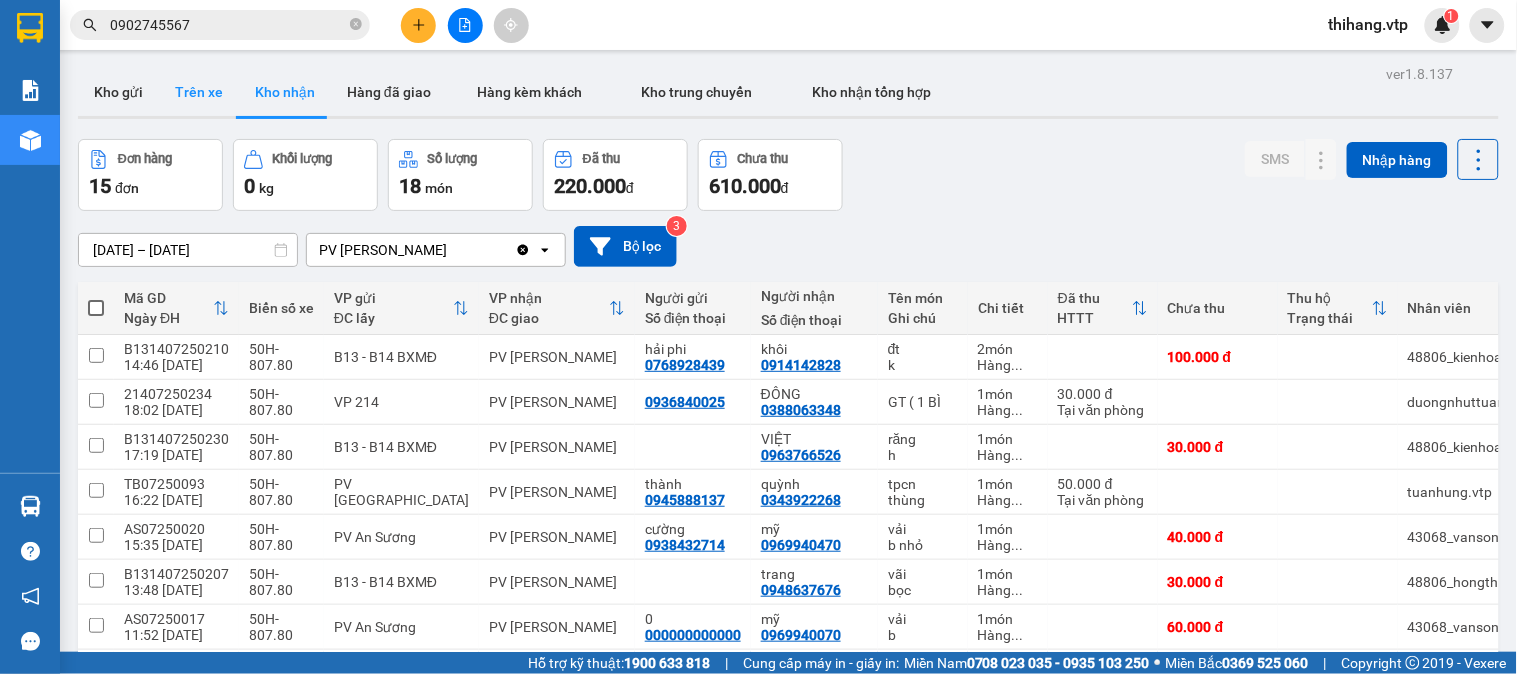 click on "Trên xe" at bounding box center (199, 92) 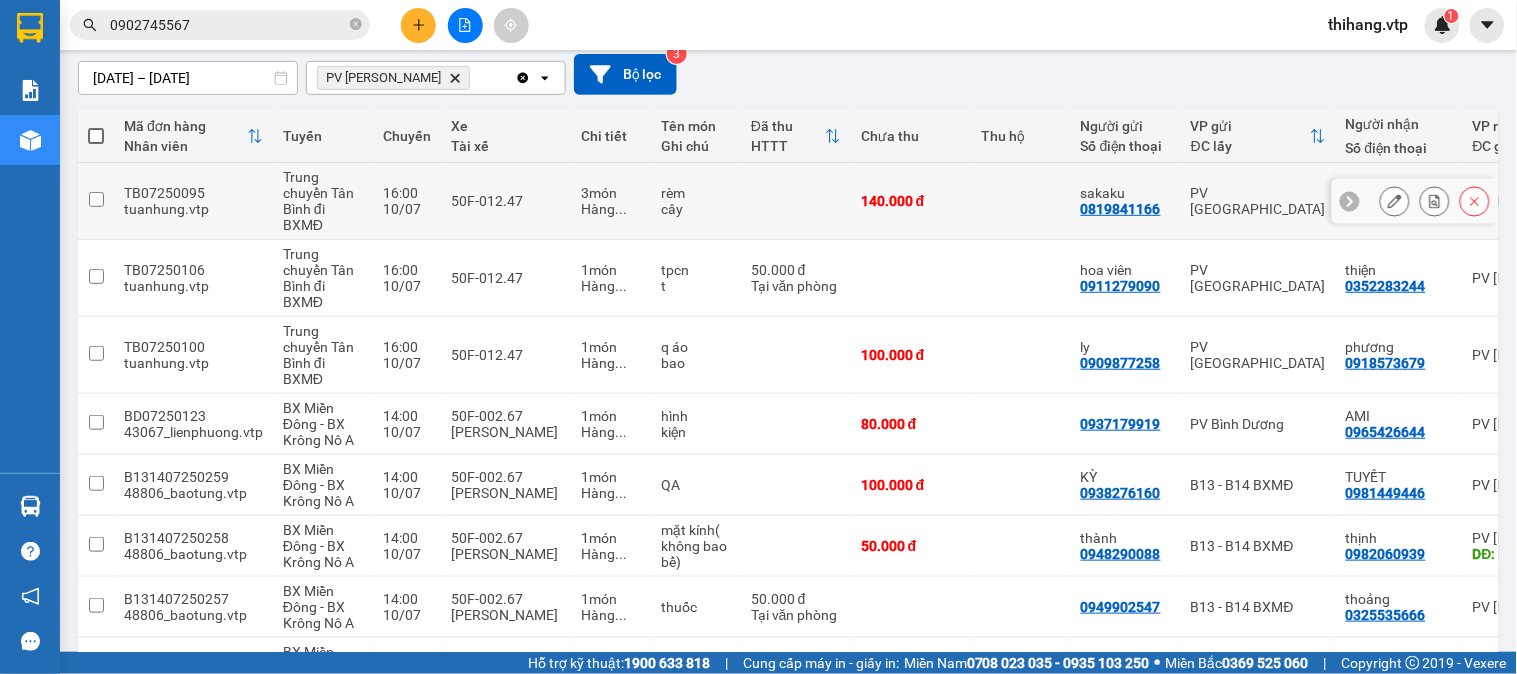scroll, scrollTop: 444, scrollLeft: 0, axis: vertical 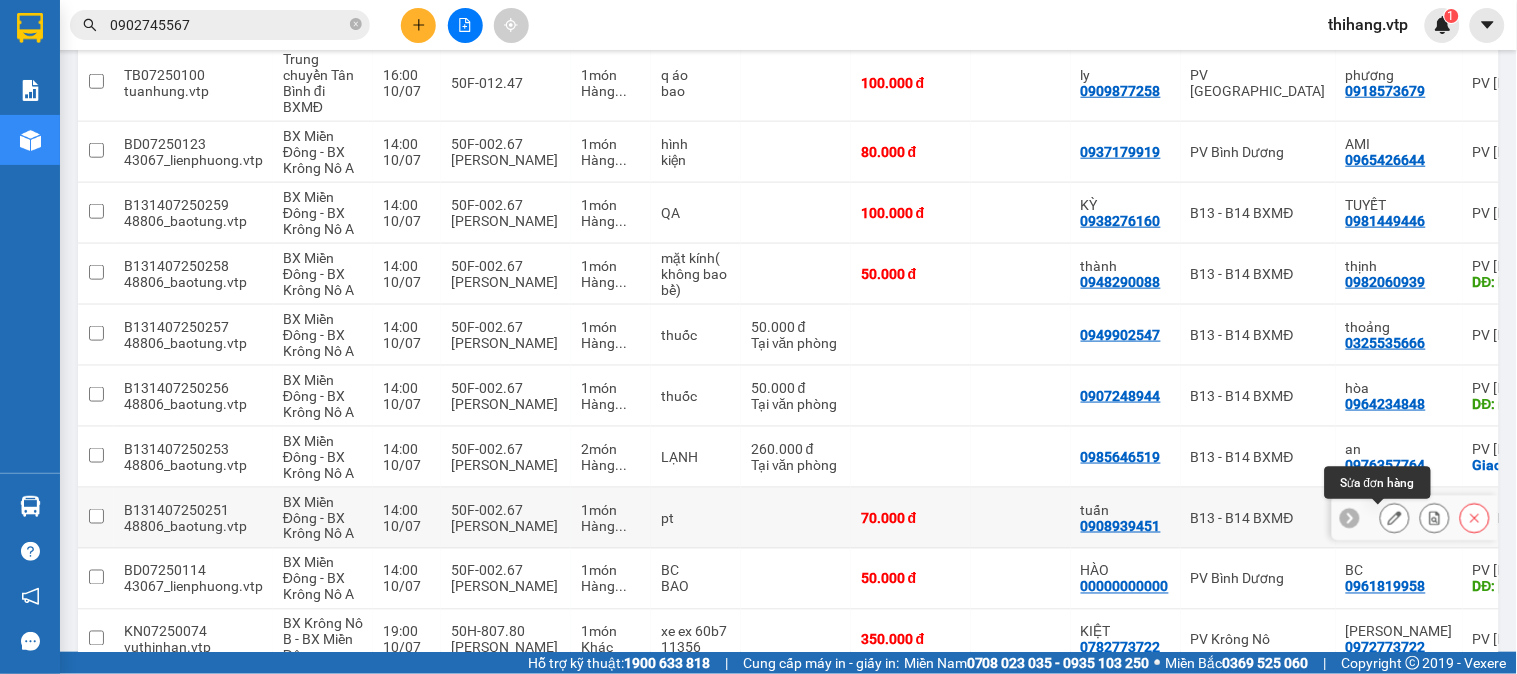 click 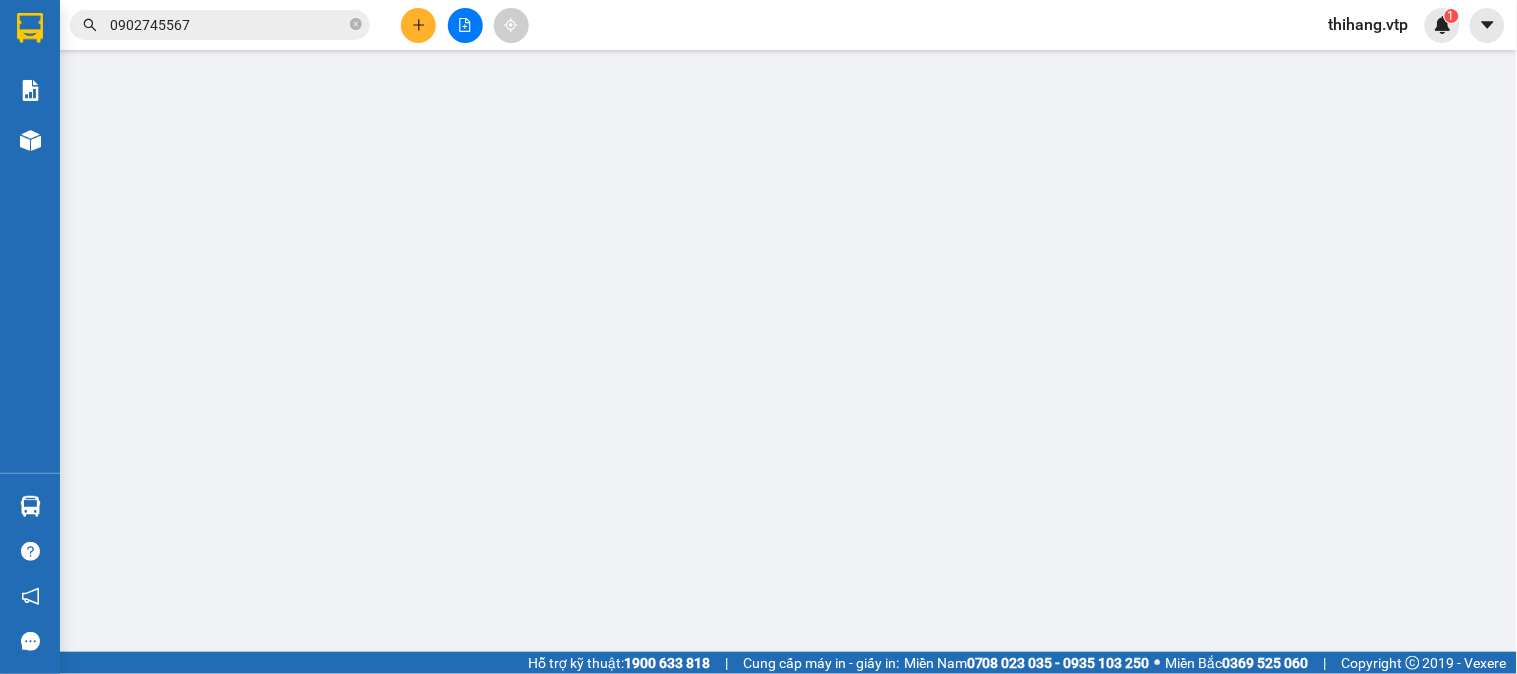 scroll, scrollTop: 0, scrollLeft: 0, axis: both 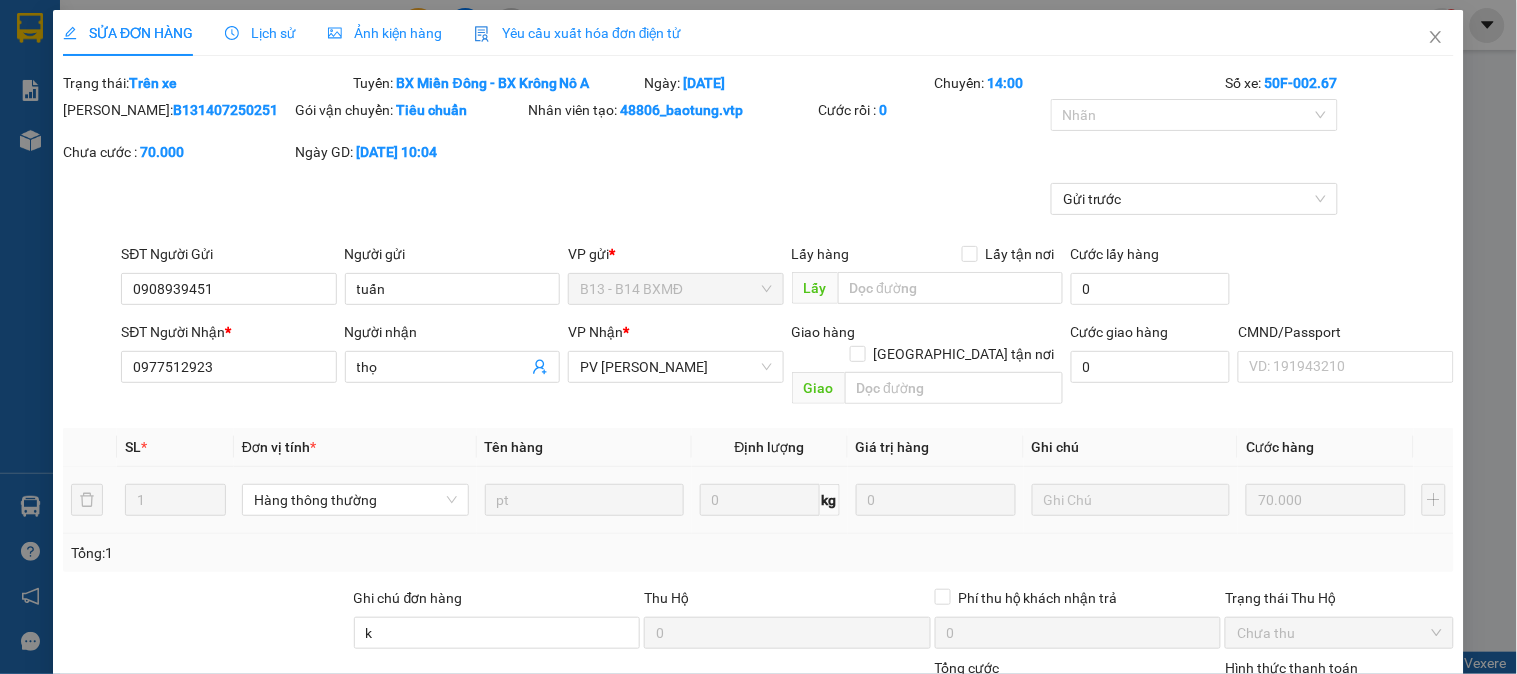 type on "0908939451" 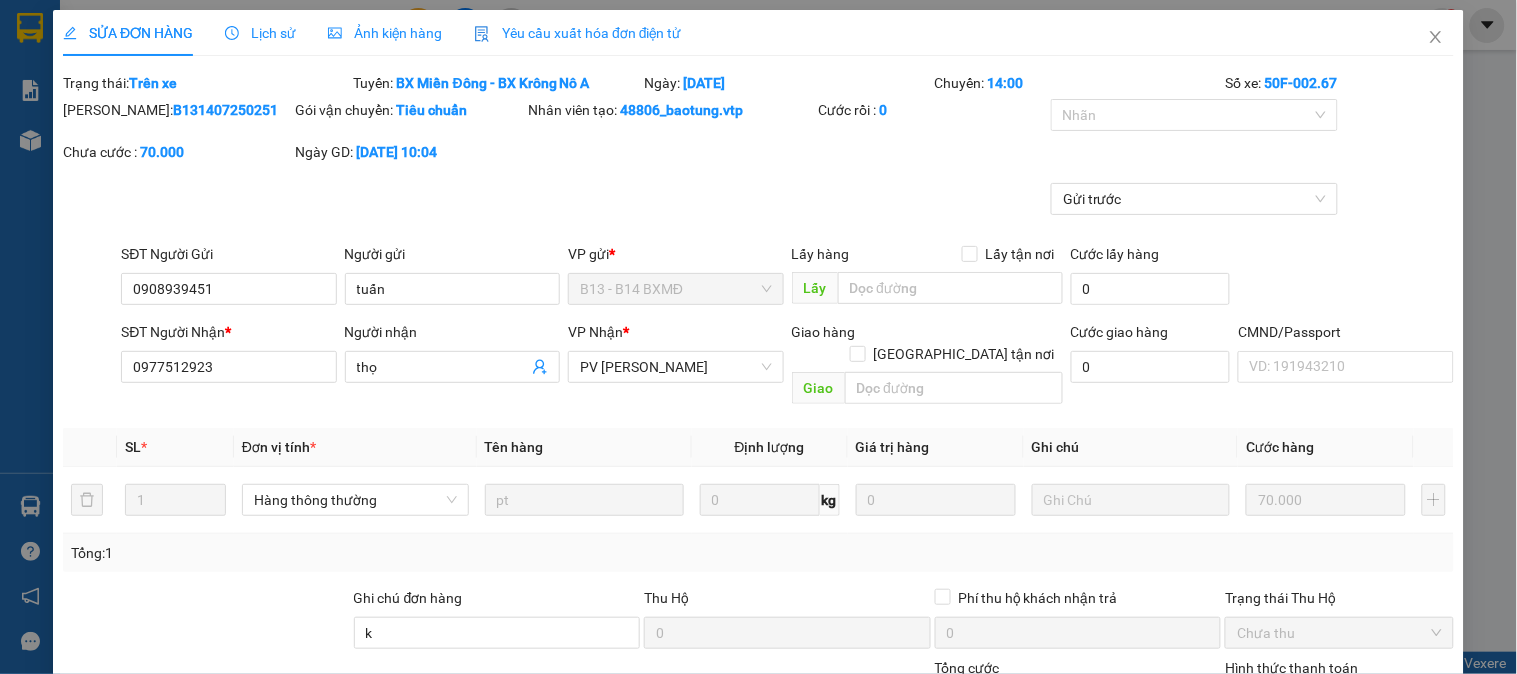 click on "Lịch sử" at bounding box center [260, 33] 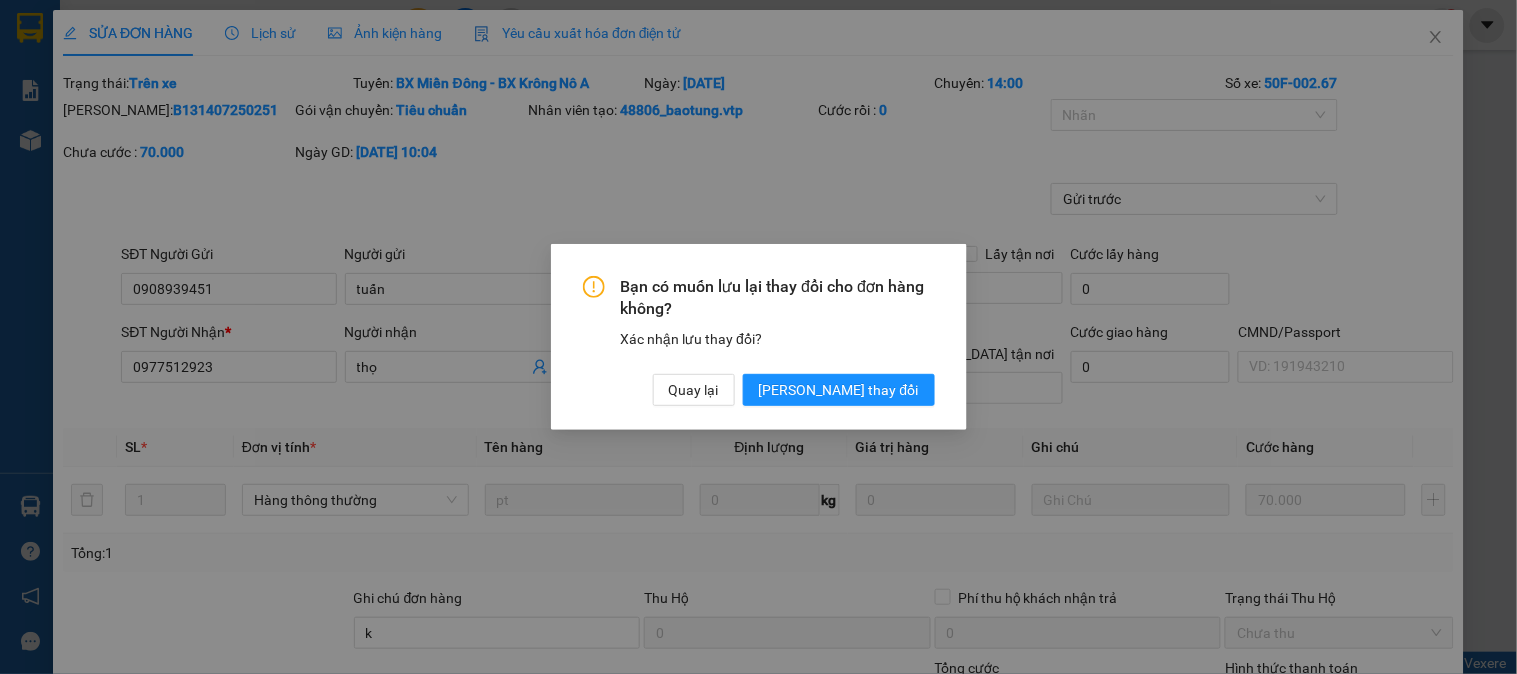 click on "Bạn có muốn lưu lại thay đổi cho đơn hàng không? Xác nhận lưu thay đổi? Quay lại Lưu thay đổi" at bounding box center (758, 337) 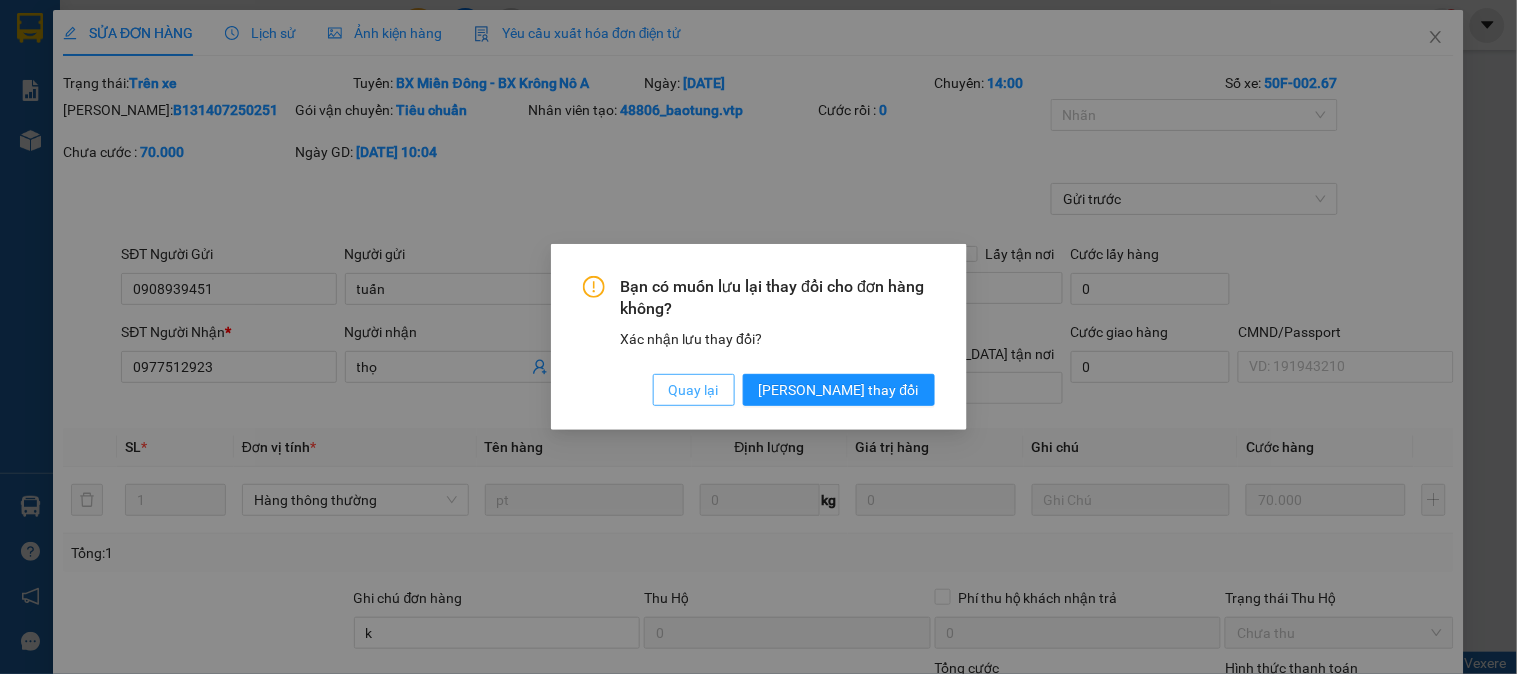 click on "Quay lại" at bounding box center (694, 390) 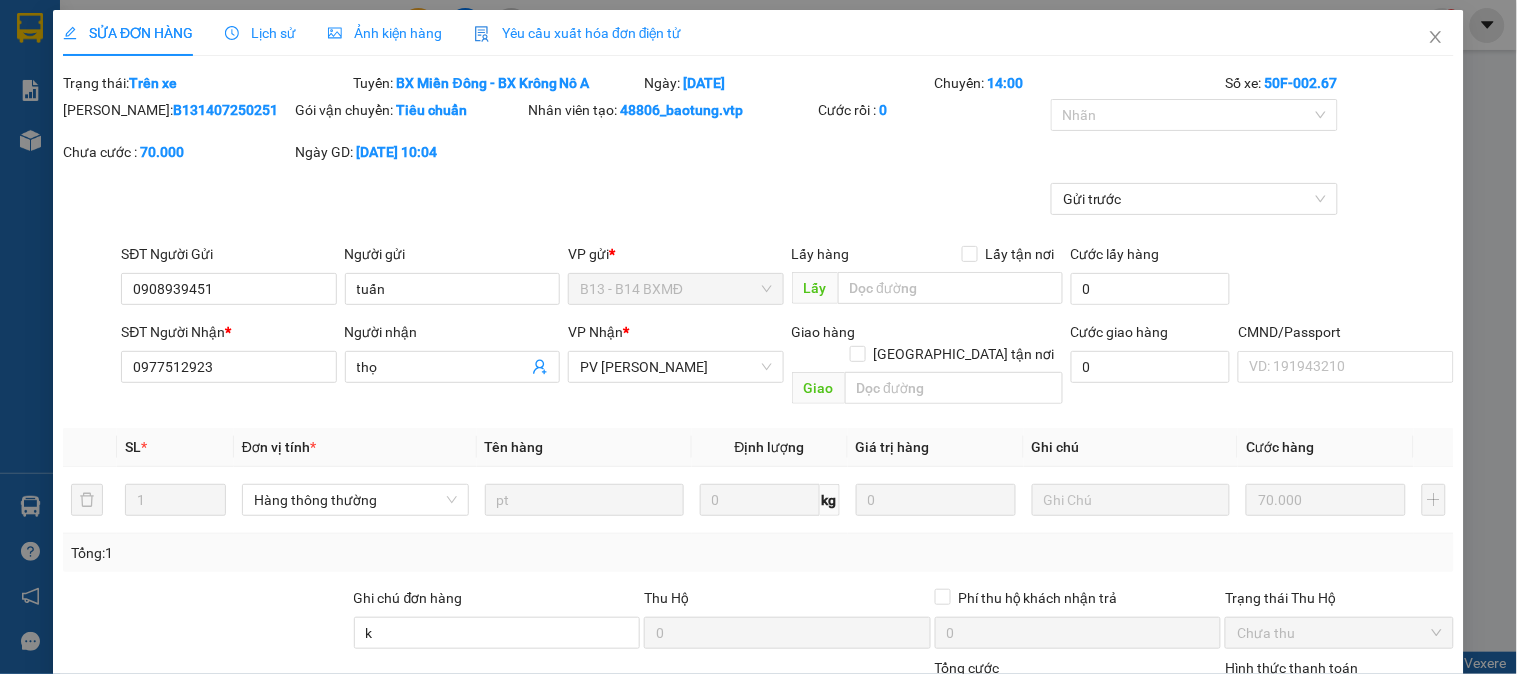 click on "Lịch sử" at bounding box center [260, 33] 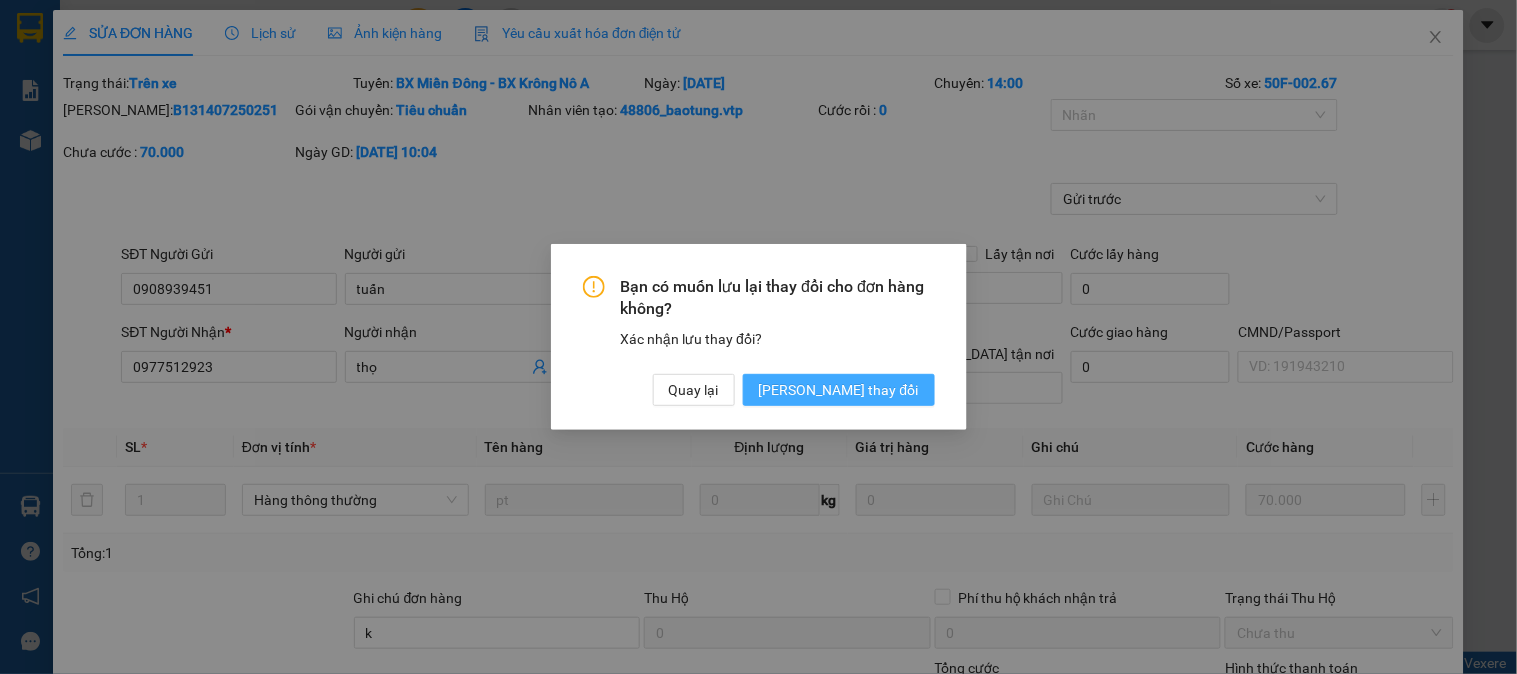 click on "[PERSON_NAME] thay đổi" at bounding box center (839, 390) 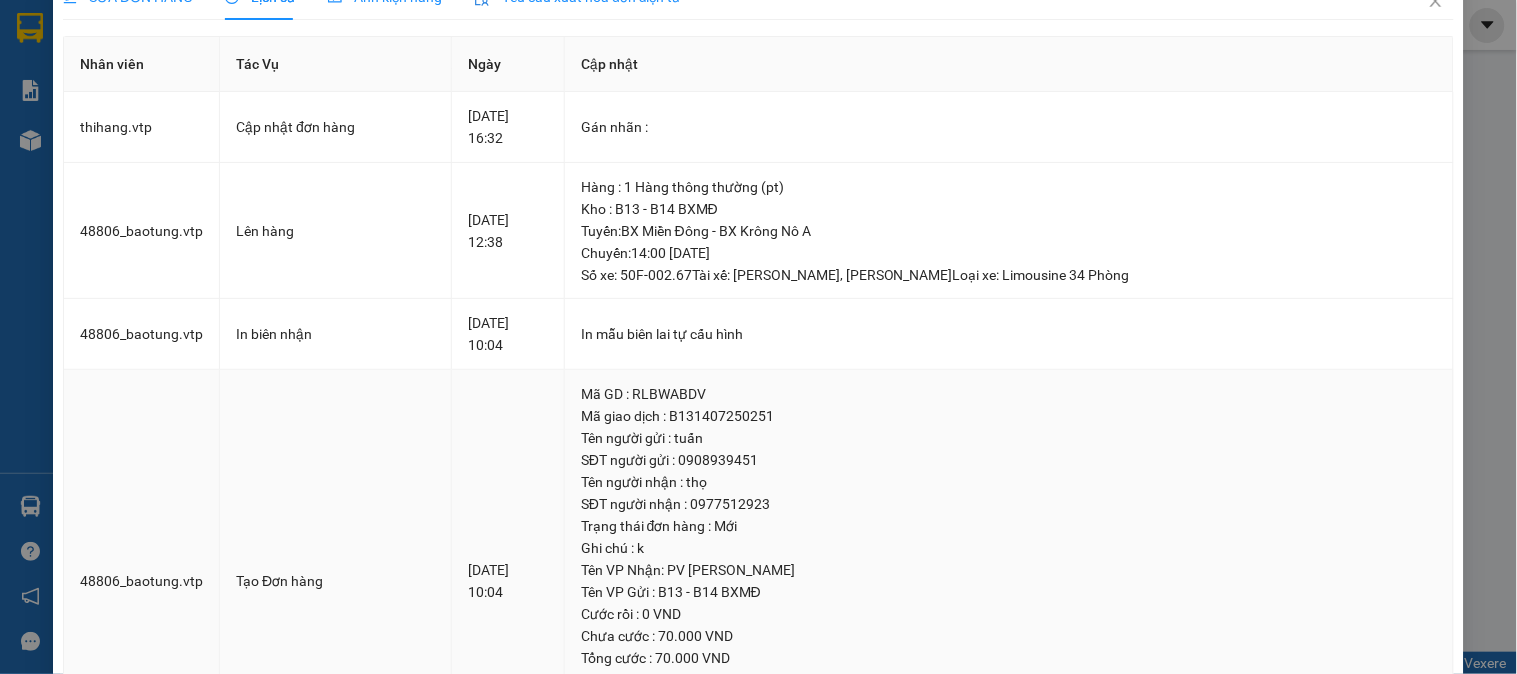 scroll, scrollTop: 0, scrollLeft: 0, axis: both 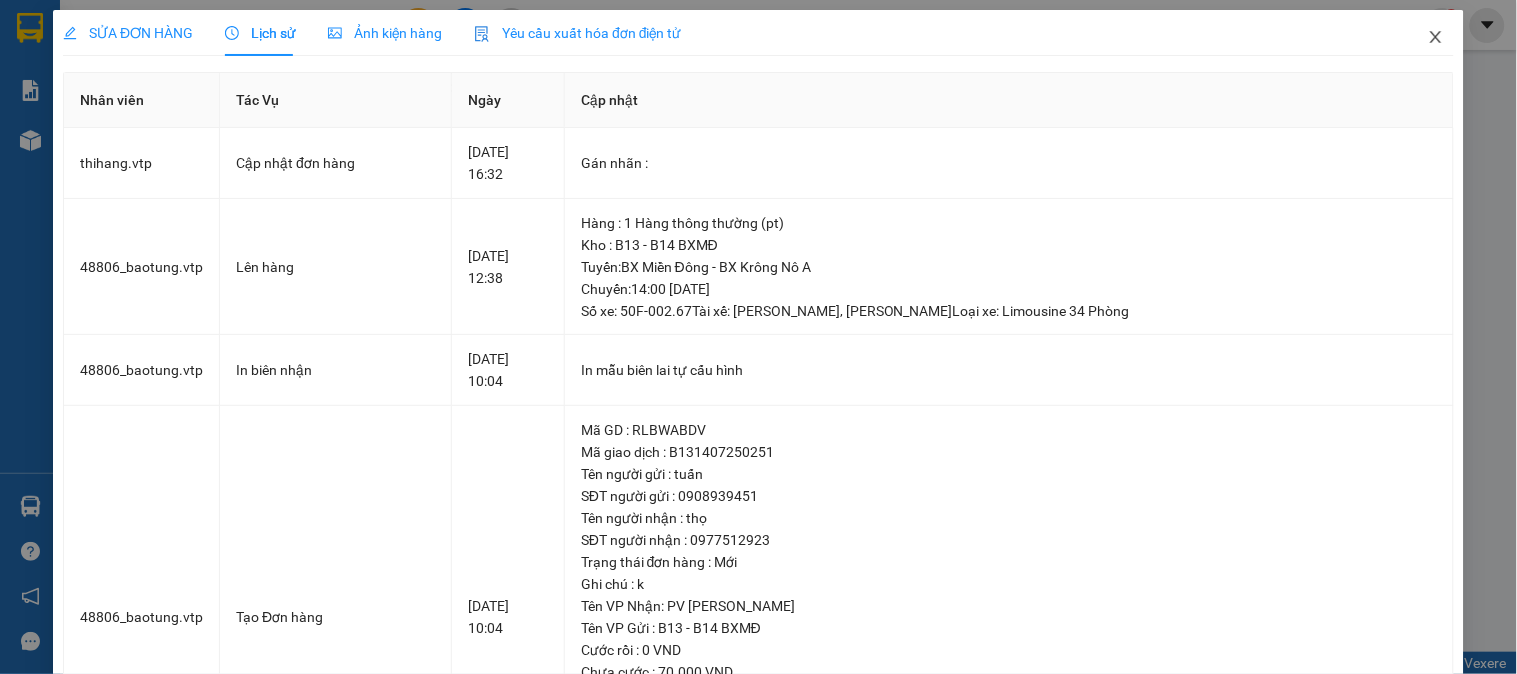 click 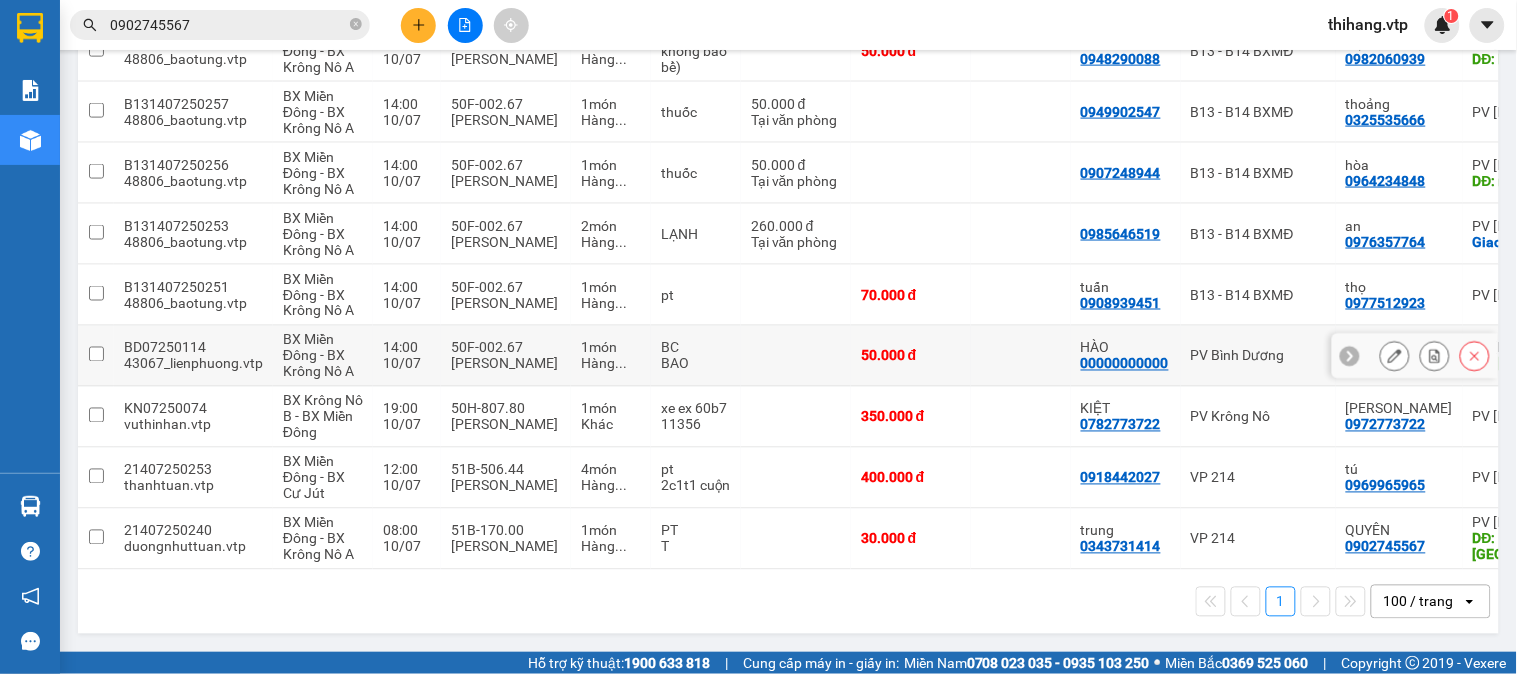 scroll, scrollTop: 676, scrollLeft: 0, axis: vertical 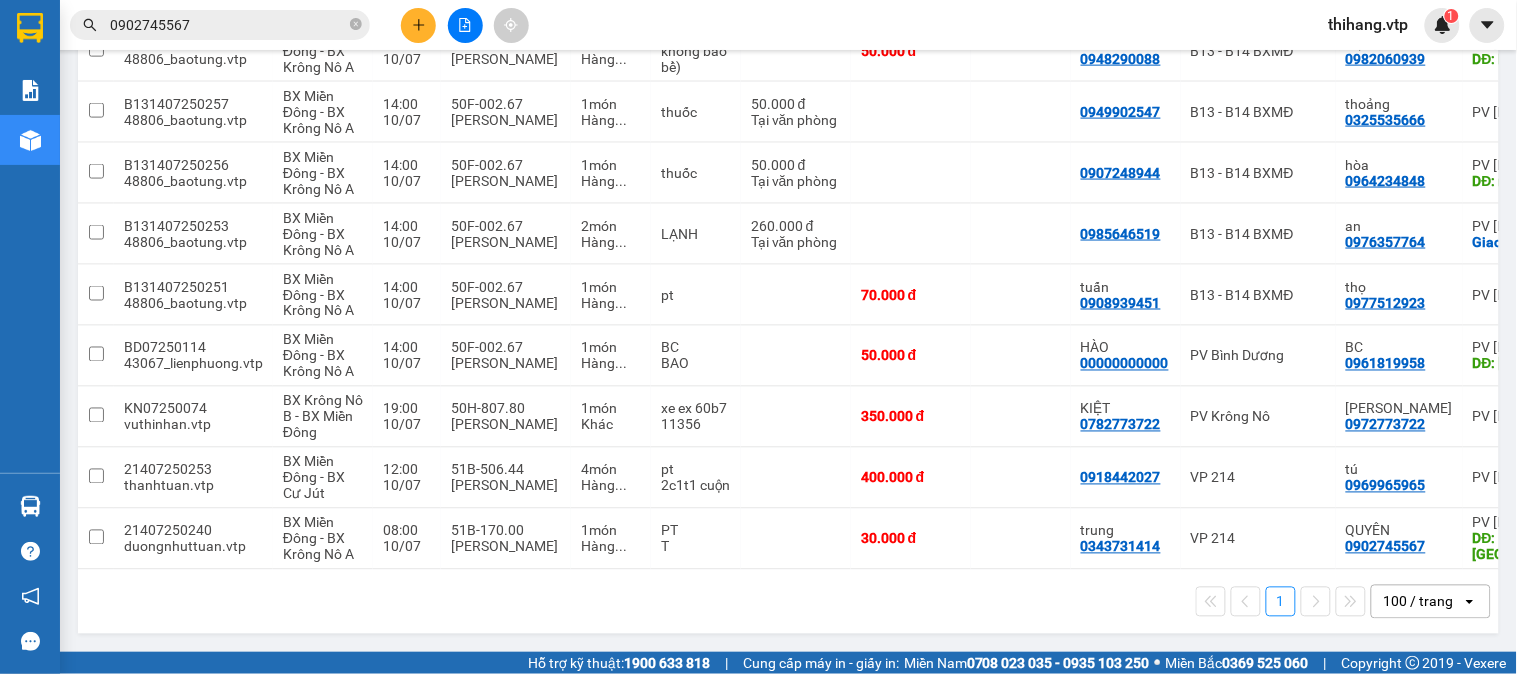 drag, startPoint x: 624, startPoint y: 570, endPoint x: 665, endPoint y: 580, distance: 42.201897 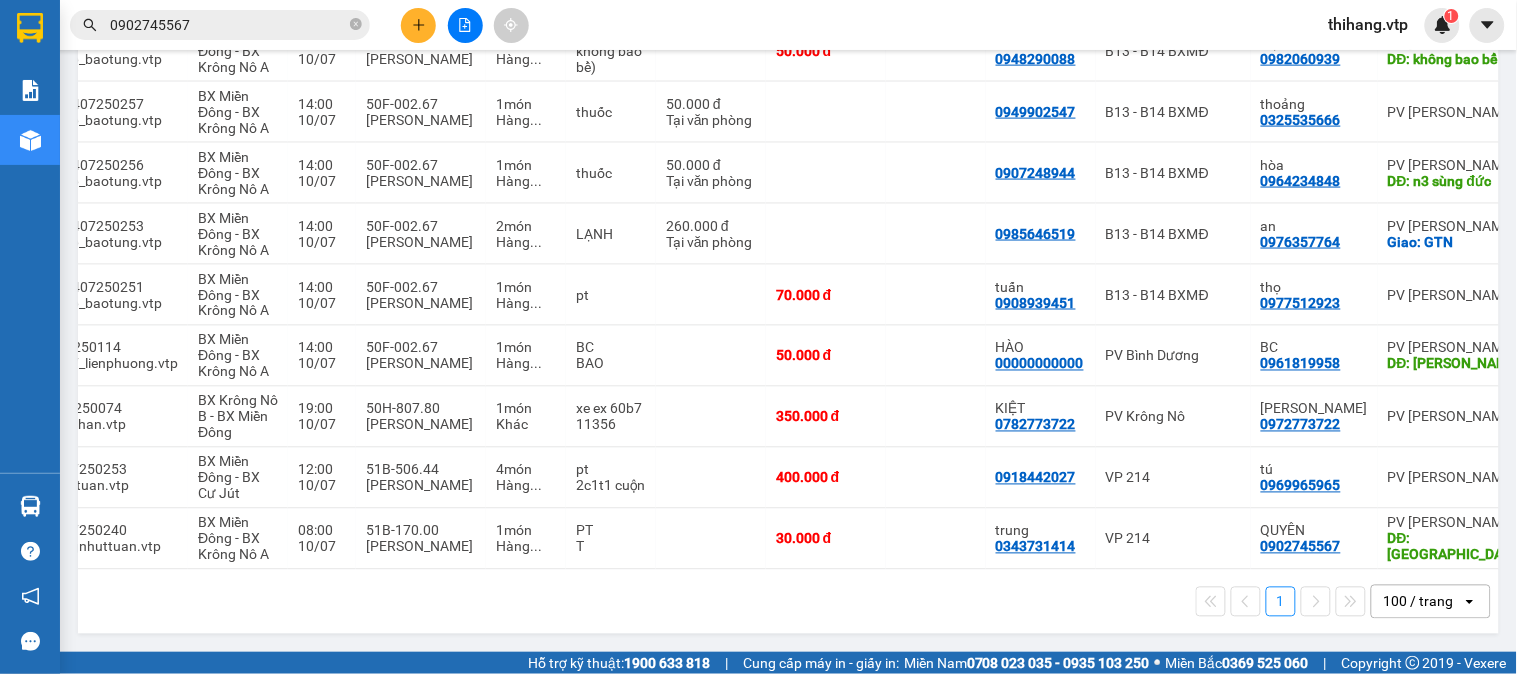 scroll, scrollTop: 0, scrollLeft: 84, axis: horizontal 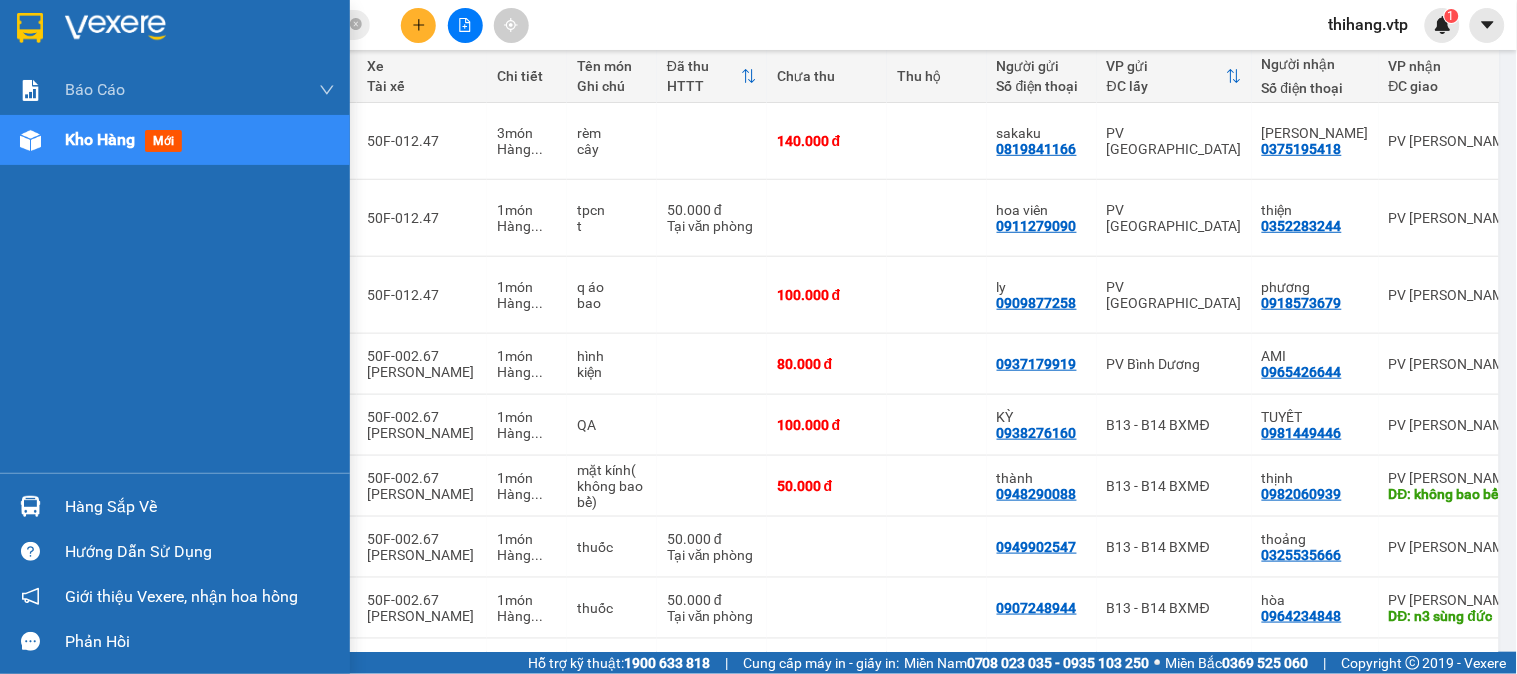 click on "Hàng sắp về" at bounding box center (200, 507) 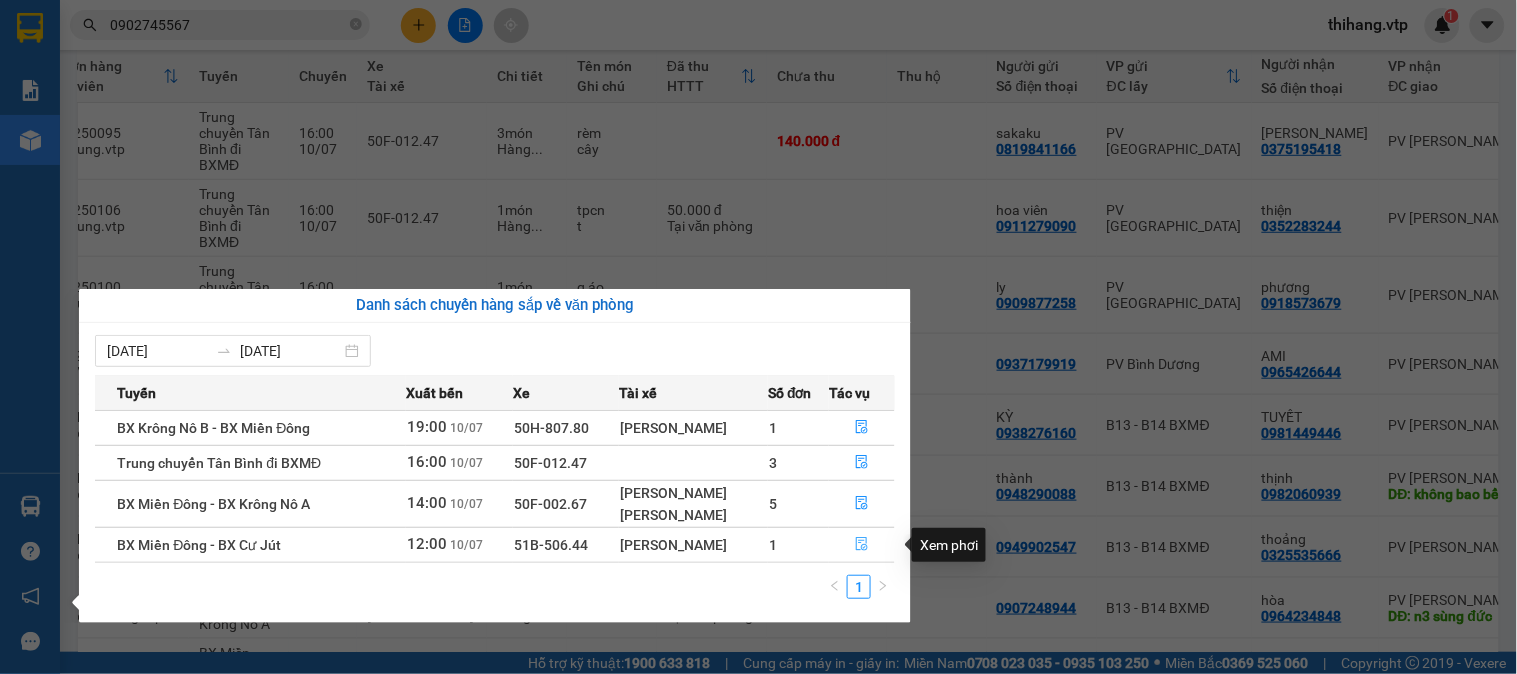 click 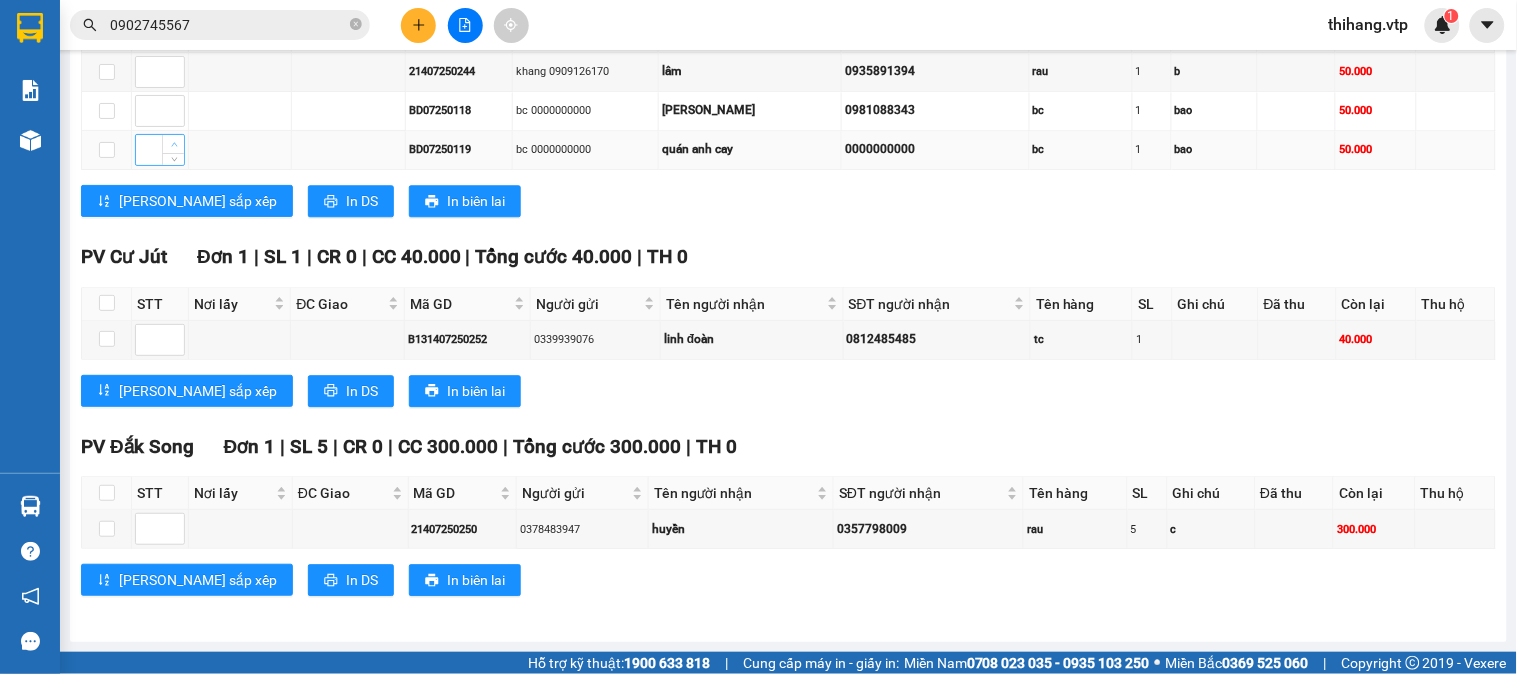 scroll, scrollTop: 897, scrollLeft: 0, axis: vertical 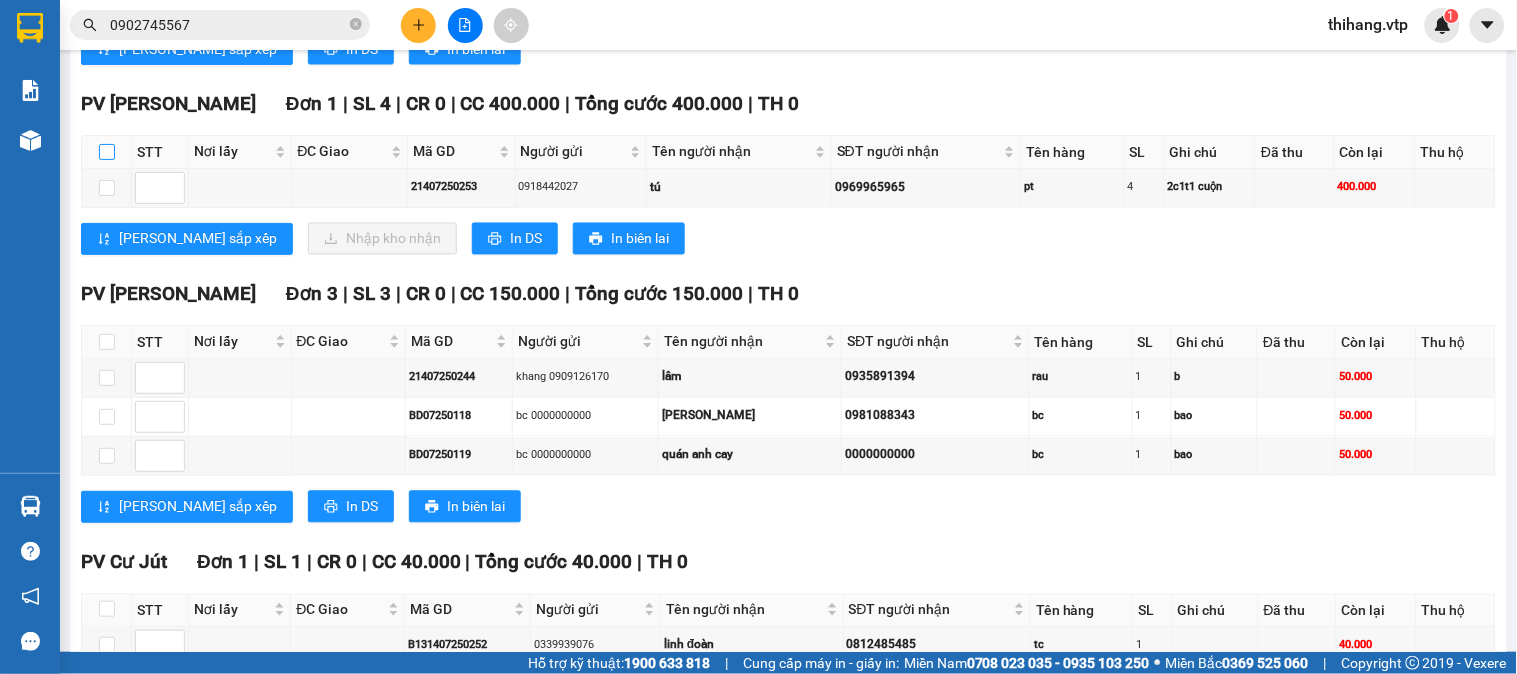 click at bounding box center (107, 152) 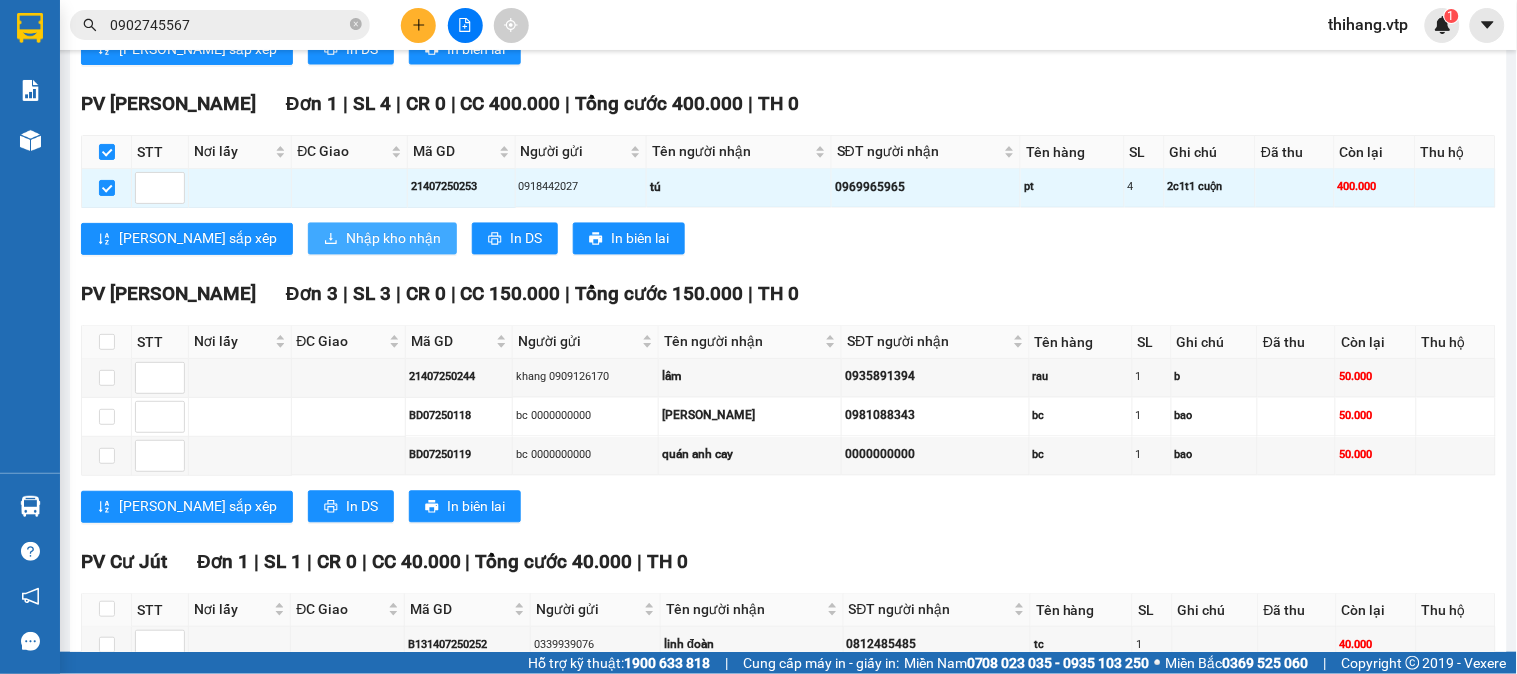 click on "Nhập kho nhận" at bounding box center (393, 239) 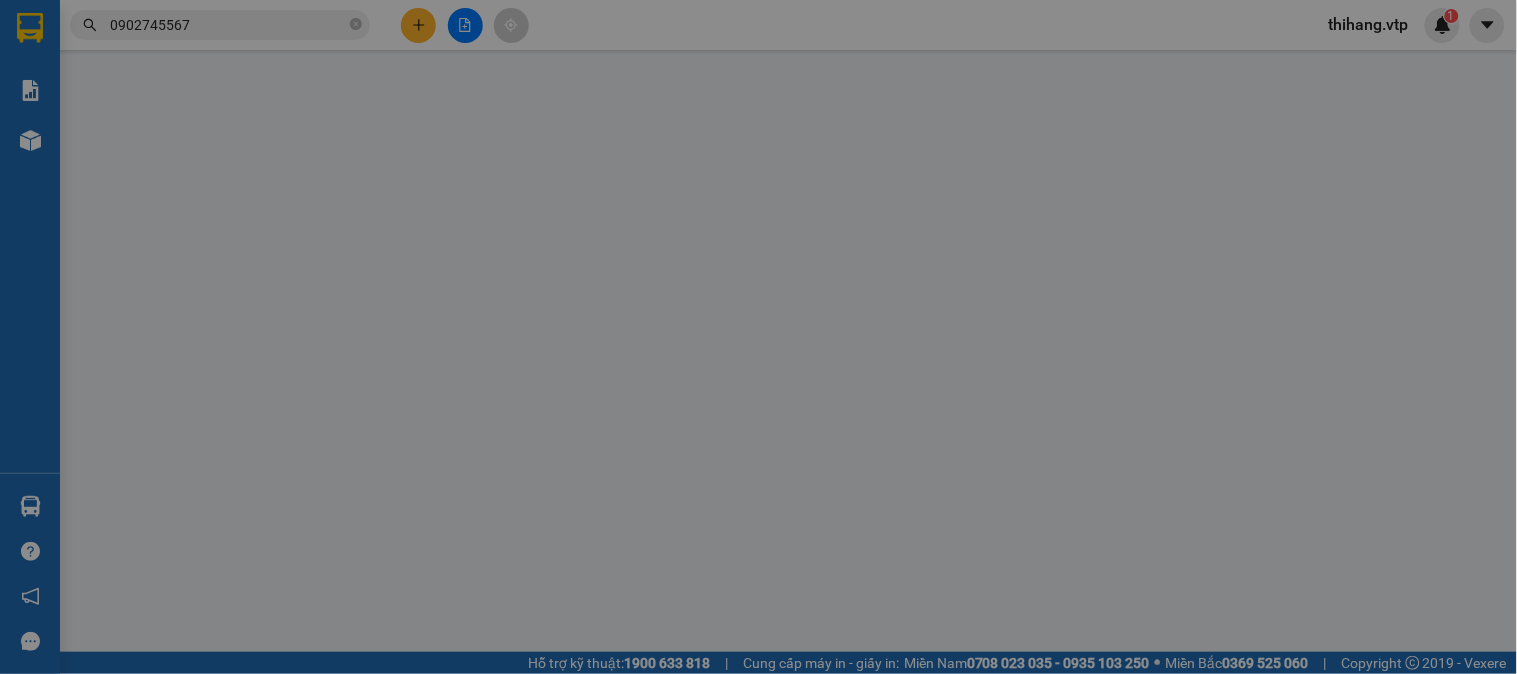 scroll, scrollTop: 0, scrollLeft: 0, axis: both 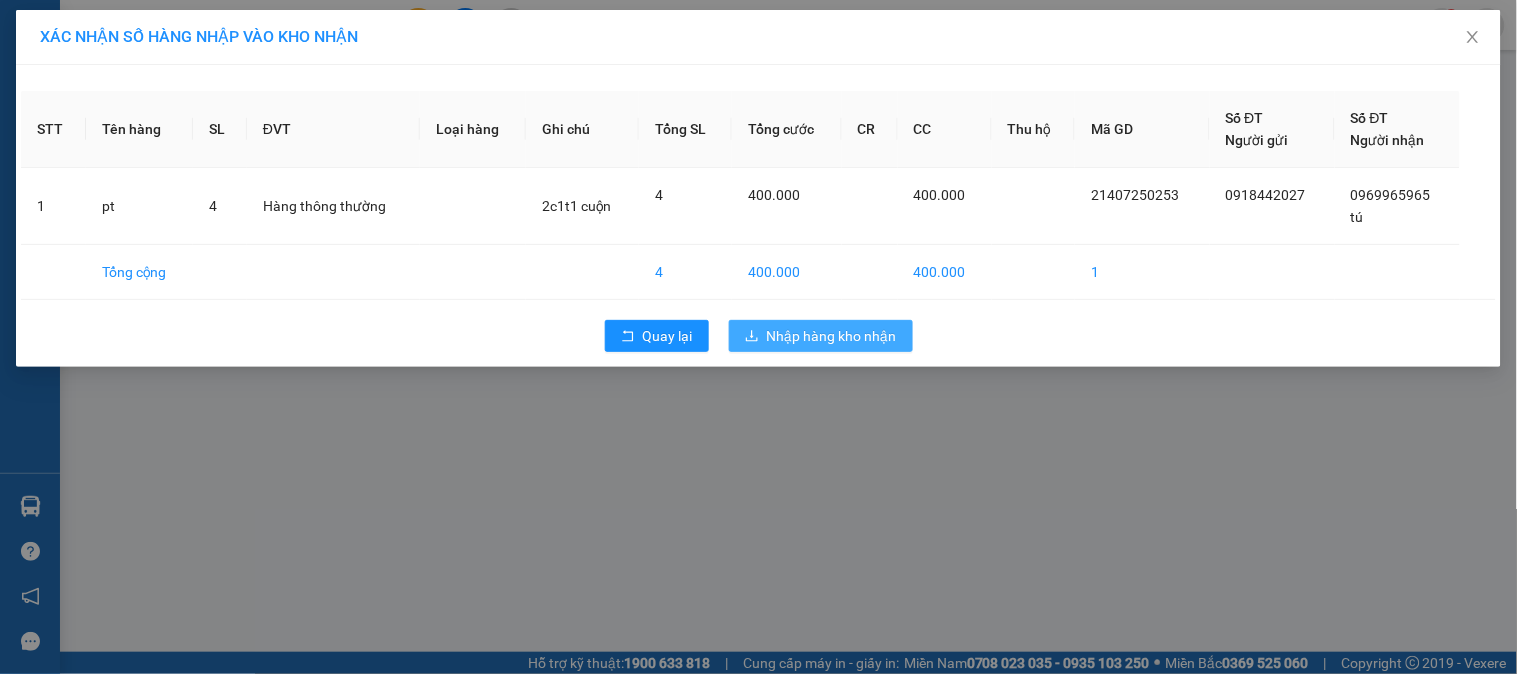 click on "Nhập hàng kho nhận" at bounding box center (832, 336) 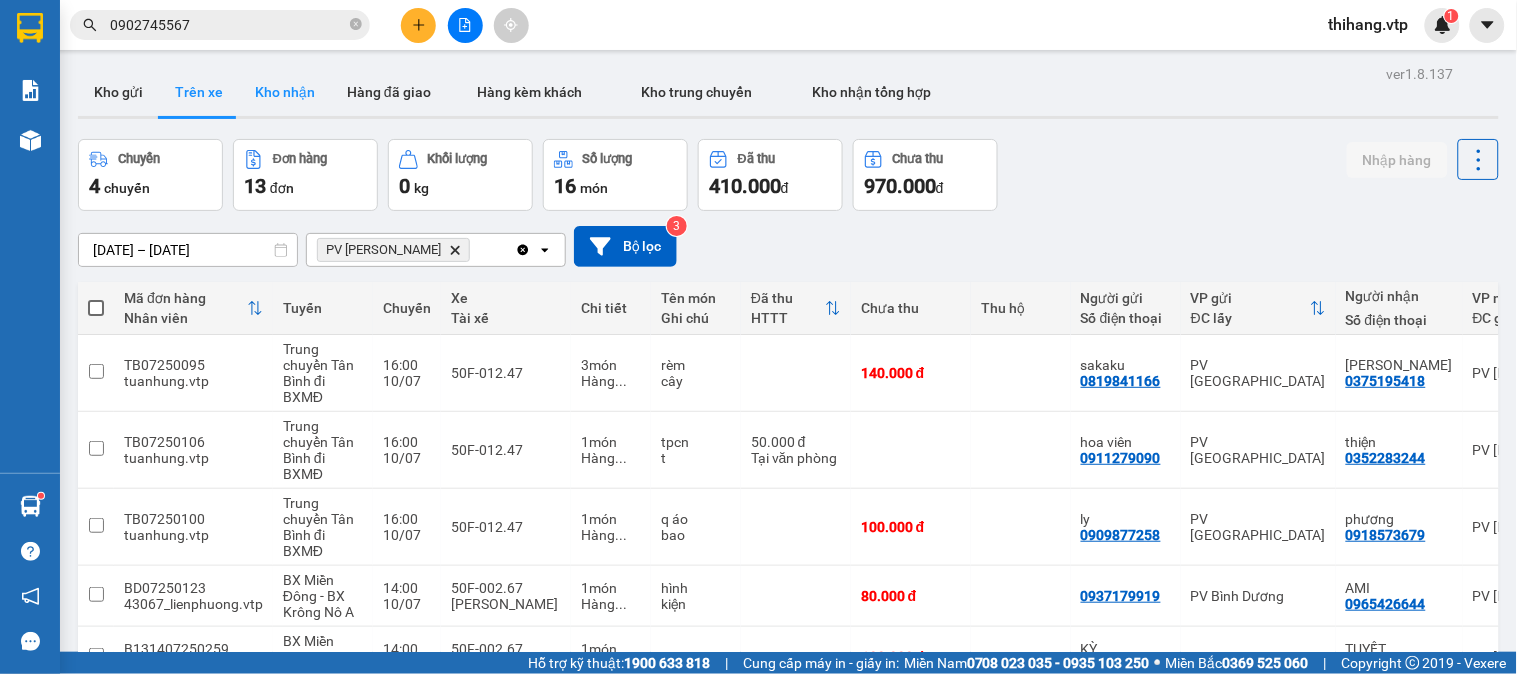 click on "Kho nhận" at bounding box center [285, 92] 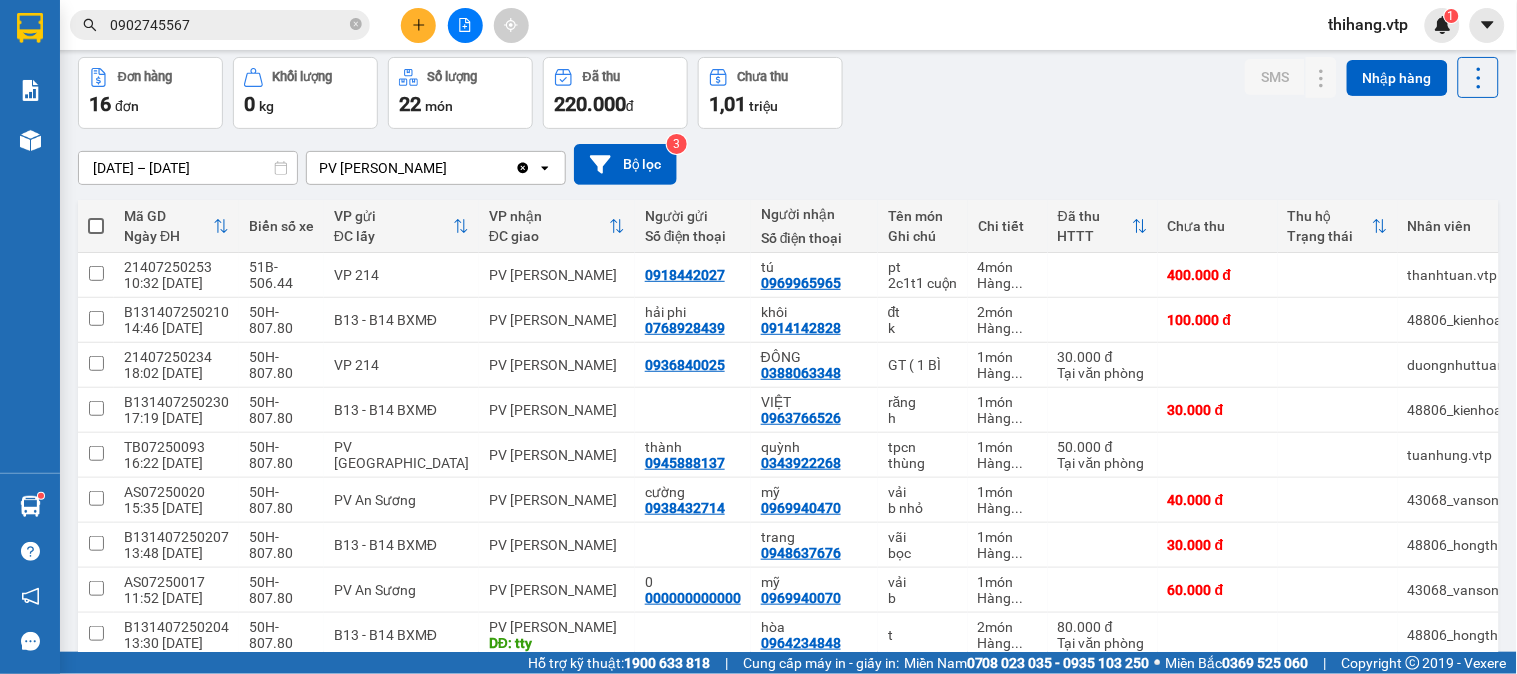 scroll, scrollTop: 111, scrollLeft: 0, axis: vertical 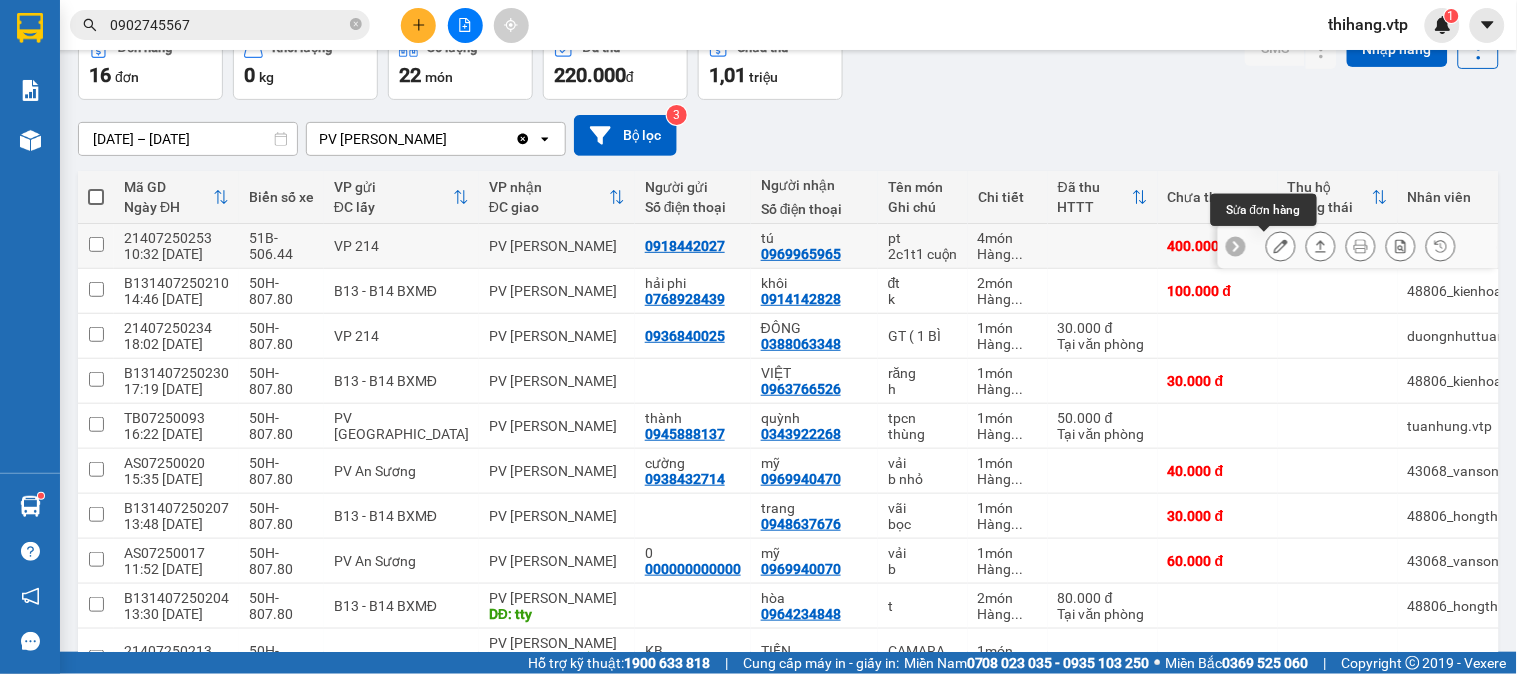 click at bounding box center [1281, 246] 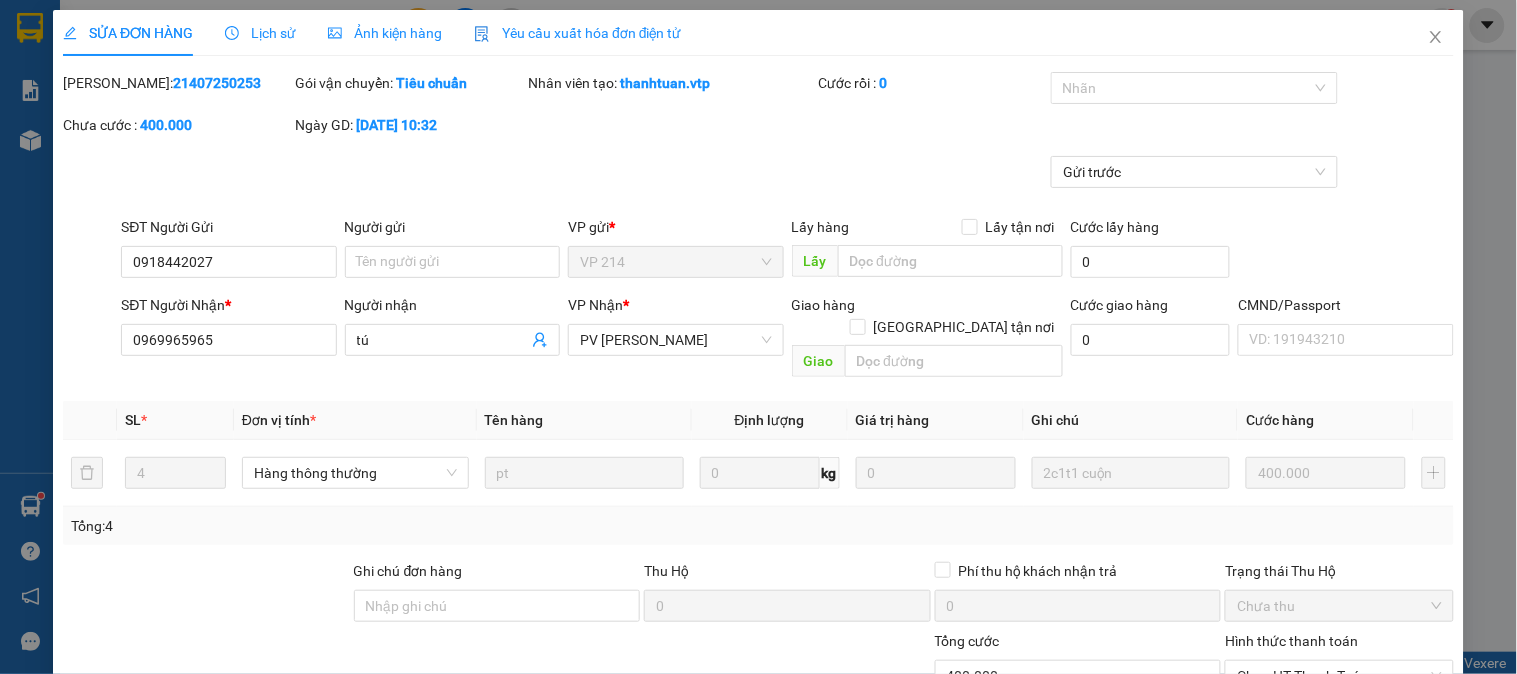 scroll, scrollTop: 0, scrollLeft: 0, axis: both 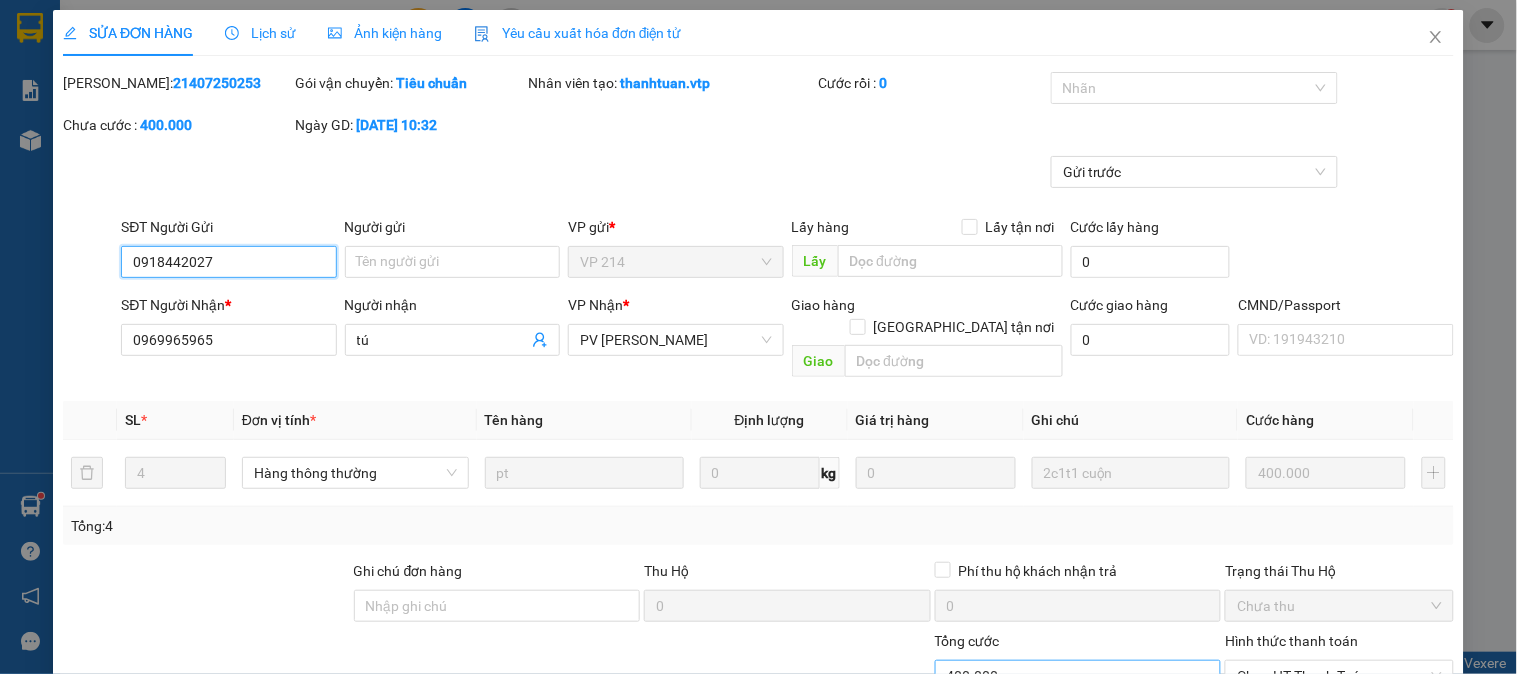 type on "20.000" 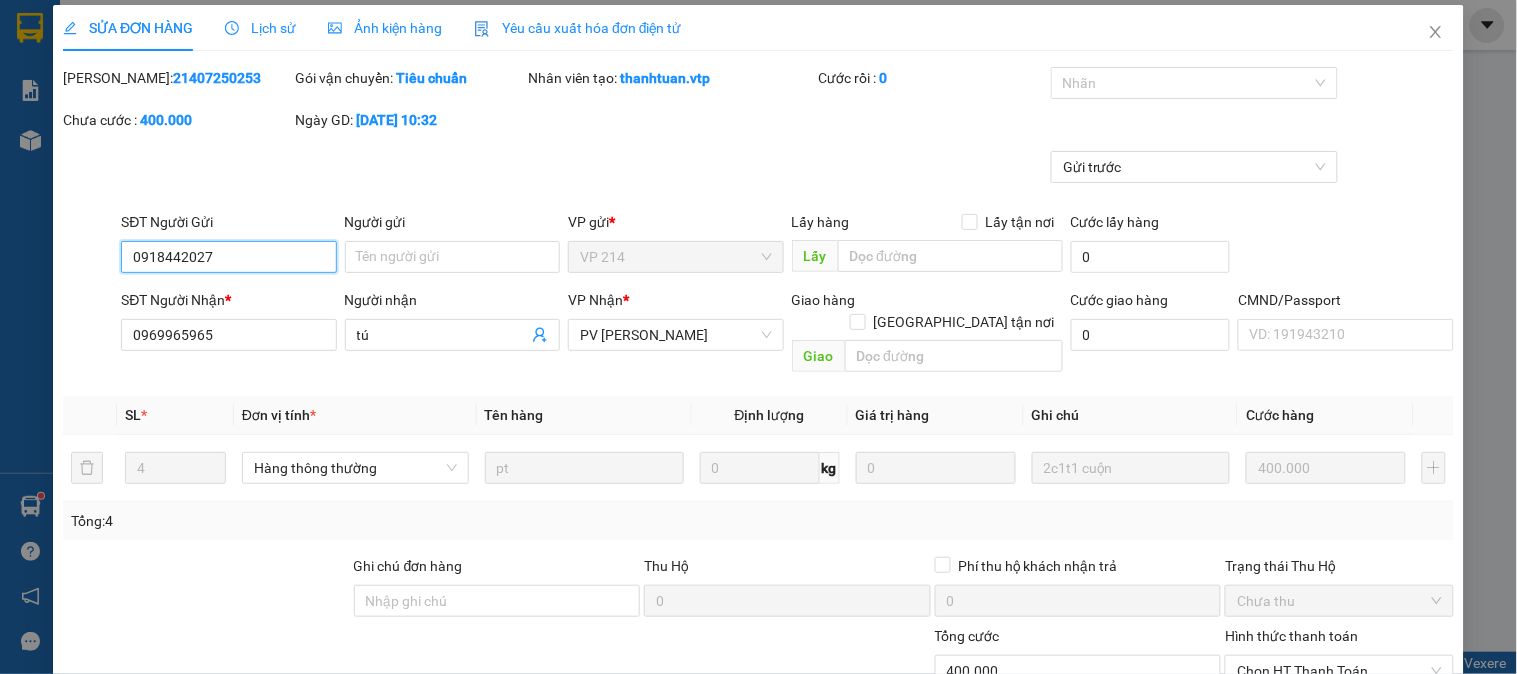 scroll, scrollTop: 0, scrollLeft: 0, axis: both 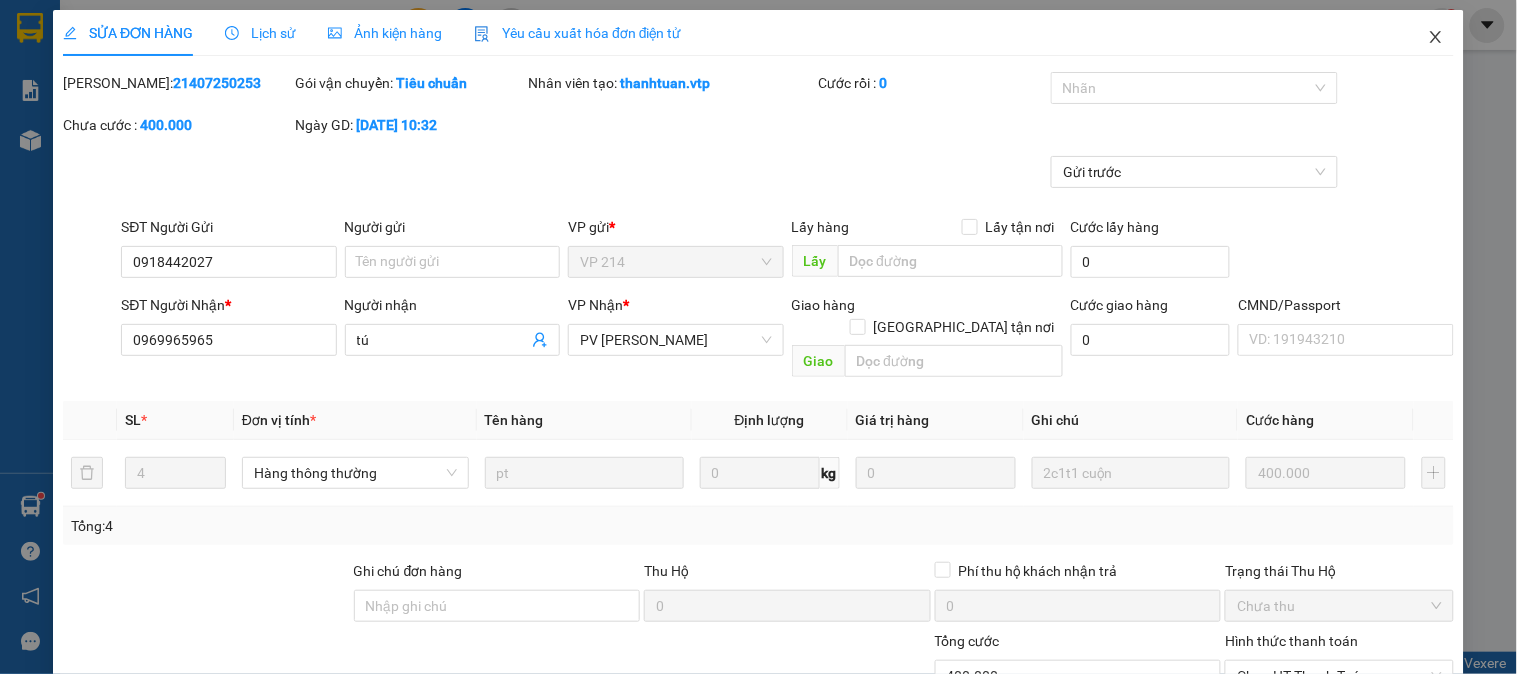 click 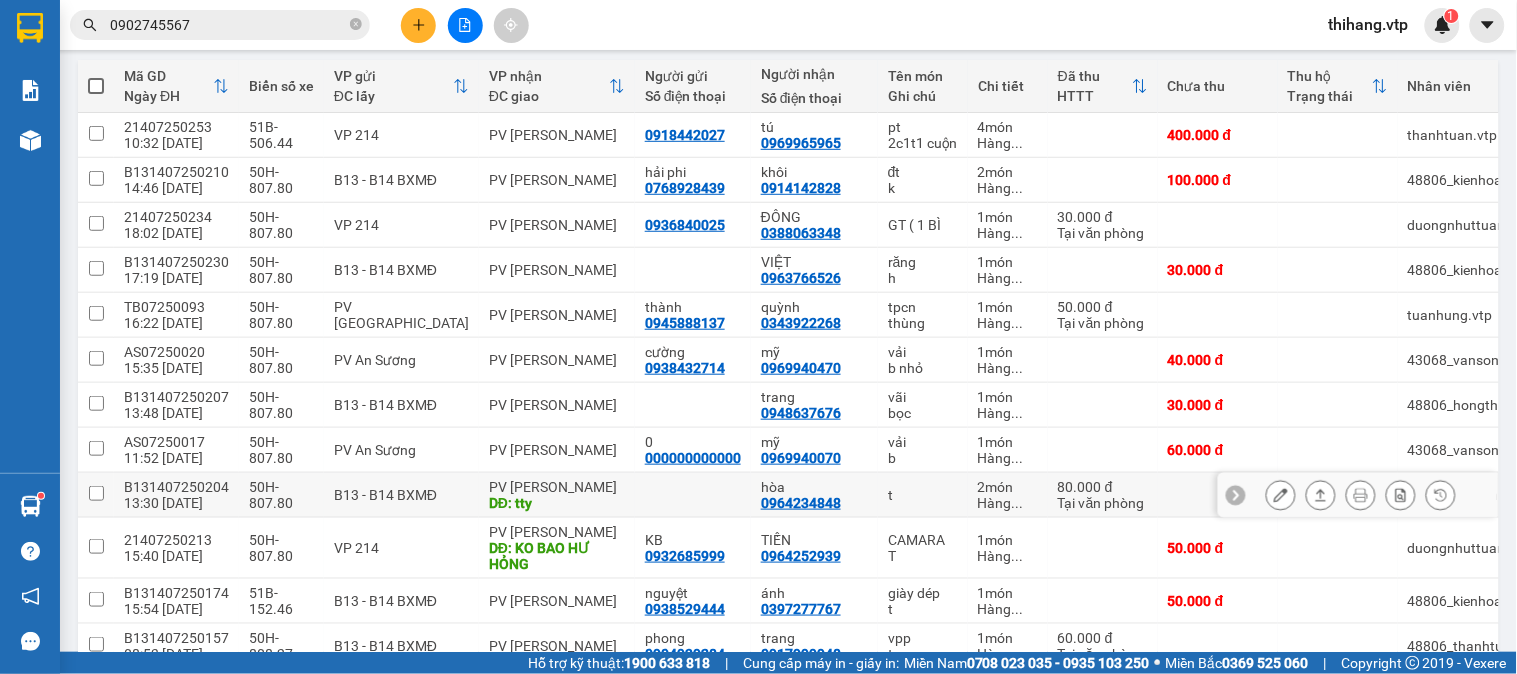 scroll, scrollTop: 0, scrollLeft: 0, axis: both 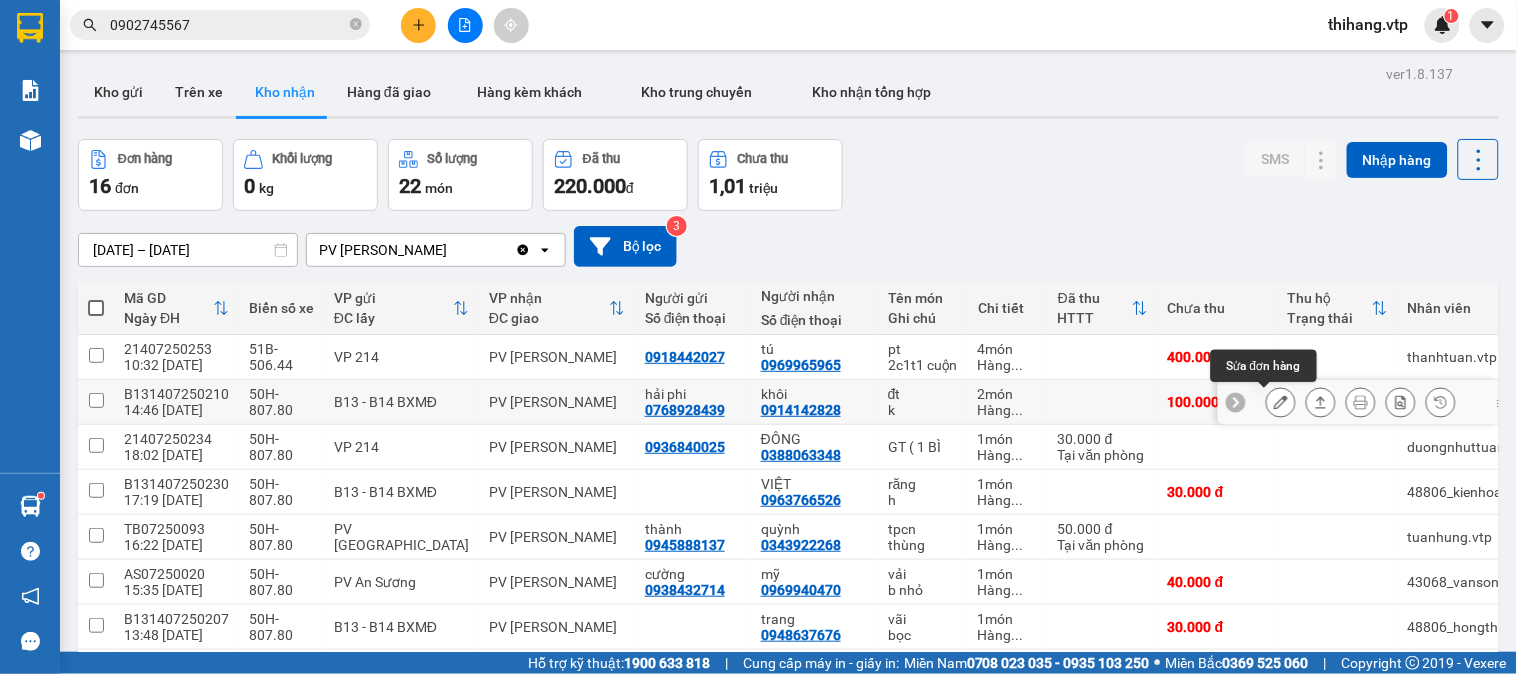 click at bounding box center [1281, 402] 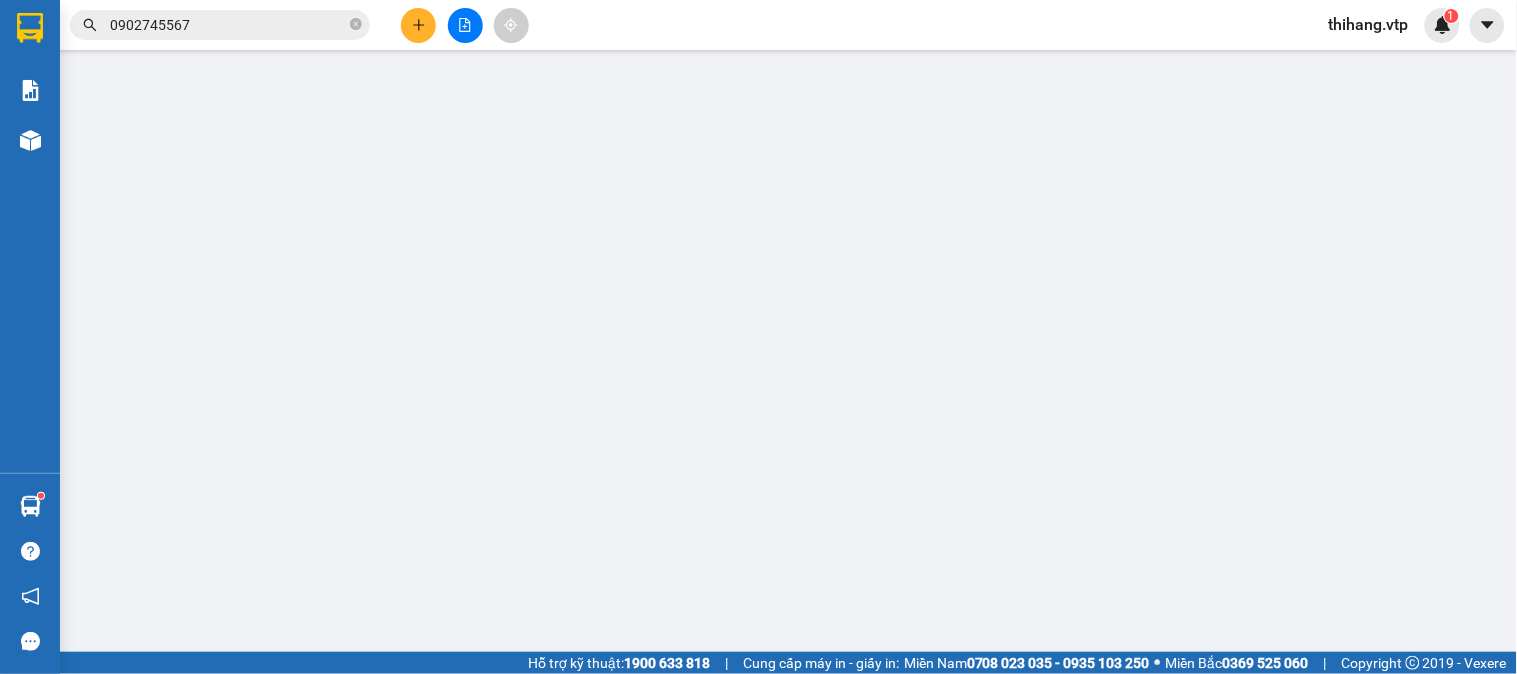 type on "5.000" 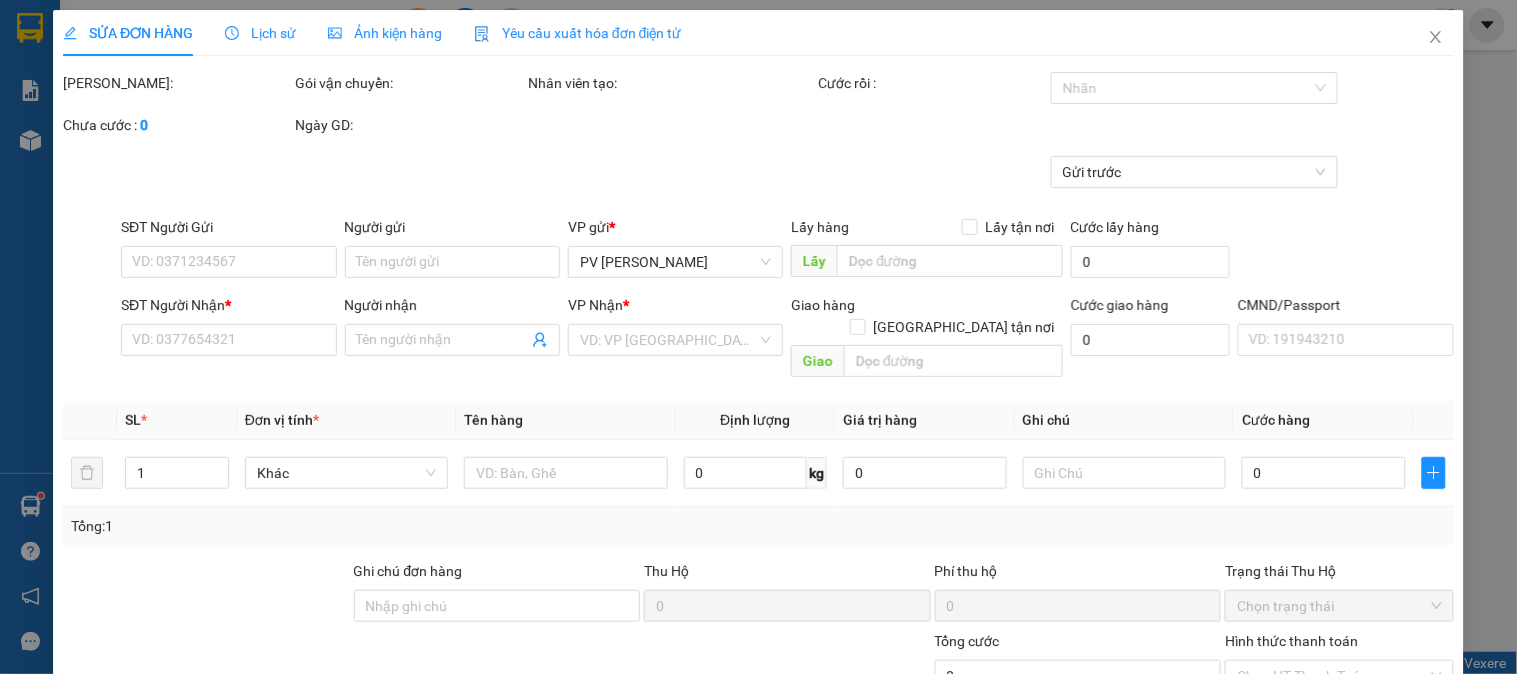 type on "0768928439" 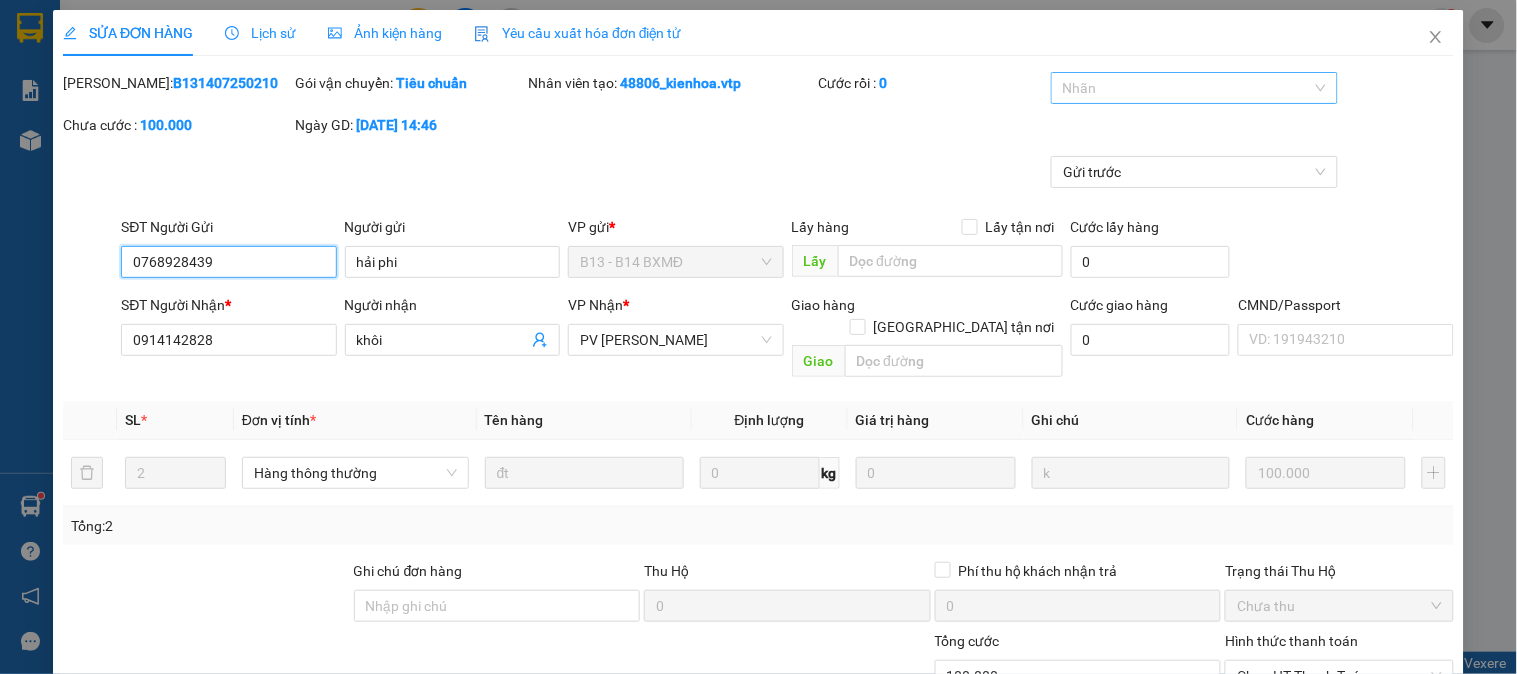 click at bounding box center (1184, 88) 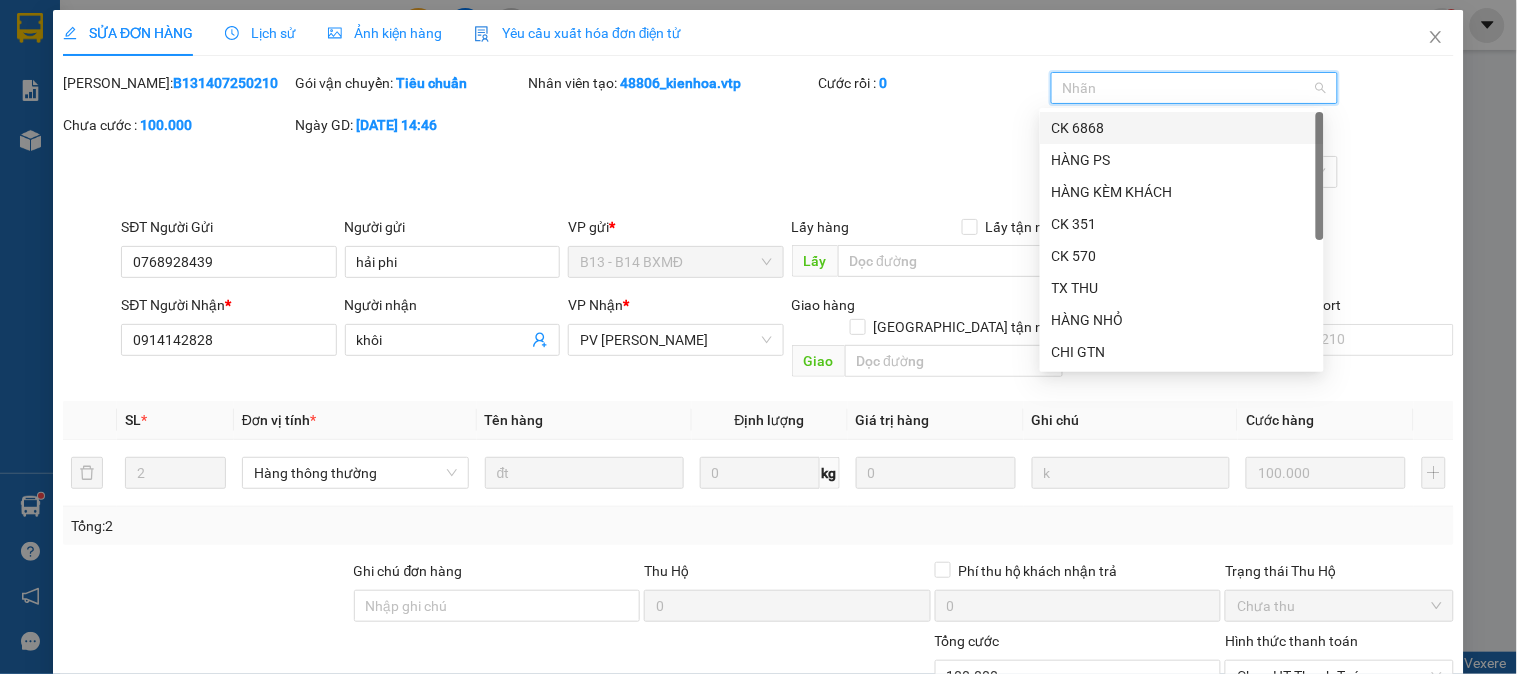 click on "CK 6868" at bounding box center [1182, 128] 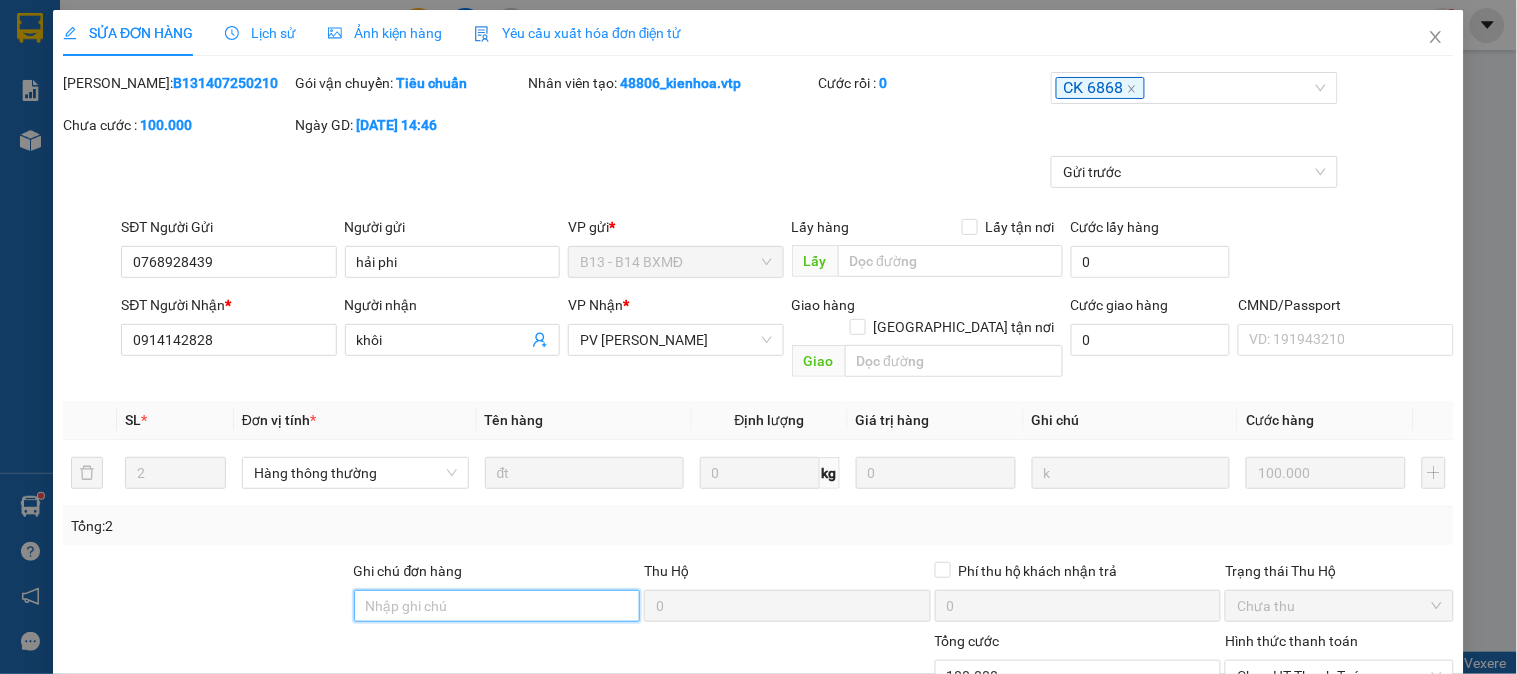 click on "Ghi chú đơn hàng" at bounding box center [497, 606] 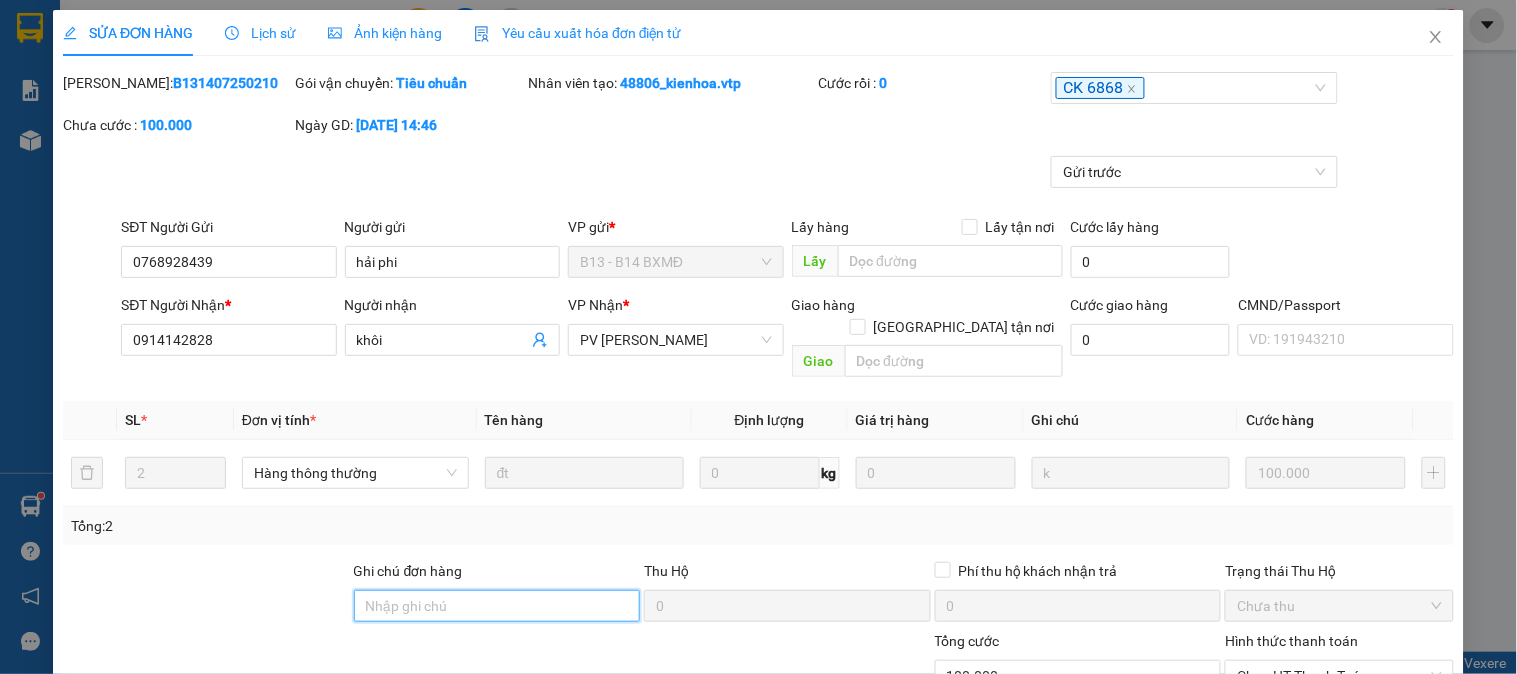 type on "E" 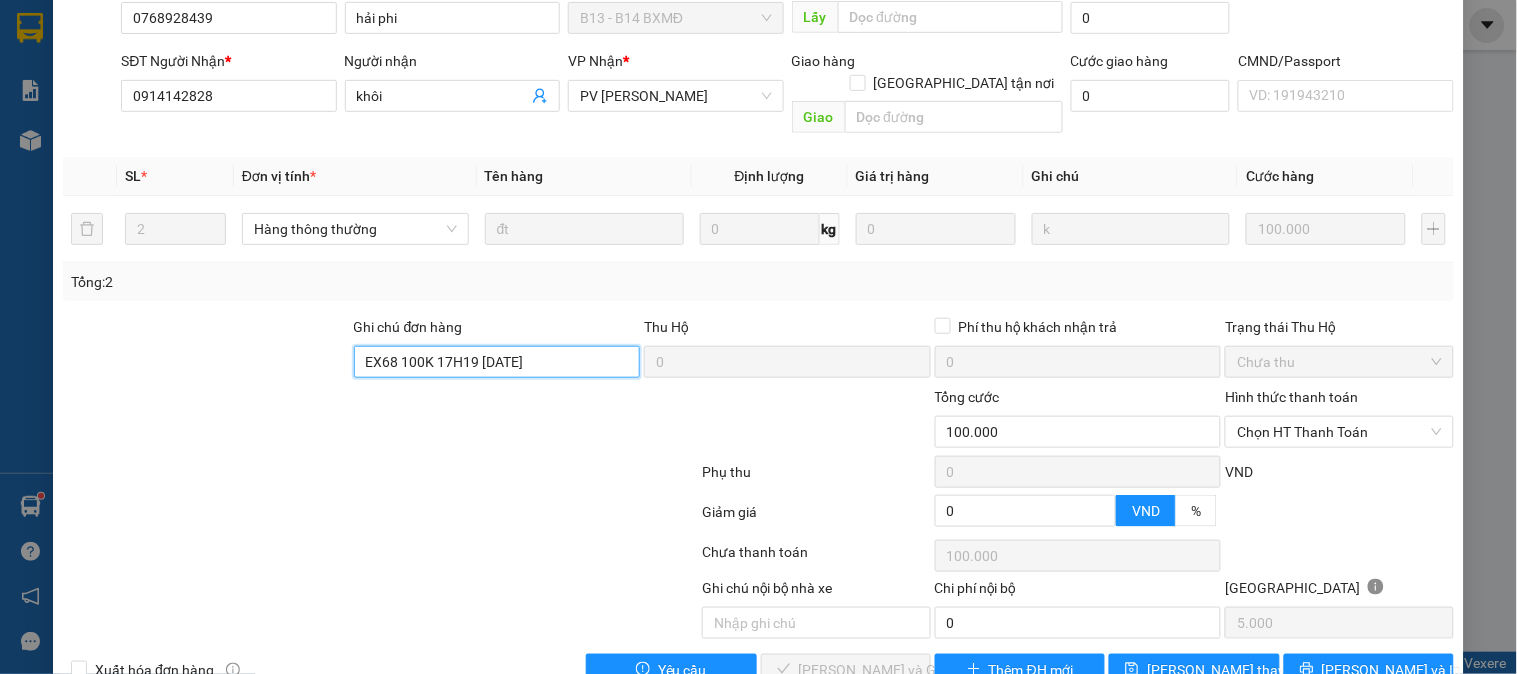 scroll, scrollTop: 273, scrollLeft: 0, axis: vertical 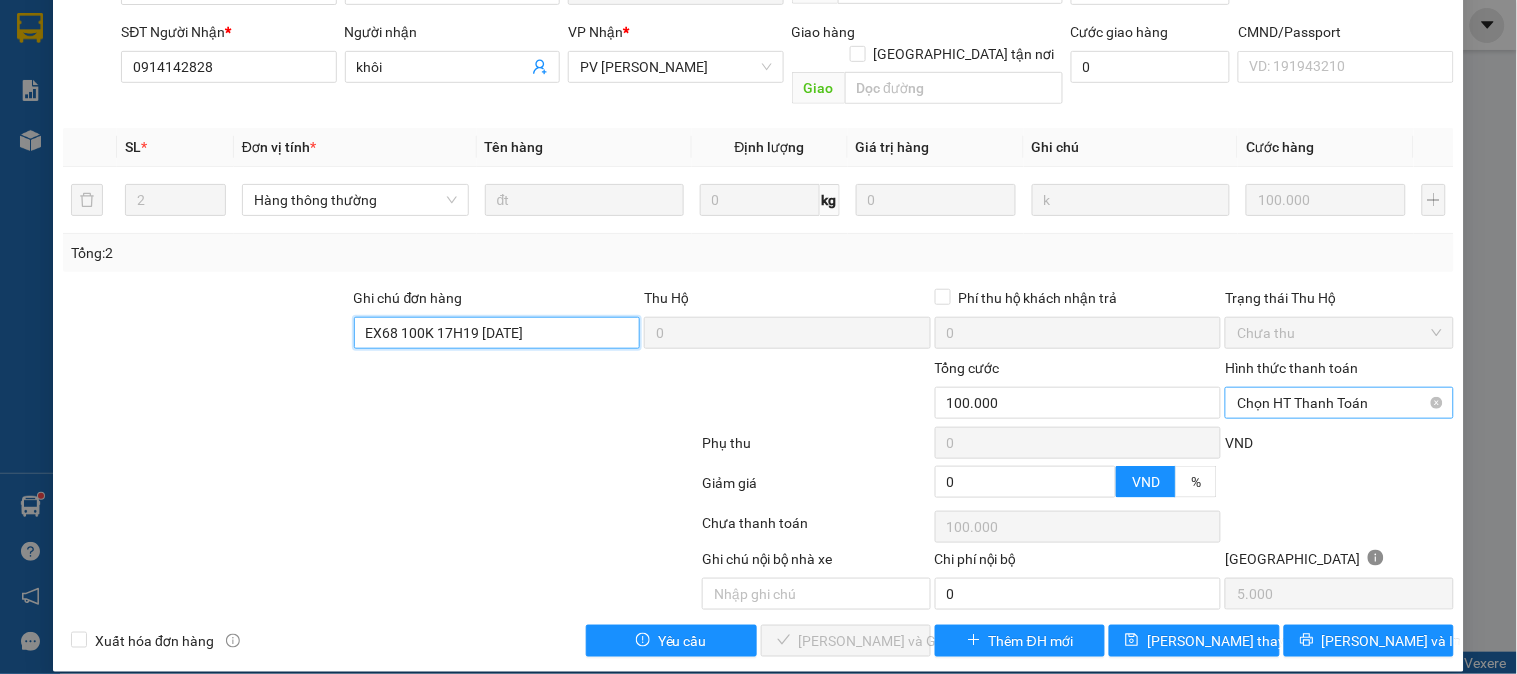 click on "Chọn HT Thanh Toán" at bounding box center [1339, 403] 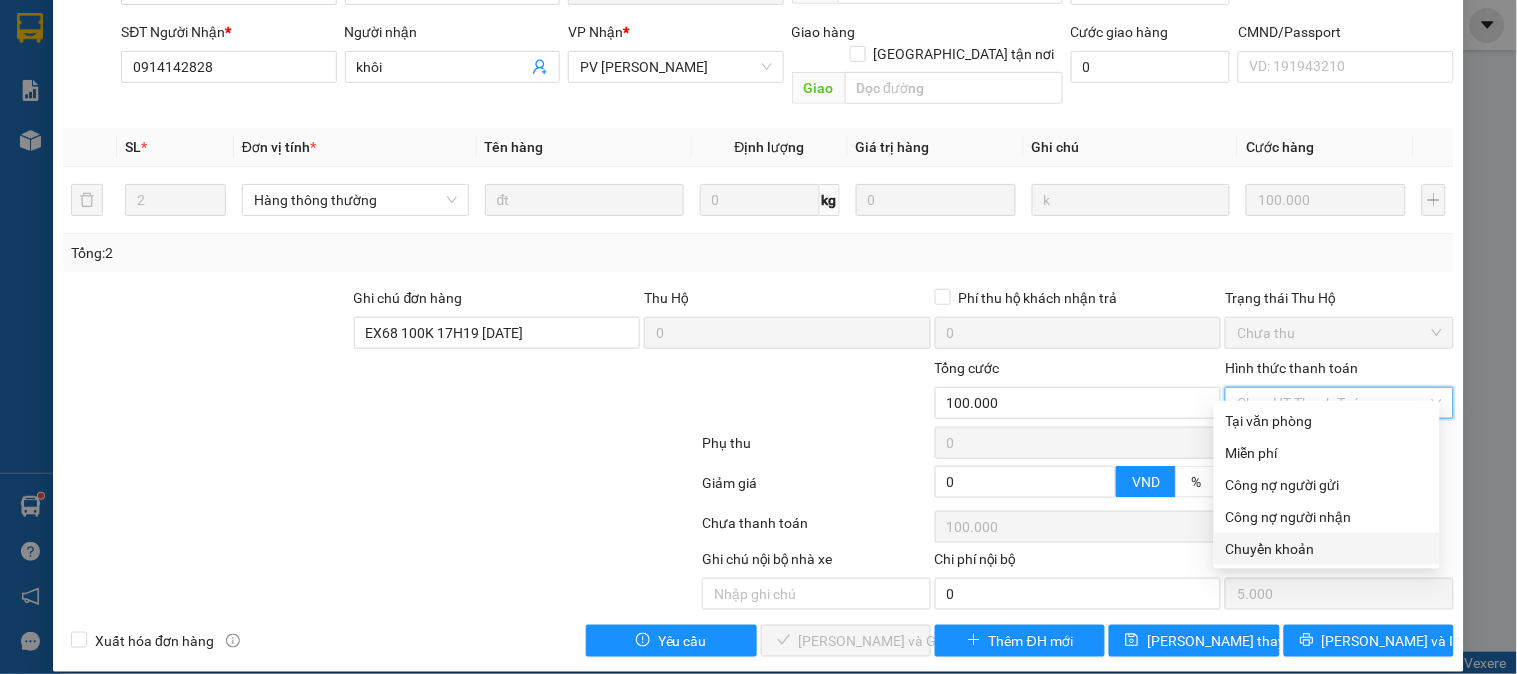 click on "Chuyển khoản" at bounding box center [1327, 549] 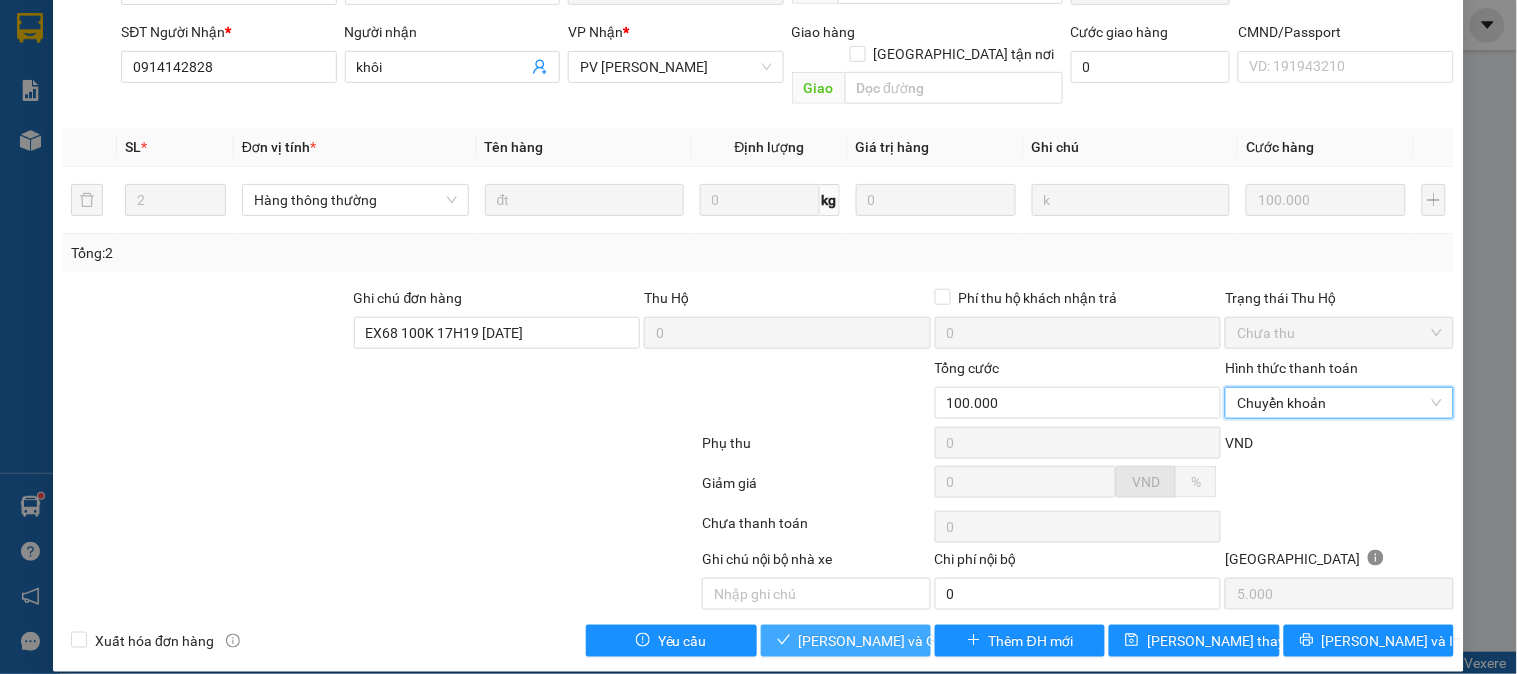 click on "[PERSON_NAME] và Giao hàng" at bounding box center (895, 641) 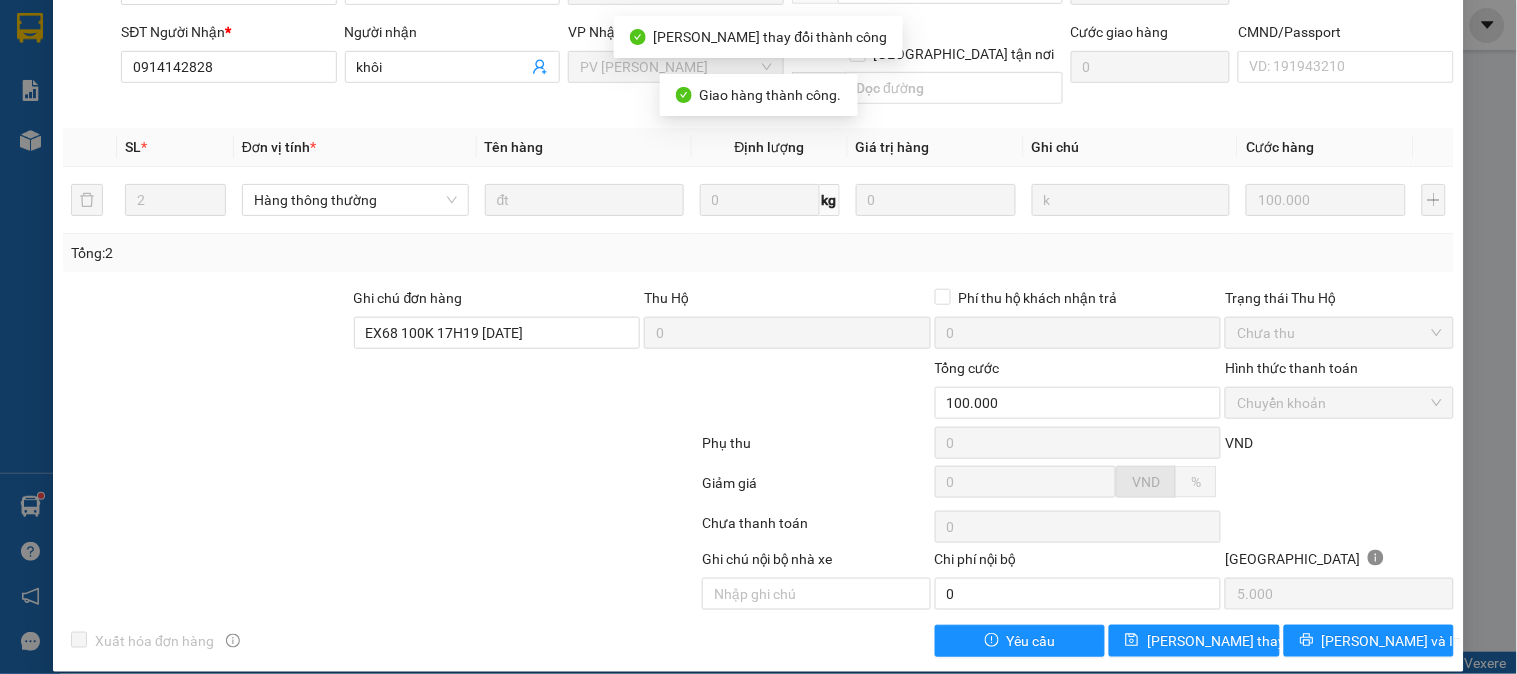 scroll, scrollTop: 0, scrollLeft: 0, axis: both 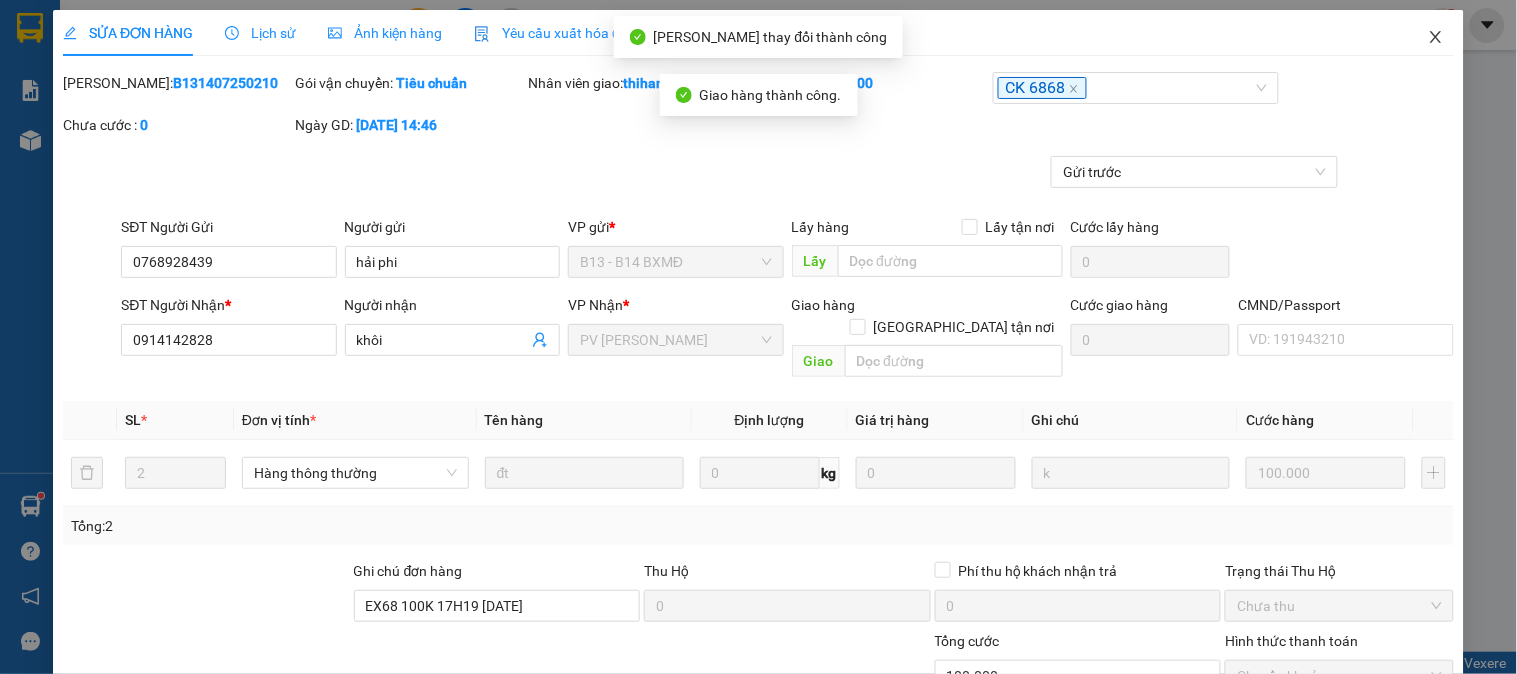 click 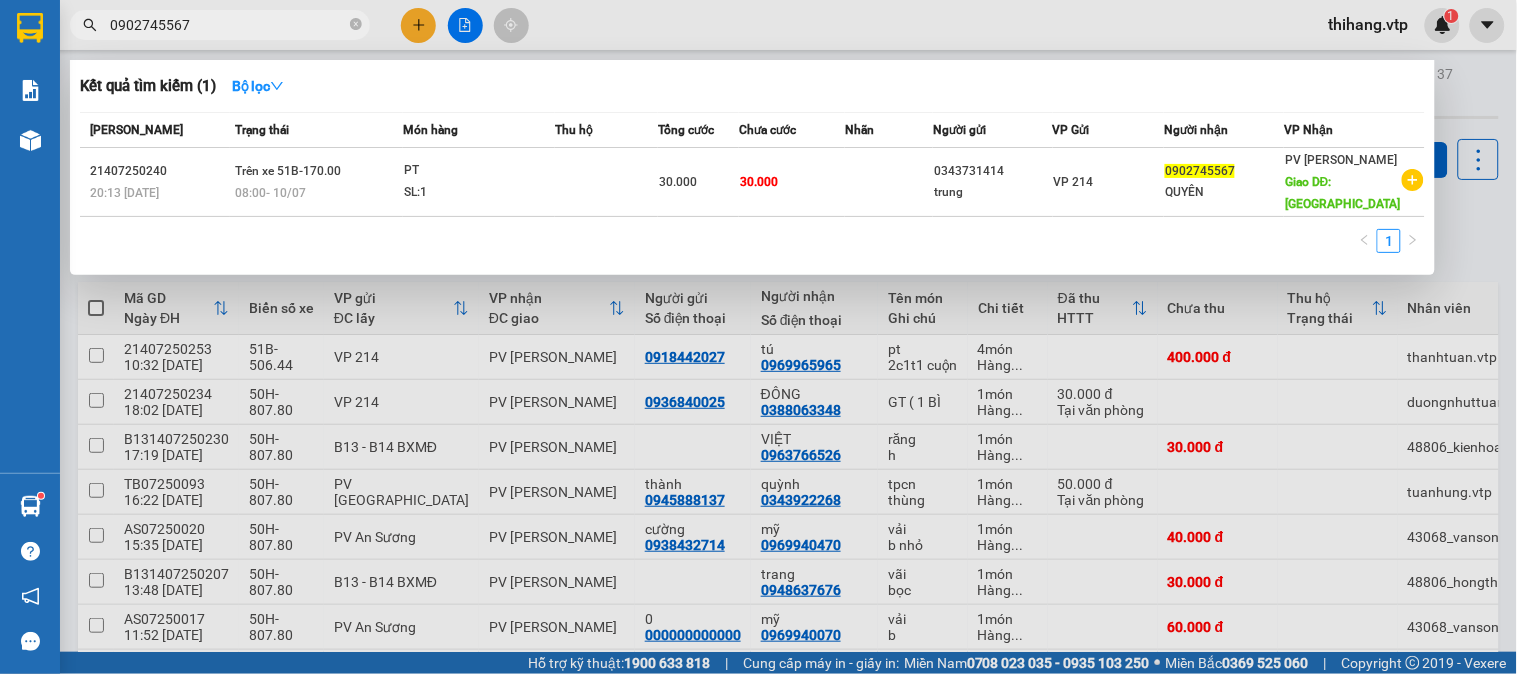 drag, startPoint x: 250, startPoint y: 33, endPoint x: 65, endPoint y: -4, distance: 188.66373 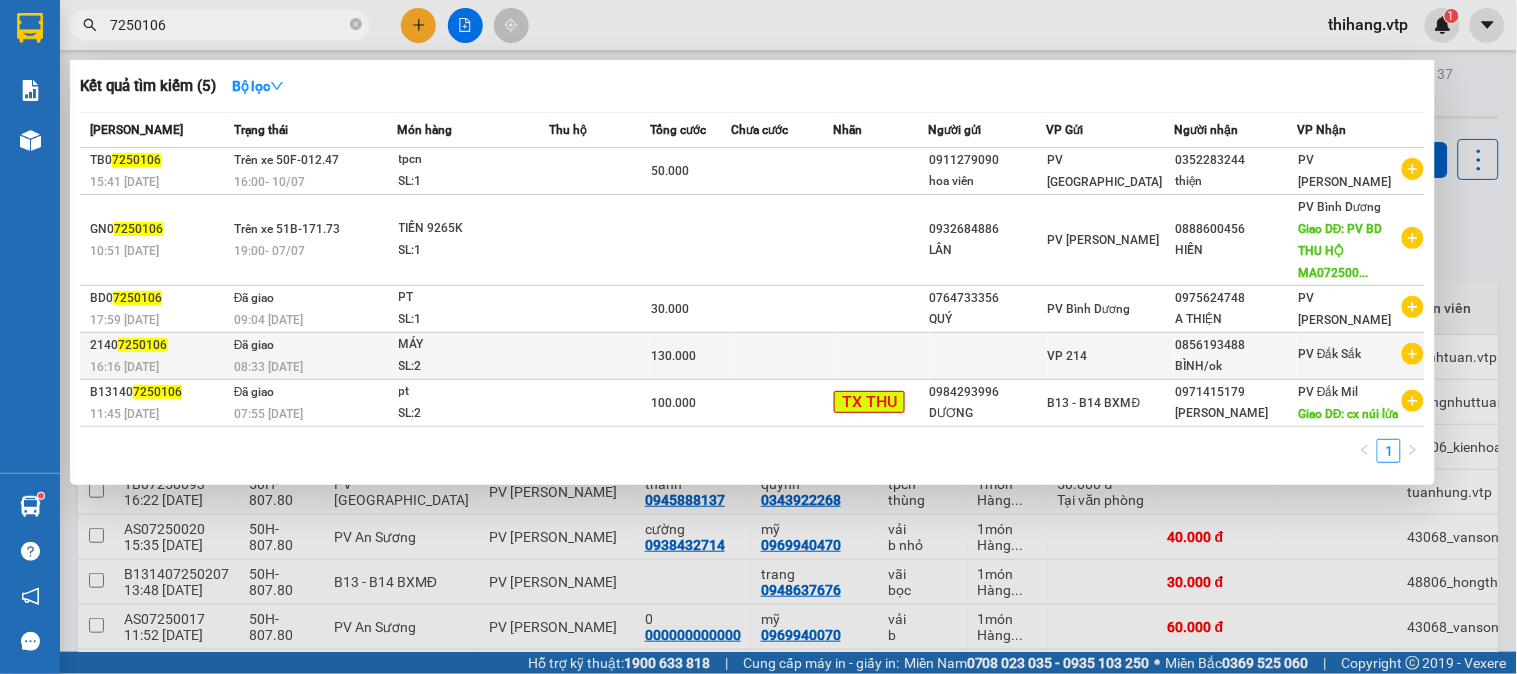 type on "7250106" 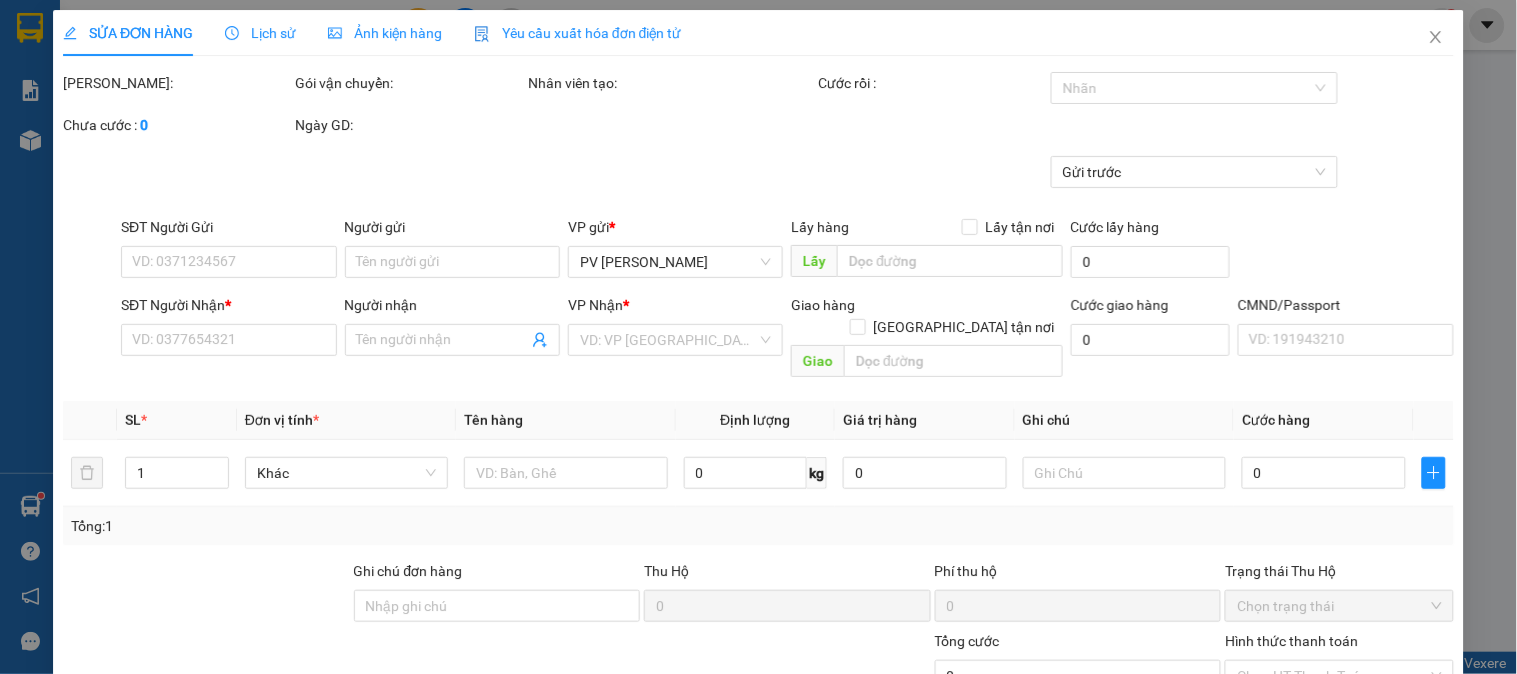 type on "6.500" 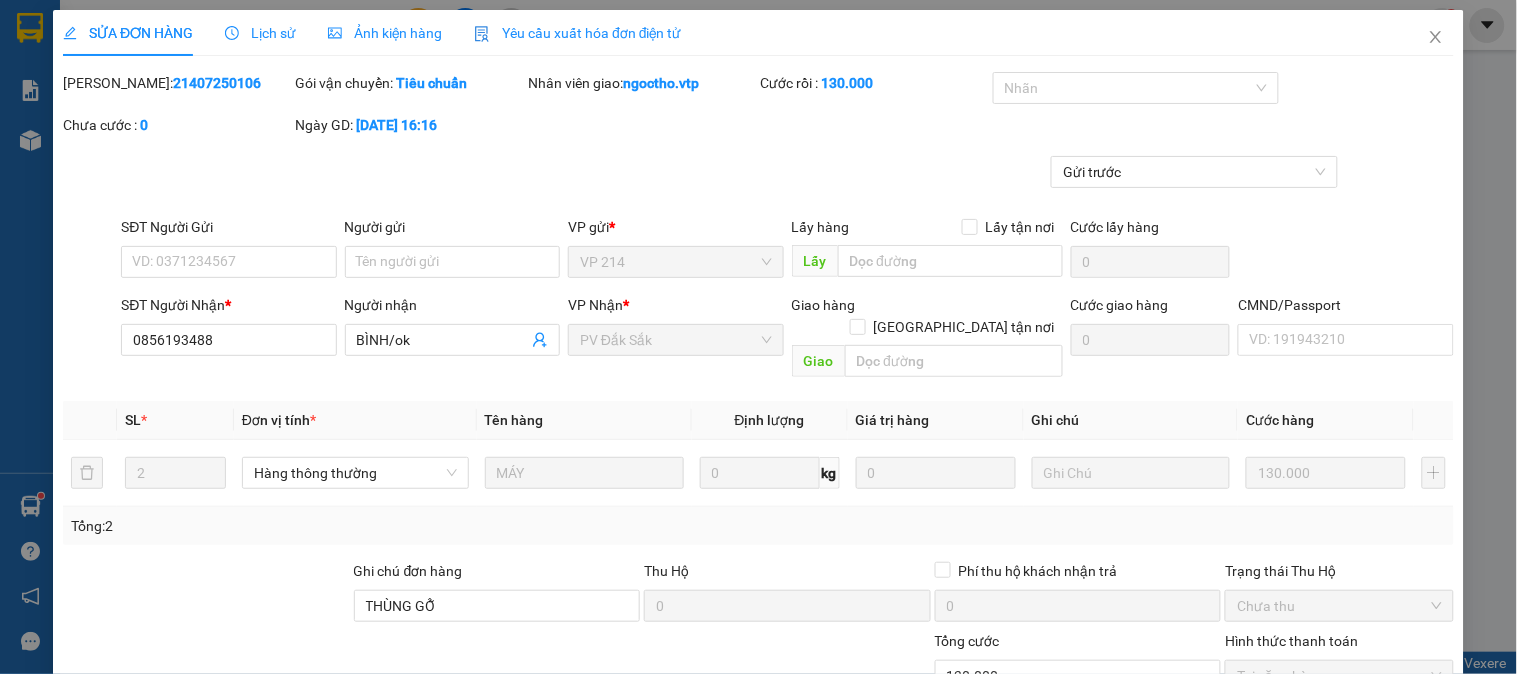 type on "0856193488" 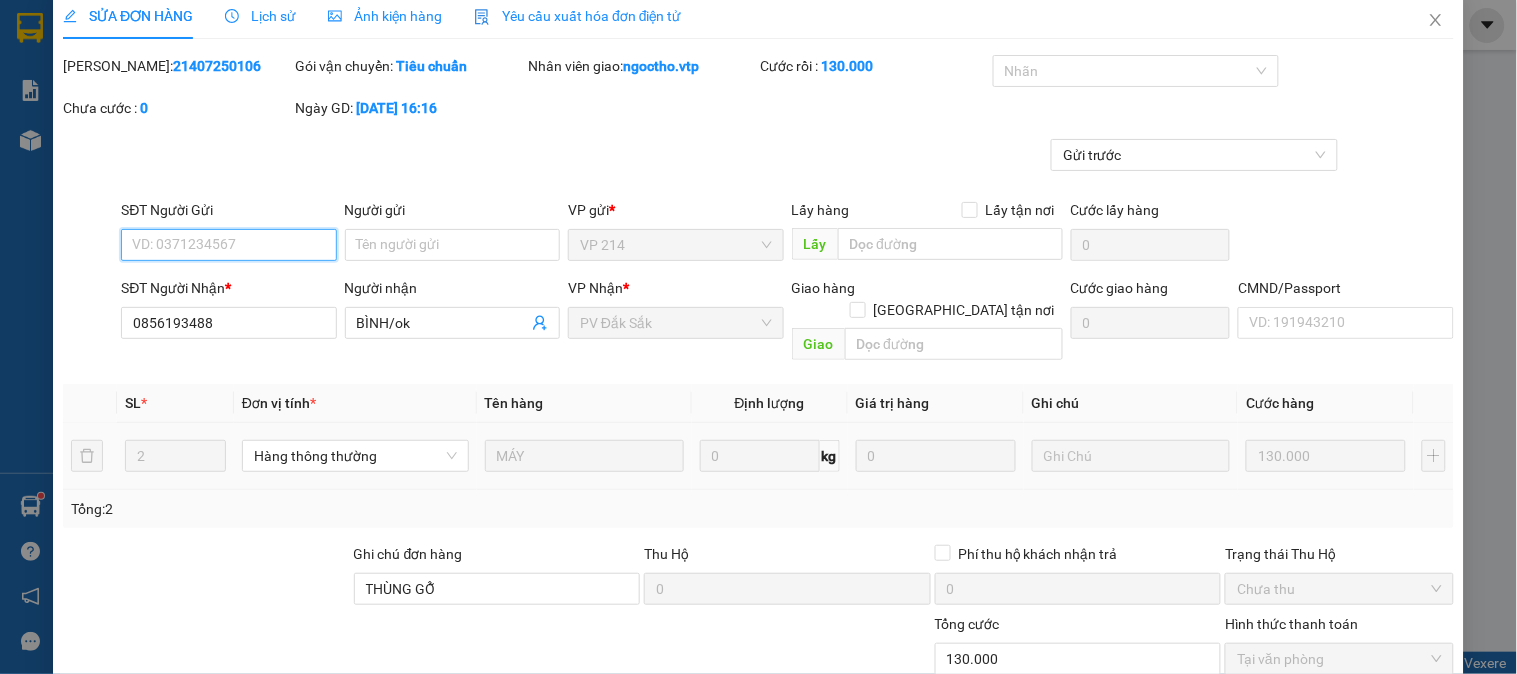 scroll, scrollTop: 0, scrollLeft: 0, axis: both 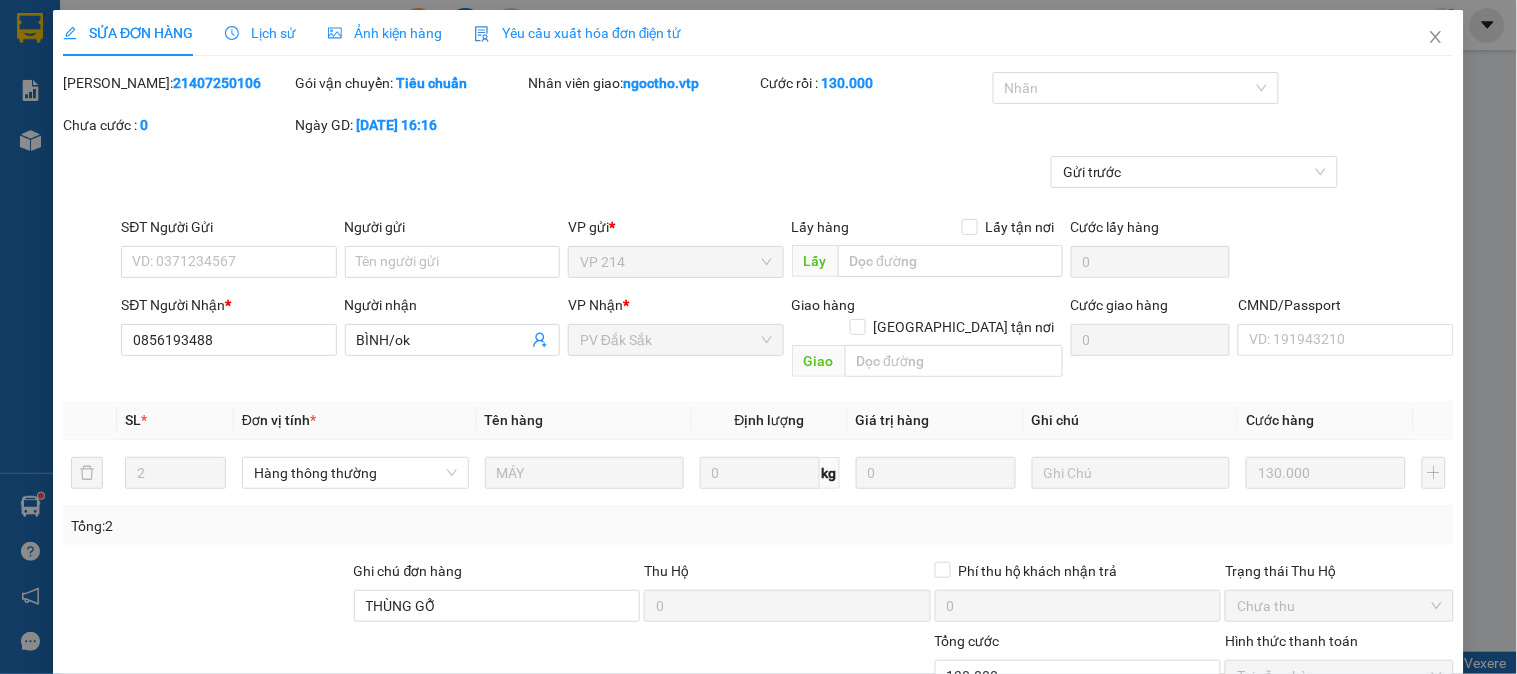 click on "SỬA ĐƠN HÀNG Lịch sử Ảnh kiện hàng Yêu cầu xuất hóa đơn điện tử" at bounding box center (372, 33) 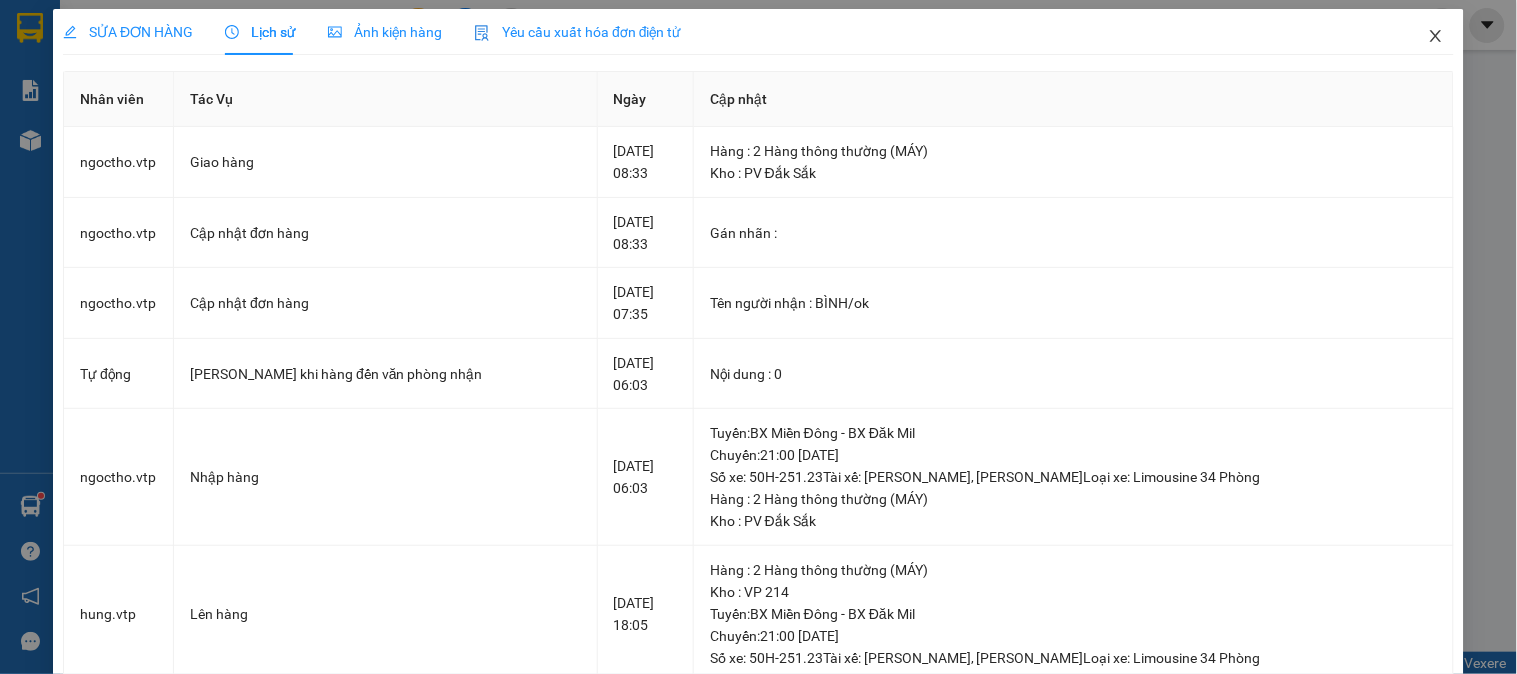 scroll, scrollTop: 0, scrollLeft: 0, axis: both 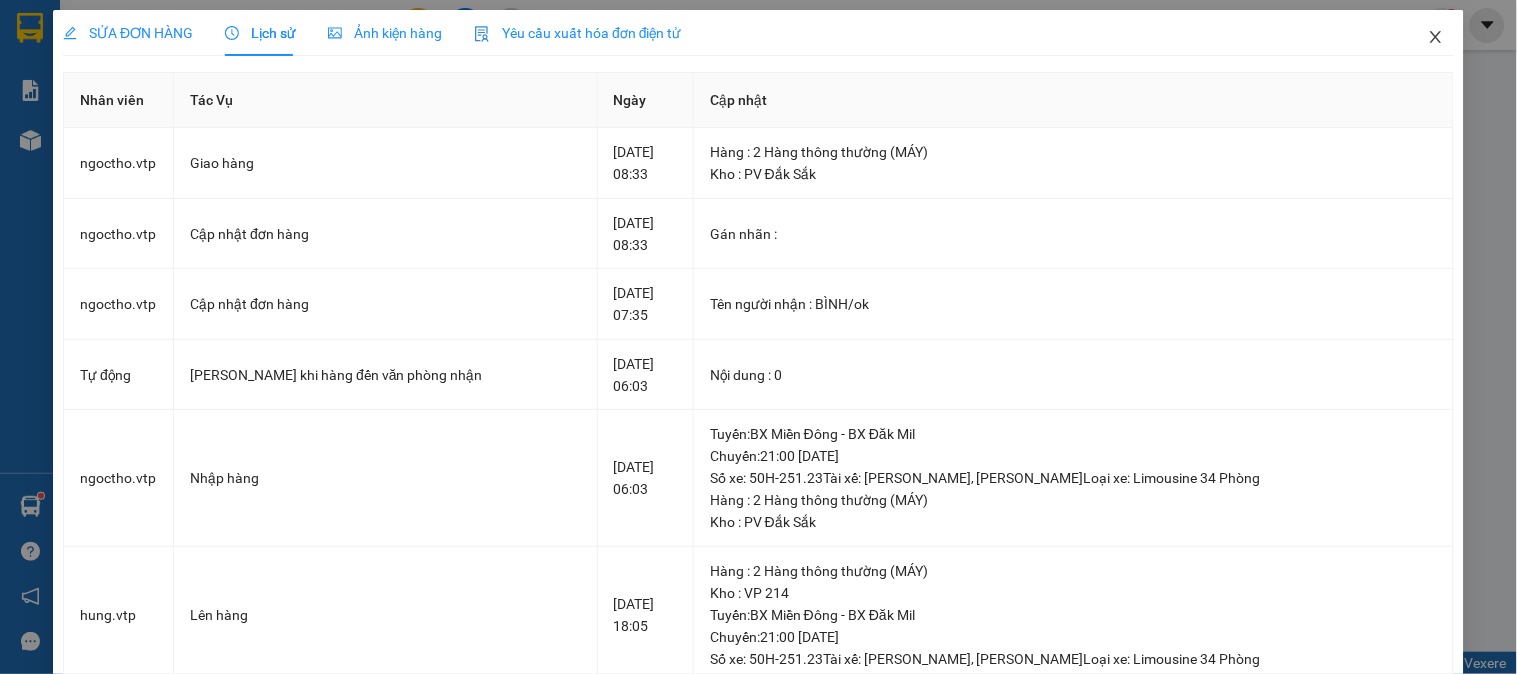 click 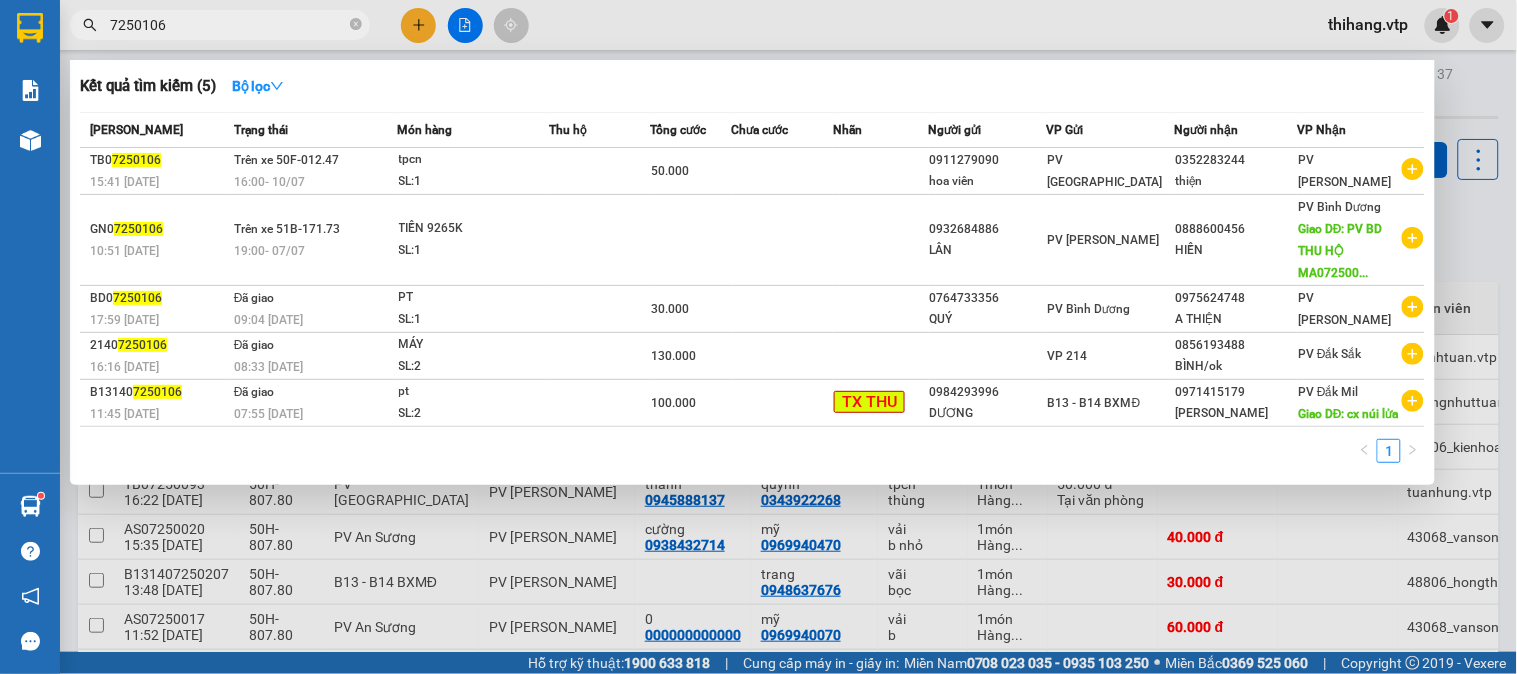 click on "7250106" at bounding box center (228, 25) 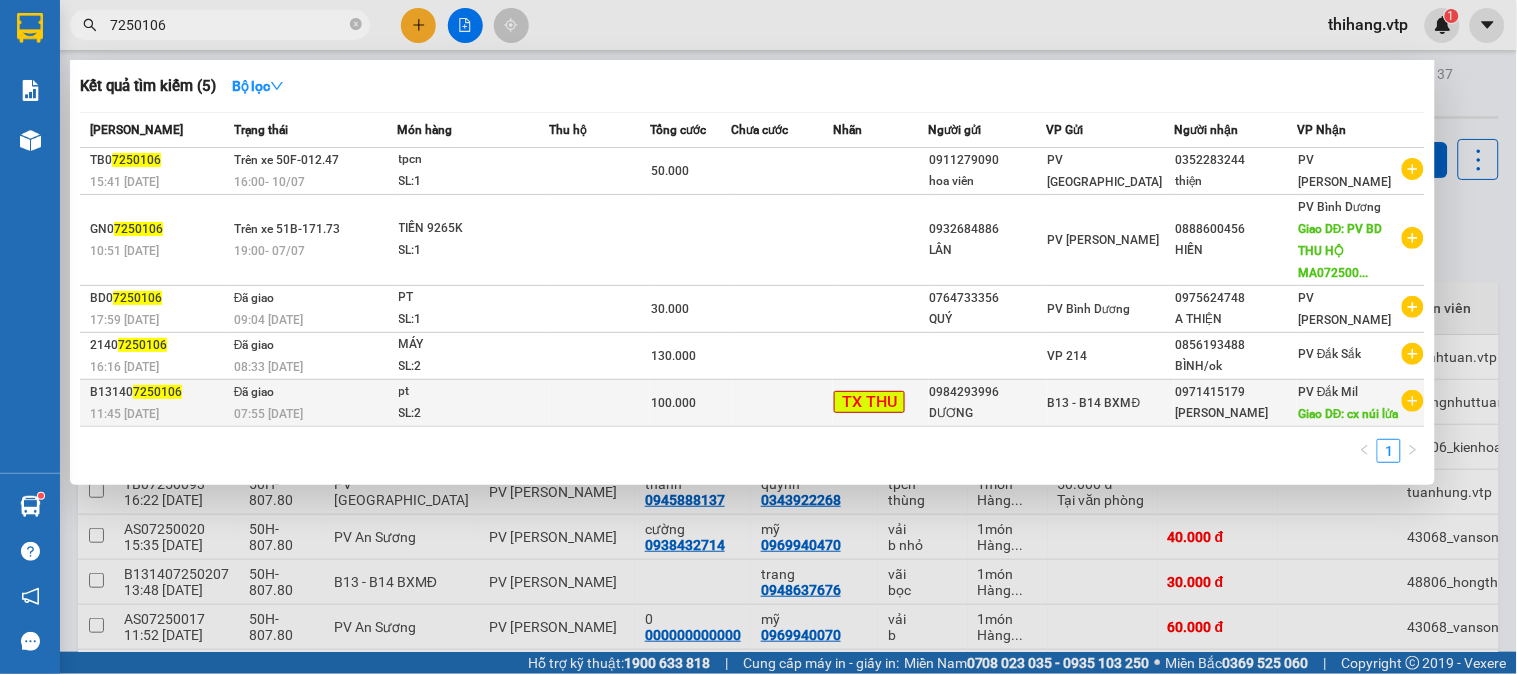 click on "0971415179" at bounding box center [1235, 392] 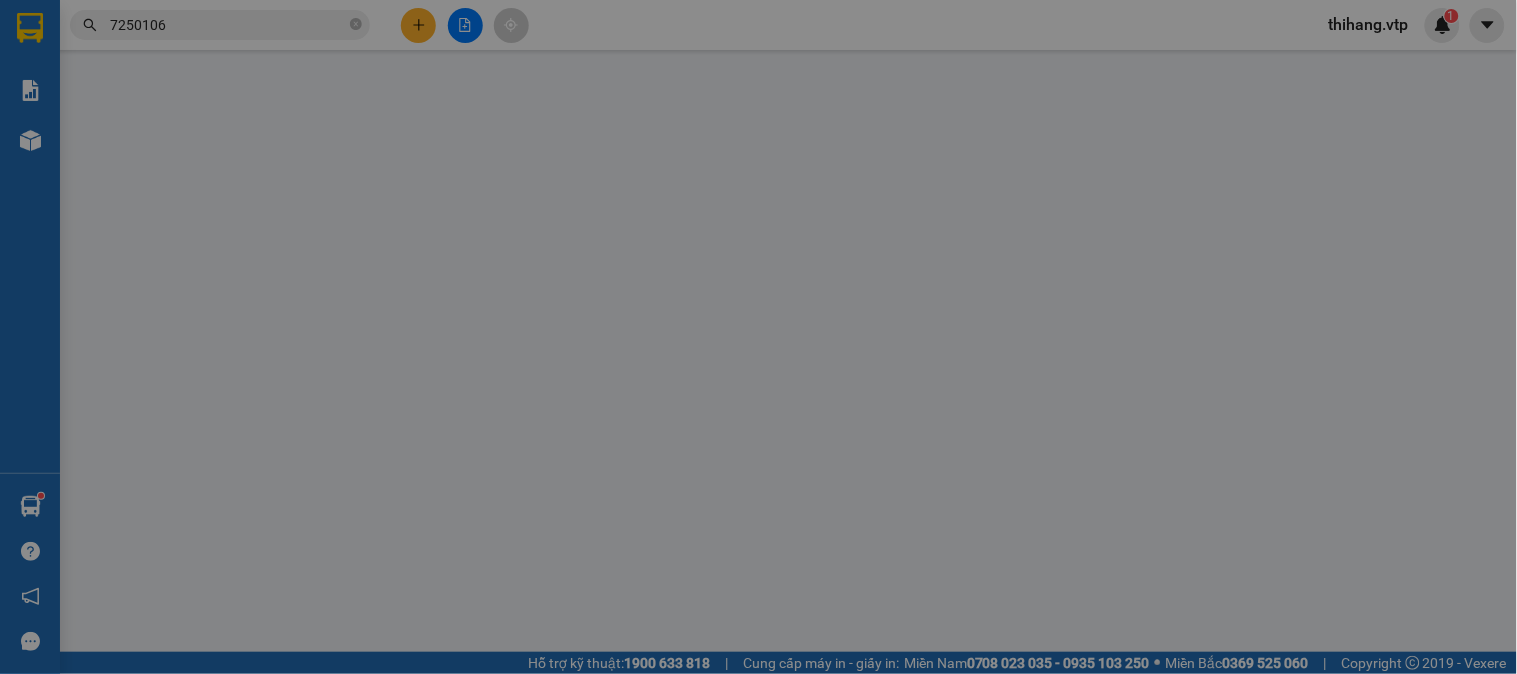 type on "0984293996" 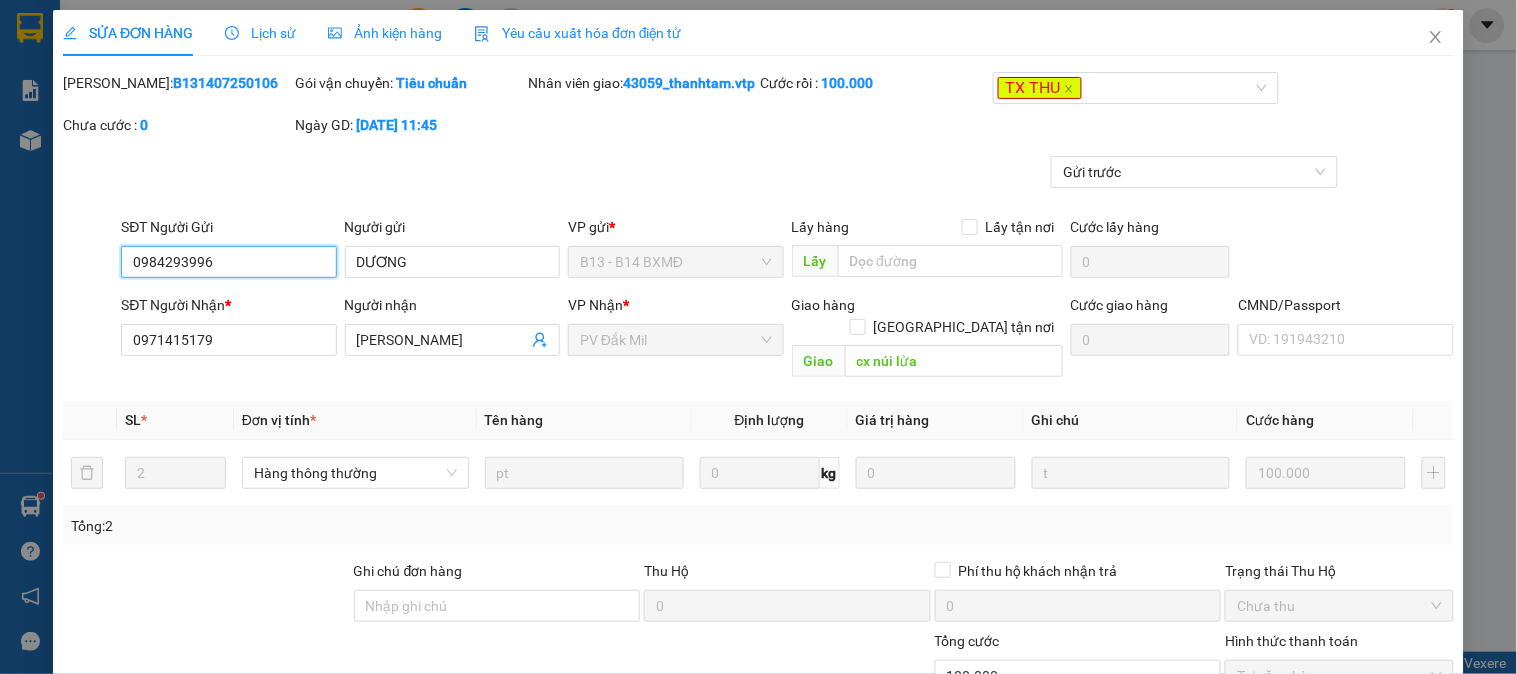 type on "5.000" 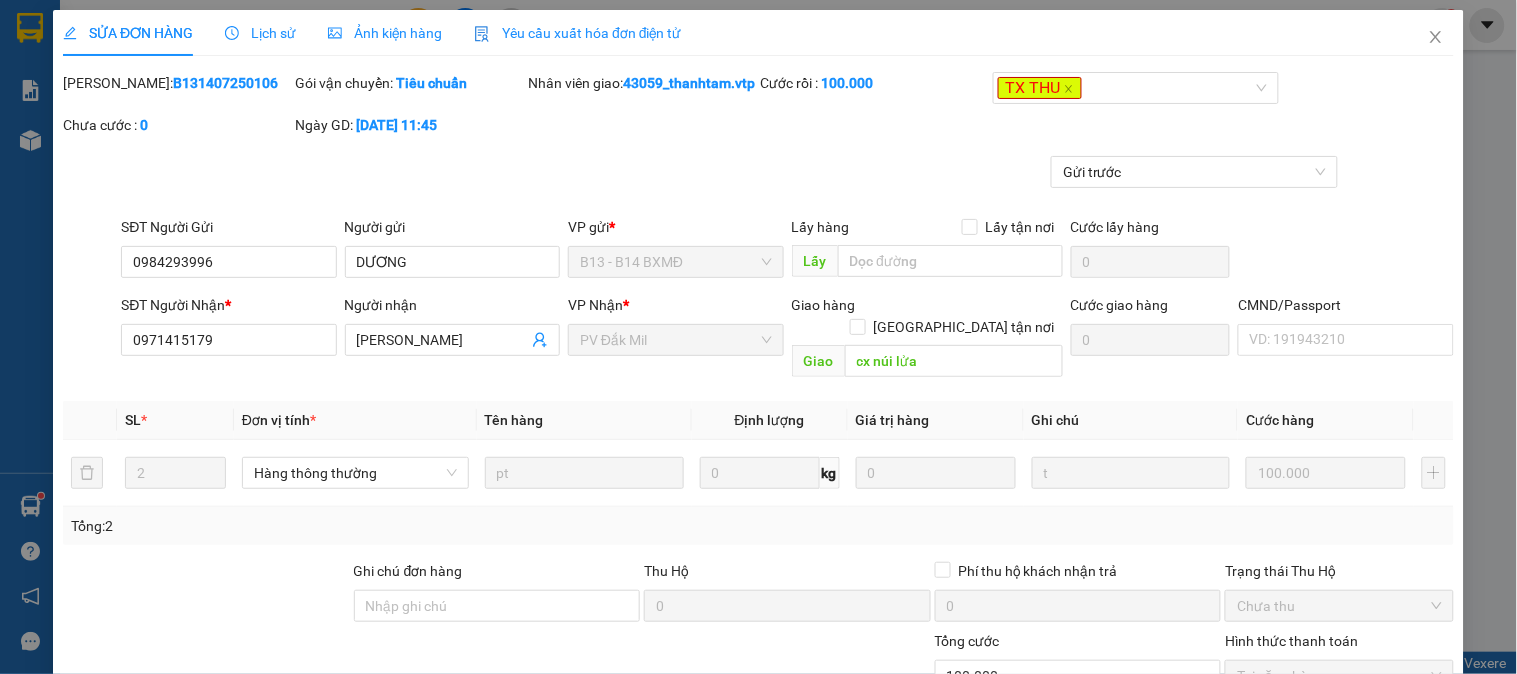 click on "Lịch sử" at bounding box center (260, 33) 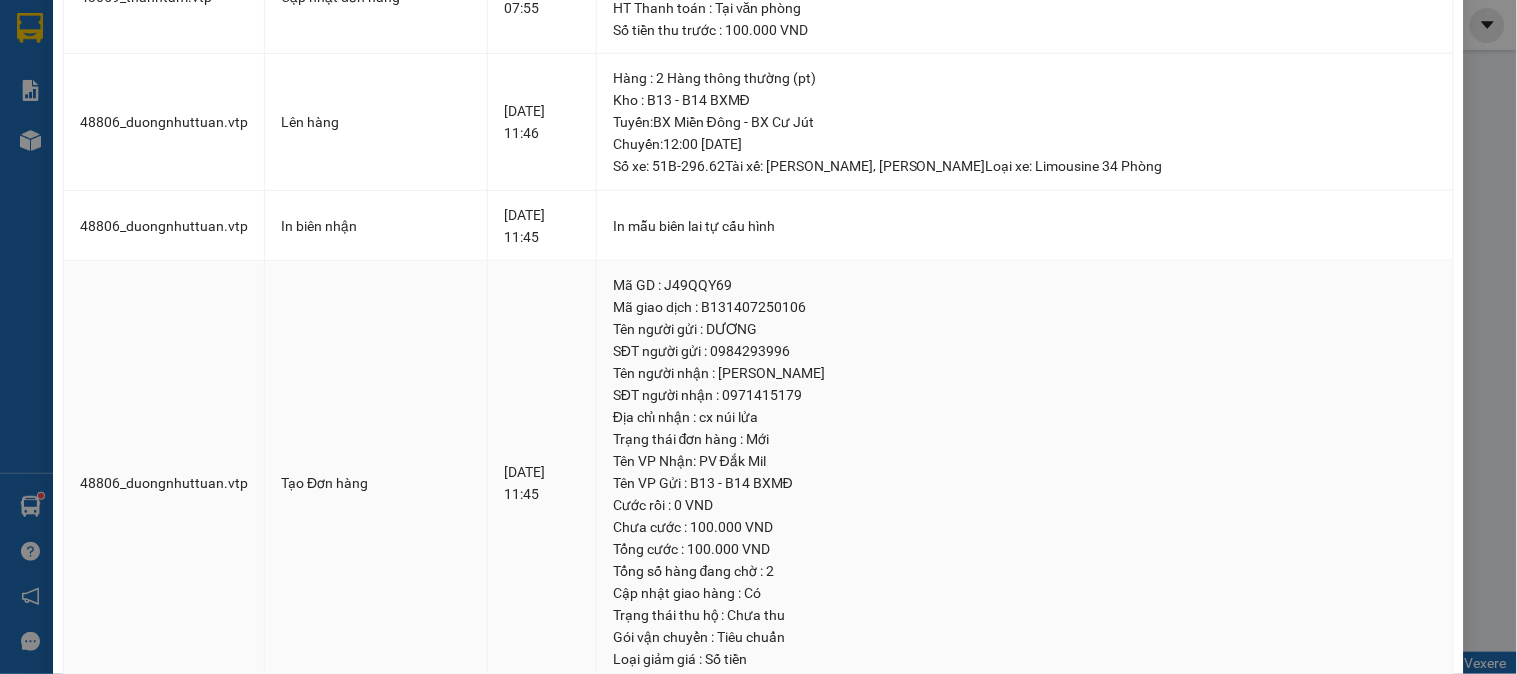 scroll, scrollTop: 514, scrollLeft: 0, axis: vertical 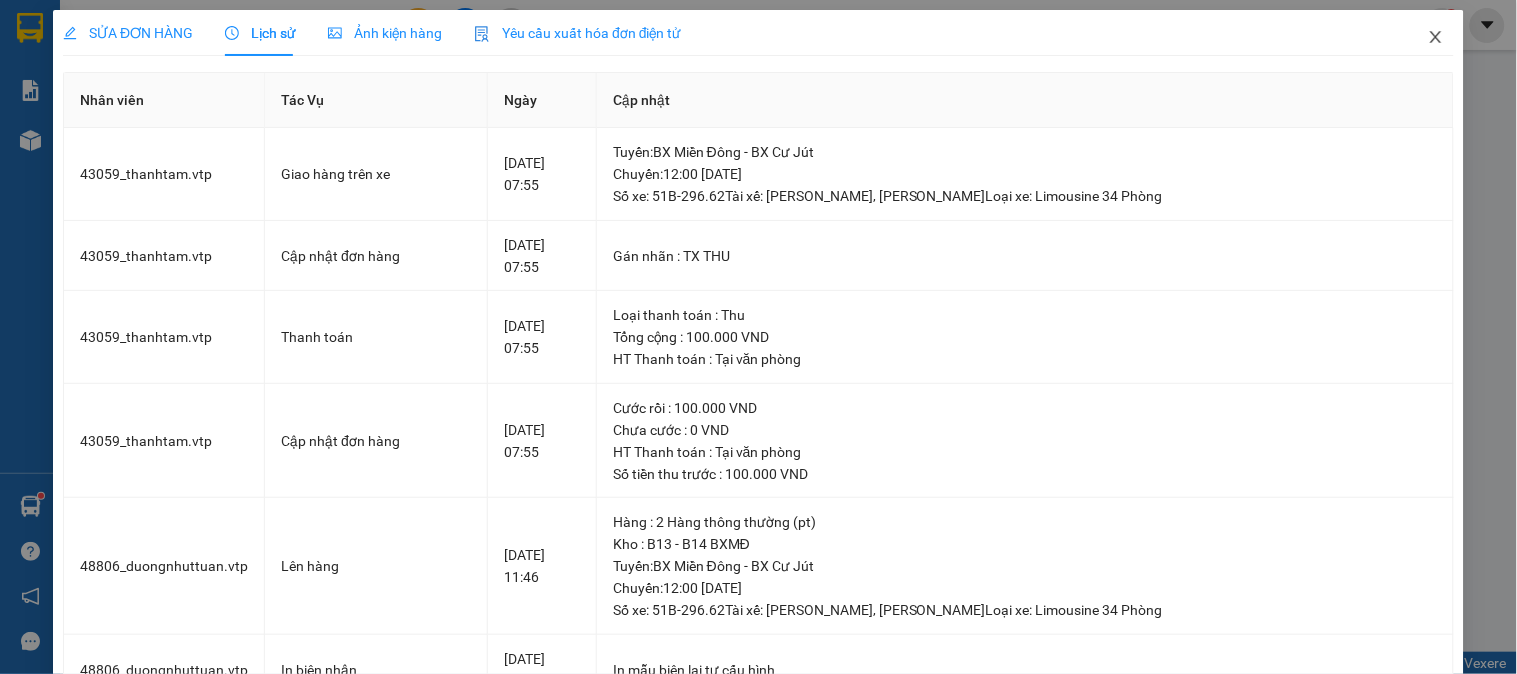 click 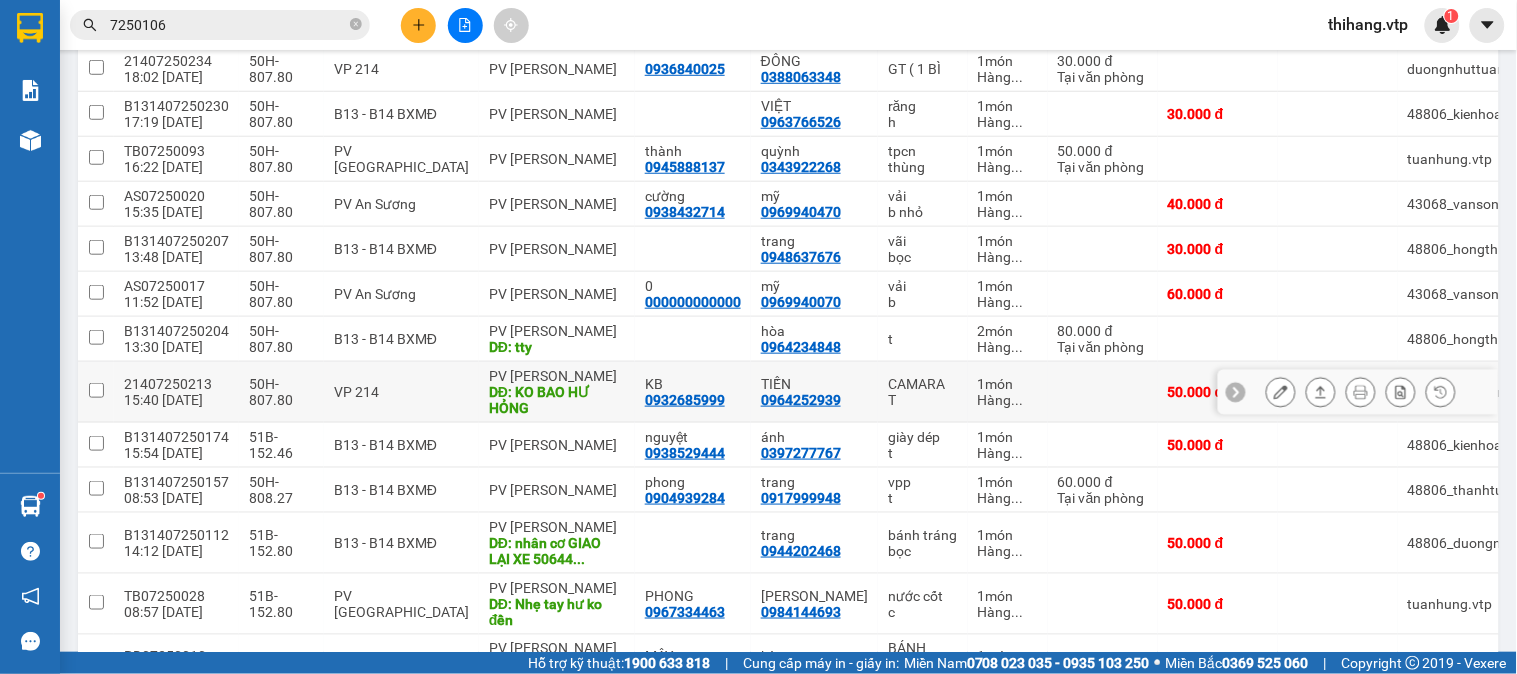 scroll, scrollTop: 0, scrollLeft: 0, axis: both 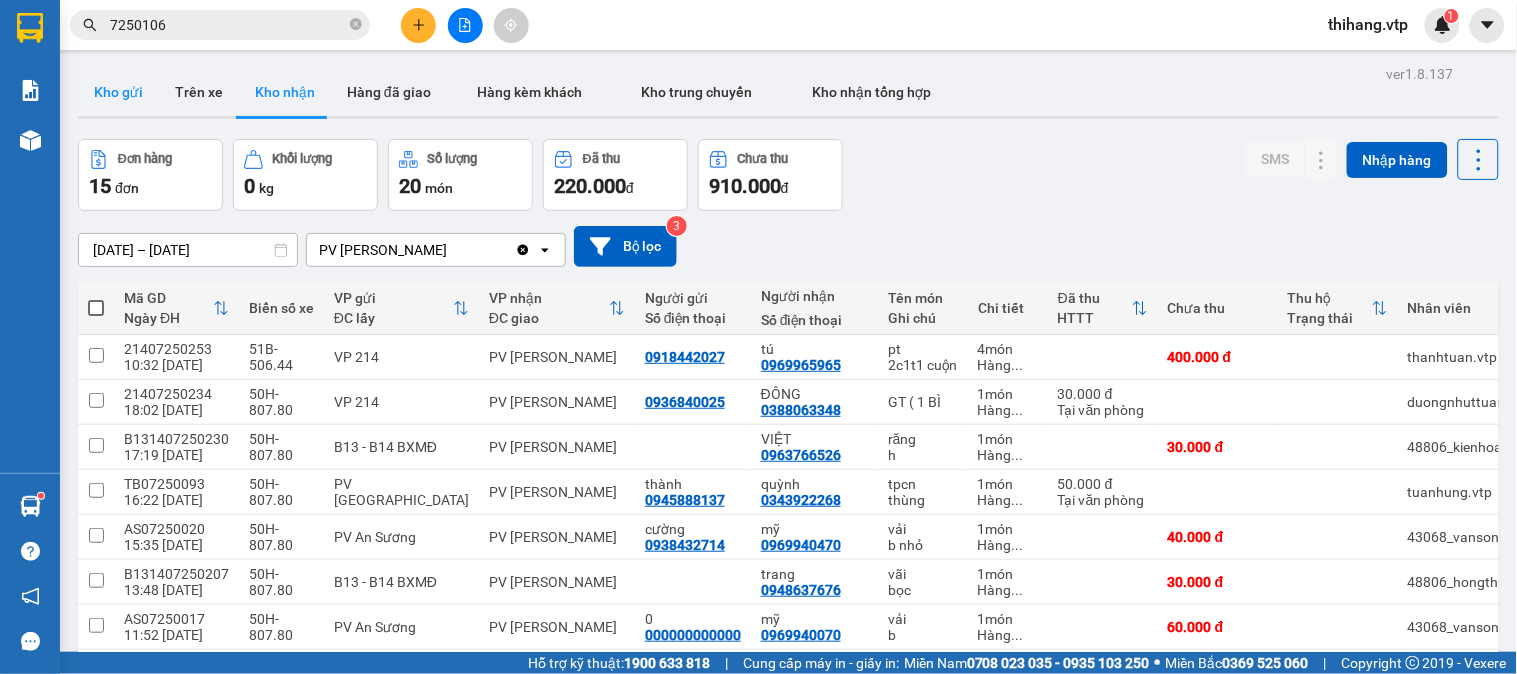 drag, startPoint x: 96, startPoint y: 78, endPoint x: 267, endPoint y: 46, distance: 173.96838 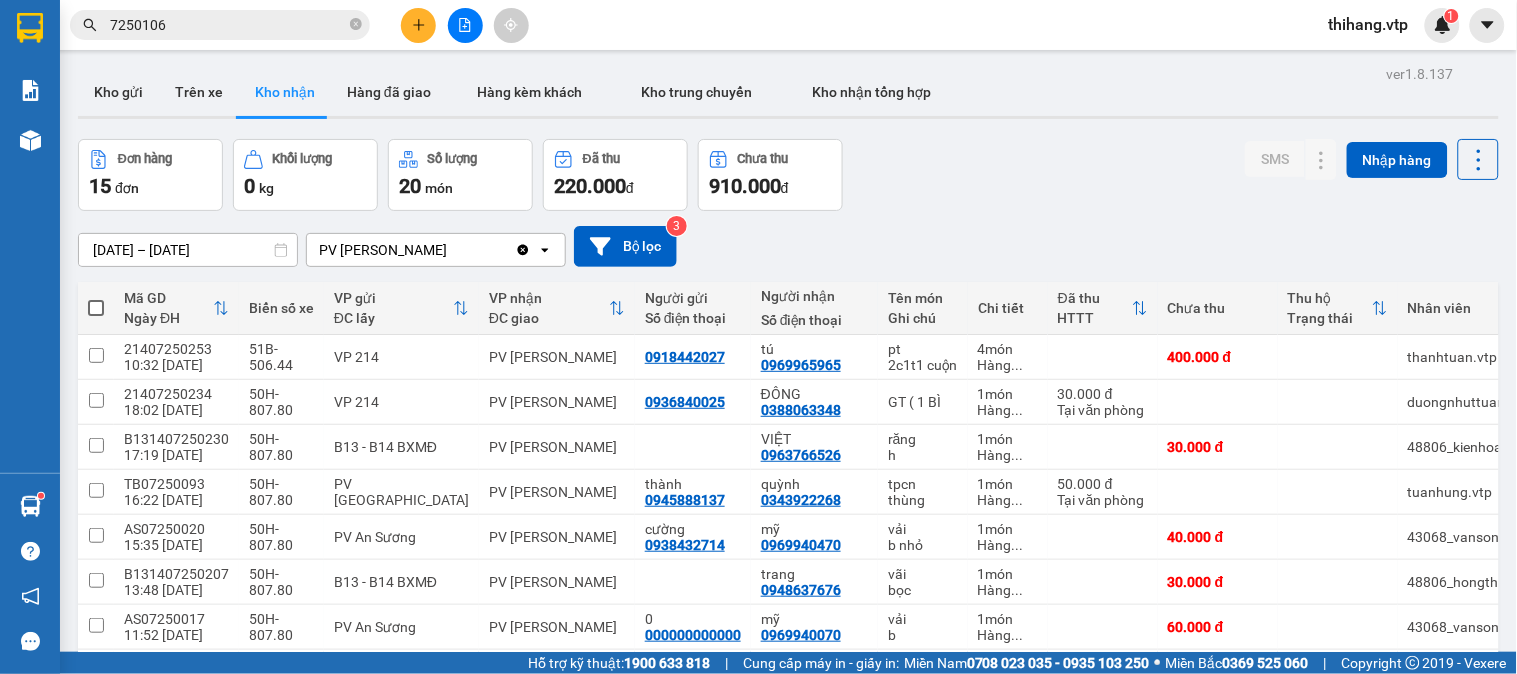 click on "Kho gửi" at bounding box center (118, 92) 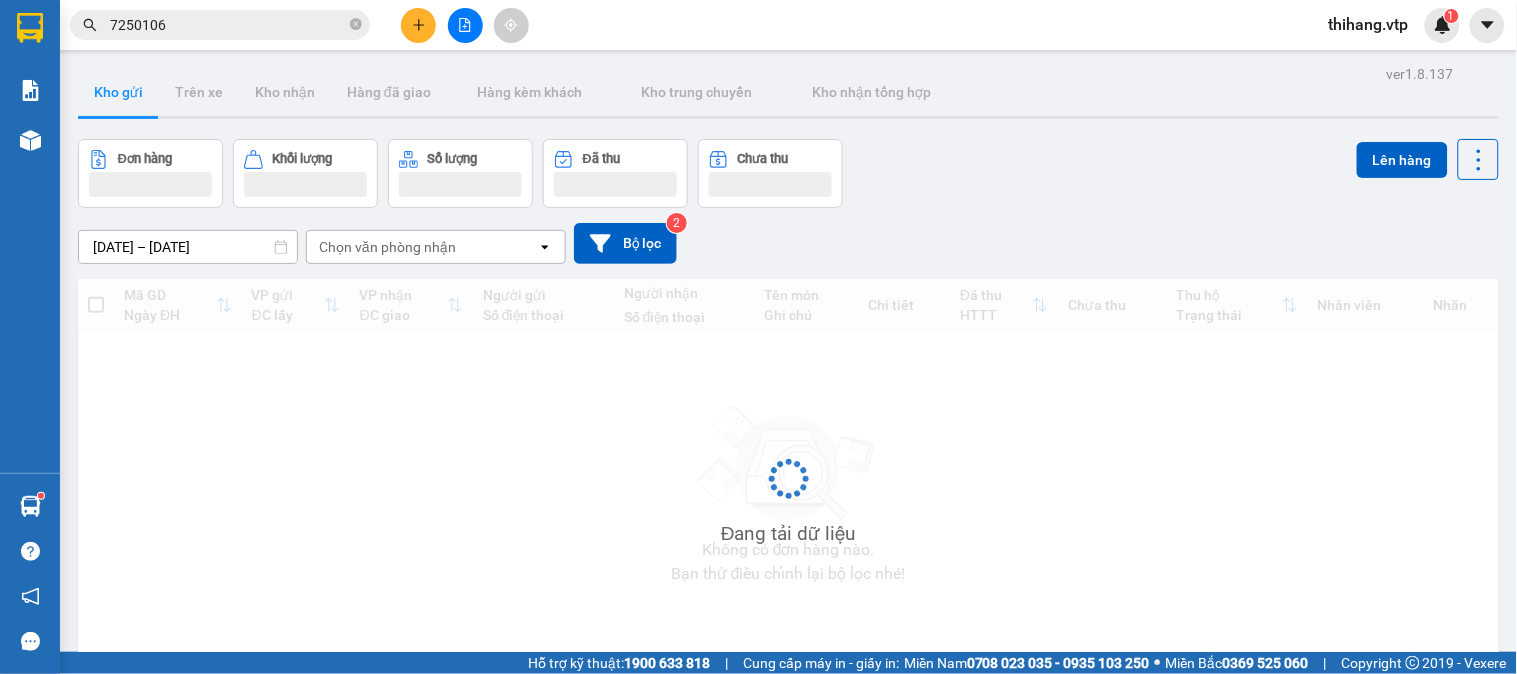 click at bounding box center [418, 25] 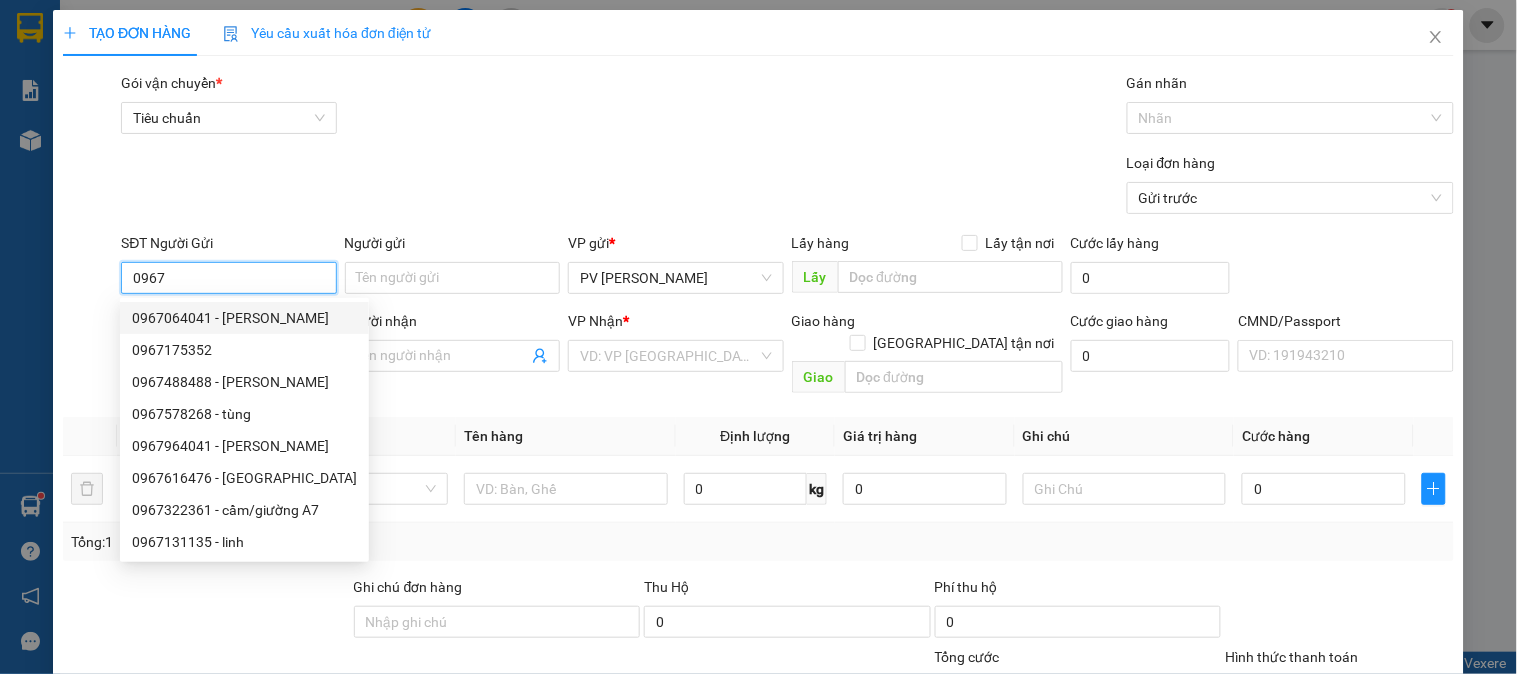 click on "0967064041 - liễu" at bounding box center [244, 318] 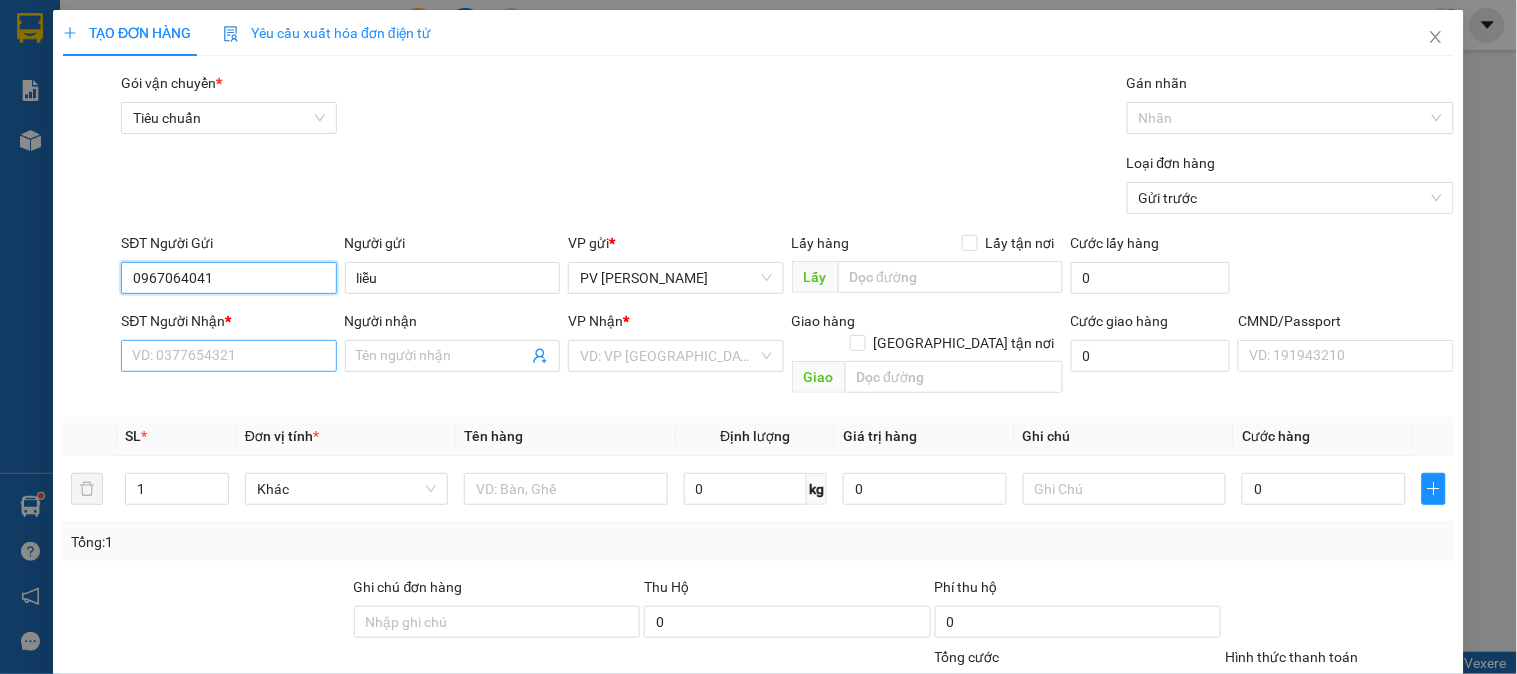 type on "0967064041" 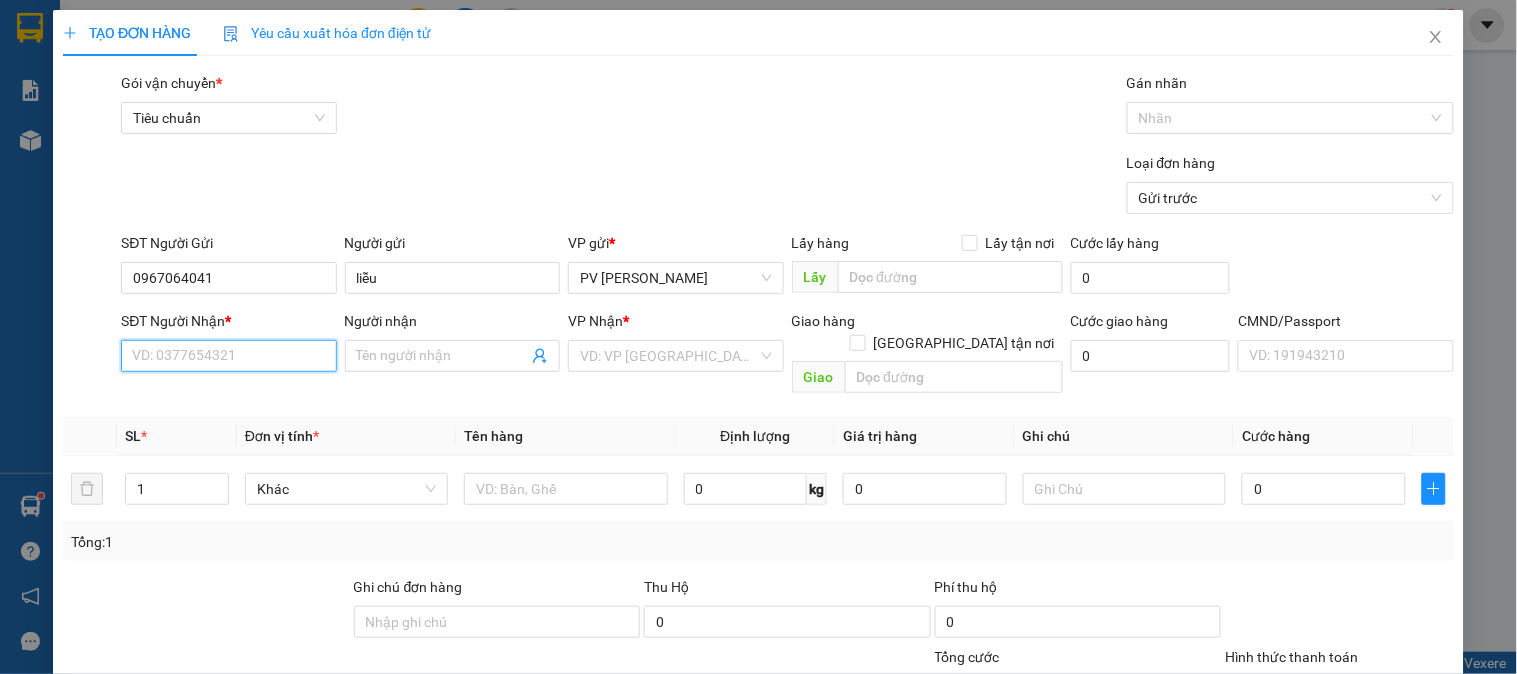 click on "SĐT Người Nhận  *" at bounding box center [228, 356] 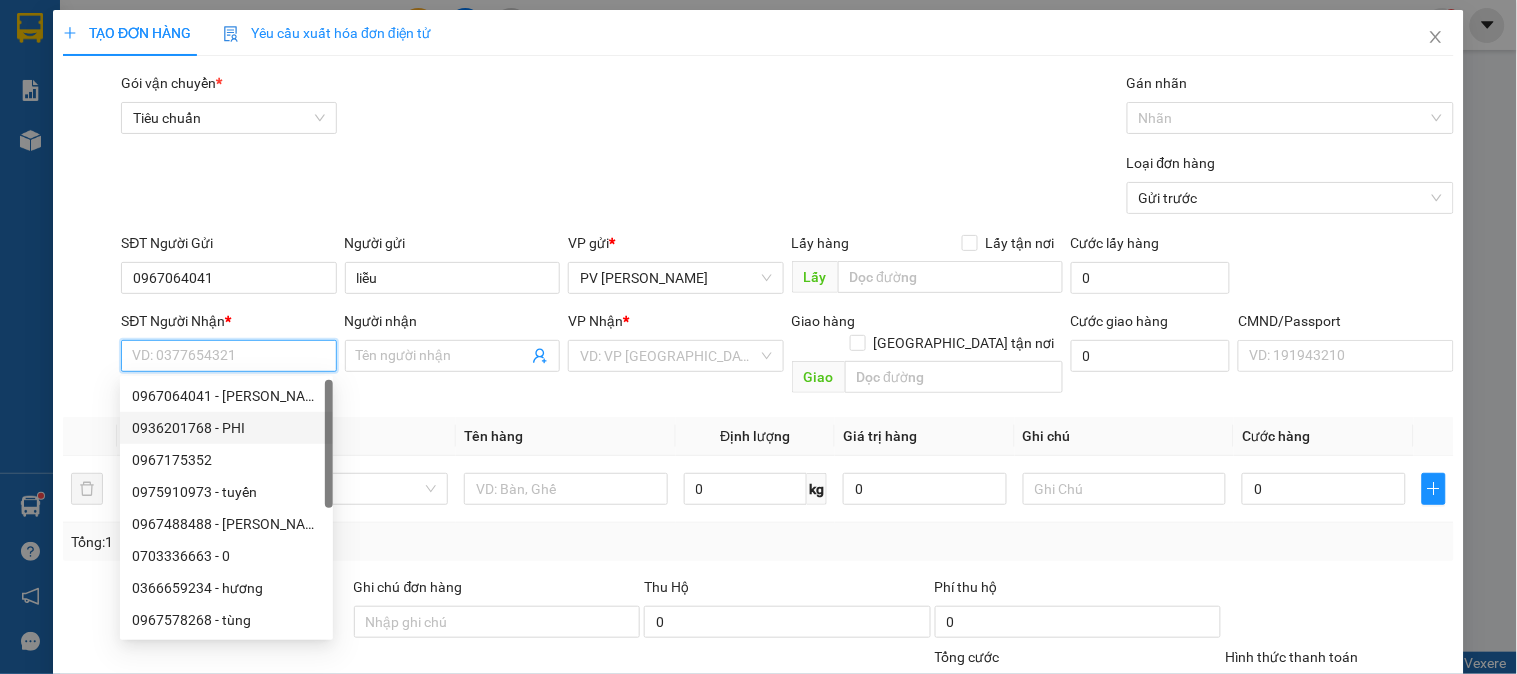 click on "0936201768 - PHI" at bounding box center (226, 428) 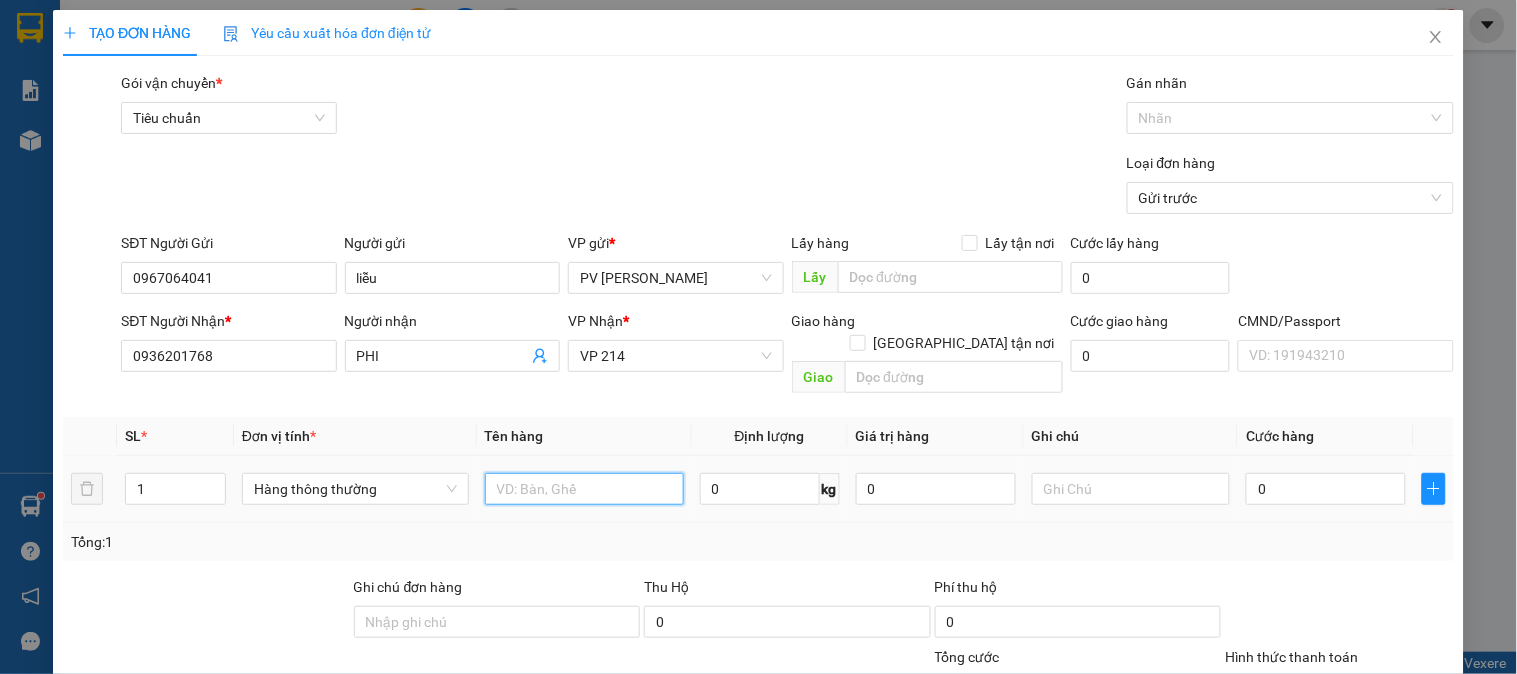 click at bounding box center (584, 489) 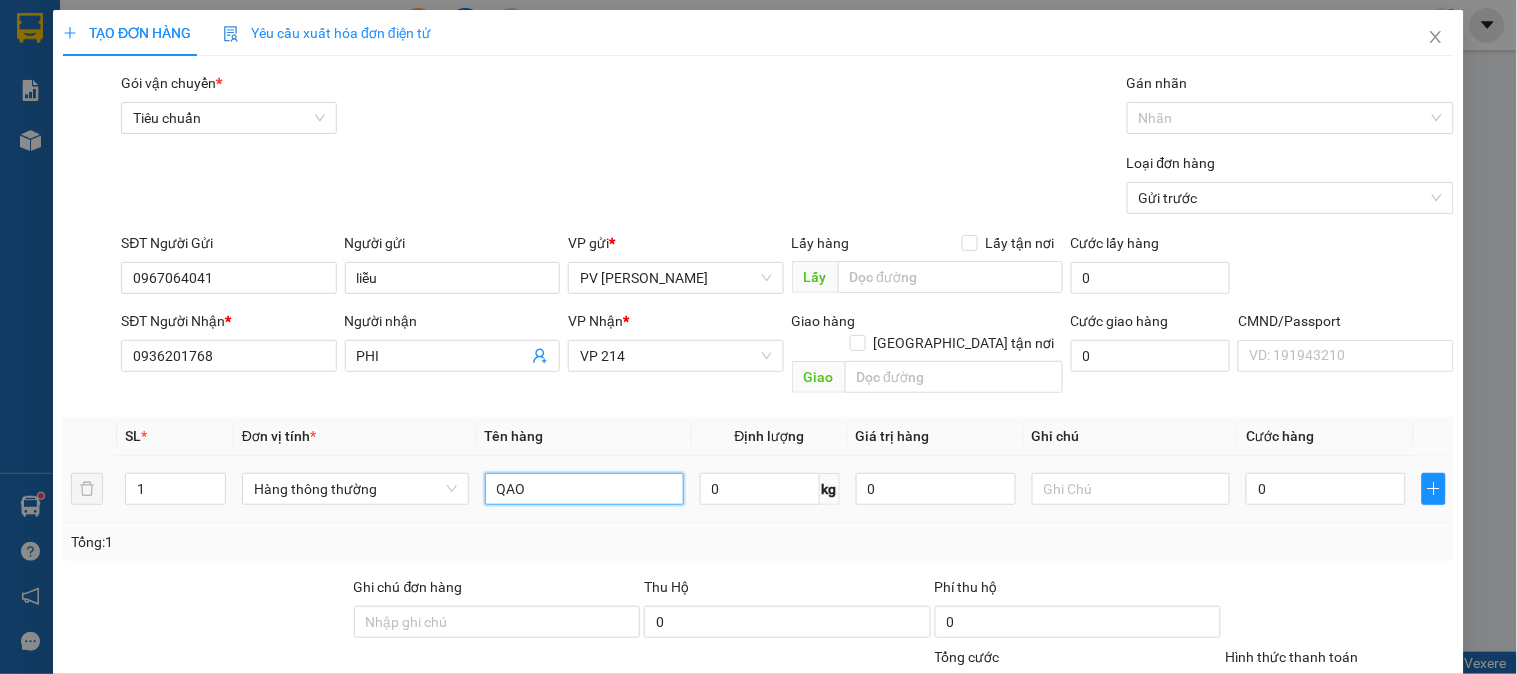 type on "QAO" 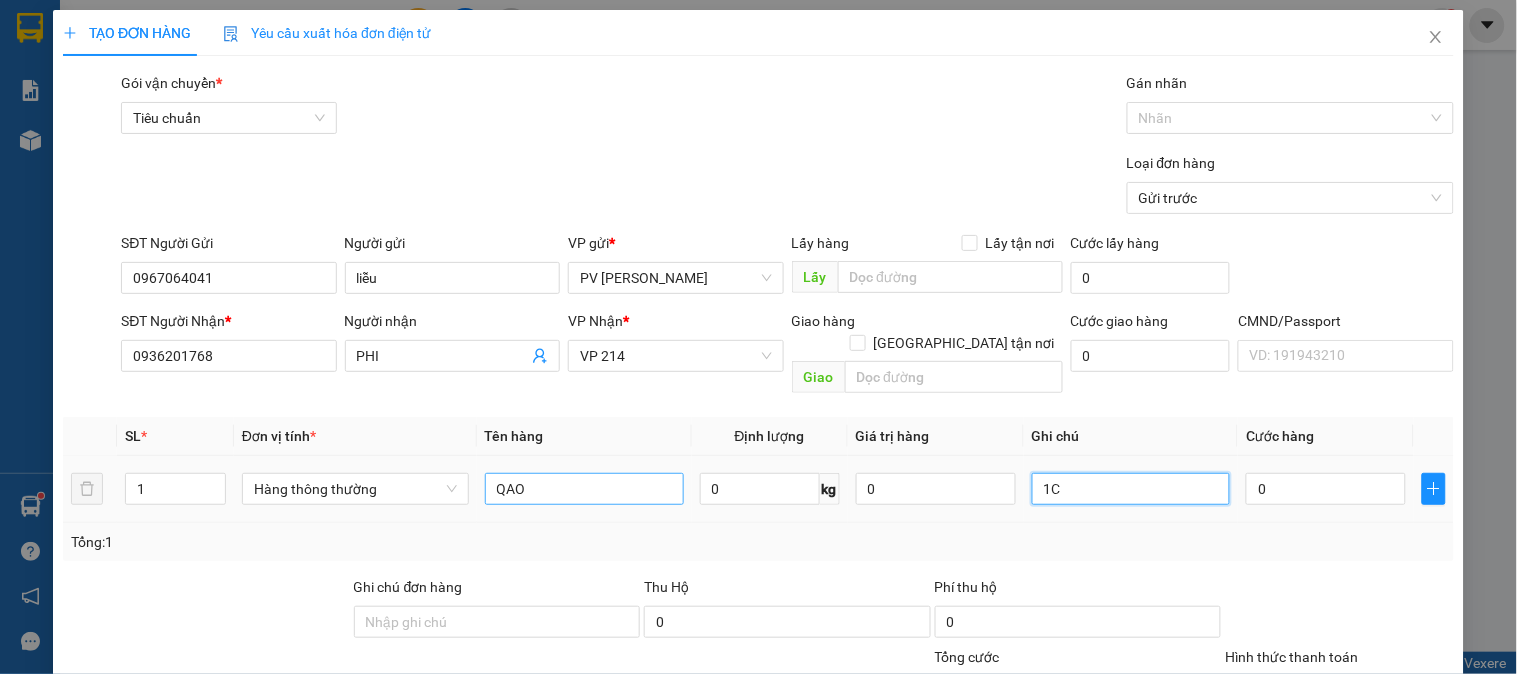 type on "1C" 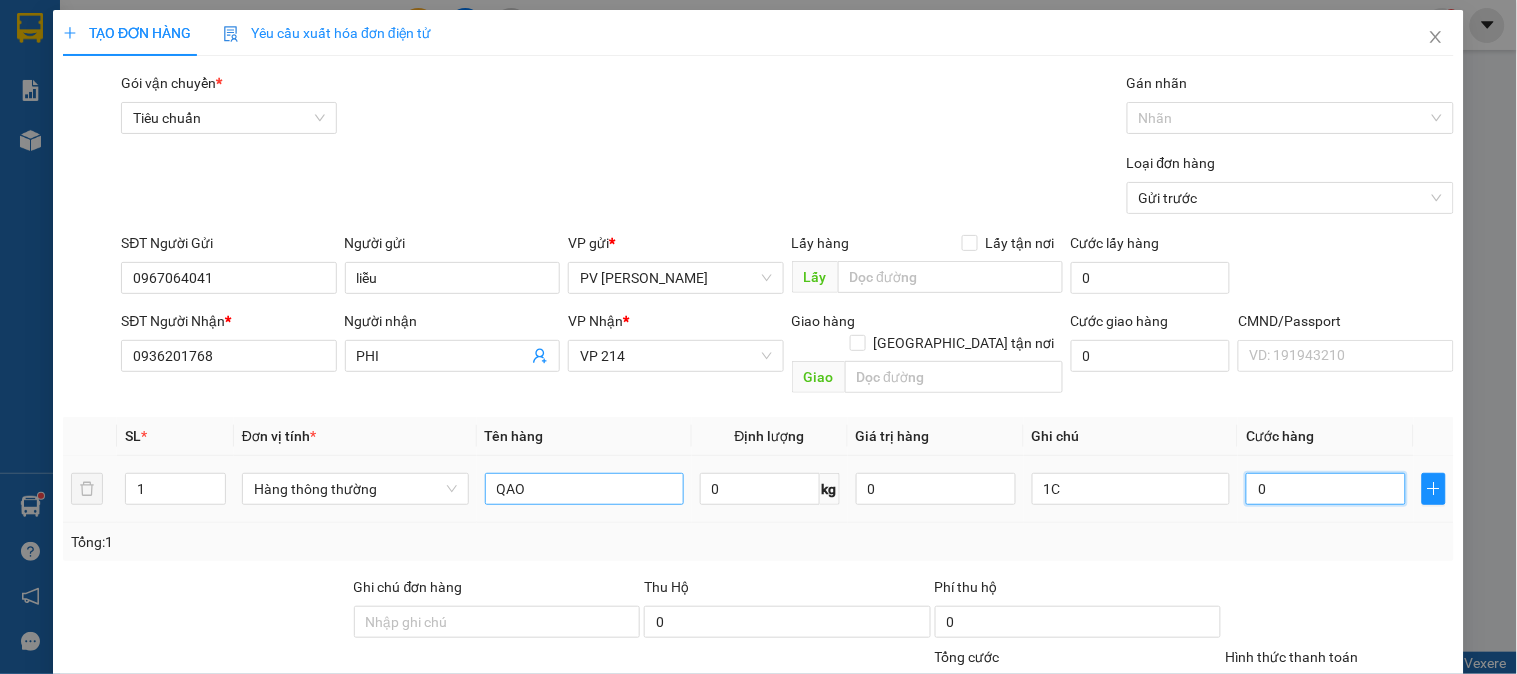 type on "3" 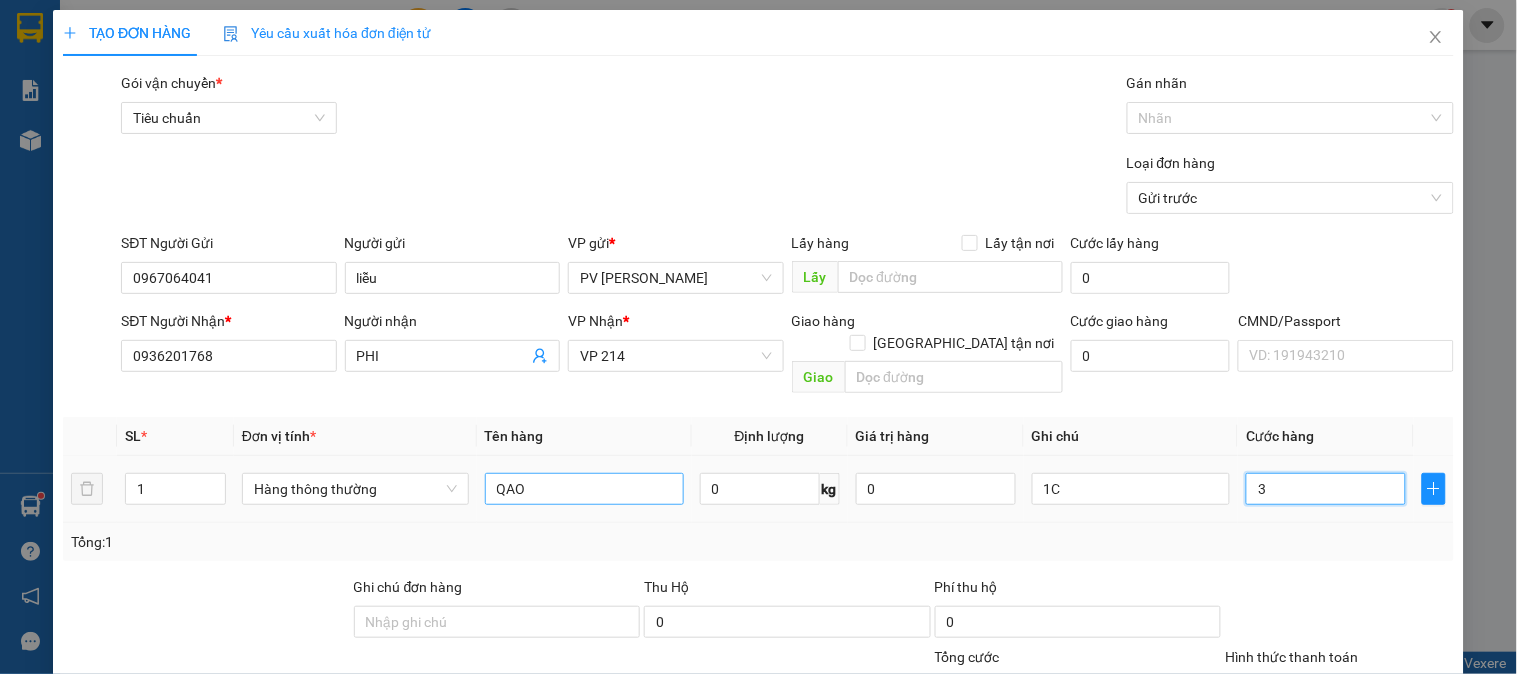 type on "30" 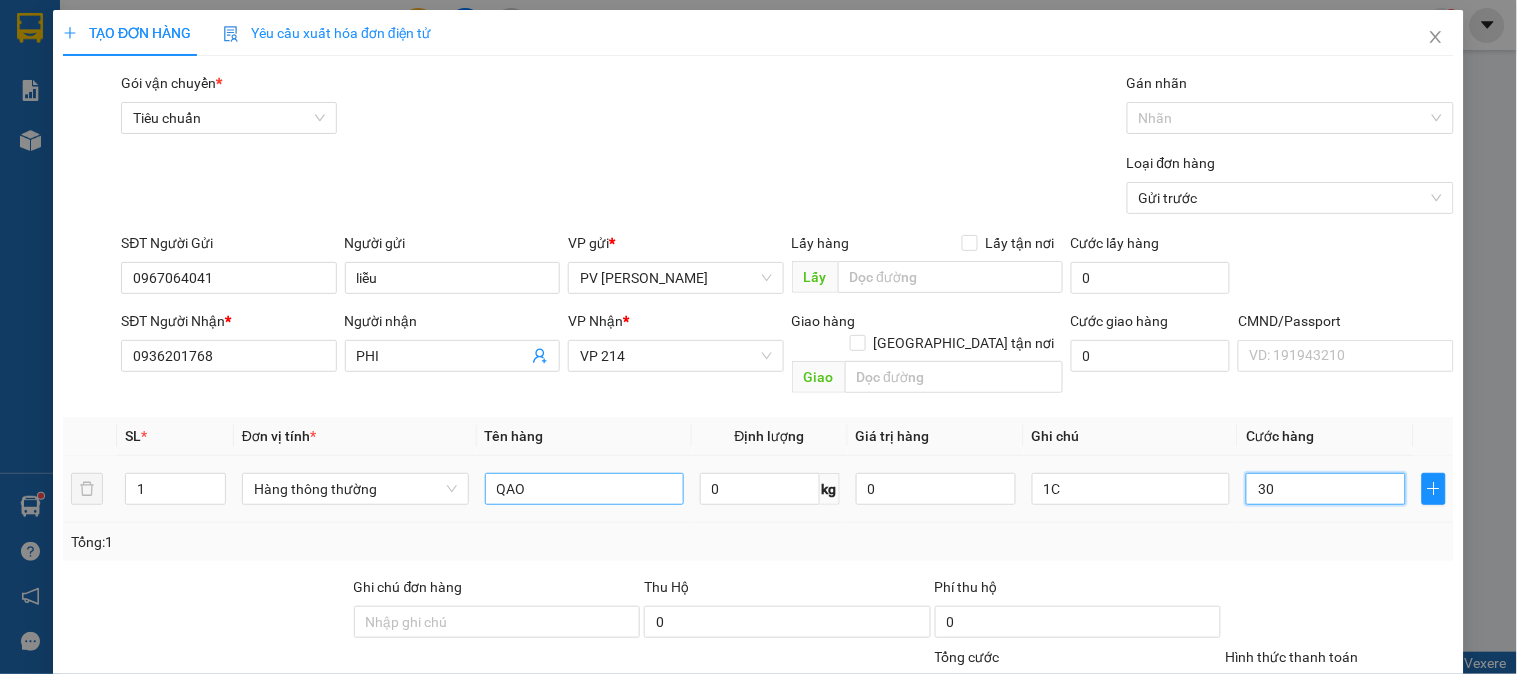 type on "300" 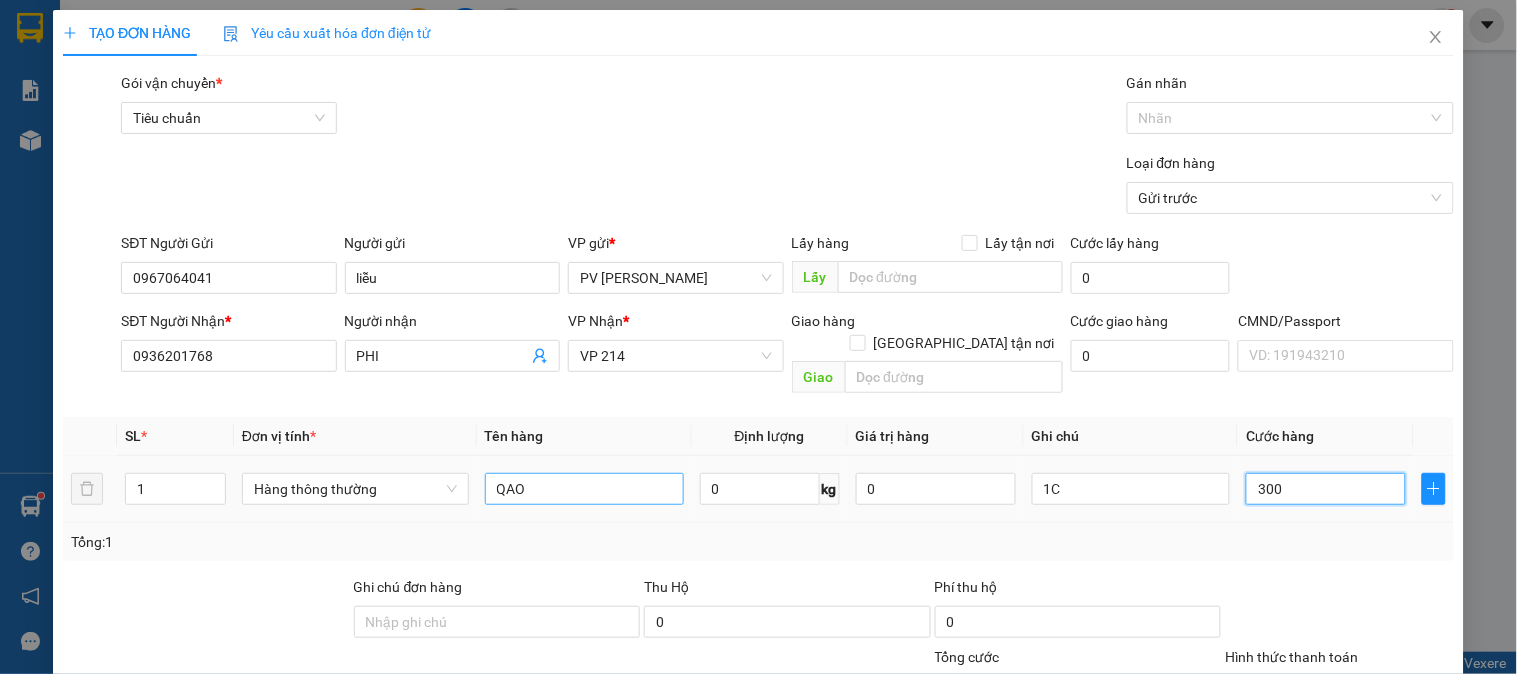 type on "3.000" 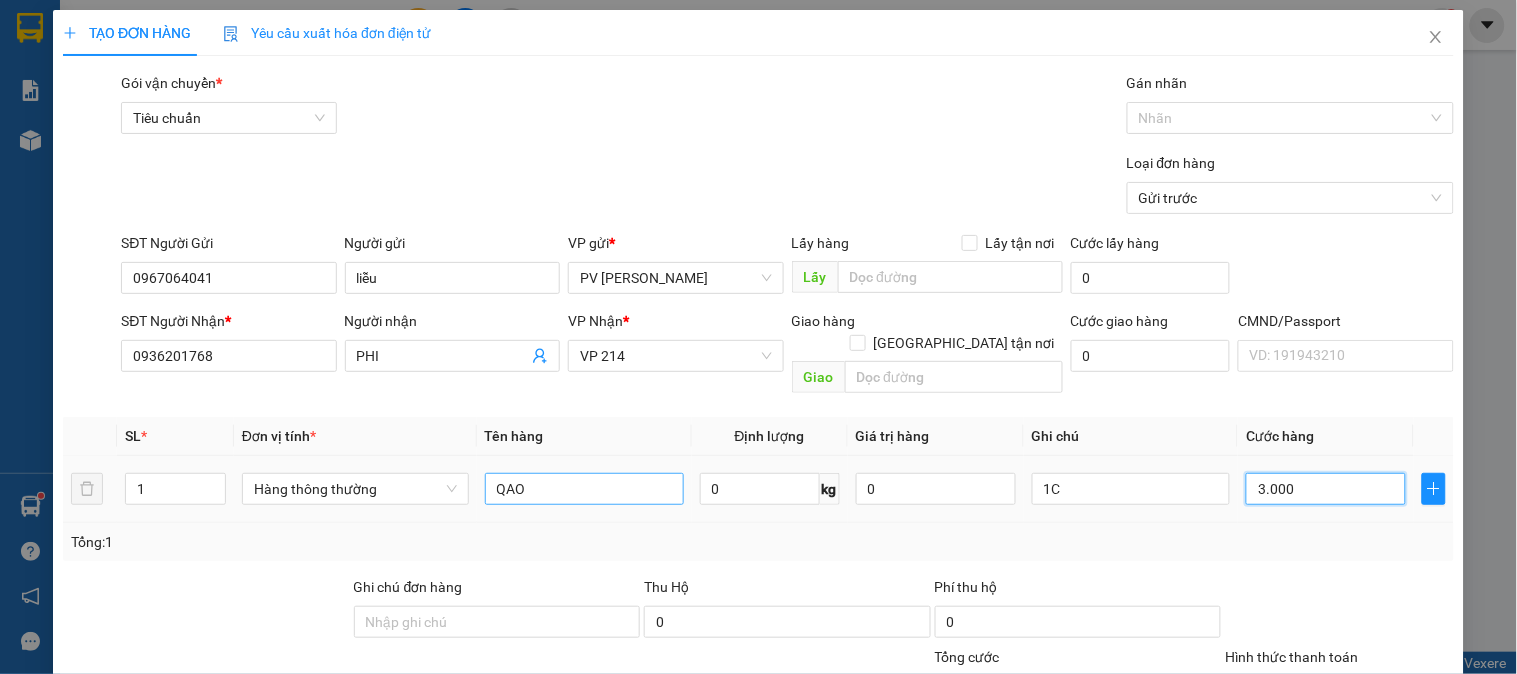 type on "30.000" 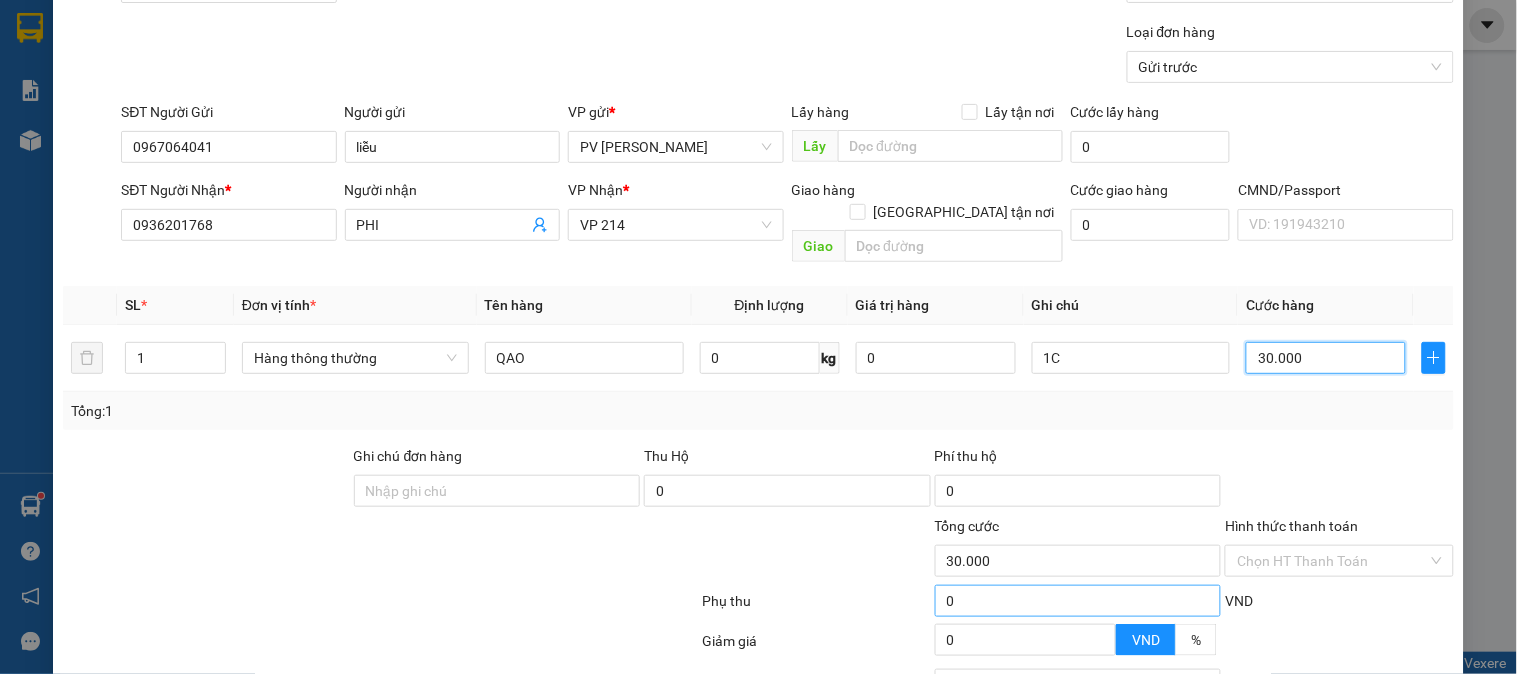 scroll, scrollTop: 287, scrollLeft: 0, axis: vertical 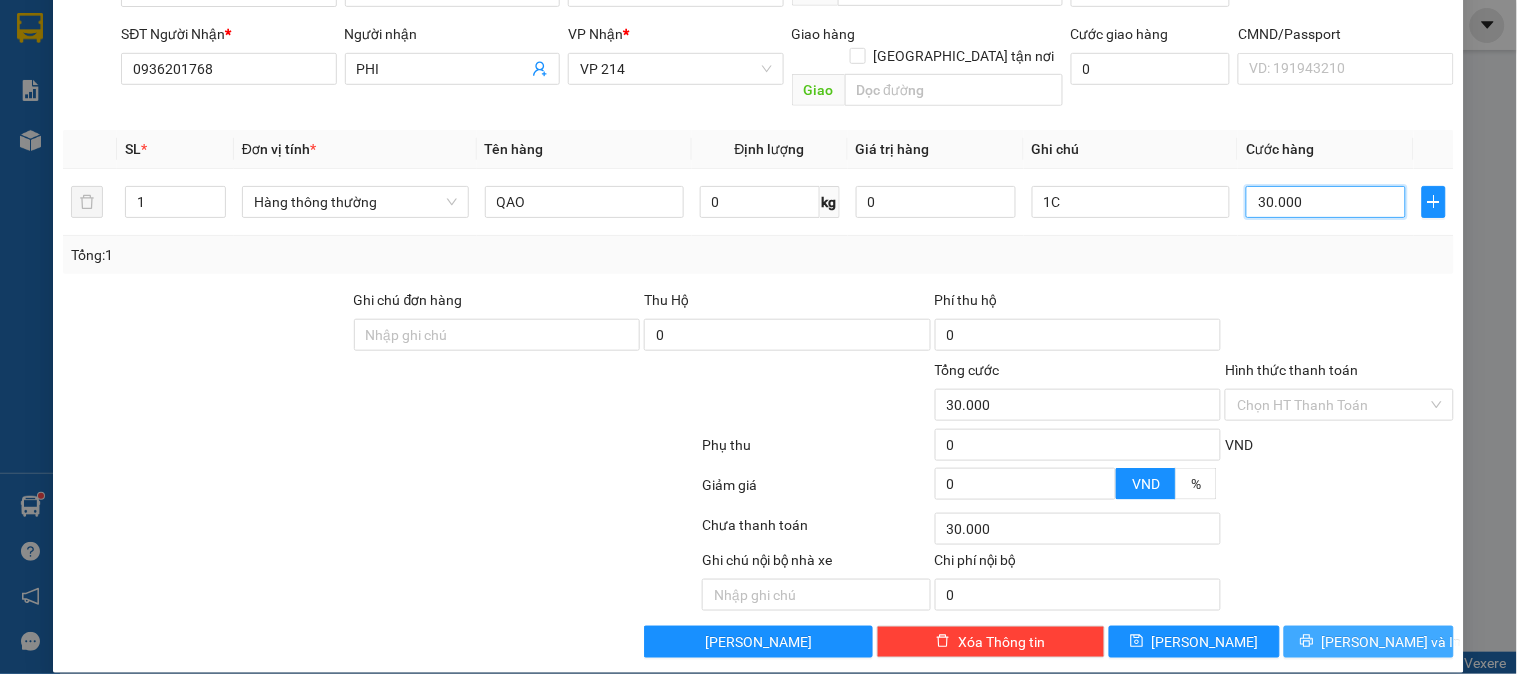 type on "30.000" 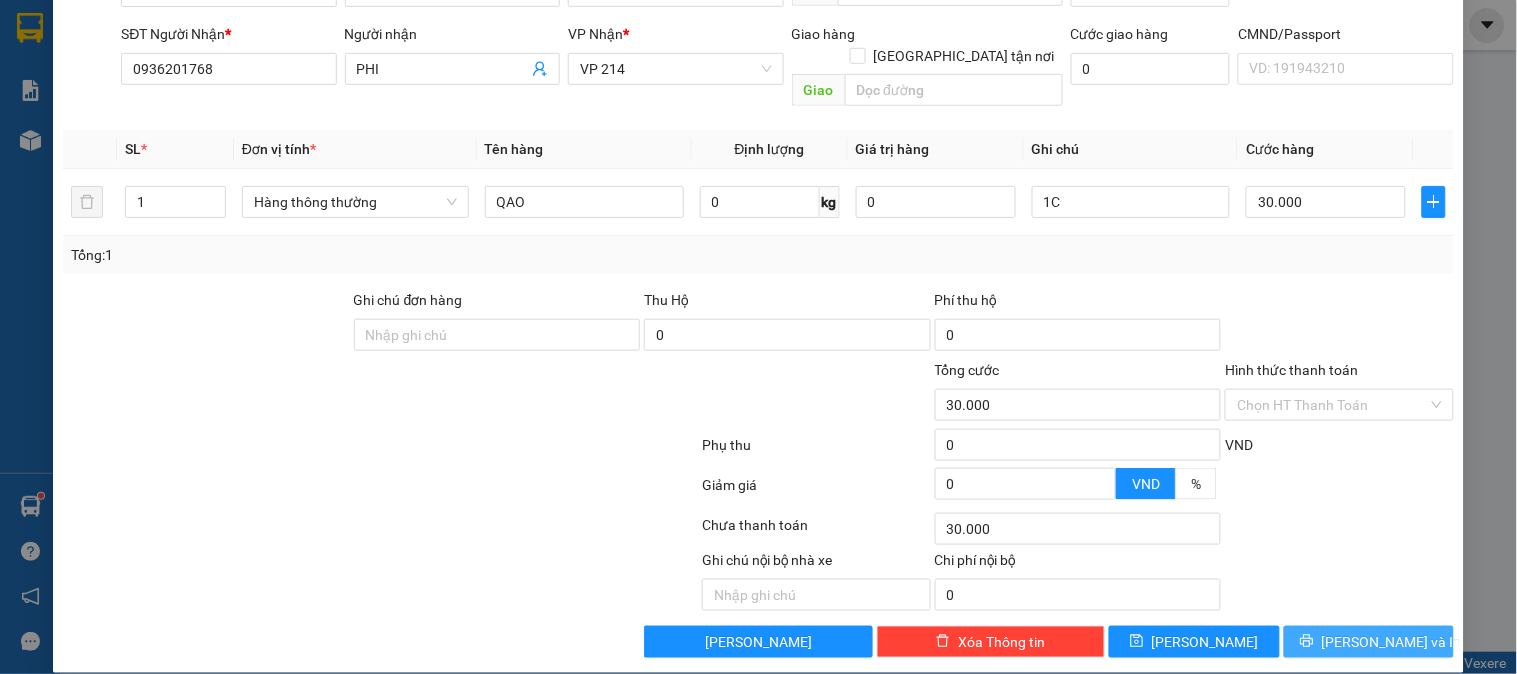 click on "[PERSON_NAME] và In" at bounding box center (1369, 642) 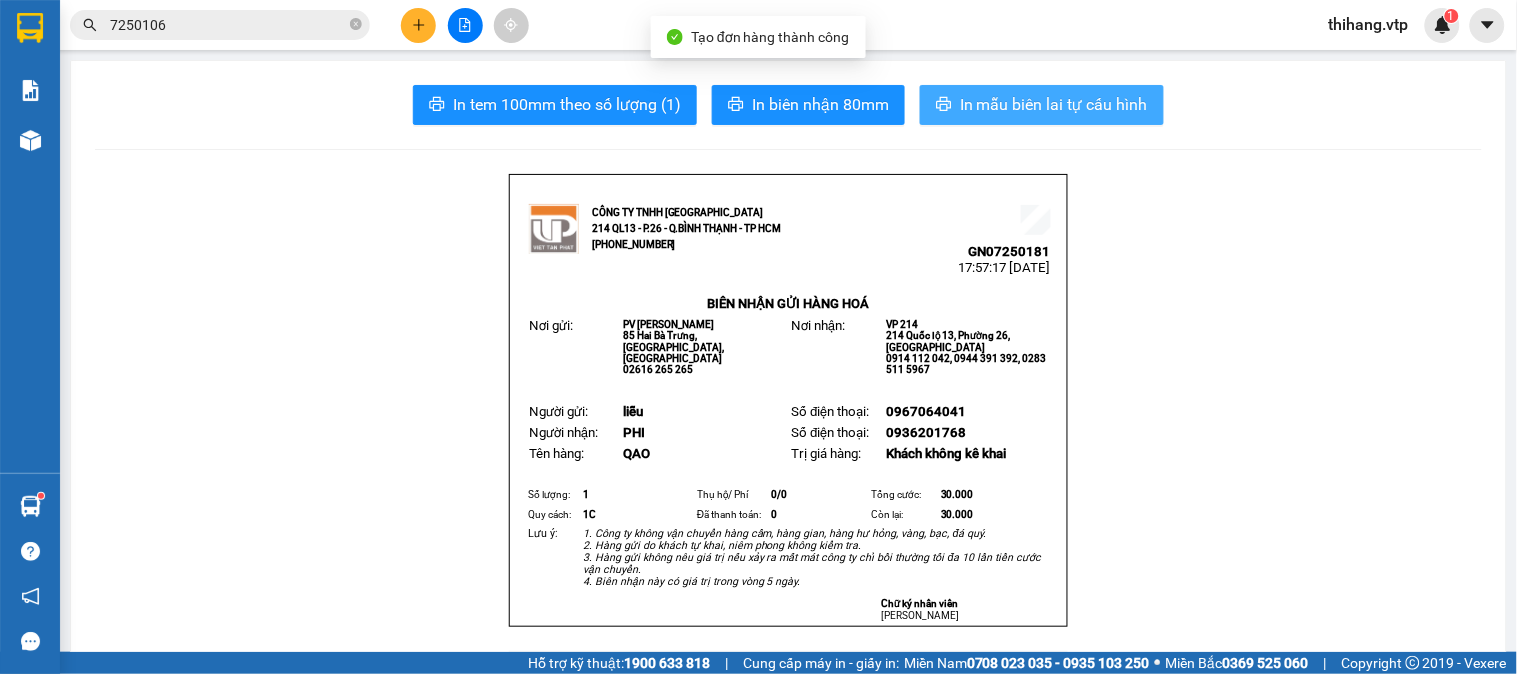 click on "In mẫu biên lai tự cấu hình" at bounding box center (1054, 104) 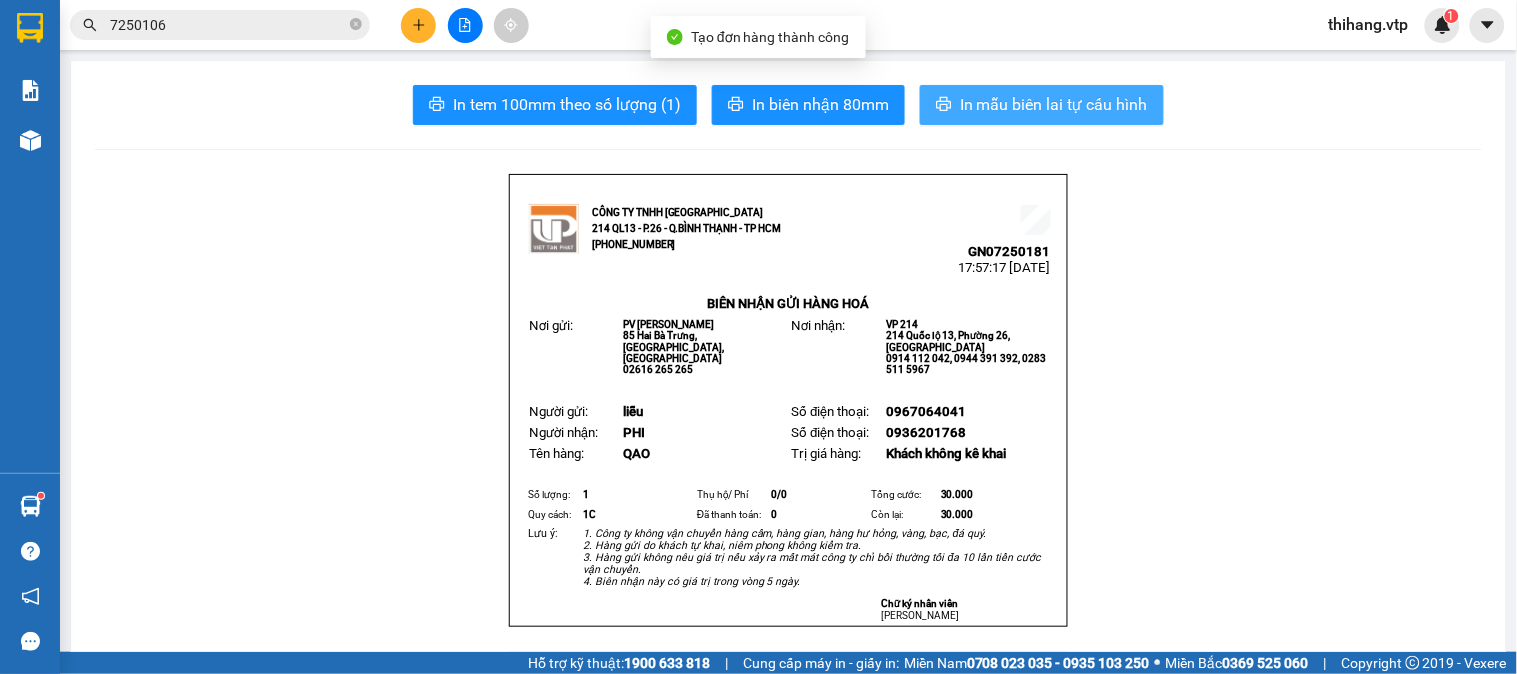 scroll, scrollTop: 0, scrollLeft: 0, axis: both 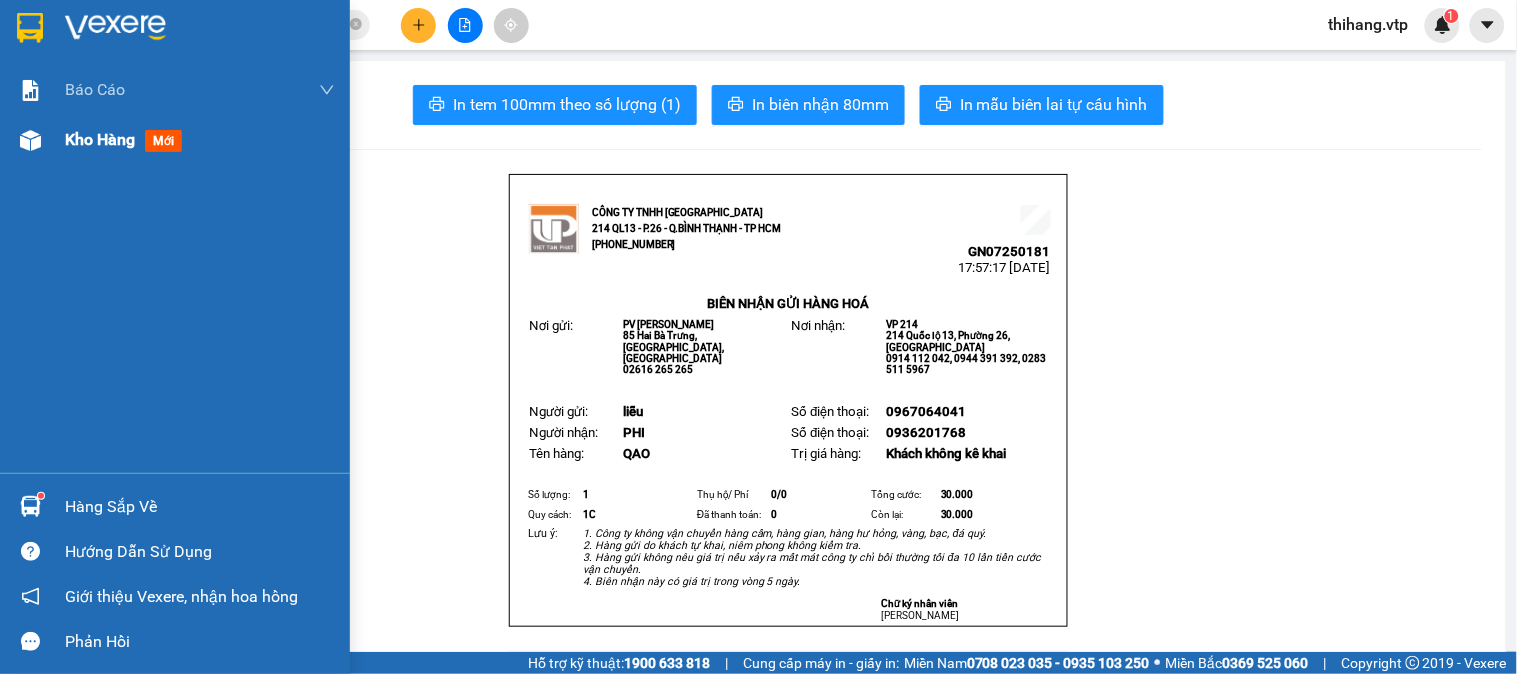 click on "Kho hàng" at bounding box center [100, 139] 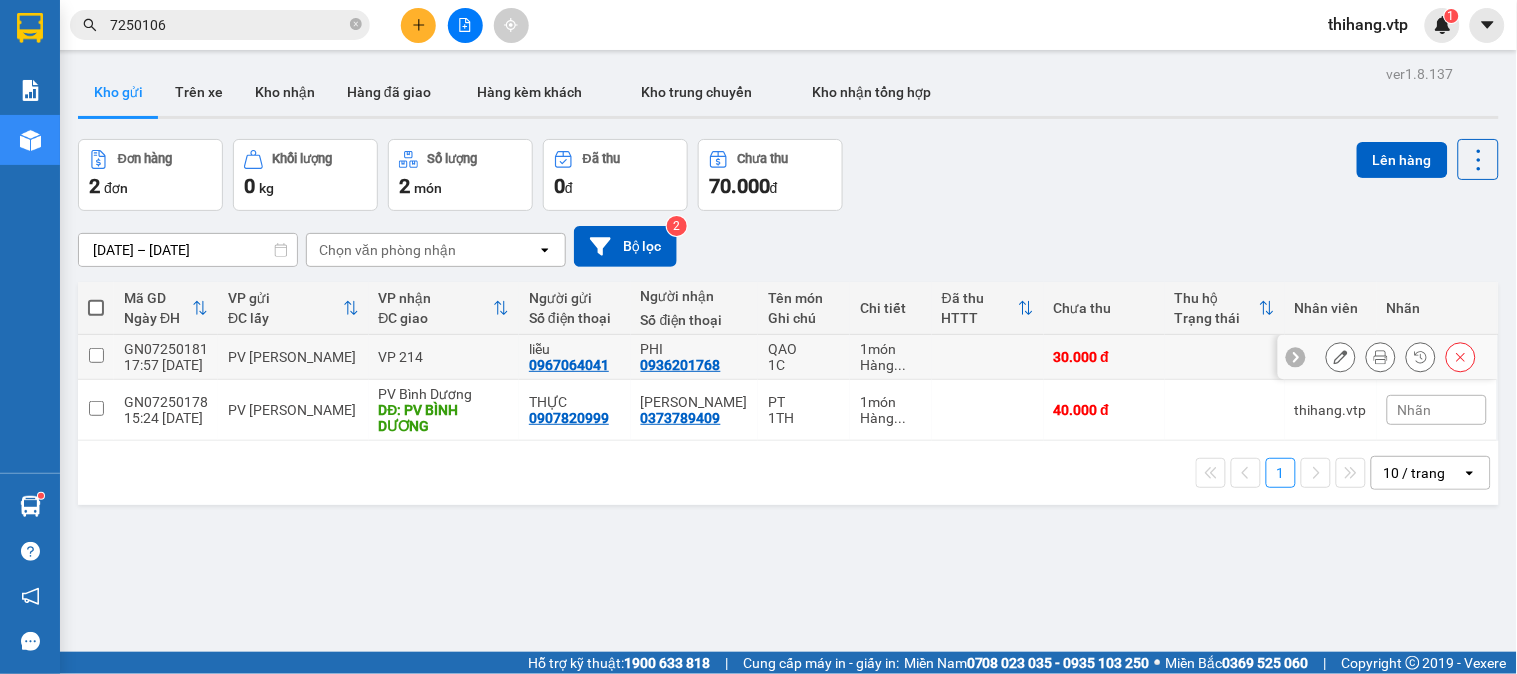 click 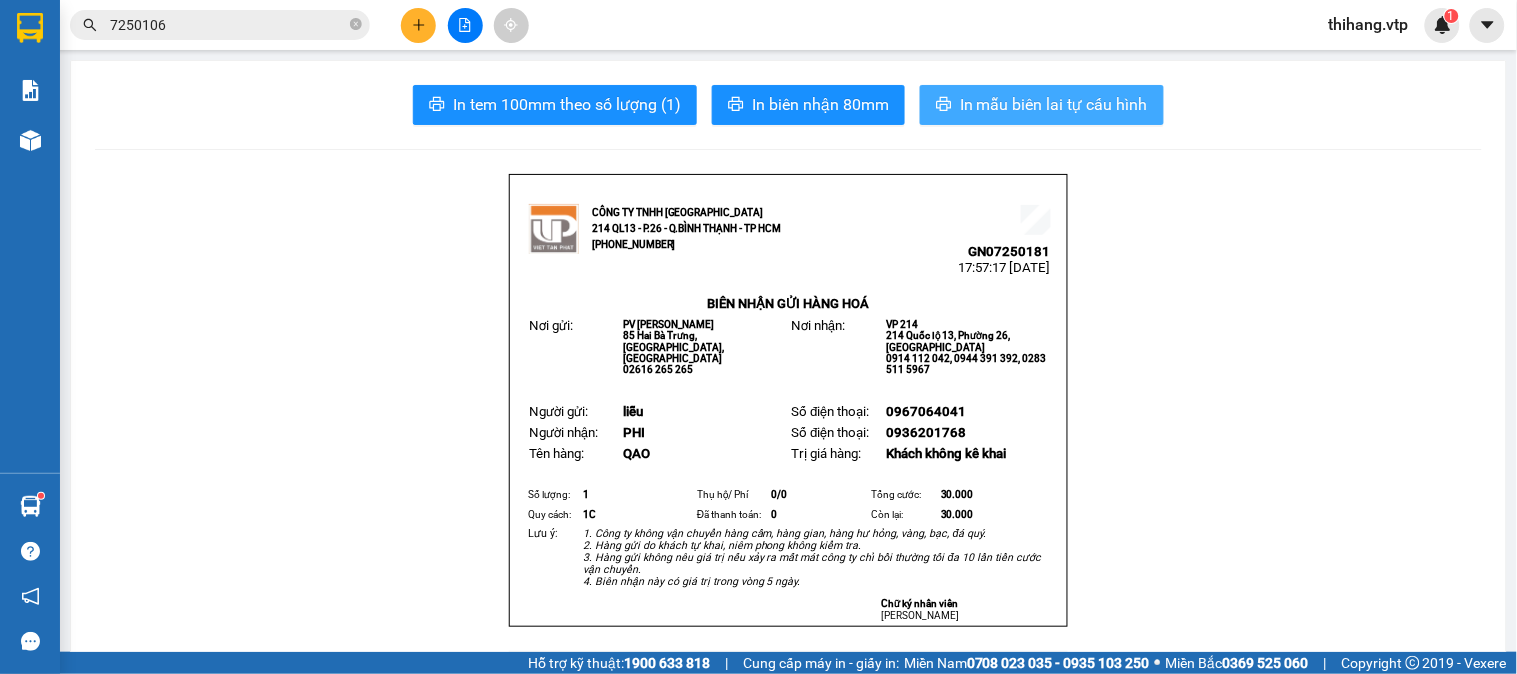 click on "In mẫu biên lai tự cấu hình" at bounding box center (1054, 104) 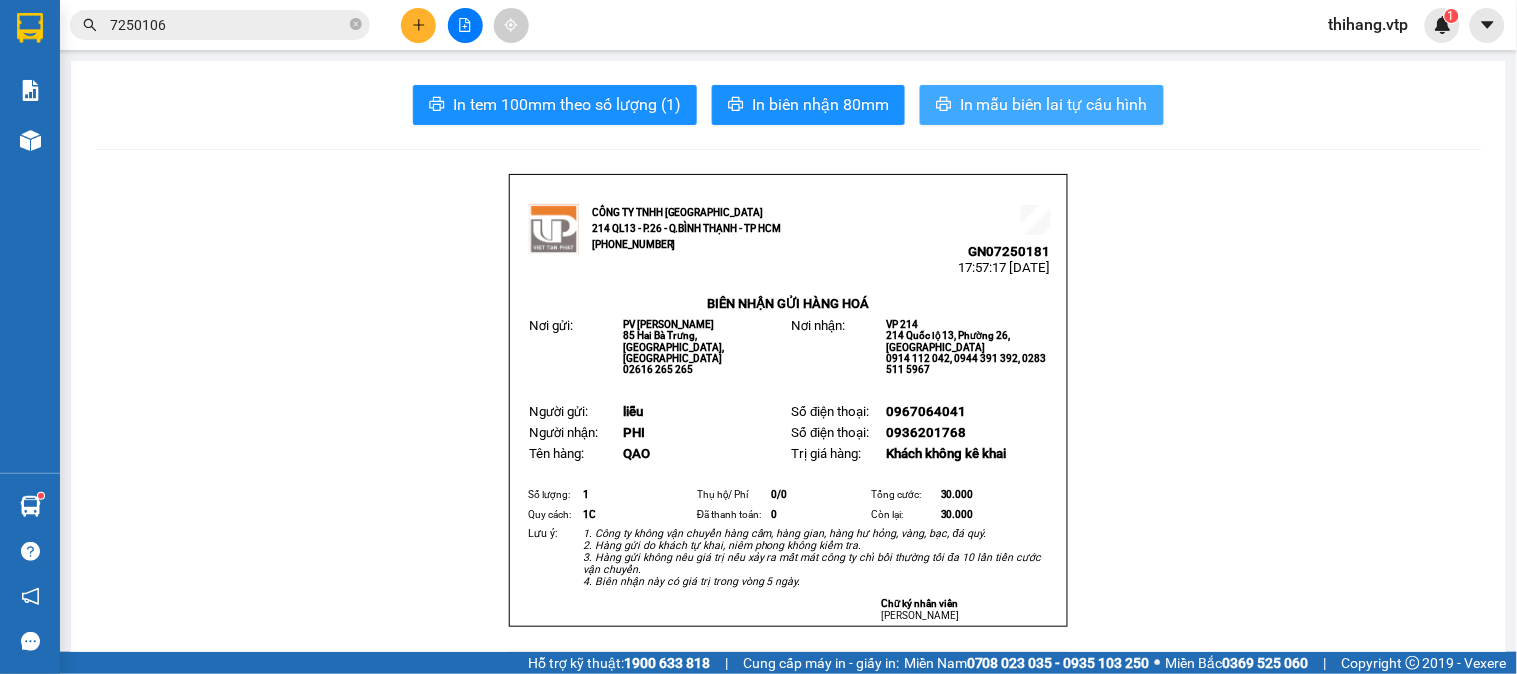 scroll, scrollTop: 0, scrollLeft: 0, axis: both 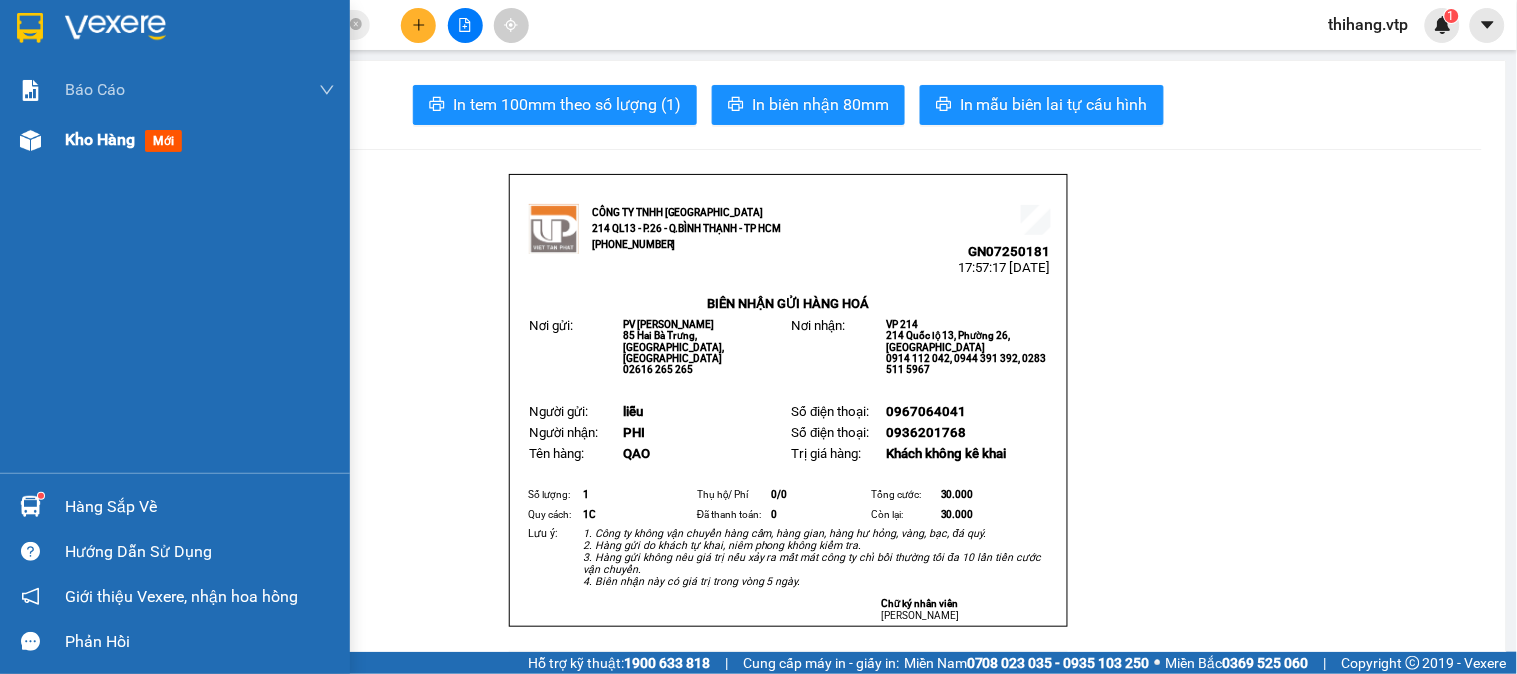 click on "Kho hàng mới" at bounding box center [175, 140] 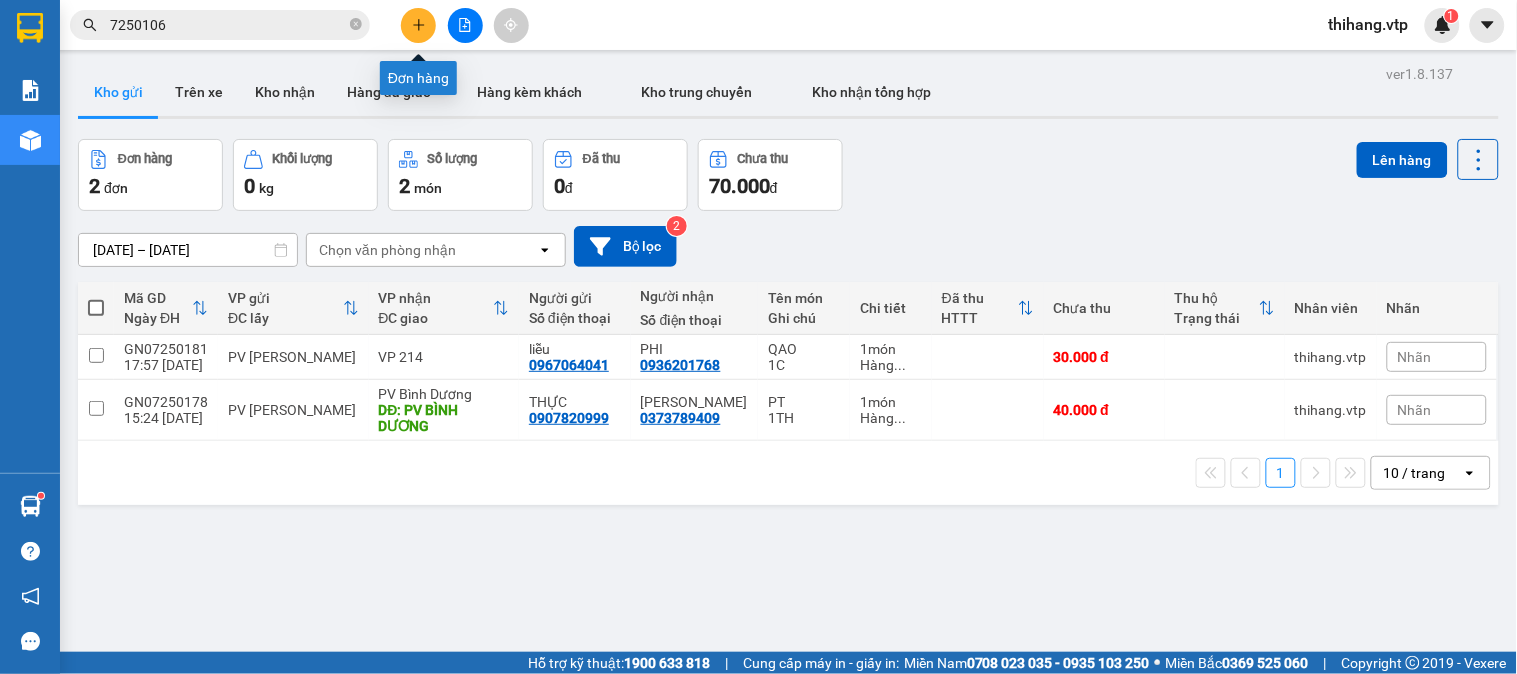 click 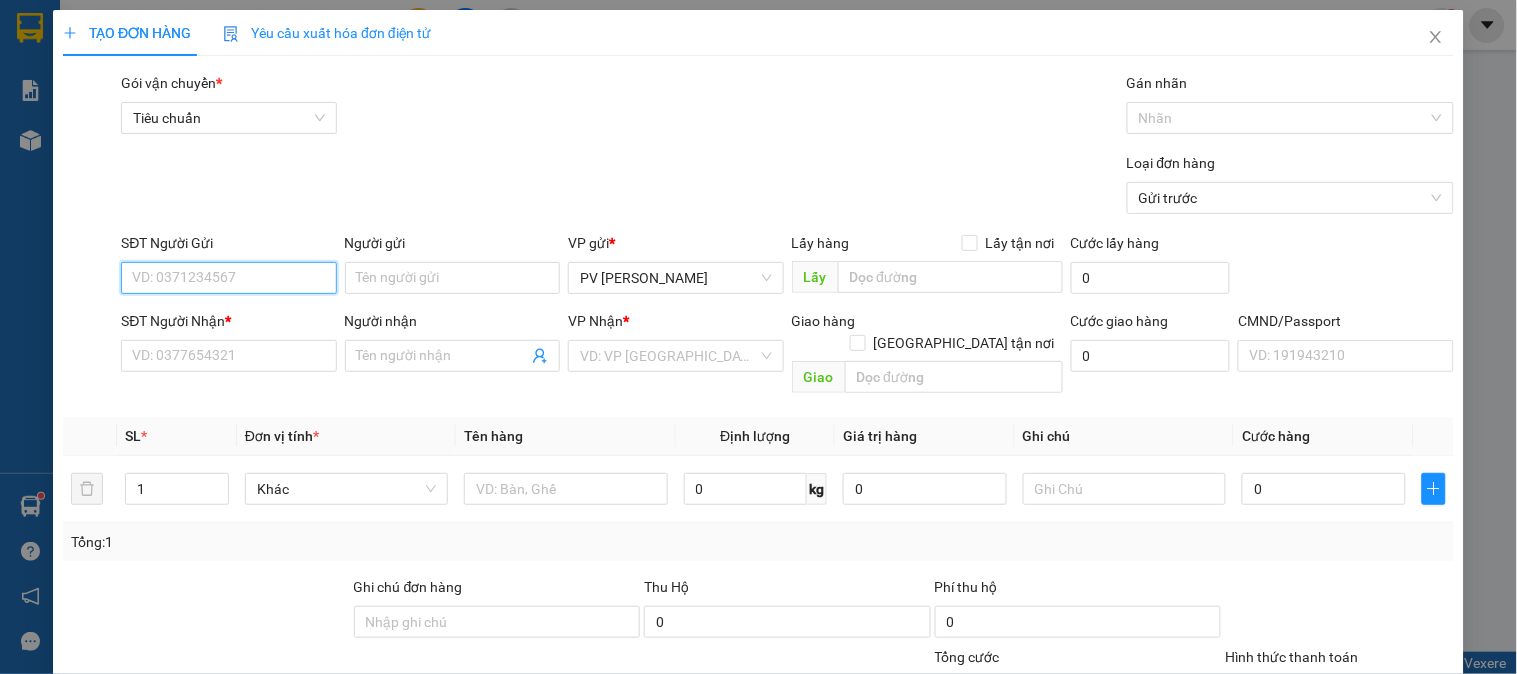 click on "SĐT Người Gửi" at bounding box center (228, 278) 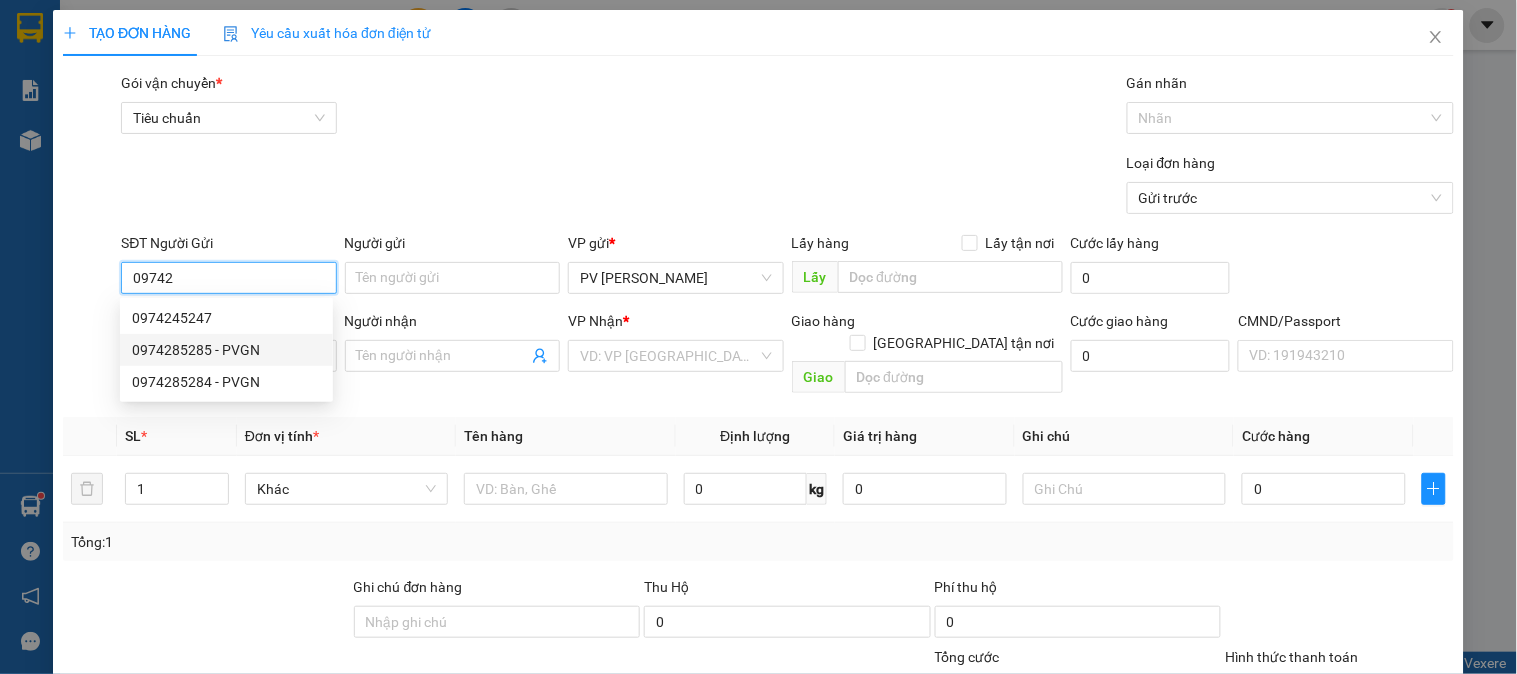 click on "0974285285 - PVGN" at bounding box center [226, 350] 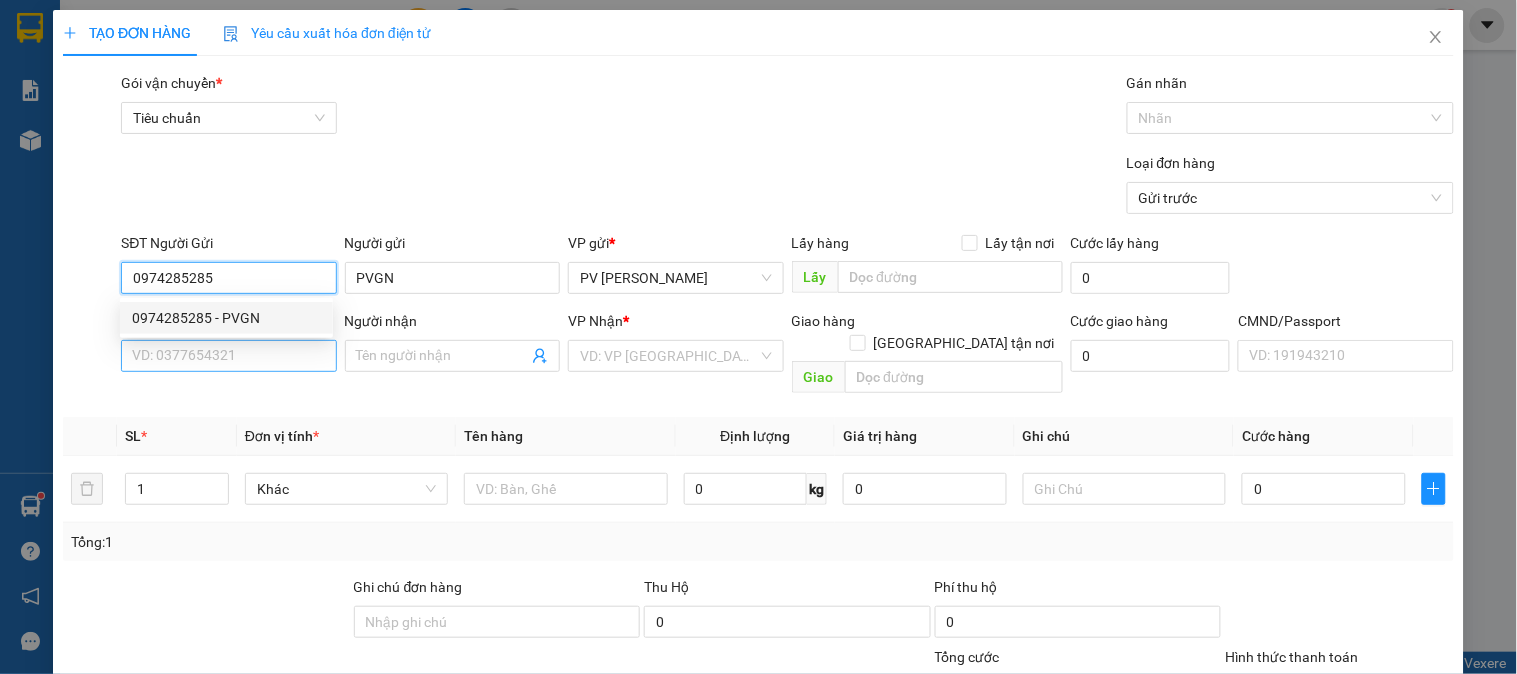 type on "0974285285" 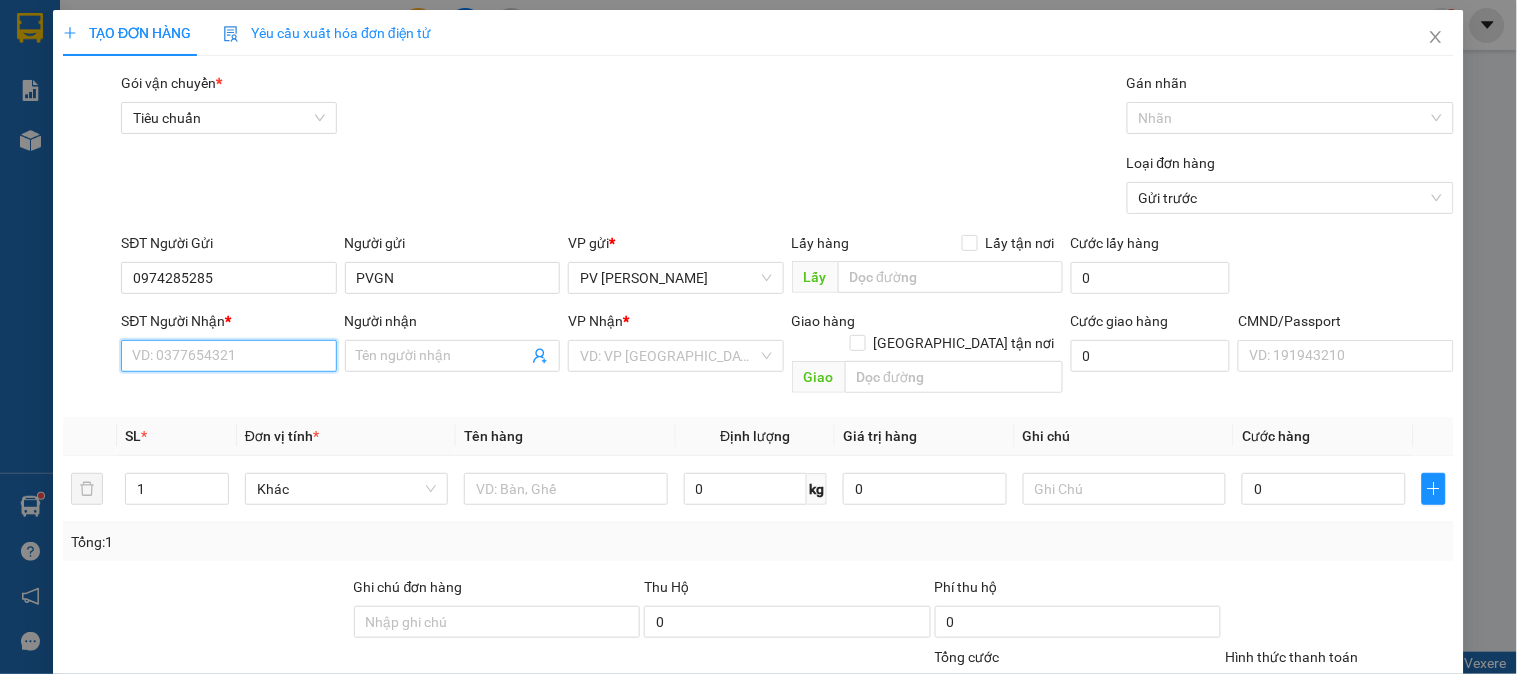 click on "SĐT Người Nhận  *" at bounding box center [228, 356] 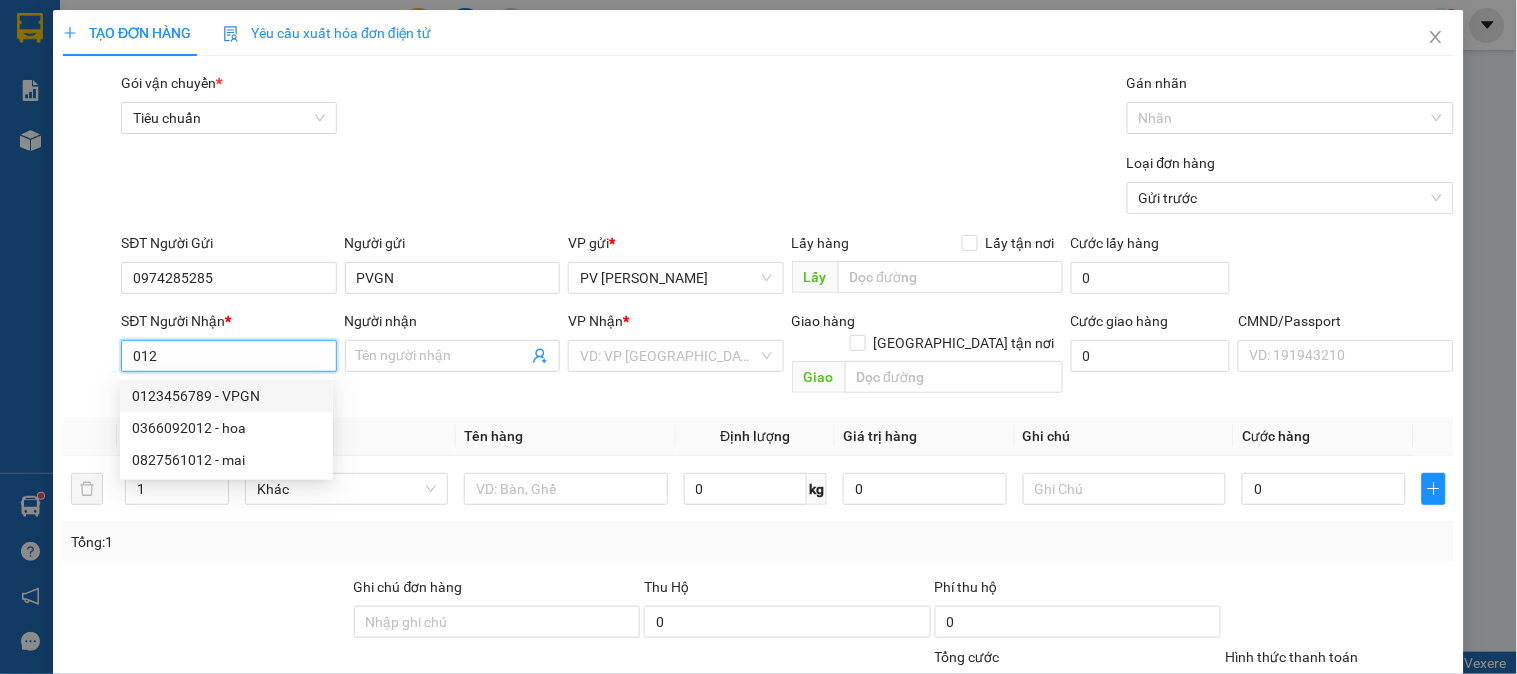 drag, startPoint x: 164, startPoint y: 406, endPoint x: 182, endPoint y: 407, distance: 18.027756 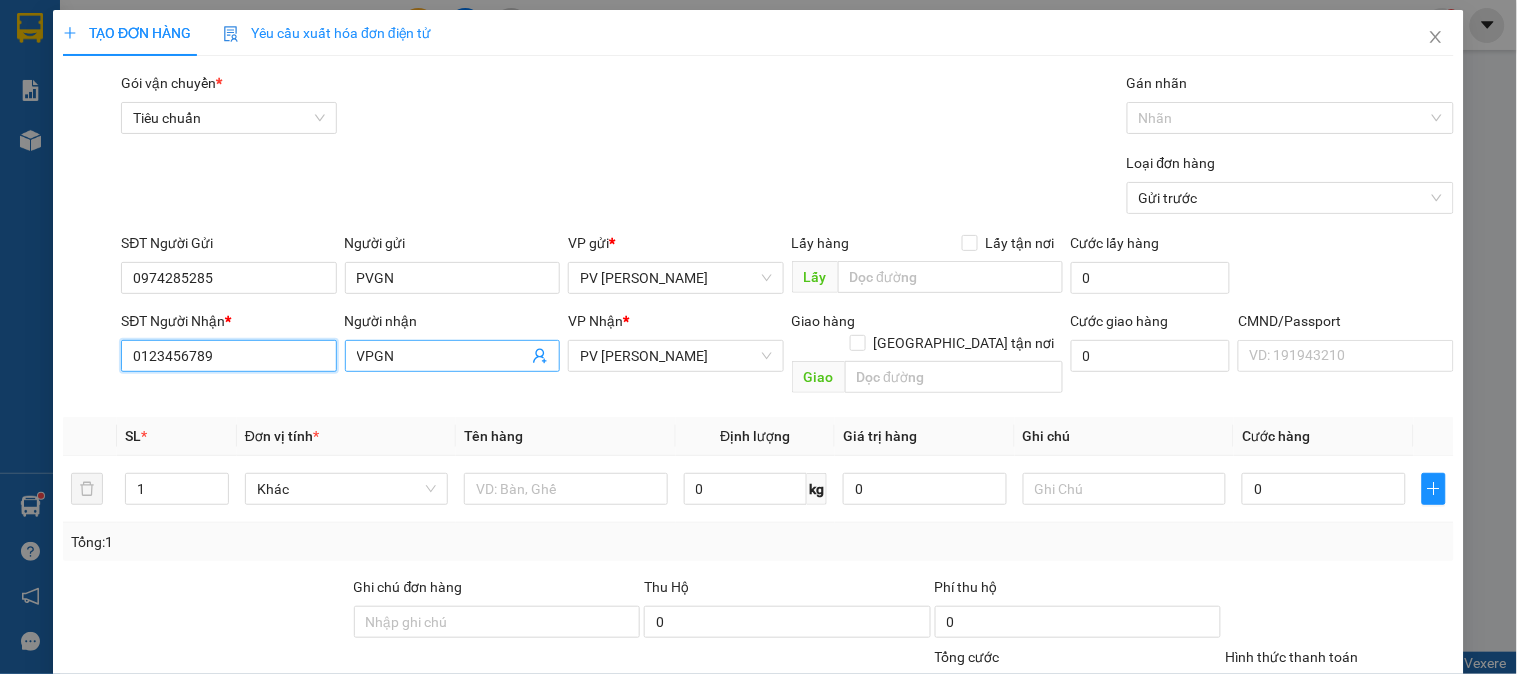 type on "0123456789" 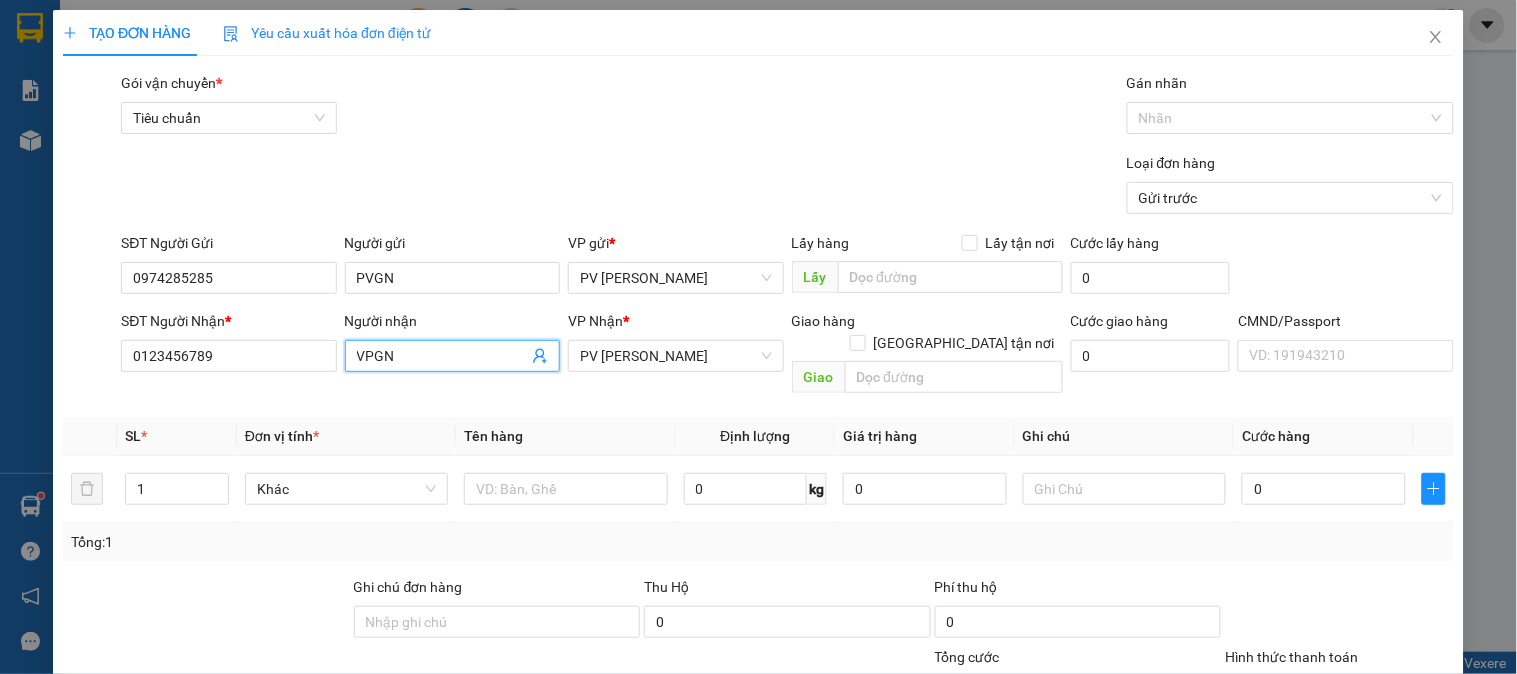 drag, startPoint x: 431, startPoint y: 368, endPoint x: 345, endPoint y: 368, distance: 86 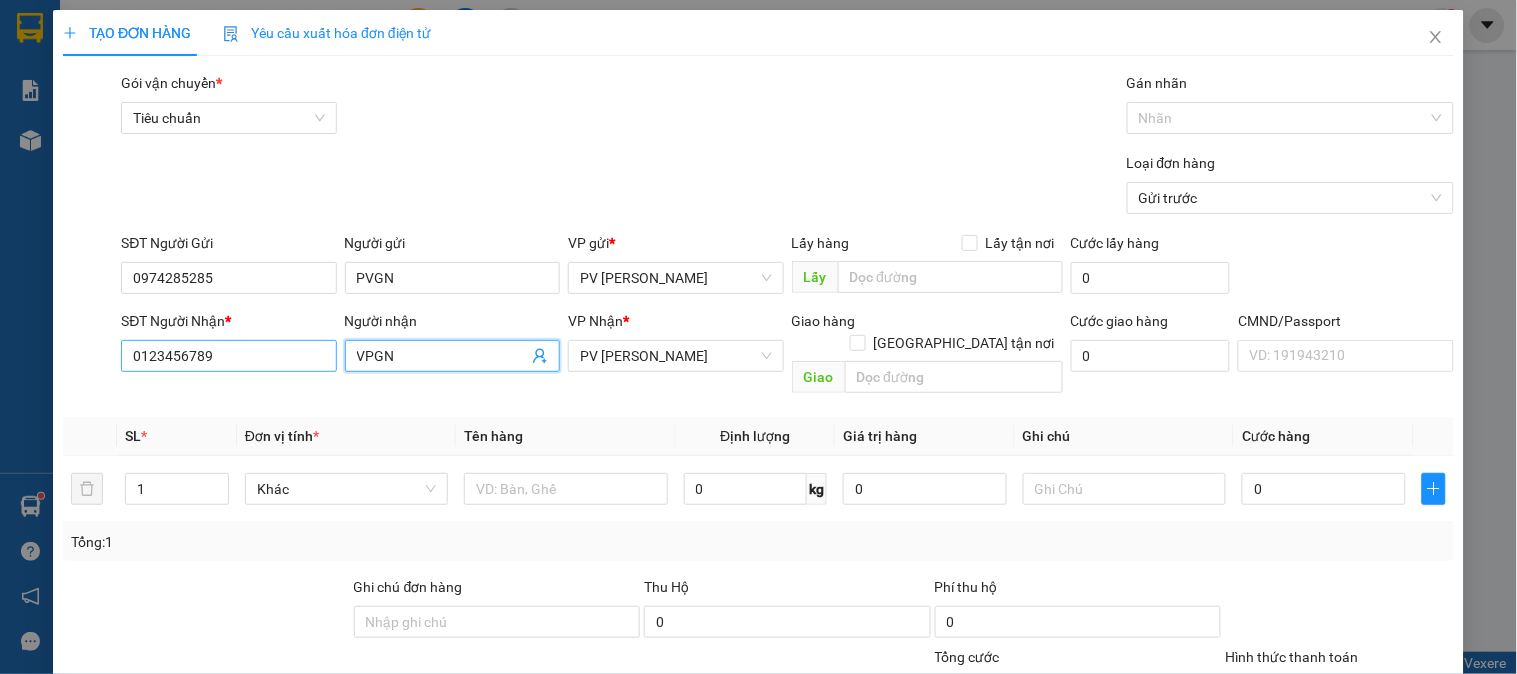 drag, startPoint x: 405, startPoint y: 357, endPoint x: 274, endPoint y: 354, distance: 131.03435 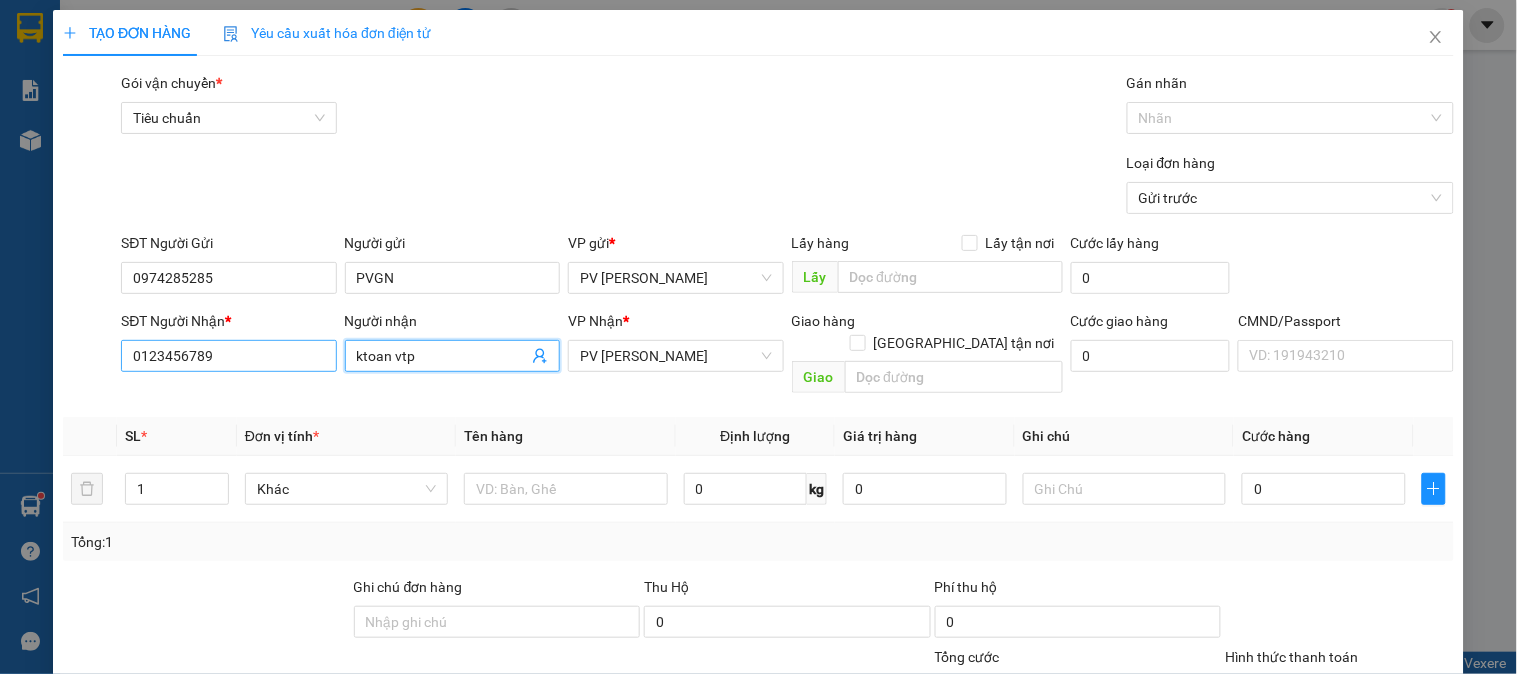 type on "ktoan vtp" 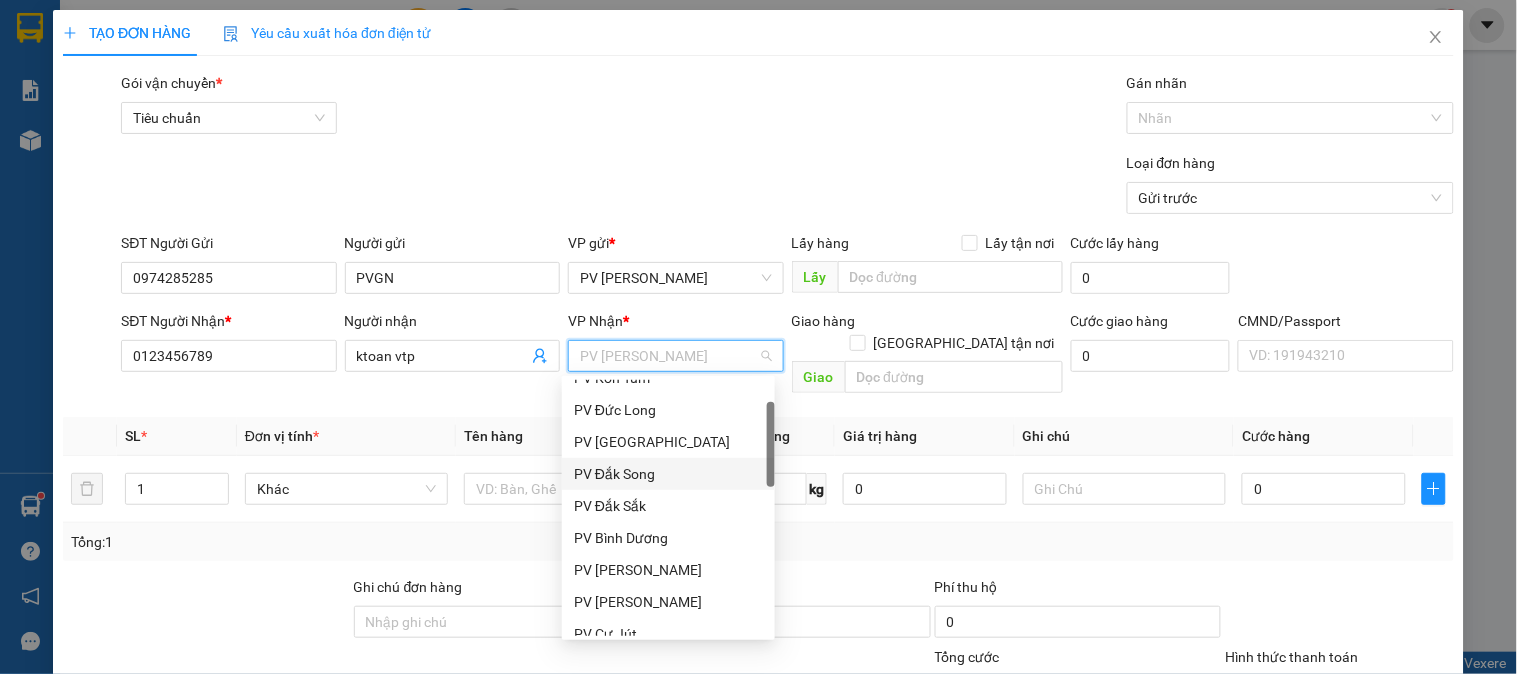 scroll, scrollTop: 0, scrollLeft: 0, axis: both 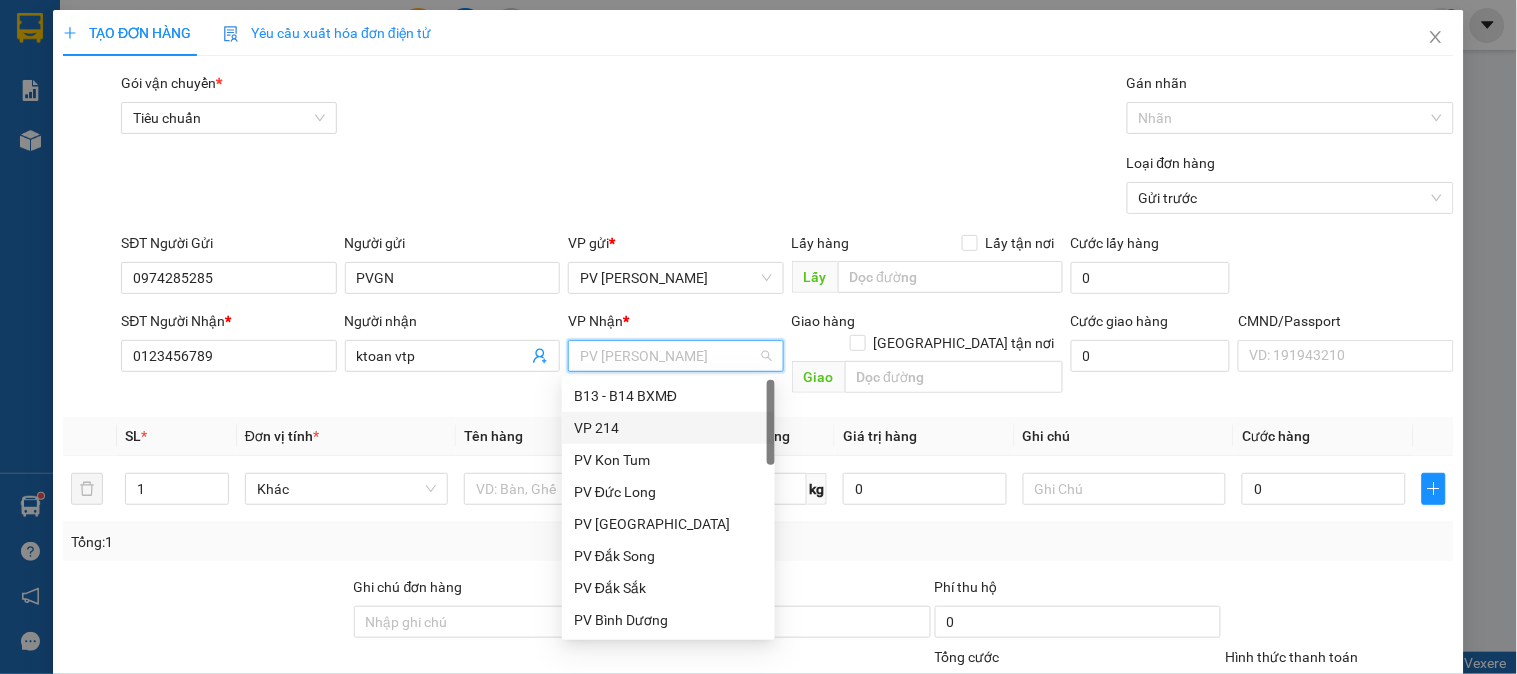 click on "VP 214" at bounding box center [668, 428] 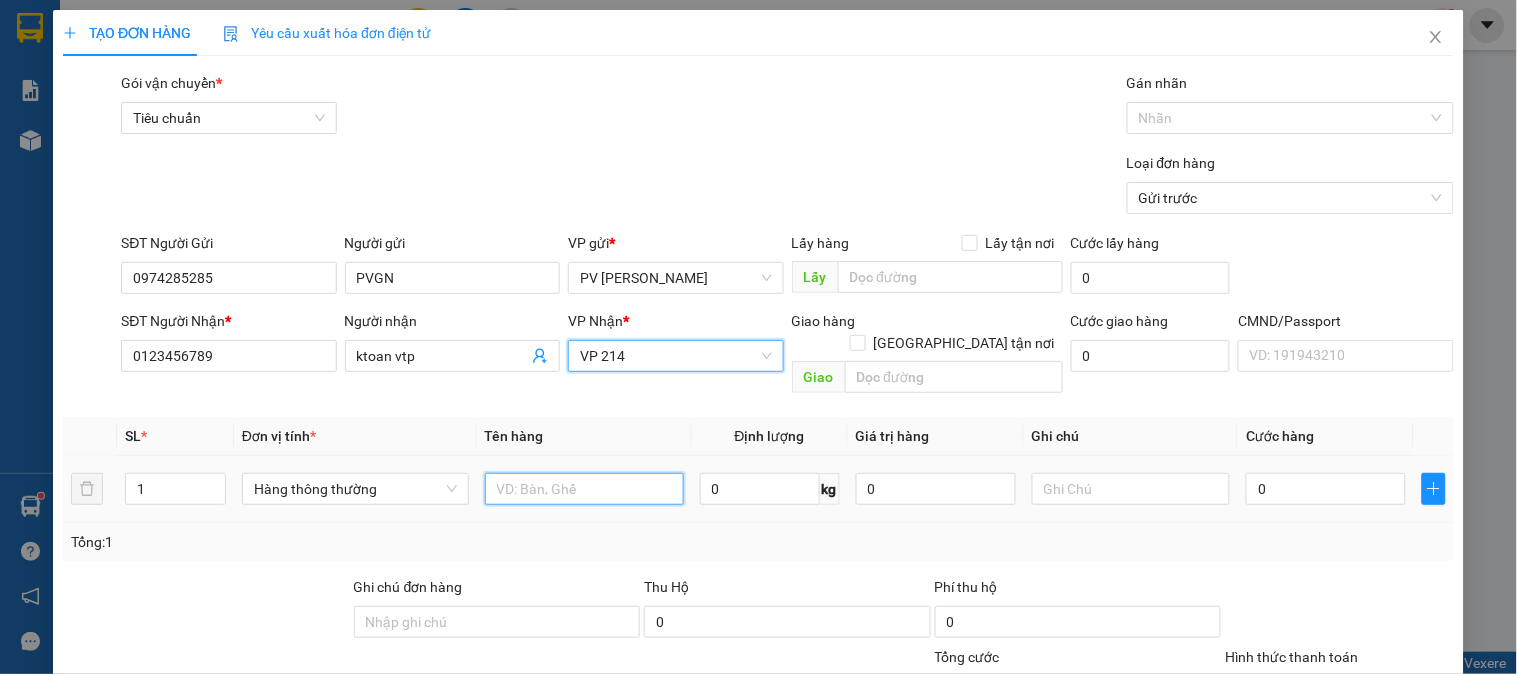 click at bounding box center (584, 489) 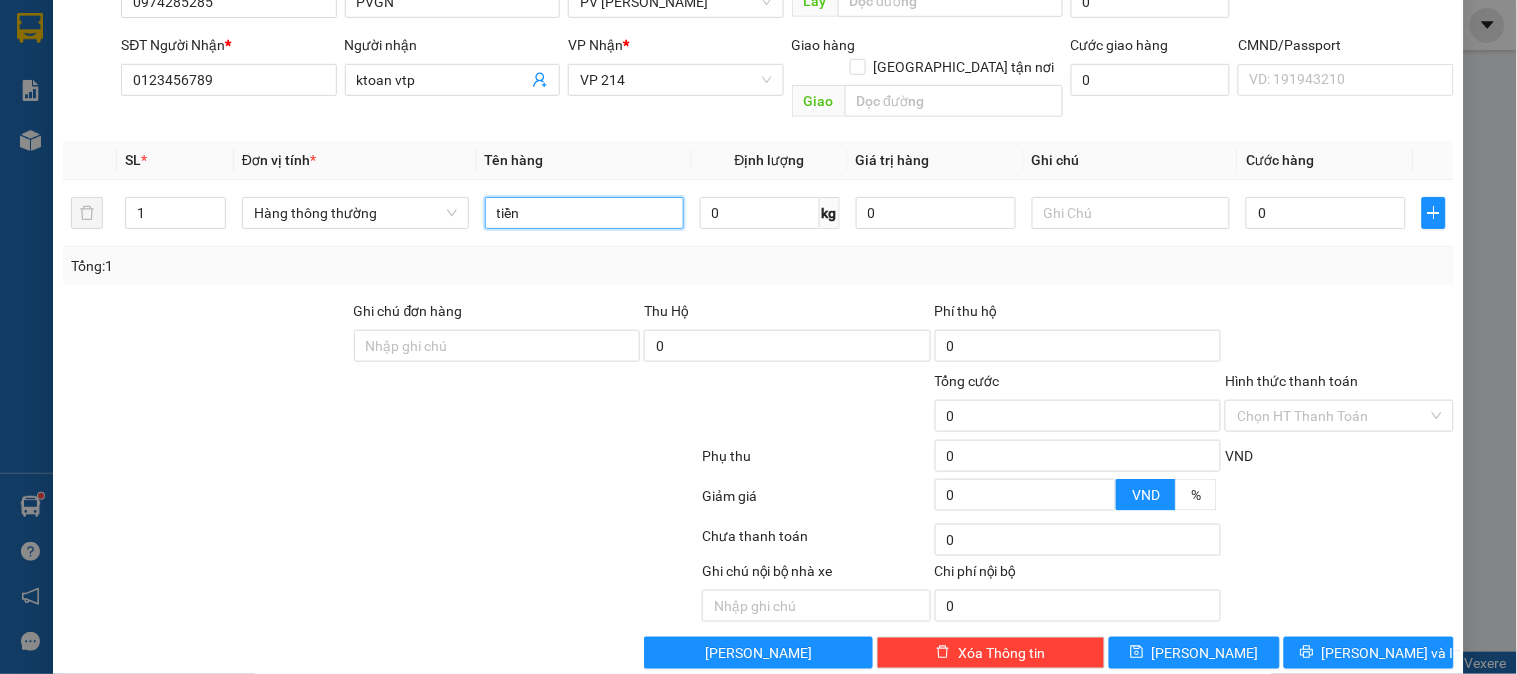 scroll, scrollTop: 287, scrollLeft: 0, axis: vertical 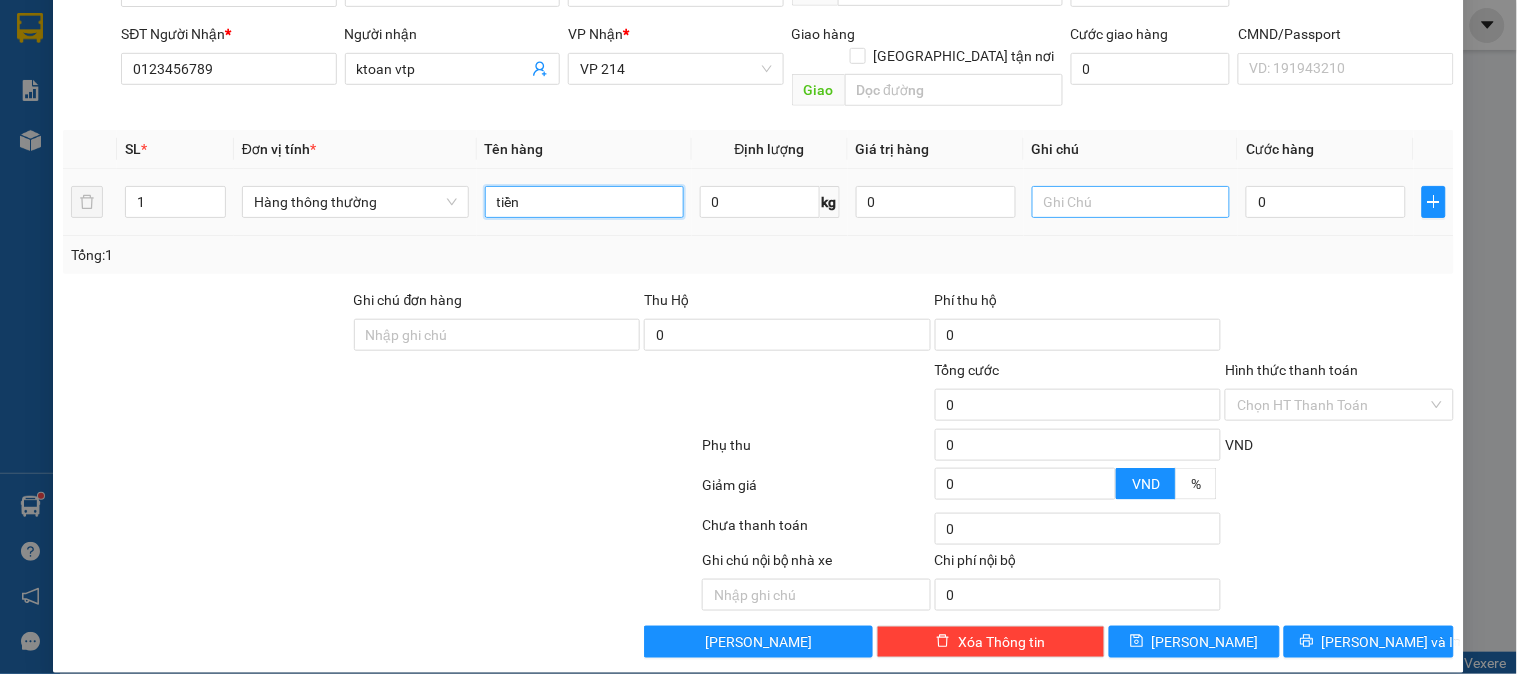 type on "tiền" 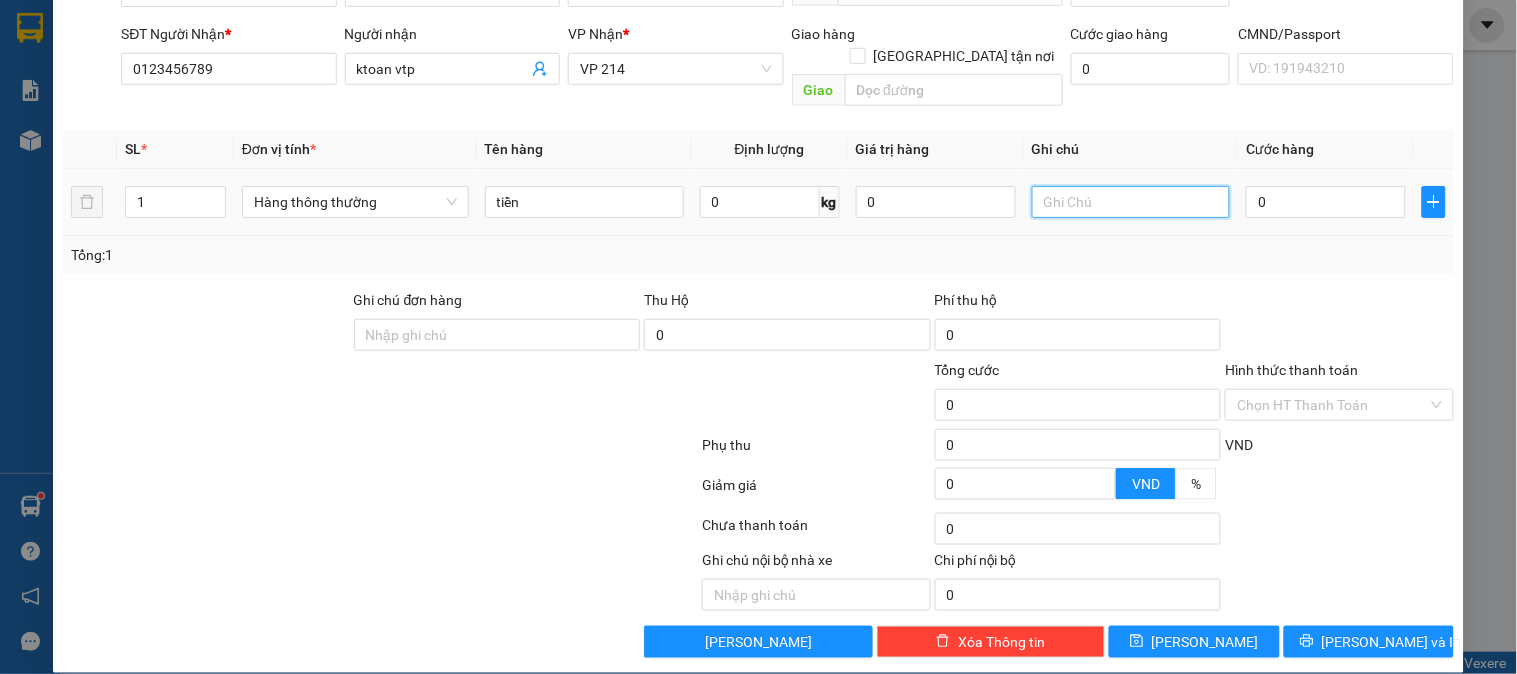 click at bounding box center (1131, 202) 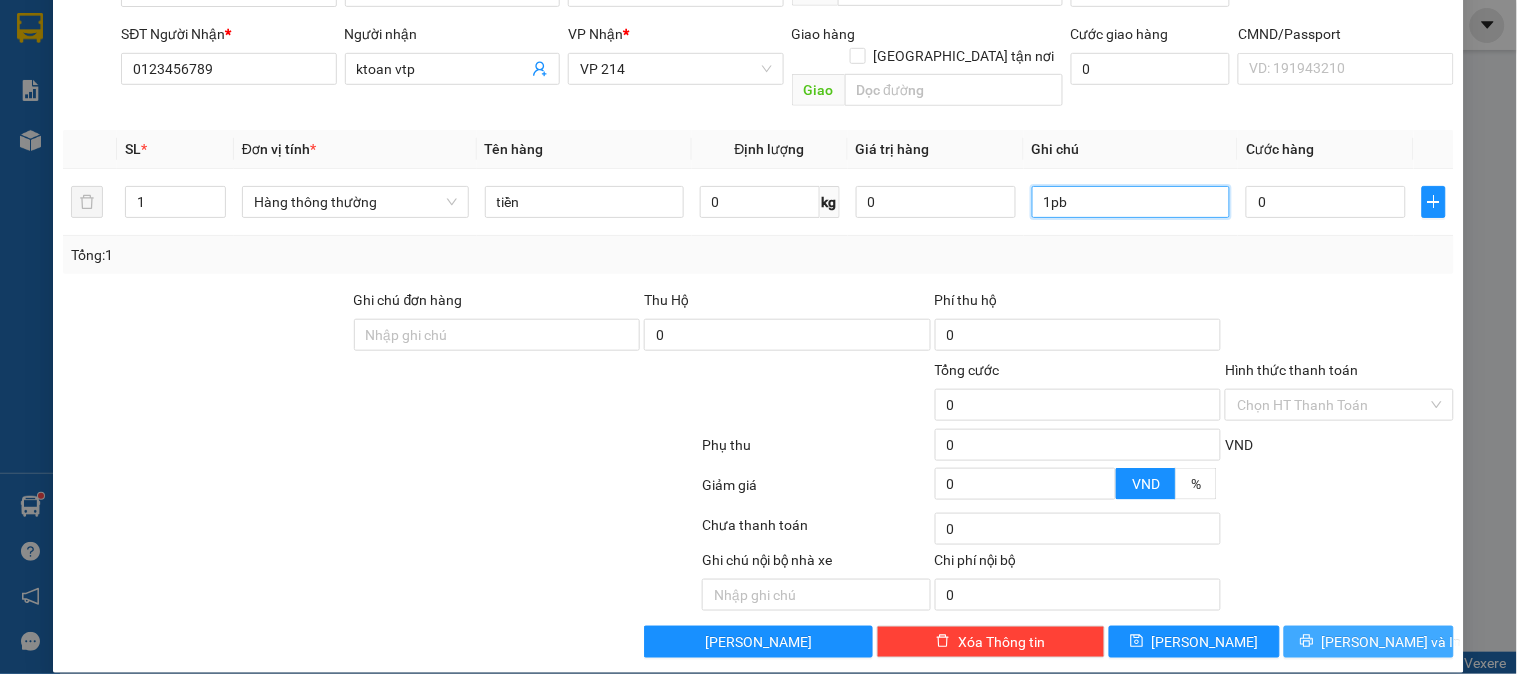 type on "1pb" 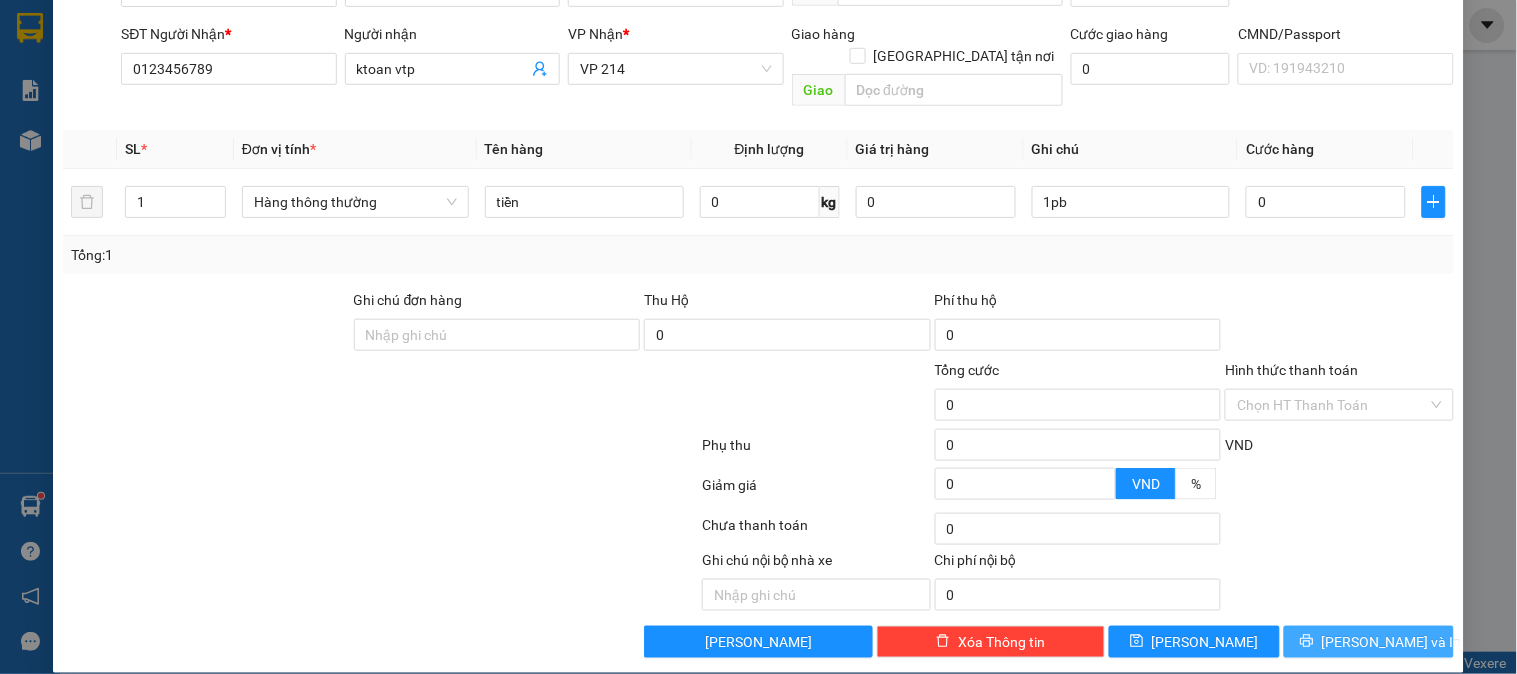 click on "[PERSON_NAME] và In" at bounding box center [1369, 642] 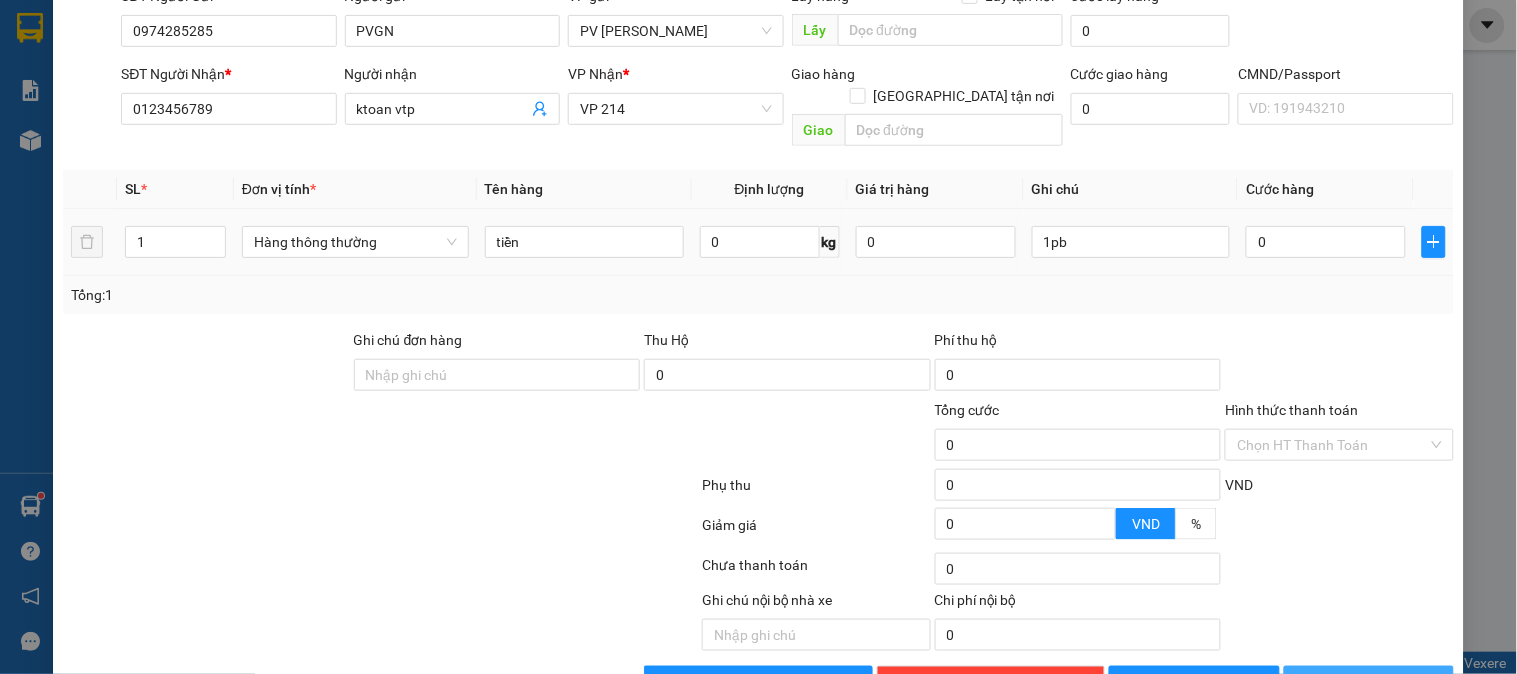 scroll, scrollTop: 287, scrollLeft: 0, axis: vertical 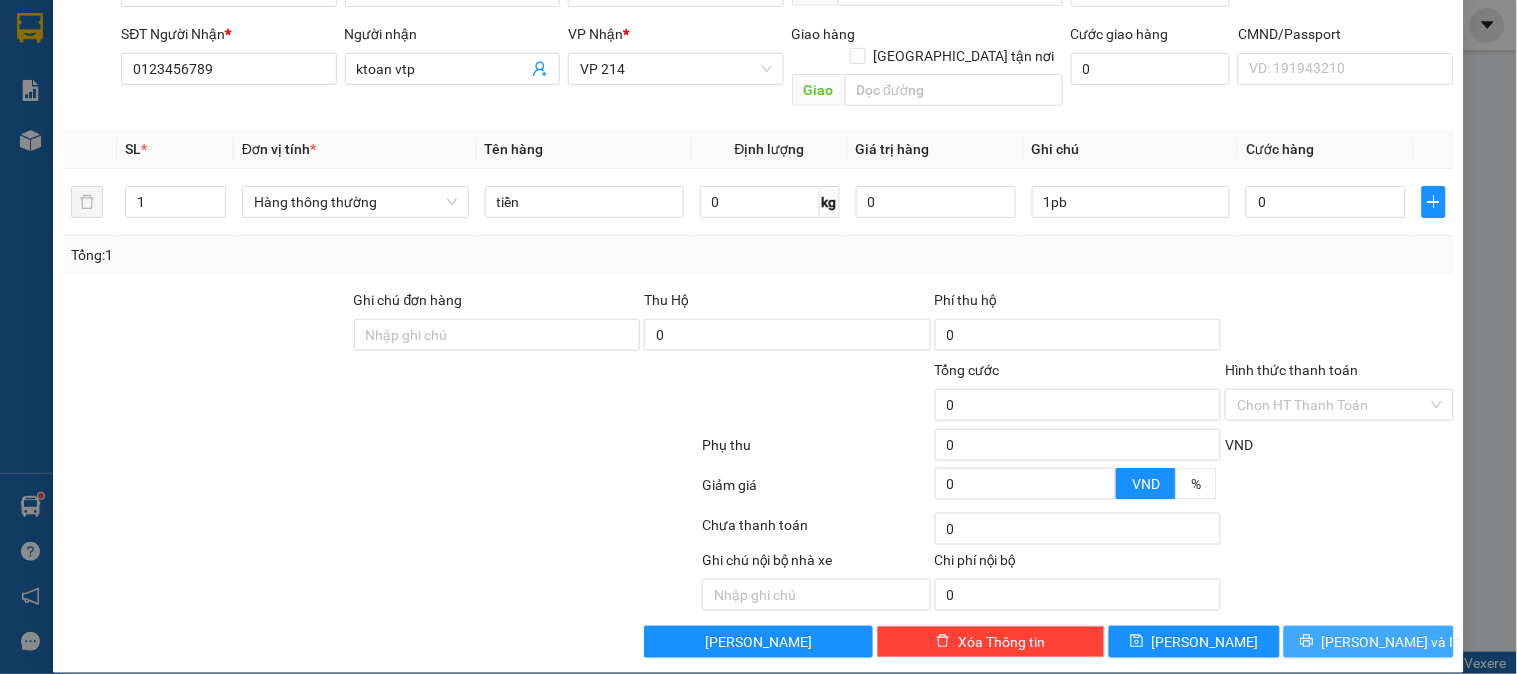 click on "[PERSON_NAME] và In" at bounding box center (1369, 642) 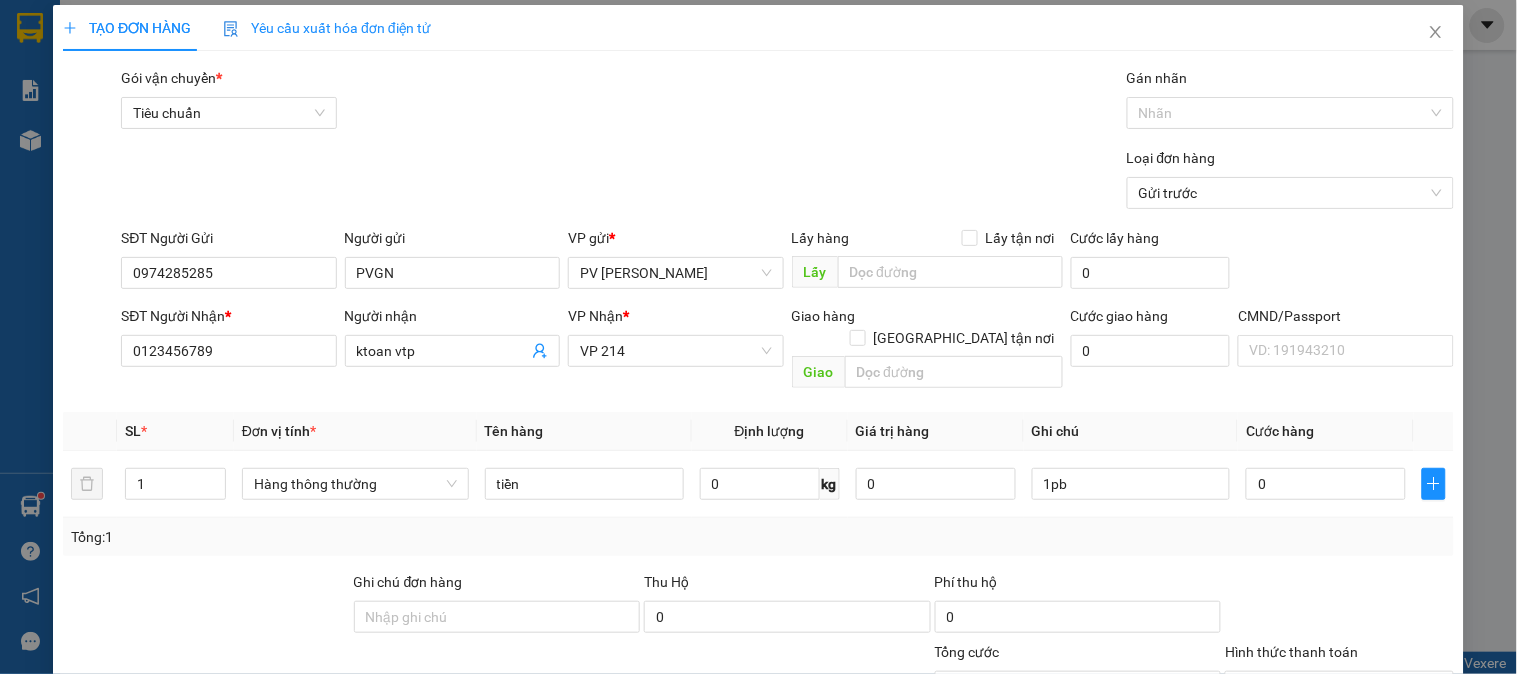 scroll, scrollTop: 0, scrollLeft: 0, axis: both 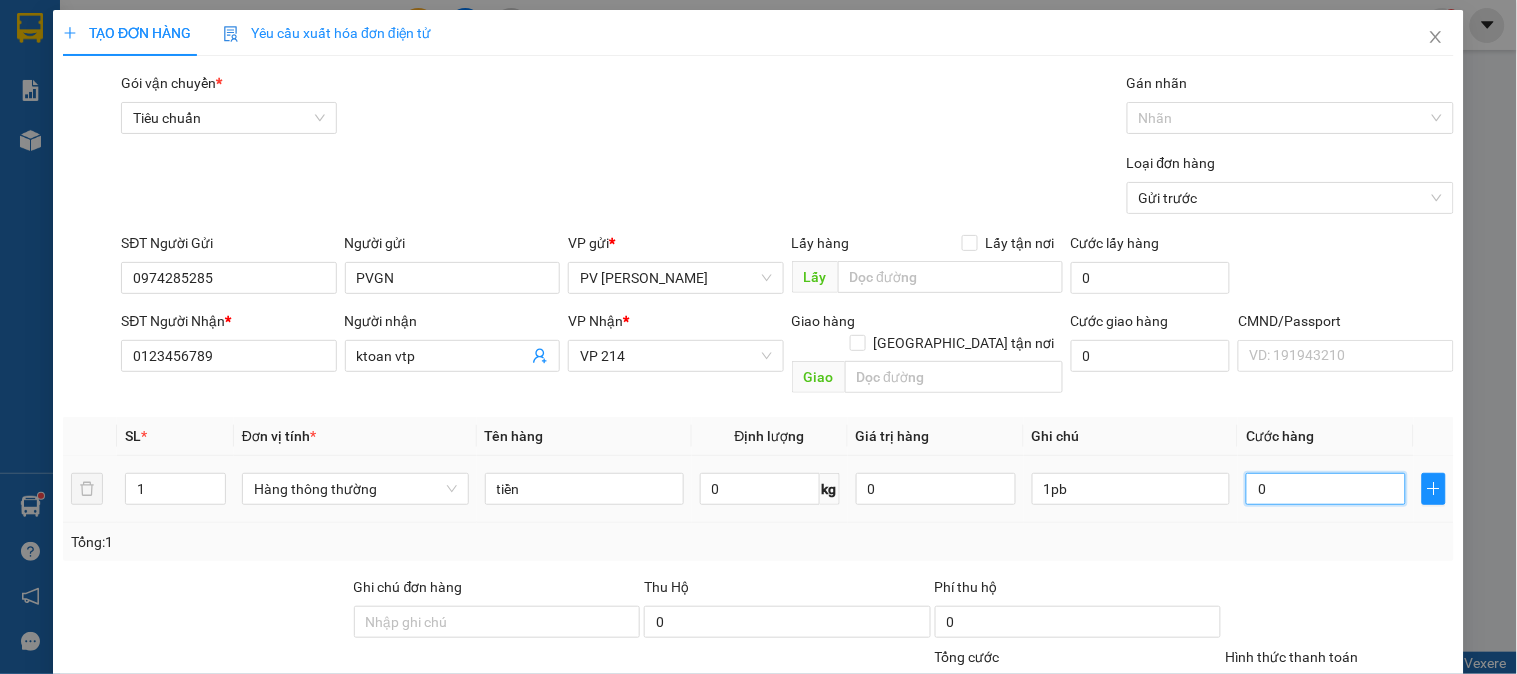 click on "0" at bounding box center (1326, 489) 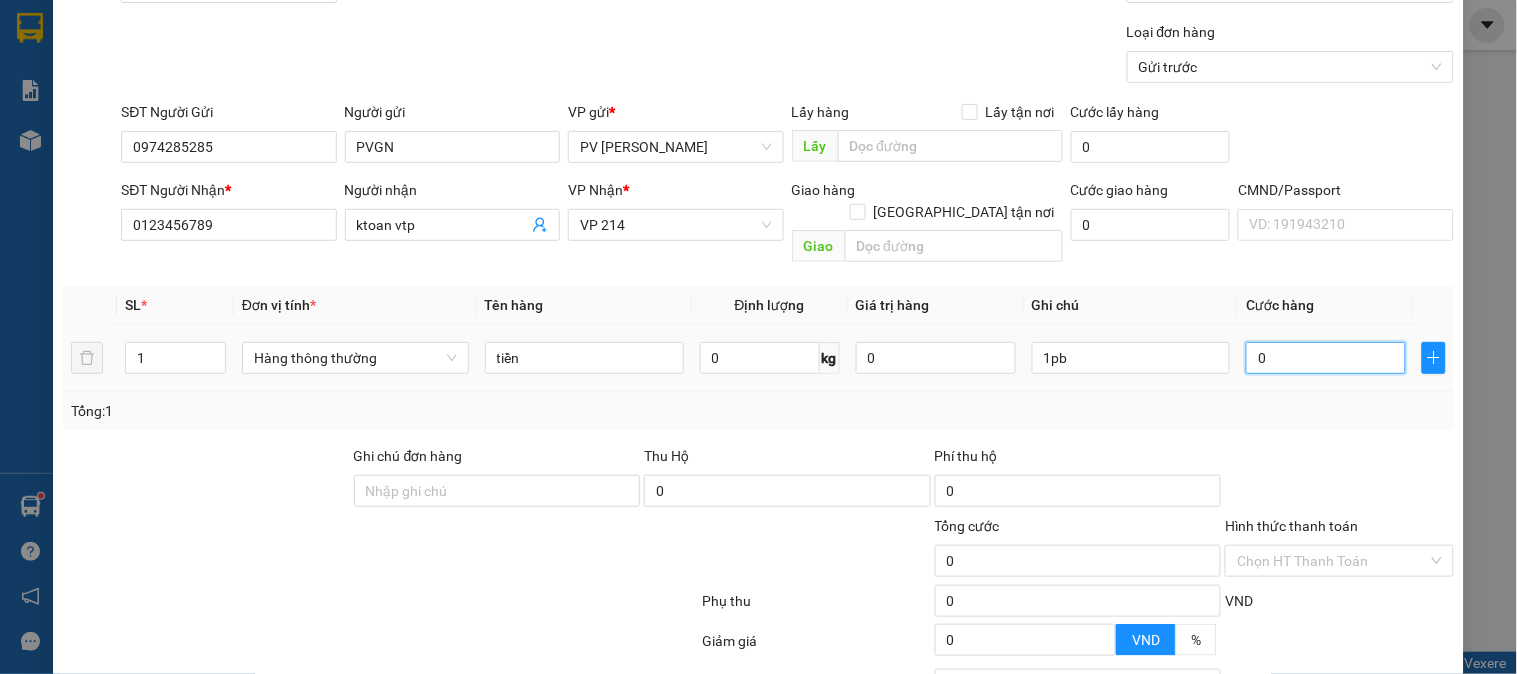 scroll, scrollTop: 287, scrollLeft: 0, axis: vertical 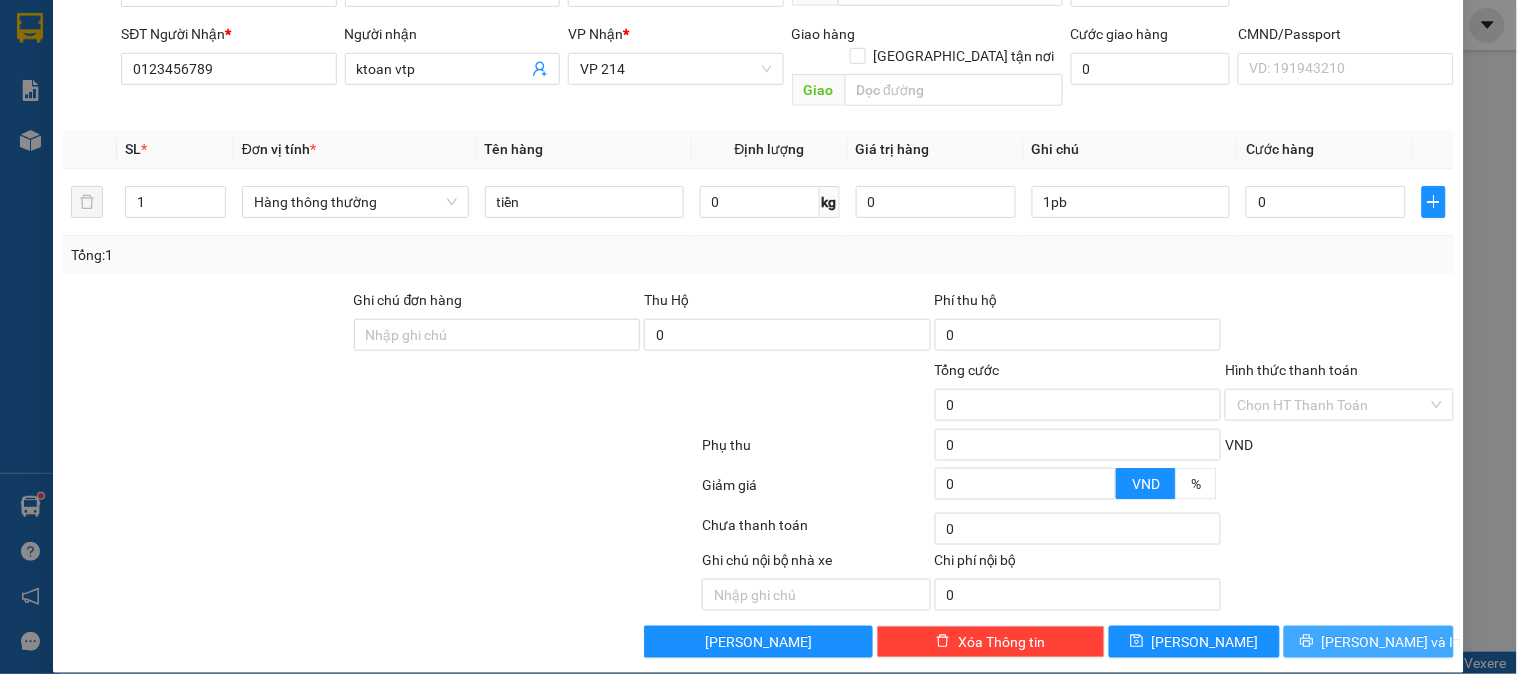 click on "[PERSON_NAME] và In" at bounding box center (1369, 642) 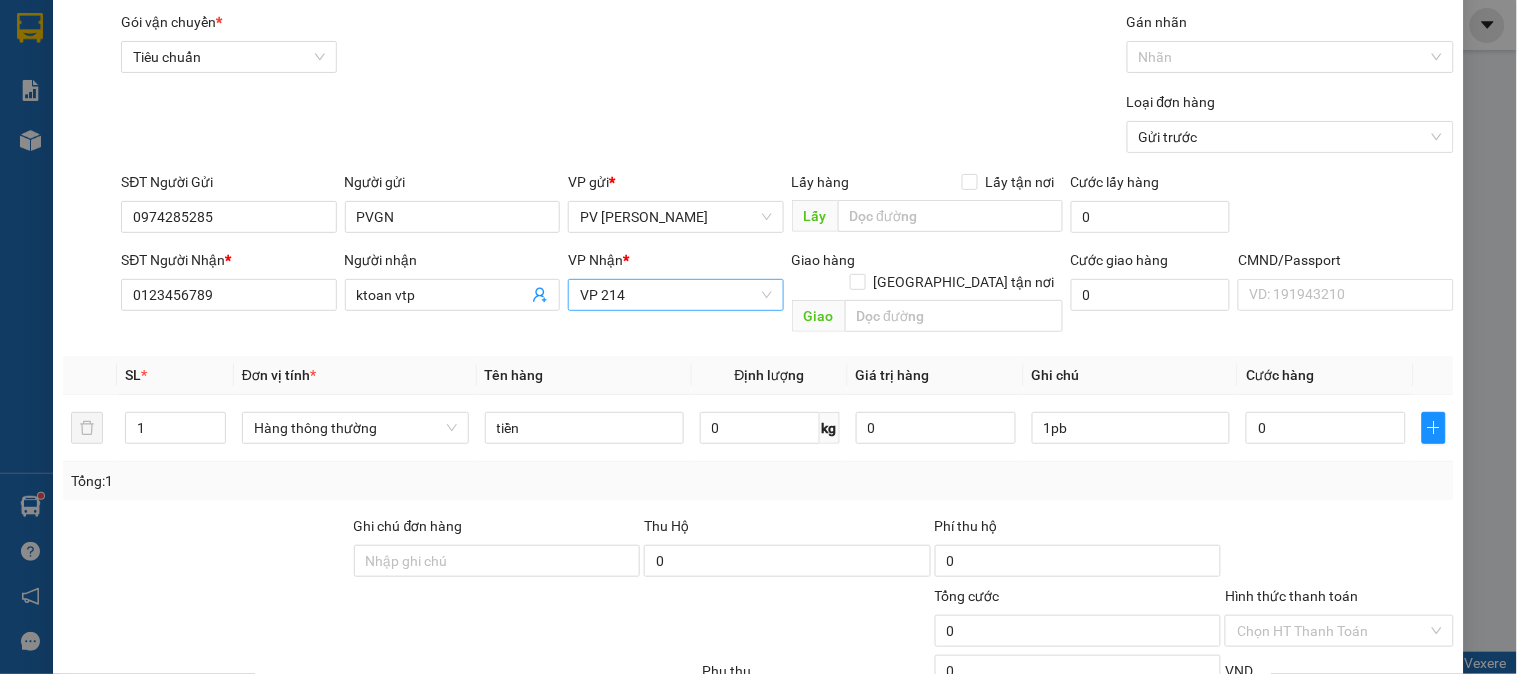 scroll, scrollTop: 111, scrollLeft: 0, axis: vertical 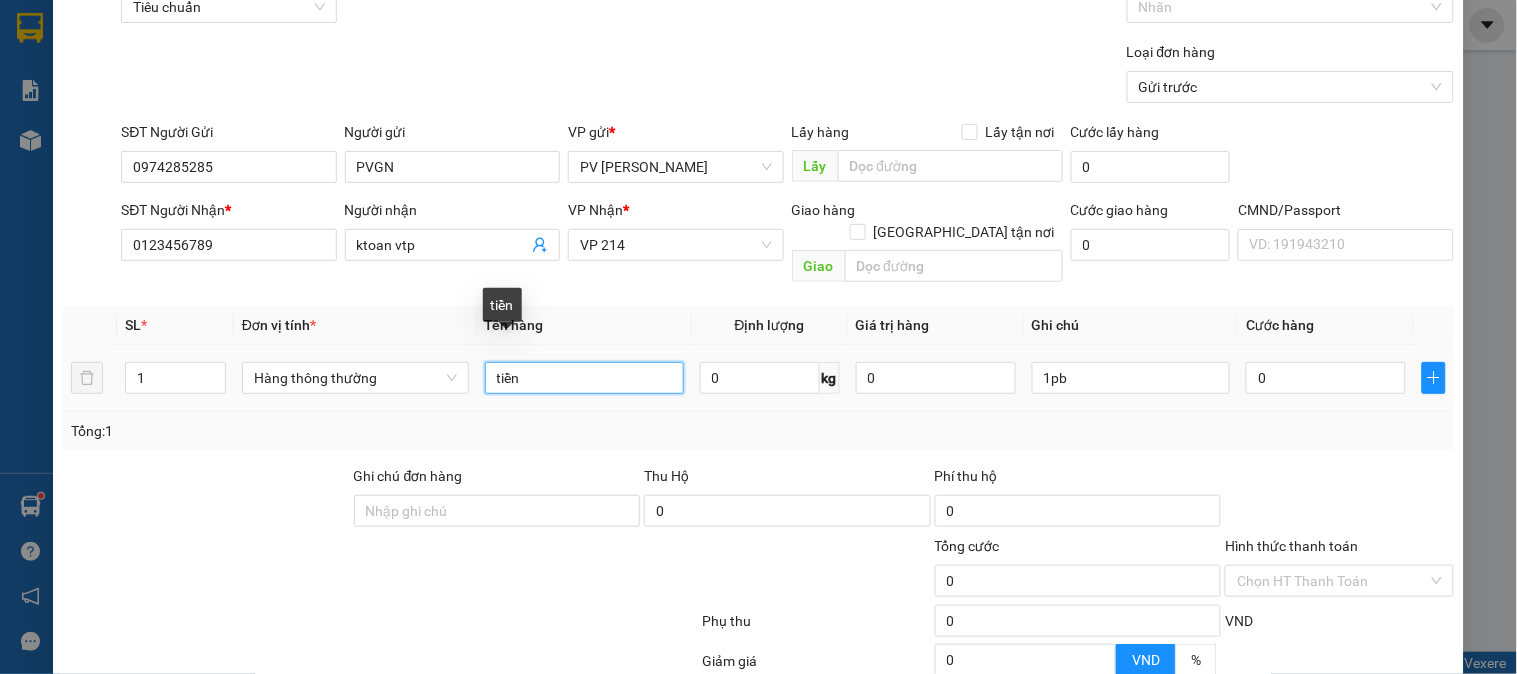 click on "tiền" at bounding box center (584, 378) 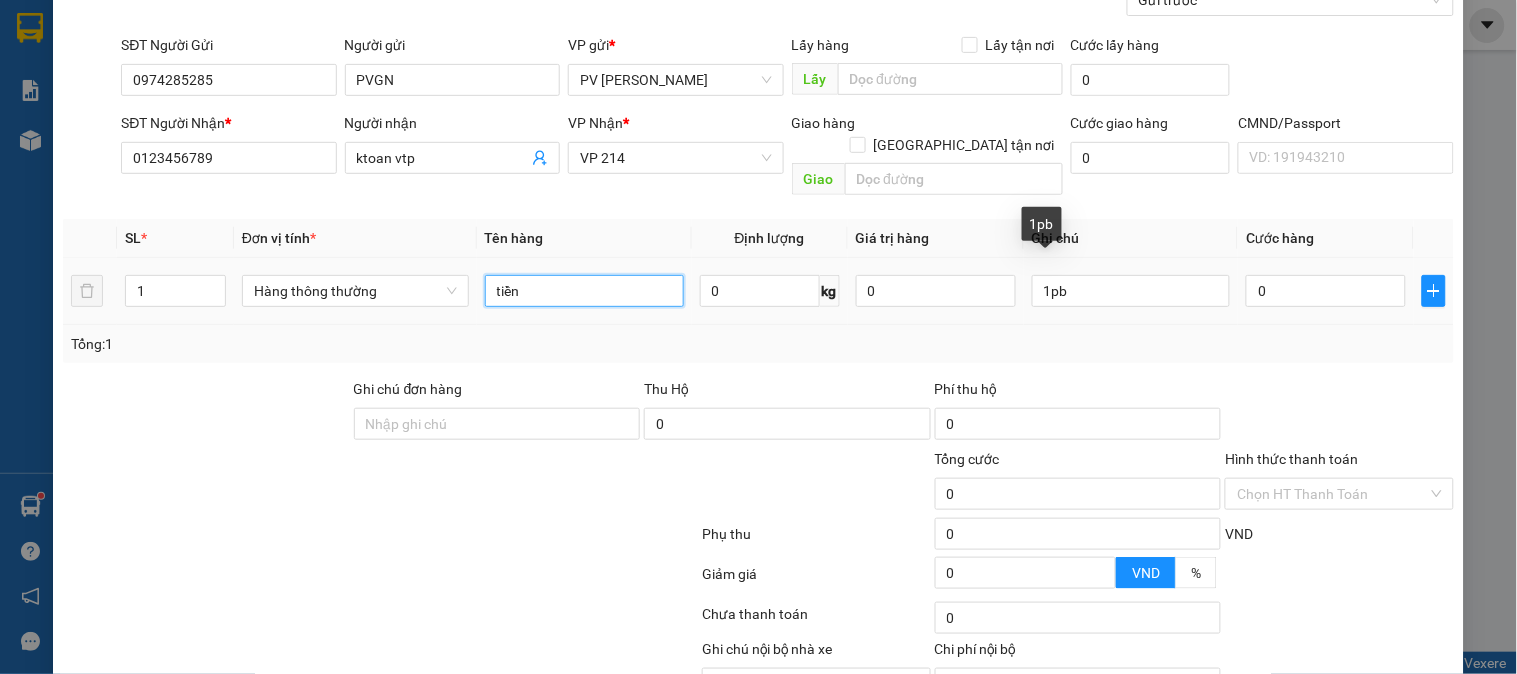 scroll, scrollTop: 287, scrollLeft: 0, axis: vertical 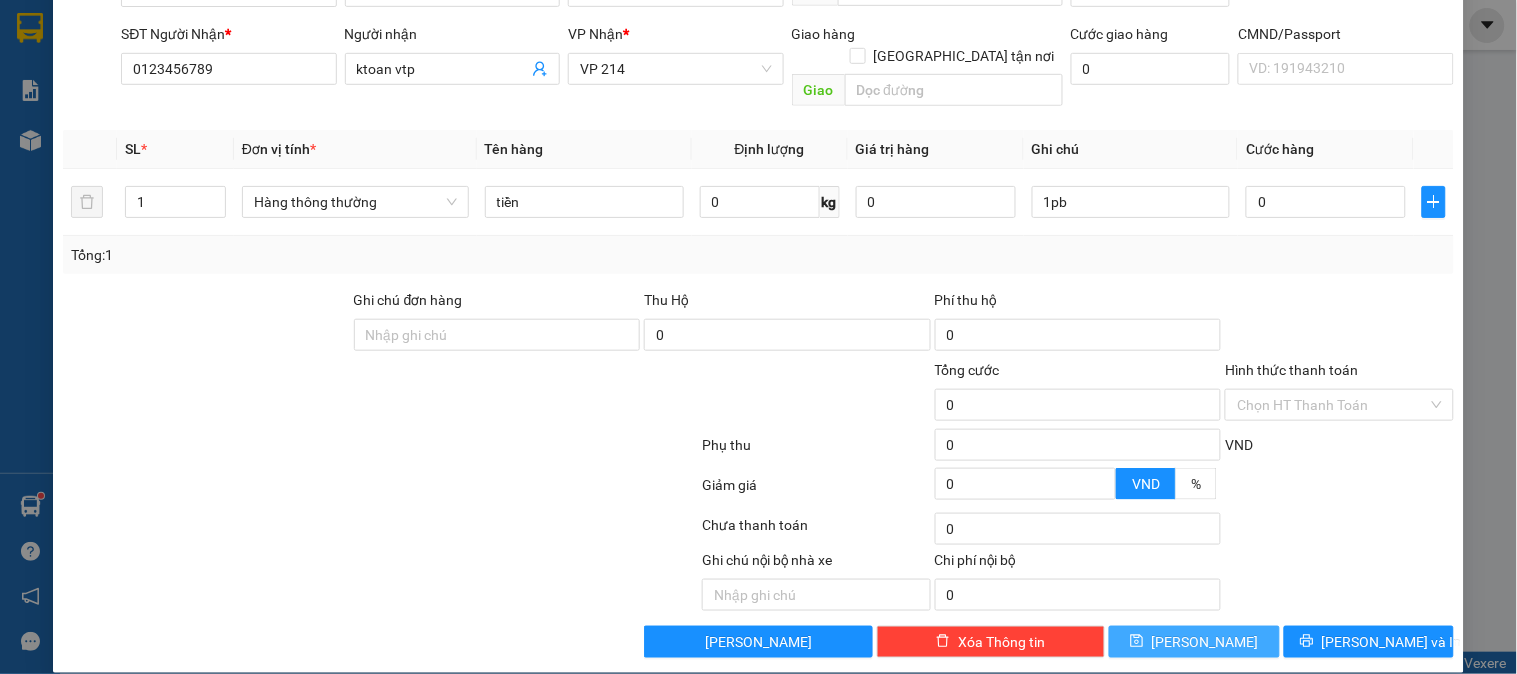 click on "Lưu" at bounding box center [1205, 642] 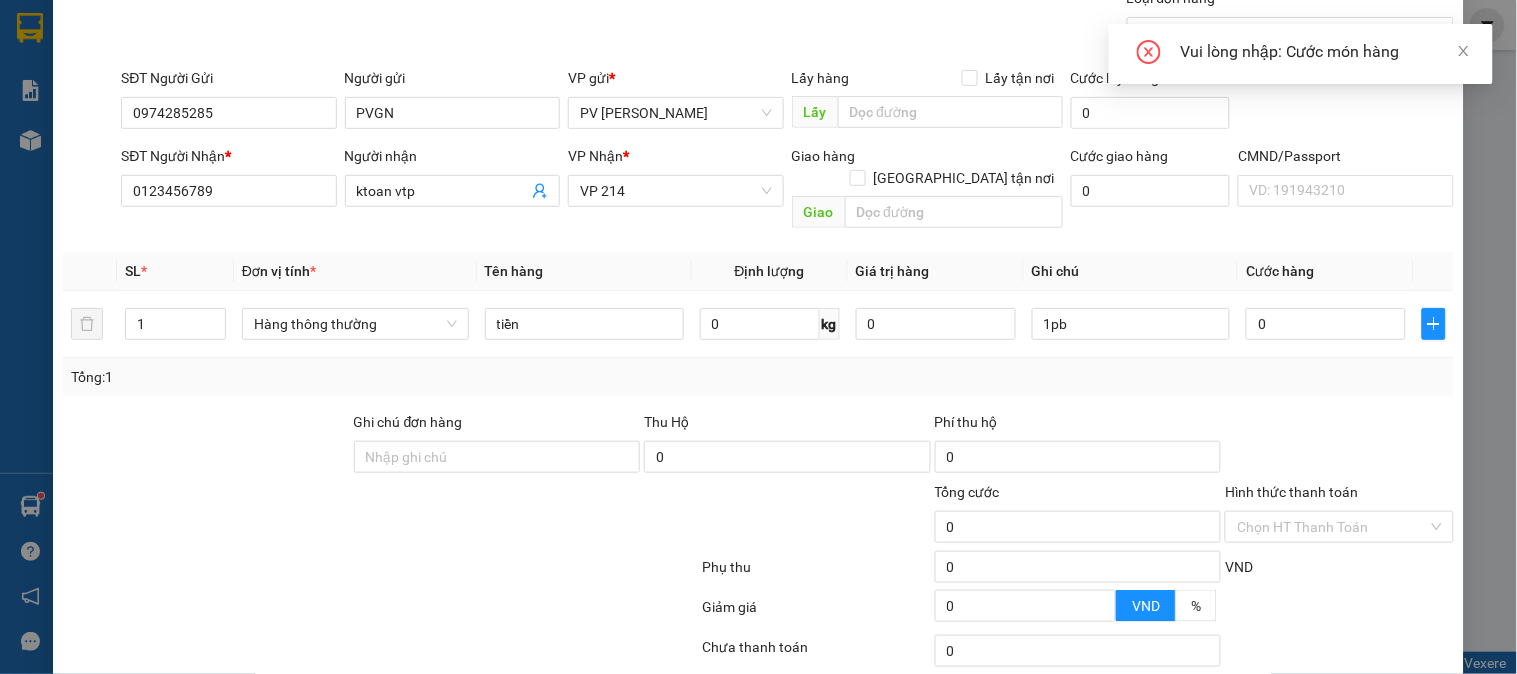 scroll, scrollTop: 0, scrollLeft: 0, axis: both 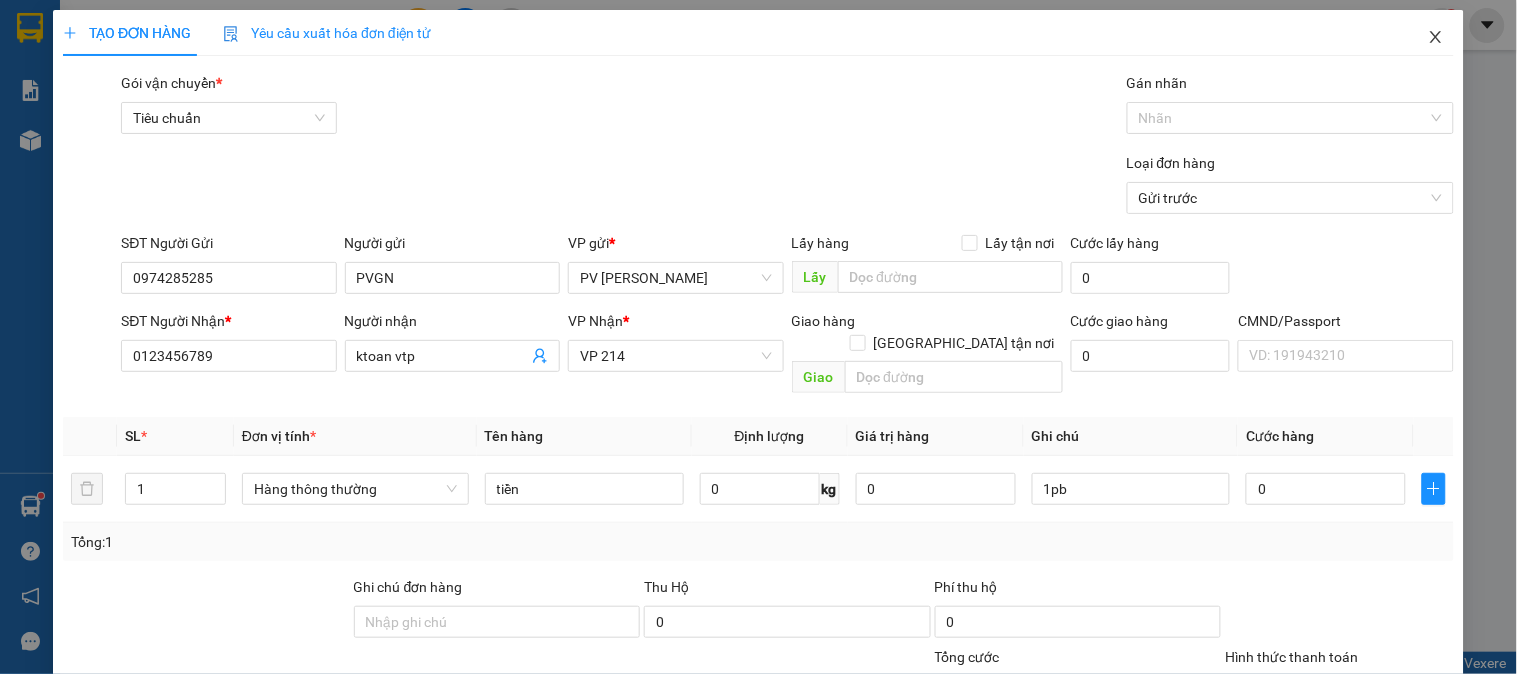 click 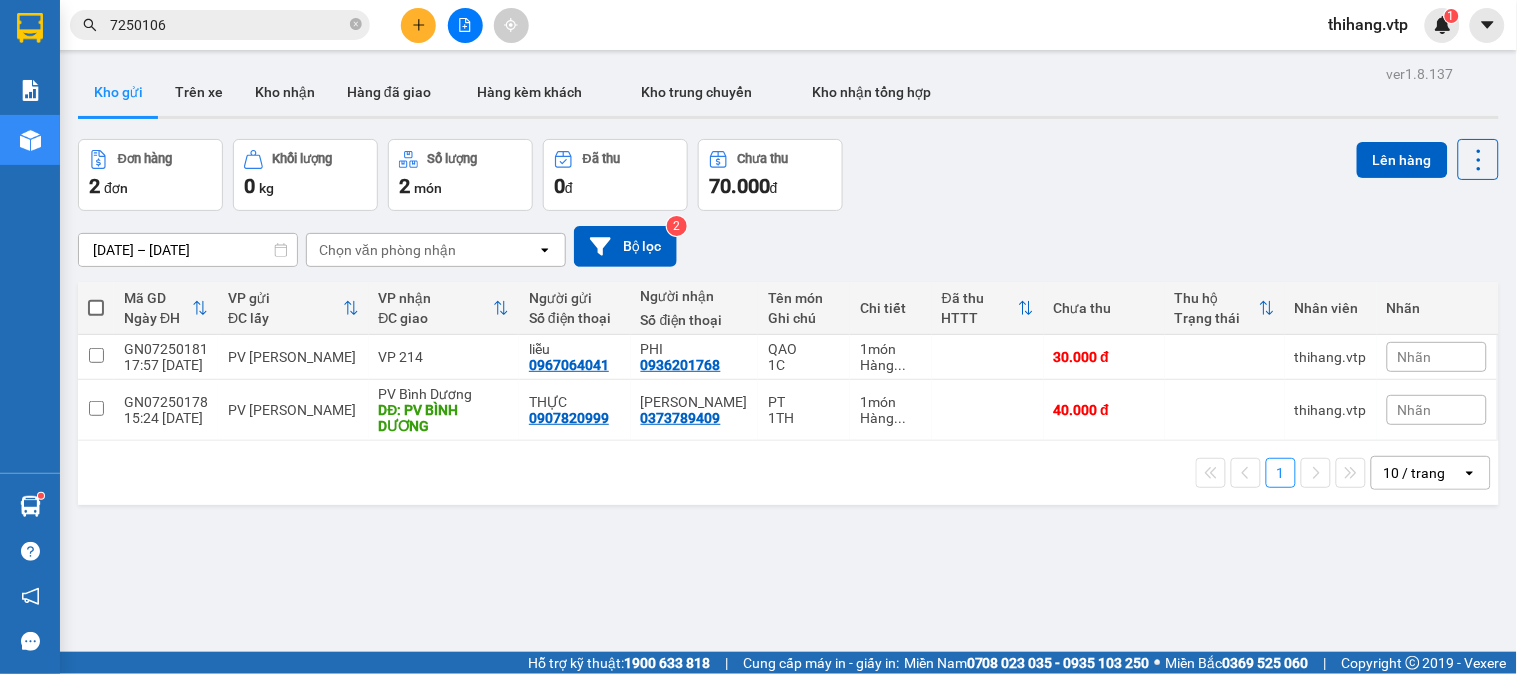 click at bounding box center [418, 25] 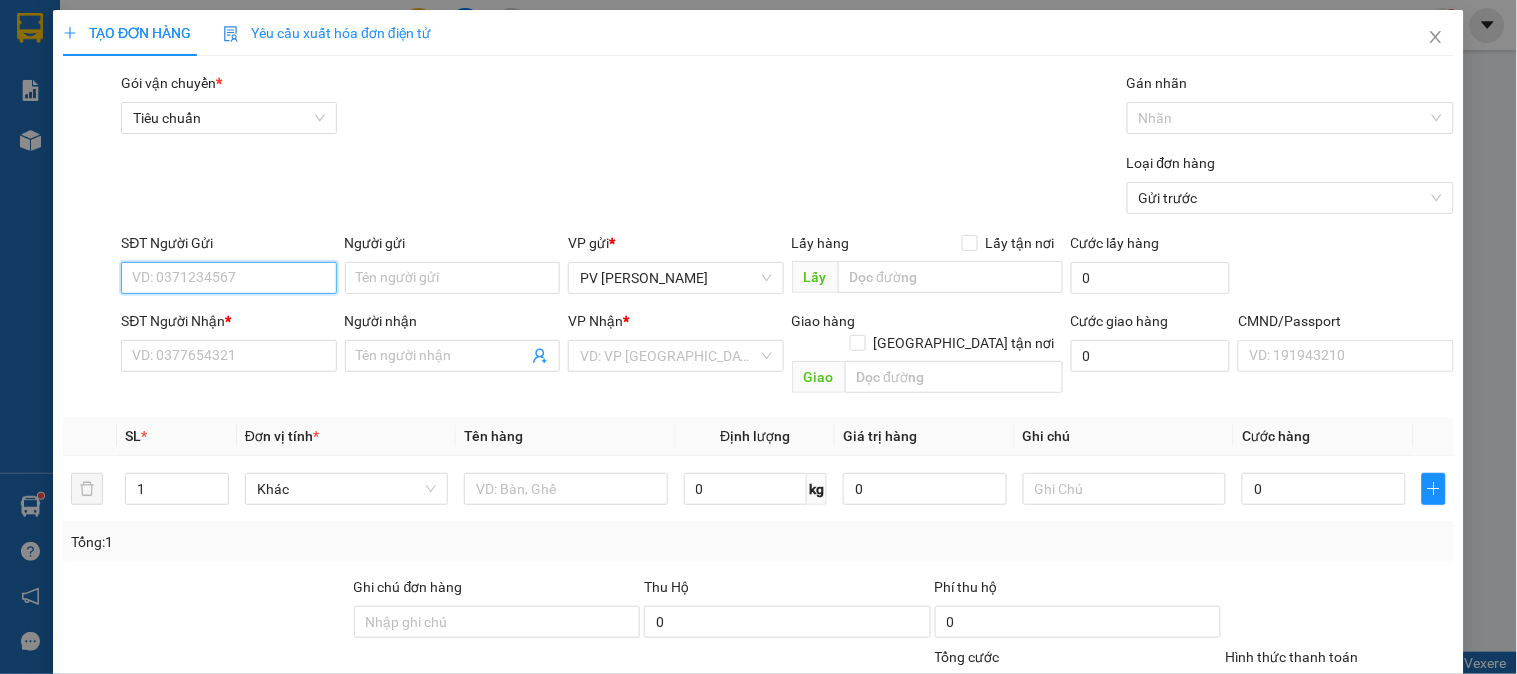 click on "SĐT Người Gửi" at bounding box center [228, 278] 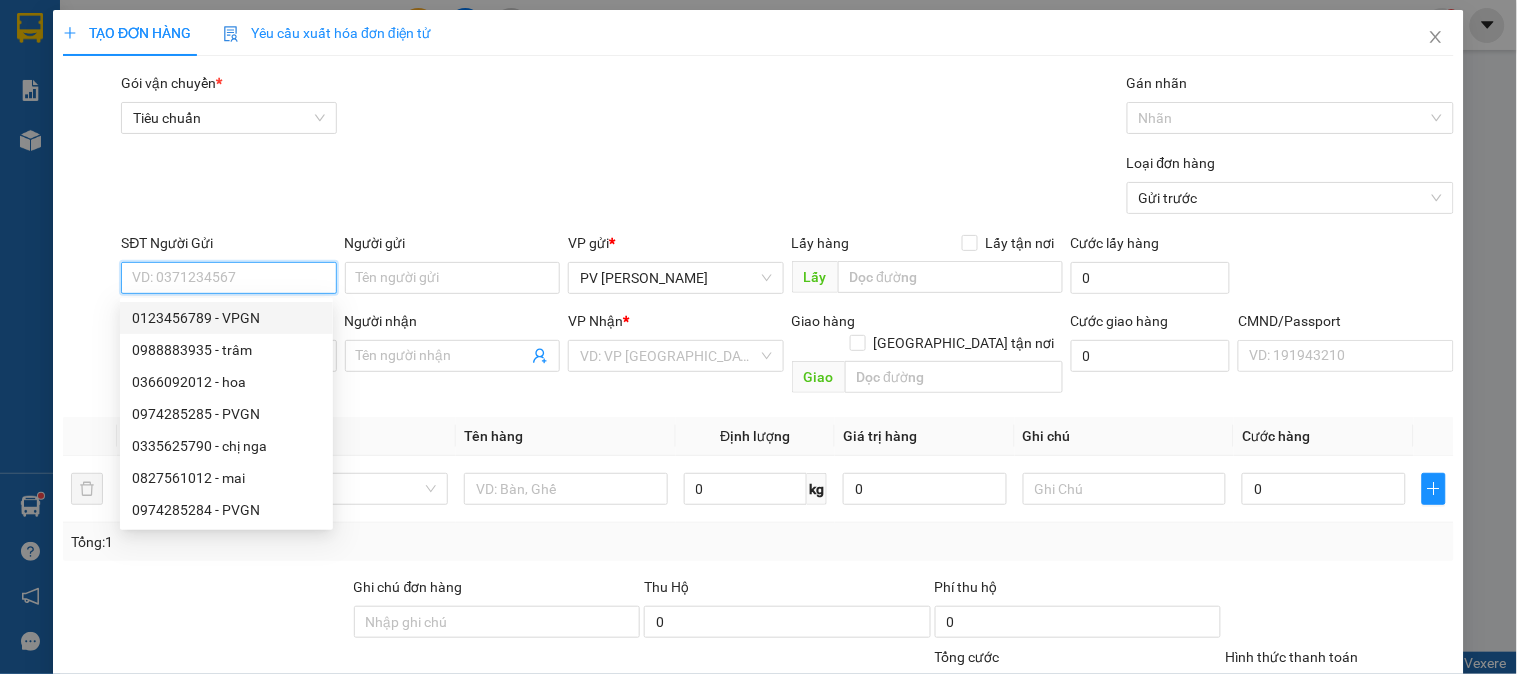 click on "0123456789 - VPGN" at bounding box center (226, 318) 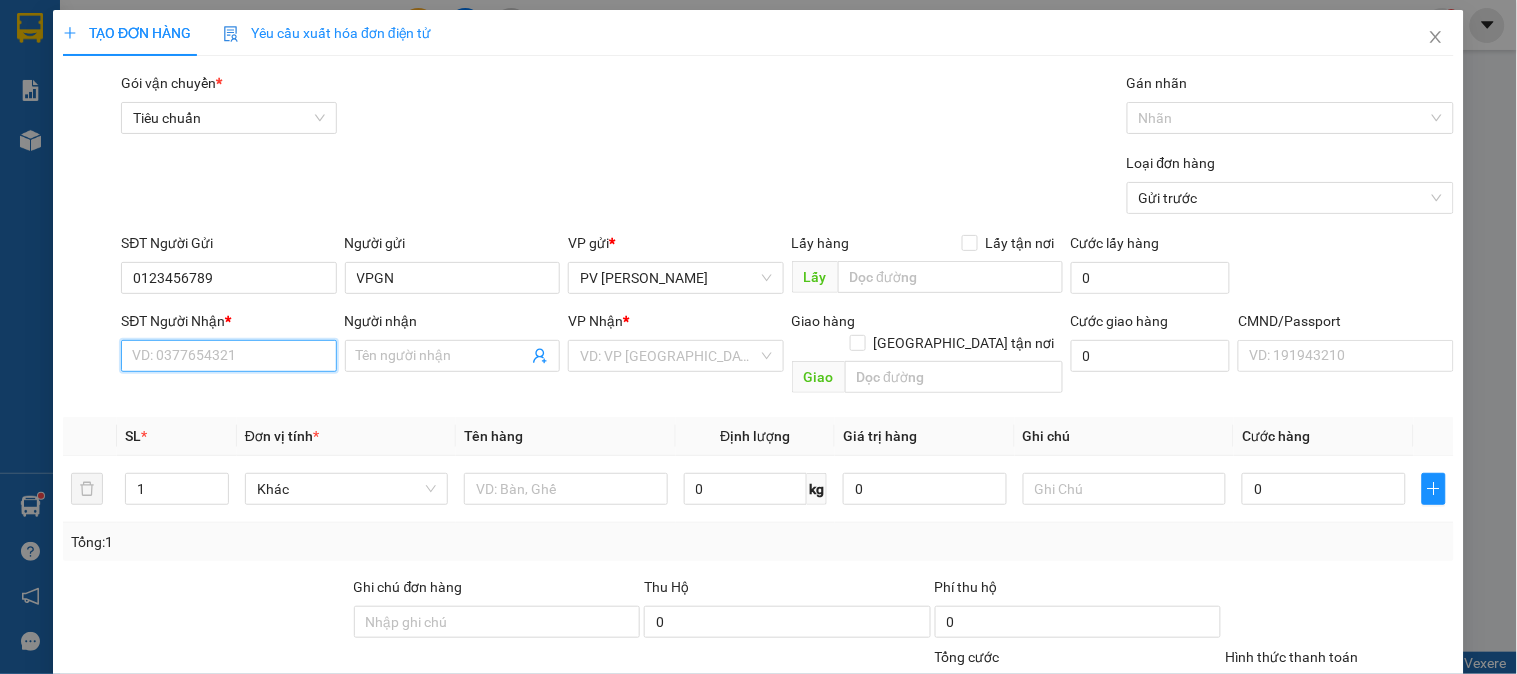 click on "SĐT Người Nhận  *" at bounding box center [228, 356] 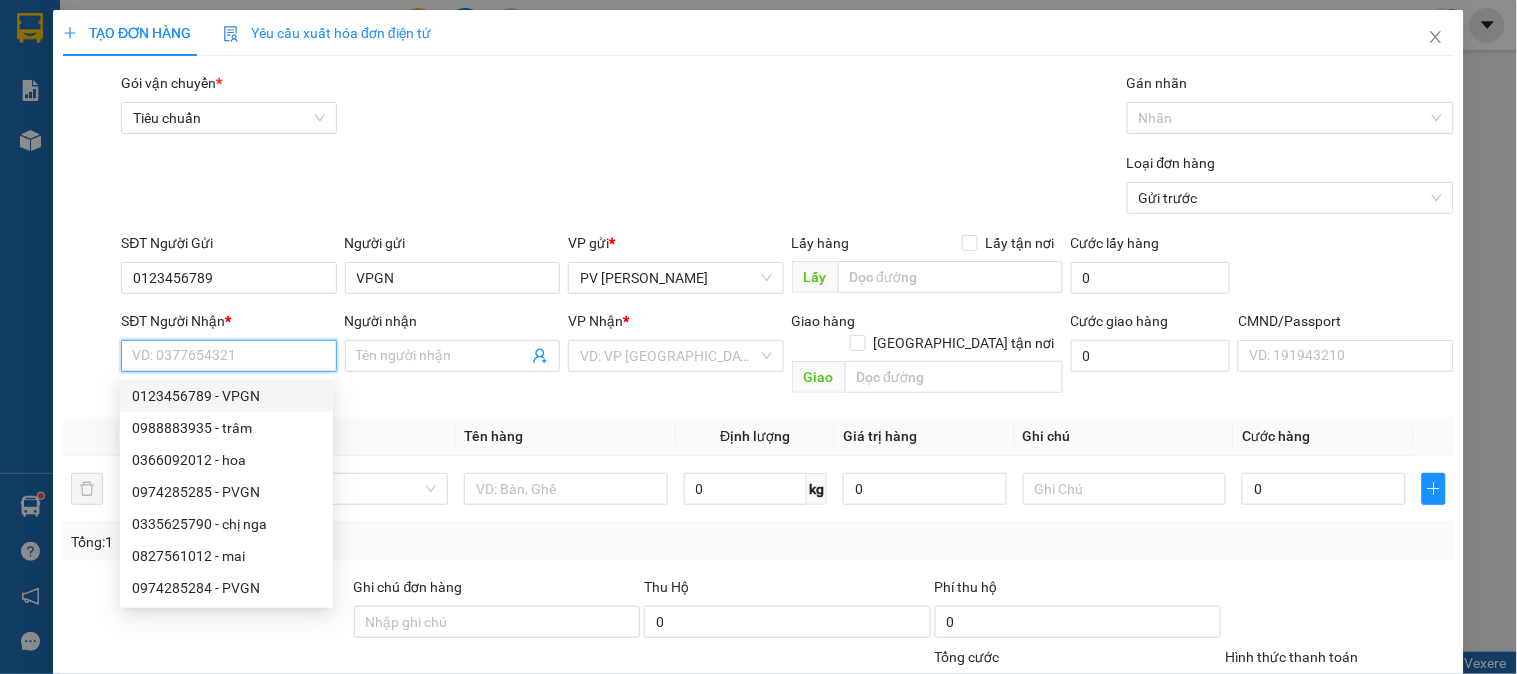 click on "0123456789 - VPGN" at bounding box center [226, 396] 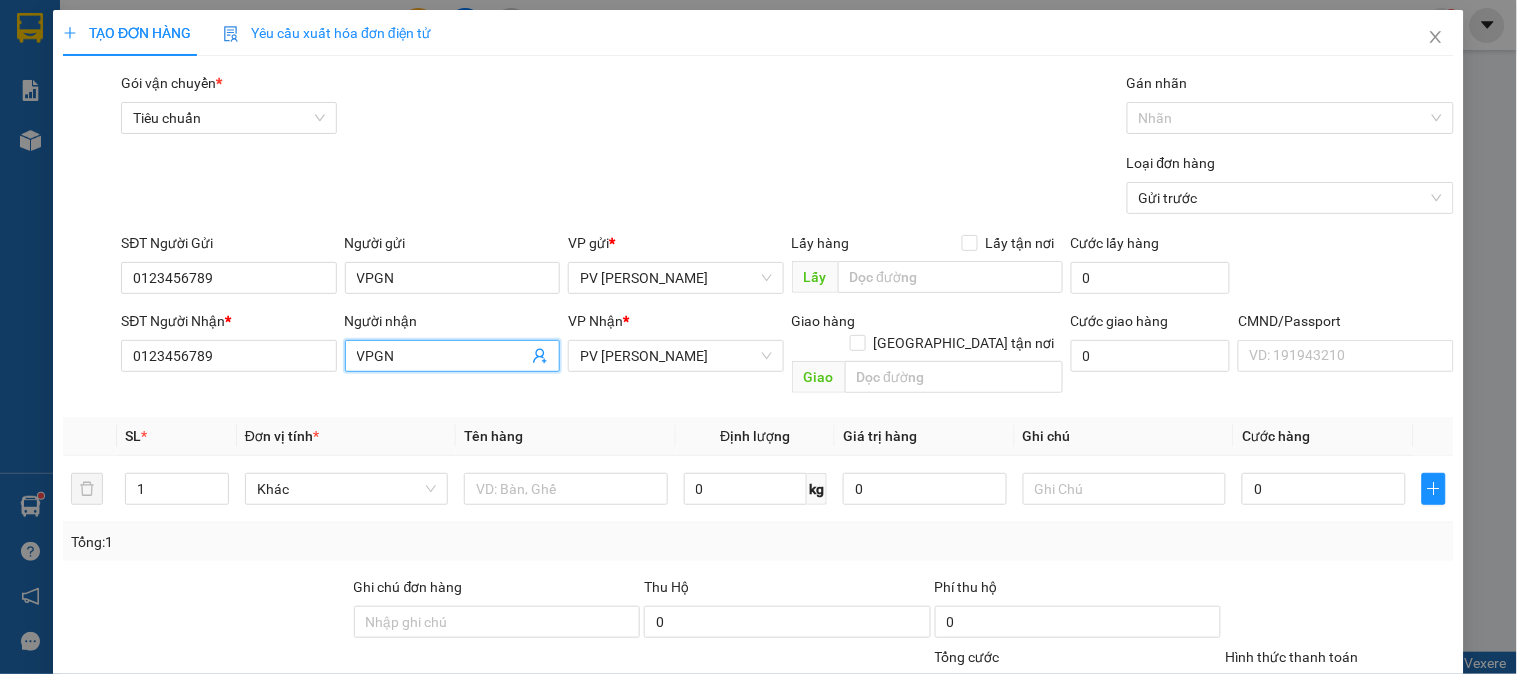 drag, startPoint x: 408, startPoint y: 353, endPoint x: 335, endPoint y: 353, distance: 73 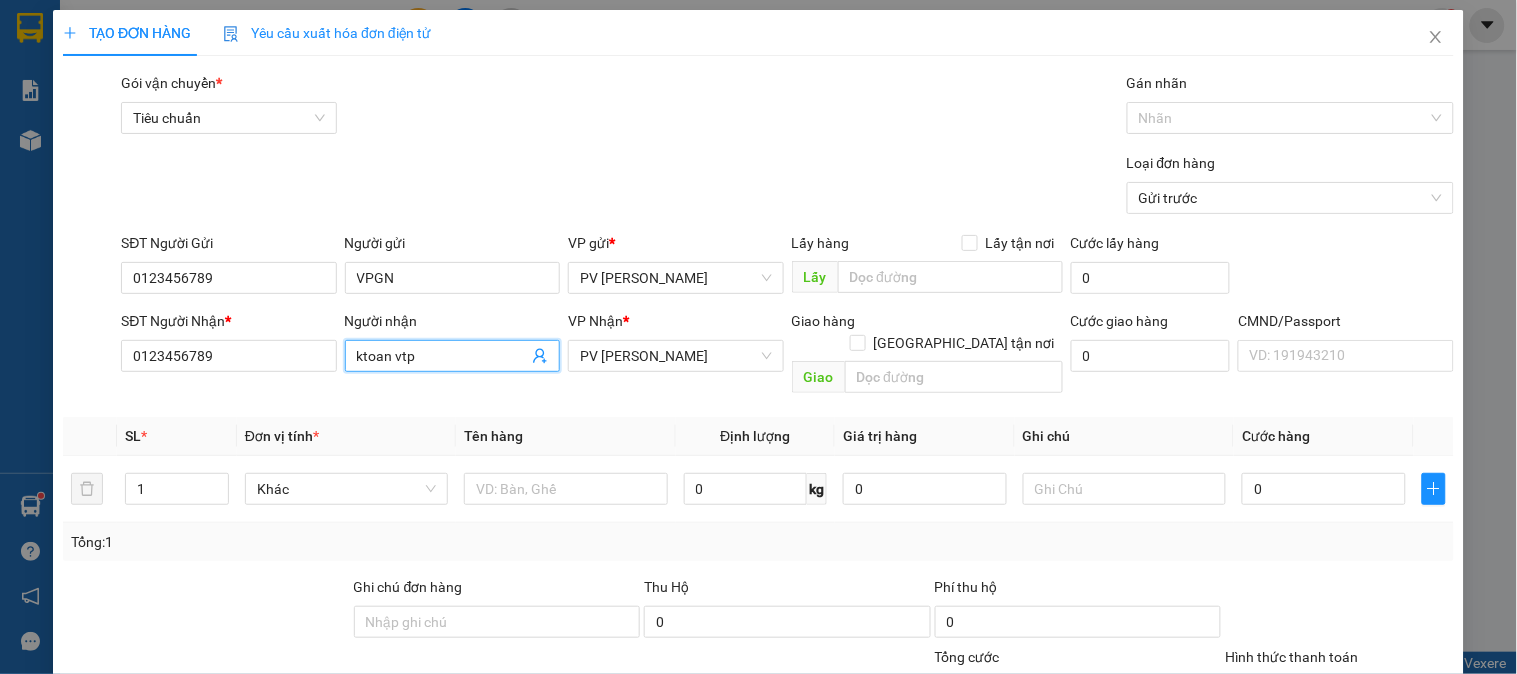 type on "ktoan vtp" 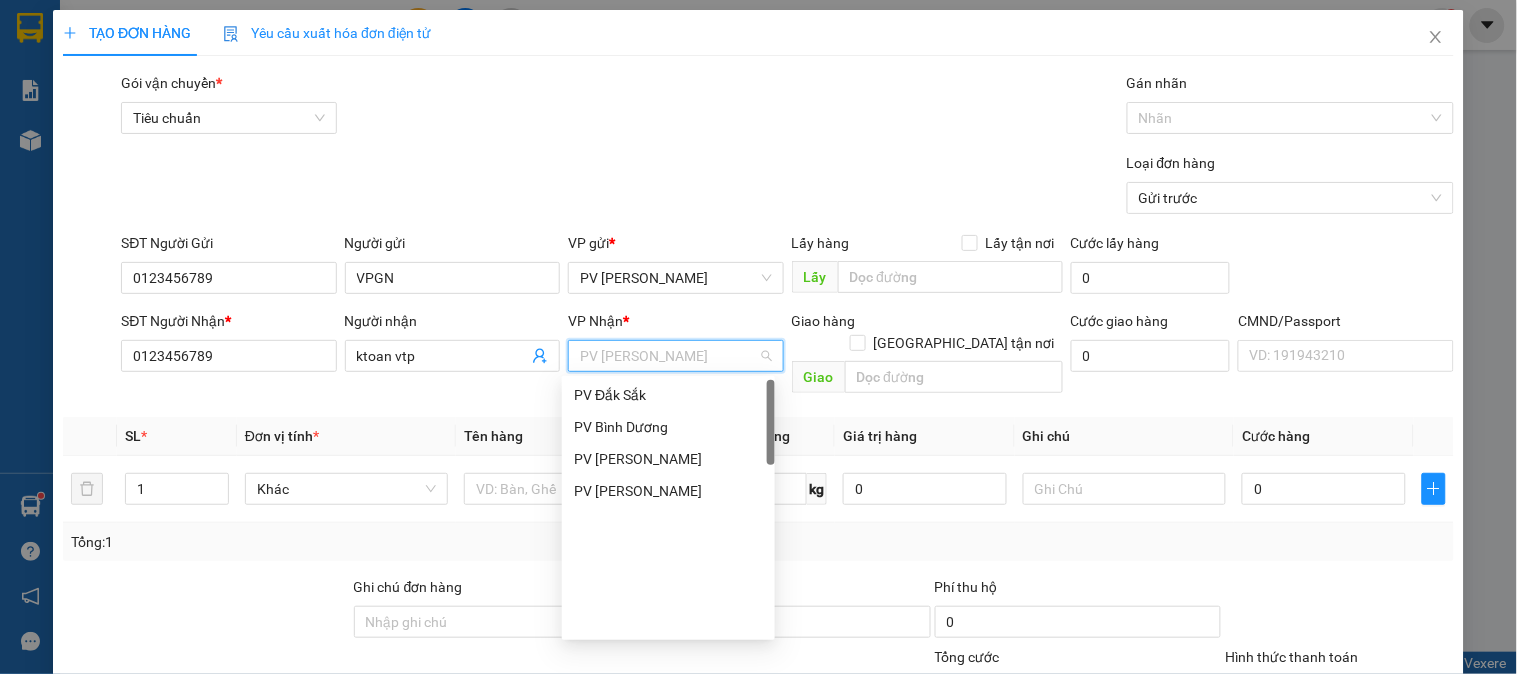 scroll, scrollTop: 0, scrollLeft: 0, axis: both 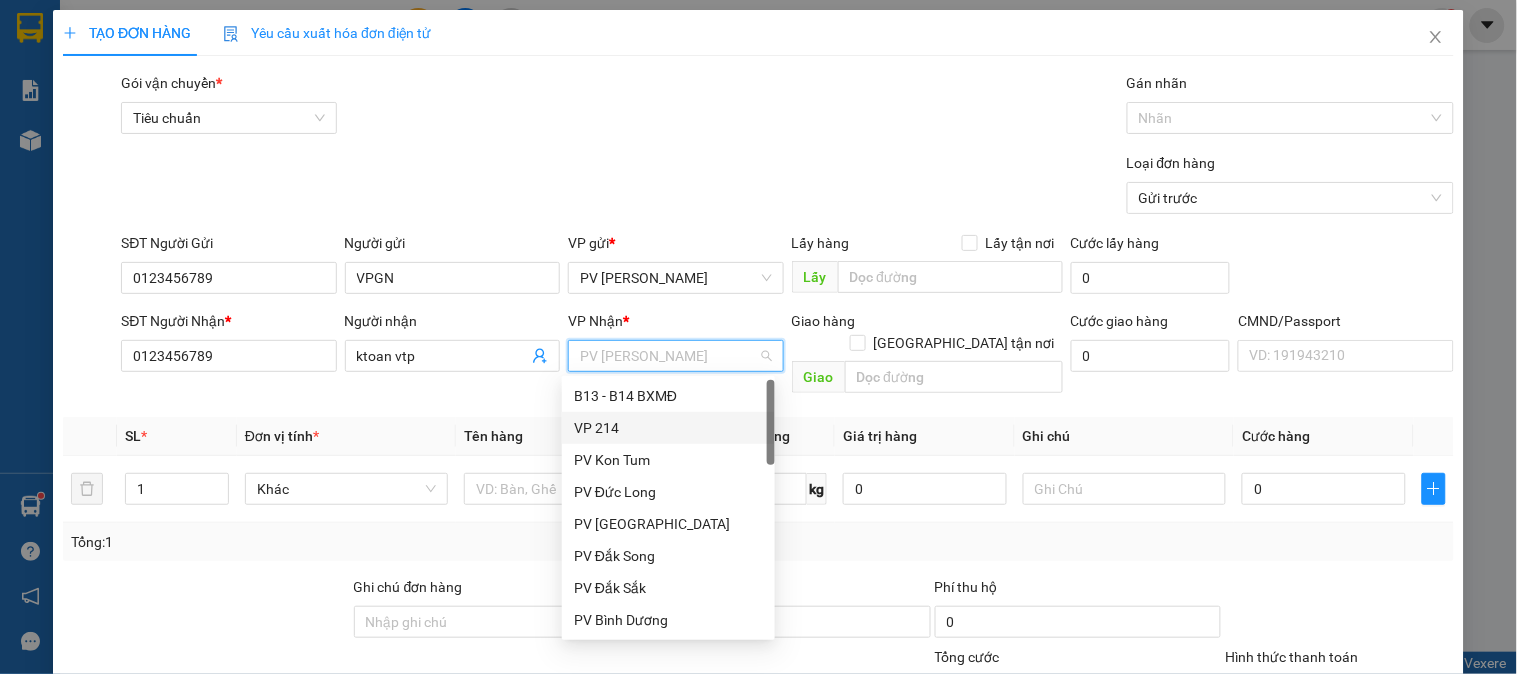 click on "VP 214" at bounding box center (668, 428) 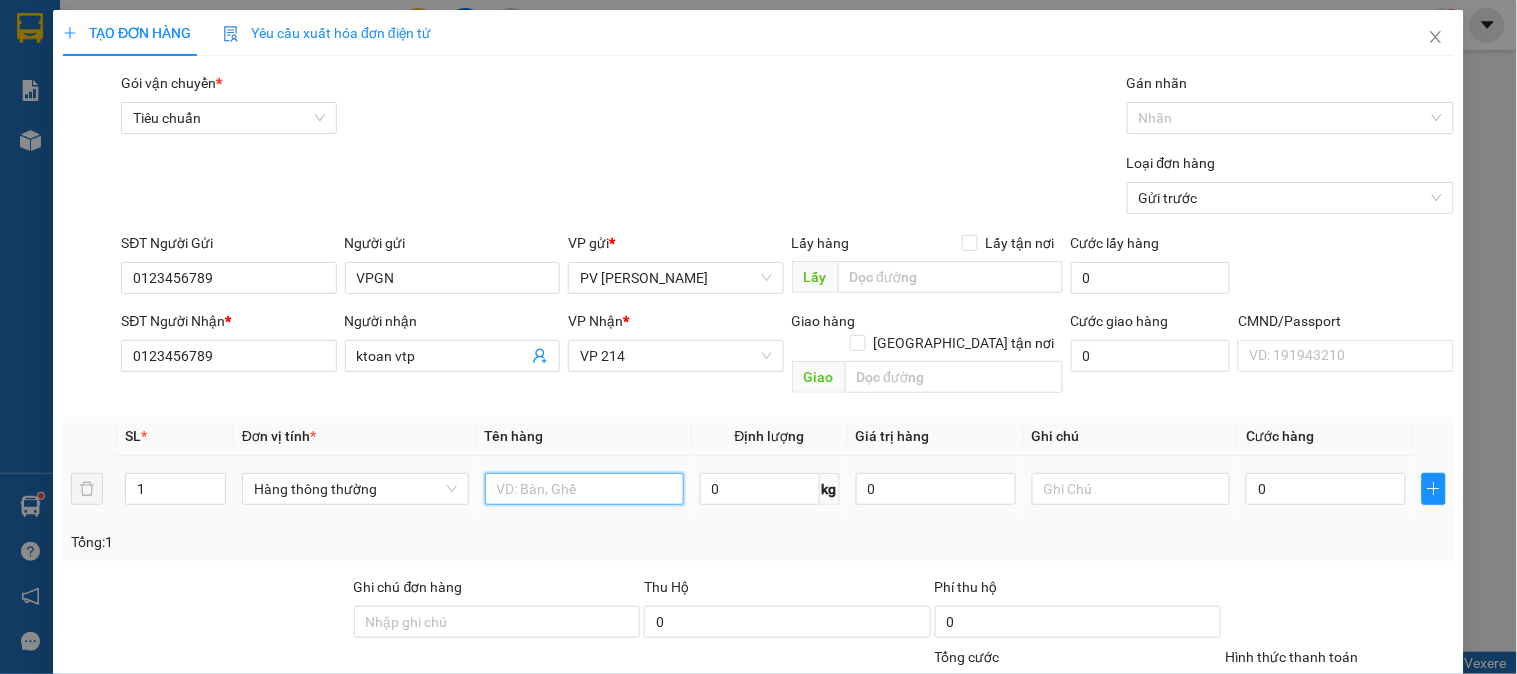 click at bounding box center [584, 489] 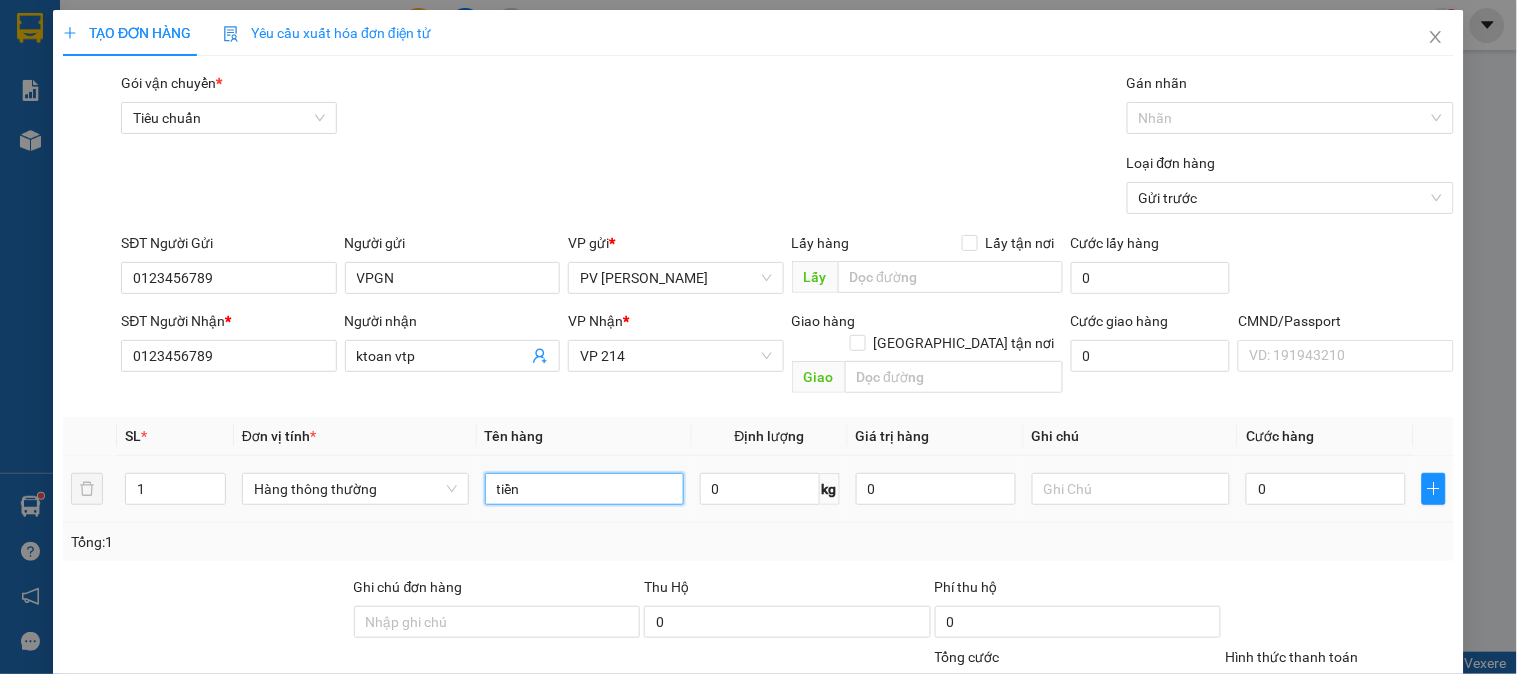type on "tiền" 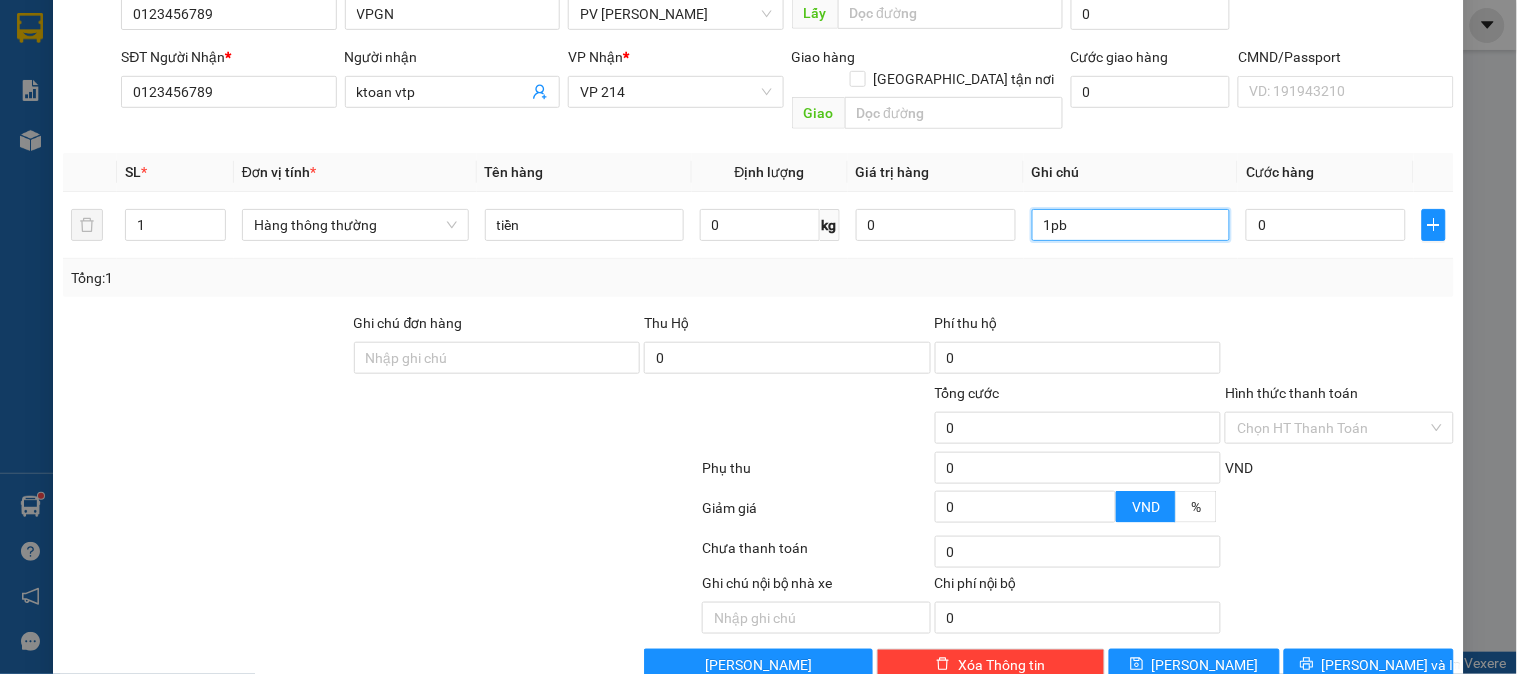 scroll, scrollTop: 287, scrollLeft: 0, axis: vertical 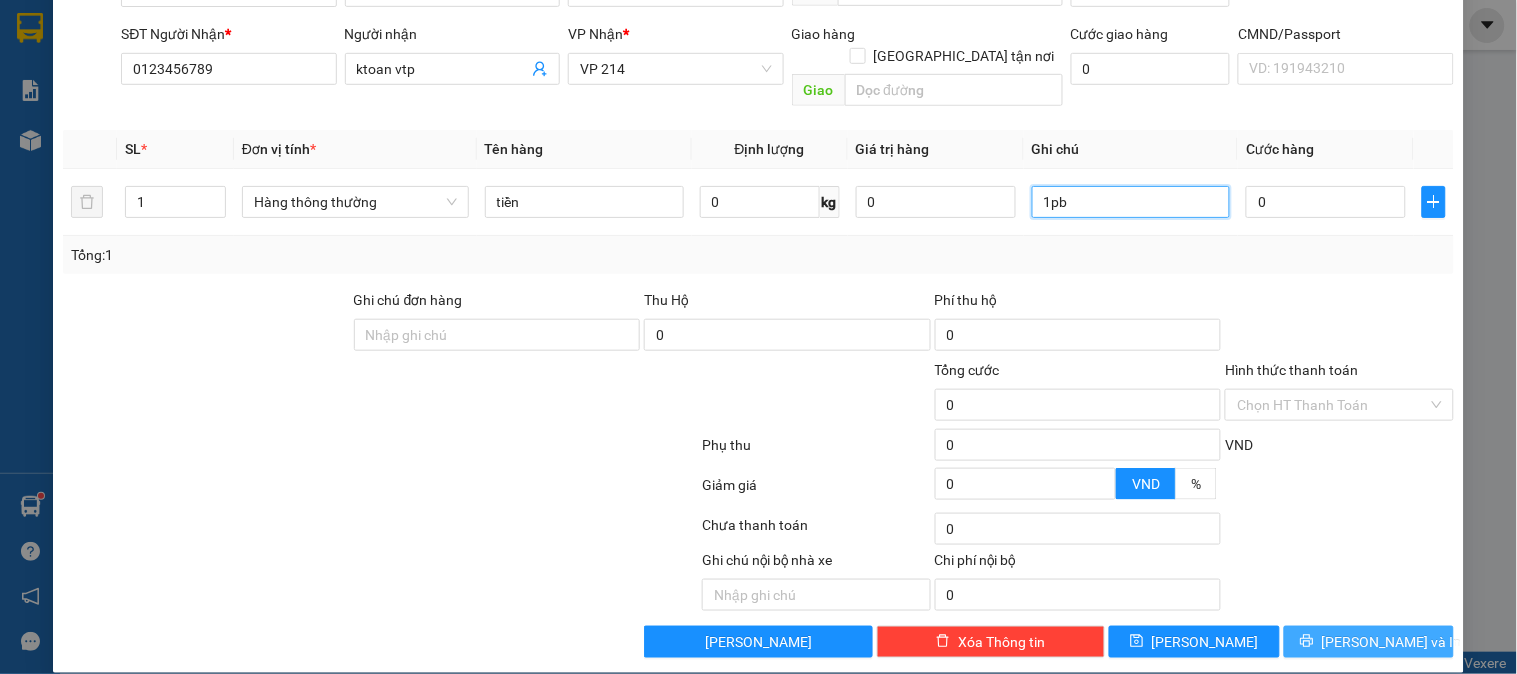 type on "1pb" 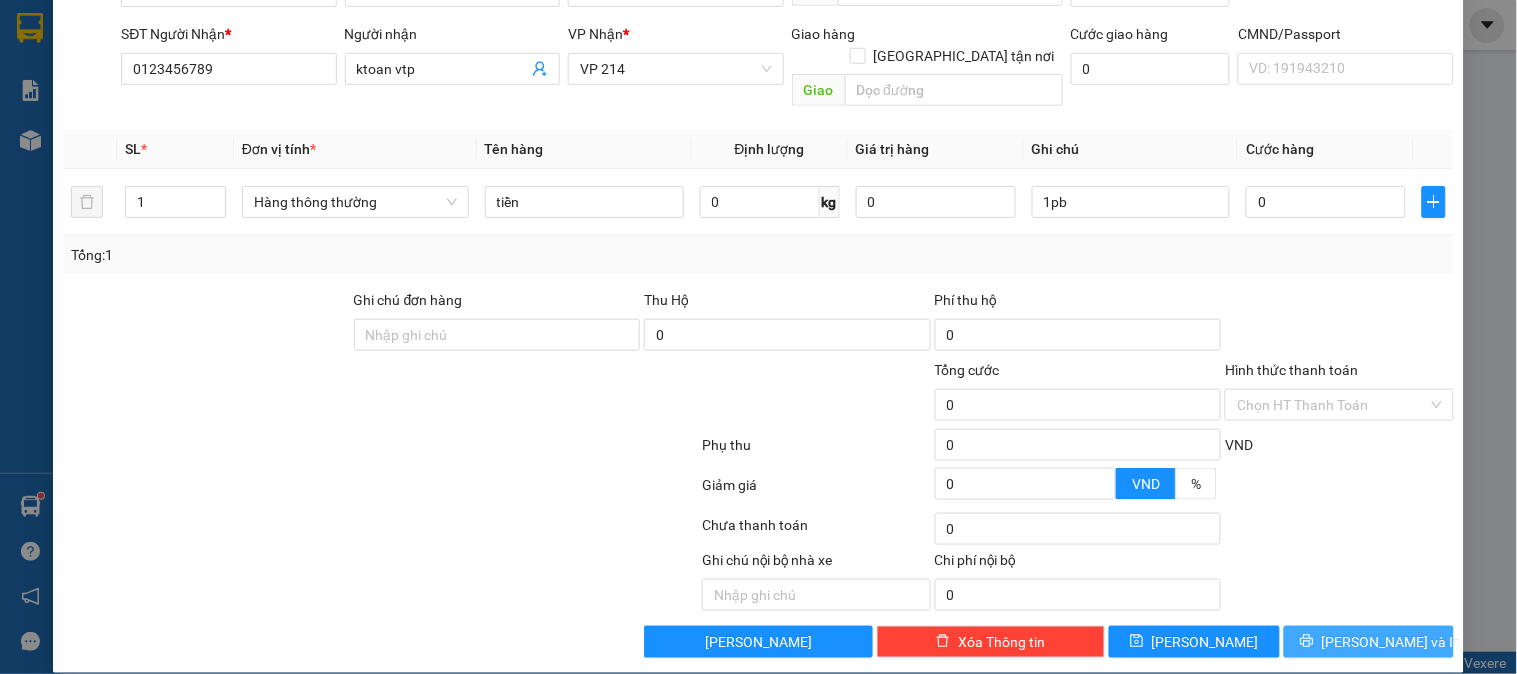 click on "[PERSON_NAME] và In" at bounding box center (1369, 642) 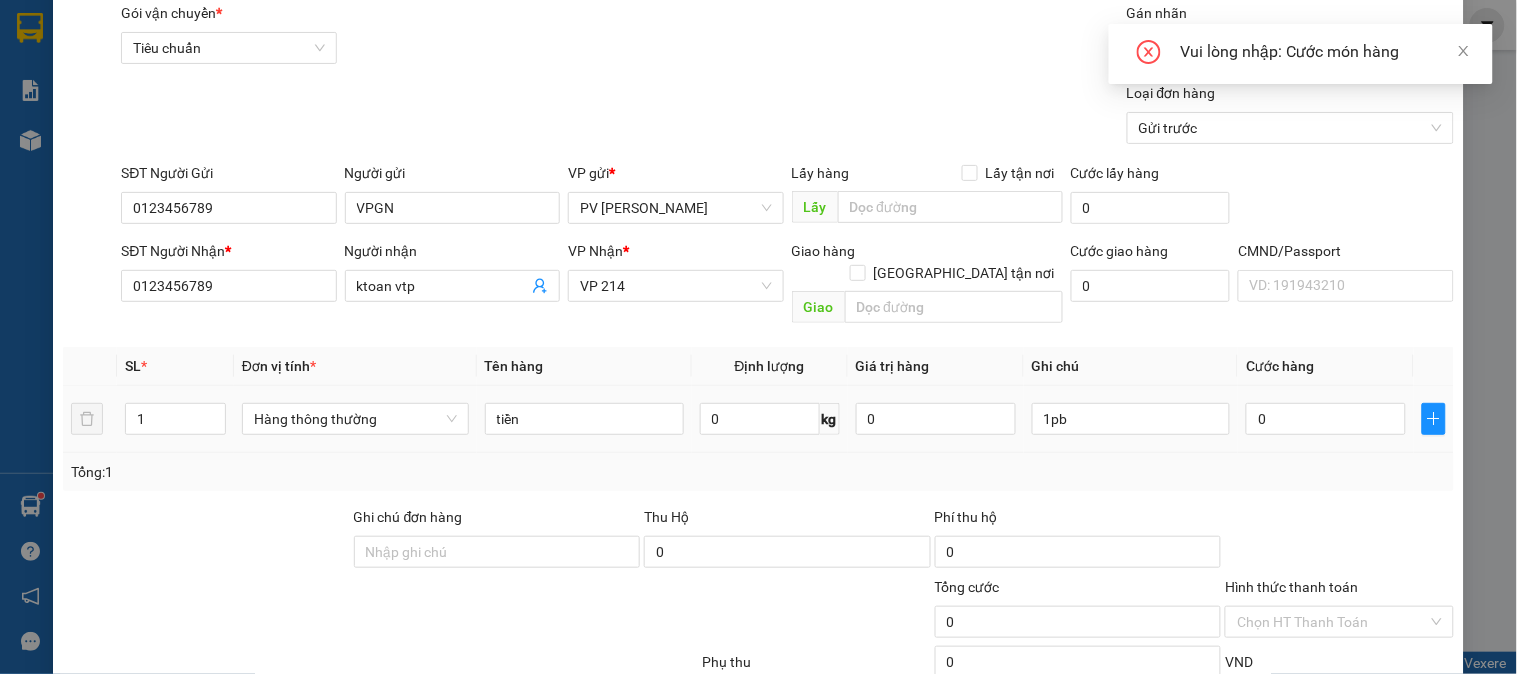 scroll, scrollTop: 65, scrollLeft: 0, axis: vertical 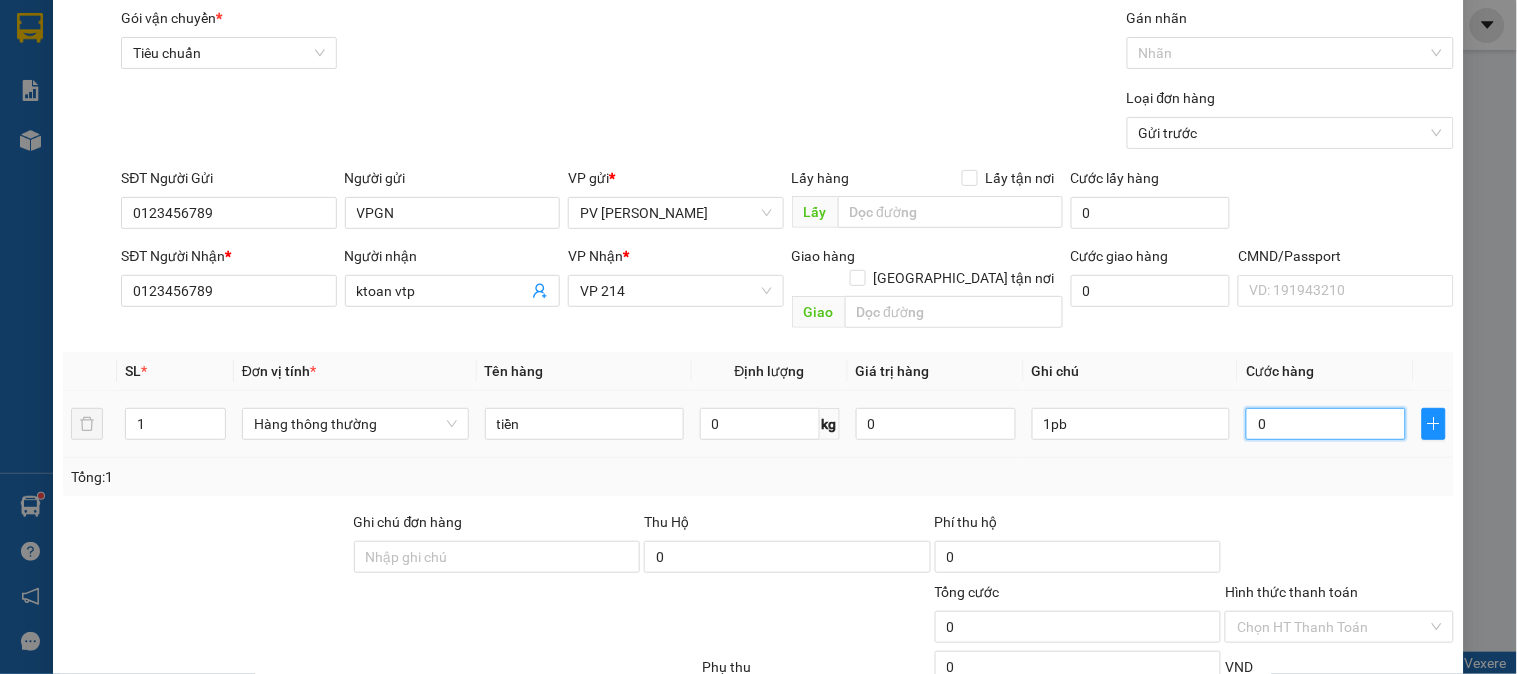 click on "0" at bounding box center (1326, 424) 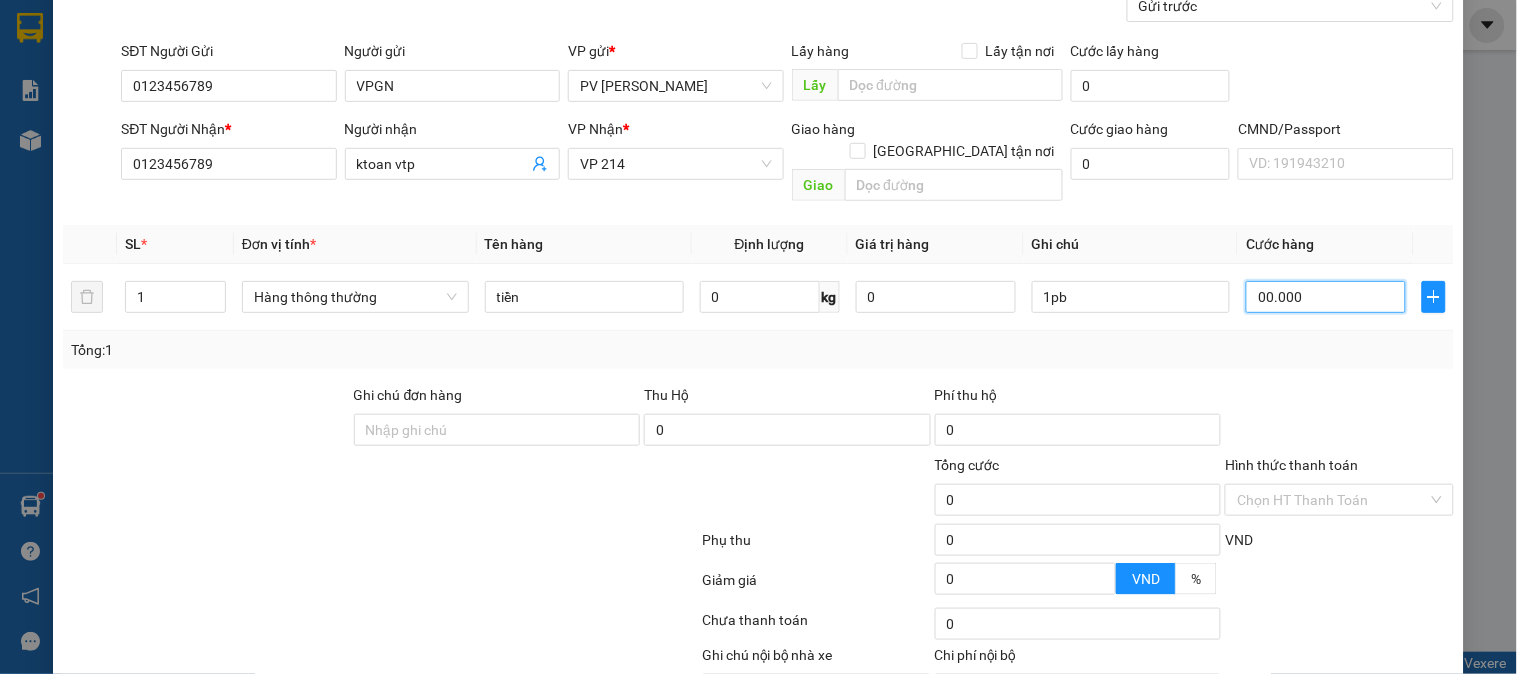 scroll, scrollTop: 287, scrollLeft: 0, axis: vertical 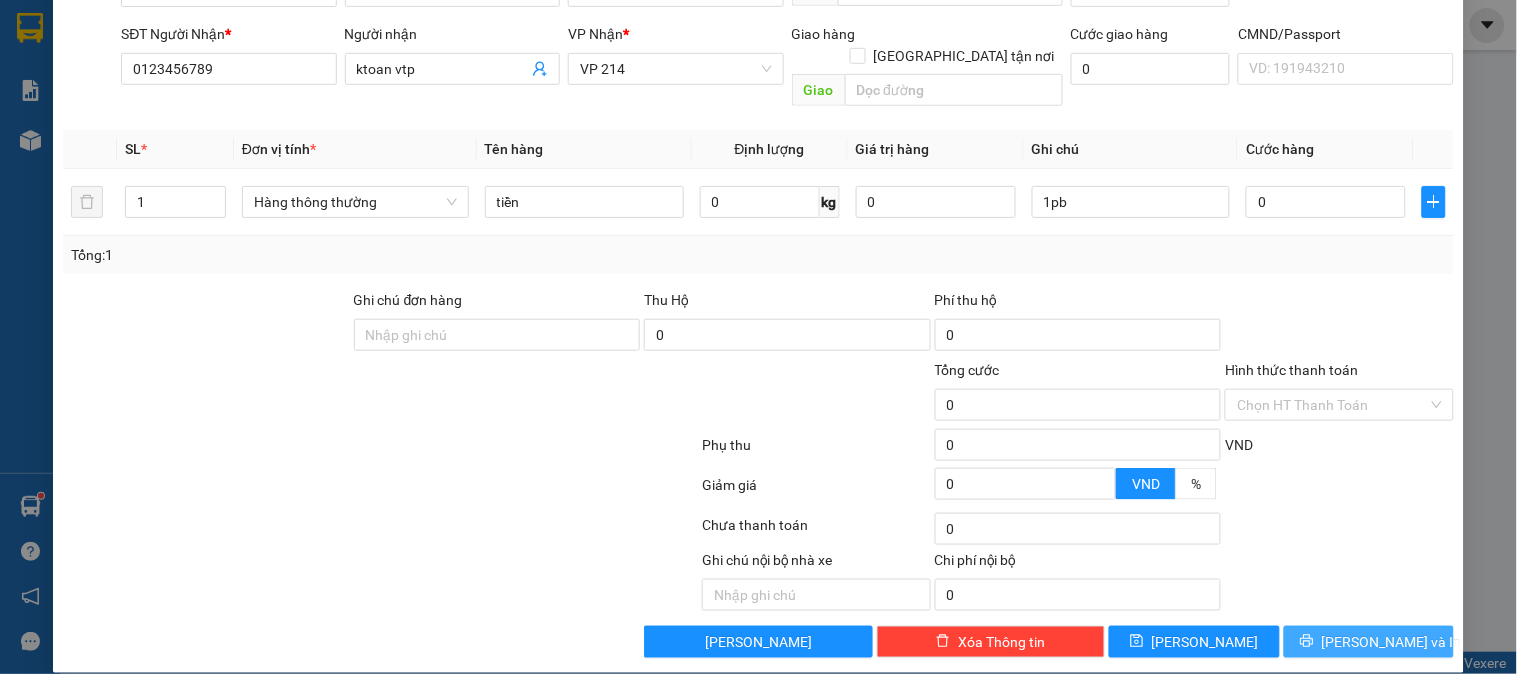click on "[PERSON_NAME] và In" at bounding box center [1369, 642] 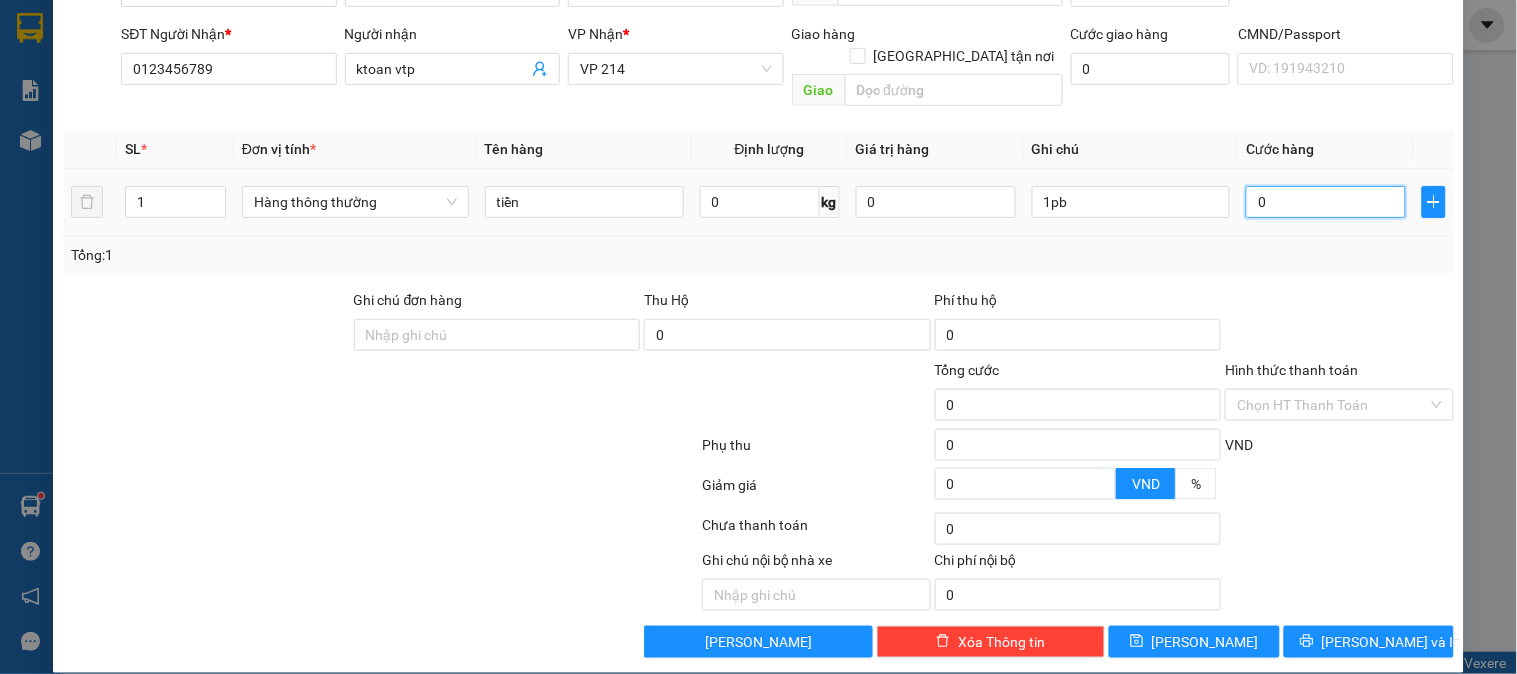 click on "0" at bounding box center [1326, 202] 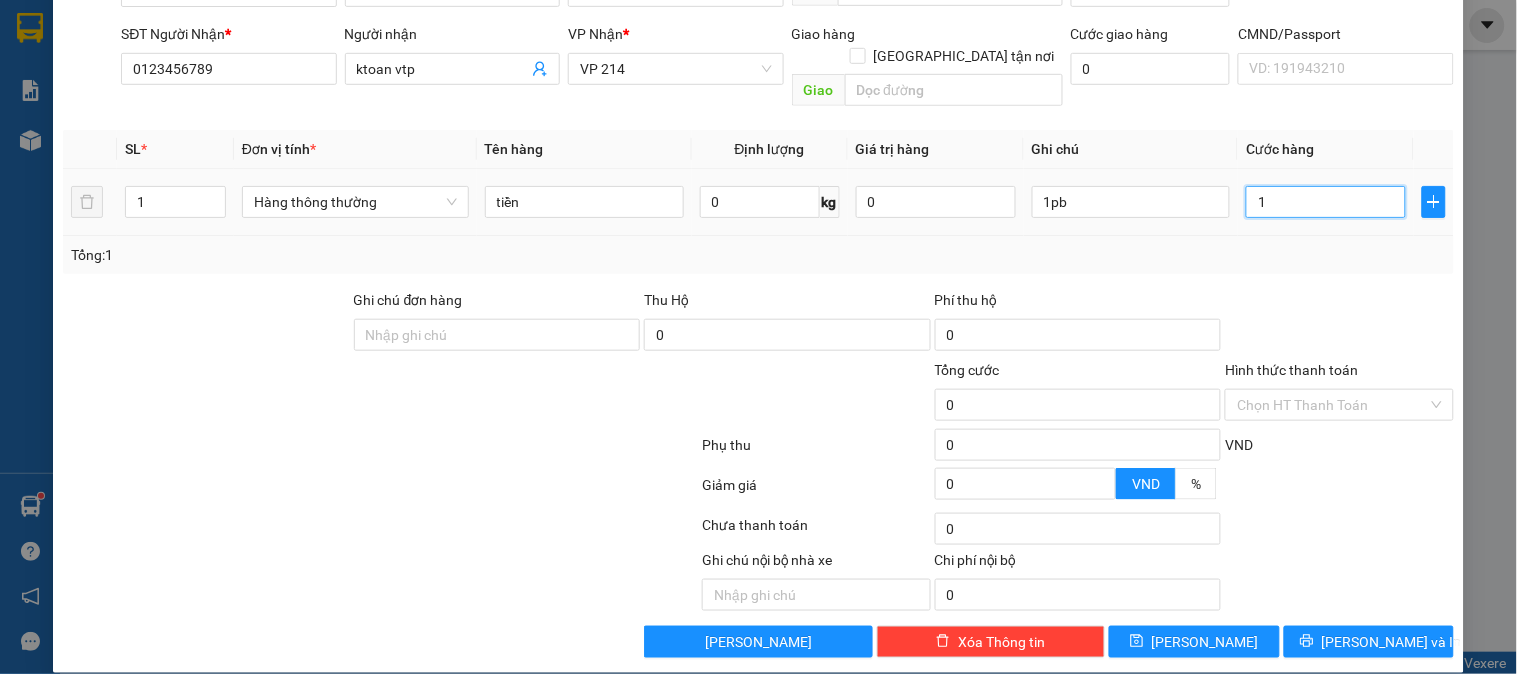type on "1" 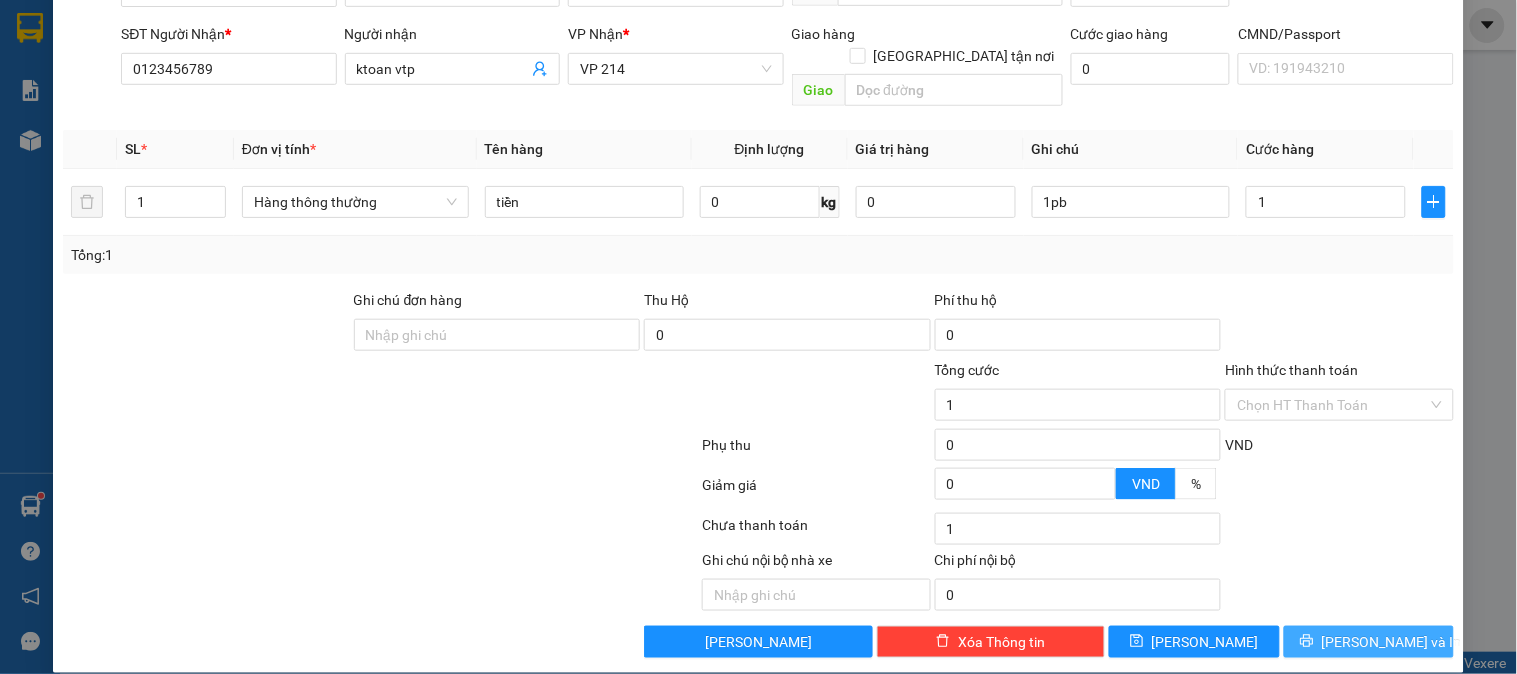 type on "1.000" 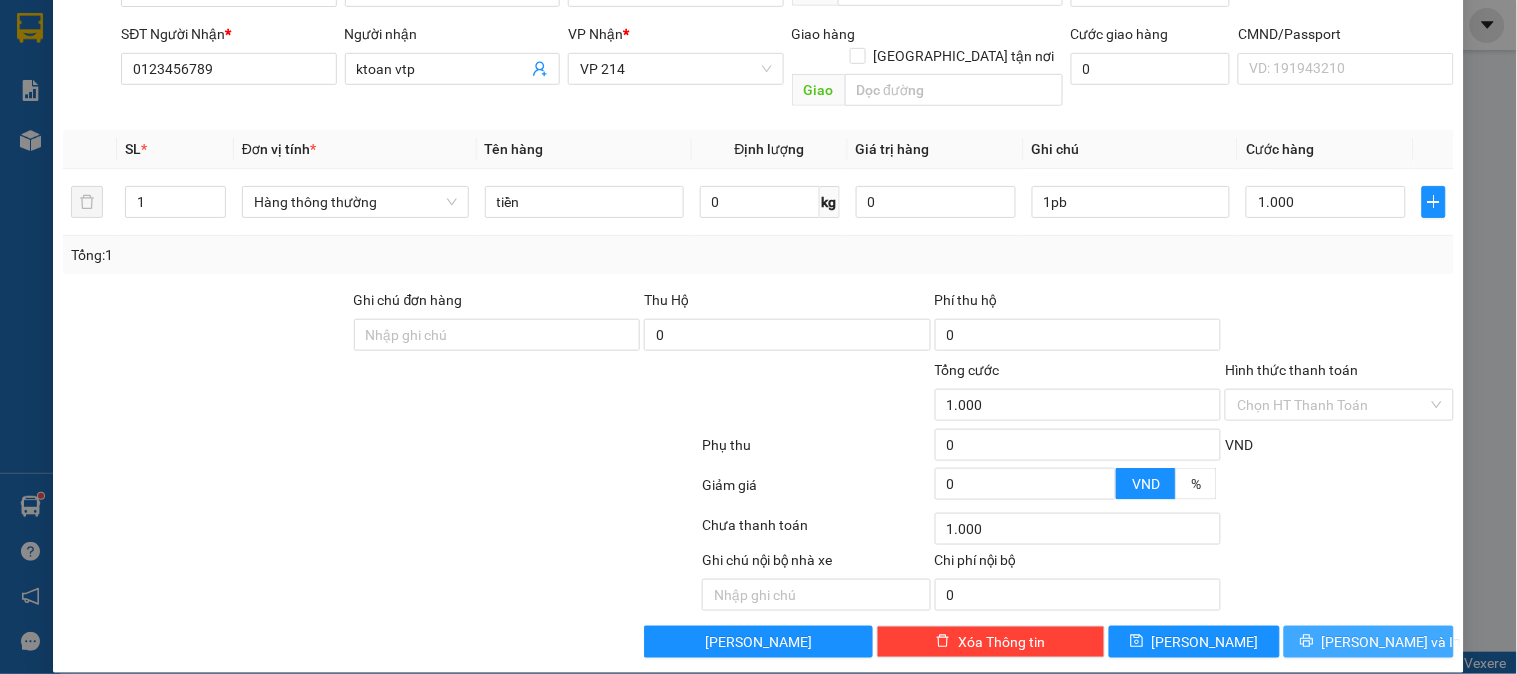 click on "[PERSON_NAME] và In" at bounding box center [1369, 642] 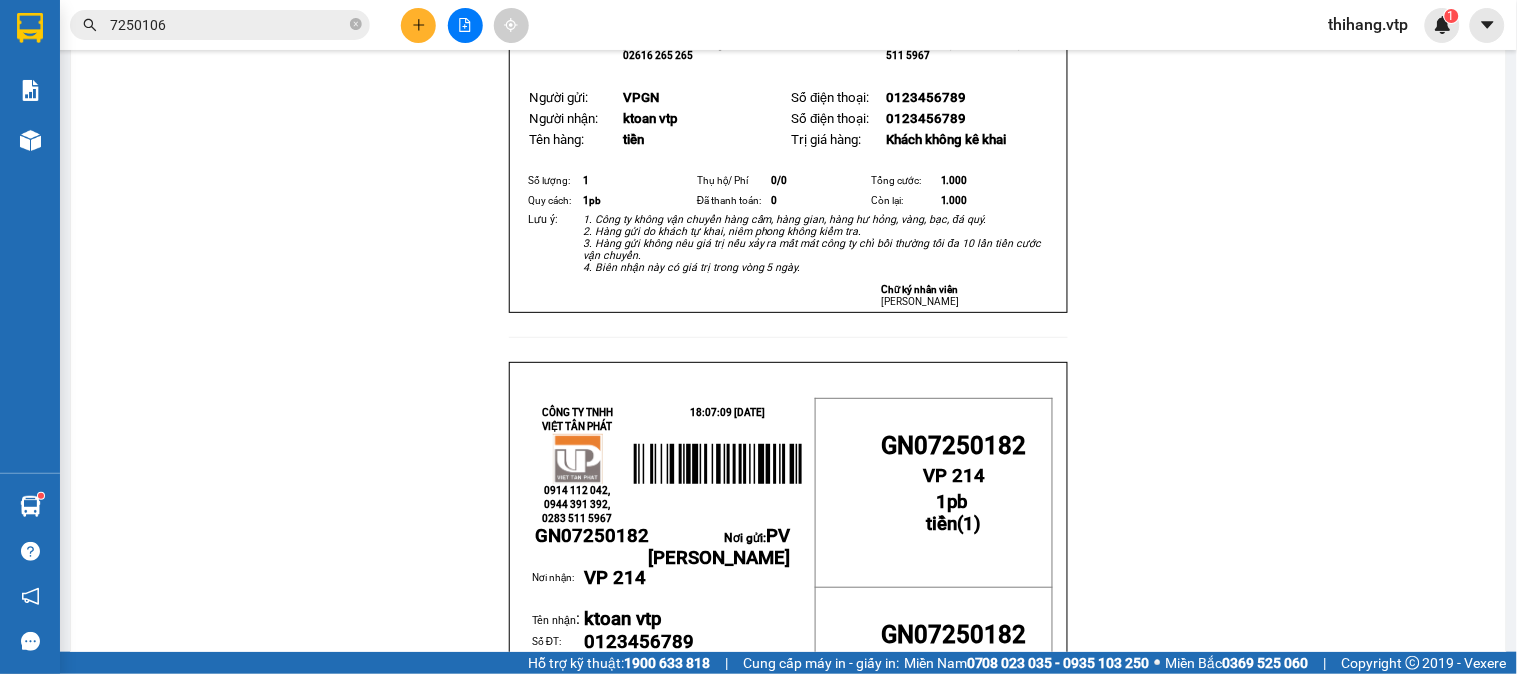 scroll, scrollTop: 0, scrollLeft: 0, axis: both 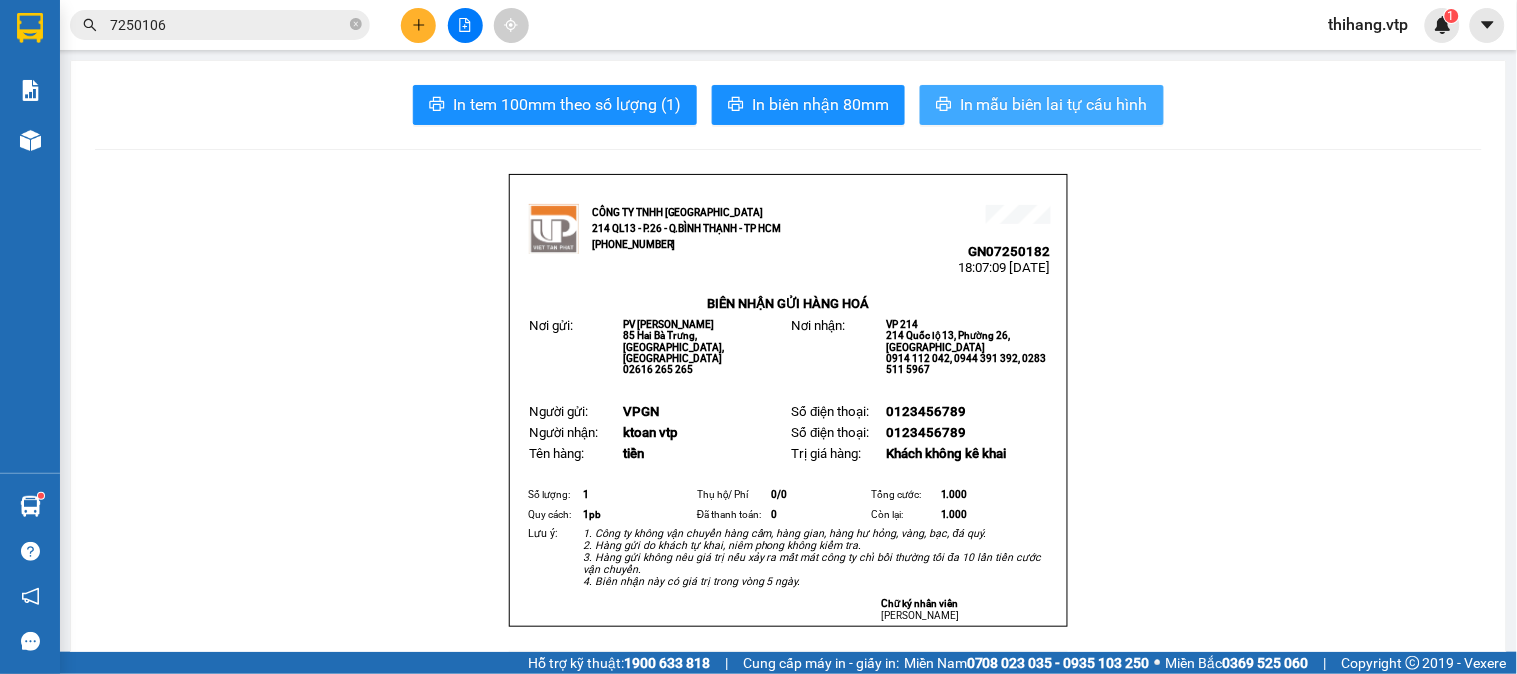 click on "In mẫu biên lai tự cấu hình" at bounding box center (1054, 104) 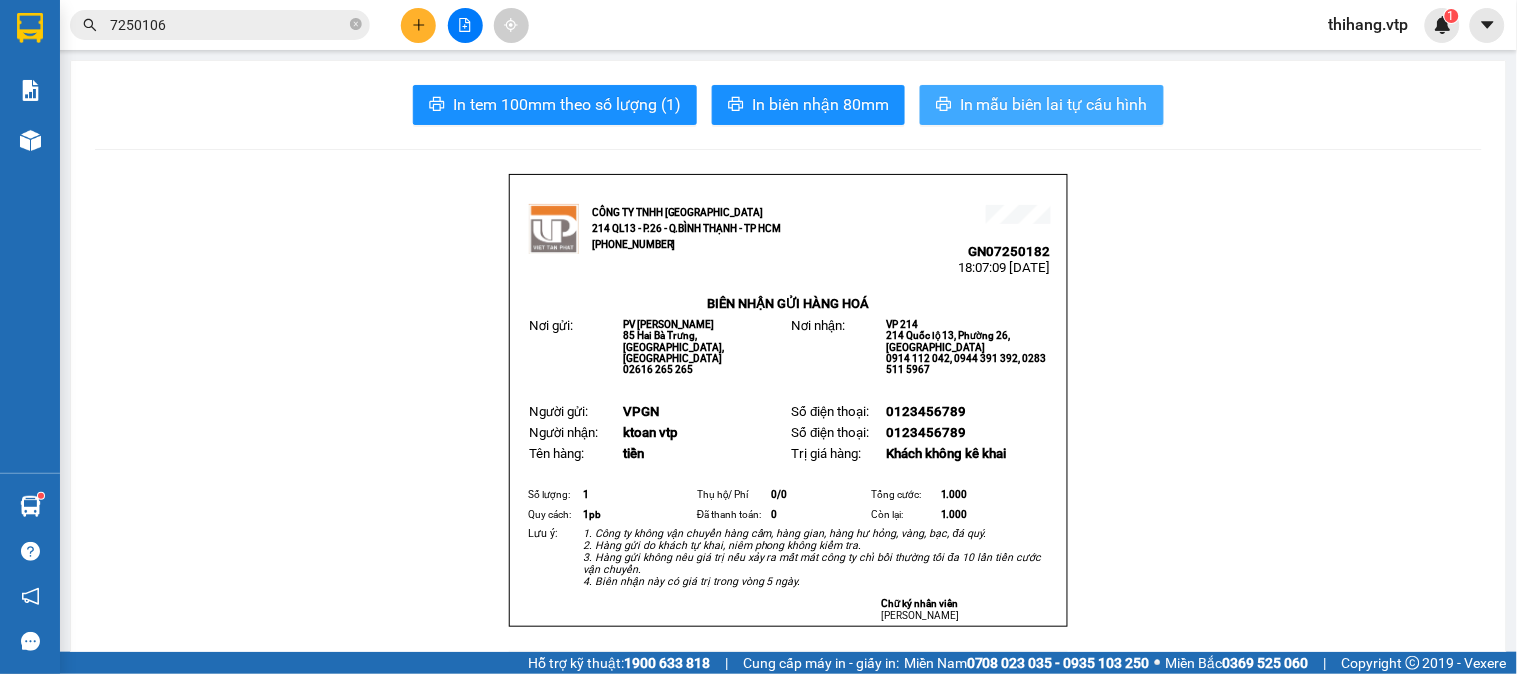 scroll, scrollTop: 0, scrollLeft: 0, axis: both 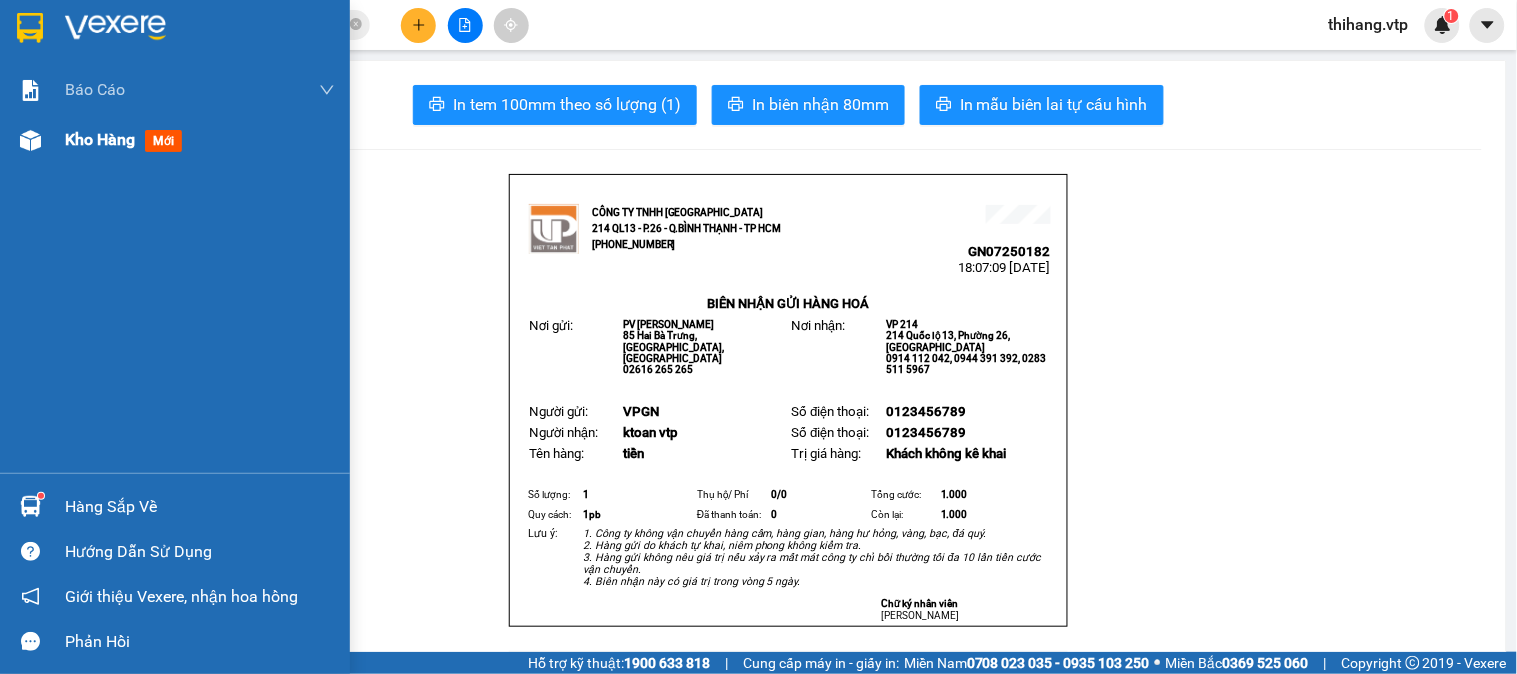 click on "Kho hàng mới" at bounding box center [175, 140] 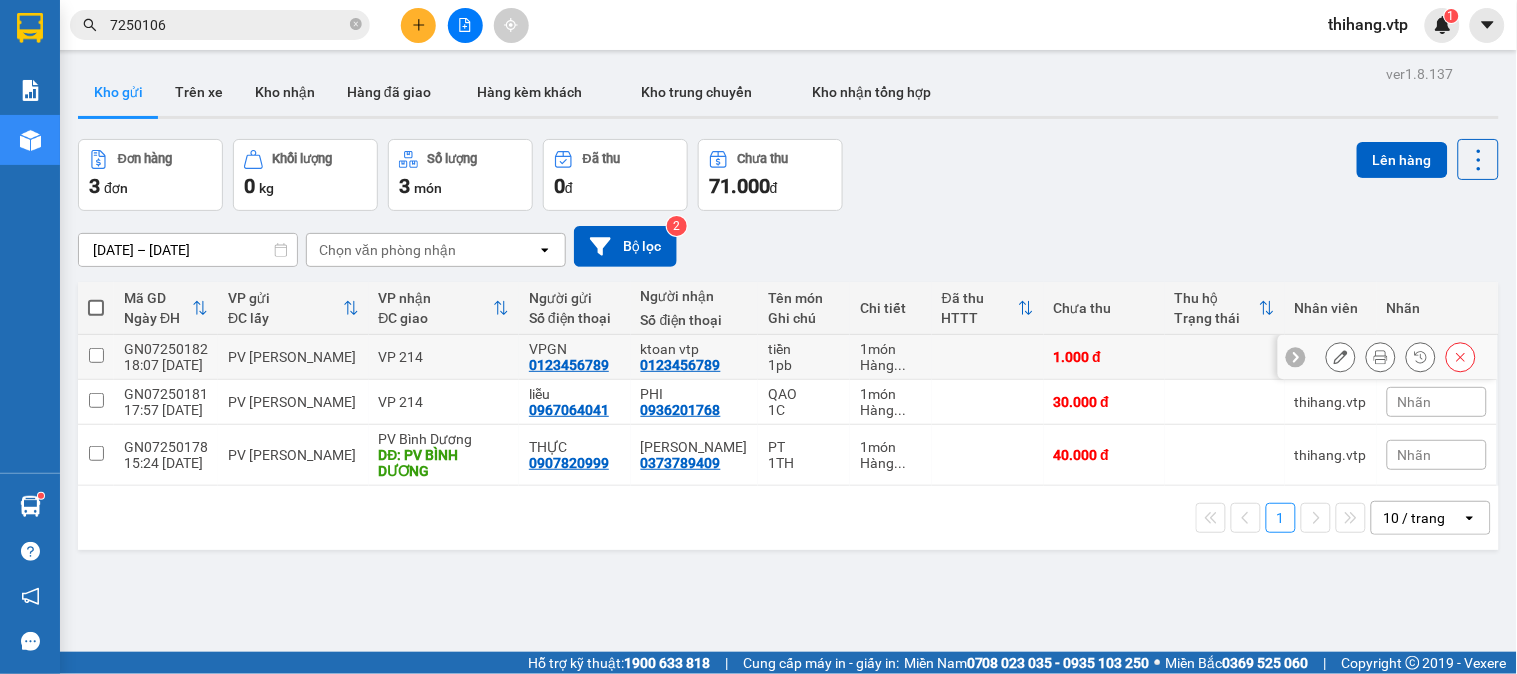 click 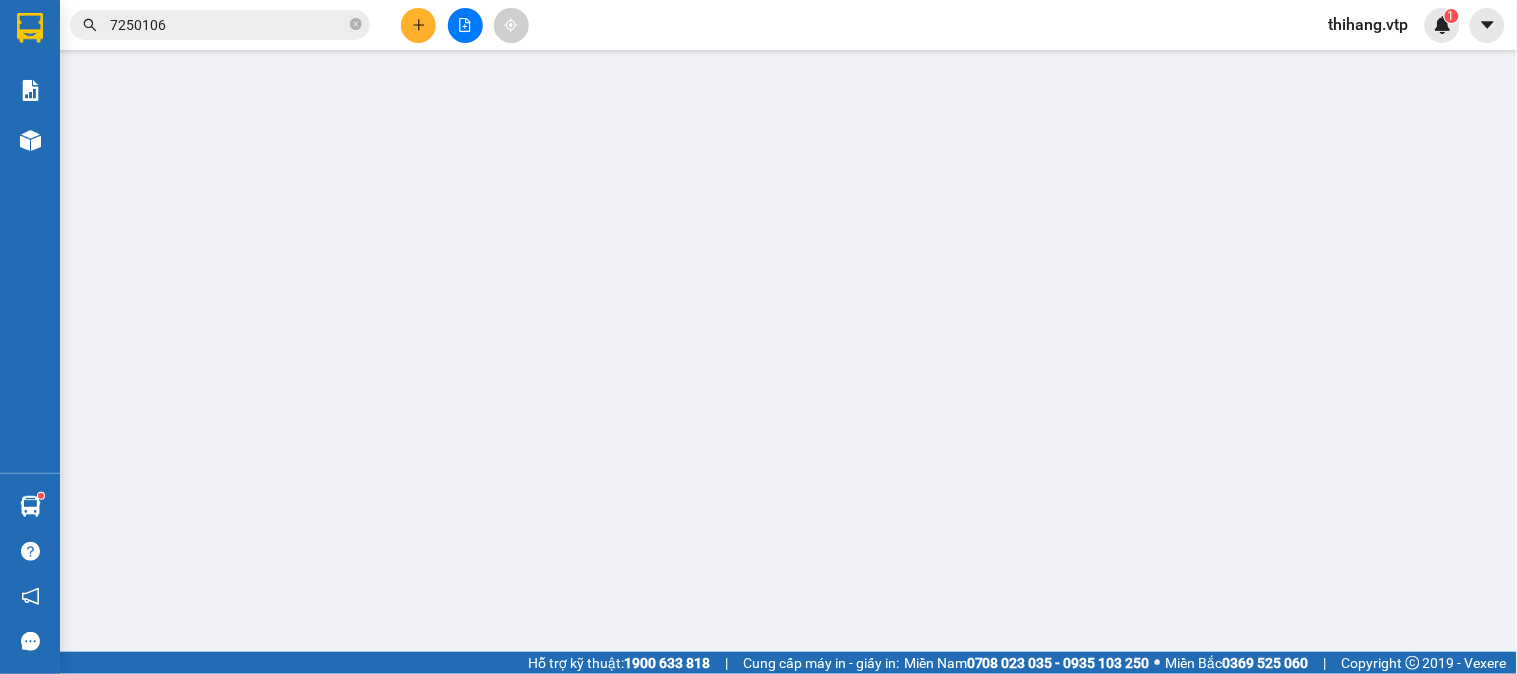 type on "0123456789" 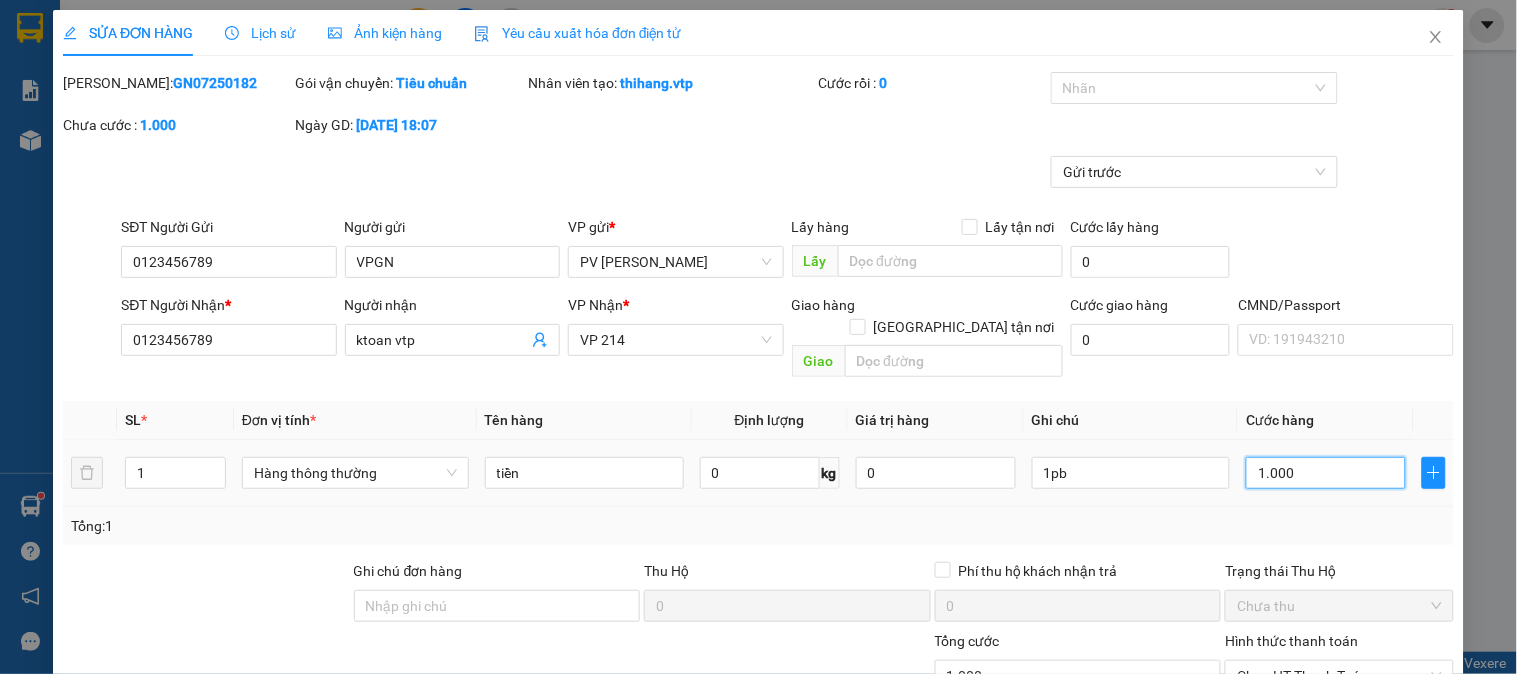 click on "1.000" at bounding box center (1326, 473) 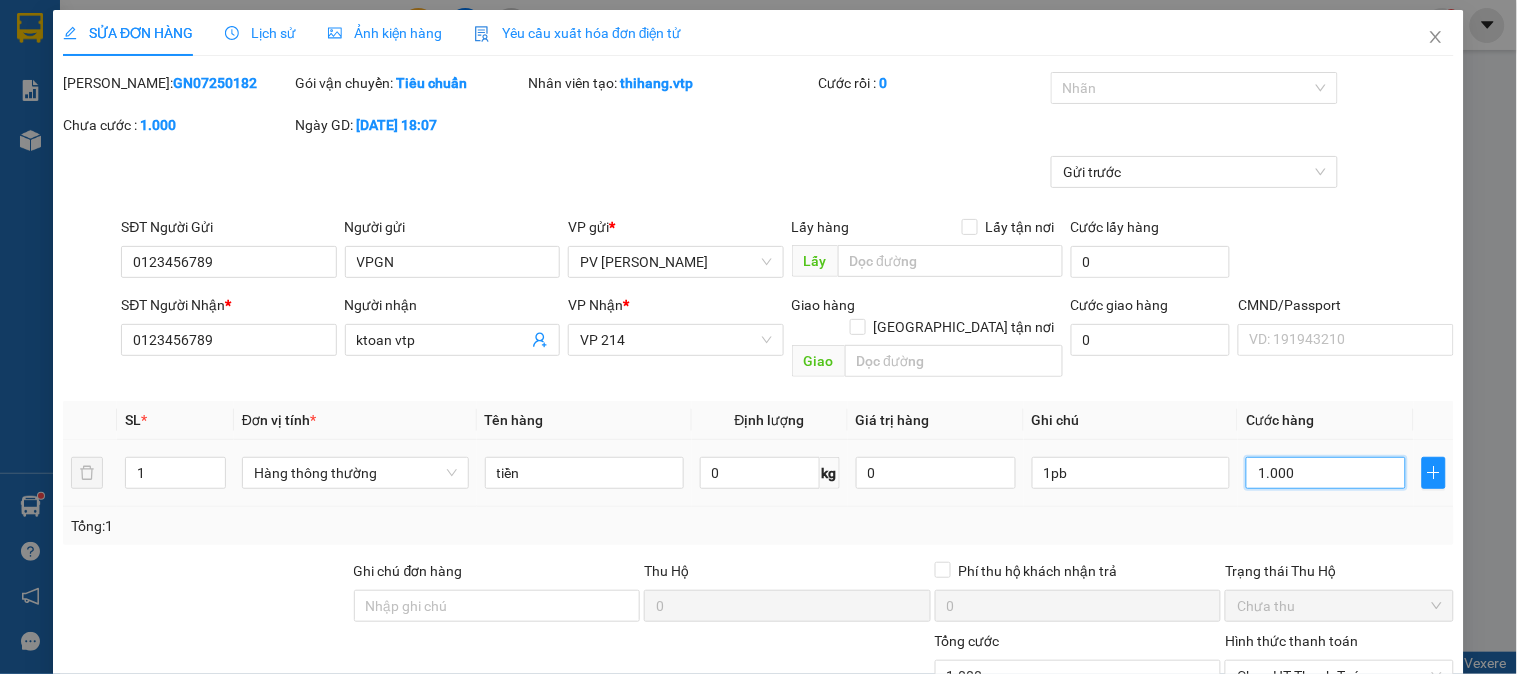 type on "0" 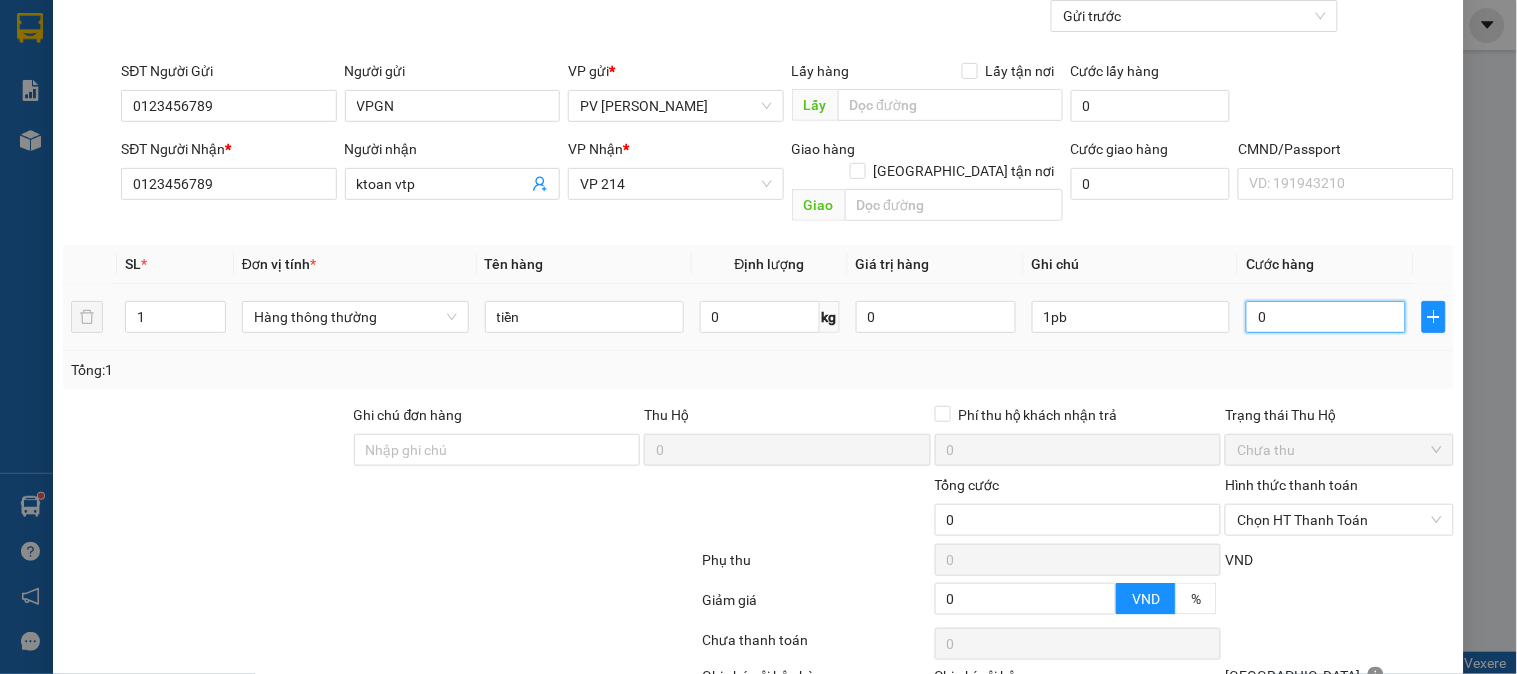 scroll, scrollTop: 273, scrollLeft: 0, axis: vertical 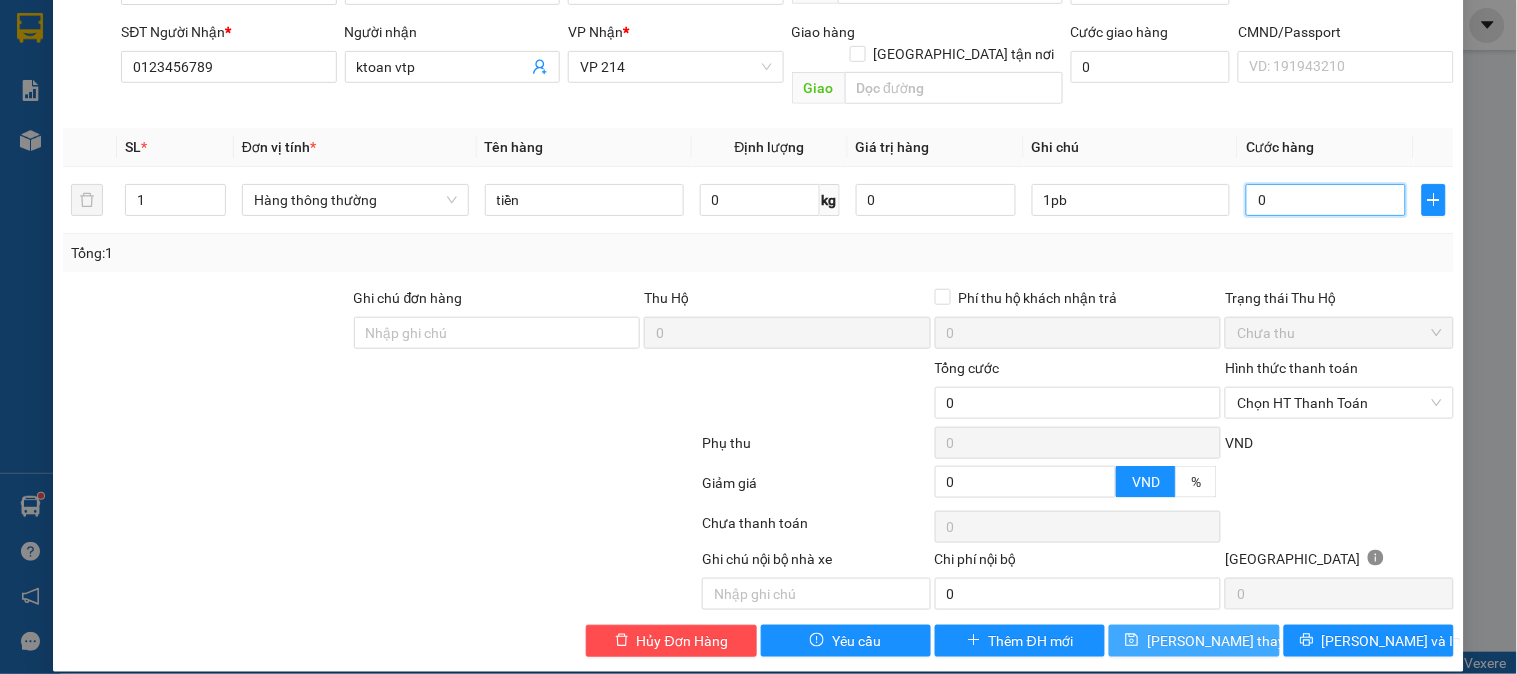 type on "0" 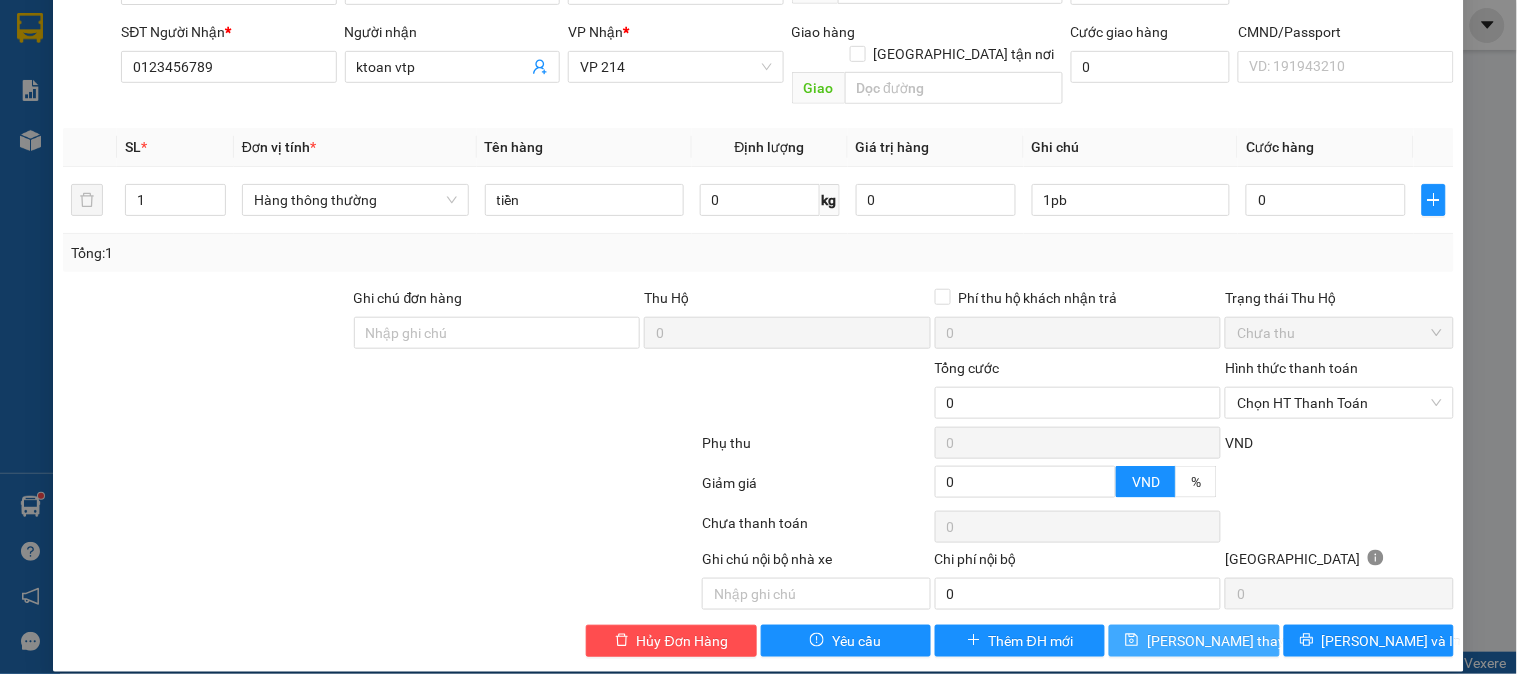 click on "[PERSON_NAME] thay đổi" at bounding box center (1227, 641) 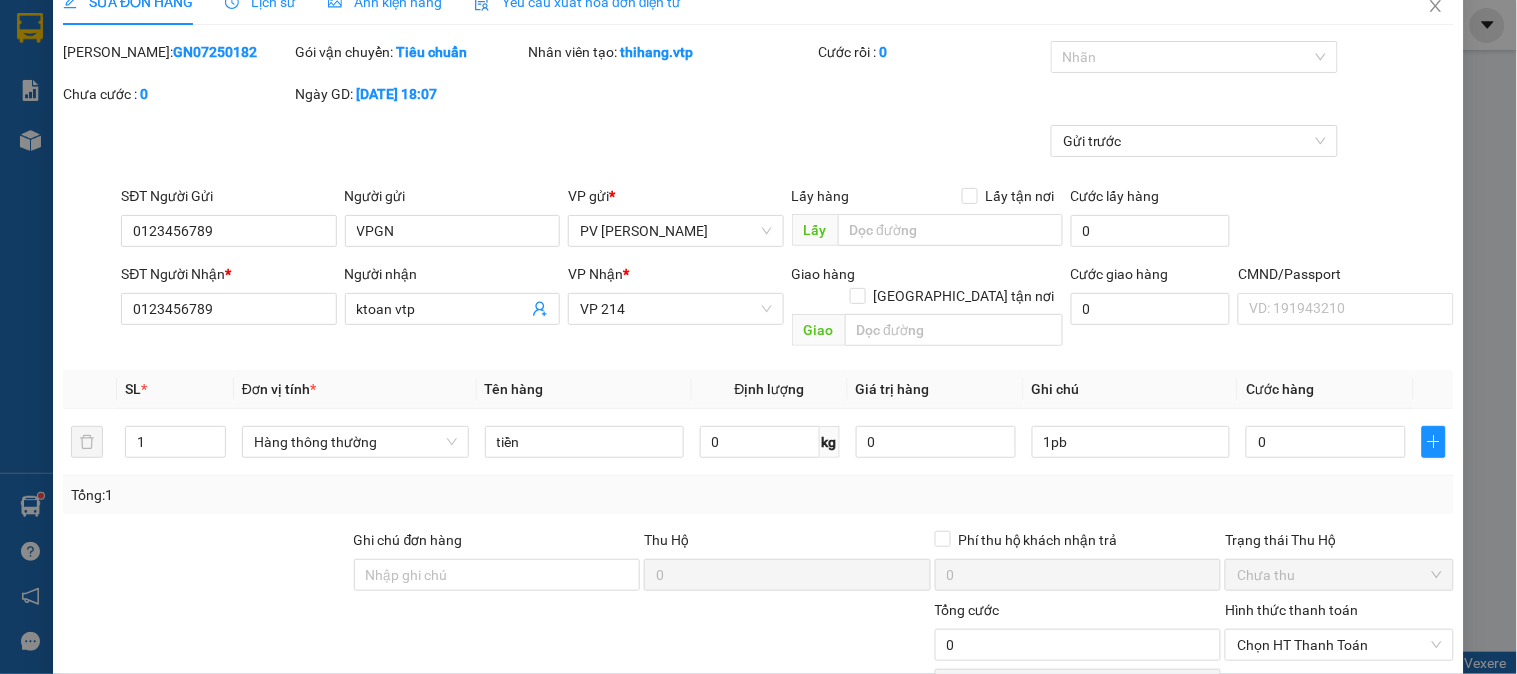 scroll, scrollTop: 0, scrollLeft: 0, axis: both 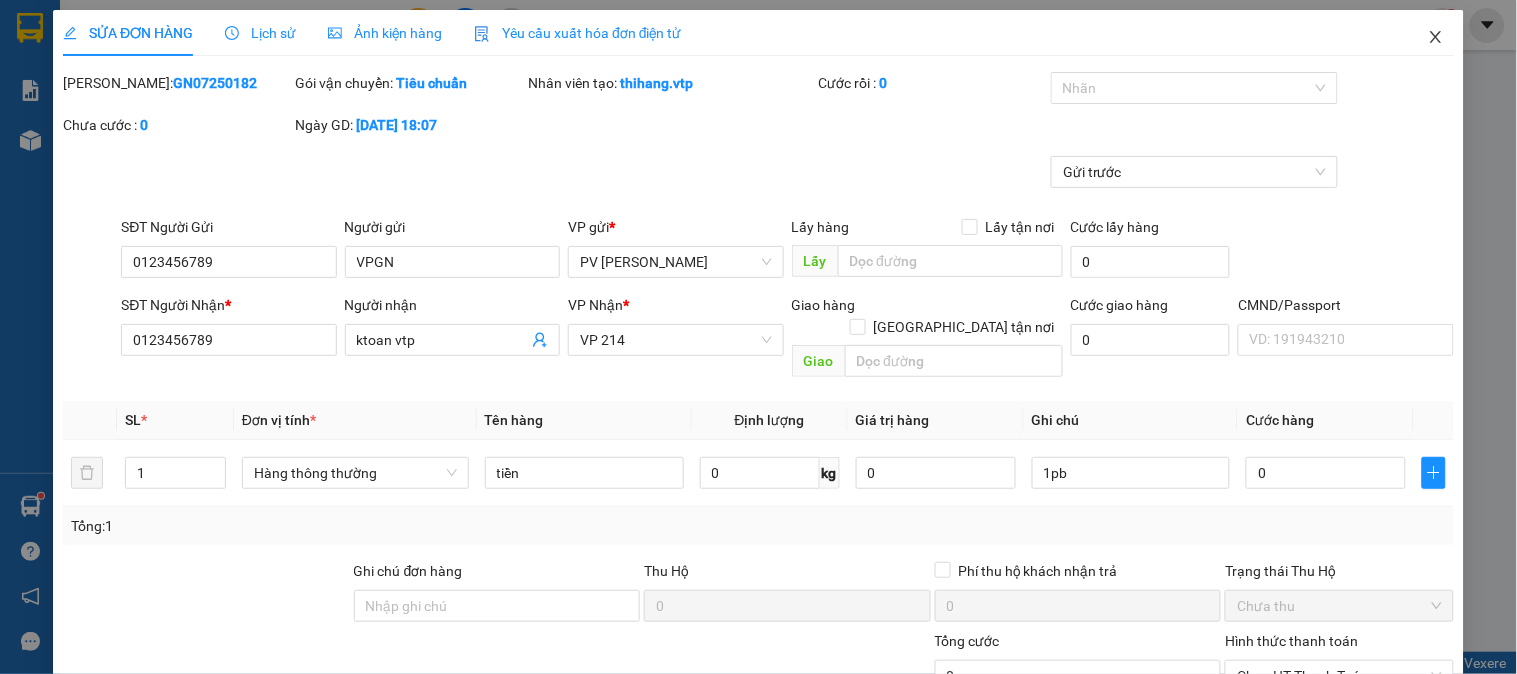click 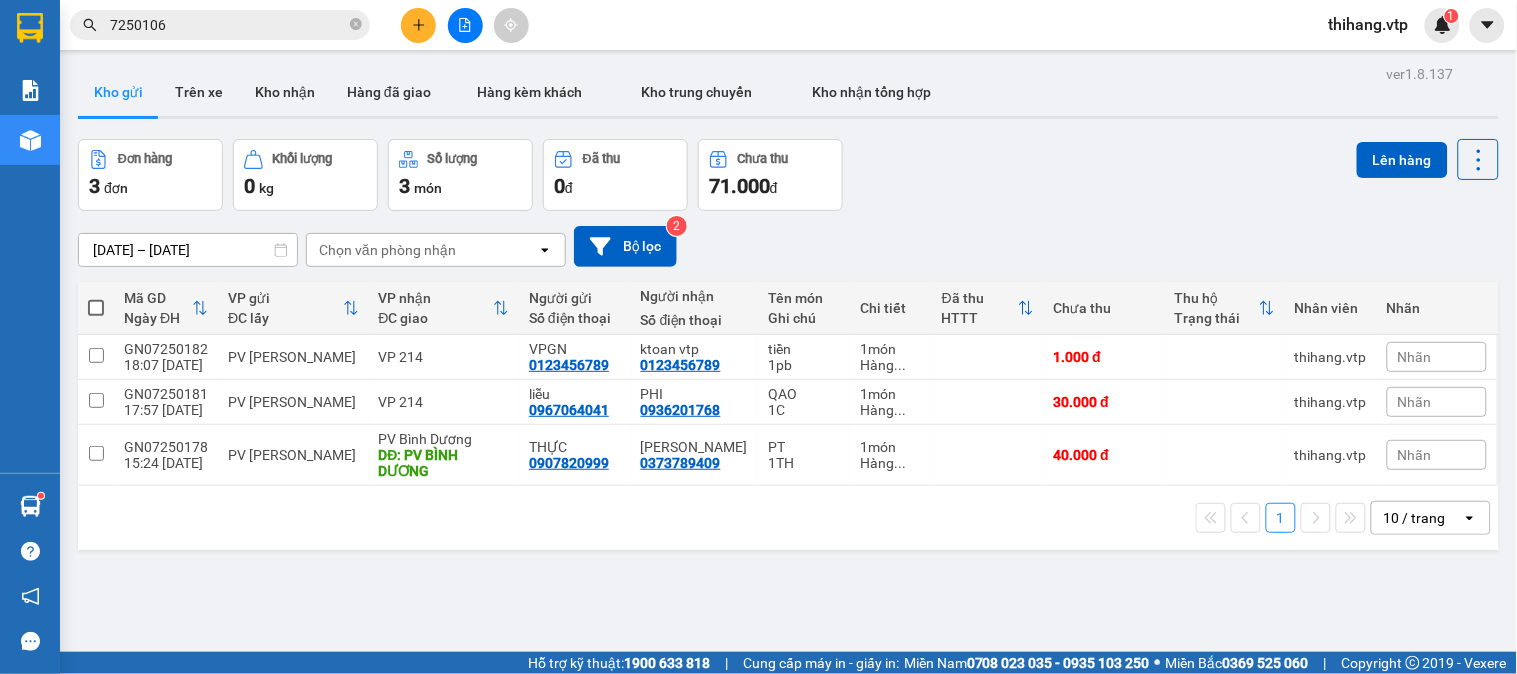 click at bounding box center [96, 308] 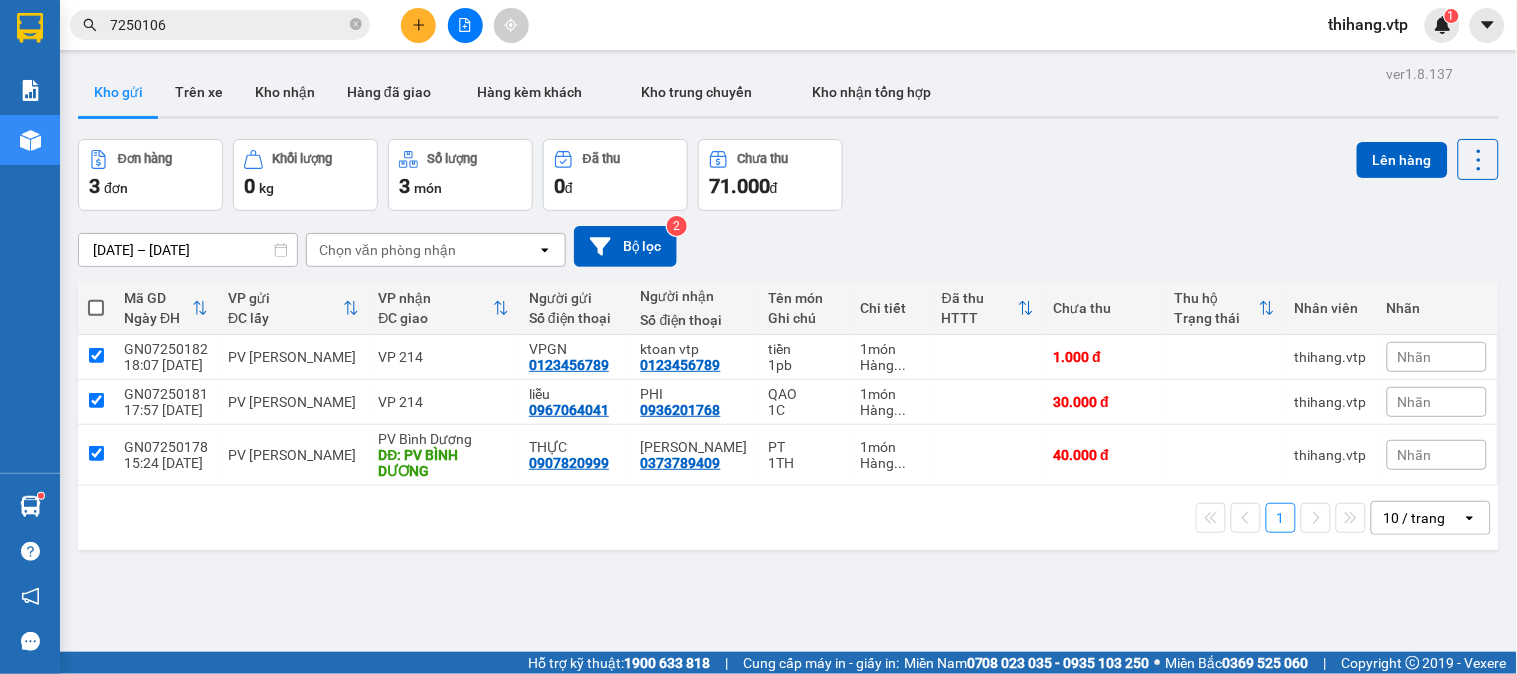checkbox on "true" 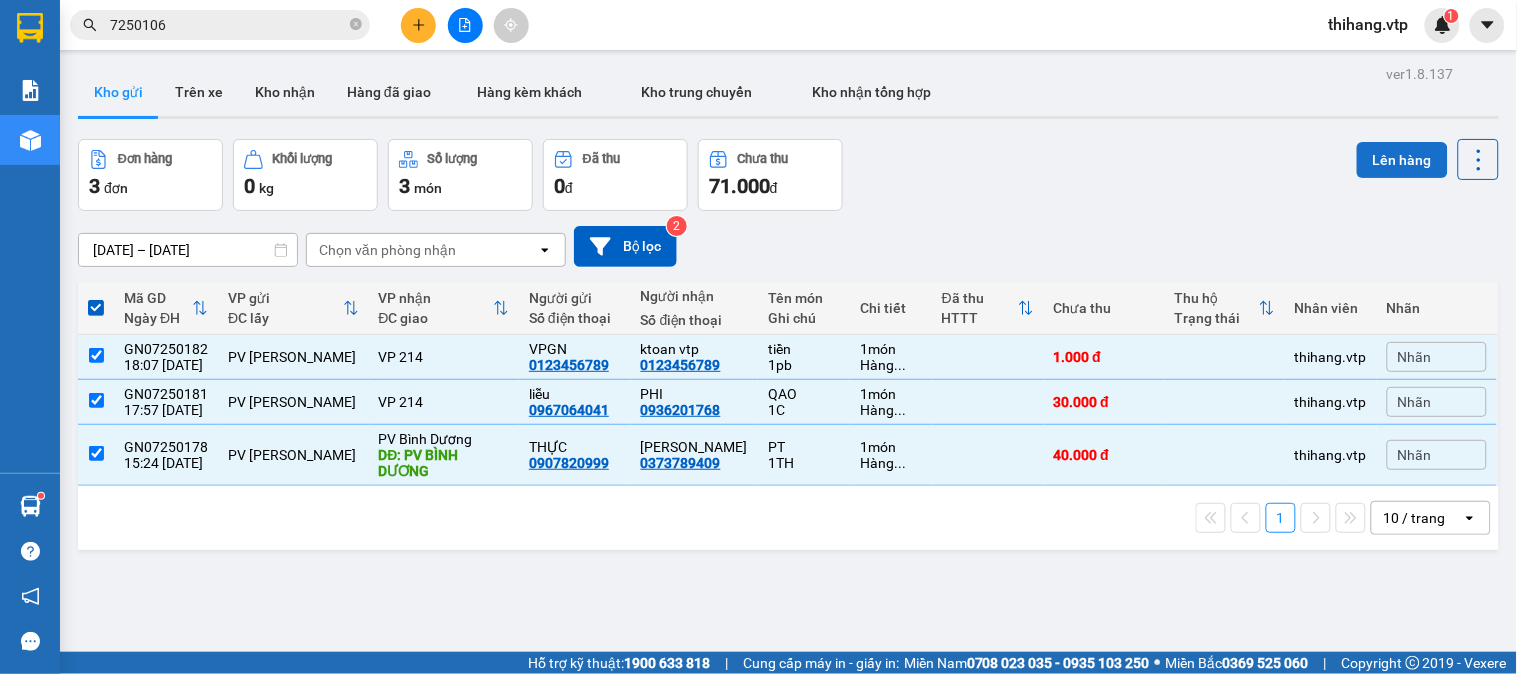 click on "Lên hàng" at bounding box center [1402, 160] 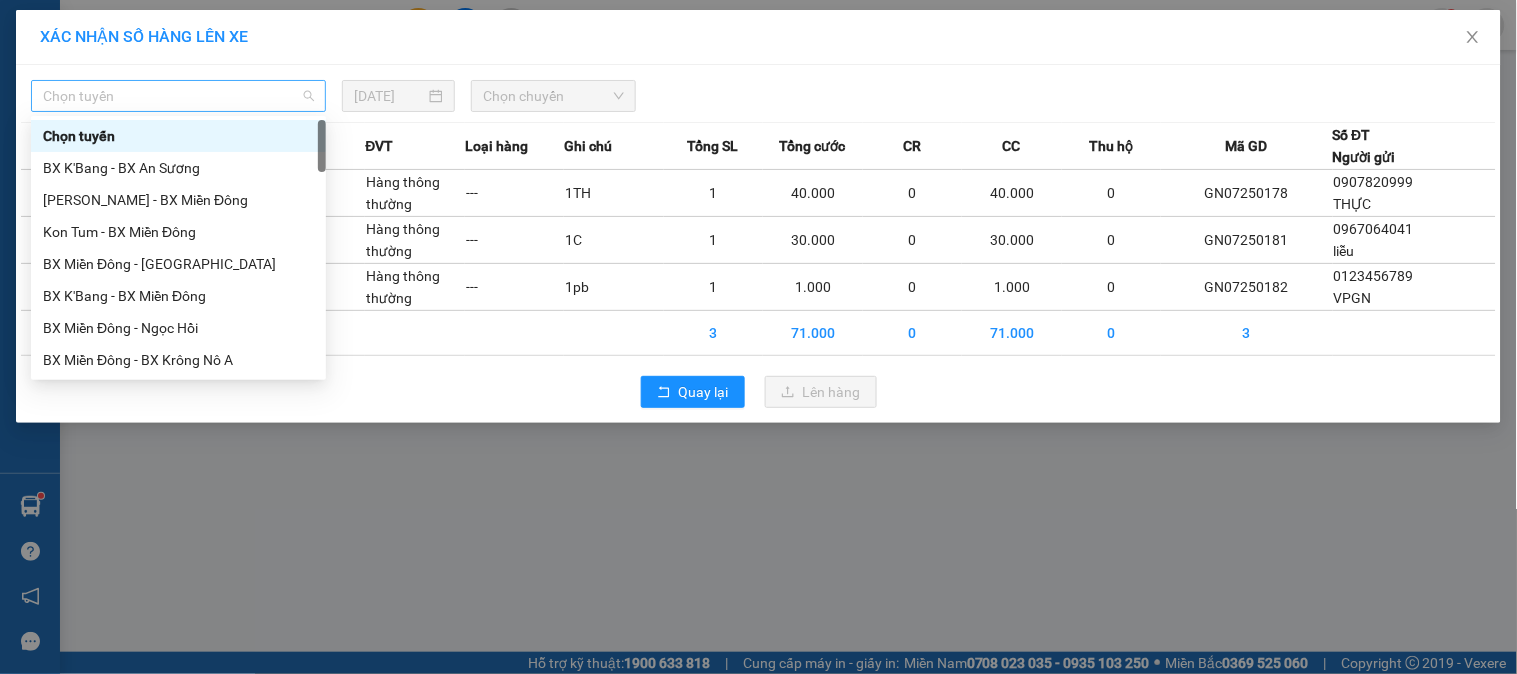 click on "Chọn tuyến" at bounding box center [178, 96] 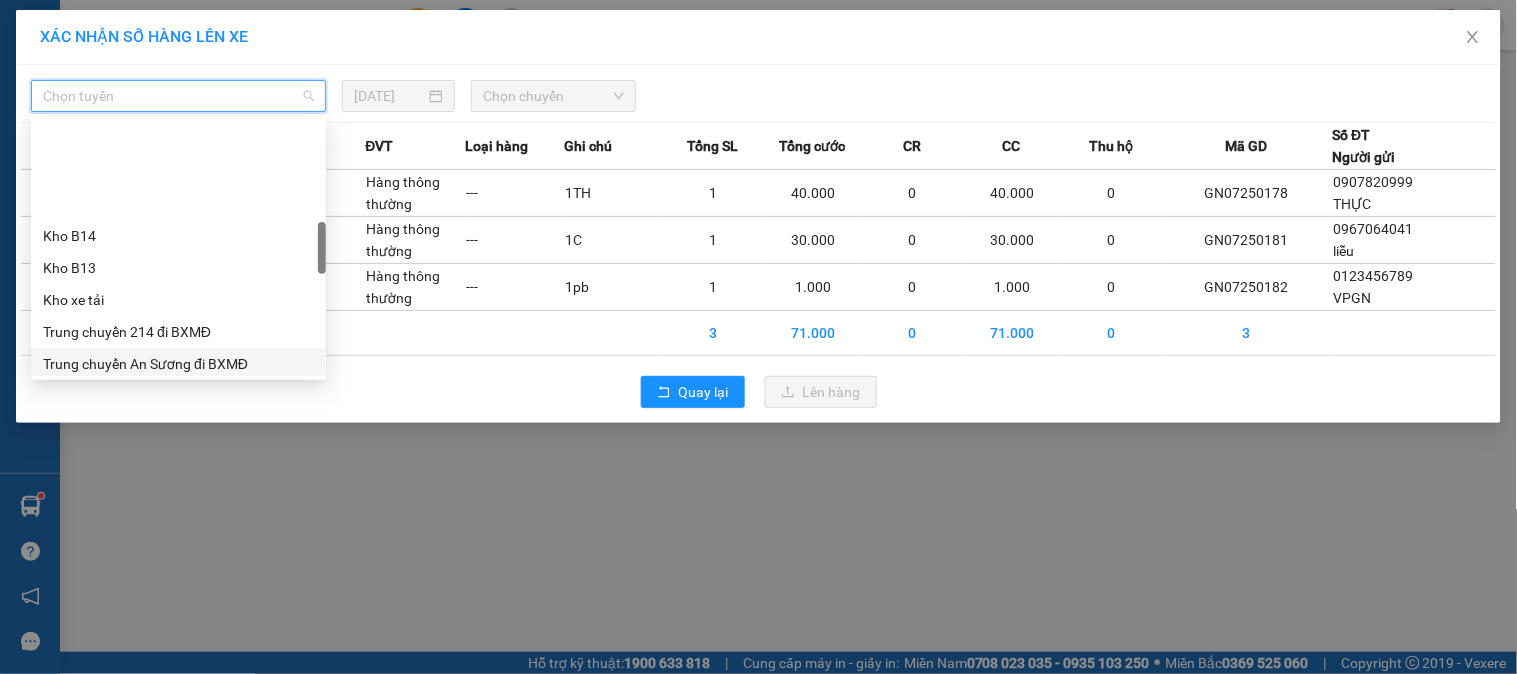 scroll, scrollTop: 555, scrollLeft: 0, axis: vertical 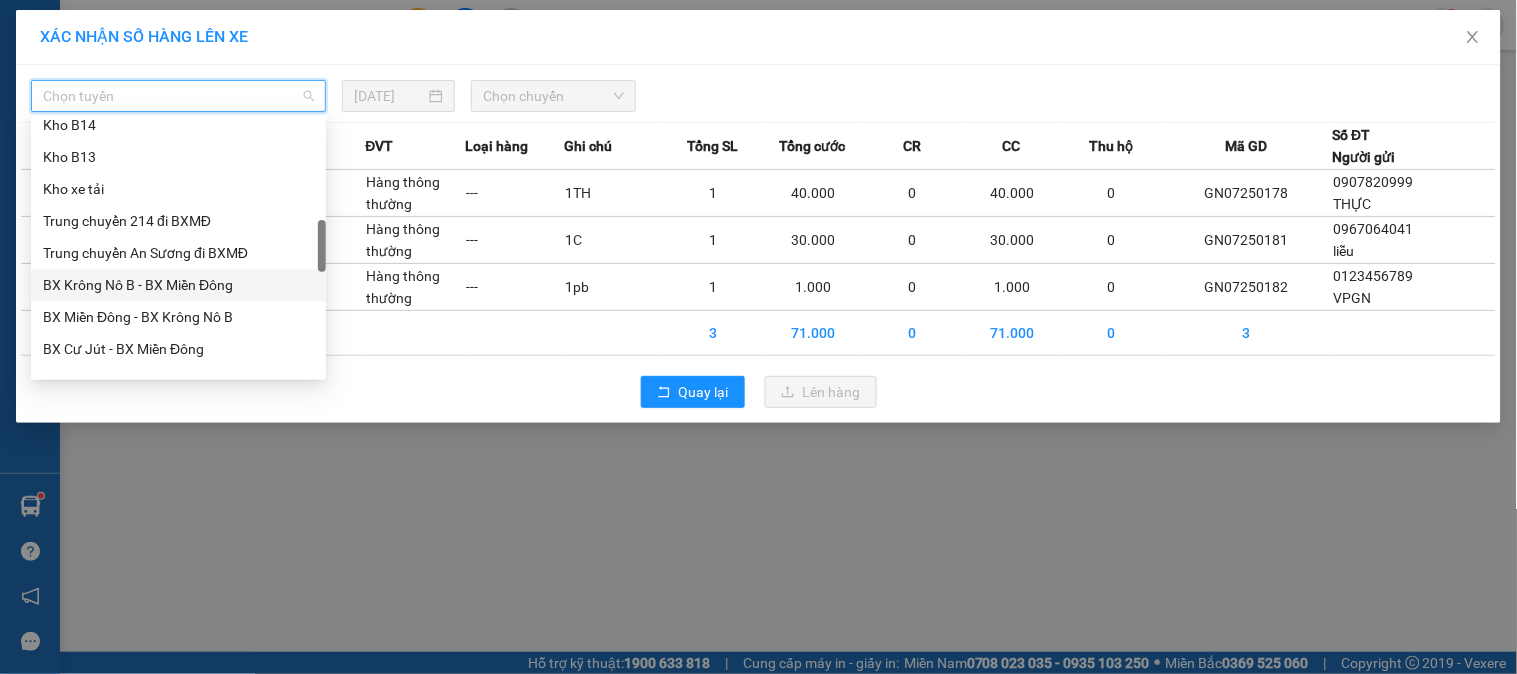 click on "BX Krông Nô B - BX Miền Đông" at bounding box center [178, 285] 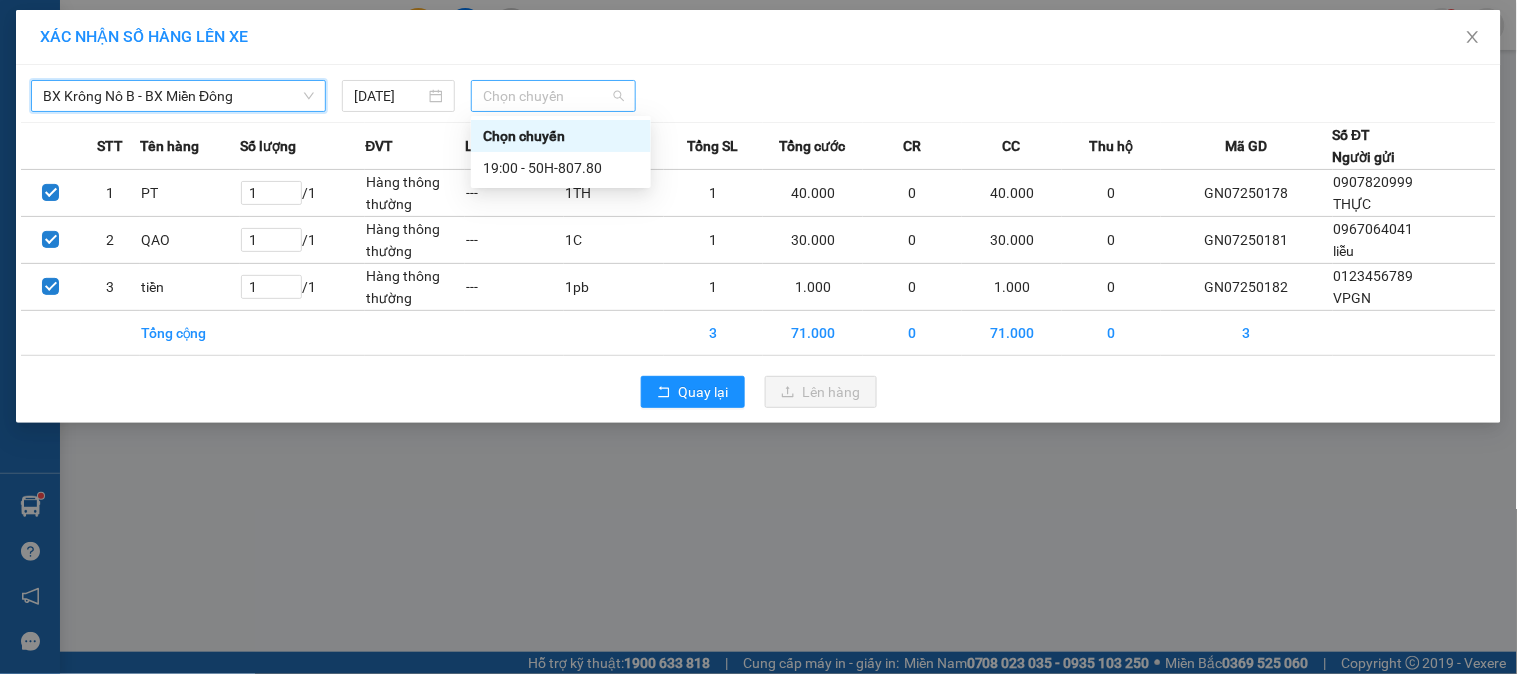 click on "Chọn chuyến" at bounding box center (553, 96) 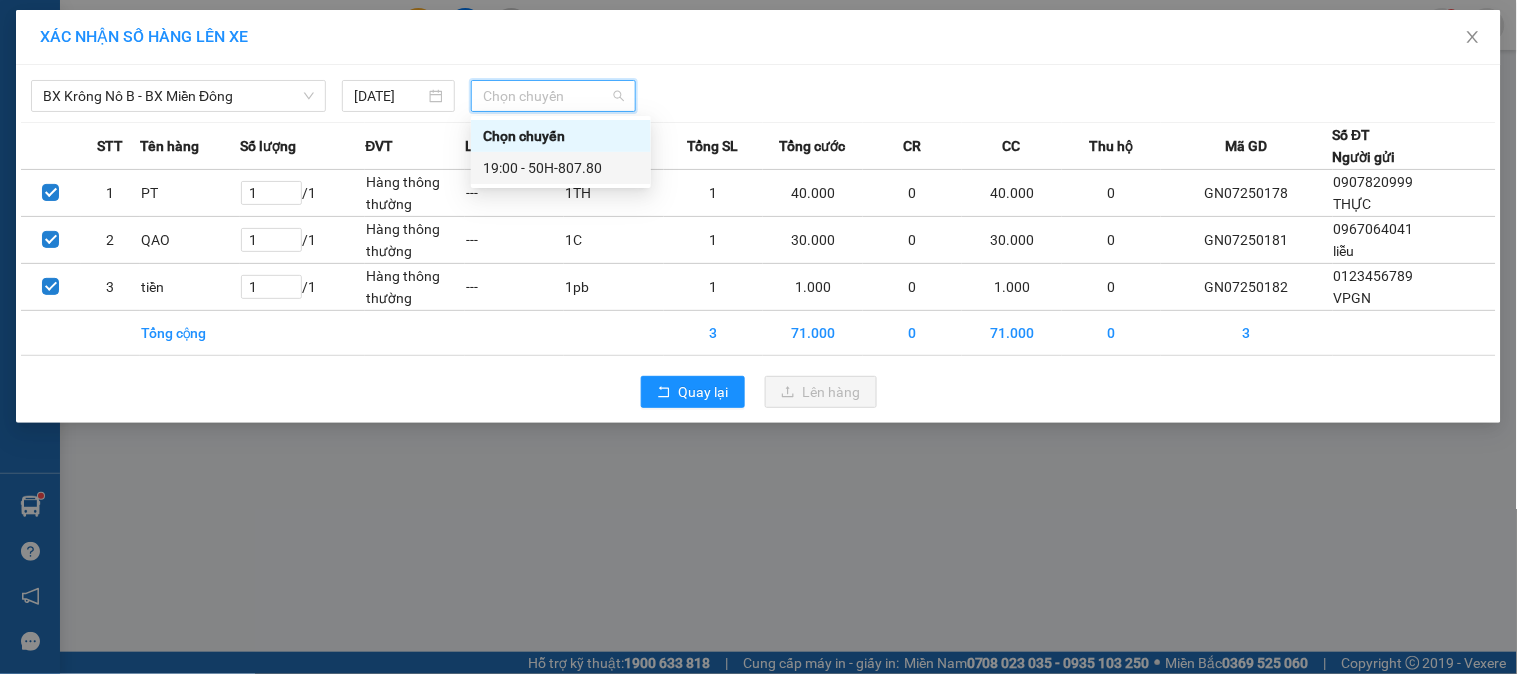 click on "19:00     - 50H-807.80" at bounding box center (561, 168) 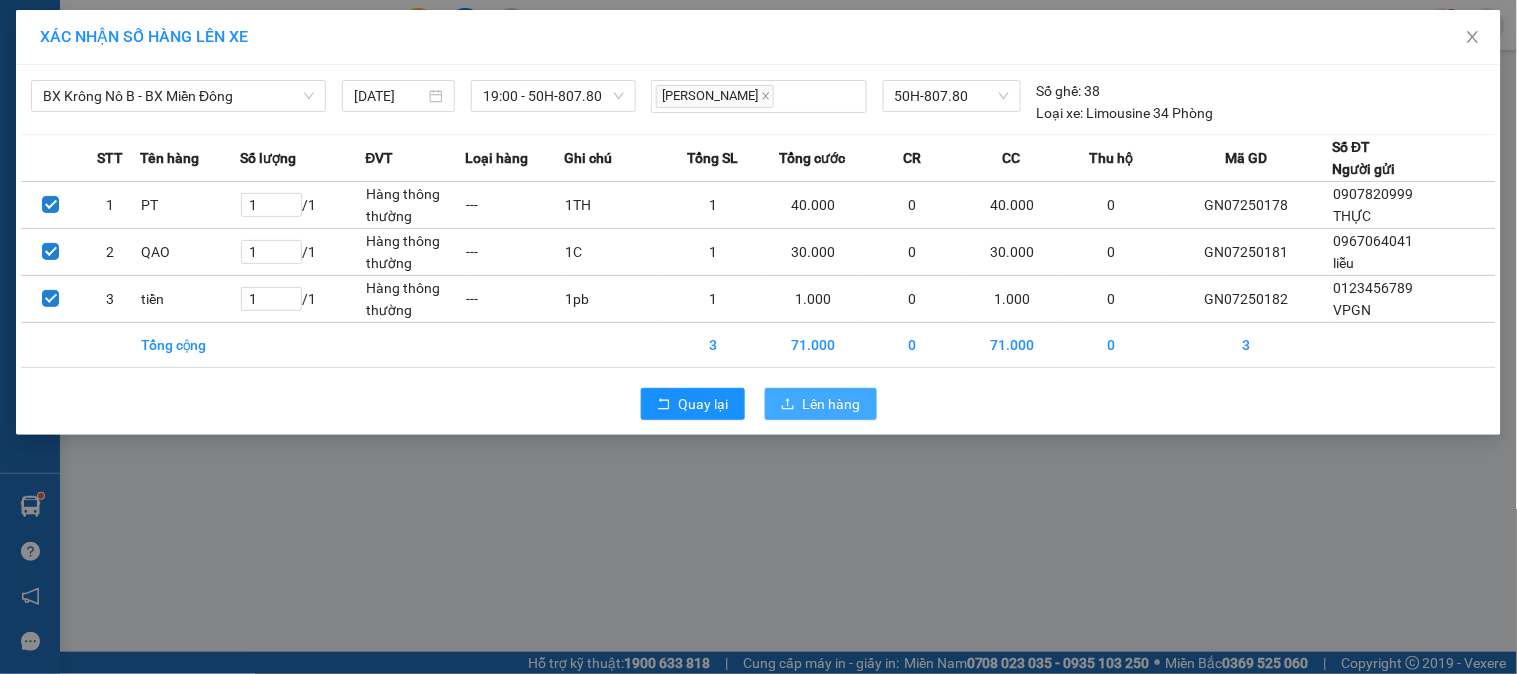 click at bounding box center (788, 405) 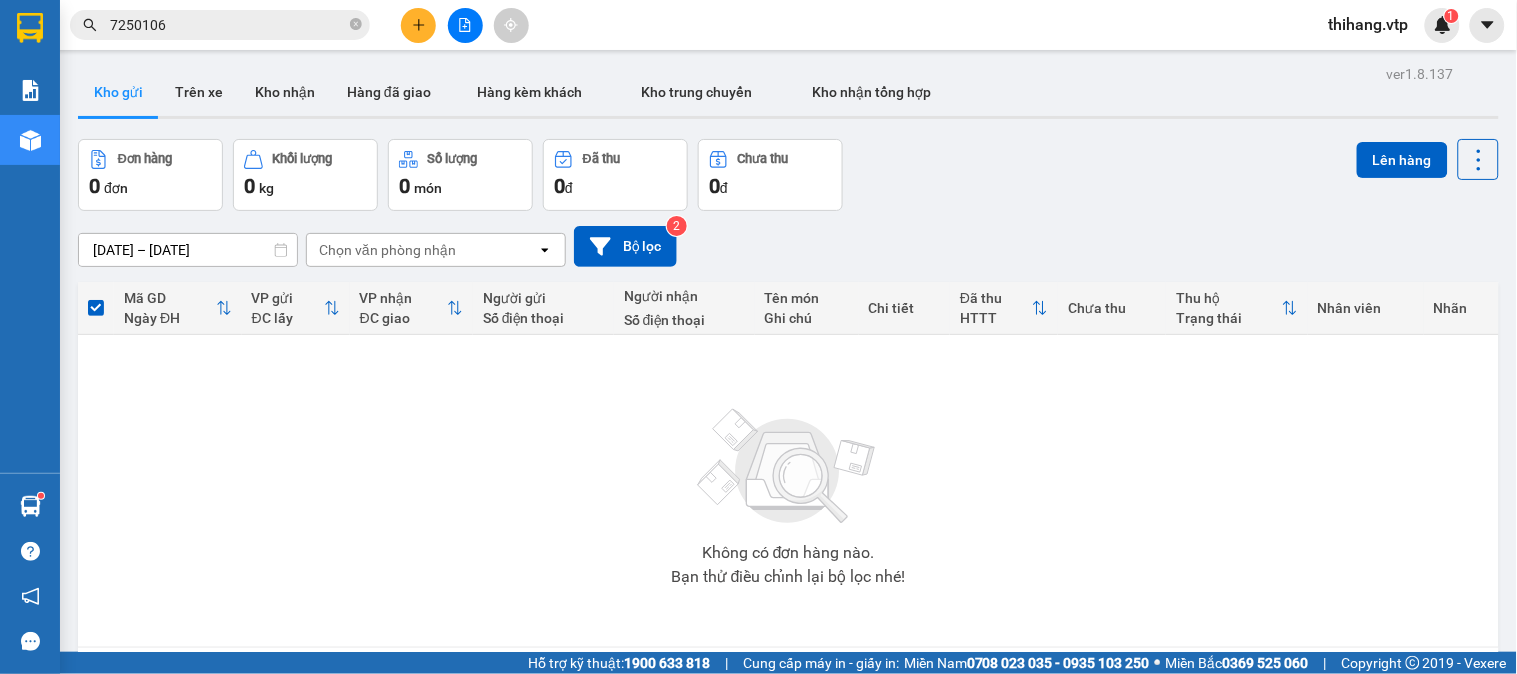 click at bounding box center (418, 25) 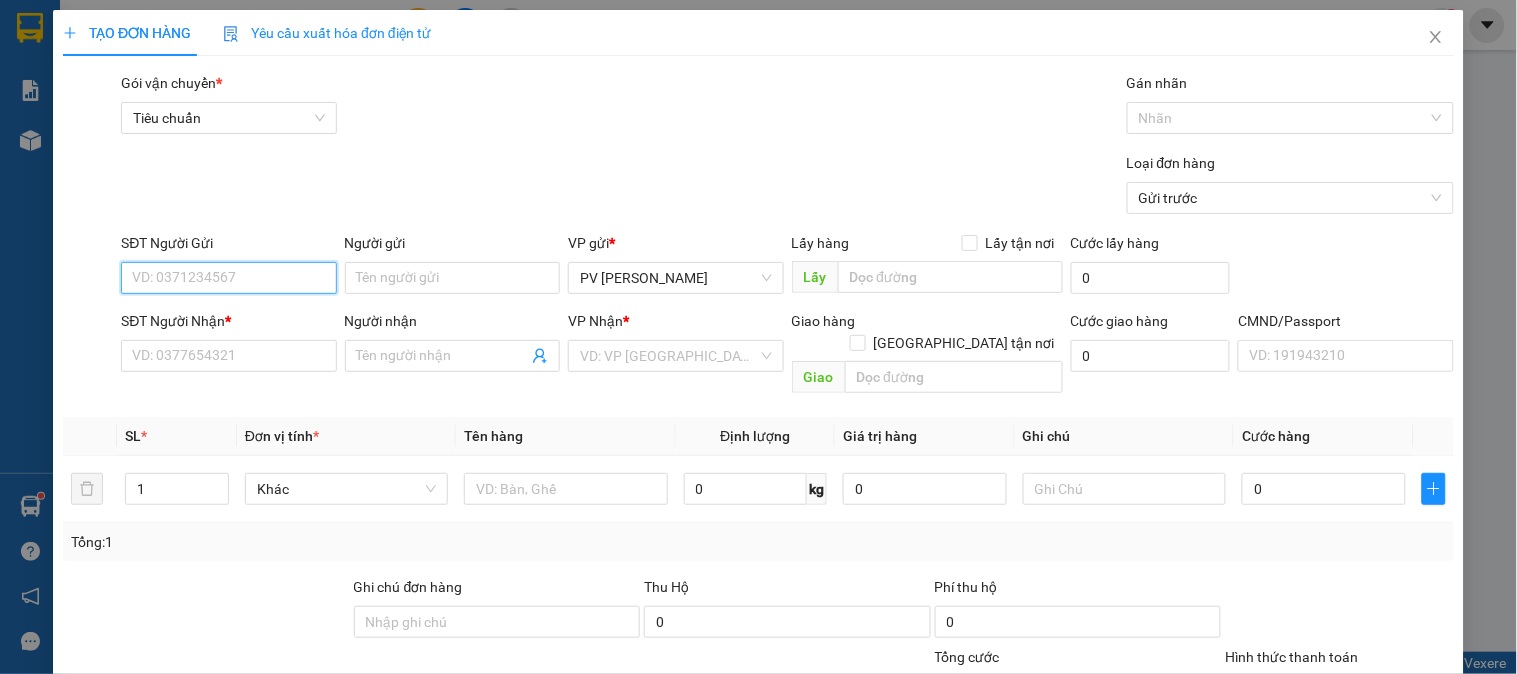 click on "SĐT Người Gửi" at bounding box center (228, 278) 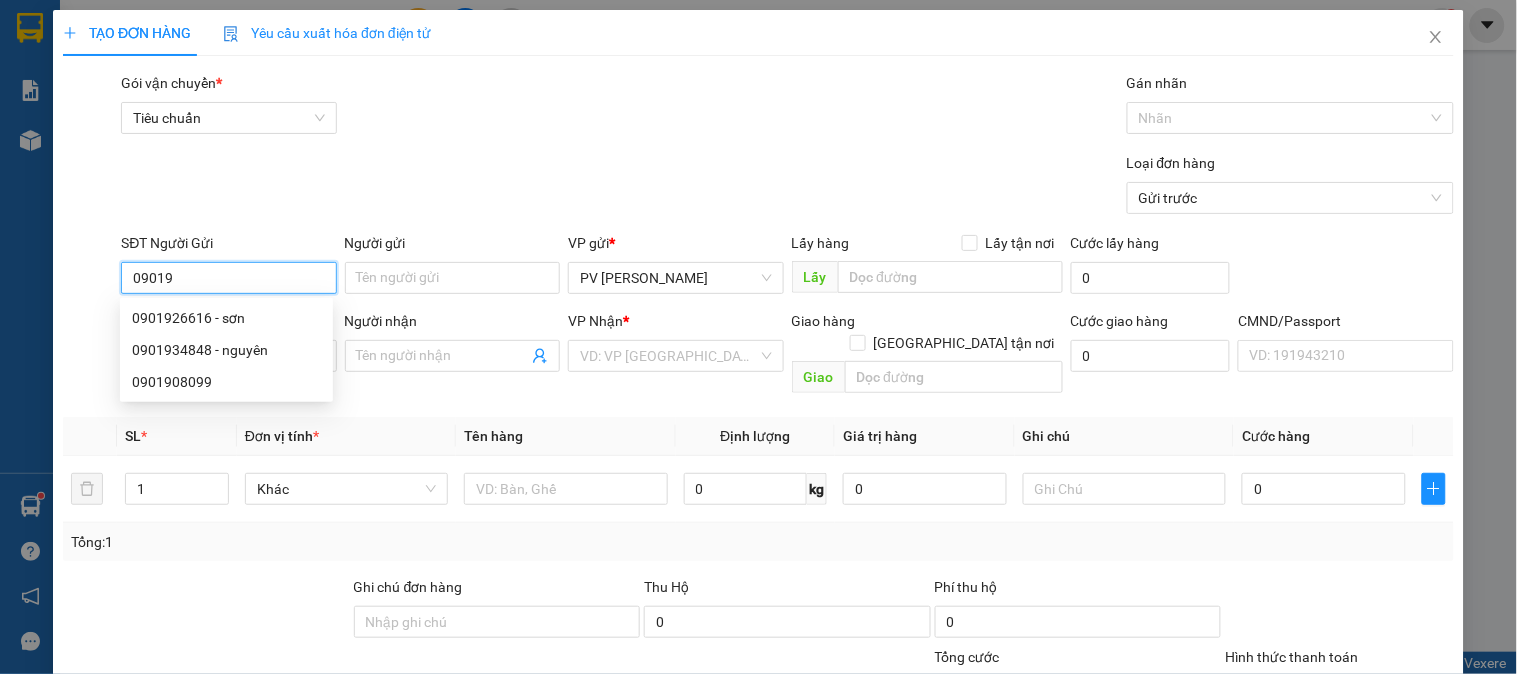click on "09019" at bounding box center (228, 278) 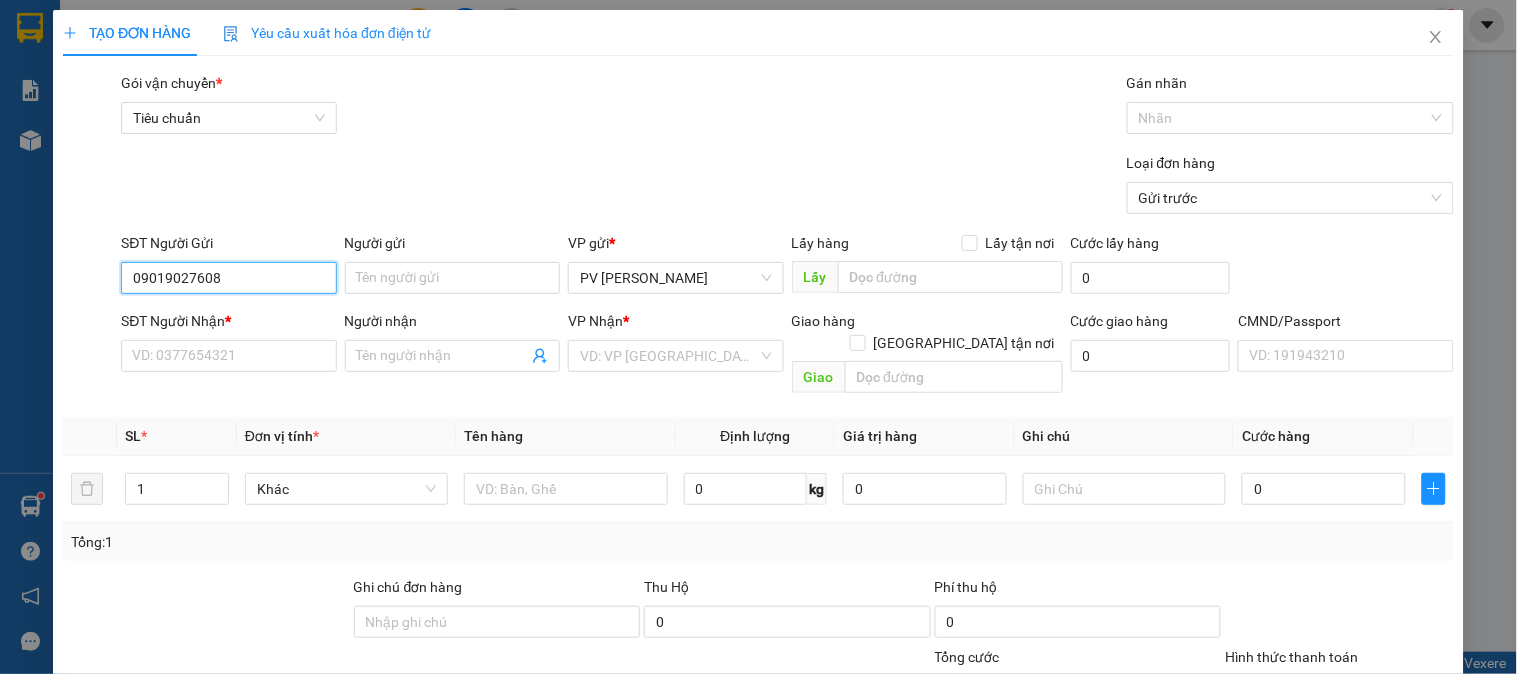 click on "09019027608" at bounding box center (228, 278) 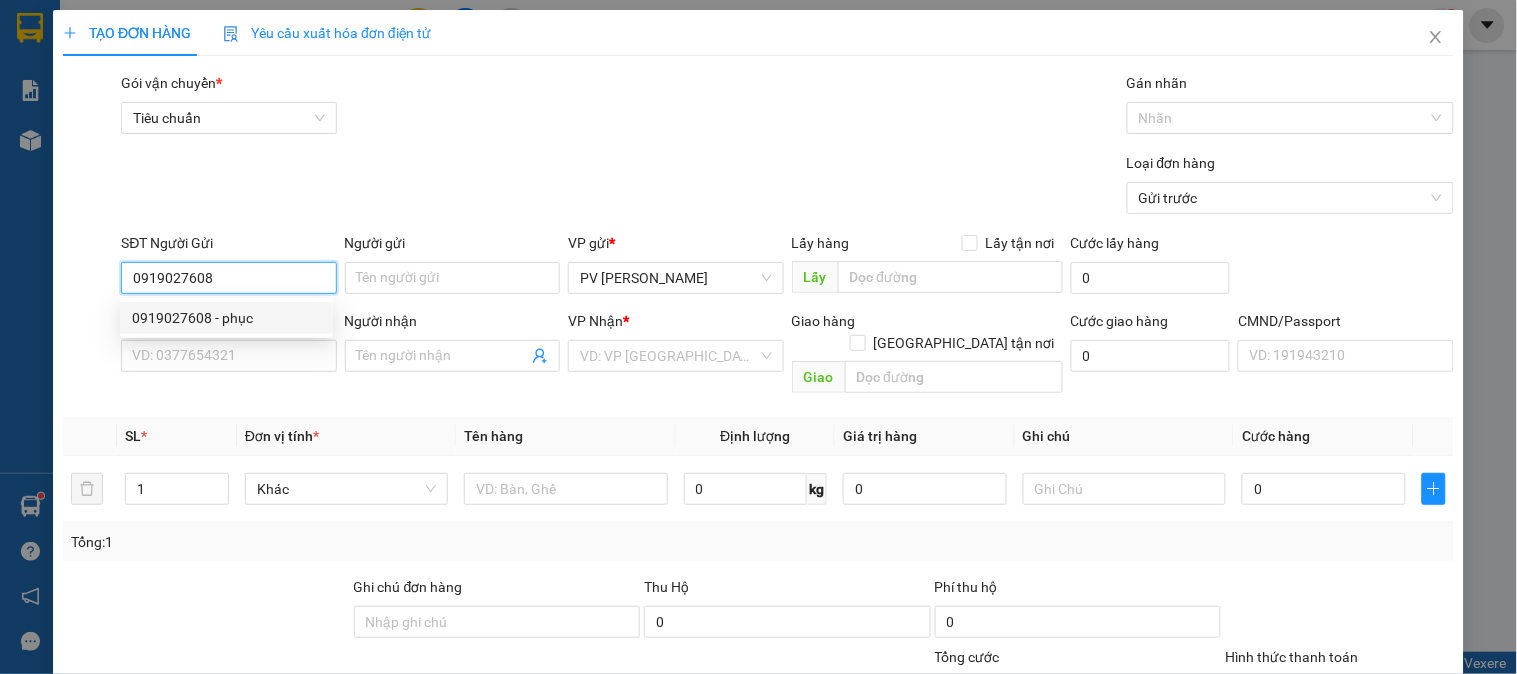 click on "0919027608 - phục" at bounding box center [226, 318] 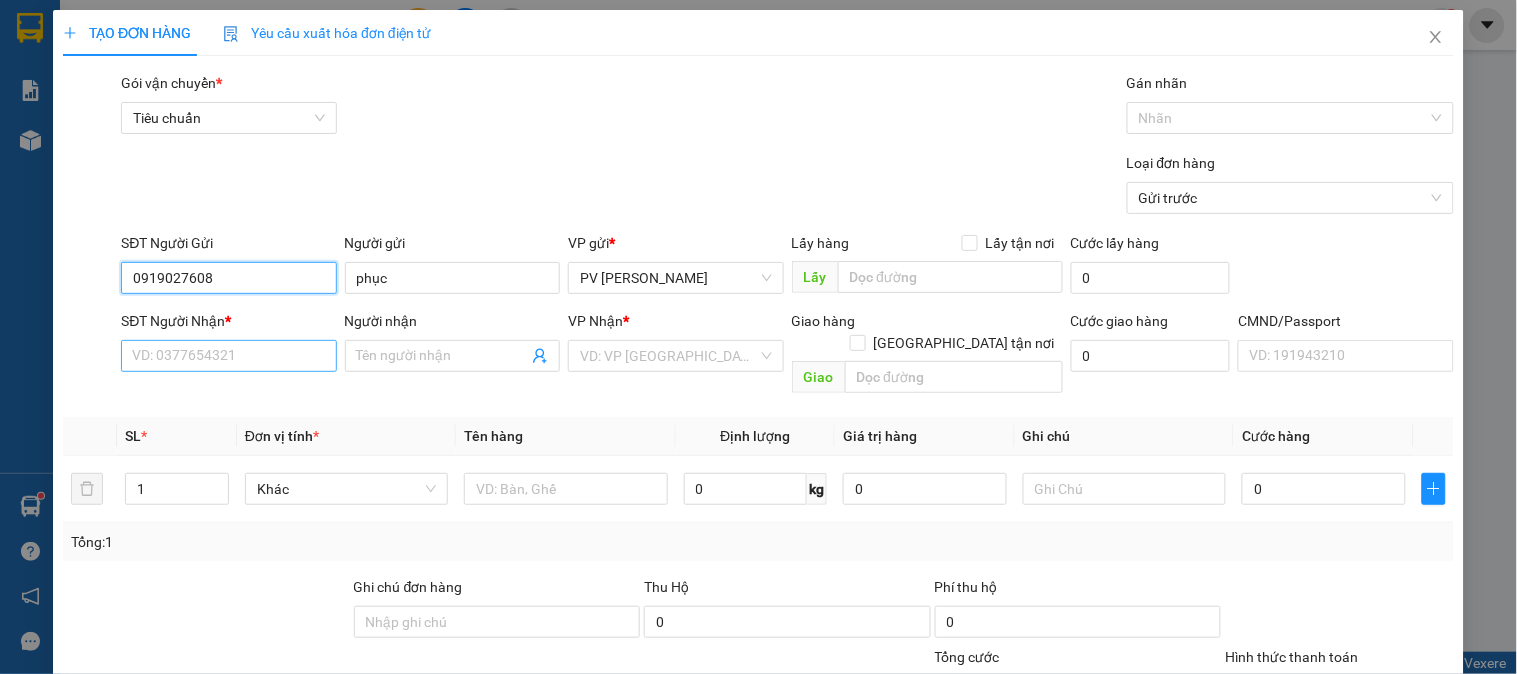 type on "0919027608" 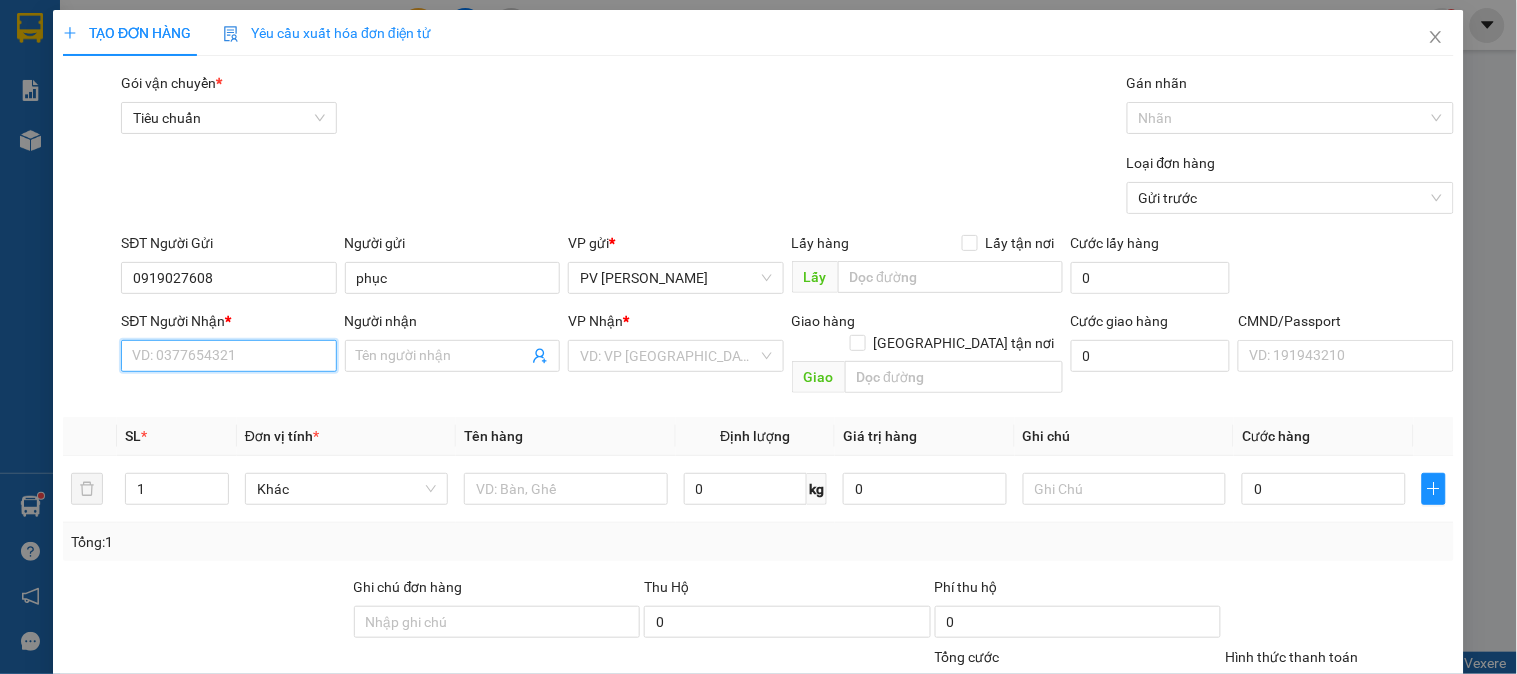click on "SĐT Người Nhận  *" at bounding box center (228, 356) 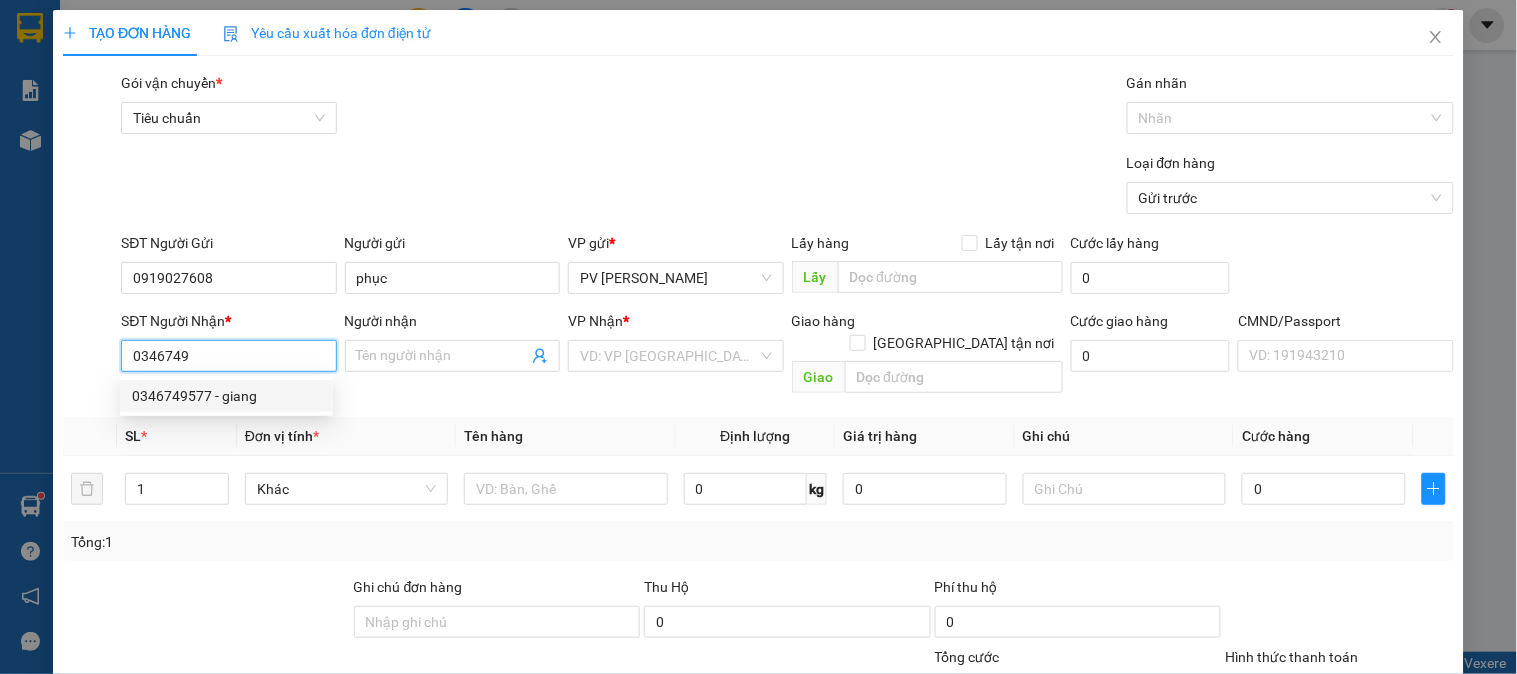 click on "0346749577 - giang" at bounding box center [226, 396] 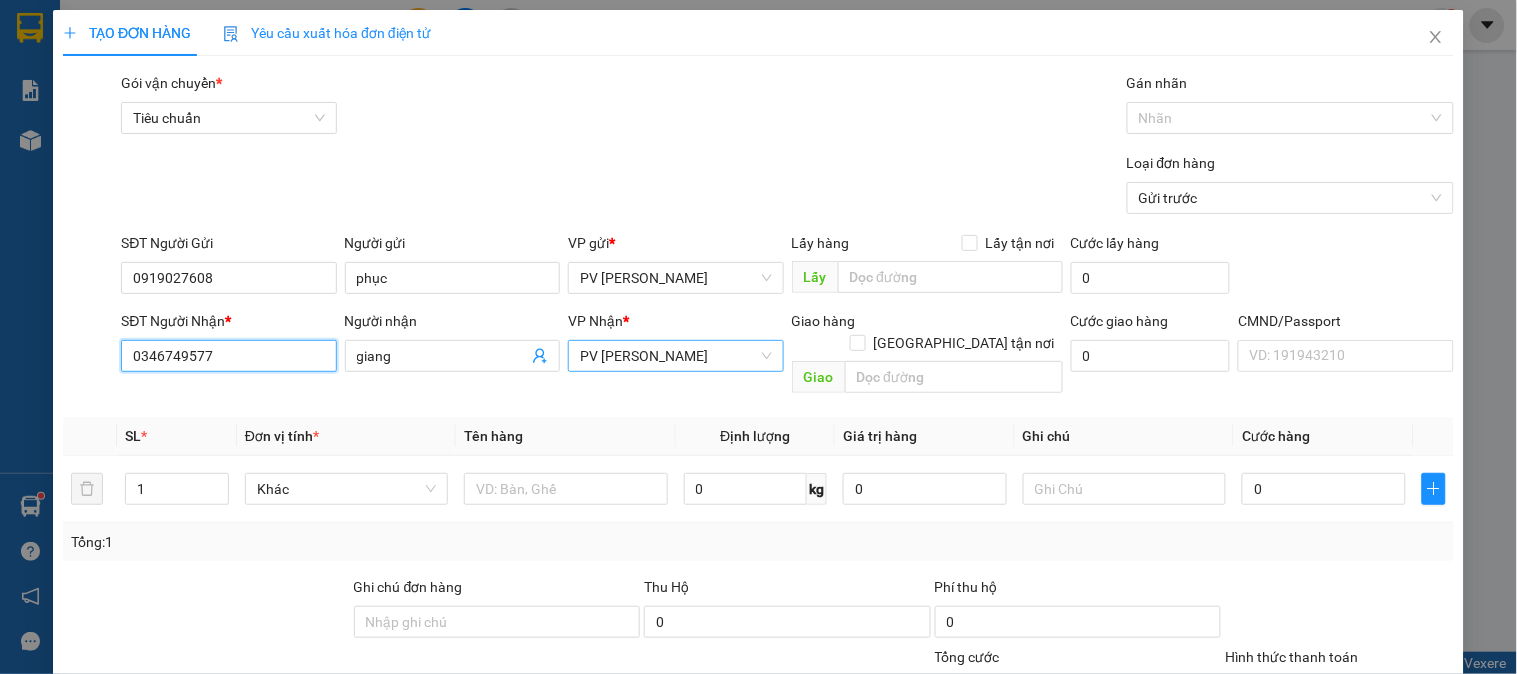 click on "PV [PERSON_NAME]" at bounding box center (675, 356) 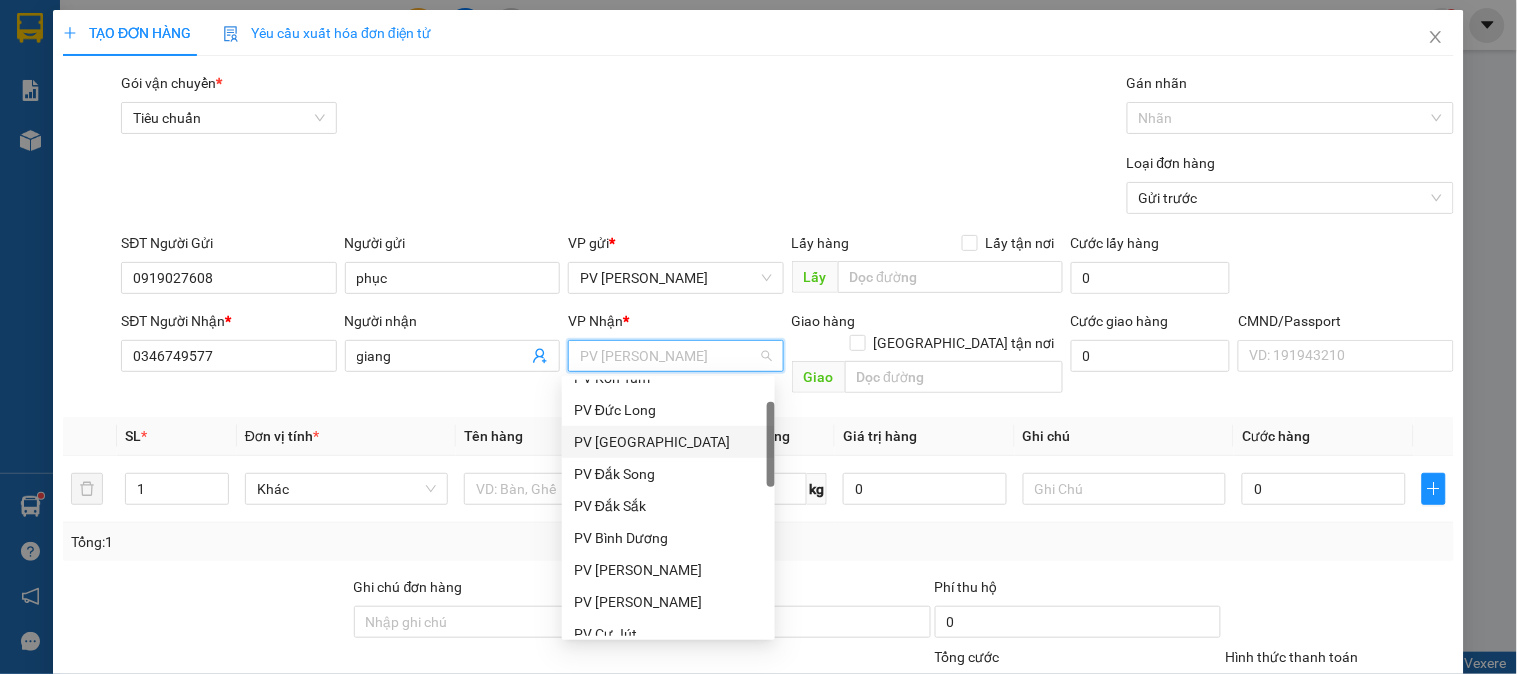 scroll, scrollTop: 0, scrollLeft: 0, axis: both 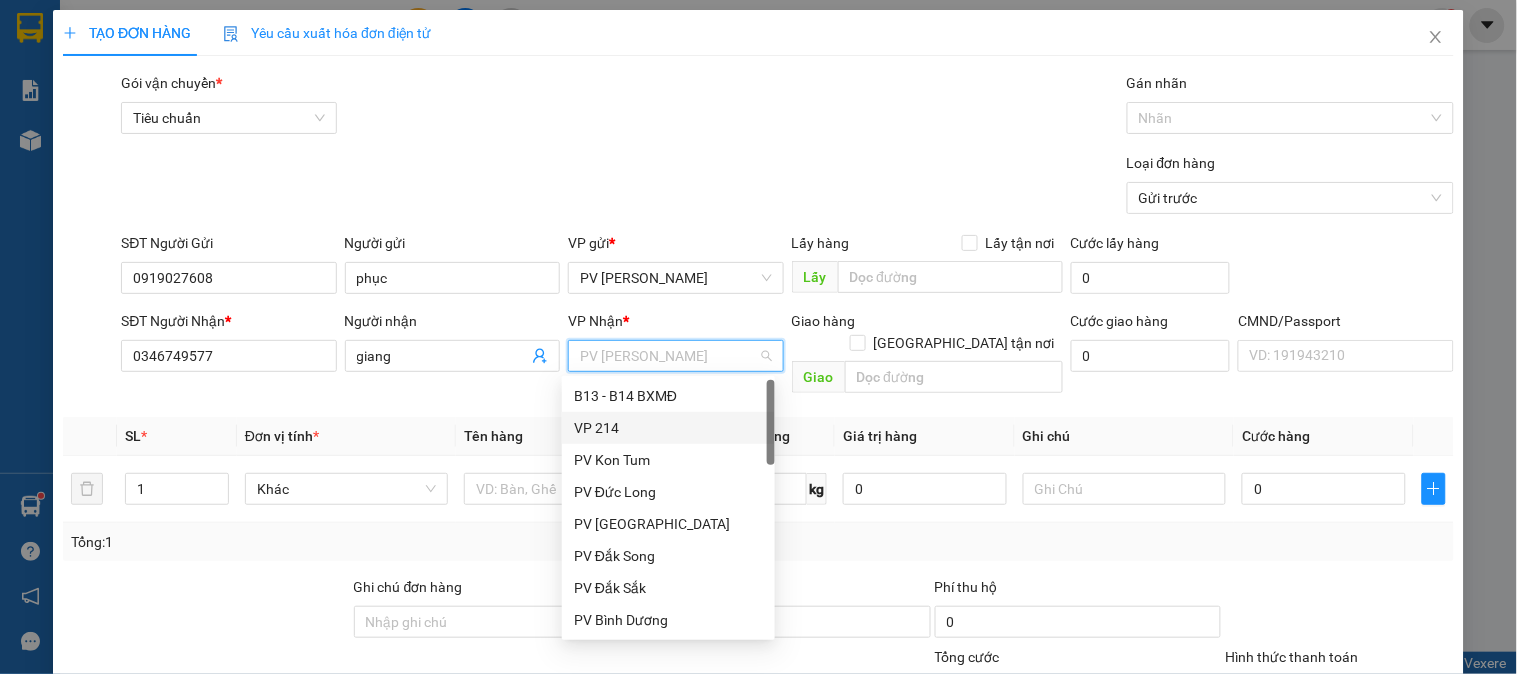 click on "VP 214" at bounding box center (668, 428) 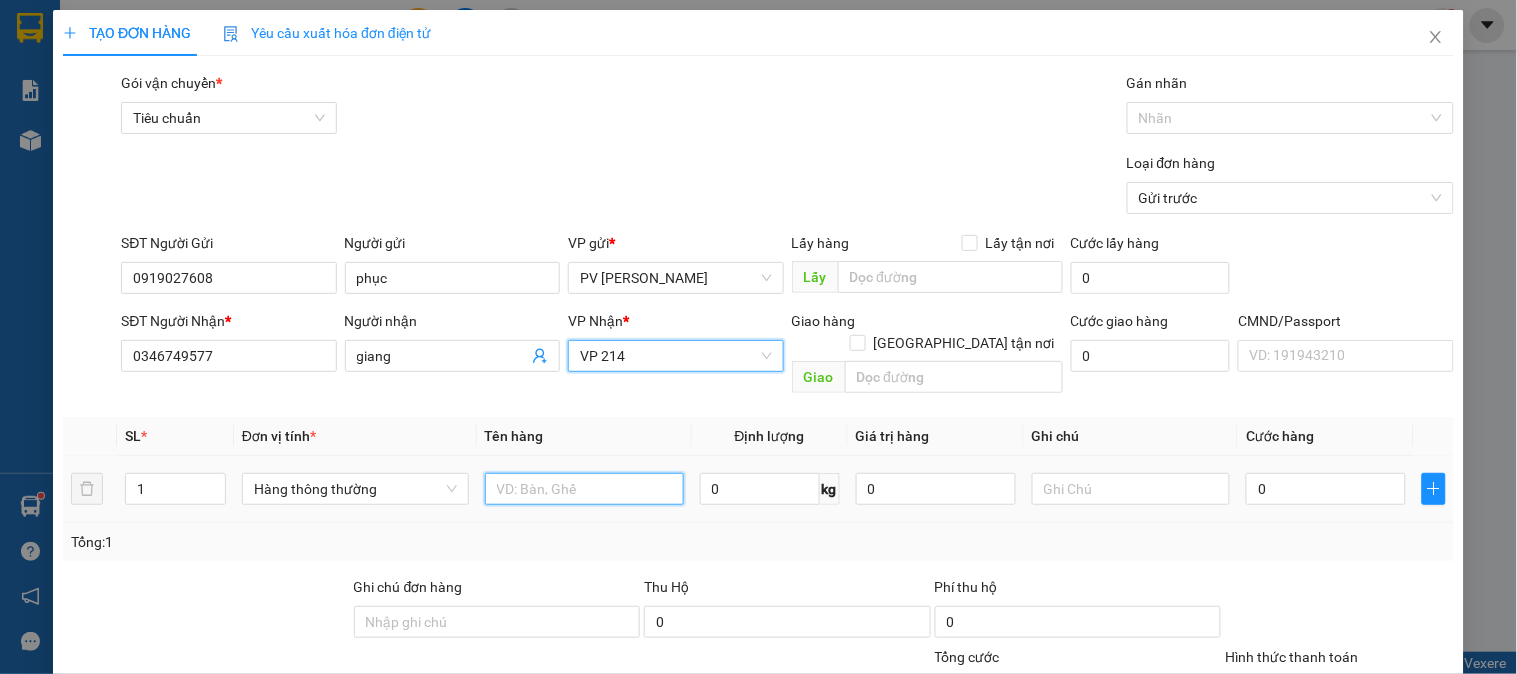 click at bounding box center [584, 489] 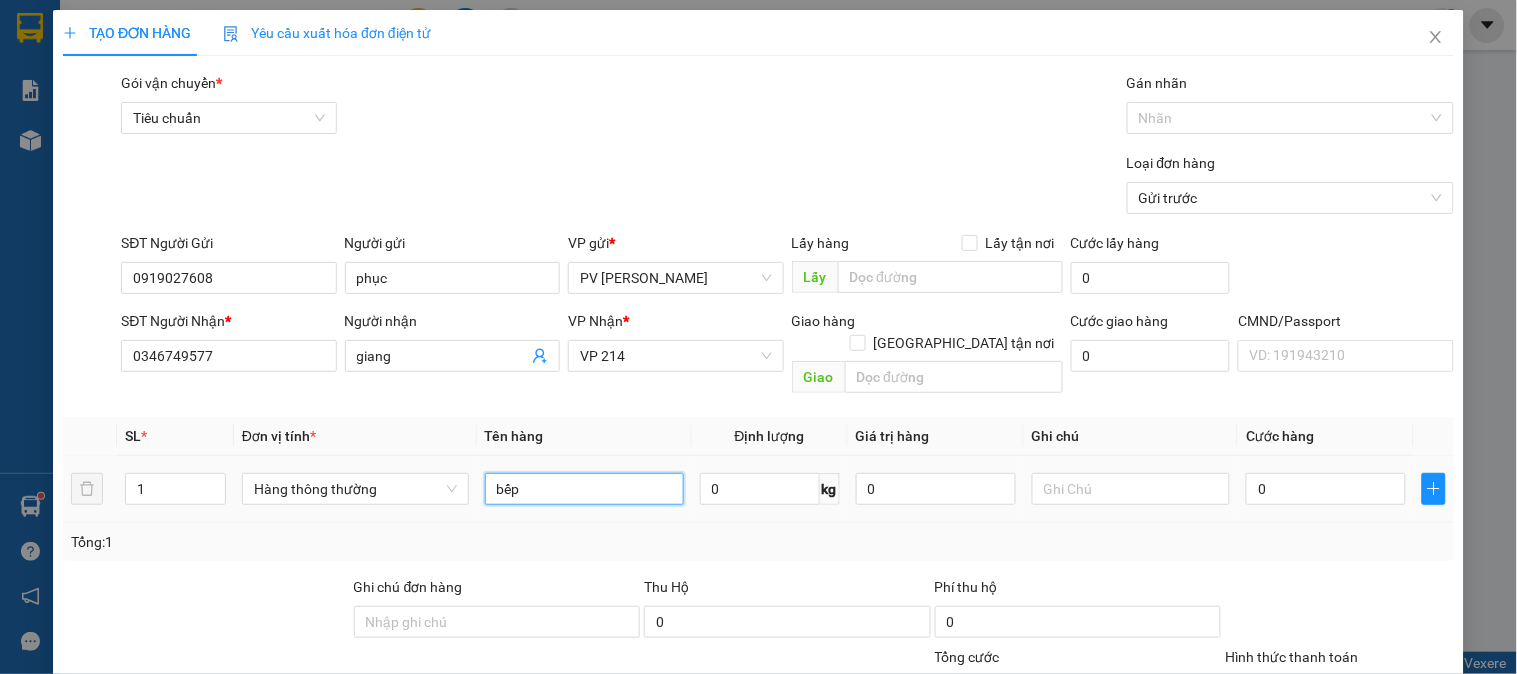 type on "bếp" 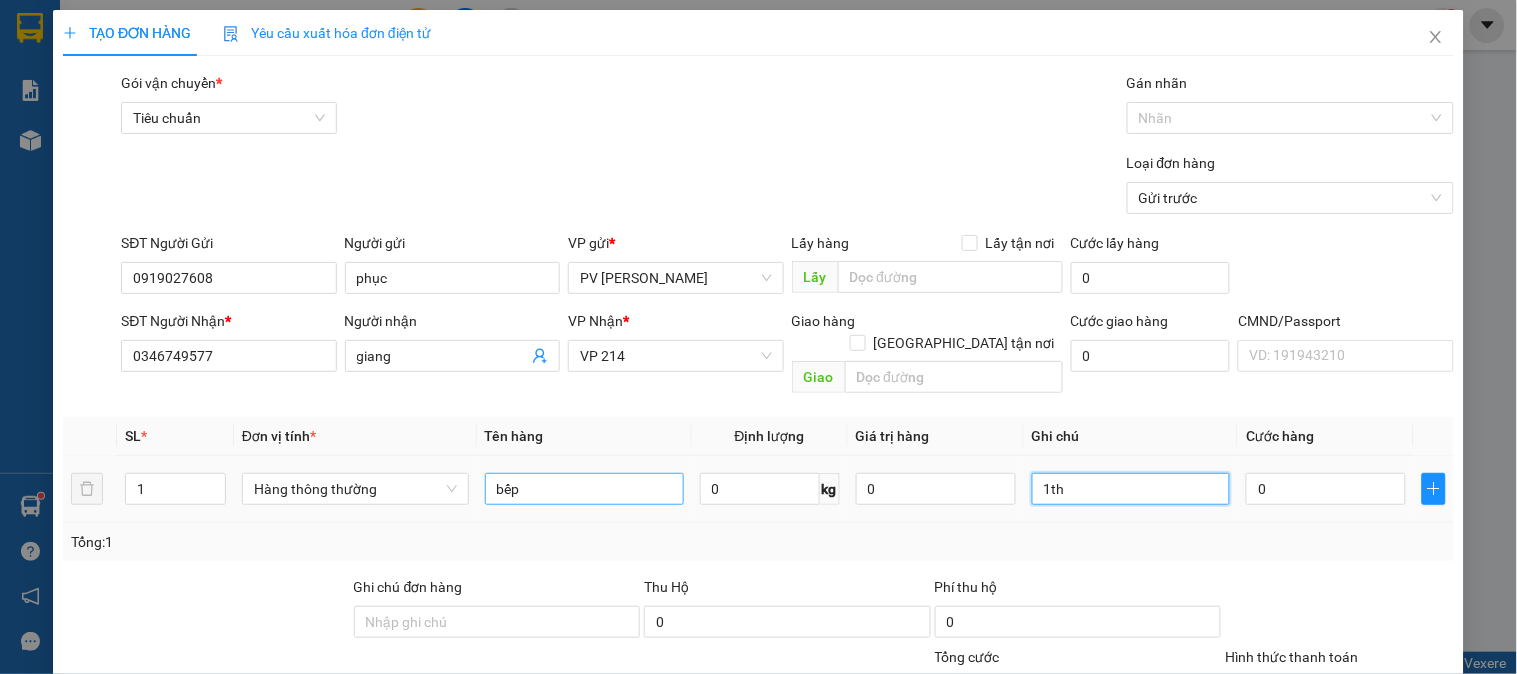 type on "1th" 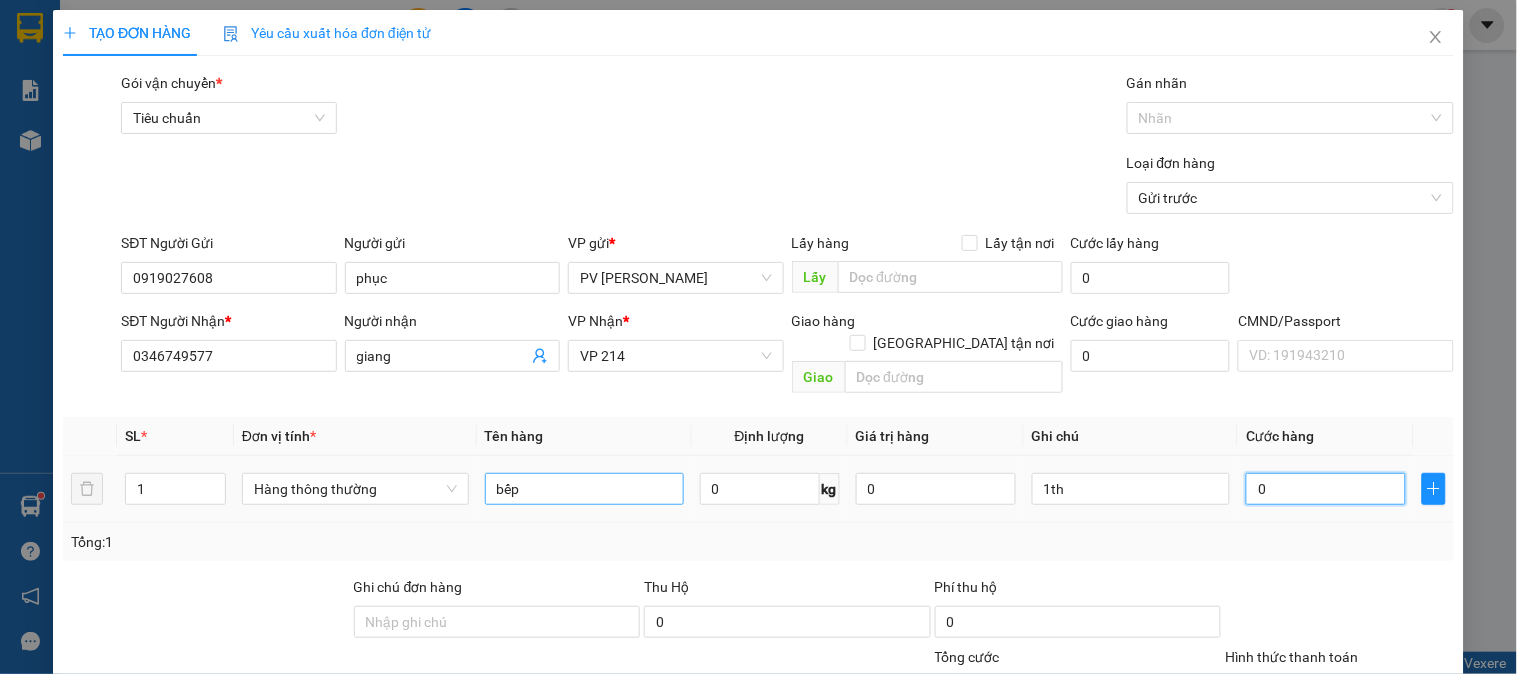 type on "6" 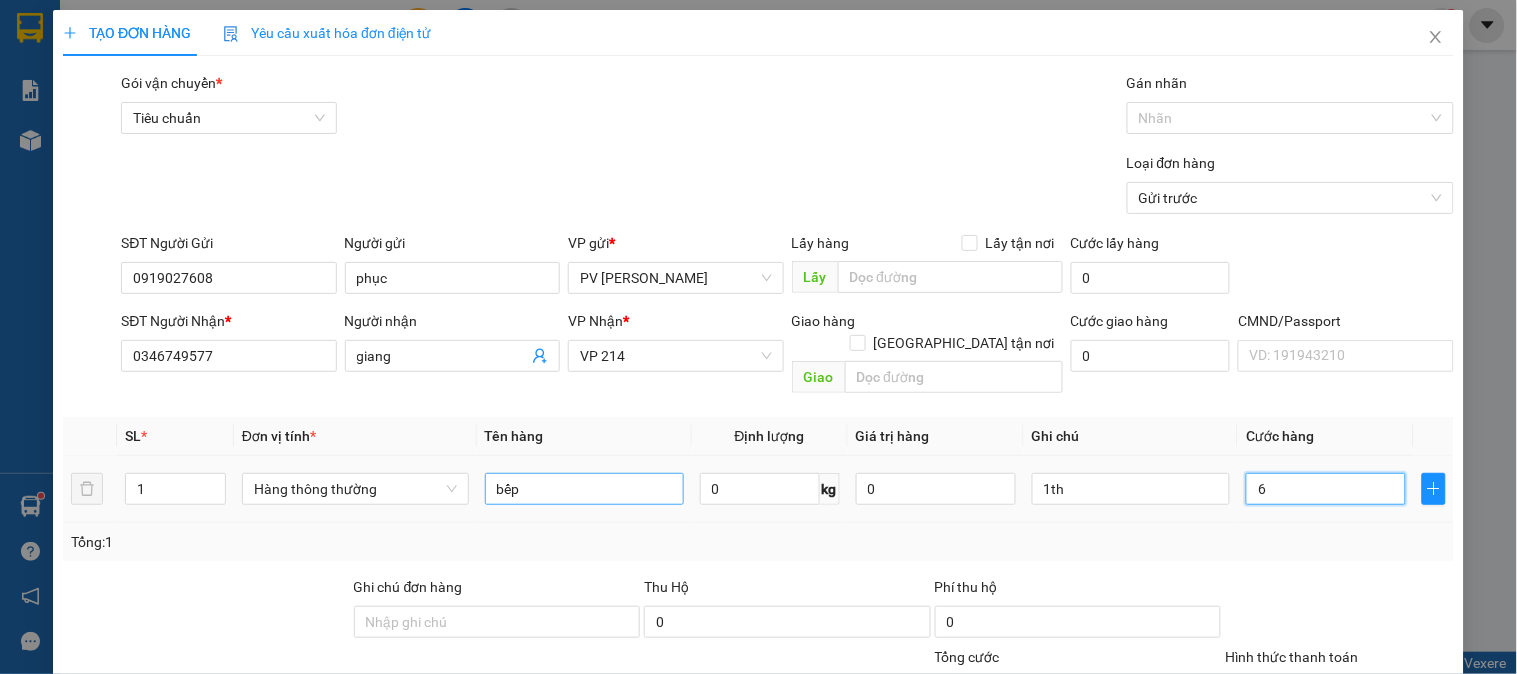 type on "60" 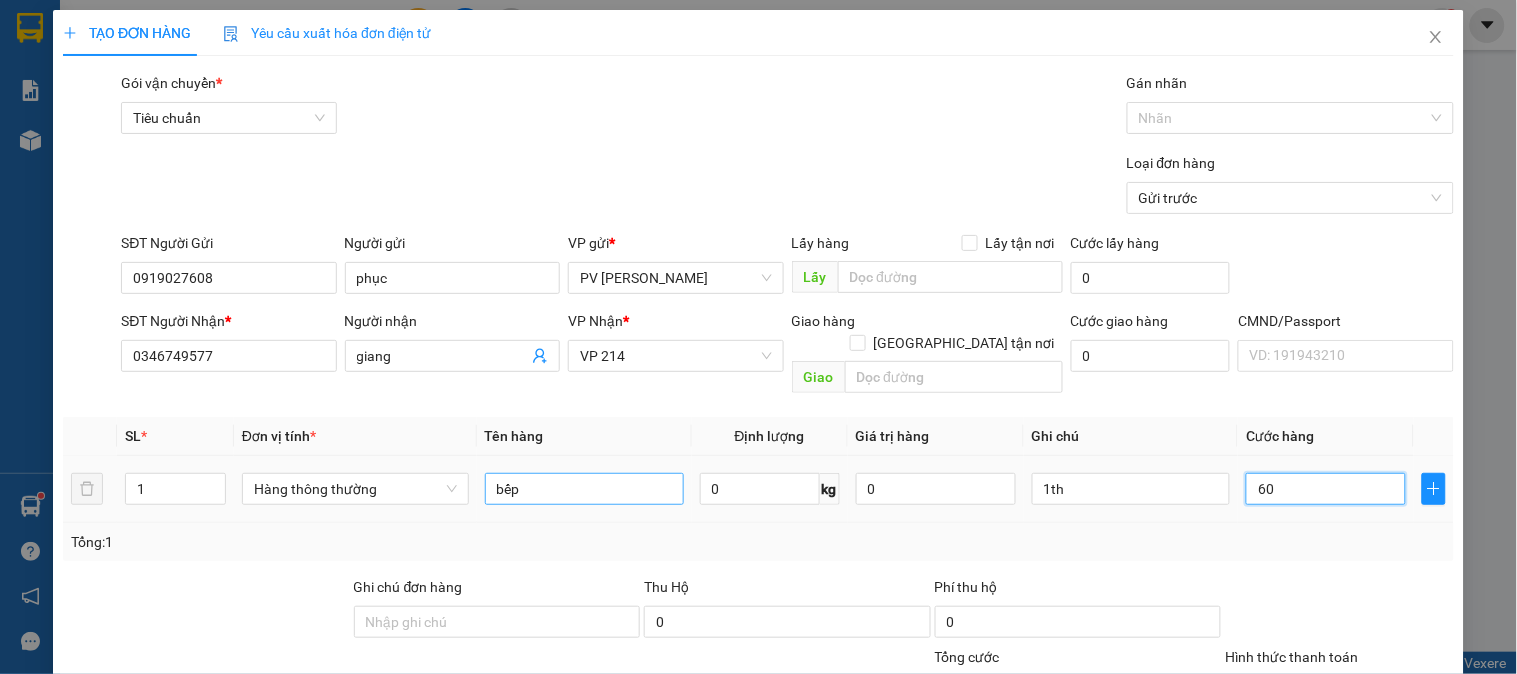 type on "600" 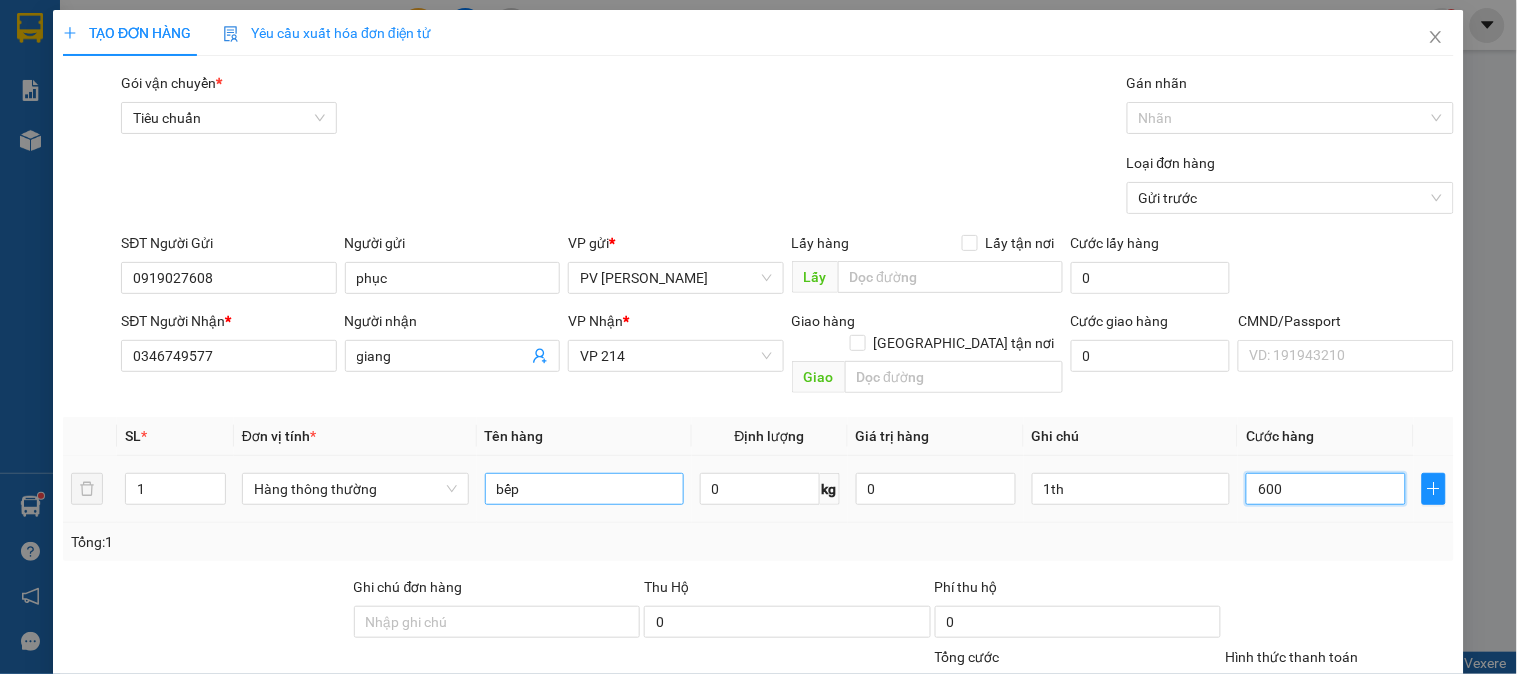 type on "6.000" 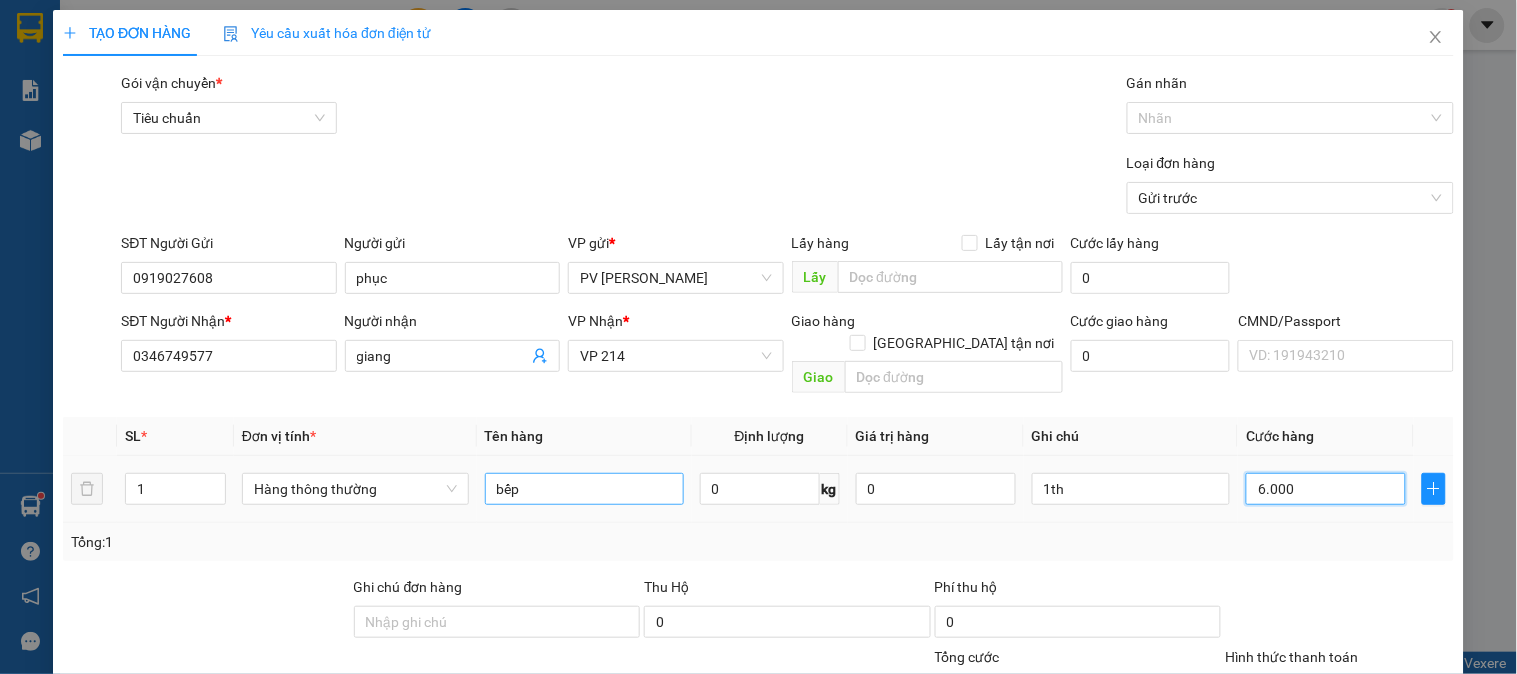 type on "60.000" 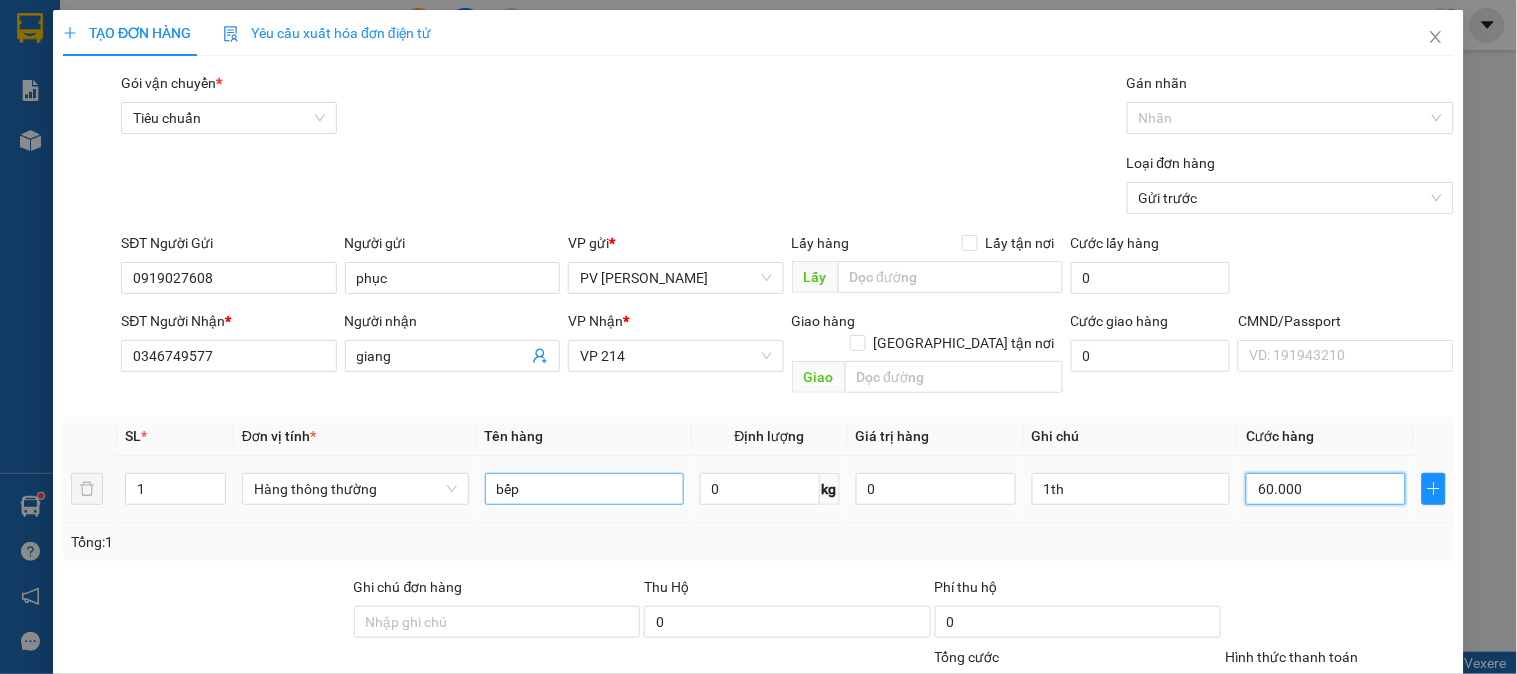 type on "60.000" 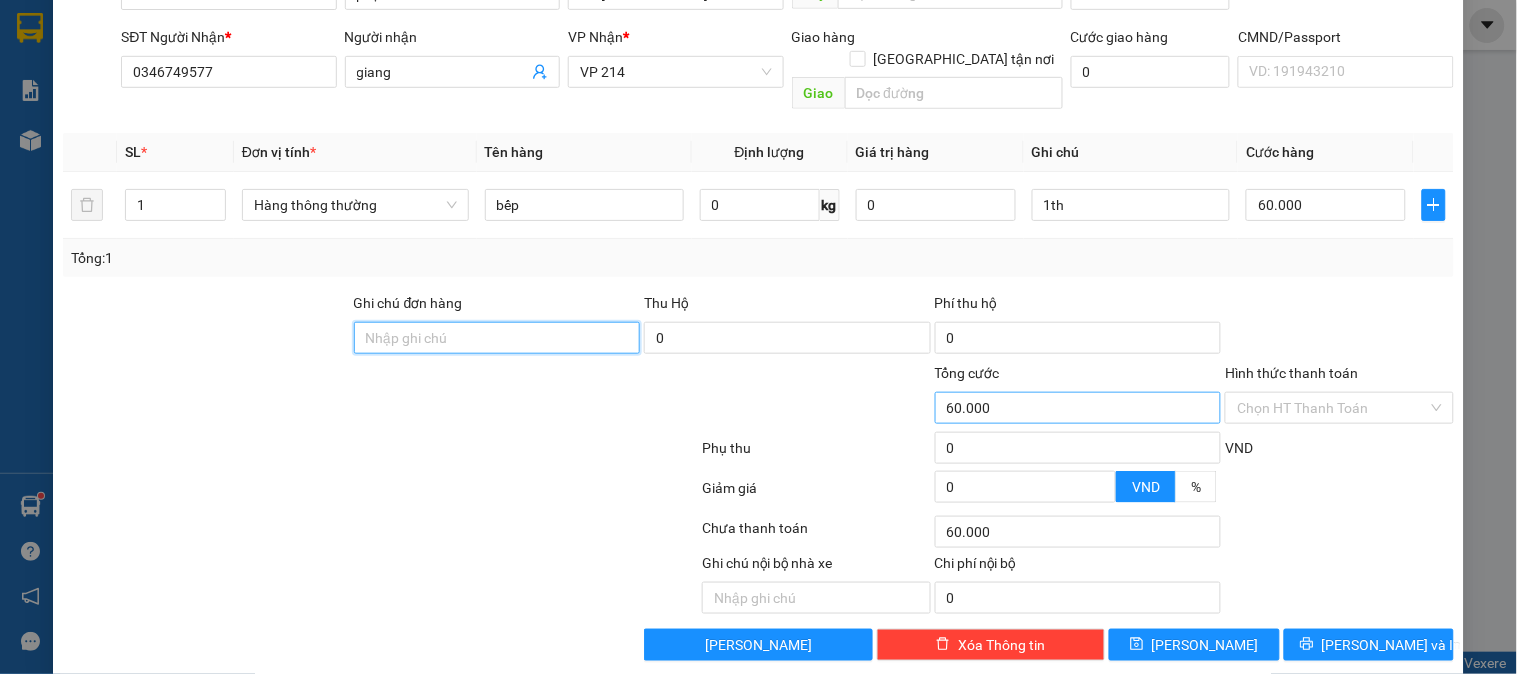 scroll, scrollTop: 287, scrollLeft: 0, axis: vertical 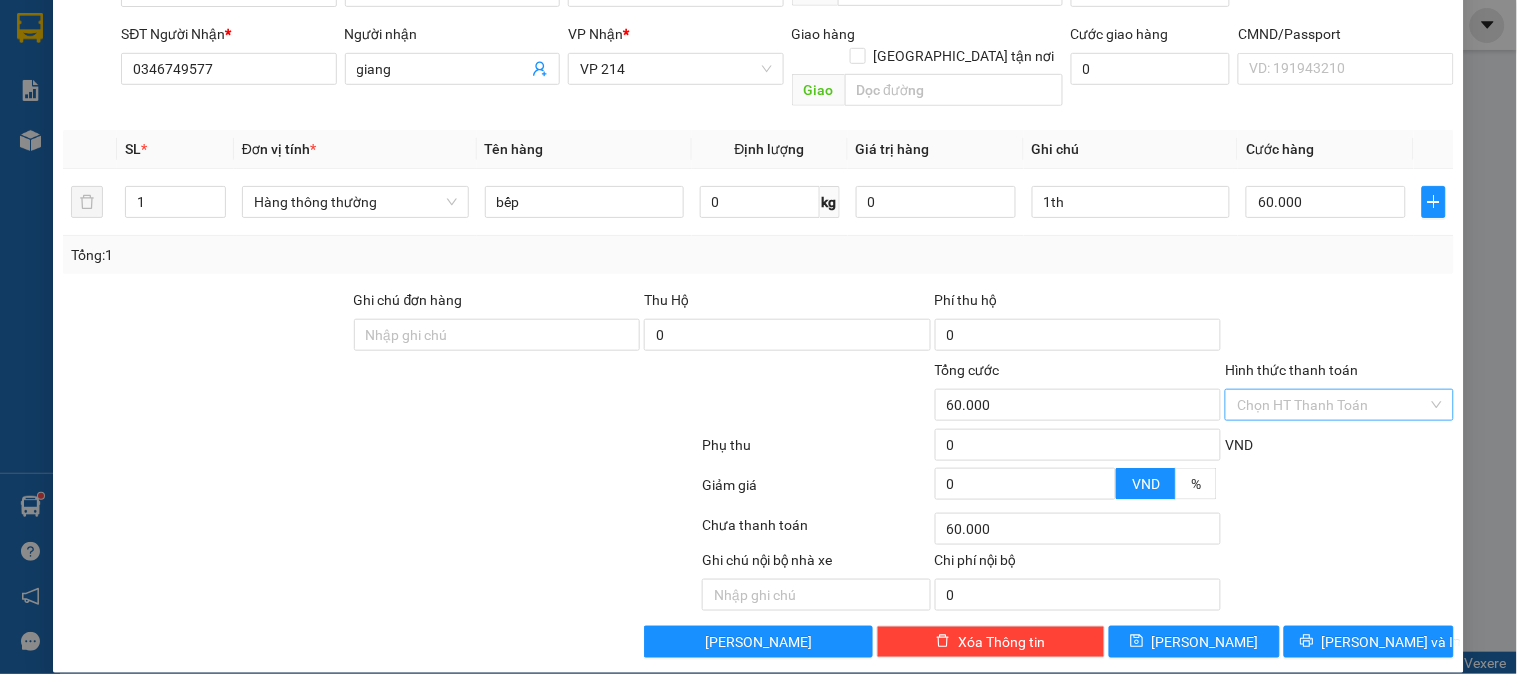 click on "Hình thức thanh toán" at bounding box center [1332, 405] 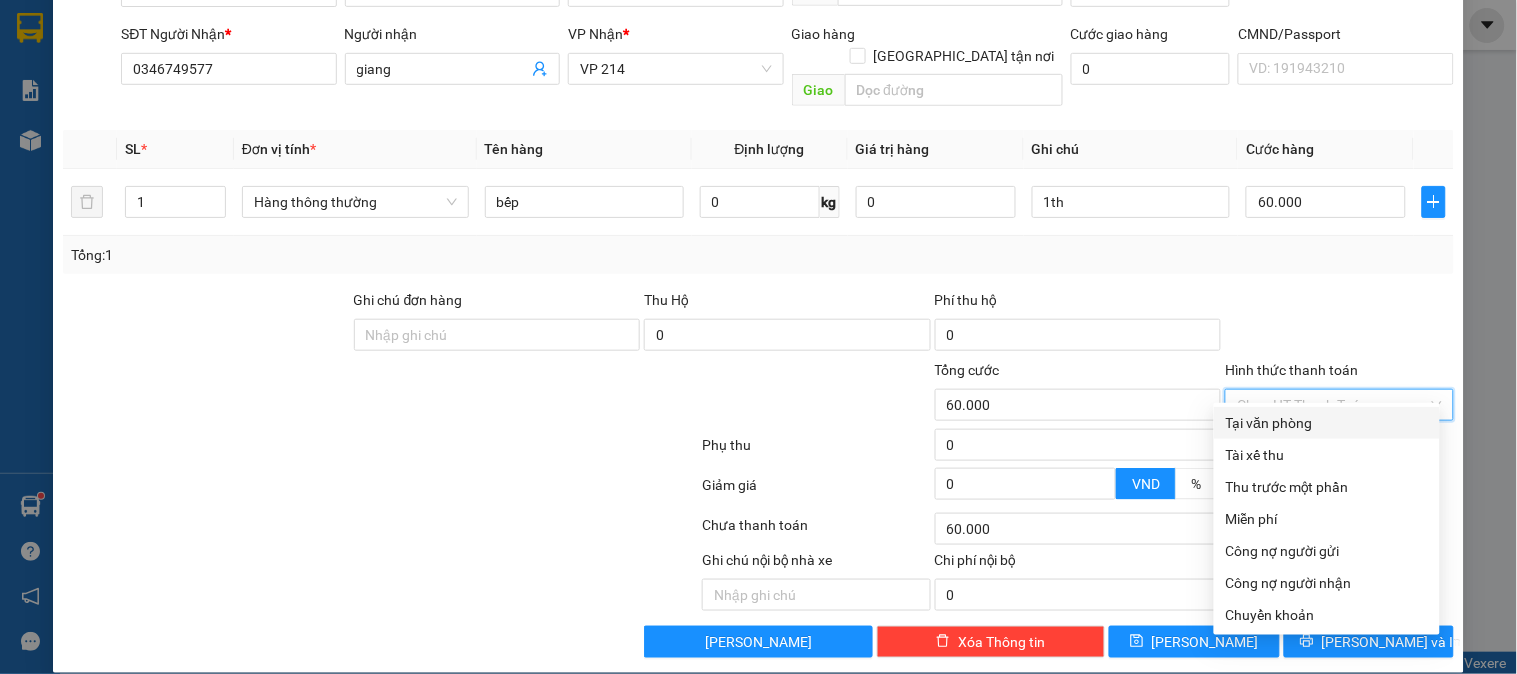 click on "Tại văn phòng" at bounding box center [1327, 423] 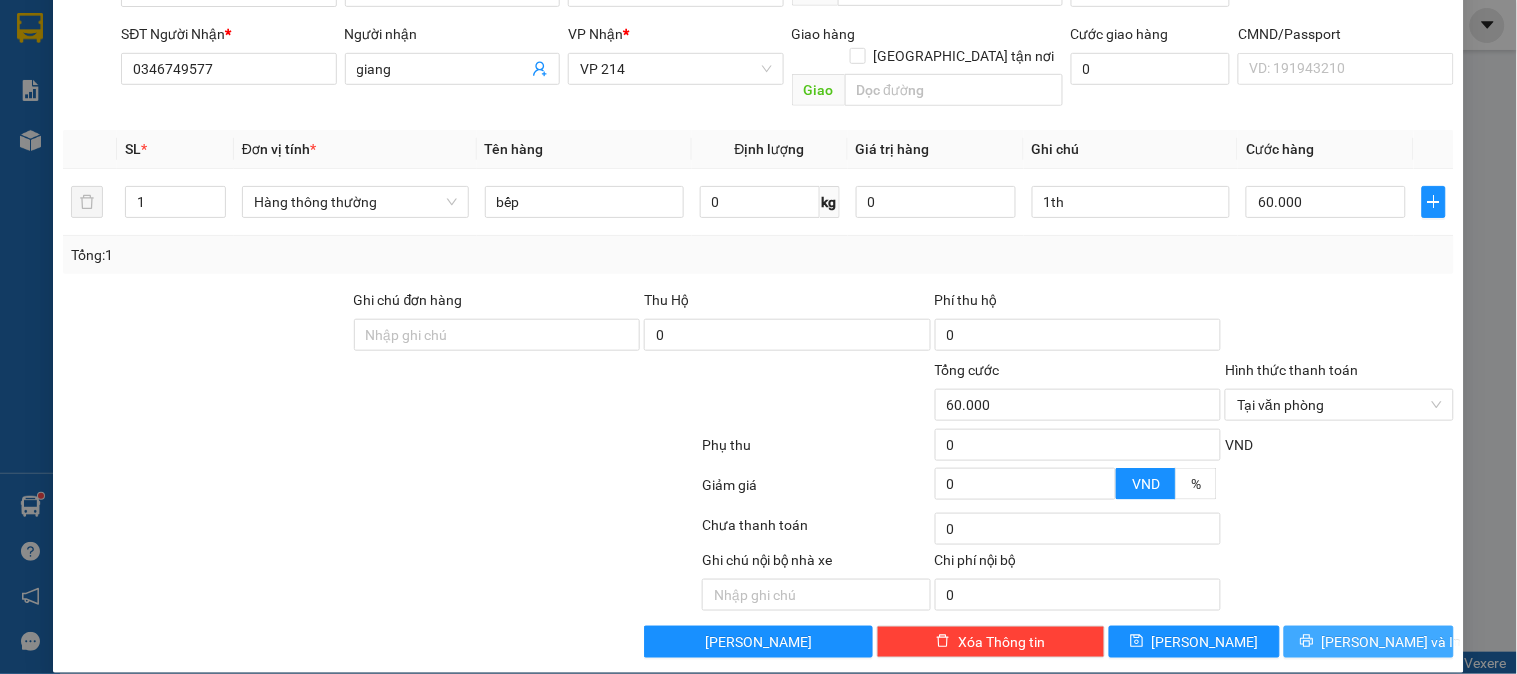 click on "[PERSON_NAME] và In" at bounding box center [1392, 642] 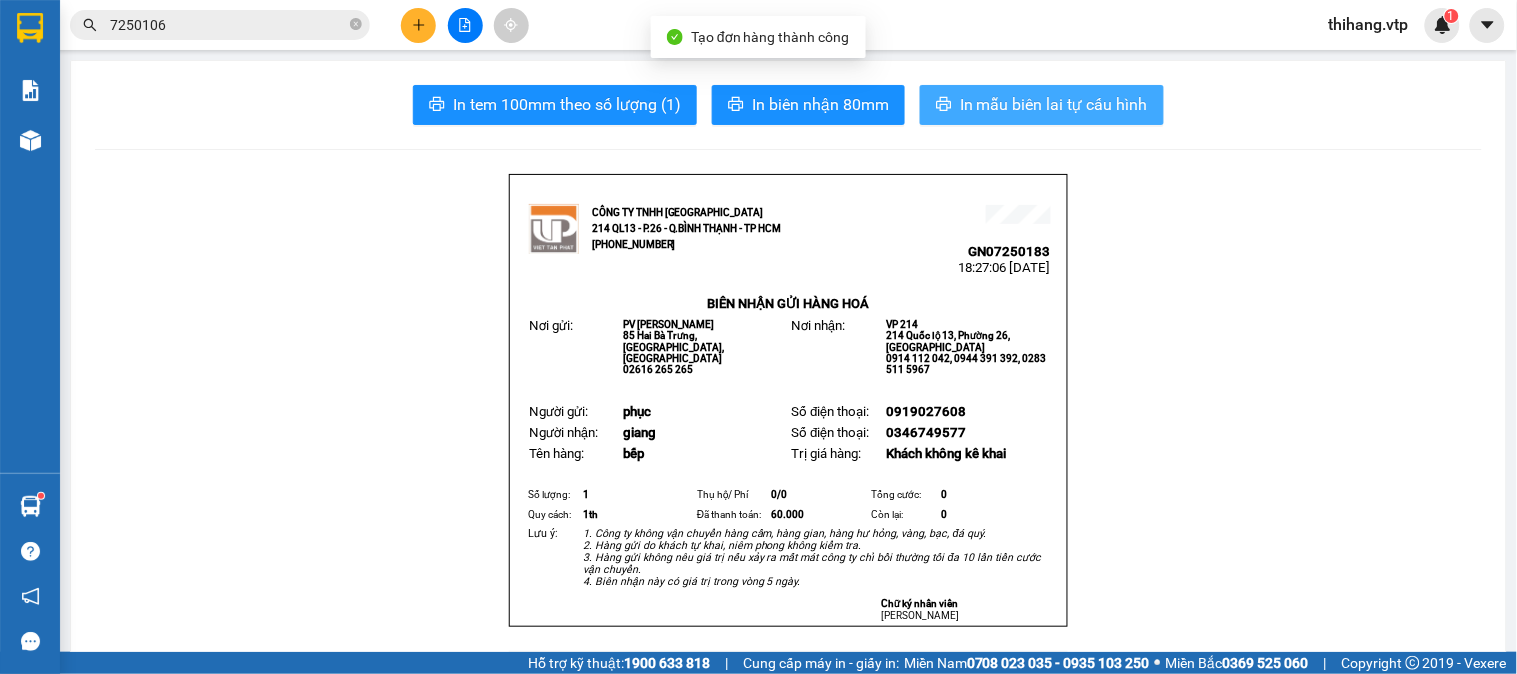 click on "In mẫu biên lai tự cấu hình" at bounding box center (1054, 104) 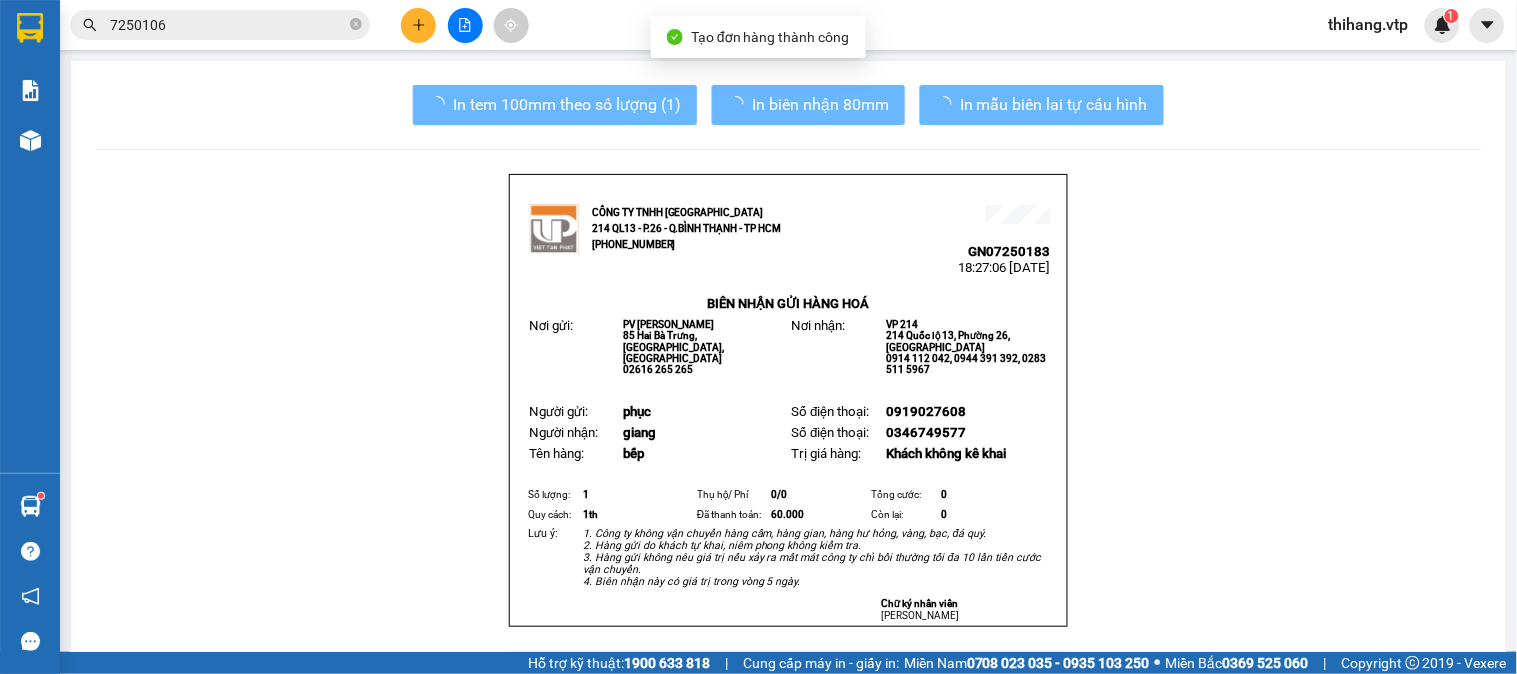 scroll, scrollTop: 0, scrollLeft: 0, axis: both 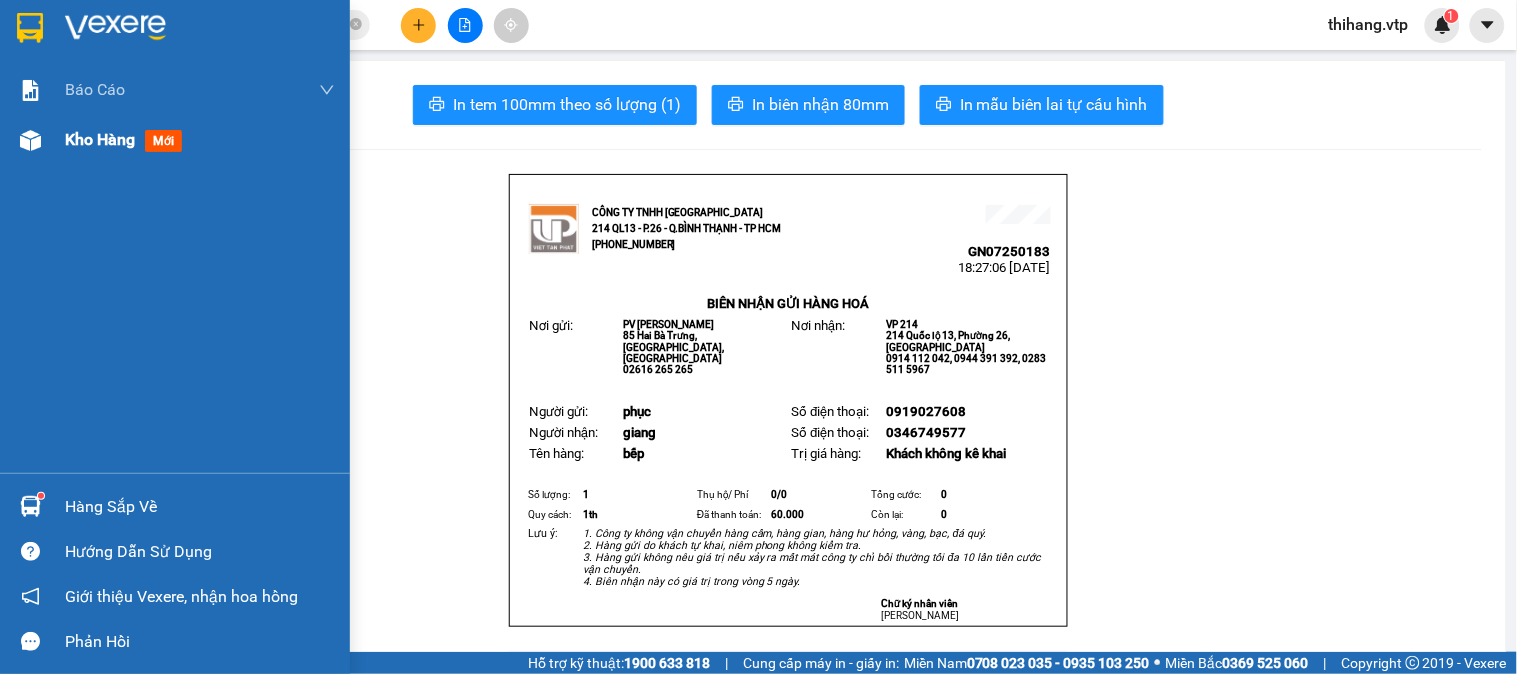 click on "Kho hàng" at bounding box center (100, 139) 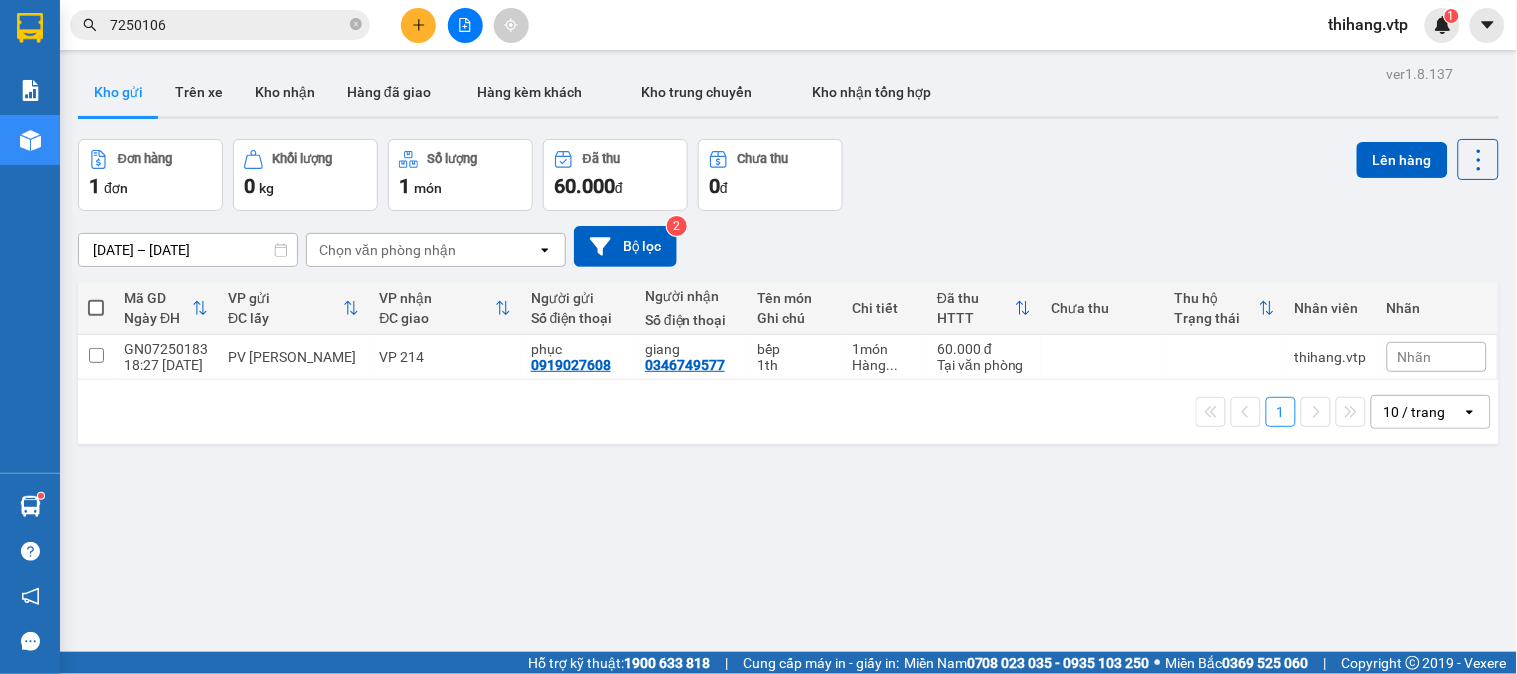 click at bounding box center [96, 308] 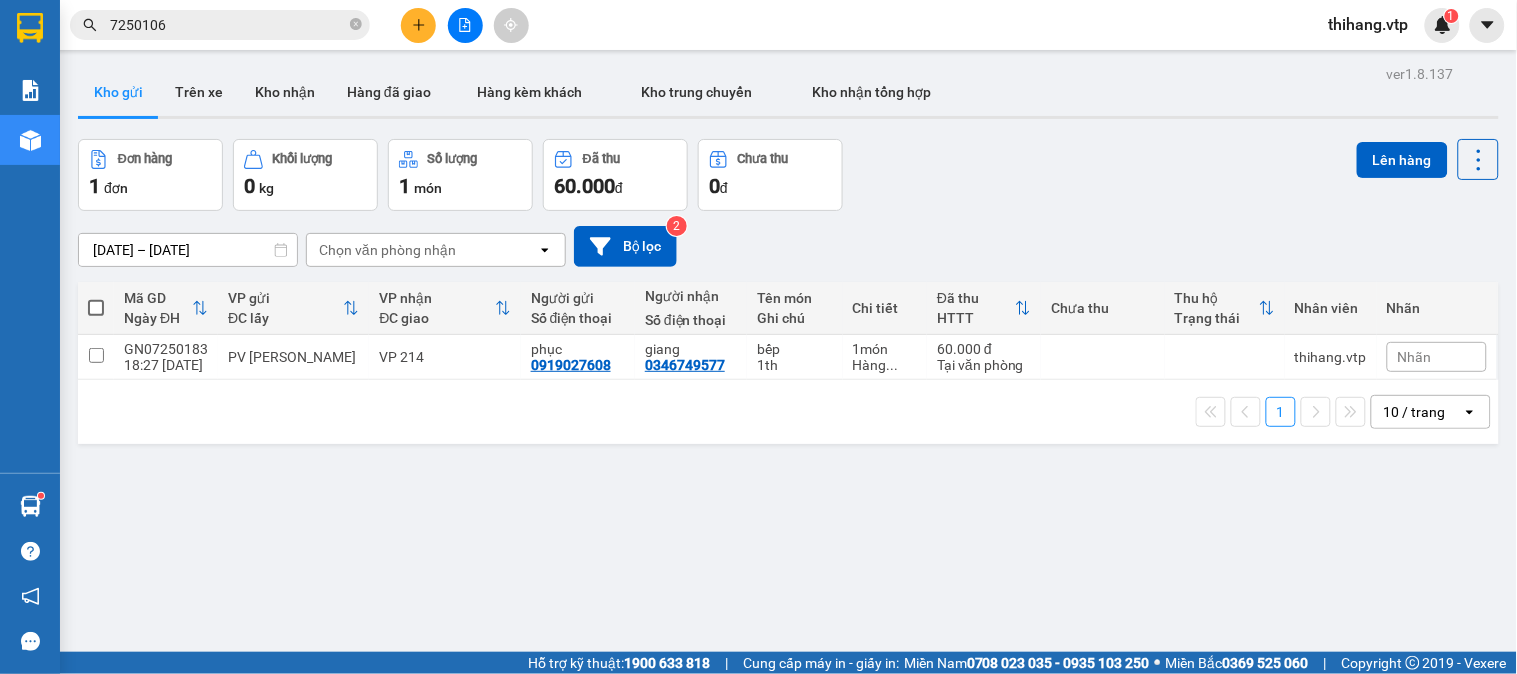 click at bounding box center [96, 308] 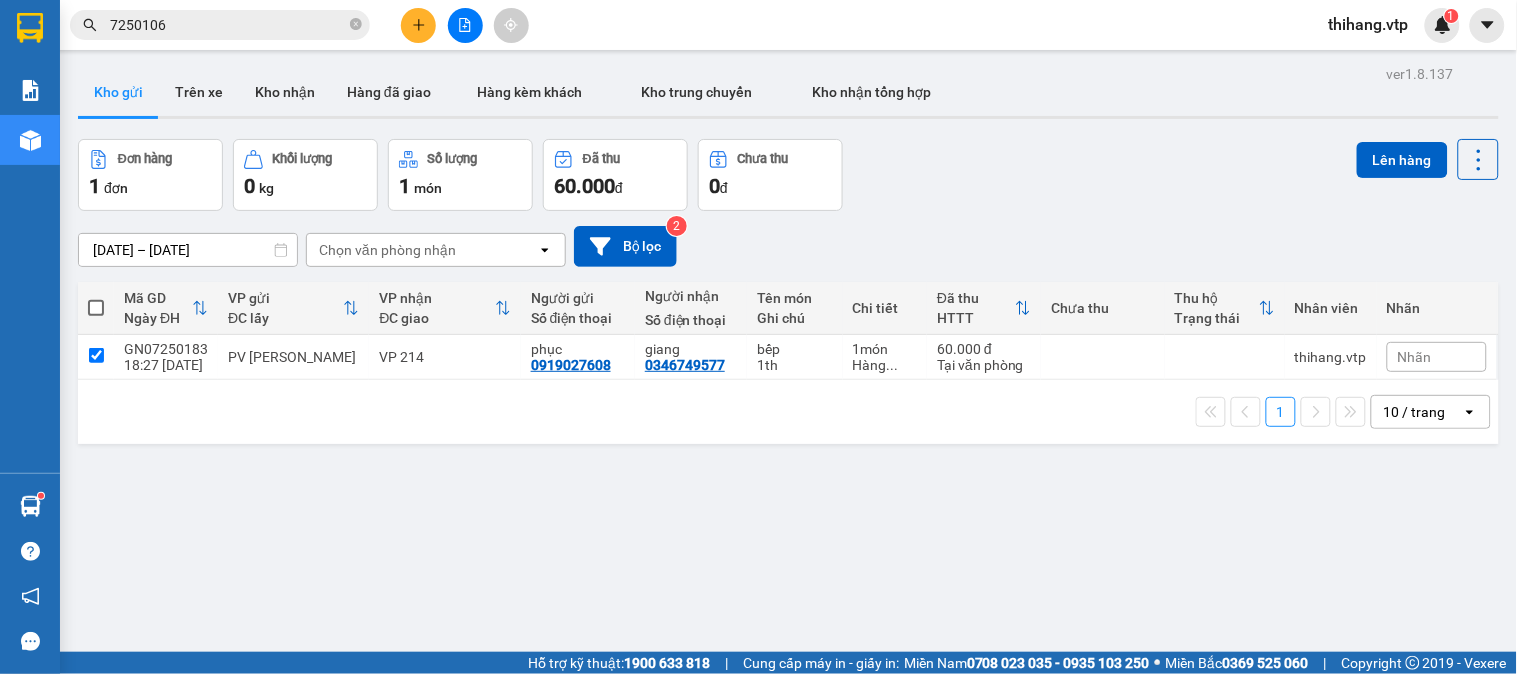 checkbox on "true" 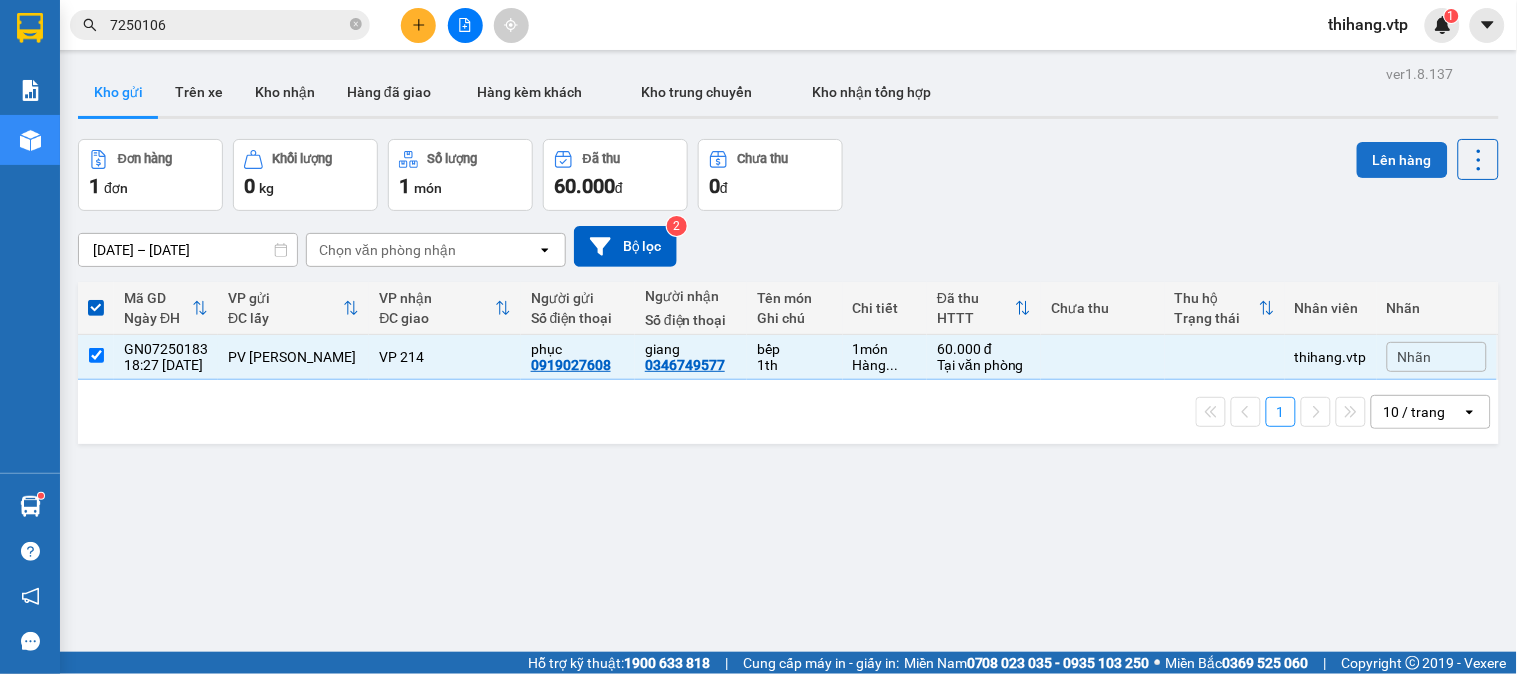 click on "Lên hàng" at bounding box center (1402, 160) 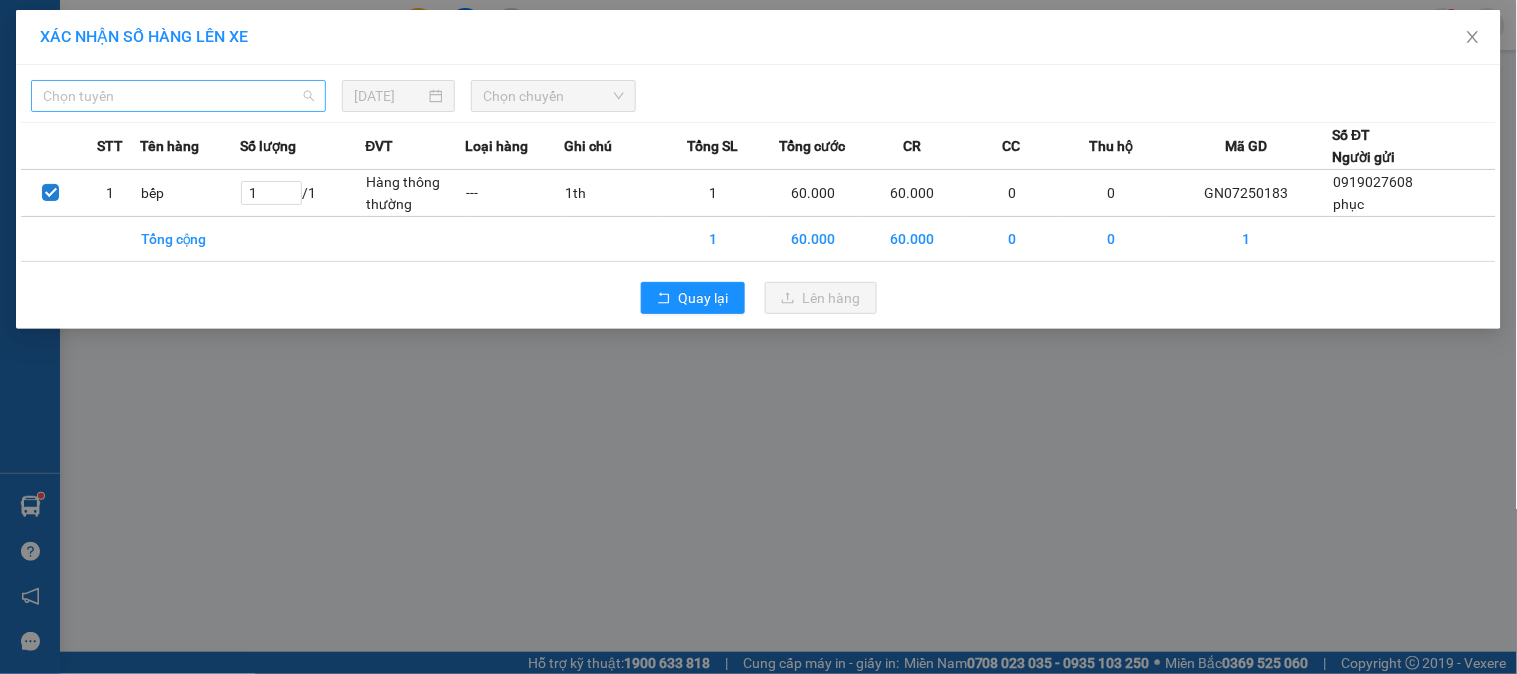 click on "Chọn tuyến" at bounding box center [178, 96] 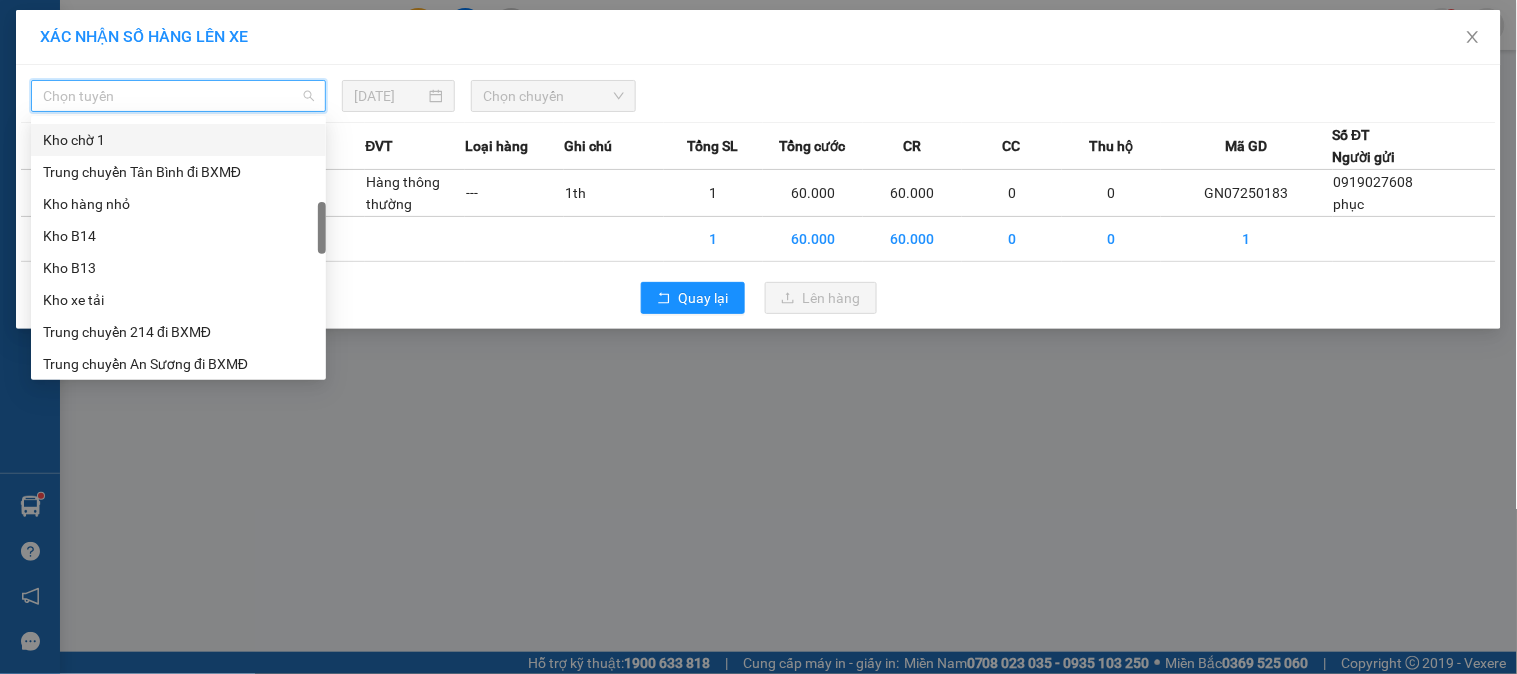 scroll, scrollTop: 666, scrollLeft: 0, axis: vertical 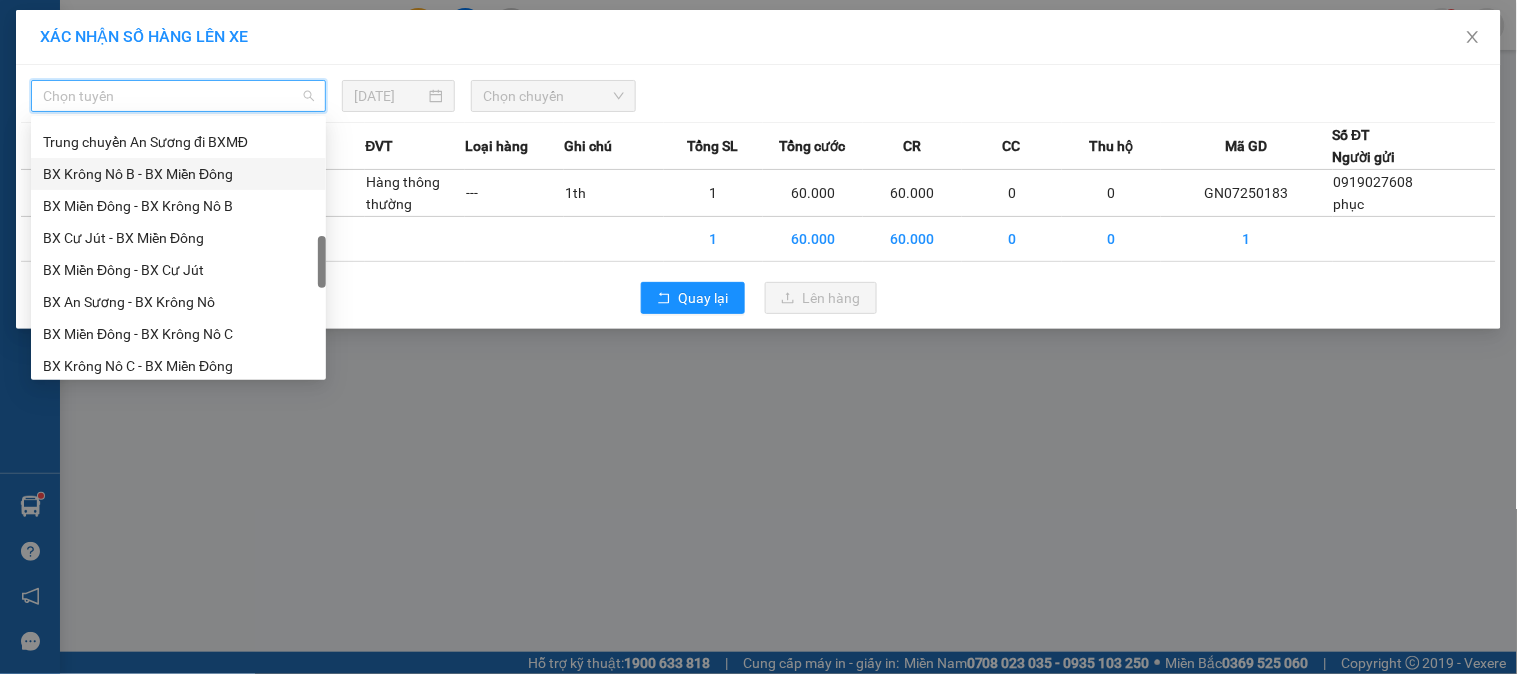 click on "BX Krông Nô B - BX Miền Đông" at bounding box center (178, 174) 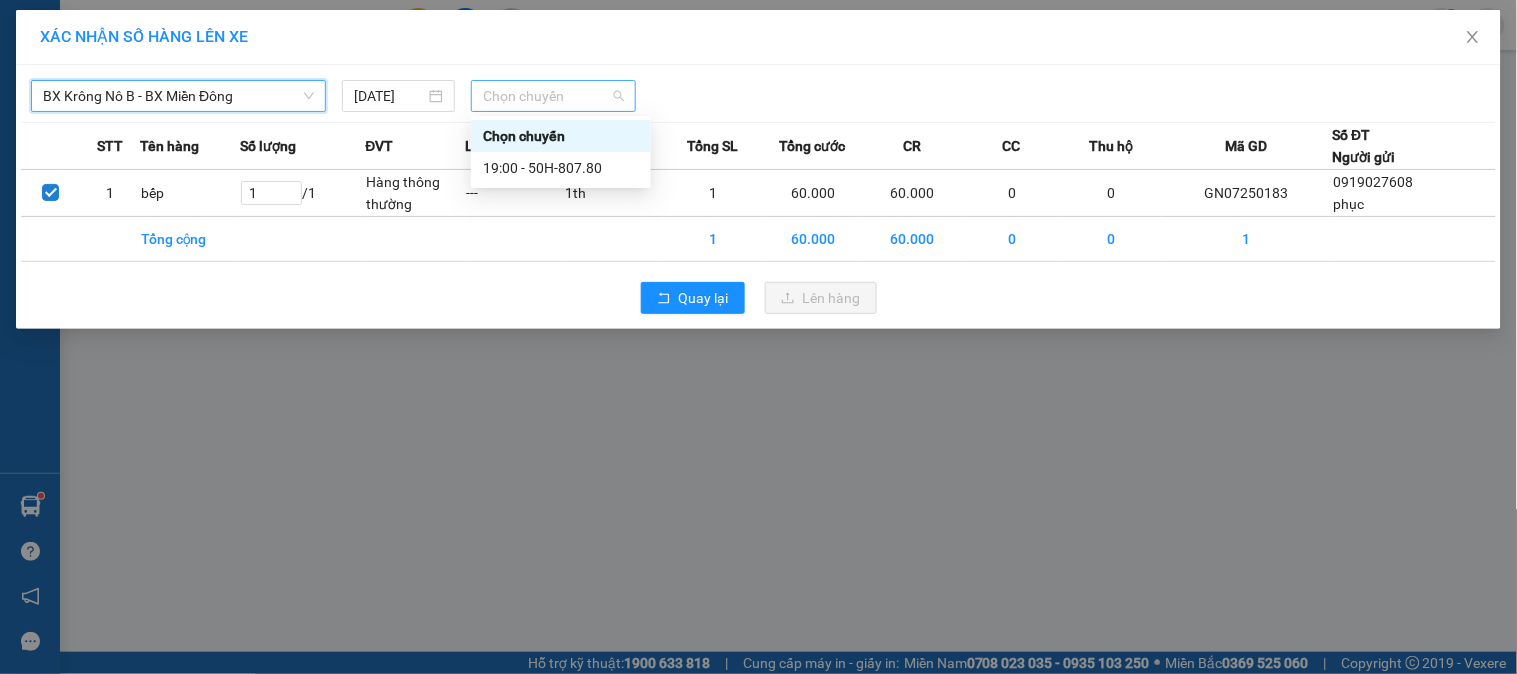 click on "Chọn chuyến" at bounding box center [553, 96] 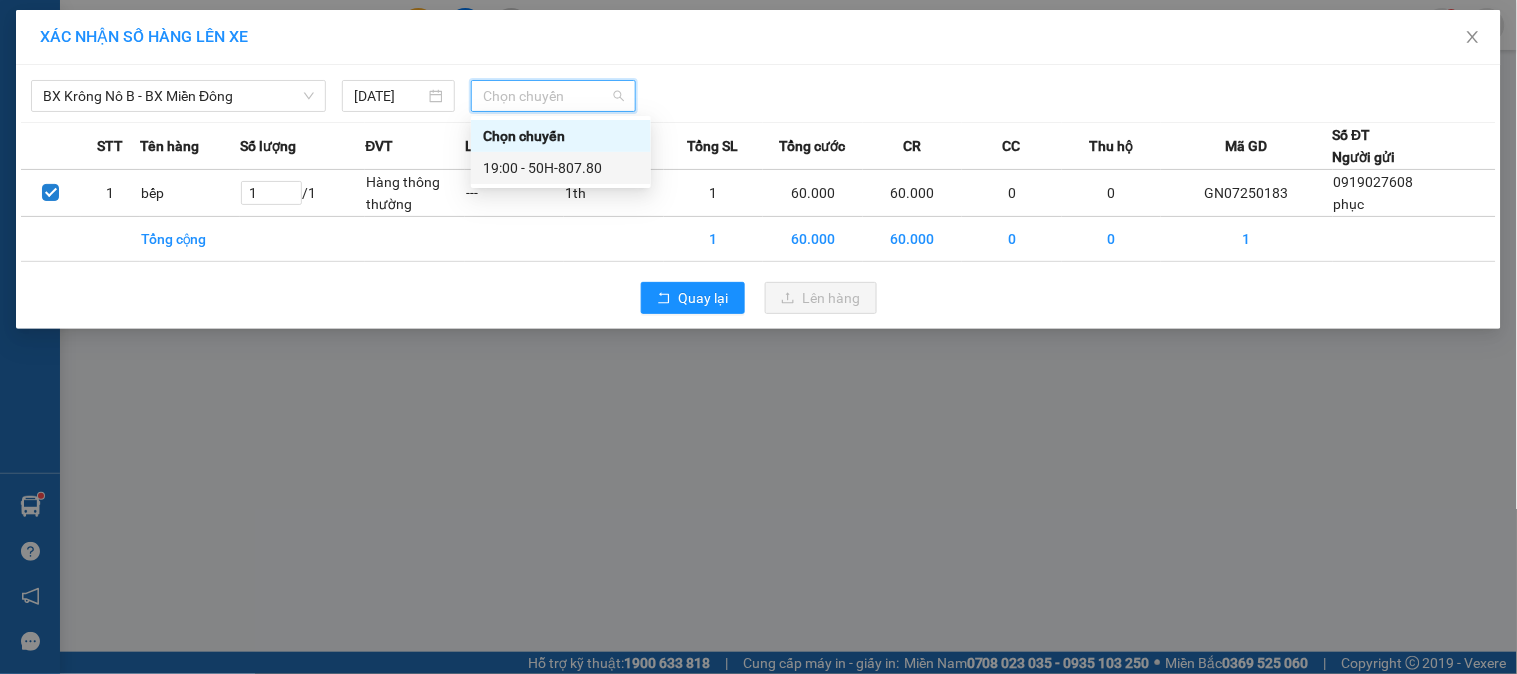 click on "19:00     - 50H-807.80" at bounding box center [561, 168] 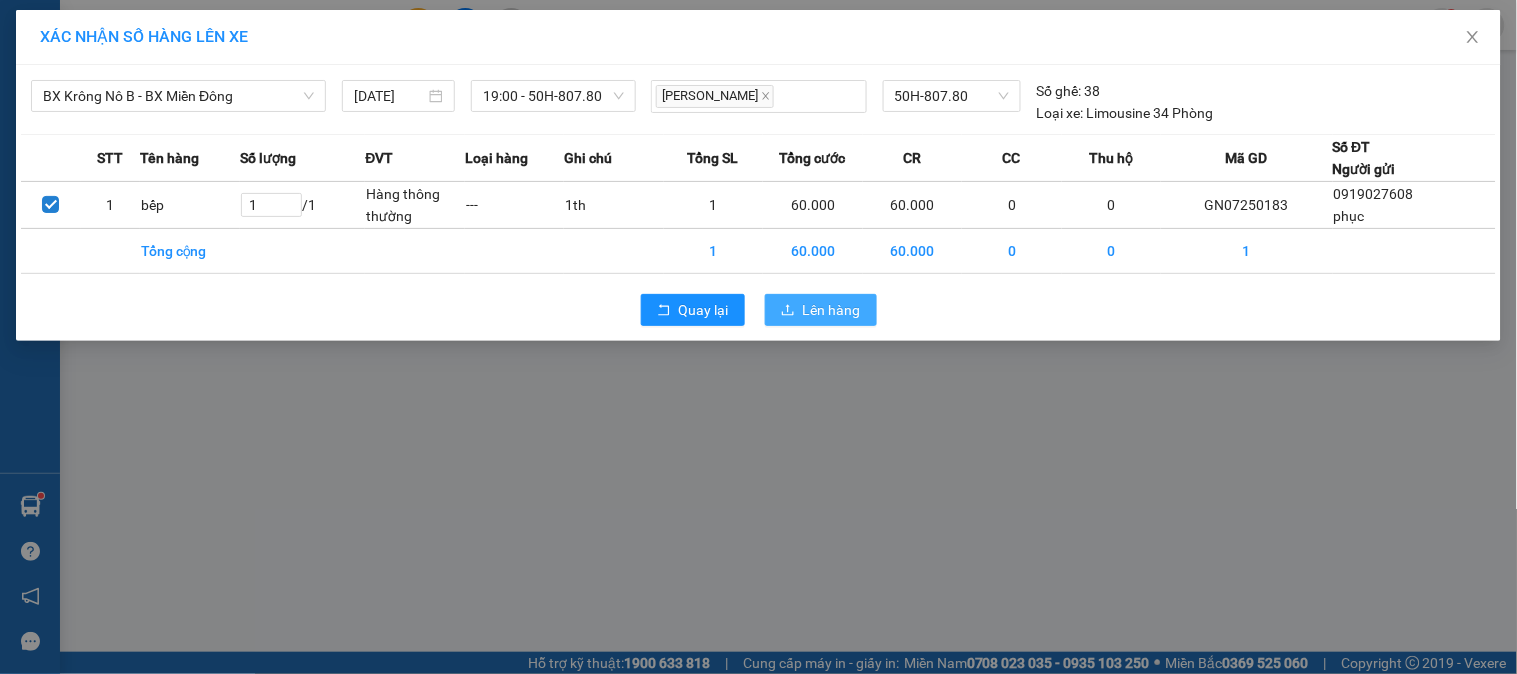 click on "Lên hàng" at bounding box center [832, 310] 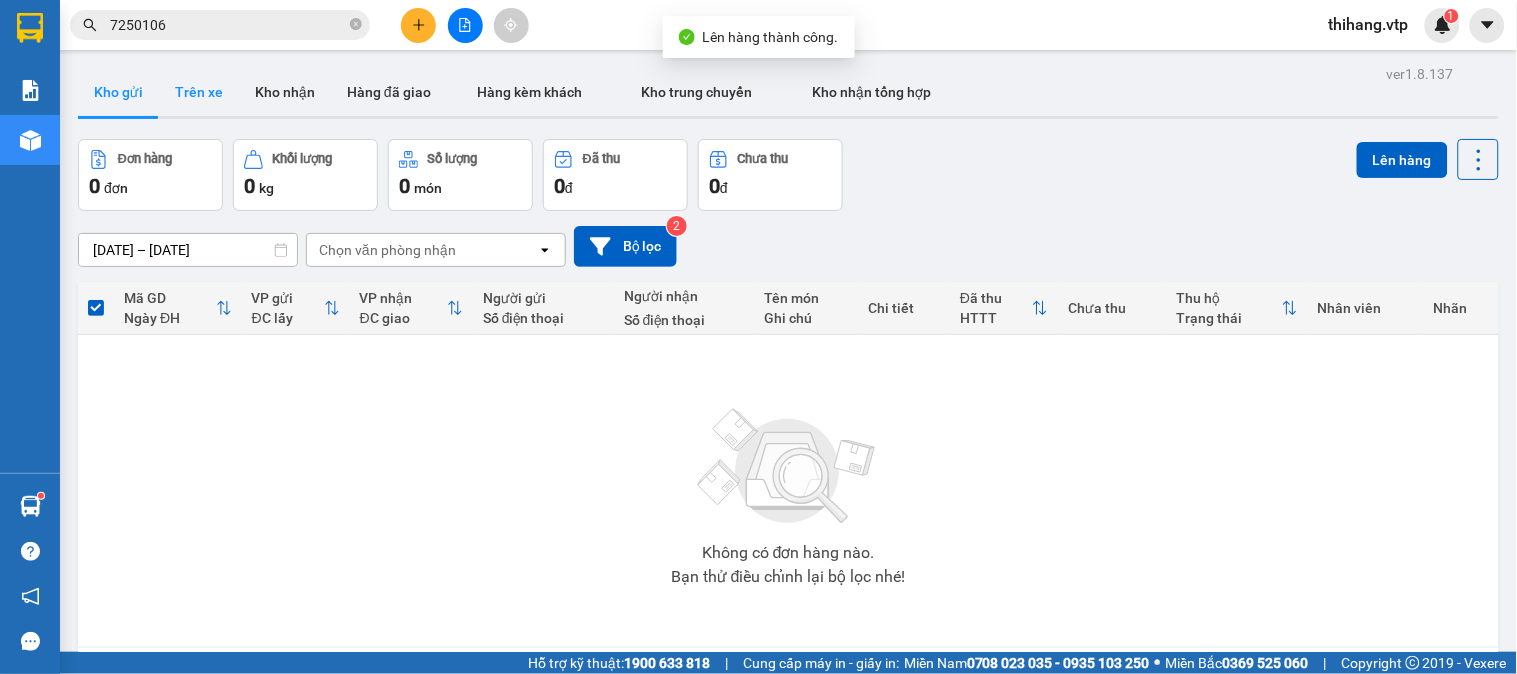 click on "Trên xe" at bounding box center [199, 92] 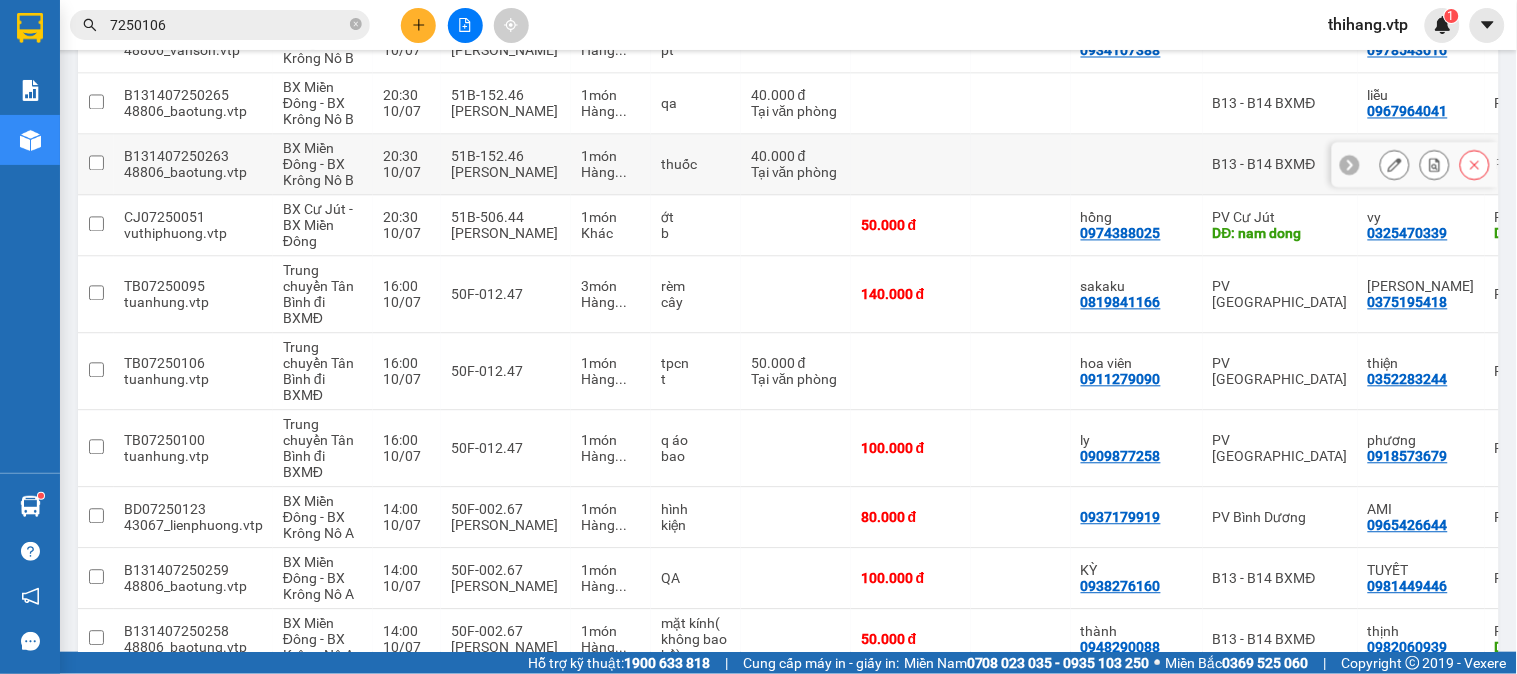 scroll, scrollTop: 1000, scrollLeft: 0, axis: vertical 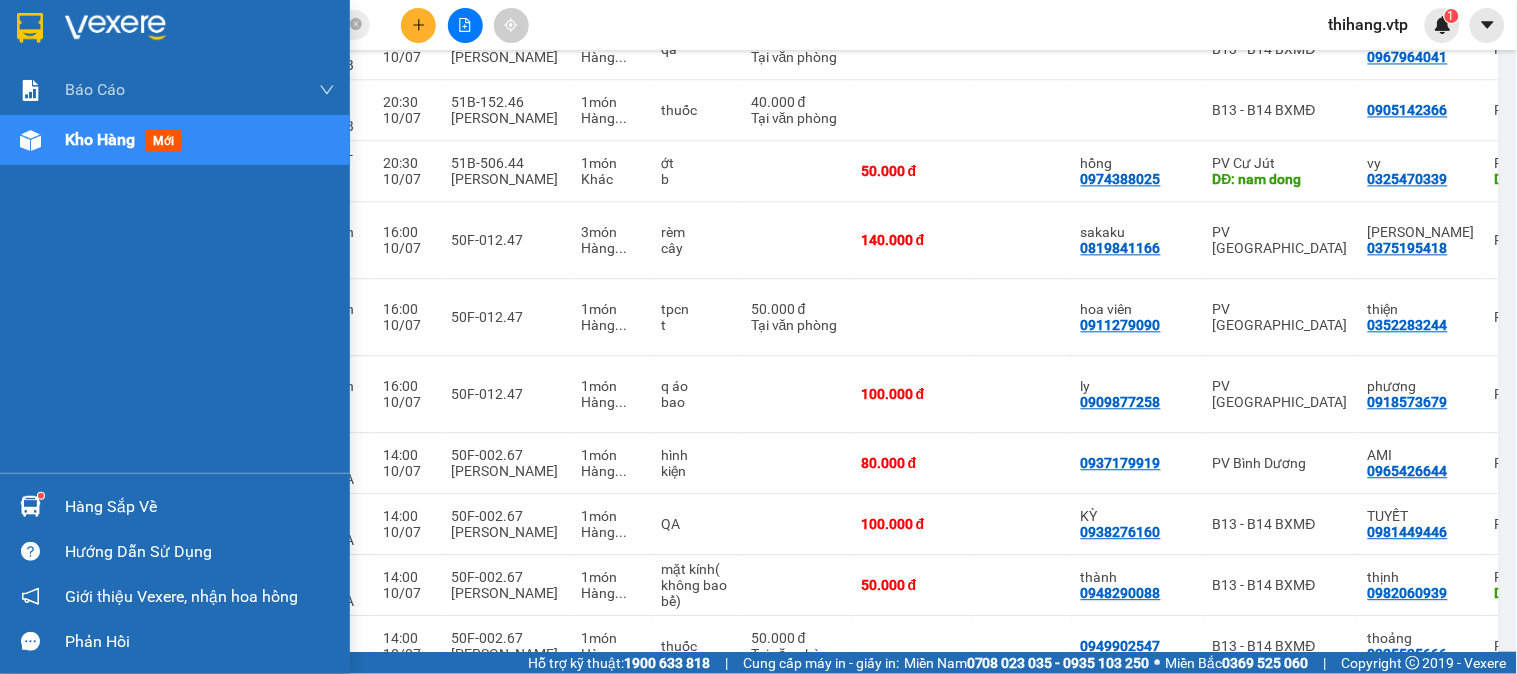 click on "Hàng sắp về" at bounding box center [200, 507] 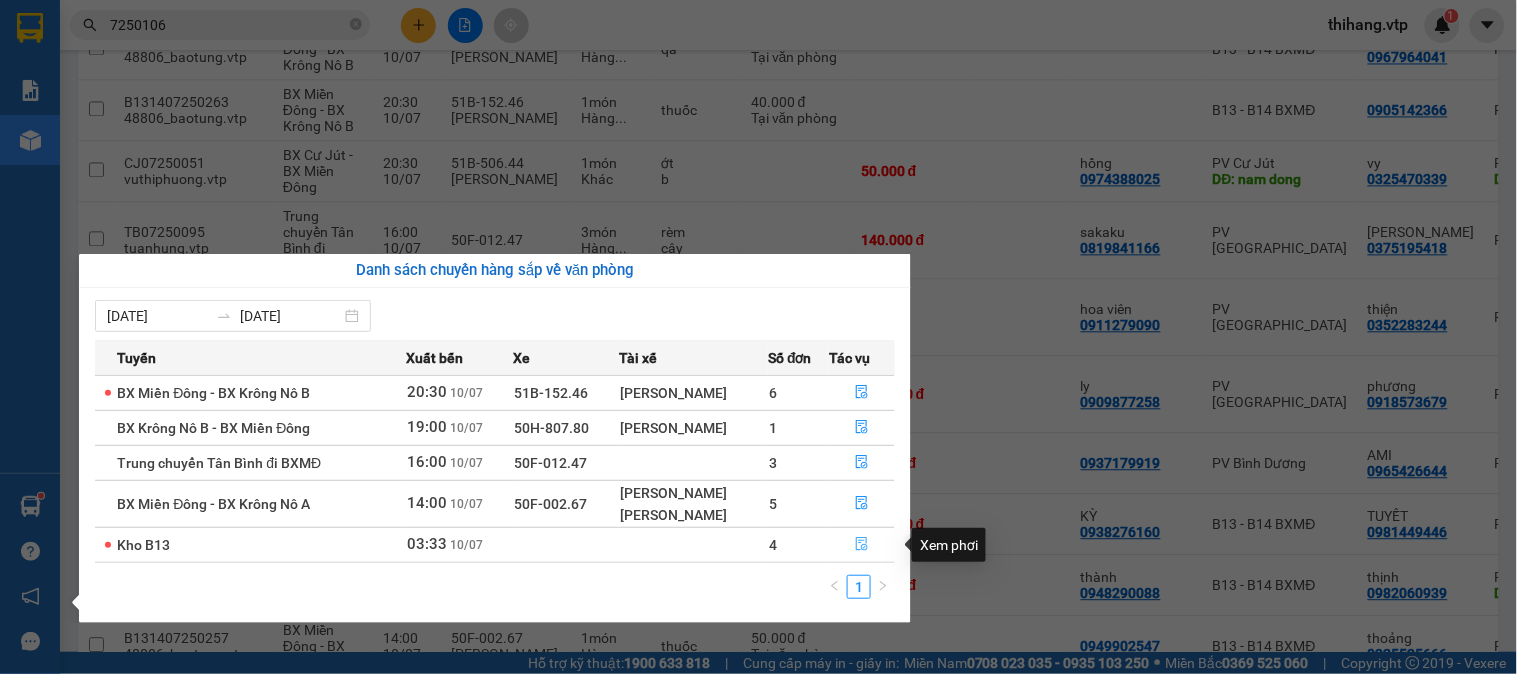 click 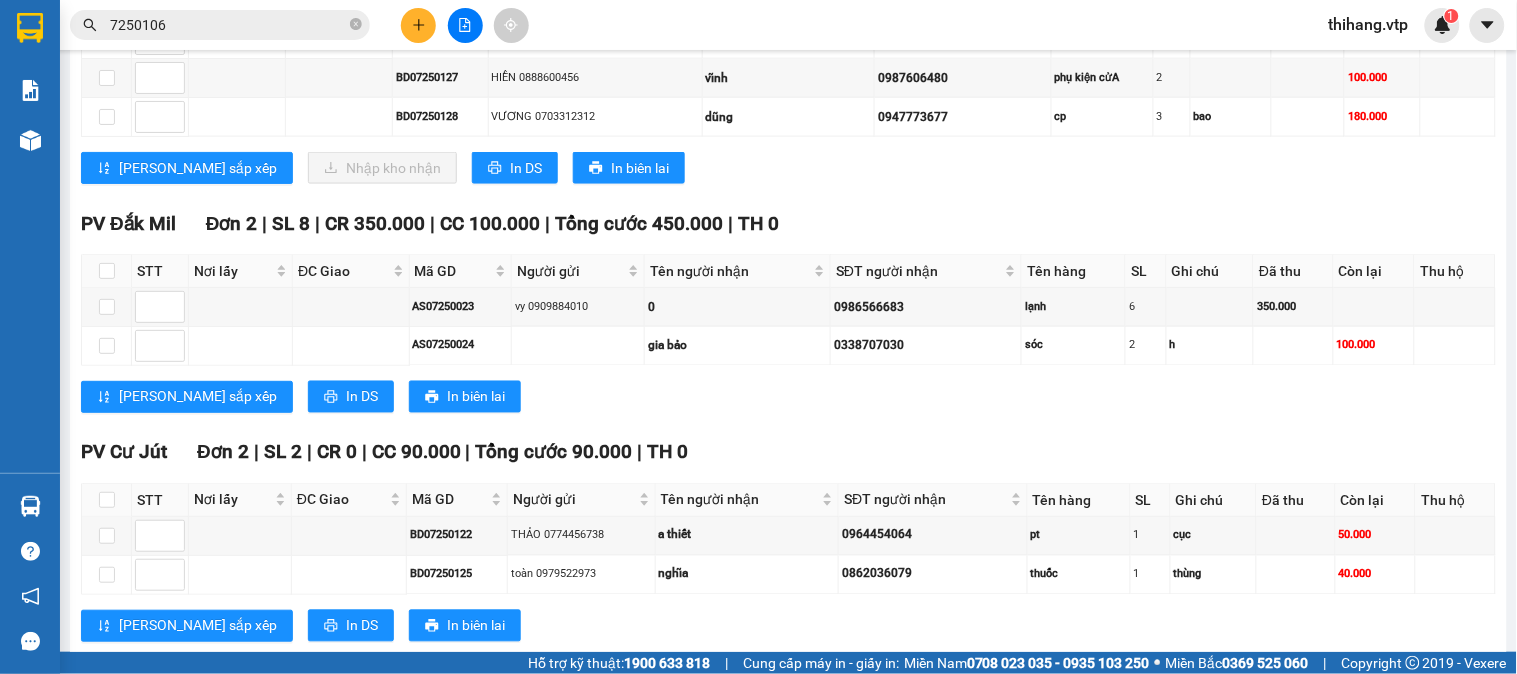 scroll, scrollTop: 666, scrollLeft: 0, axis: vertical 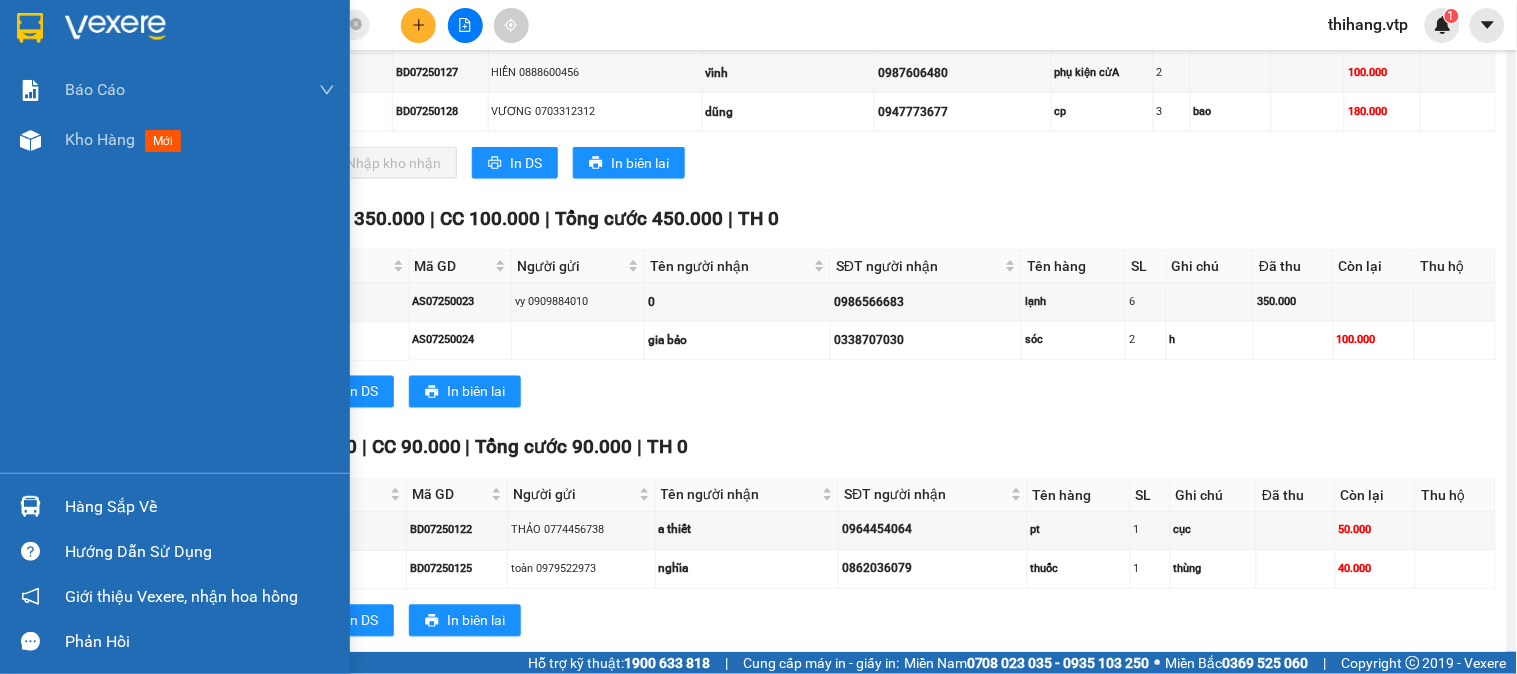 click on "Hàng sắp về" at bounding box center (200, 507) 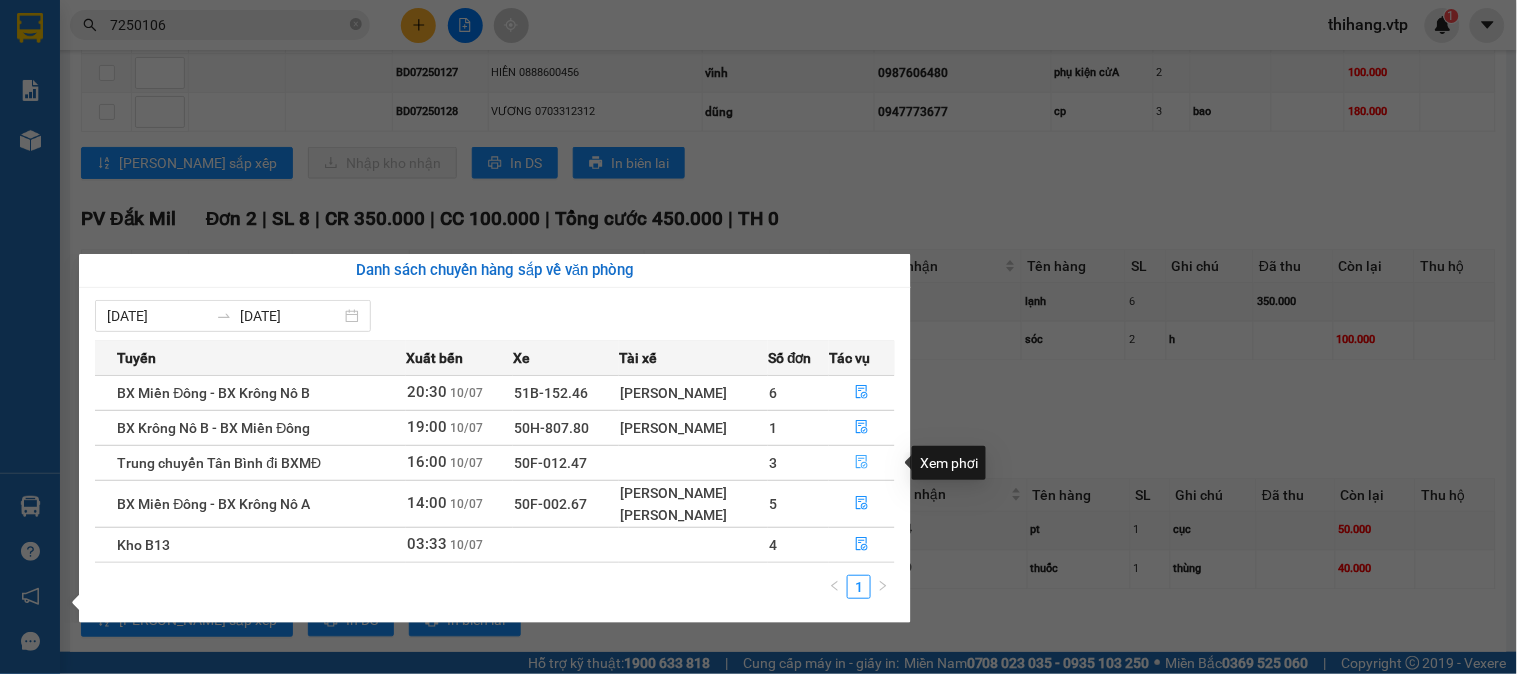 click 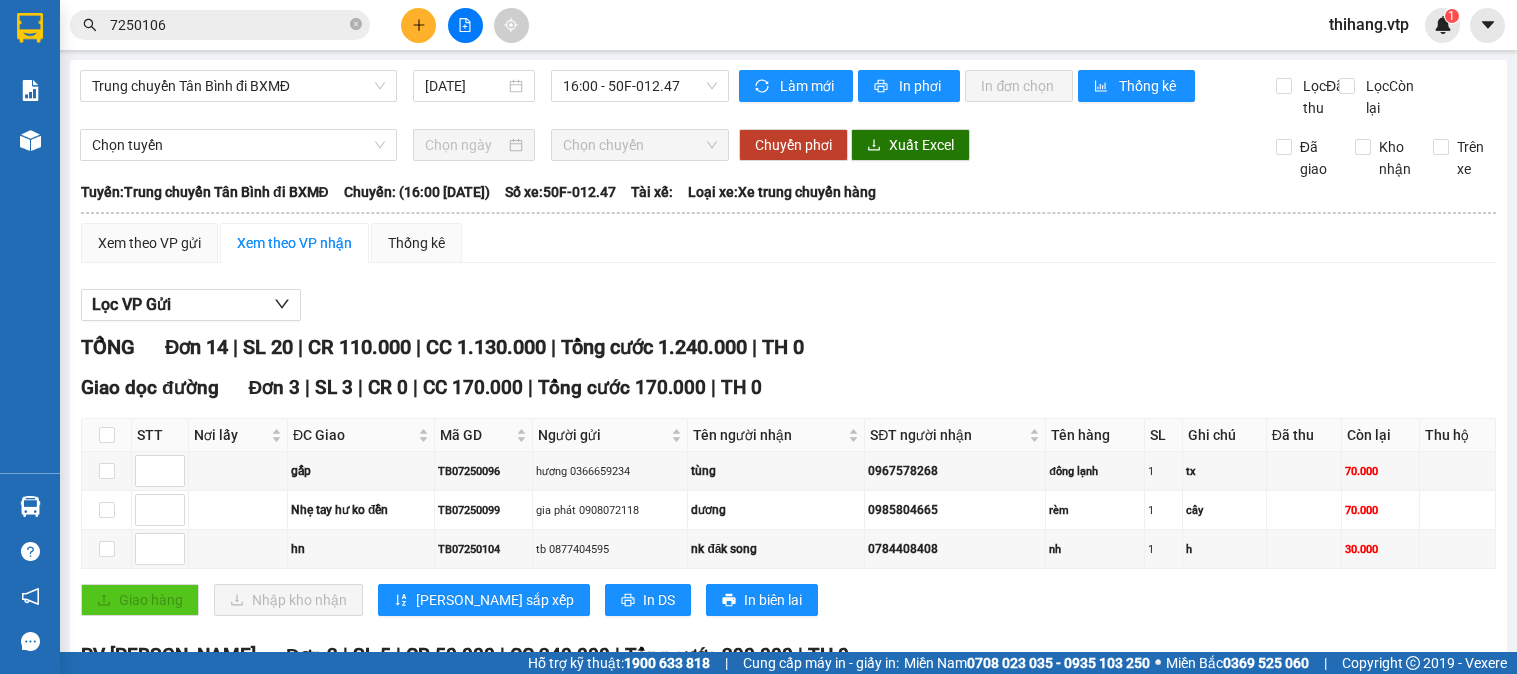 scroll, scrollTop: 0, scrollLeft: 0, axis: both 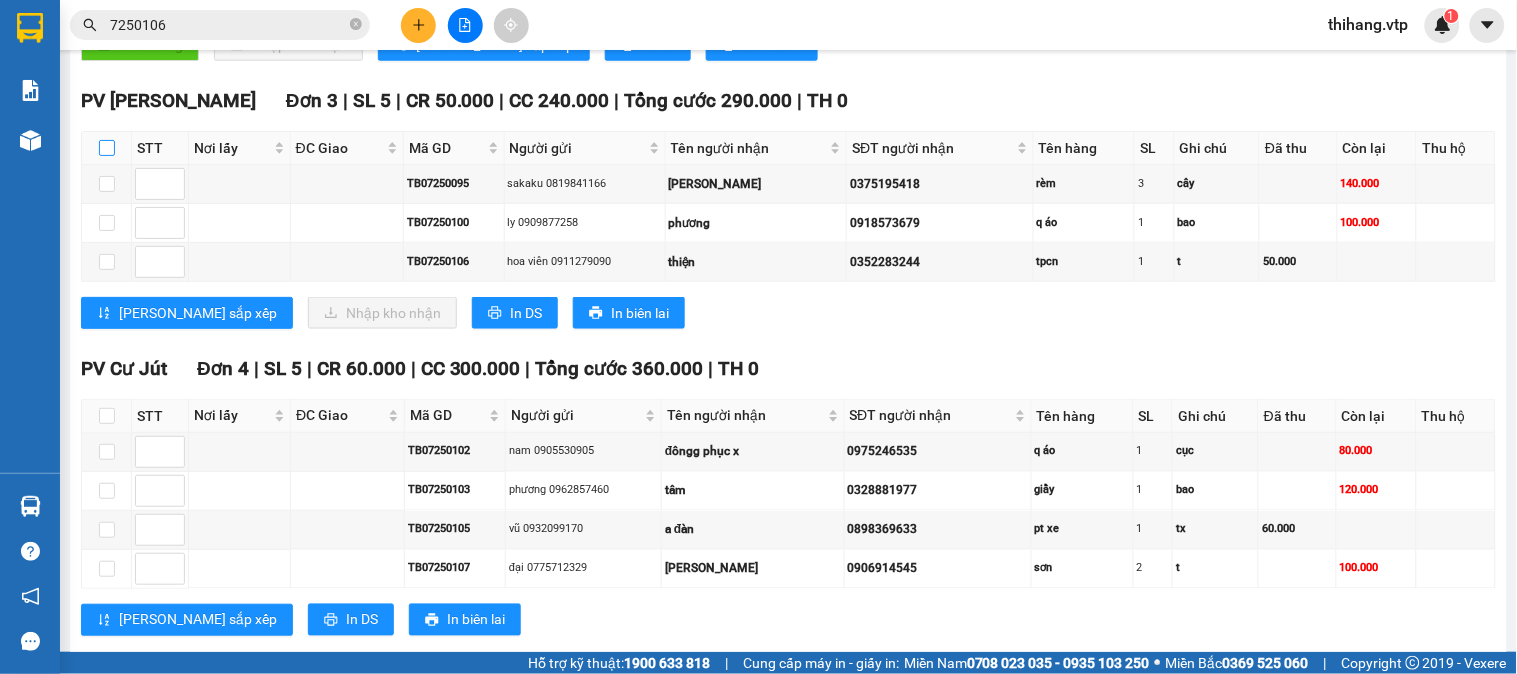 click at bounding box center [107, 148] 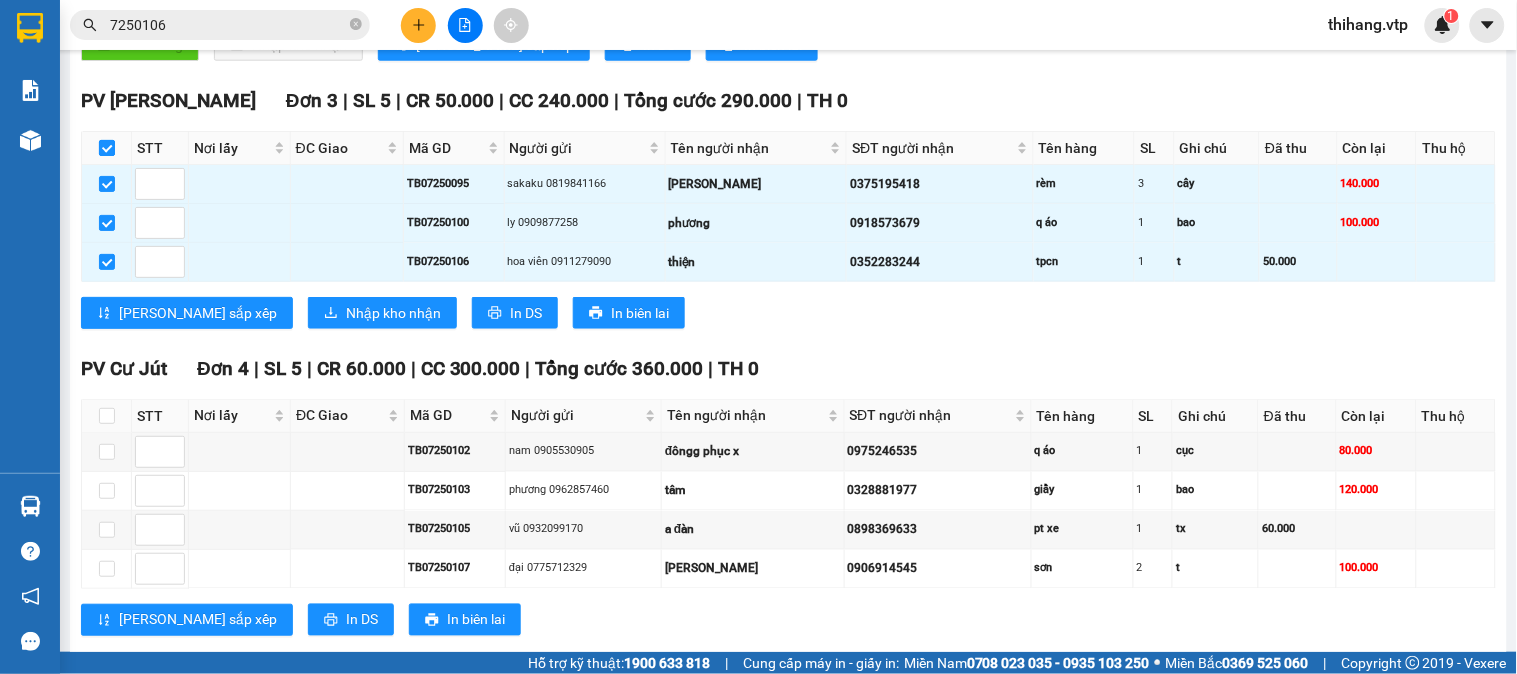 checkbox on "true" 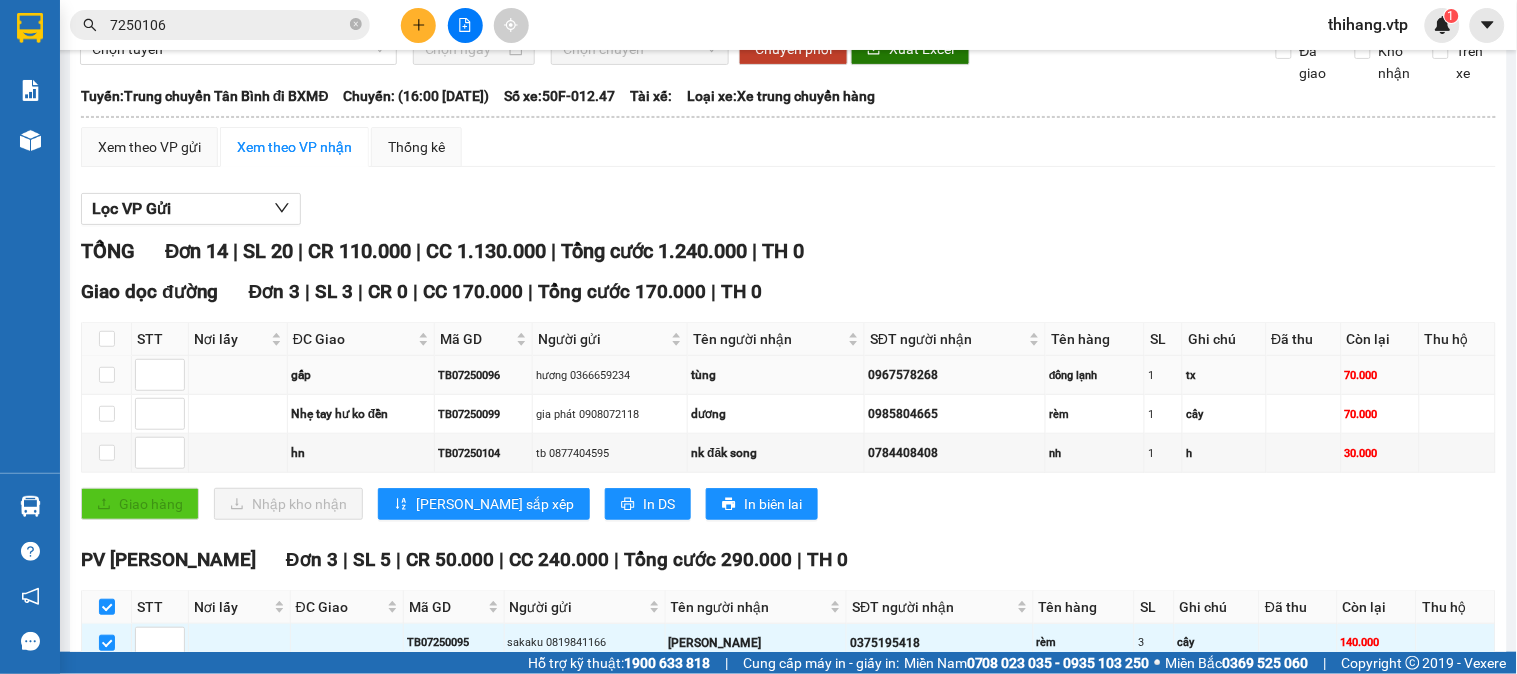 scroll, scrollTop: 0, scrollLeft: 0, axis: both 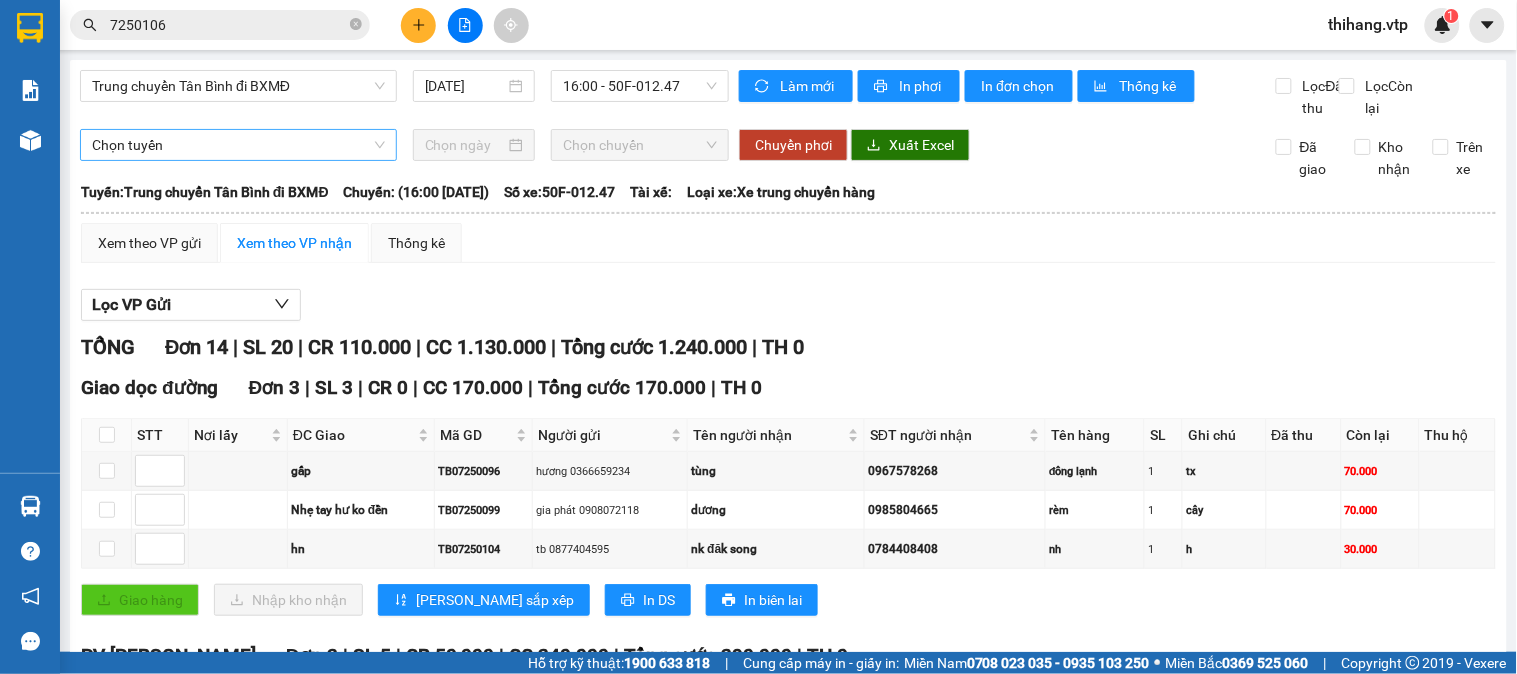 click on "Chọn tuyến" at bounding box center [238, 145] 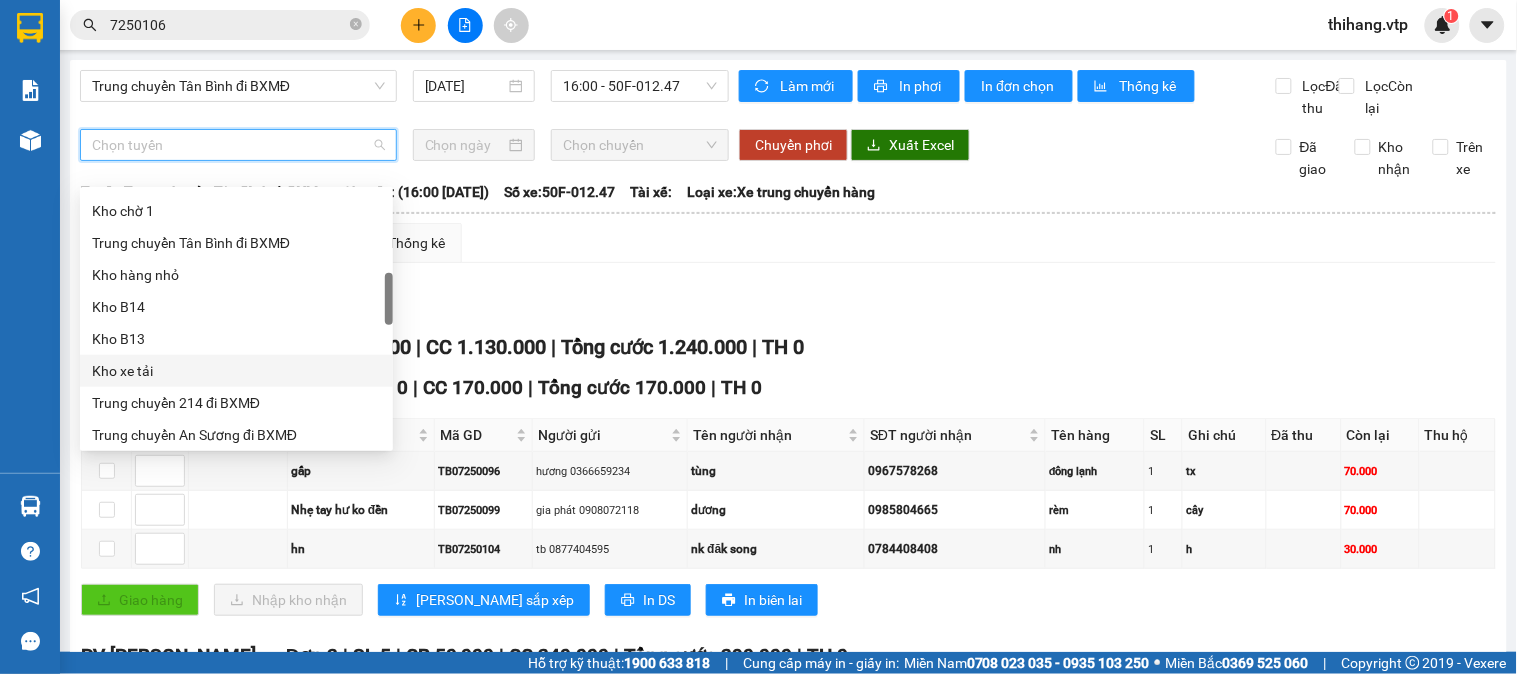 scroll, scrollTop: 555, scrollLeft: 0, axis: vertical 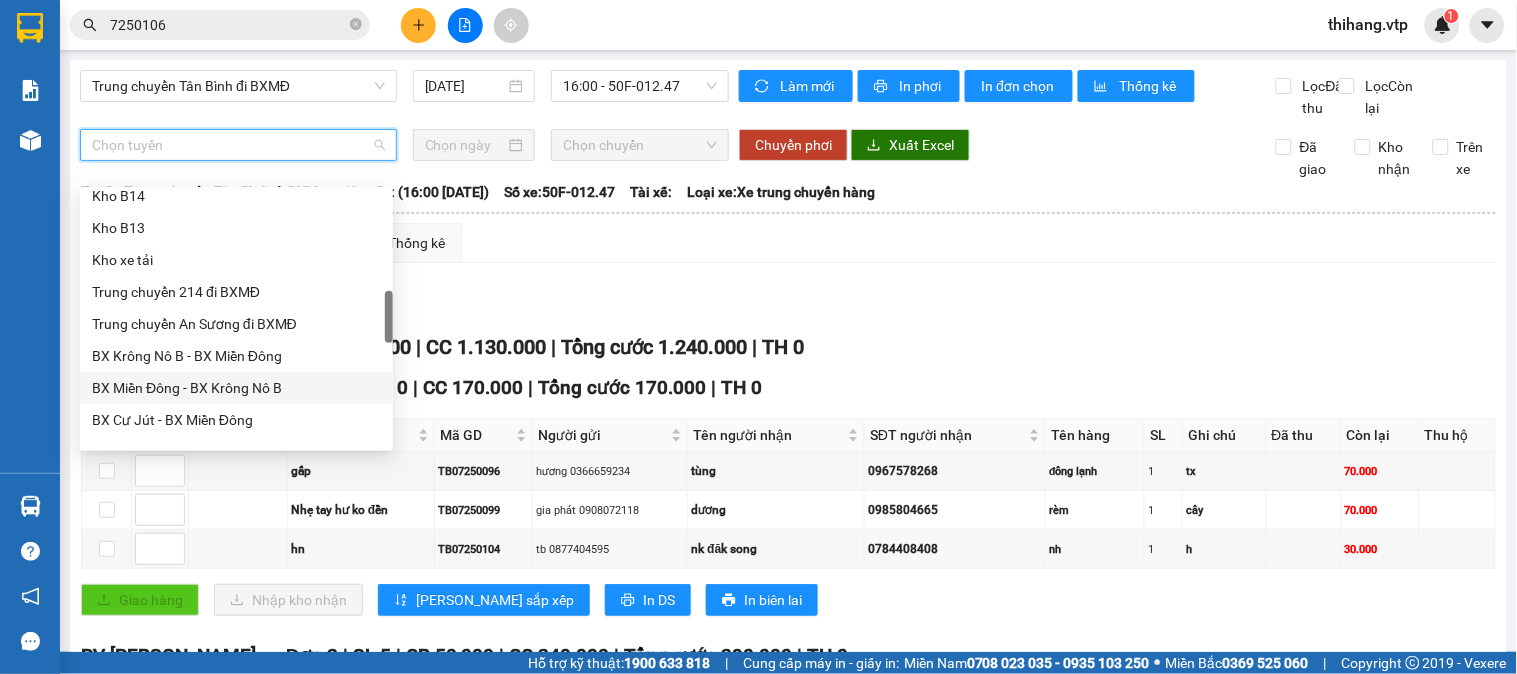 click on "BX Miền Đông - BX Krông Nô B" at bounding box center (236, 388) 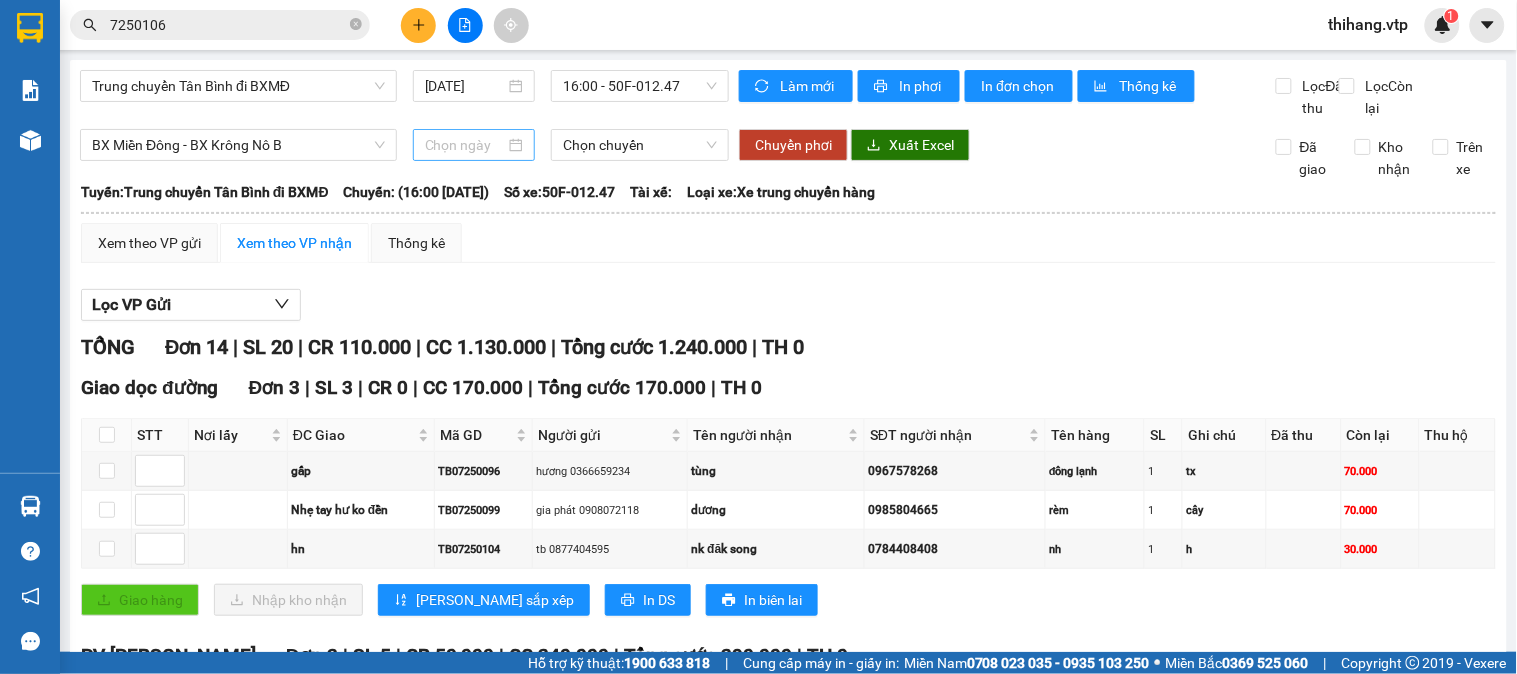 click at bounding box center [474, 145] 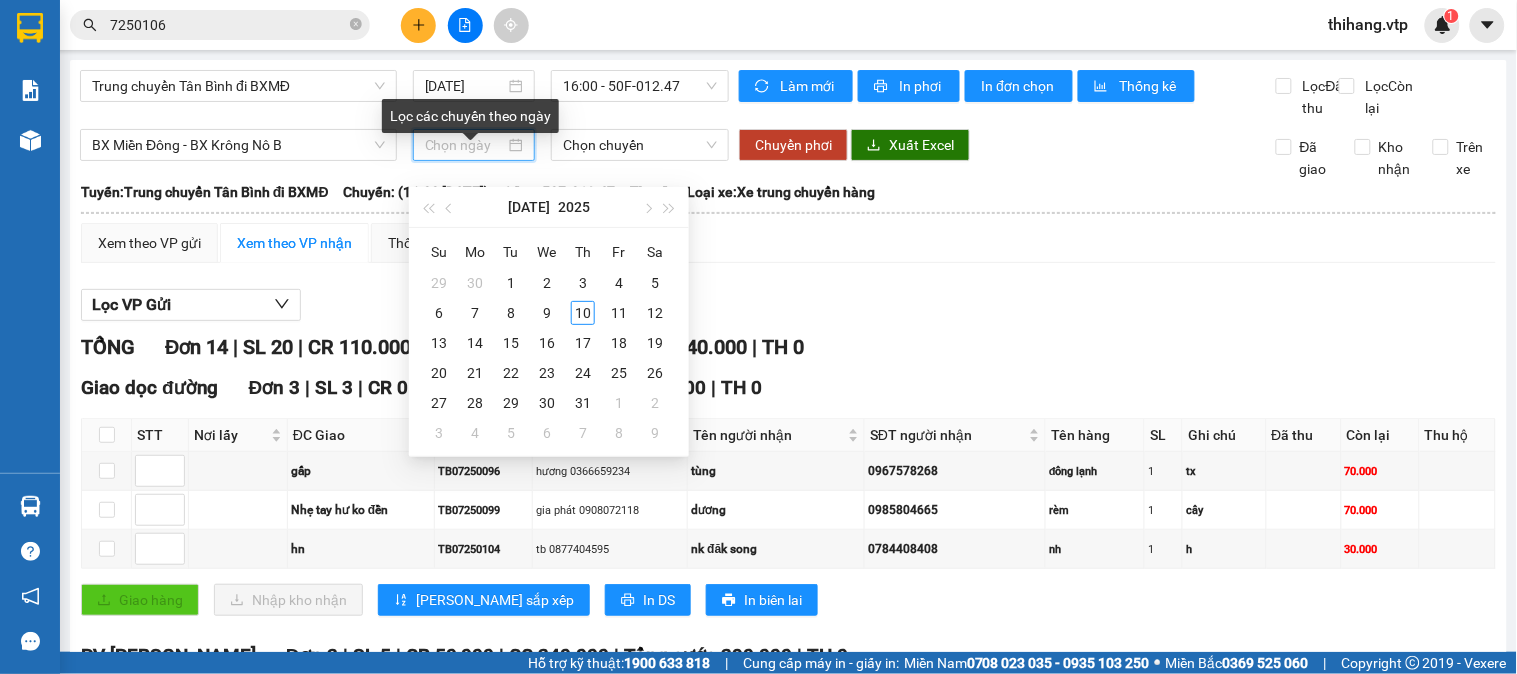 click at bounding box center (465, 145) 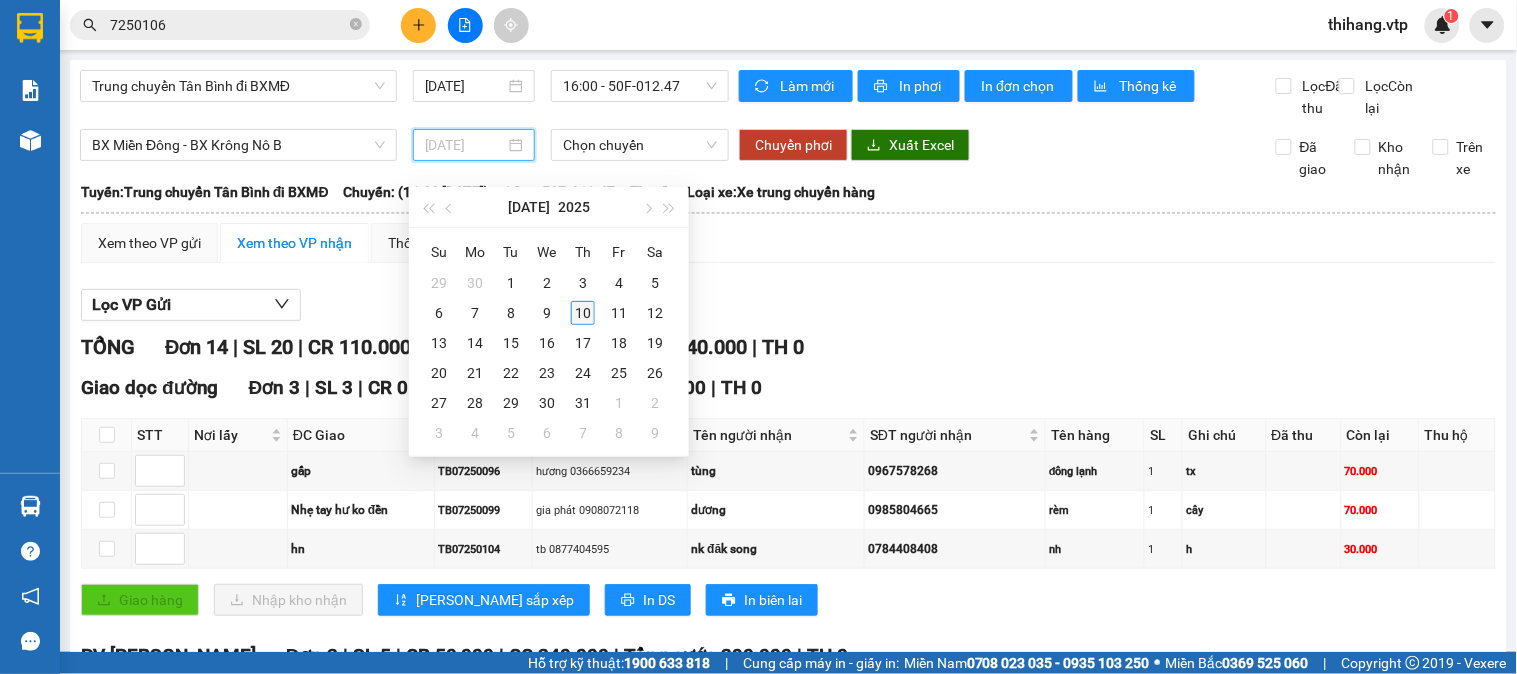 type on "[DATE]" 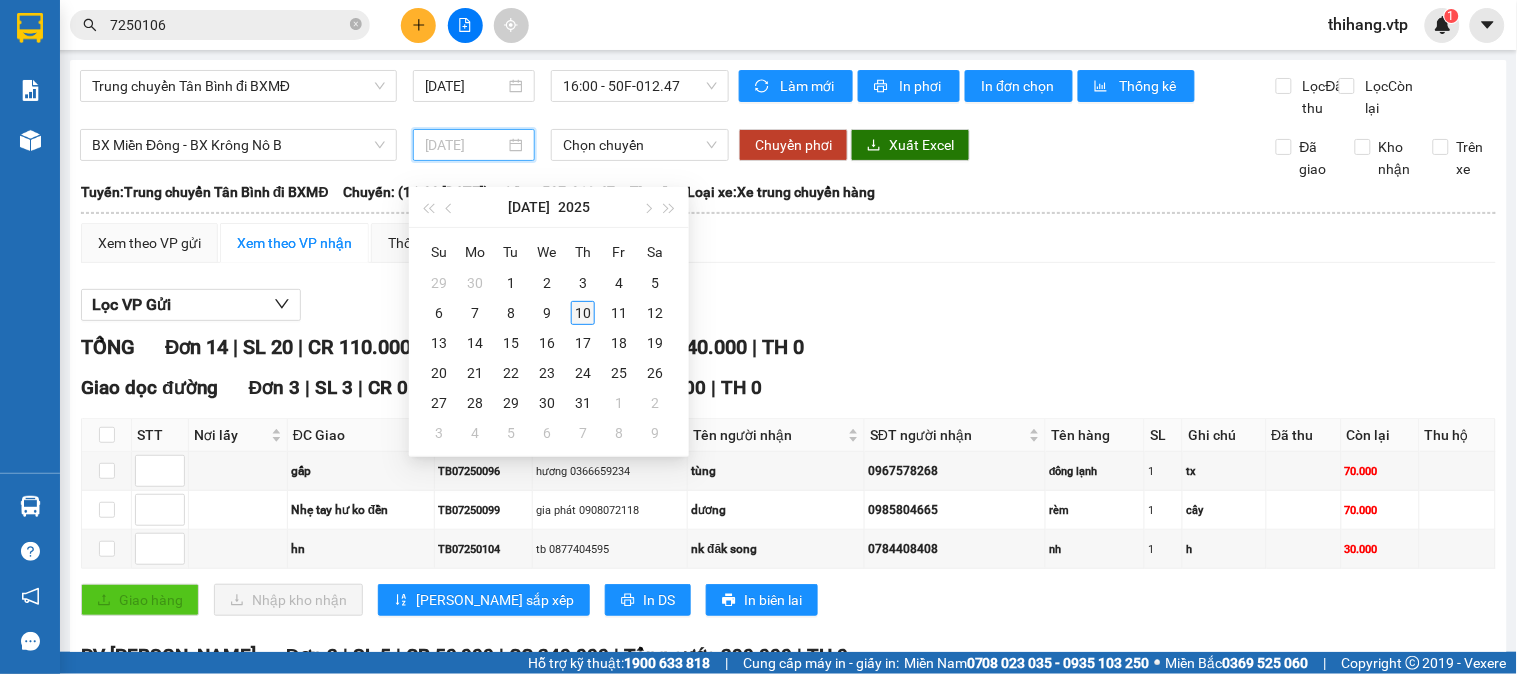 click on "10" at bounding box center (583, 313) 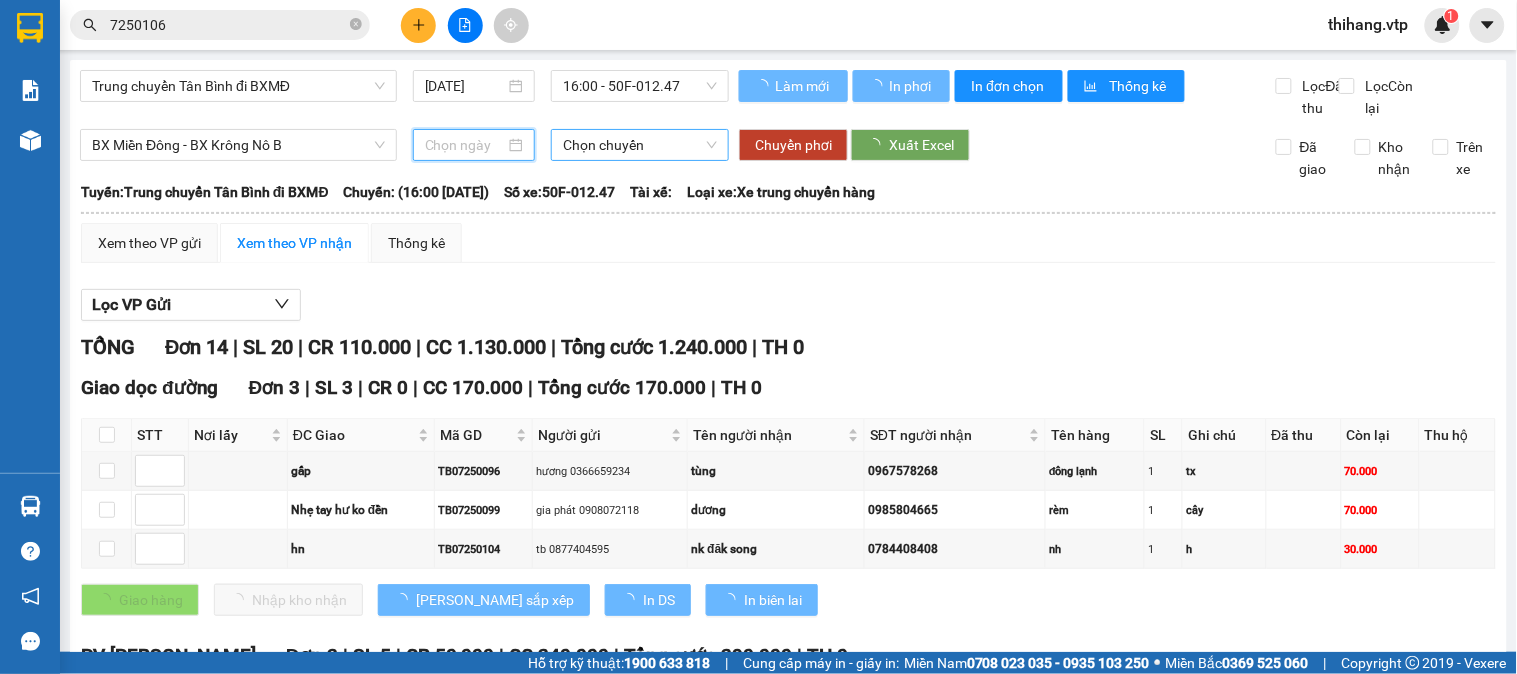 type on "[DATE]" 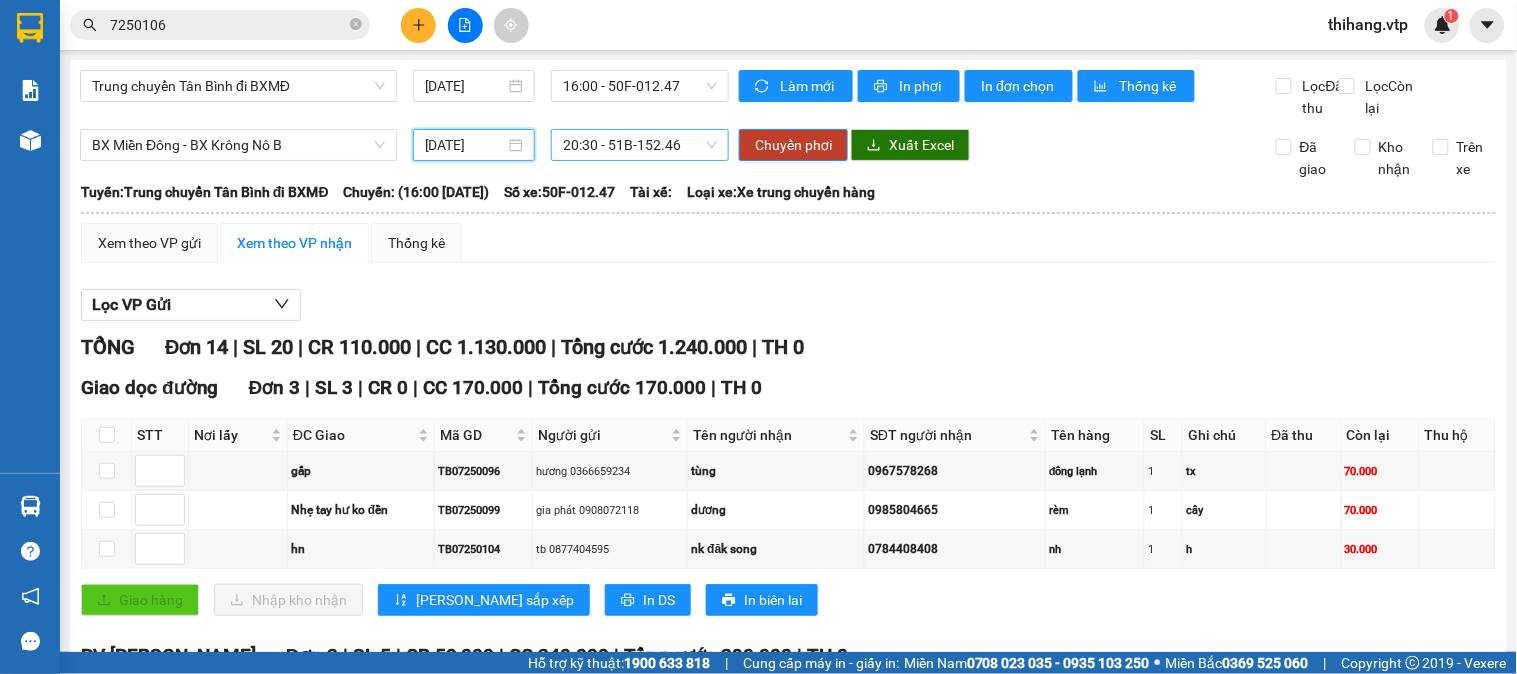 click on "20:30     - 51B-152.46" at bounding box center [640, 145] 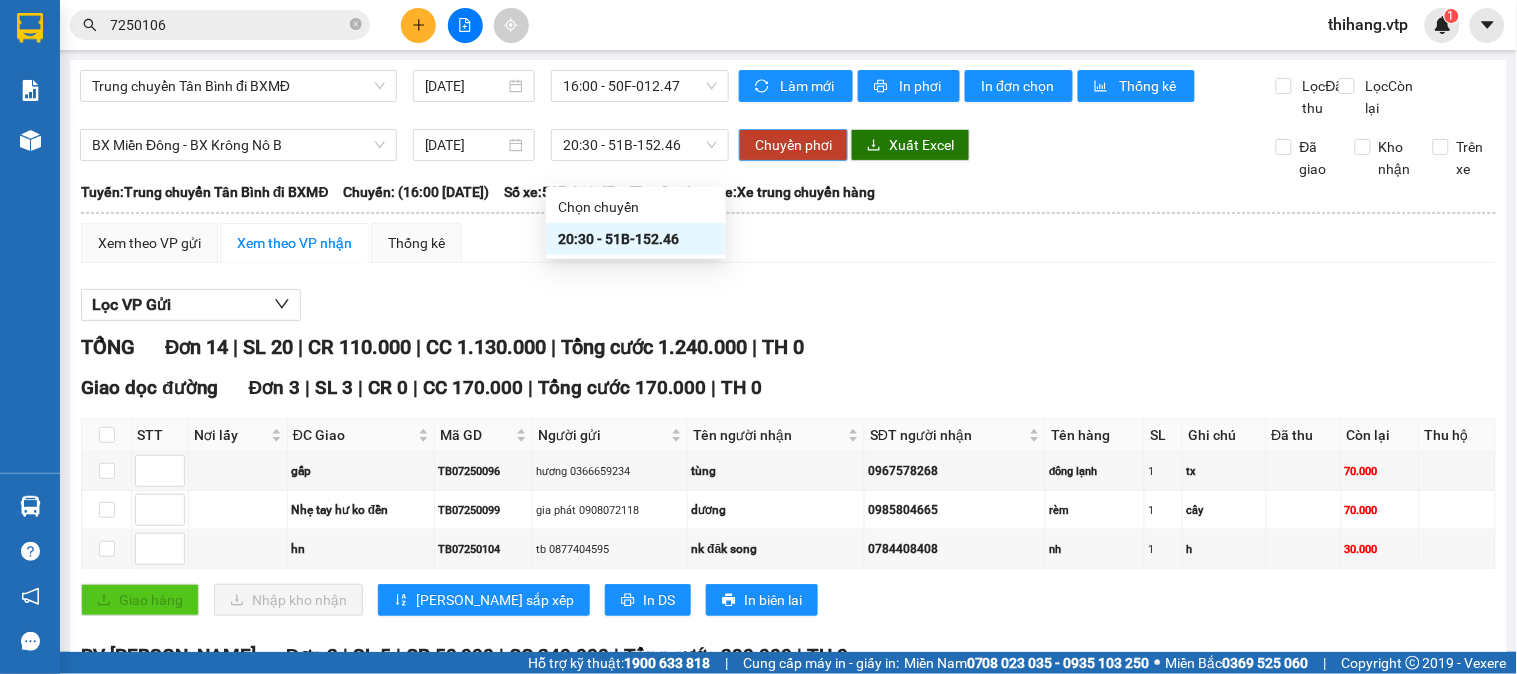 click on "Chuyển phơi" at bounding box center [793, 145] 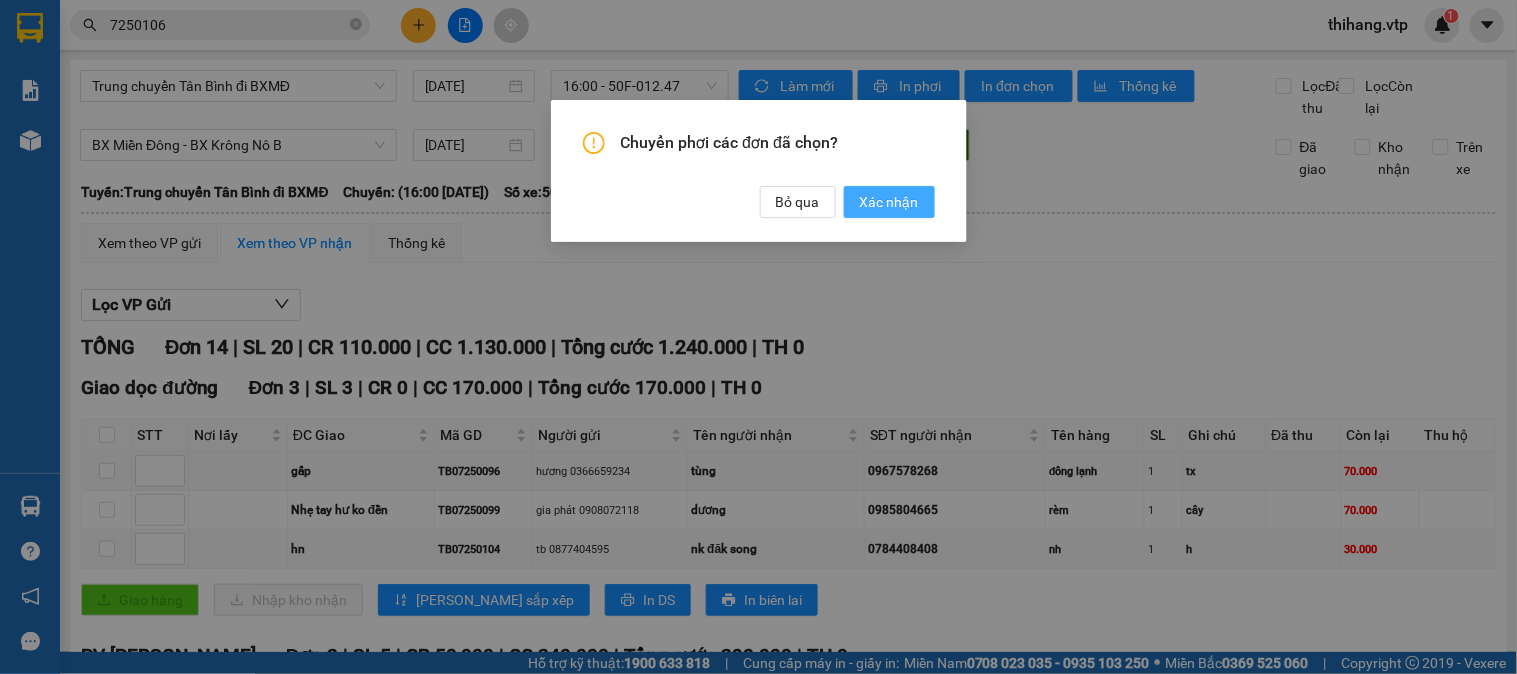 click on "Xác nhận" at bounding box center (889, 202) 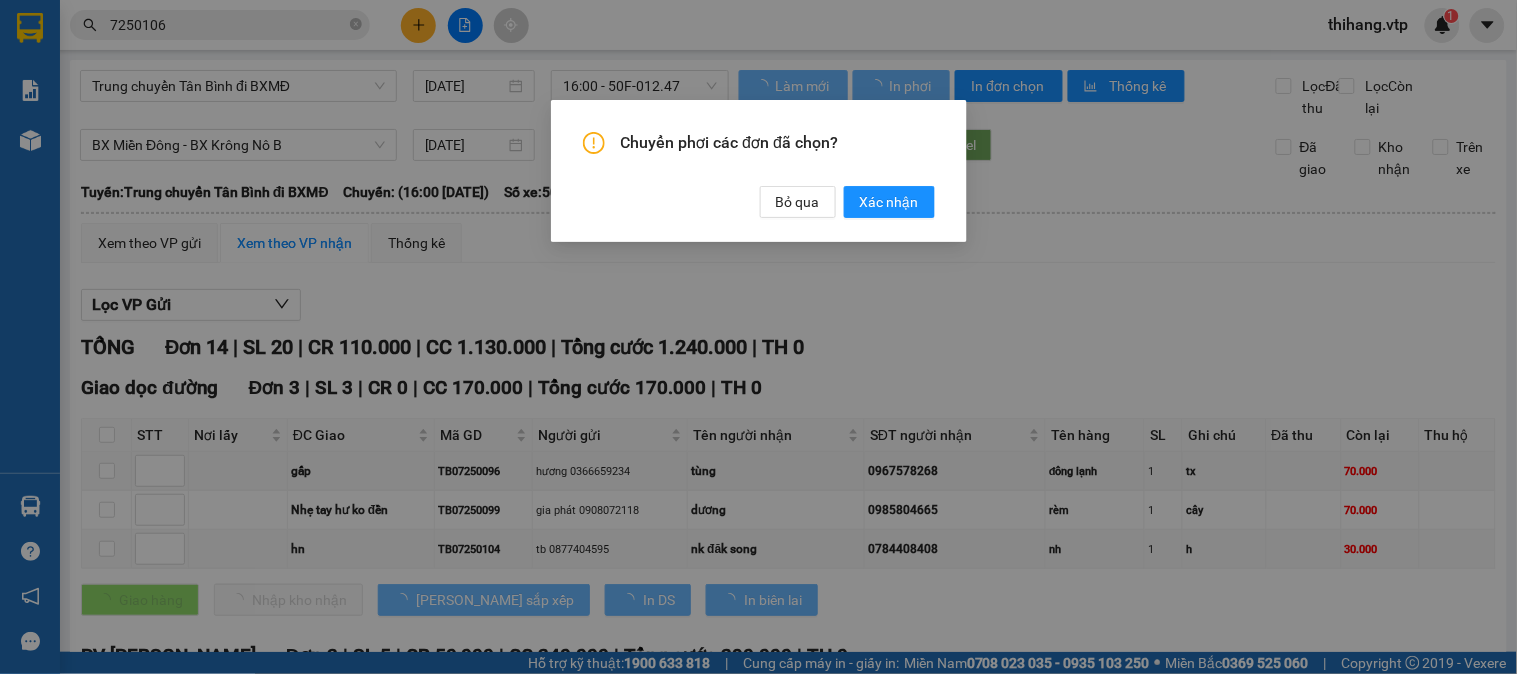 type 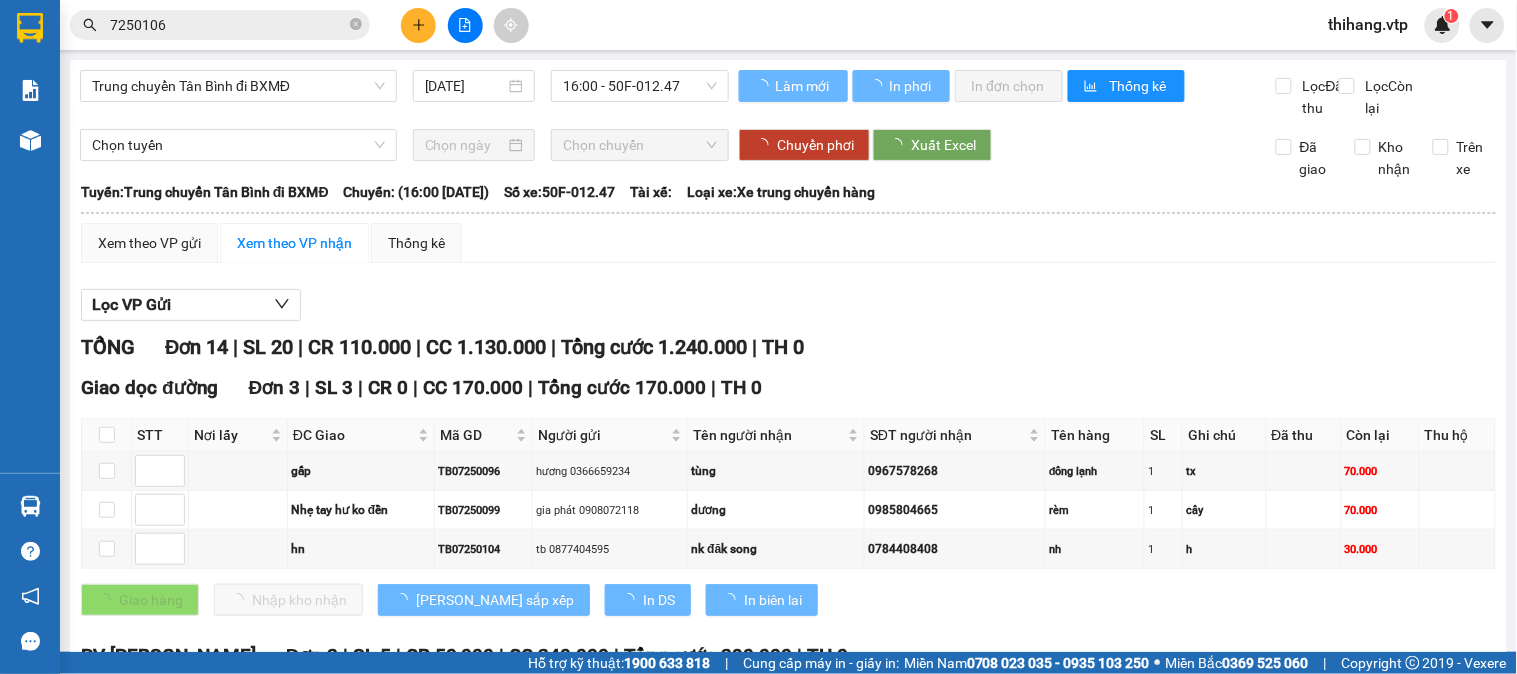 checkbox on "false" 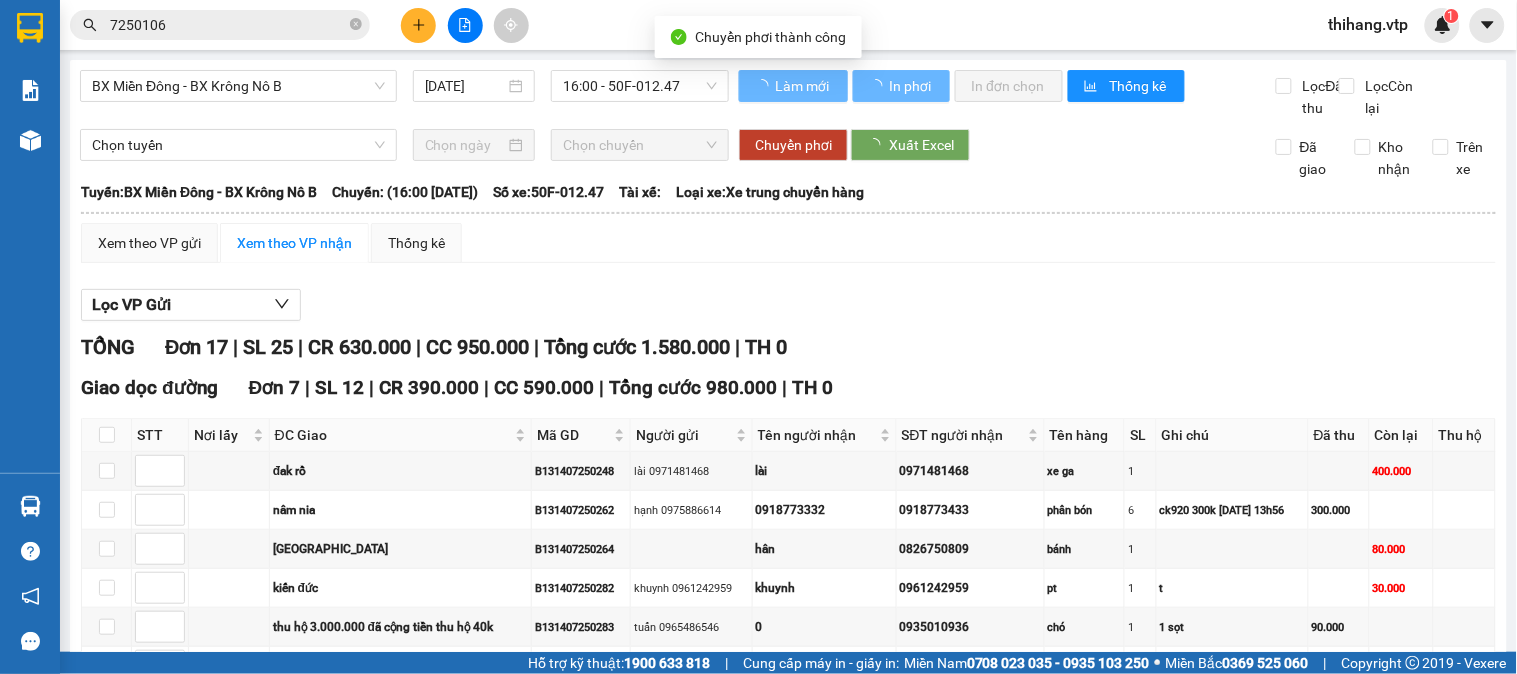 checkbox on "false" 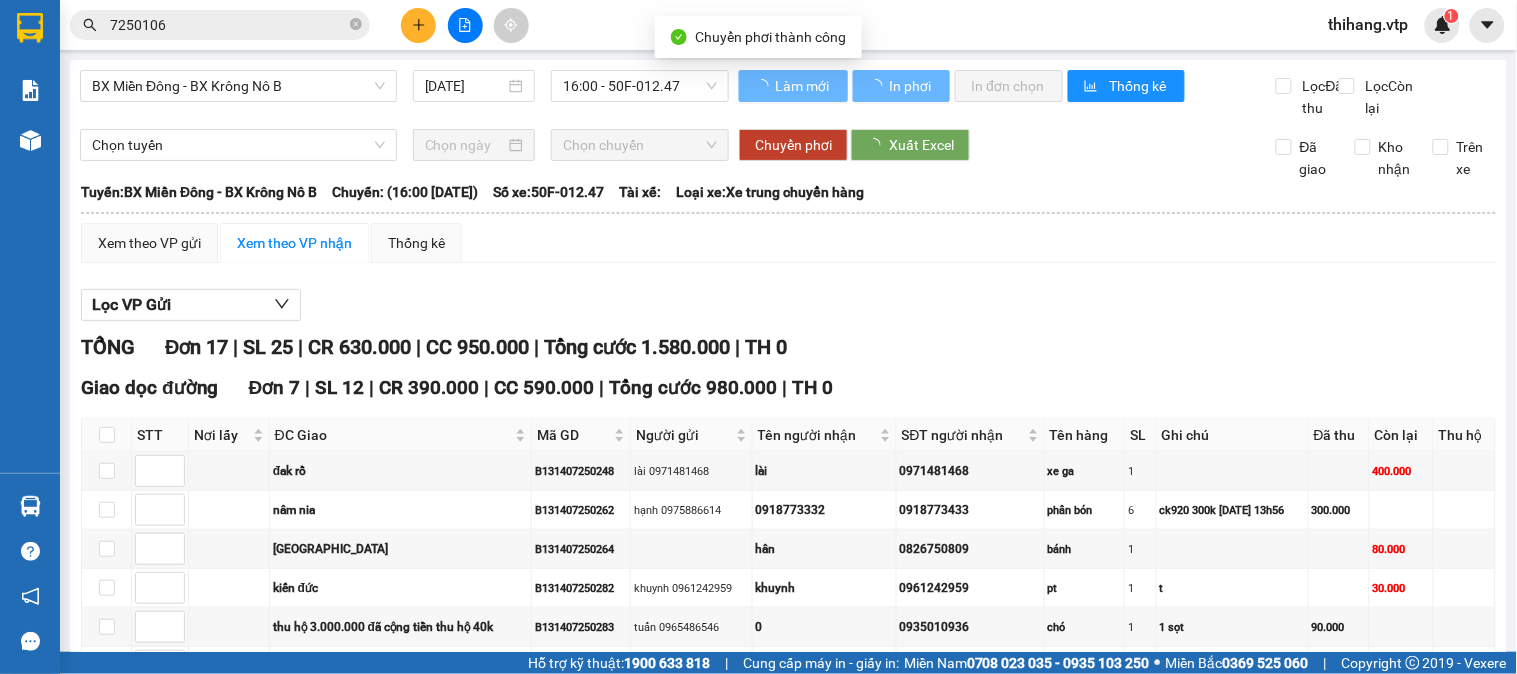 checkbox on "false" 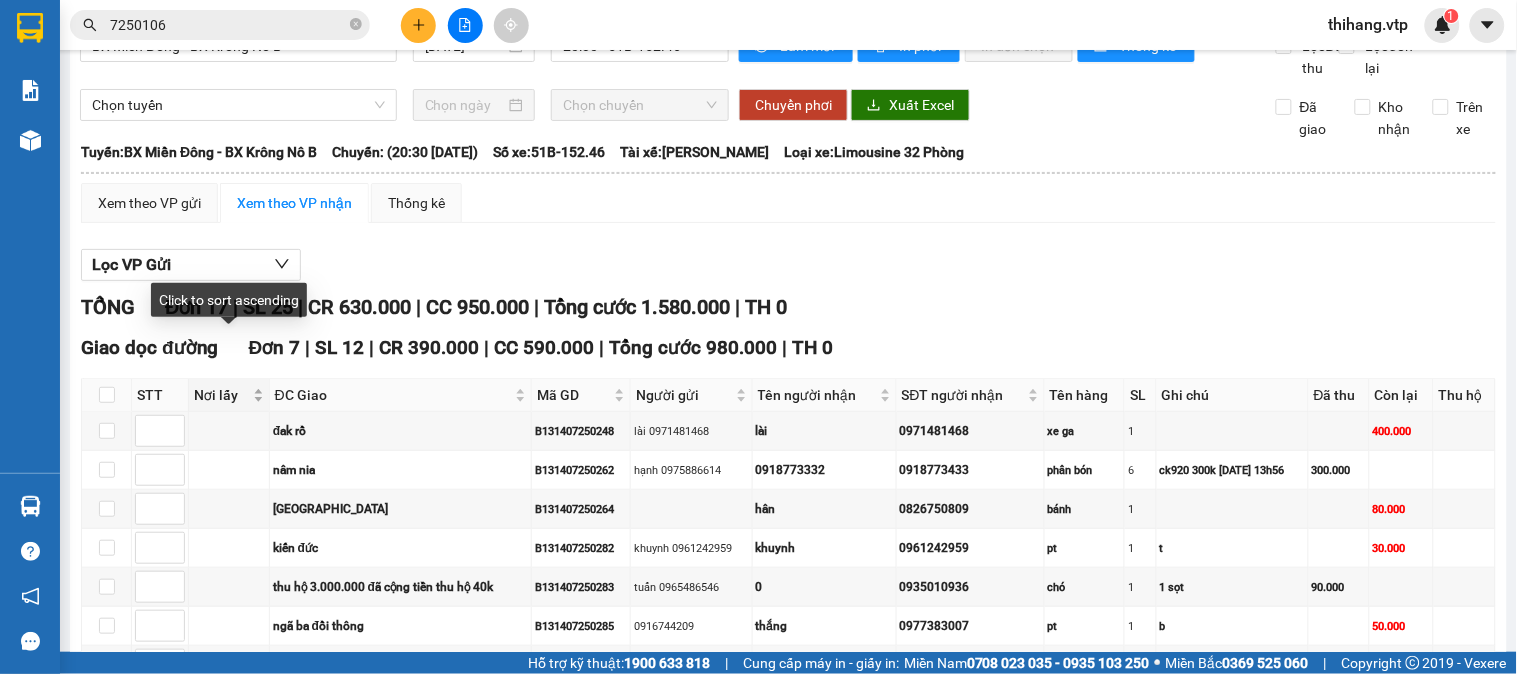 scroll, scrollTop: 0, scrollLeft: 0, axis: both 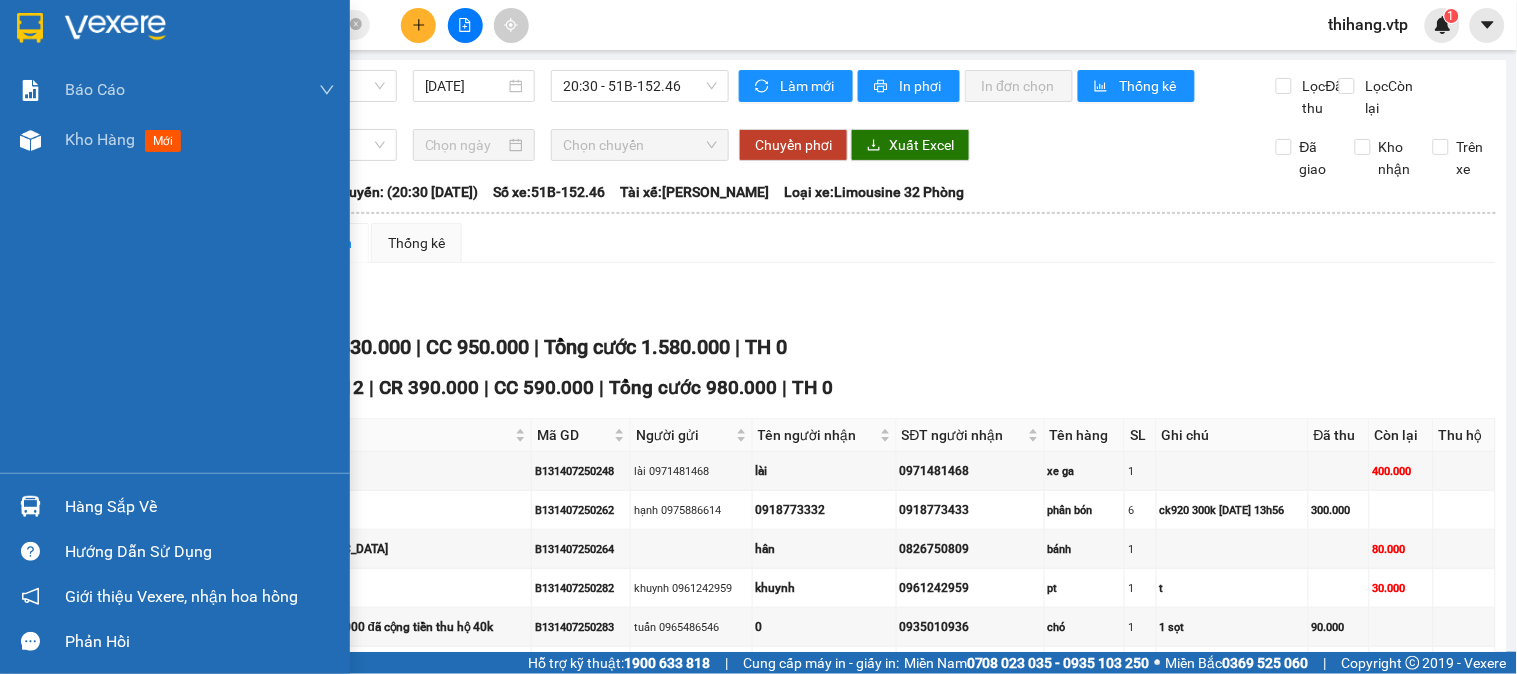 click at bounding box center (30, 506) 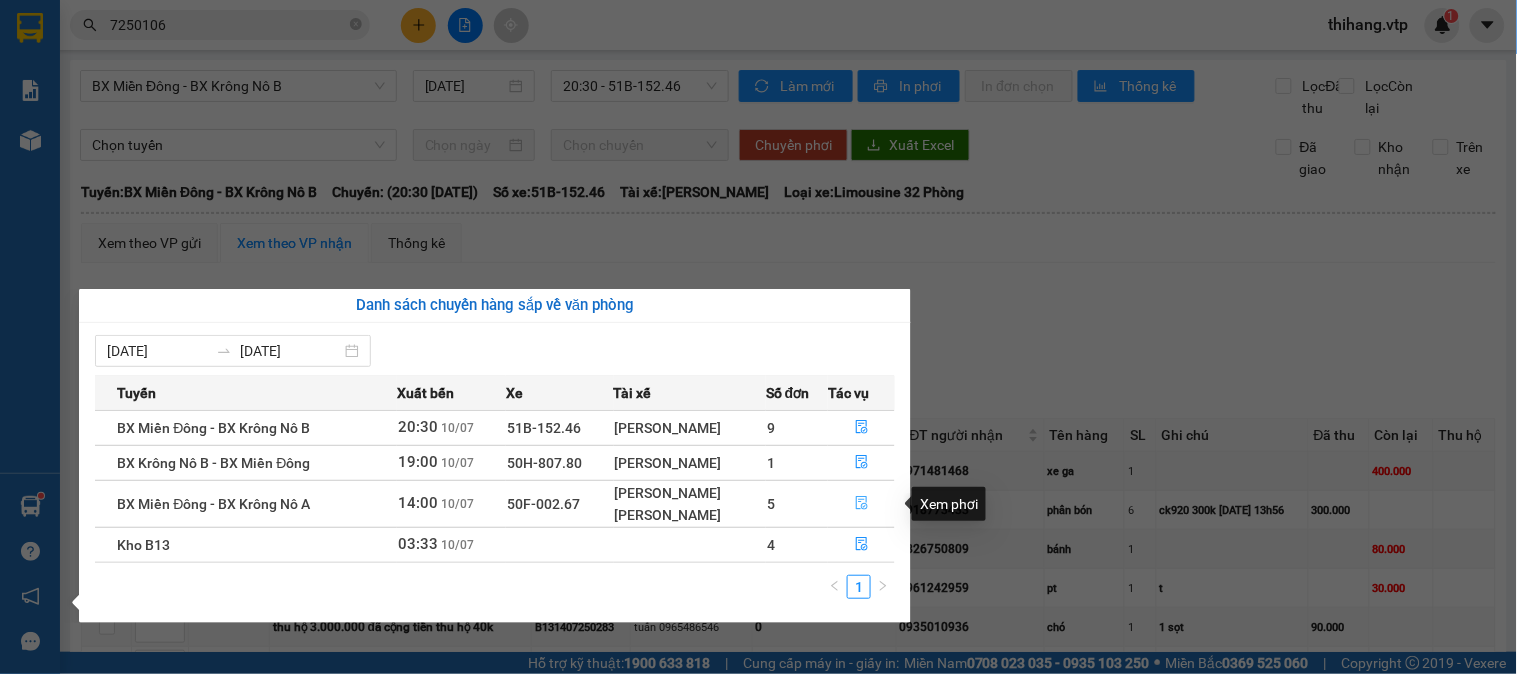 click 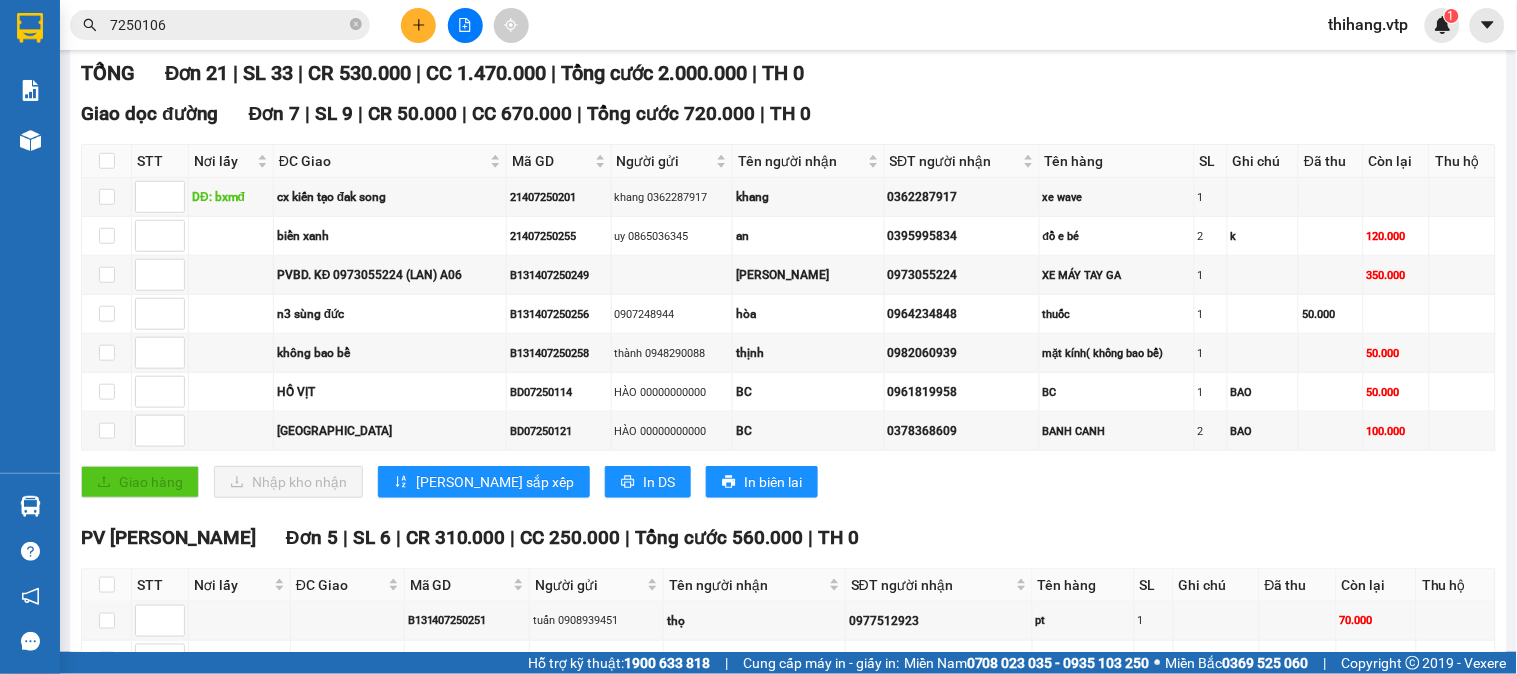scroll, scrollTop: 333, scrollLeft: 0, axis: vertical 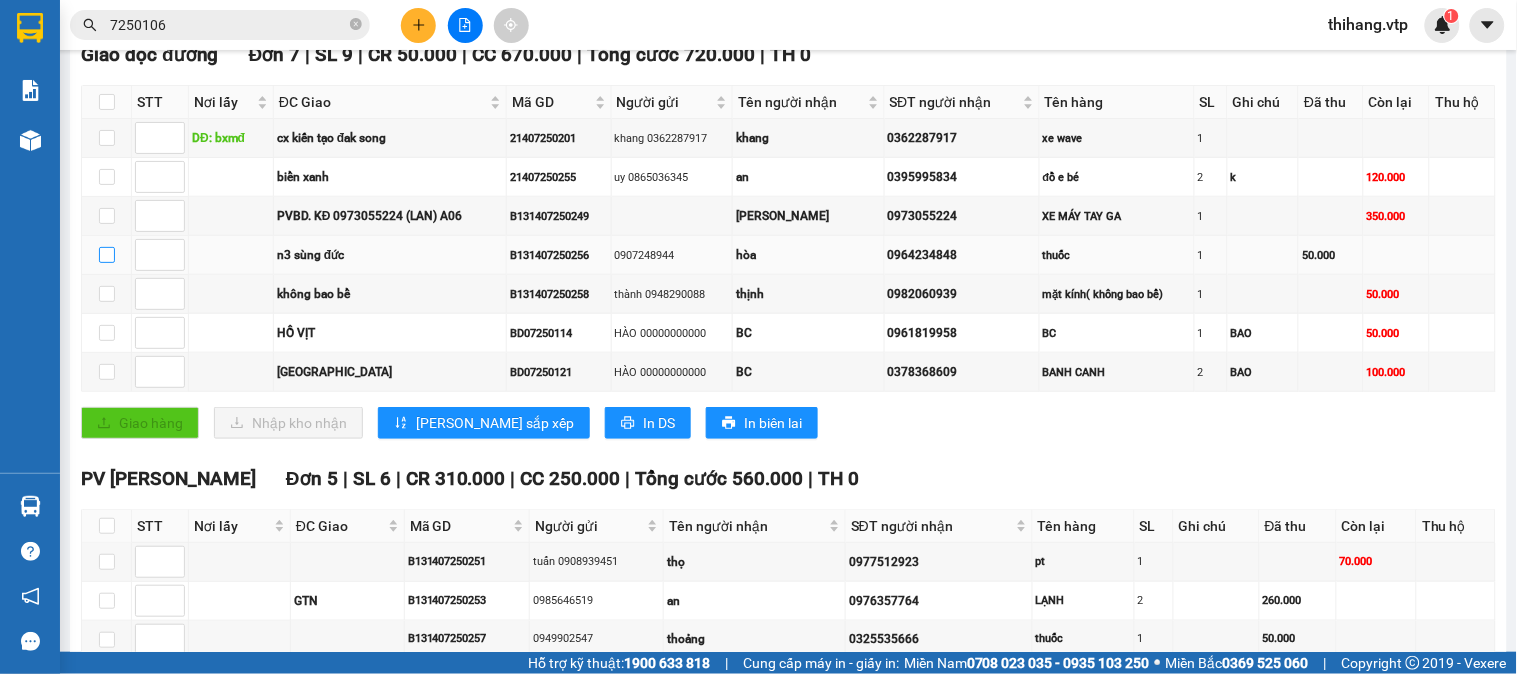 click at bounding box center (107, 255) 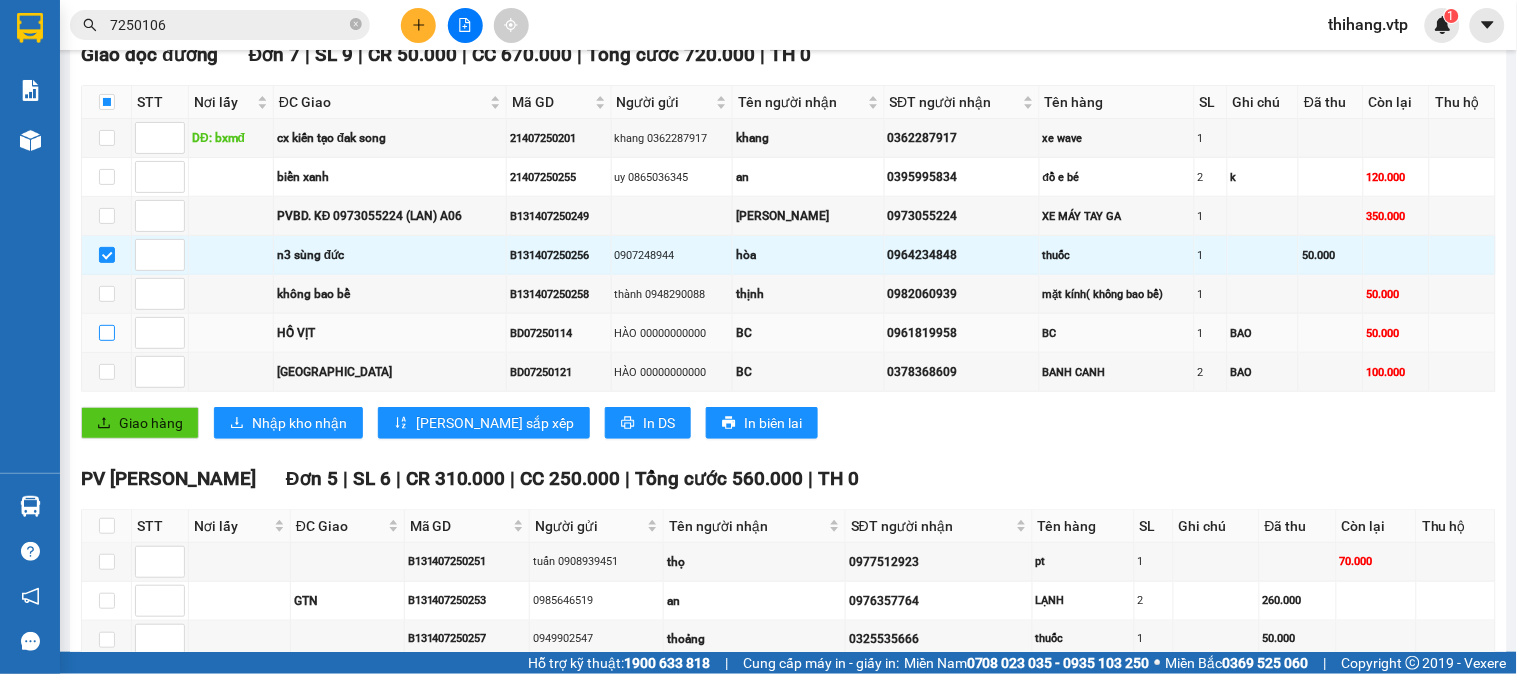 click at bounding box center (107, 333) 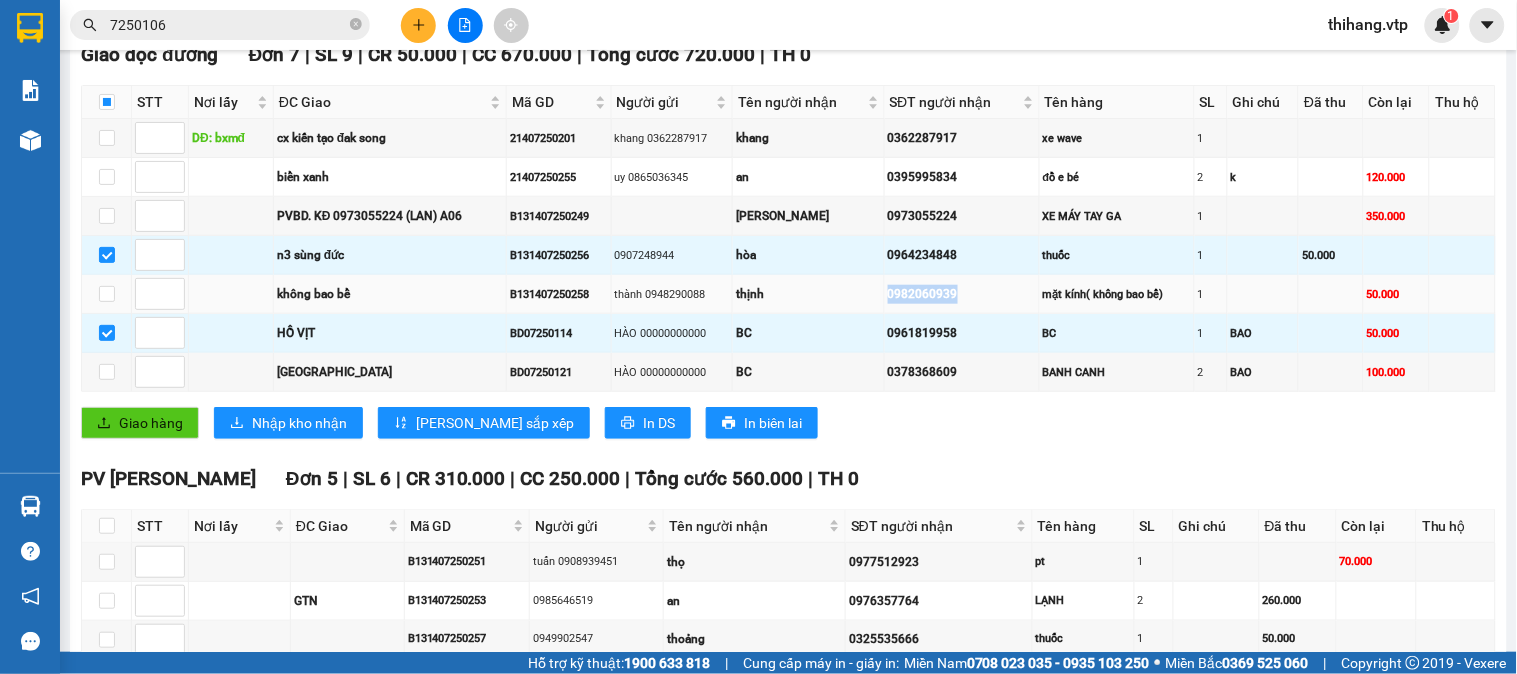 drag, startPoint x: 955, startPoint y: 315, endPoint x: 843, endPoint y: 330, distance: 113 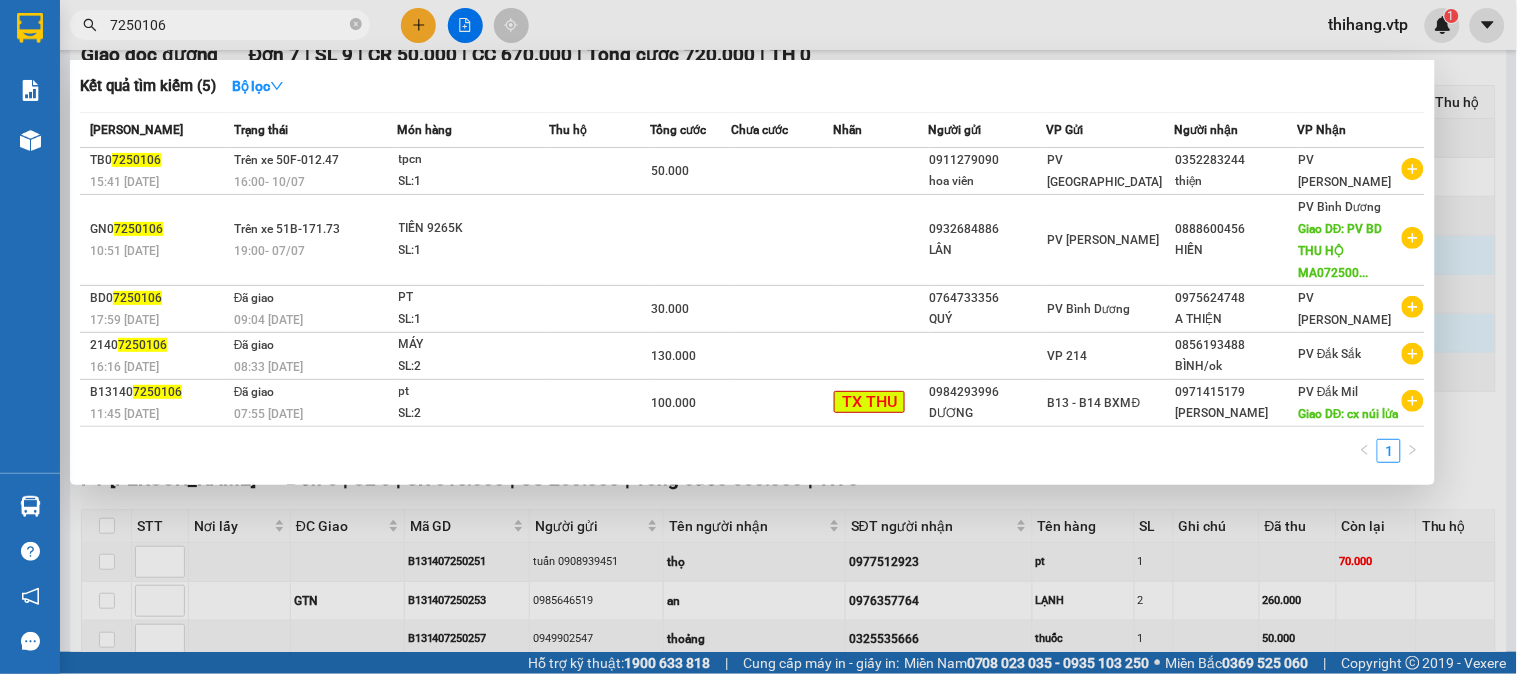 drag, startPoint x: 188, startPoint y: 28, endPoint x: 106, endPoint y: 24, distance: 82.0975 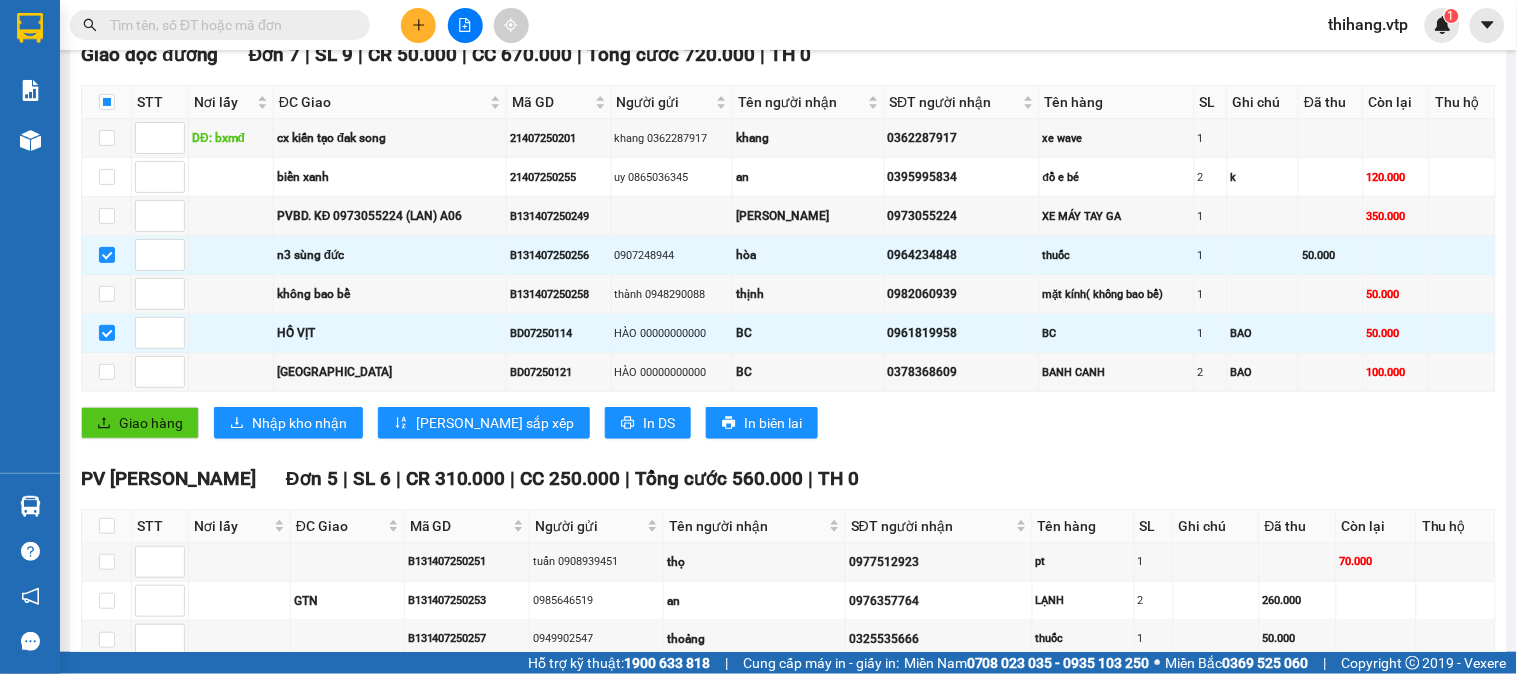 paste on "0982060939" 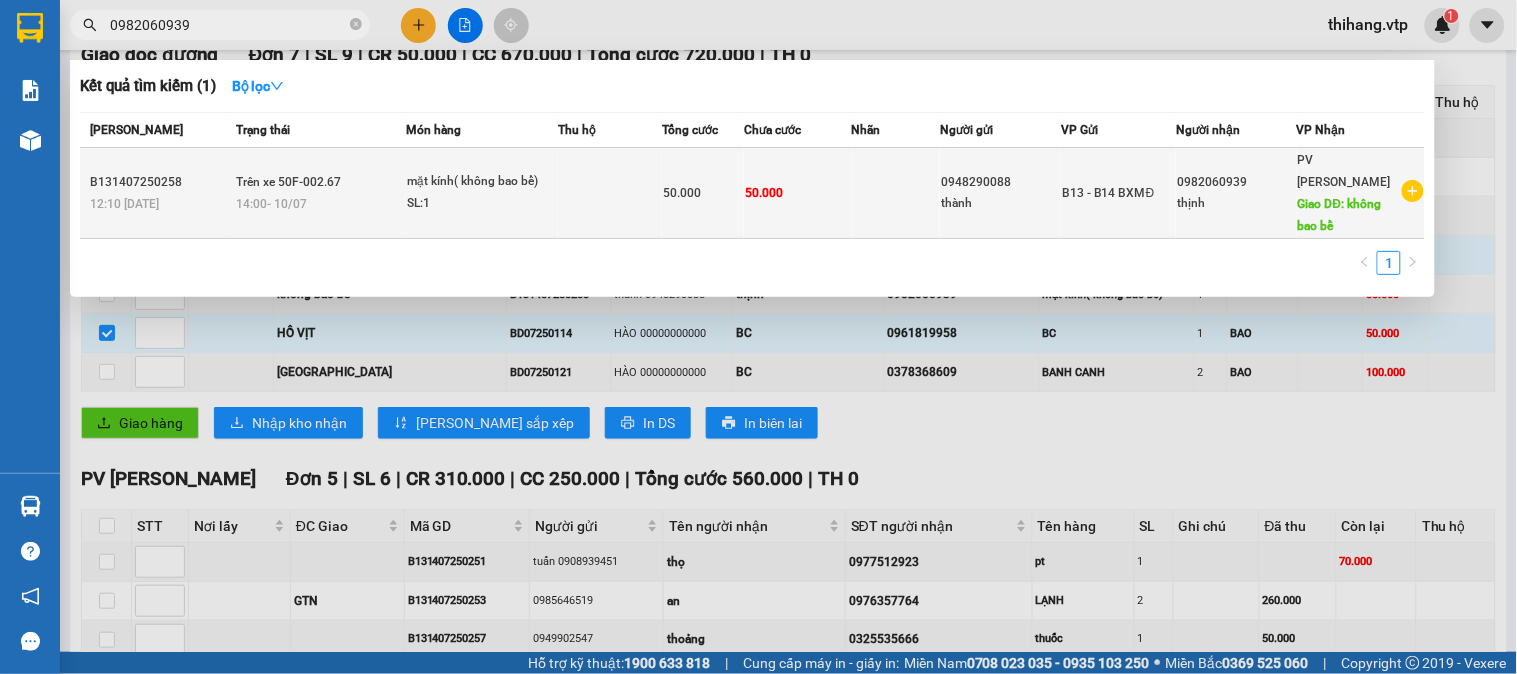 type on "0982060939" 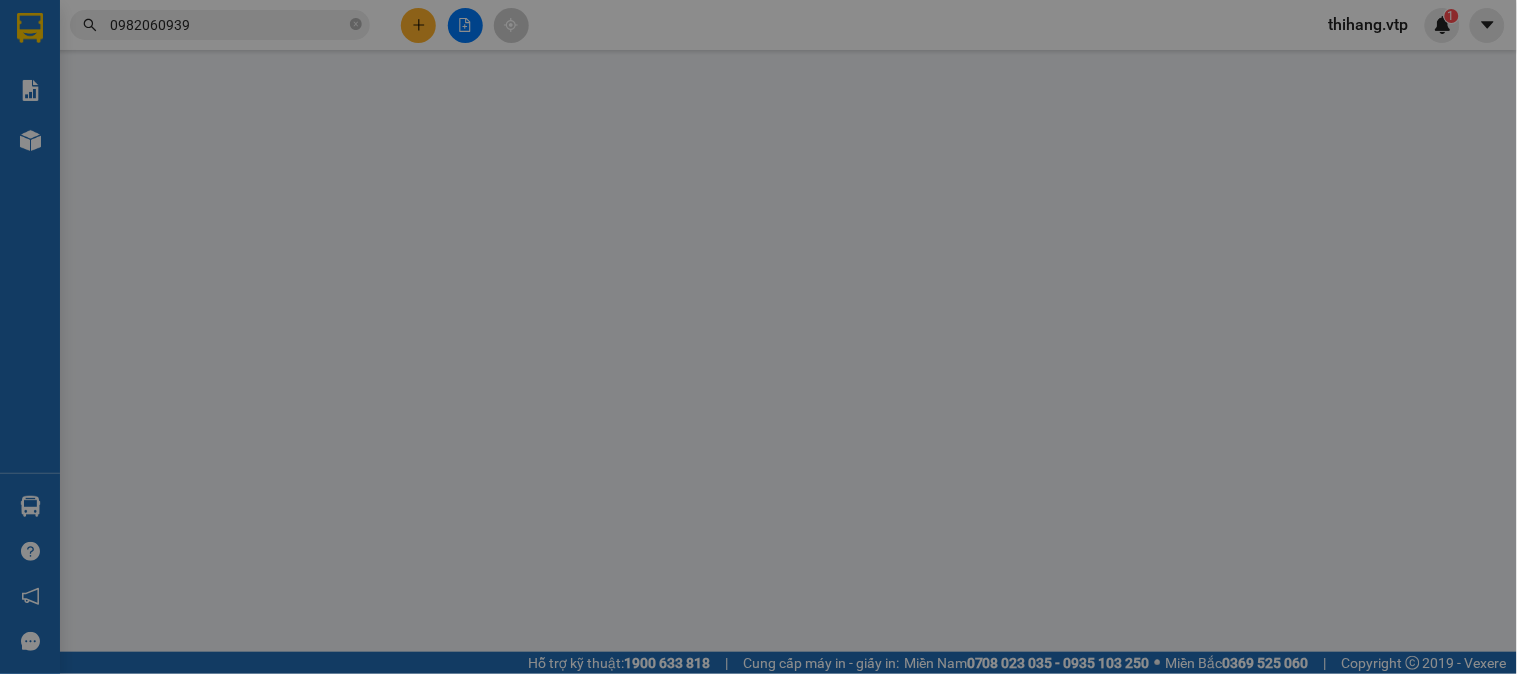scroll, scrollTop: 0, scrollLeft: 0, axis: both 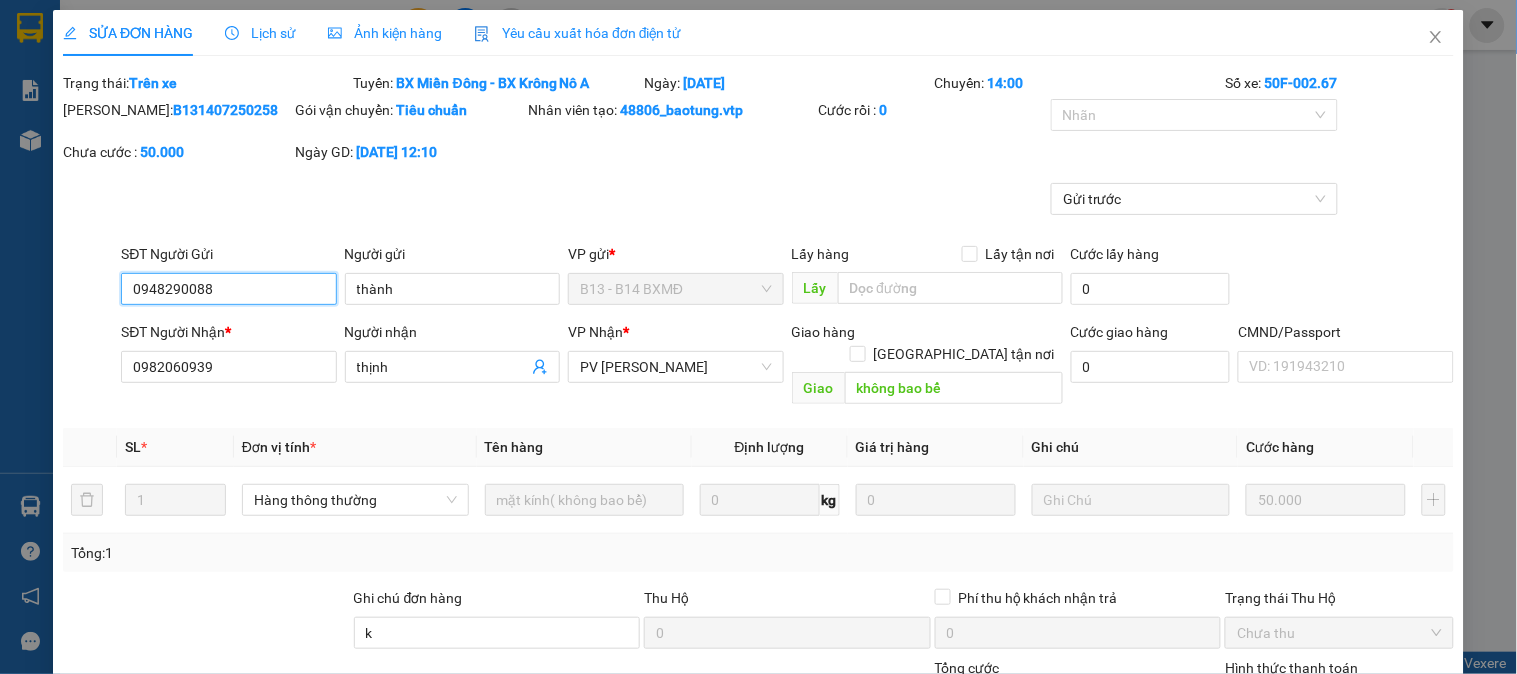 type on "2.500" 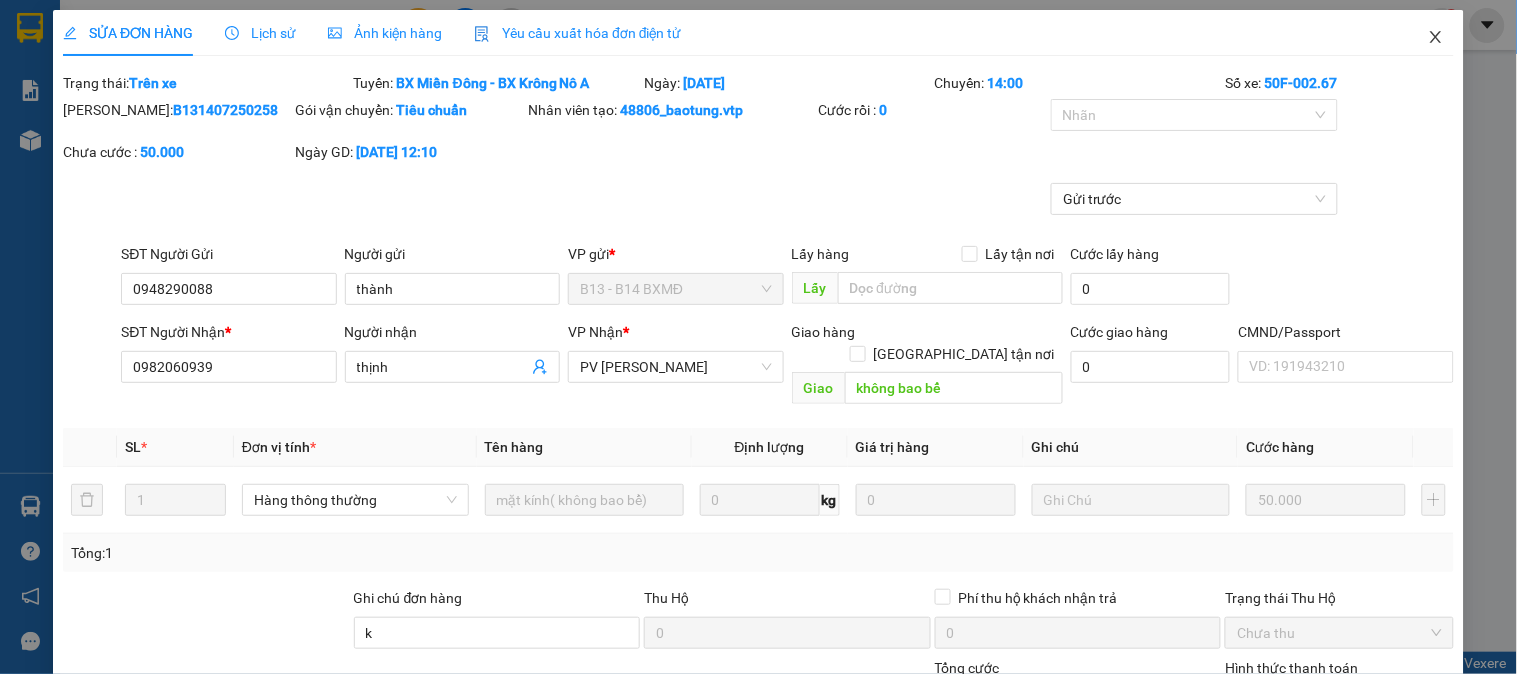 click 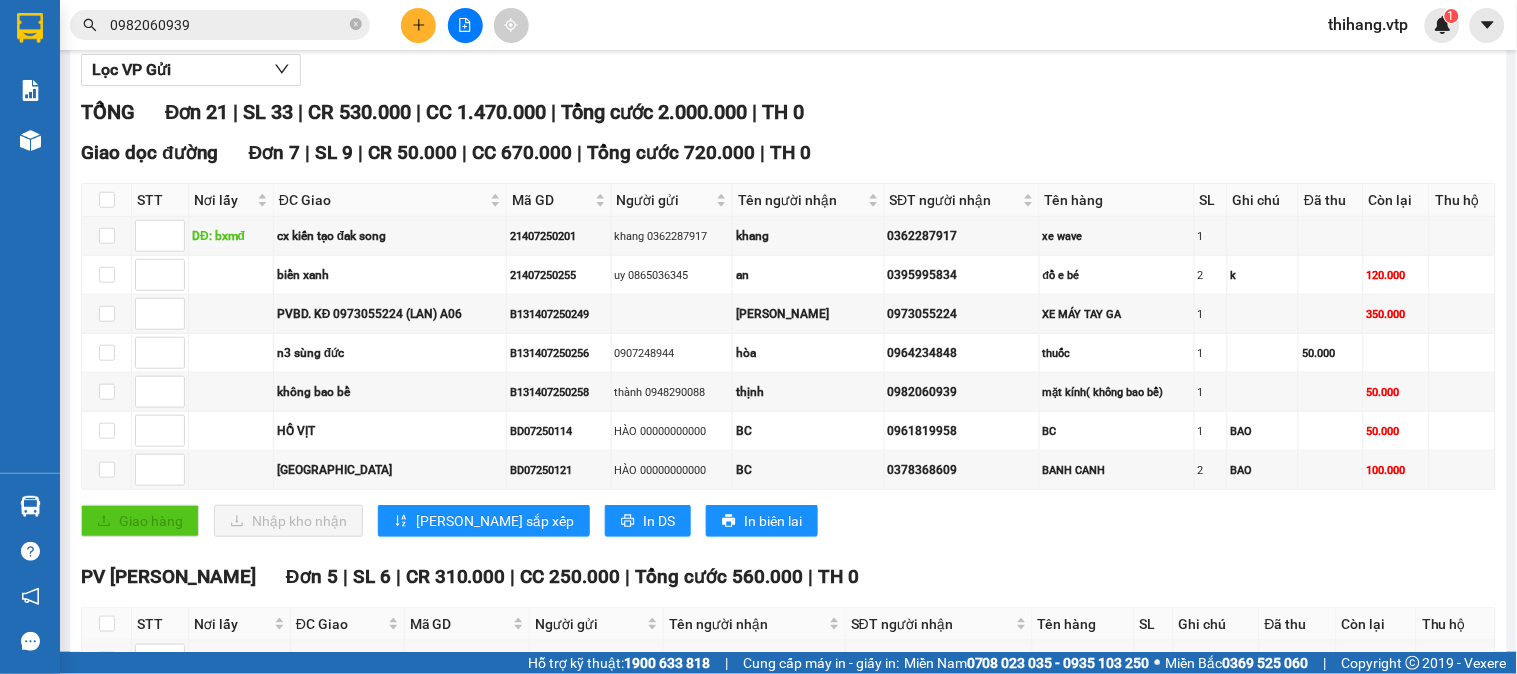 scroll, scrollTop: 222, scrollLeft: 0, axis: vertical 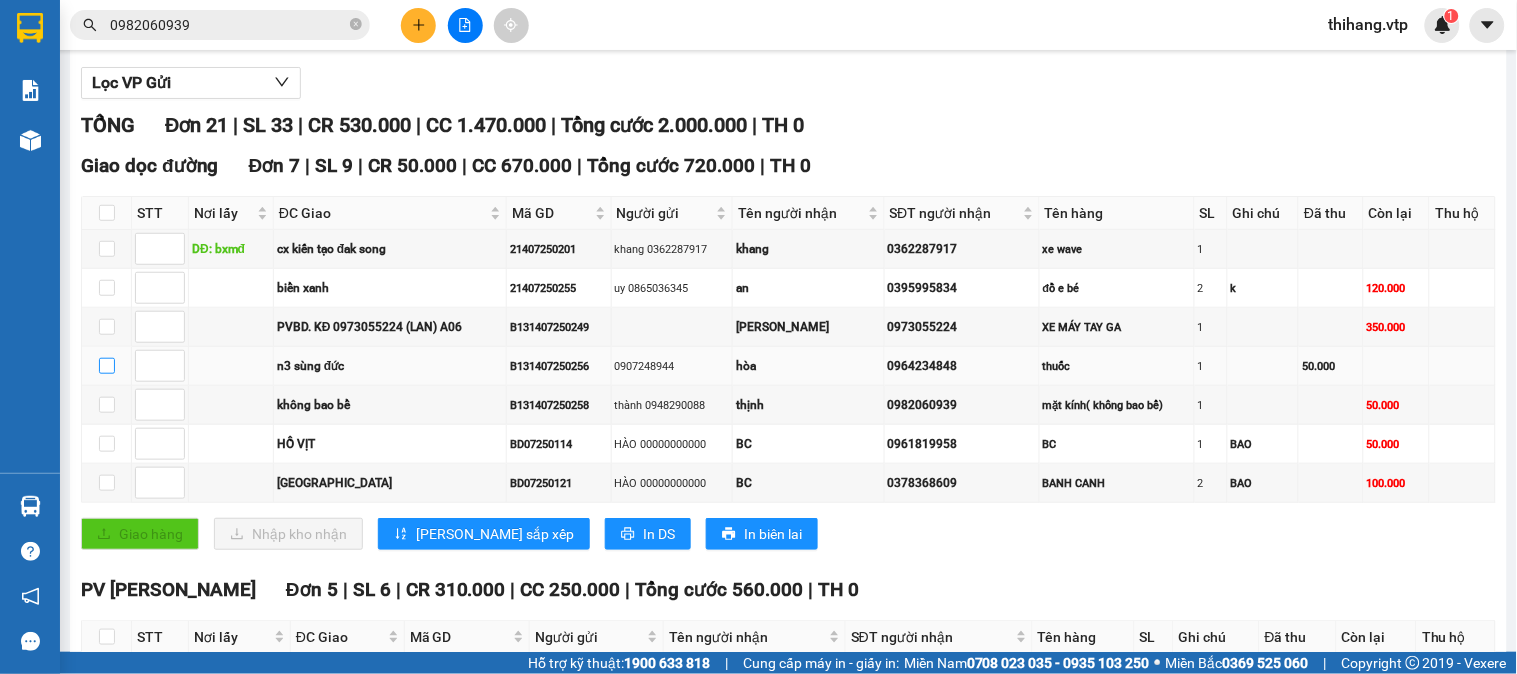 click at bounding box center [107, 366] 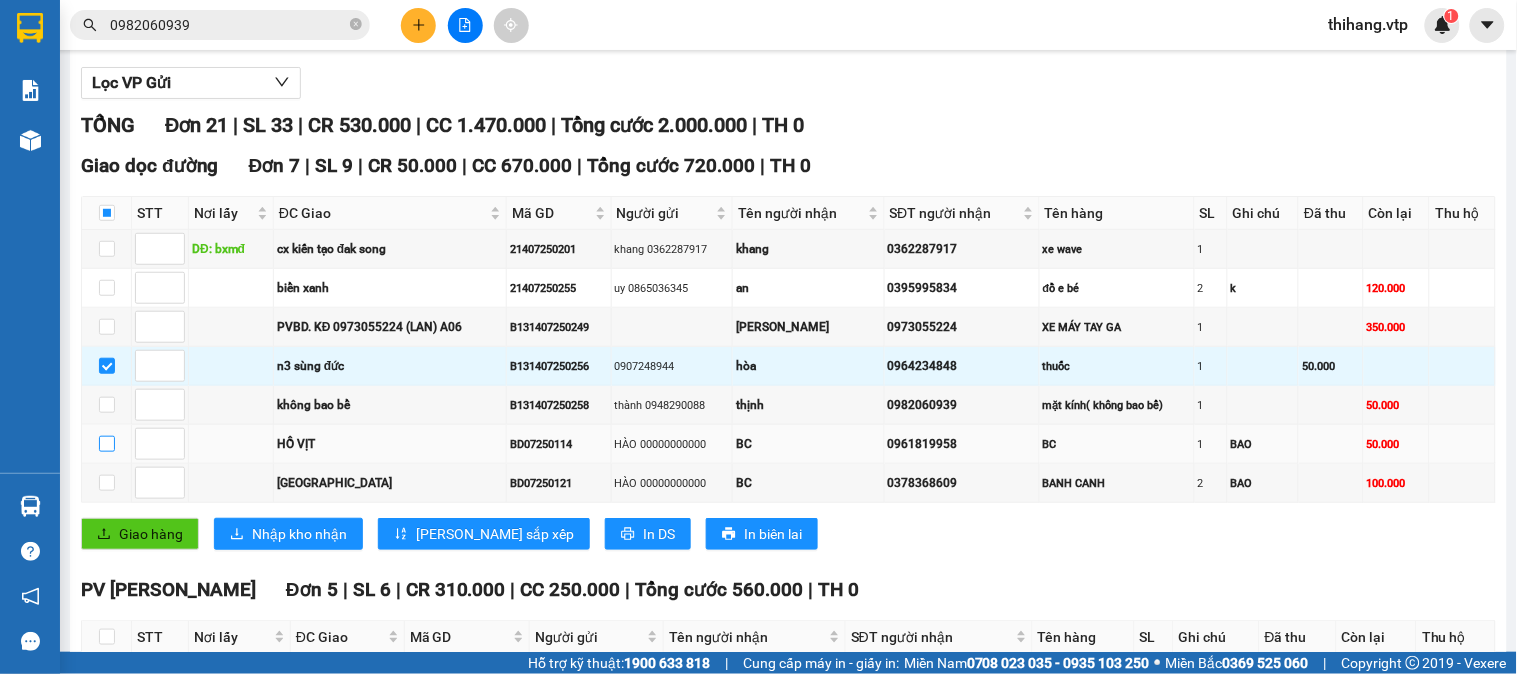 click at bounding box center (107, 444) 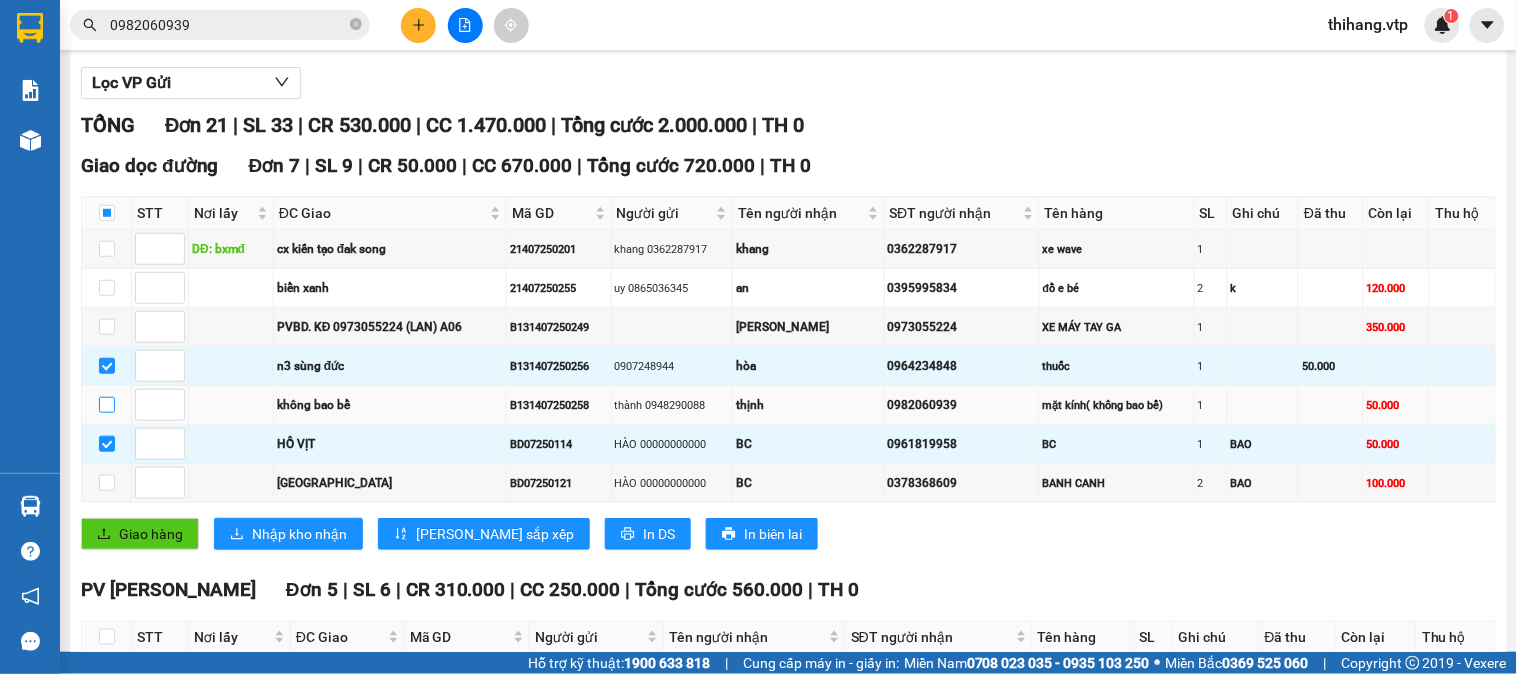 click at bounding box center (107, 405) 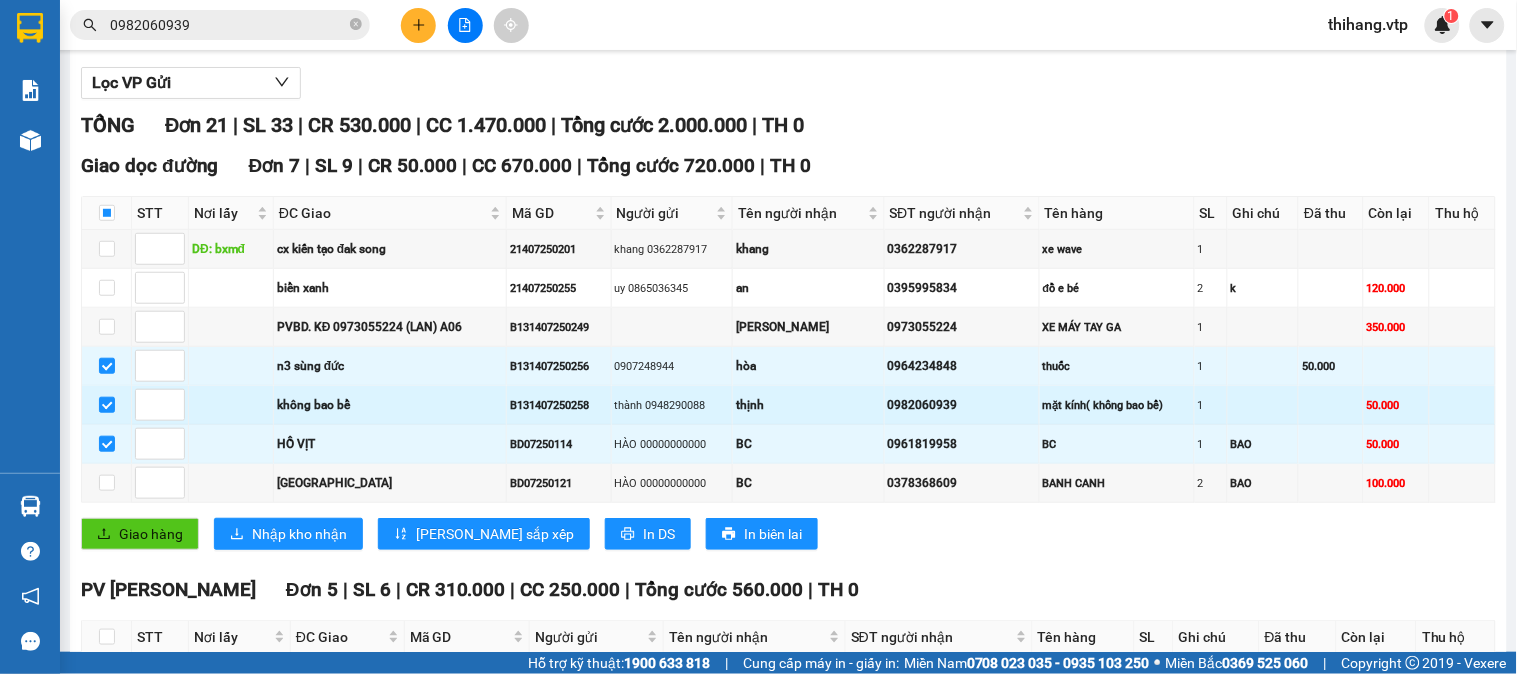 scroll, scrollTop: 666, scrollLeft: 0, axis: vertical 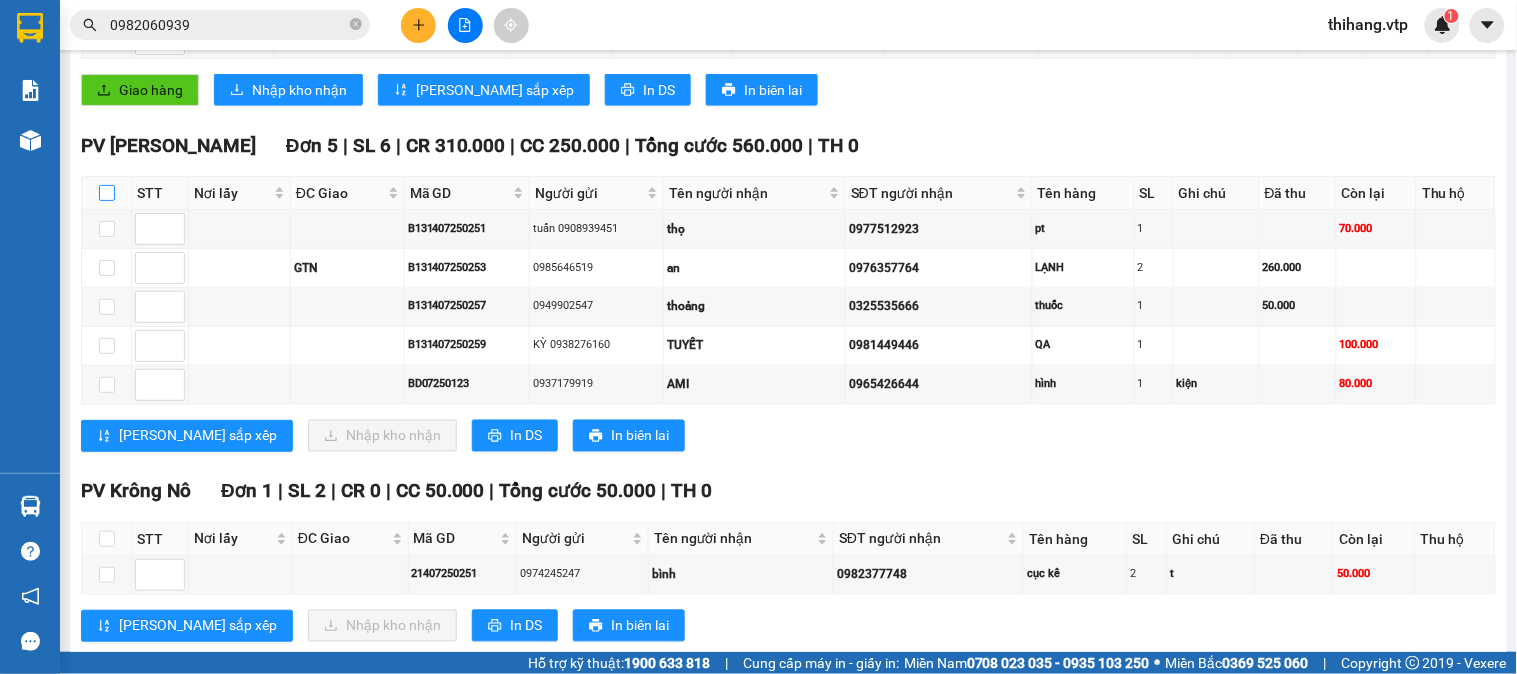 click at bounding box center (107, 193) 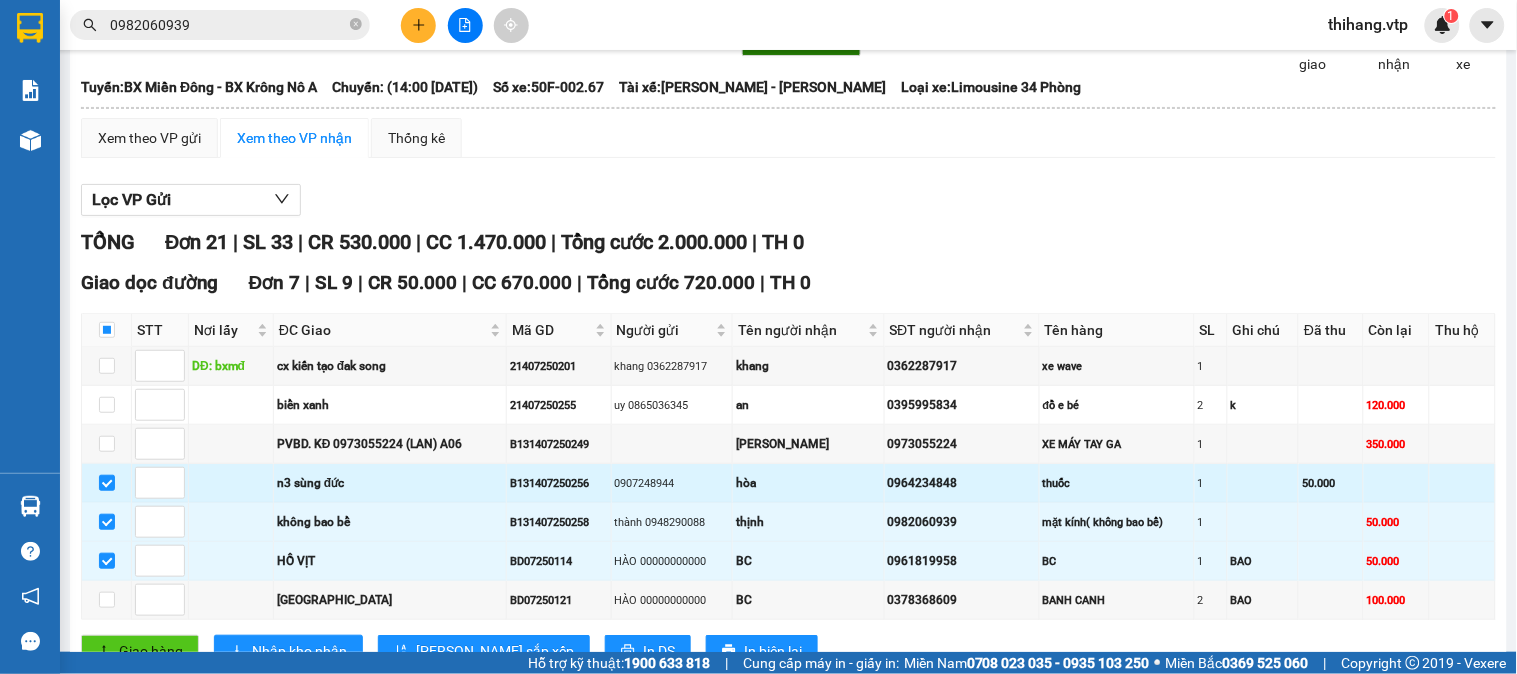 scroll, scrollTop: 0, scrollLeft: 0, axis: both 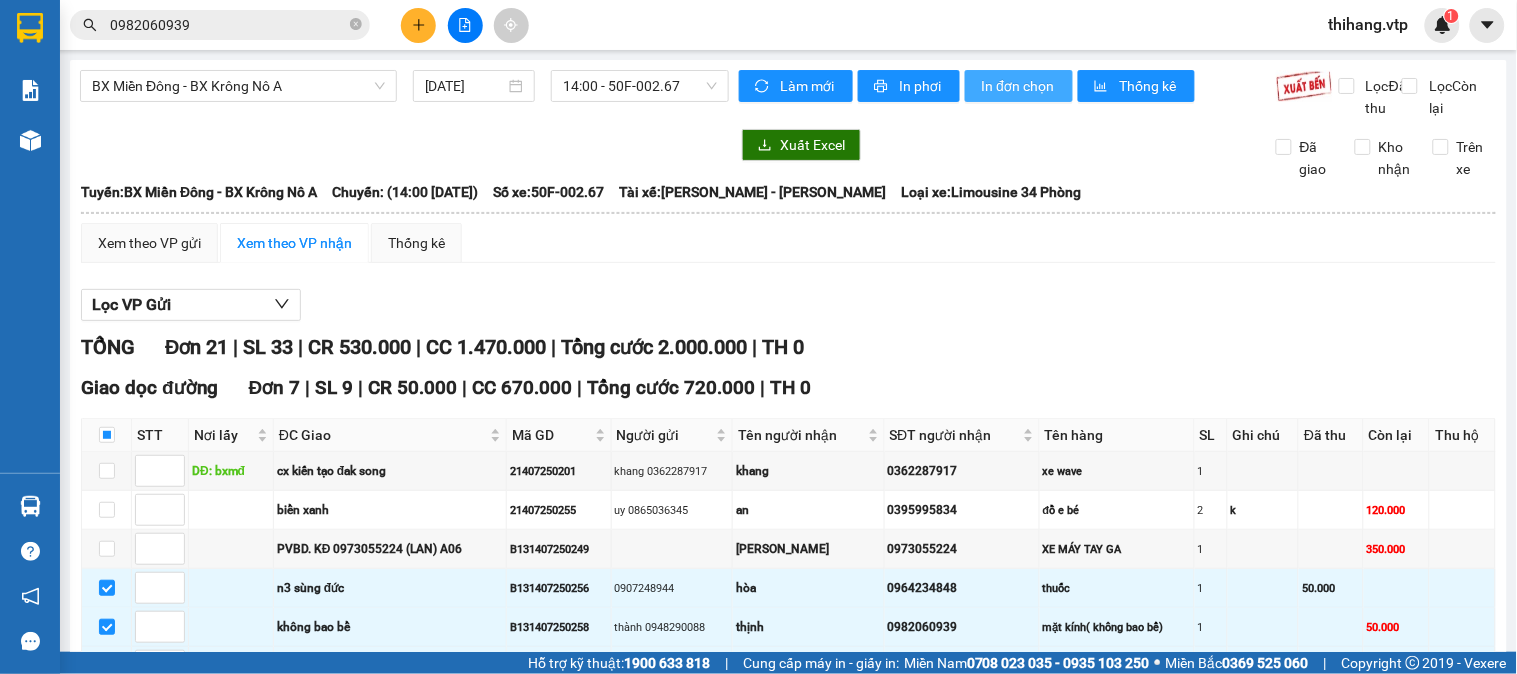 click on "In đơn chọn" at bounding box center [1019, 86] 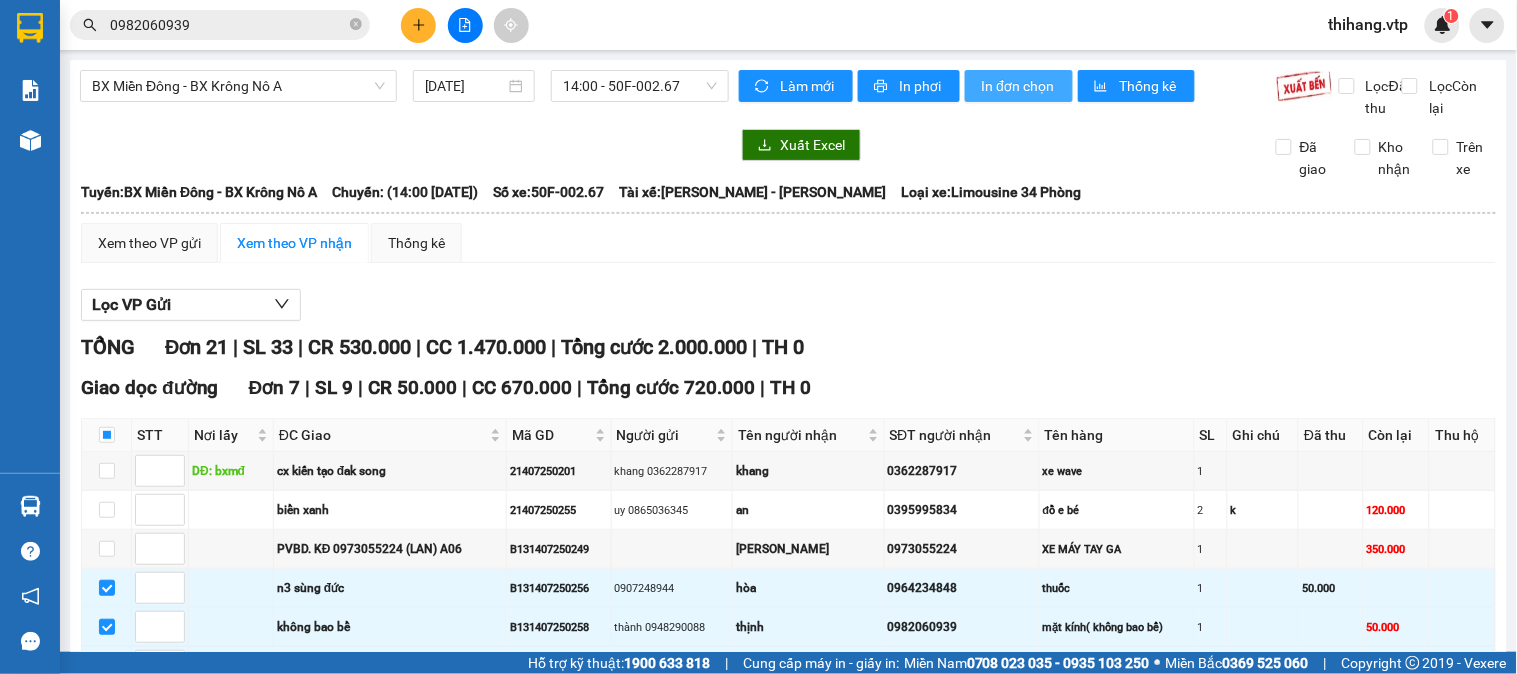 scroll, scrollTop: 0, scrollLeft: 0, axis: both 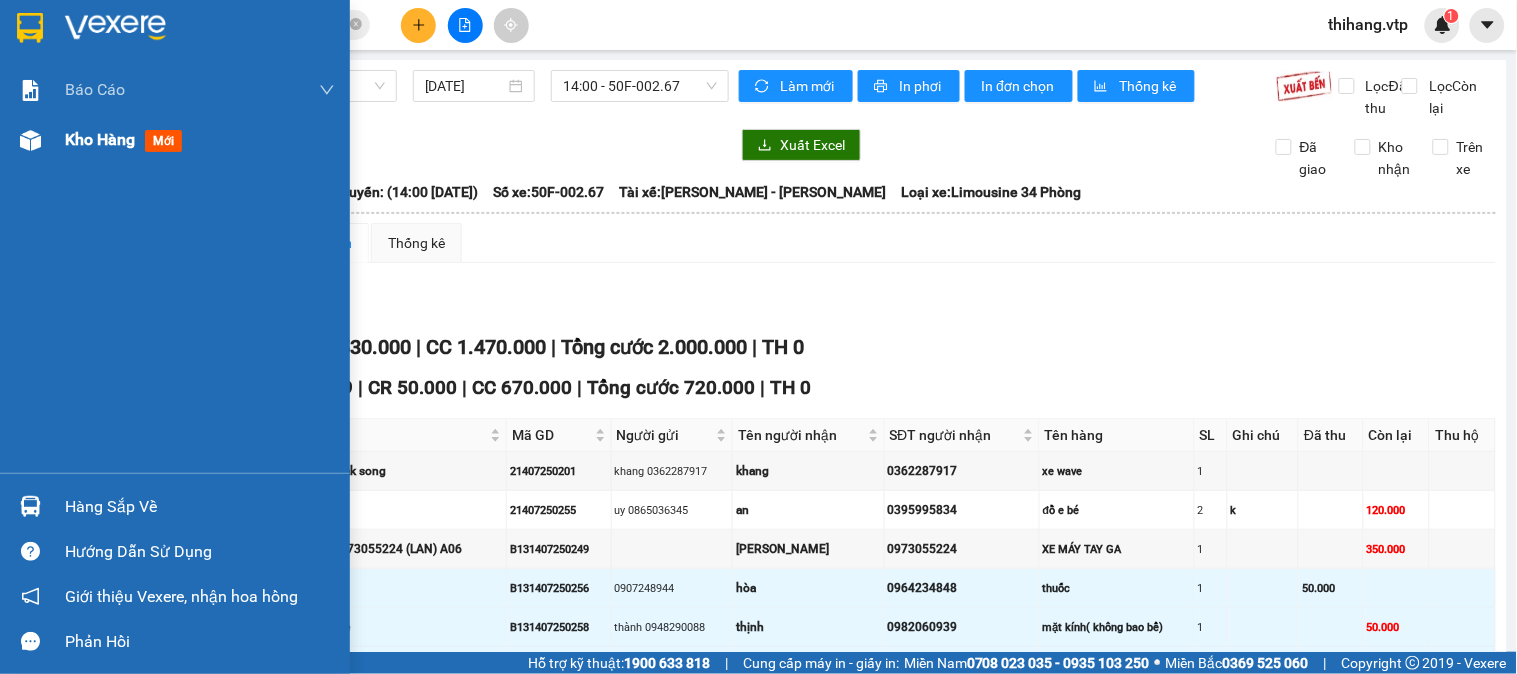 click on "Kho hàng" at bounding box center (100, 139) 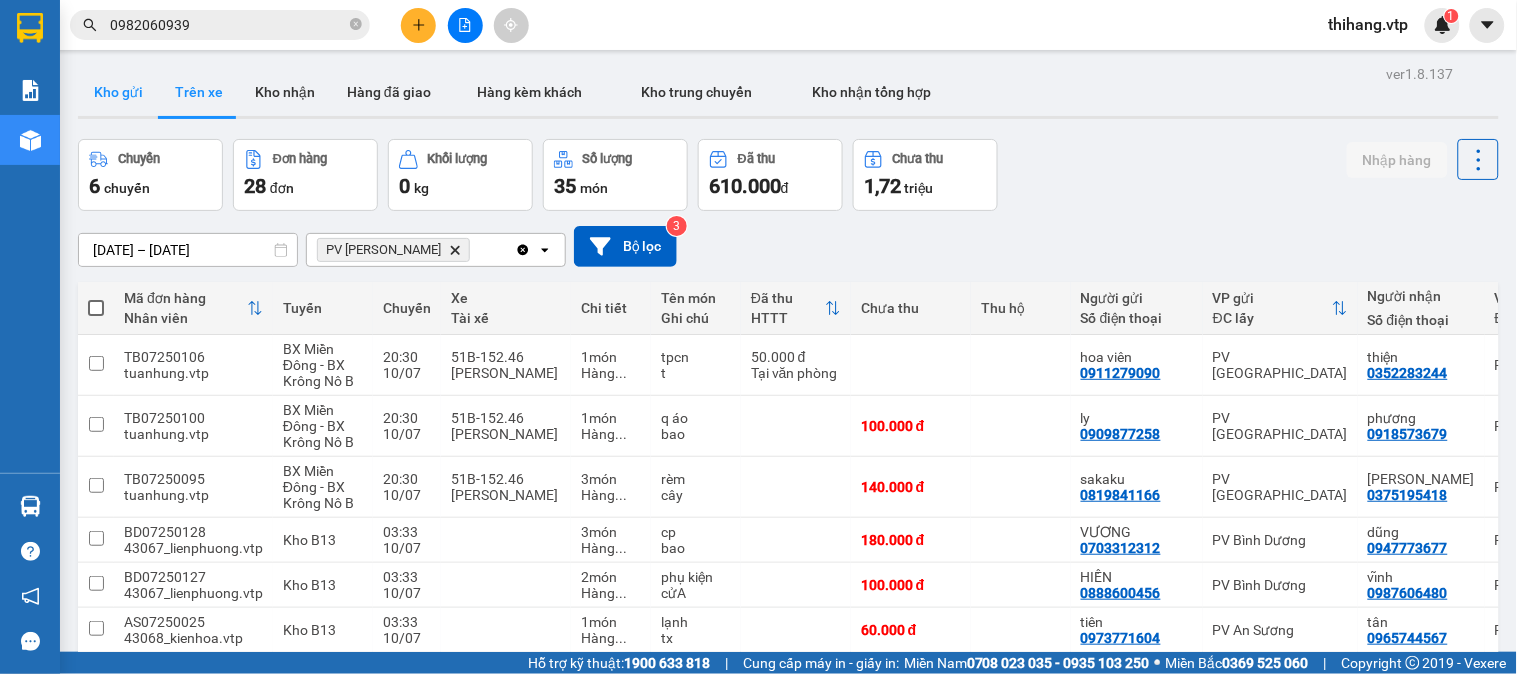 click on "Kho gửi" at bounding box center [118, 92] 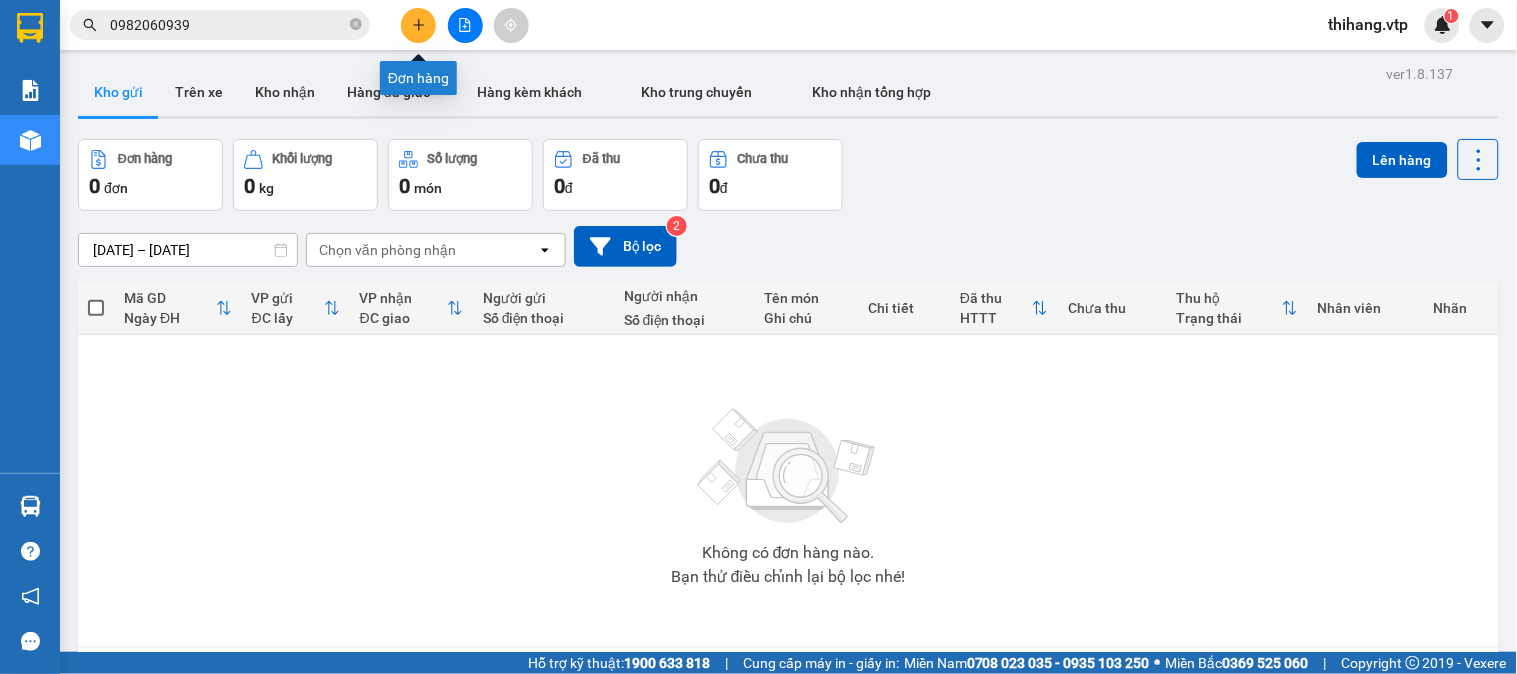 click 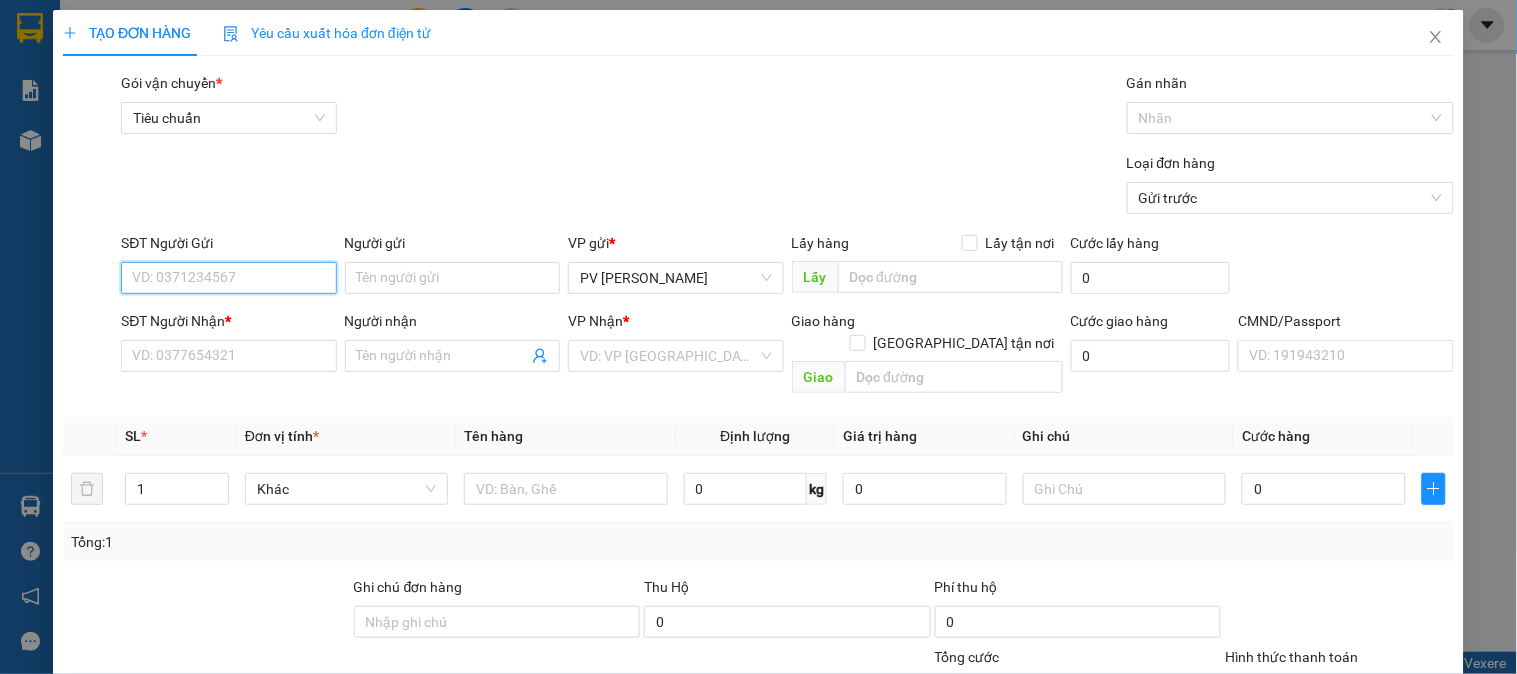 click on "SĐT Người Gửi" at bounding box center [228, 278] 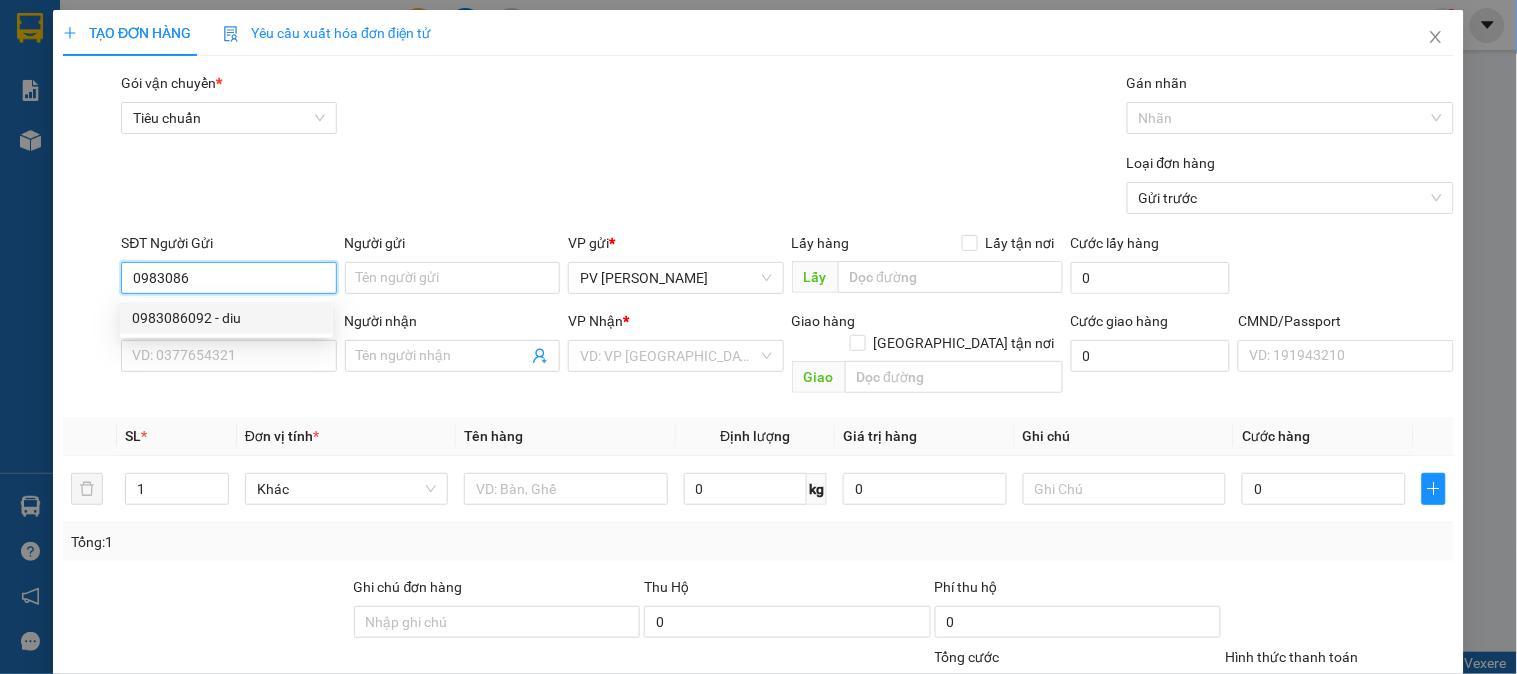 click on "0983086092 - diu" at bounding box center (226, 318) 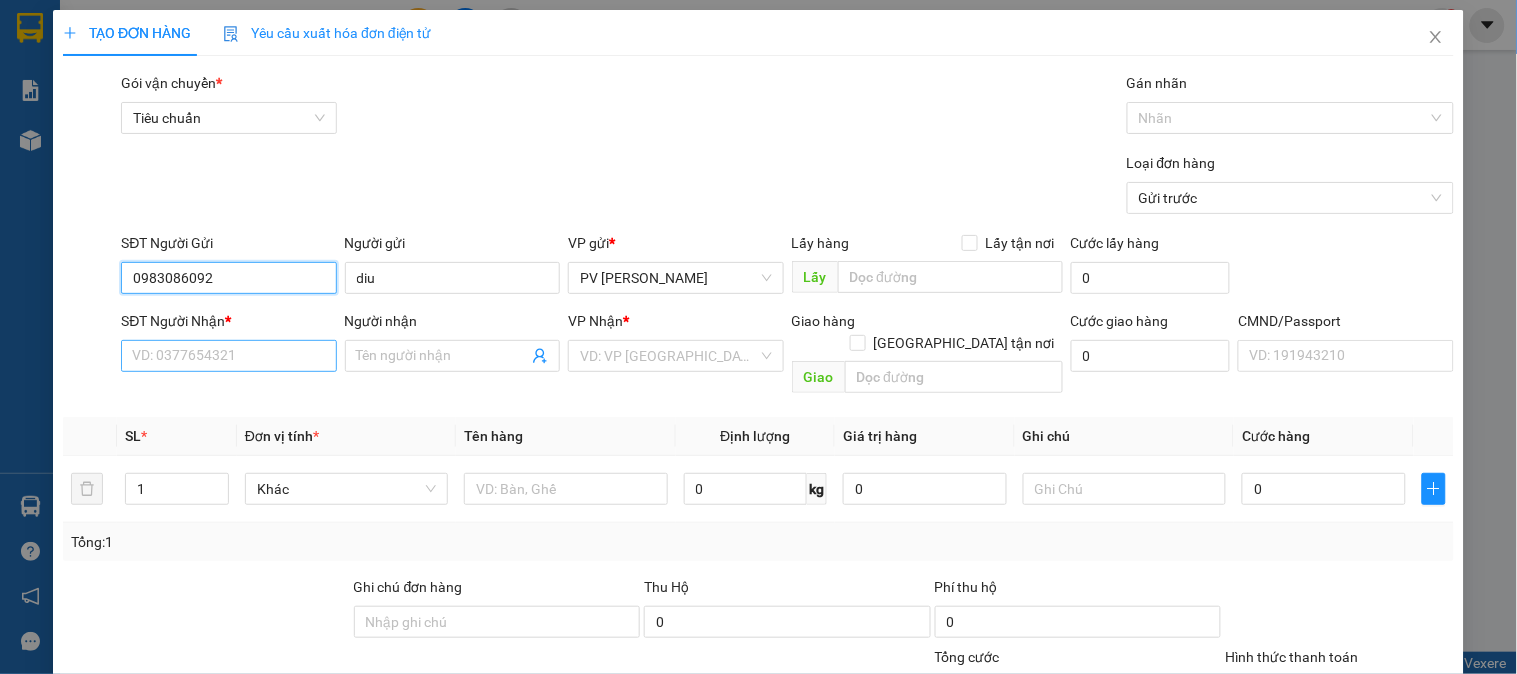 type on "0983086092" 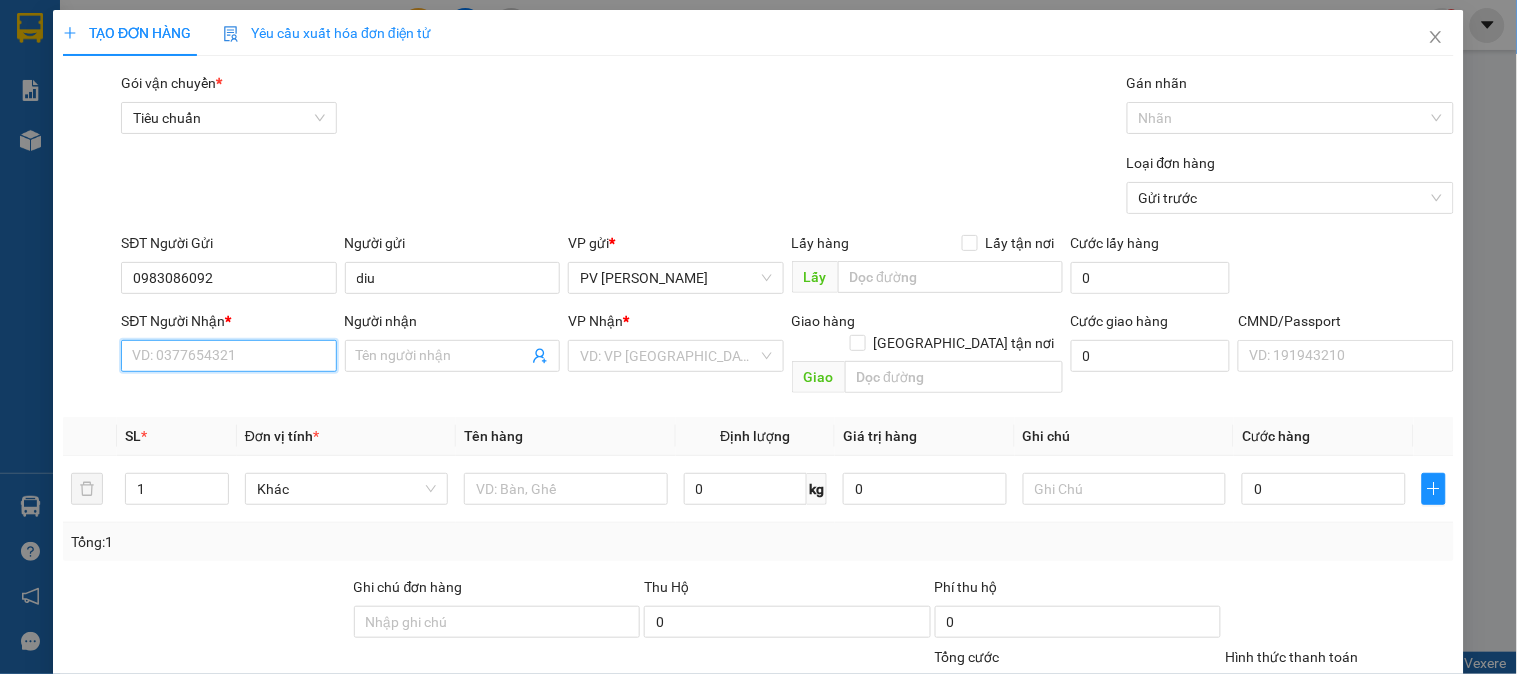 click on "SĐT Người Nhận  *" at bounding box center [228, 356] 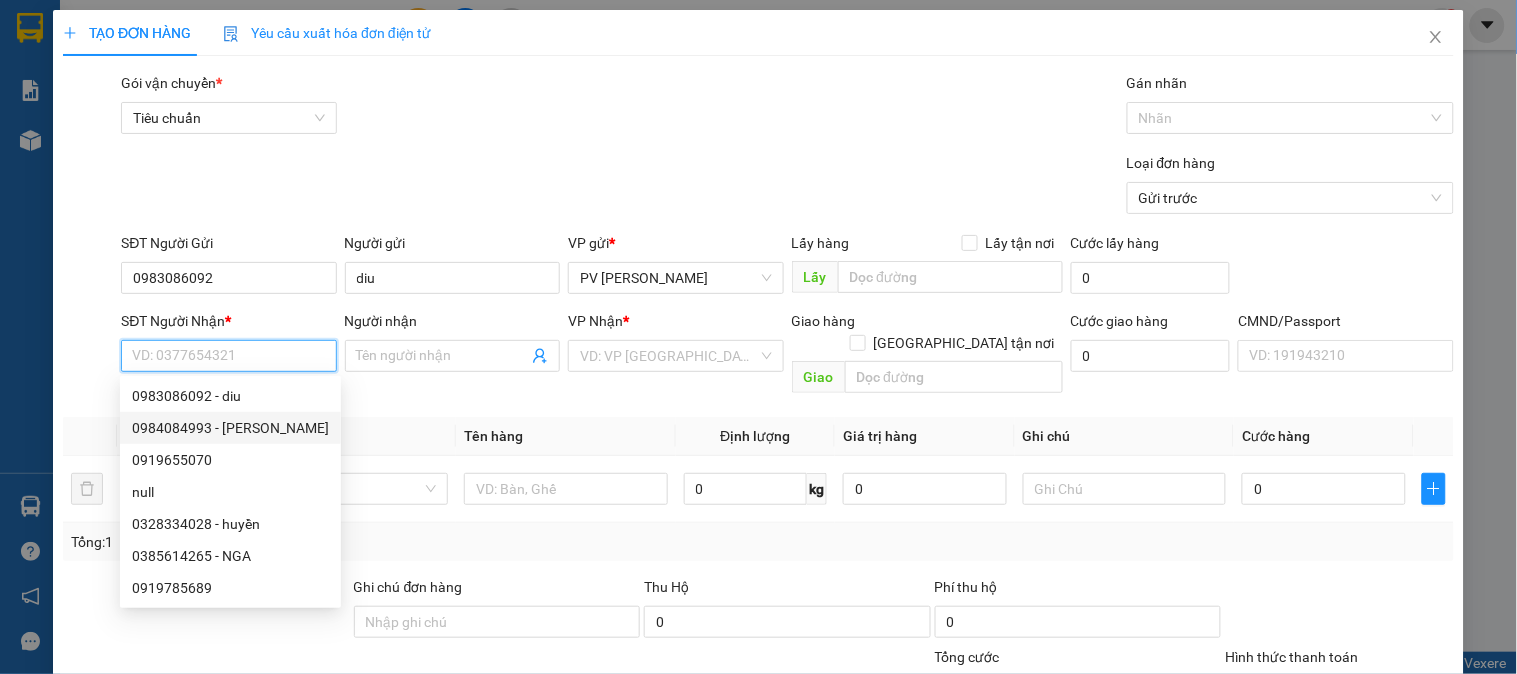click on "0984084993 - KIM LÝ" at bounding box center [230, 428] 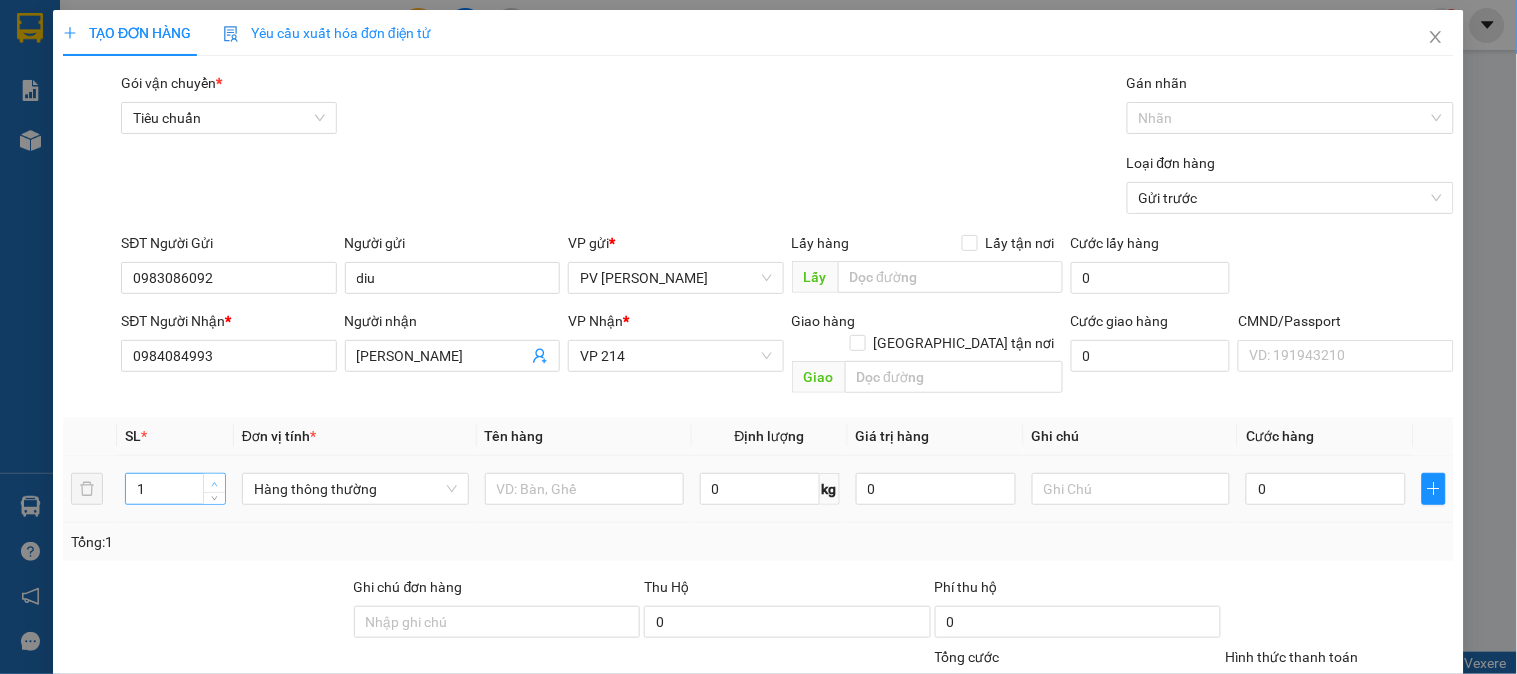type on "2" 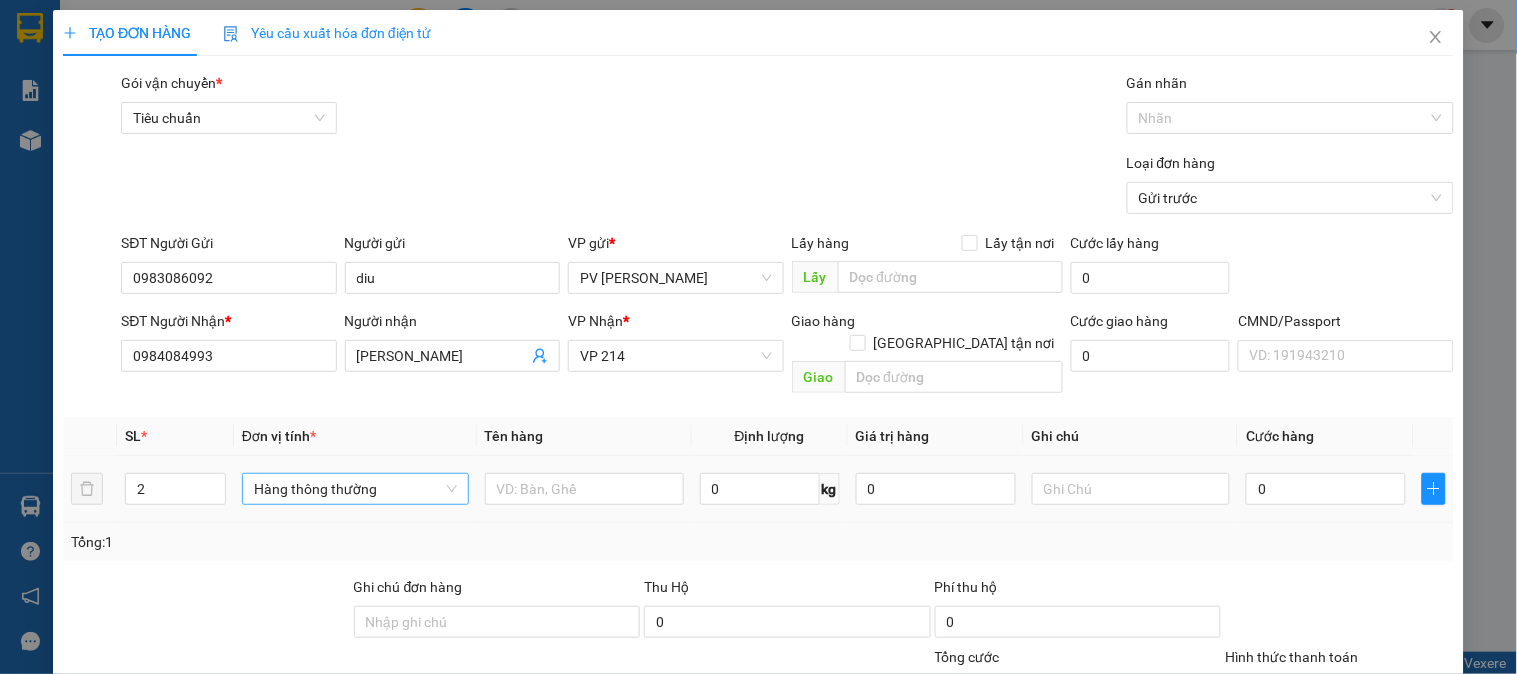 drag, startPoint x: 210, startPoint y: 458, endPoint x: 366, endPoint y: 450, distance: 156.20499 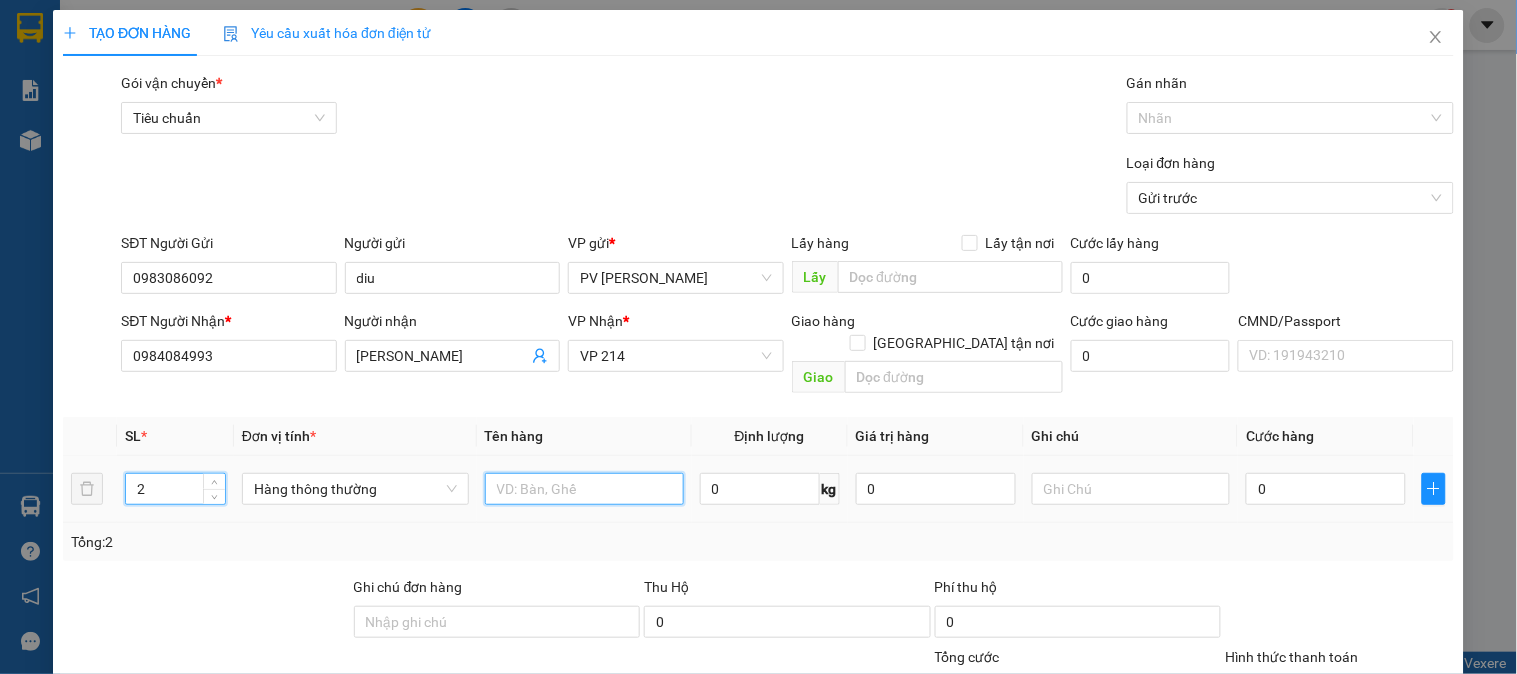 click at bounding box center (584, 489) 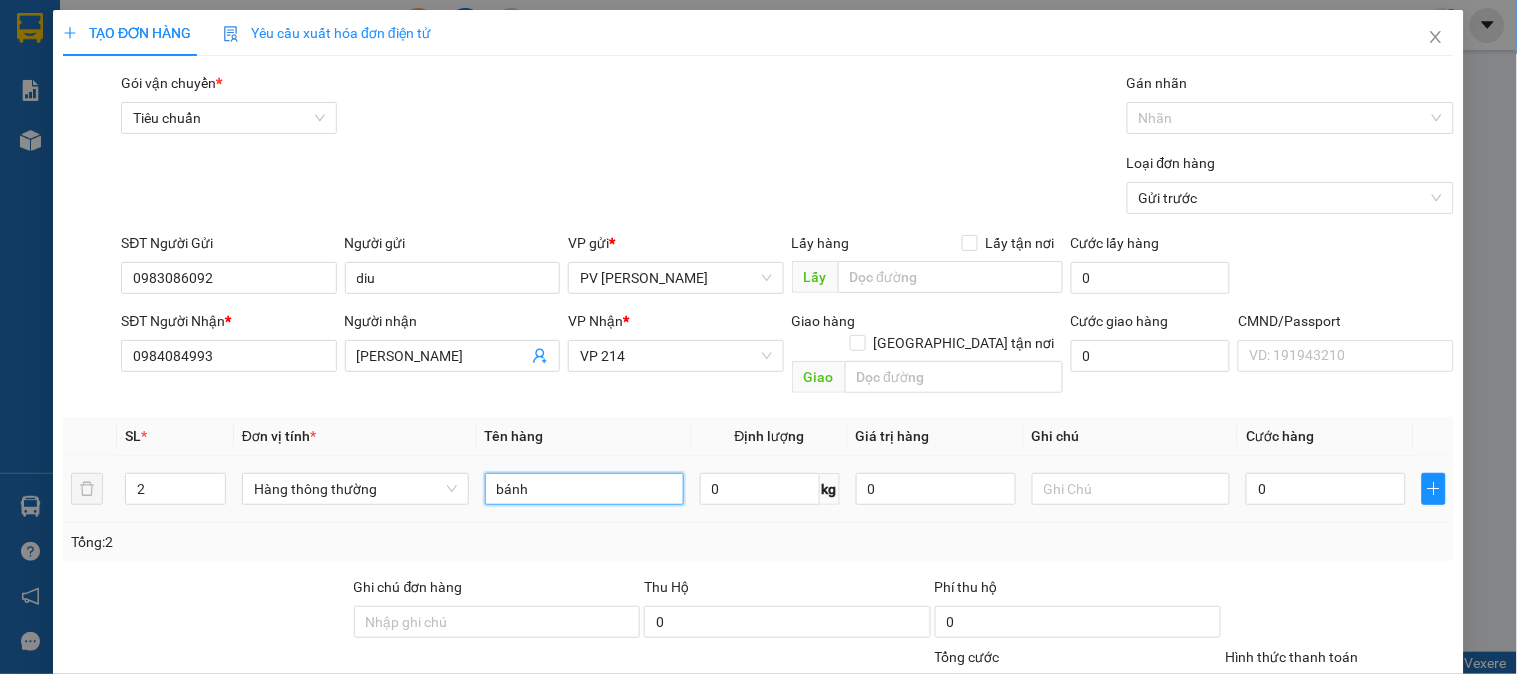 type on "bánh" 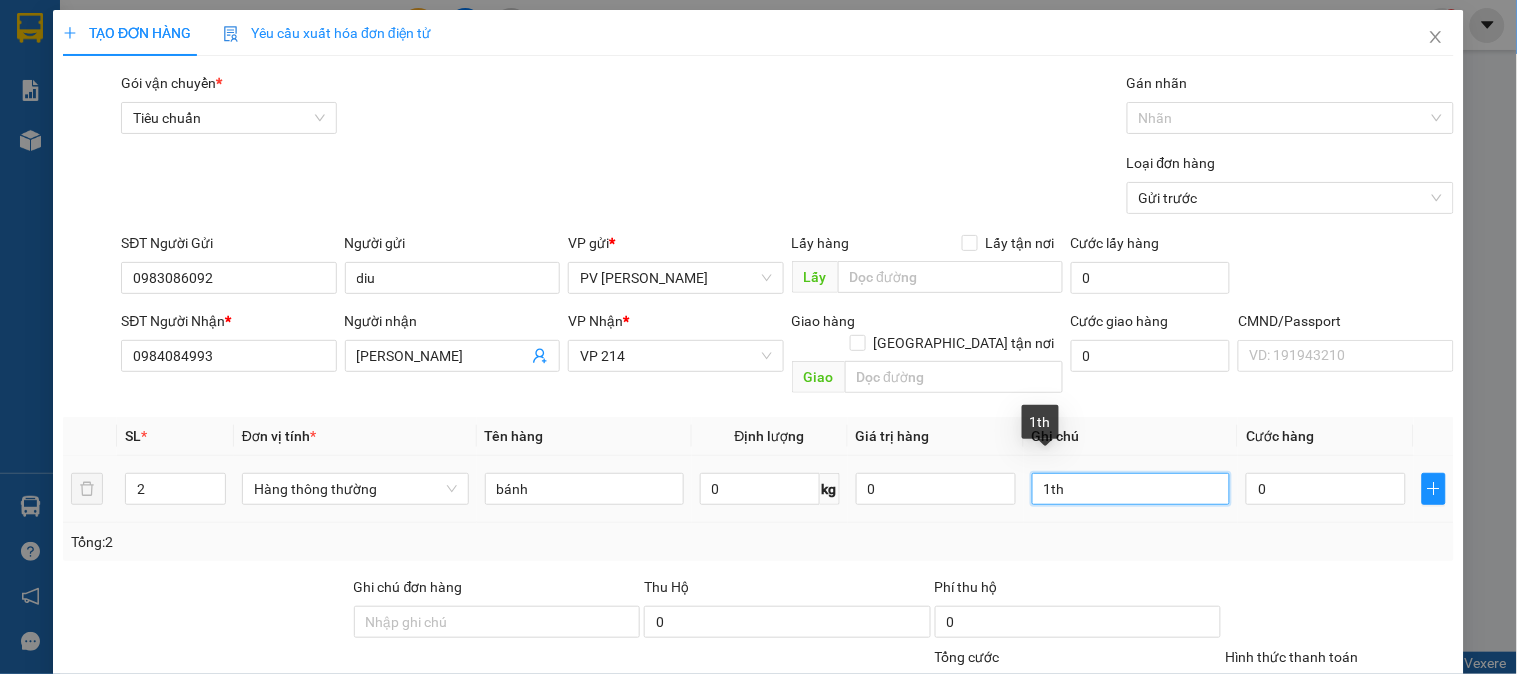 drag, startPoint x: 1040, startPoint y: 458, endPoint x: 1007, endPoint y: 446, distance: 35.1141 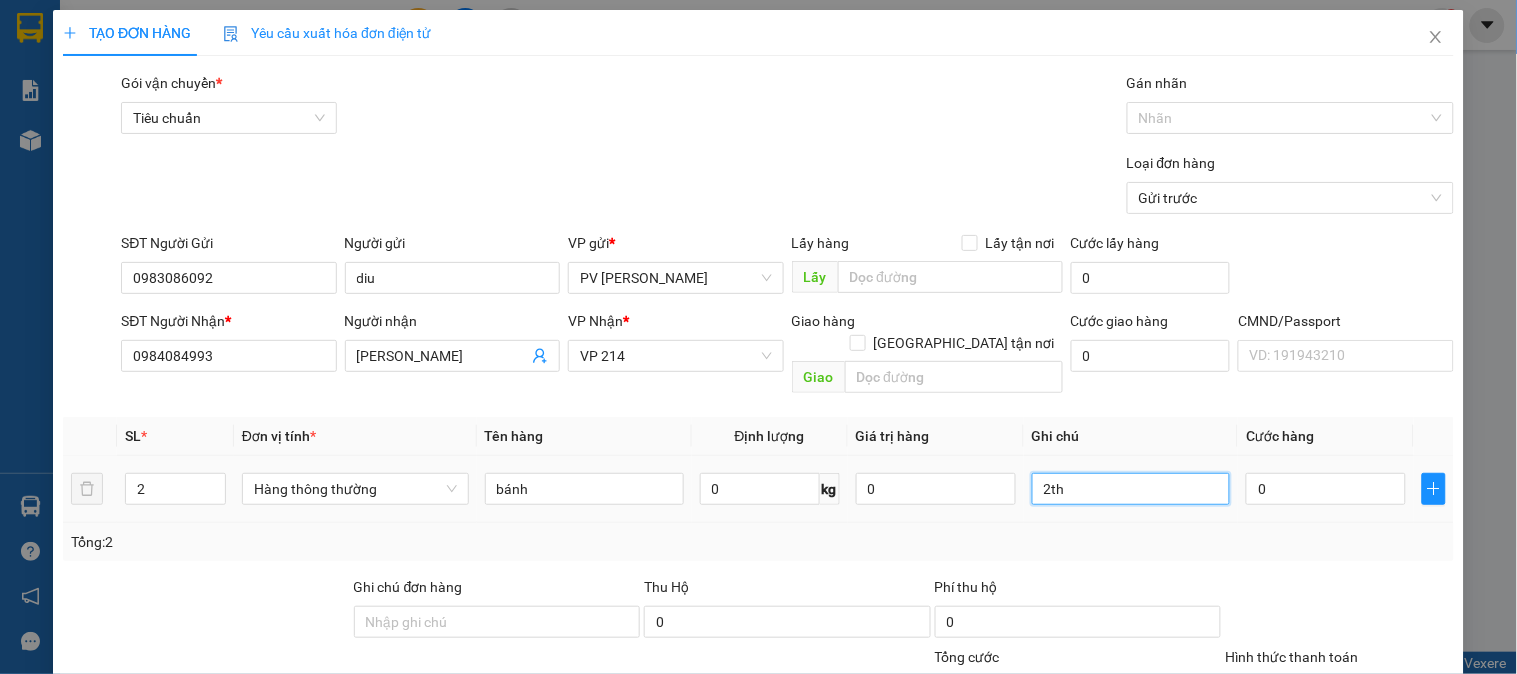 type on "2th" 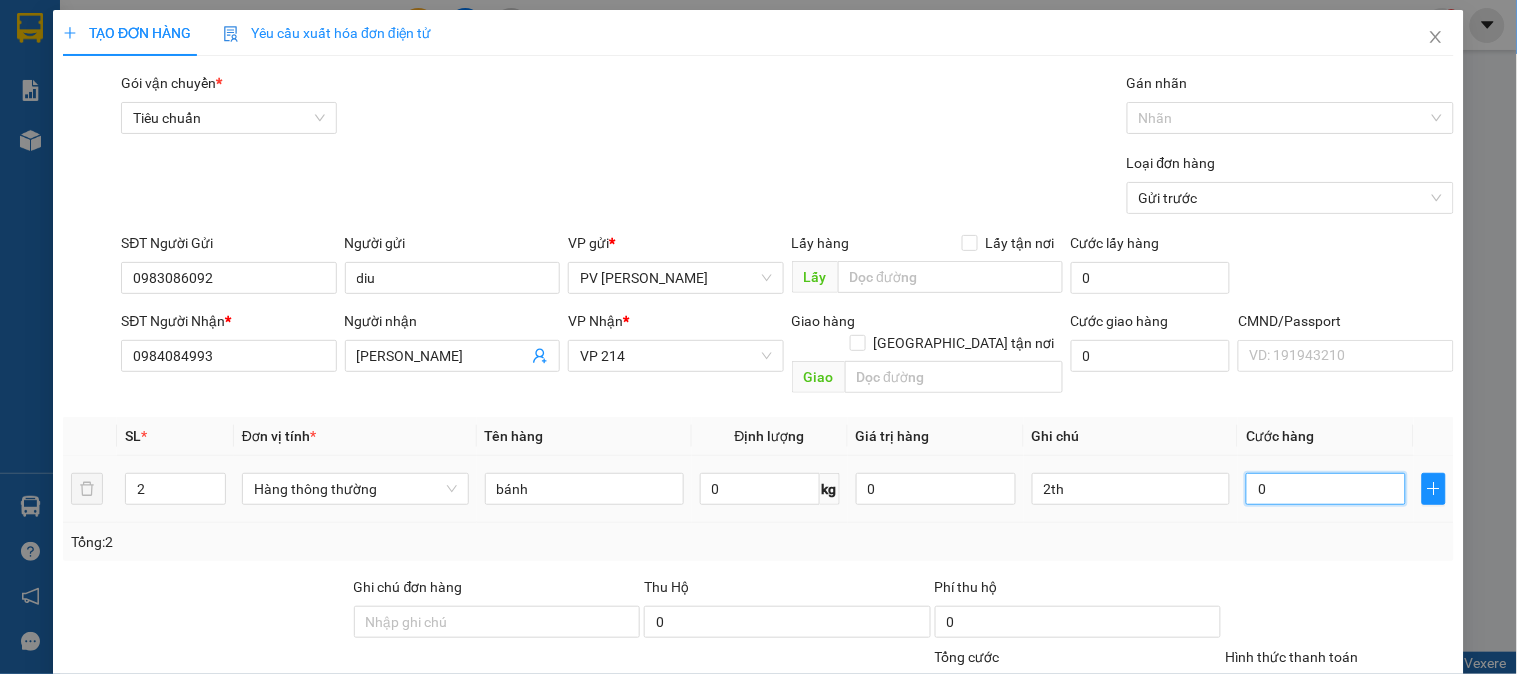 type on "1" 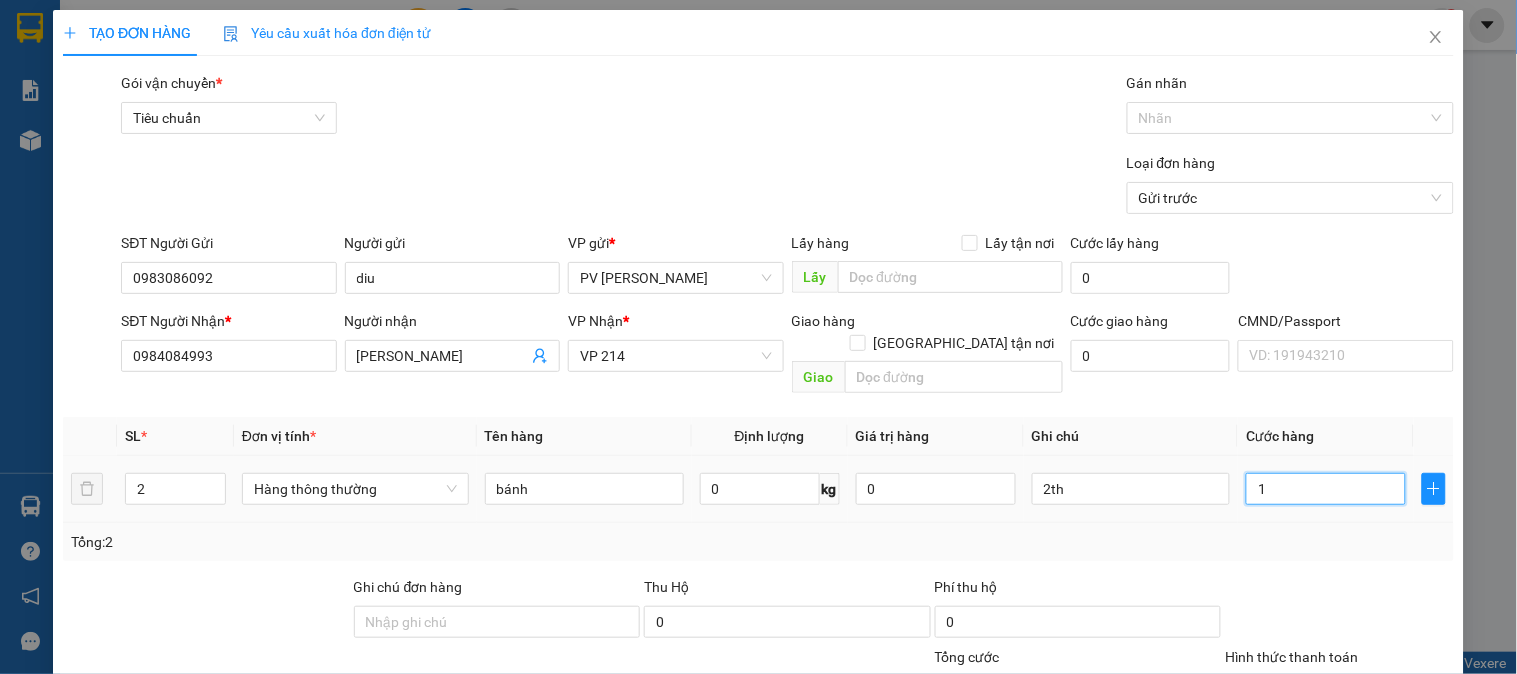 type on "13" 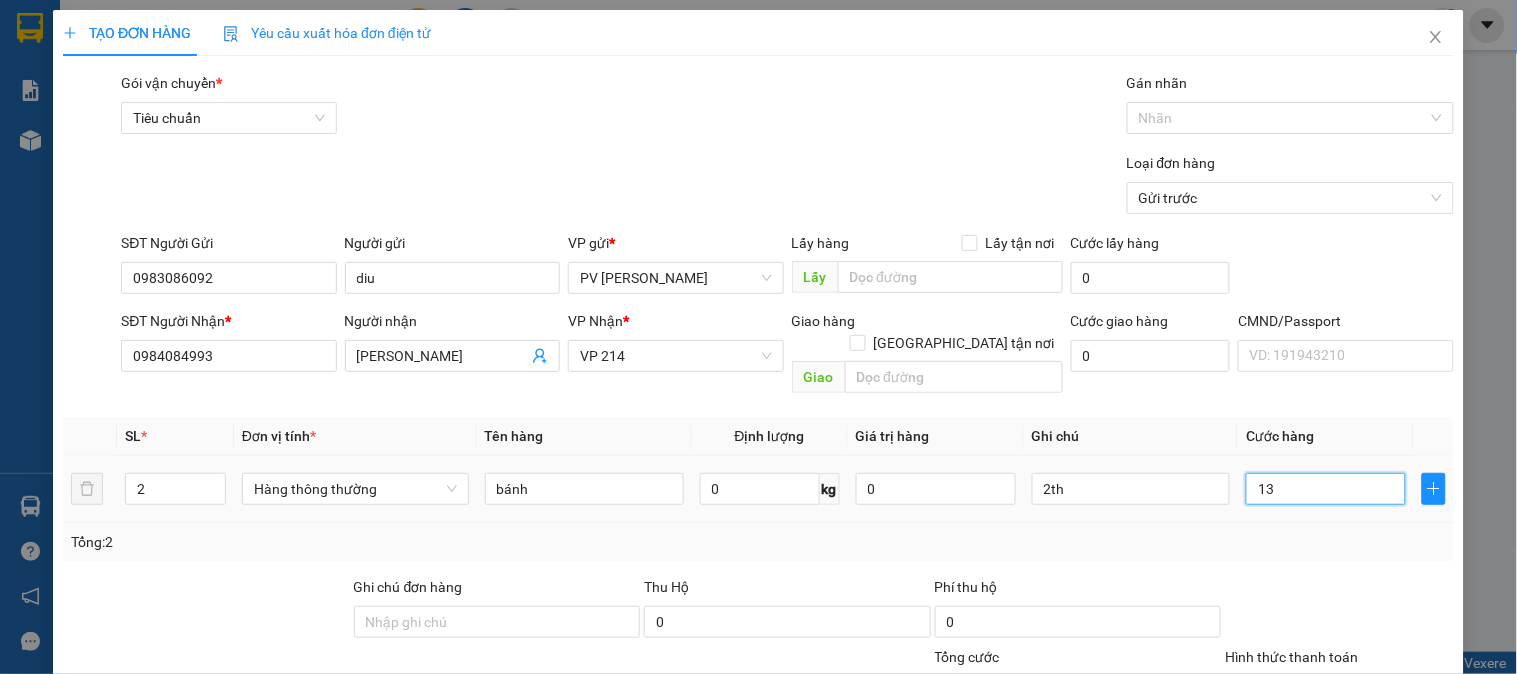 type on "130" 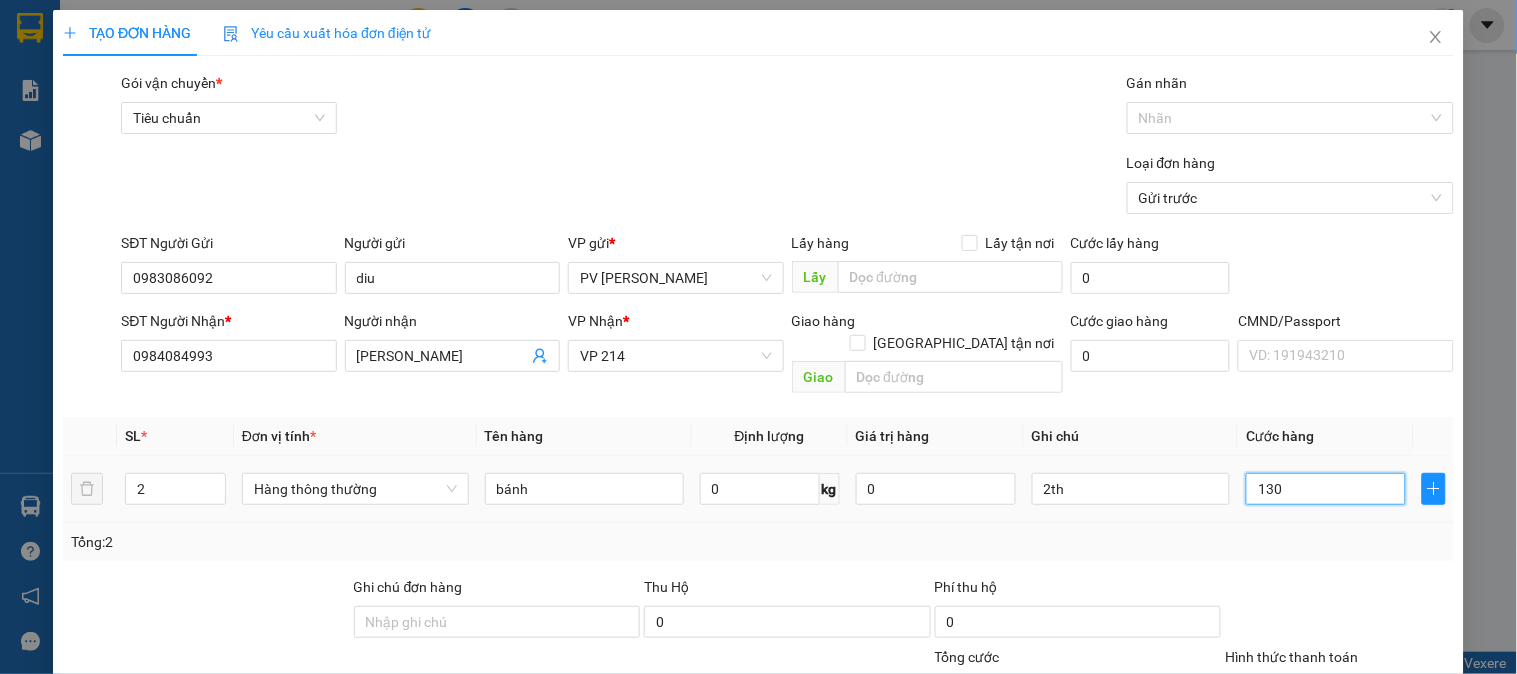 type on "1.300" 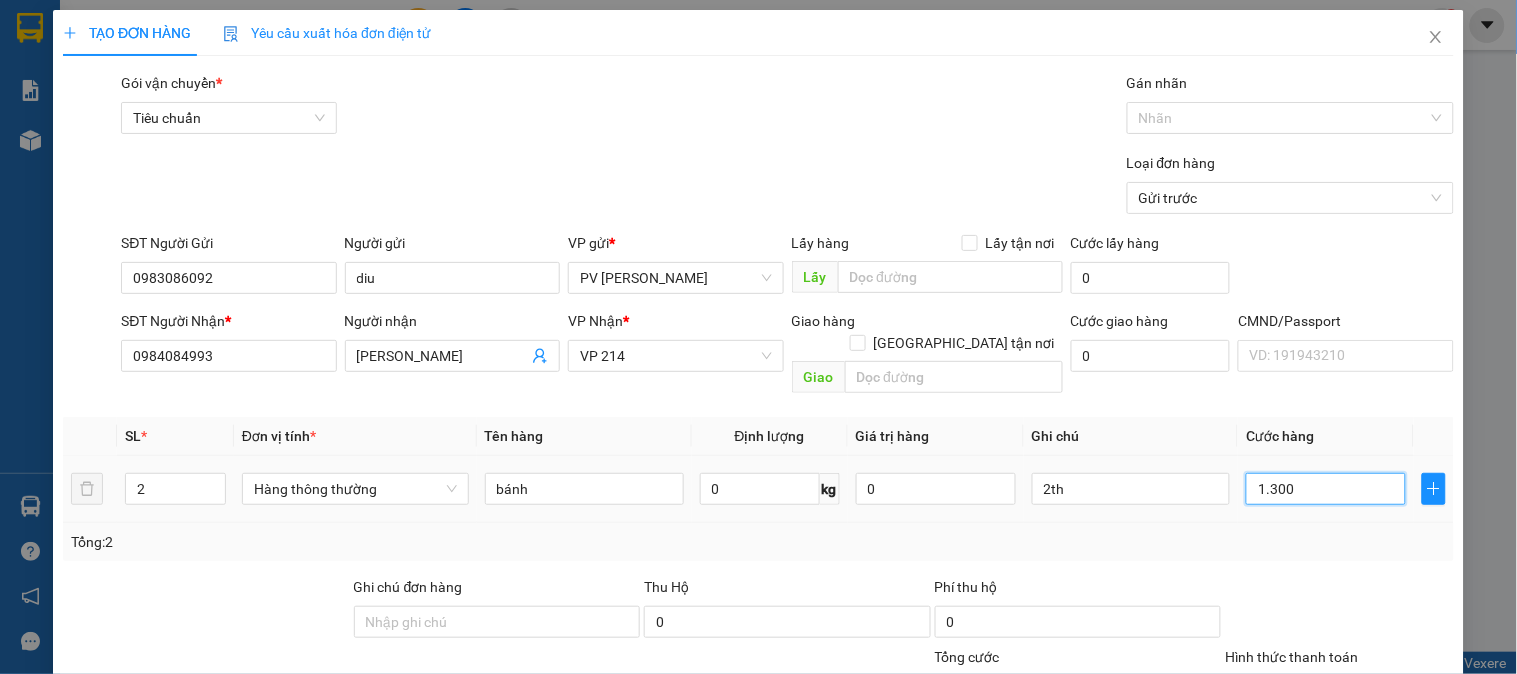 type on "13.000" 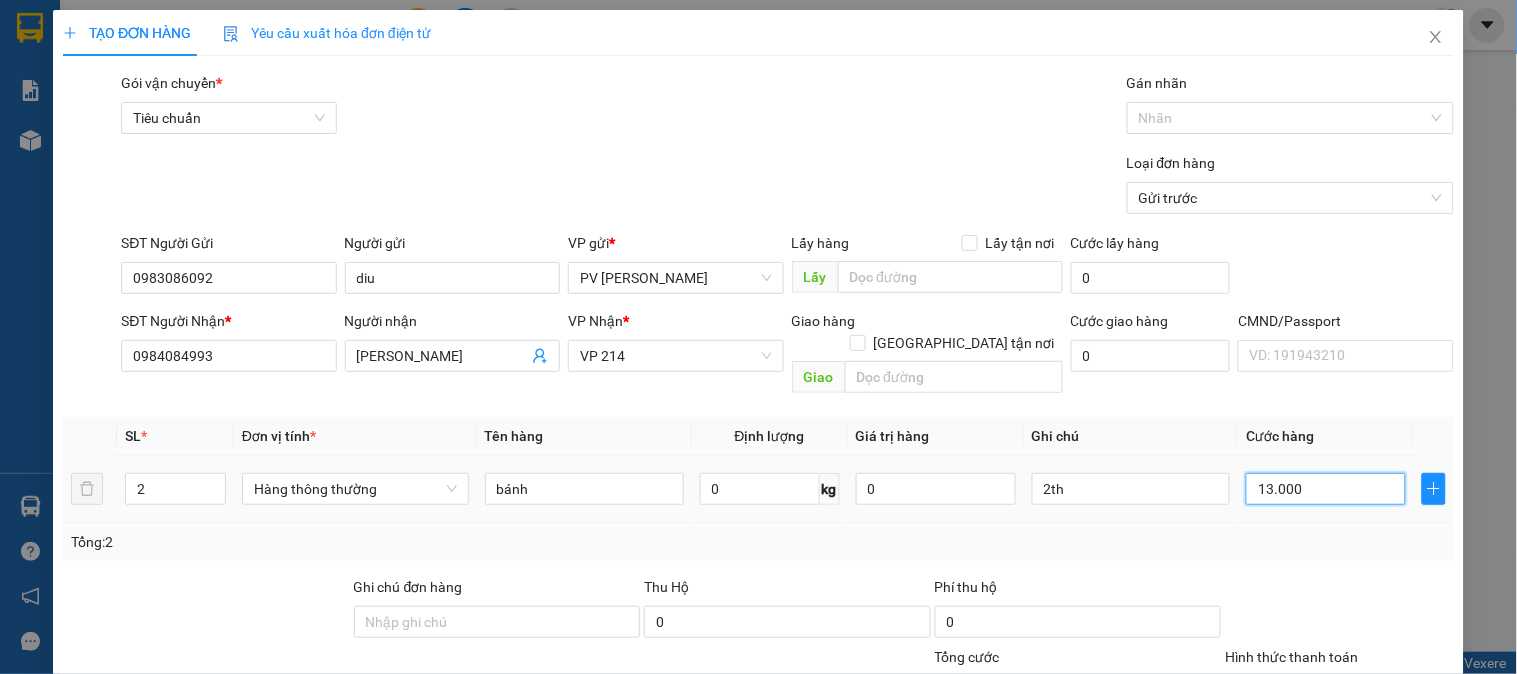 type on "130.000" 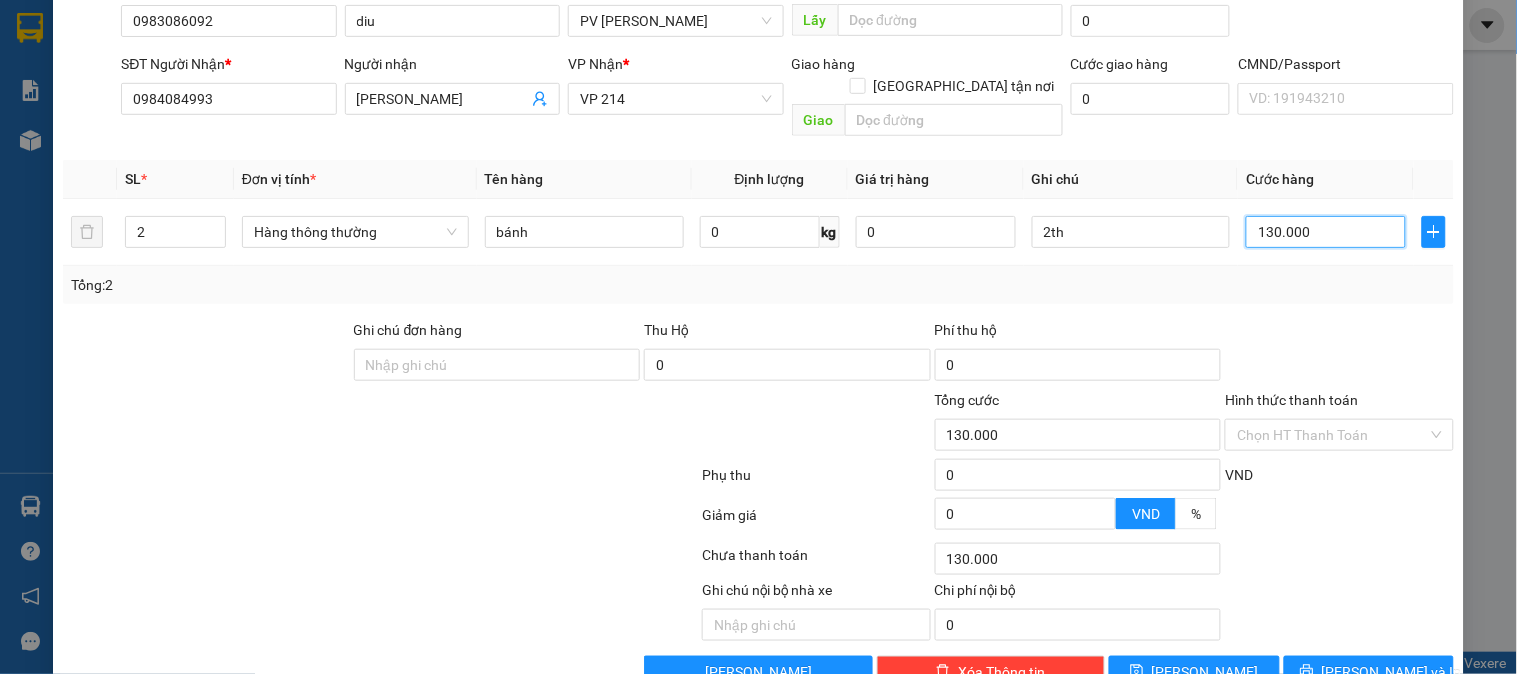 scroll, scrollTop: 287, scrollLeft: 0, axis: vertical 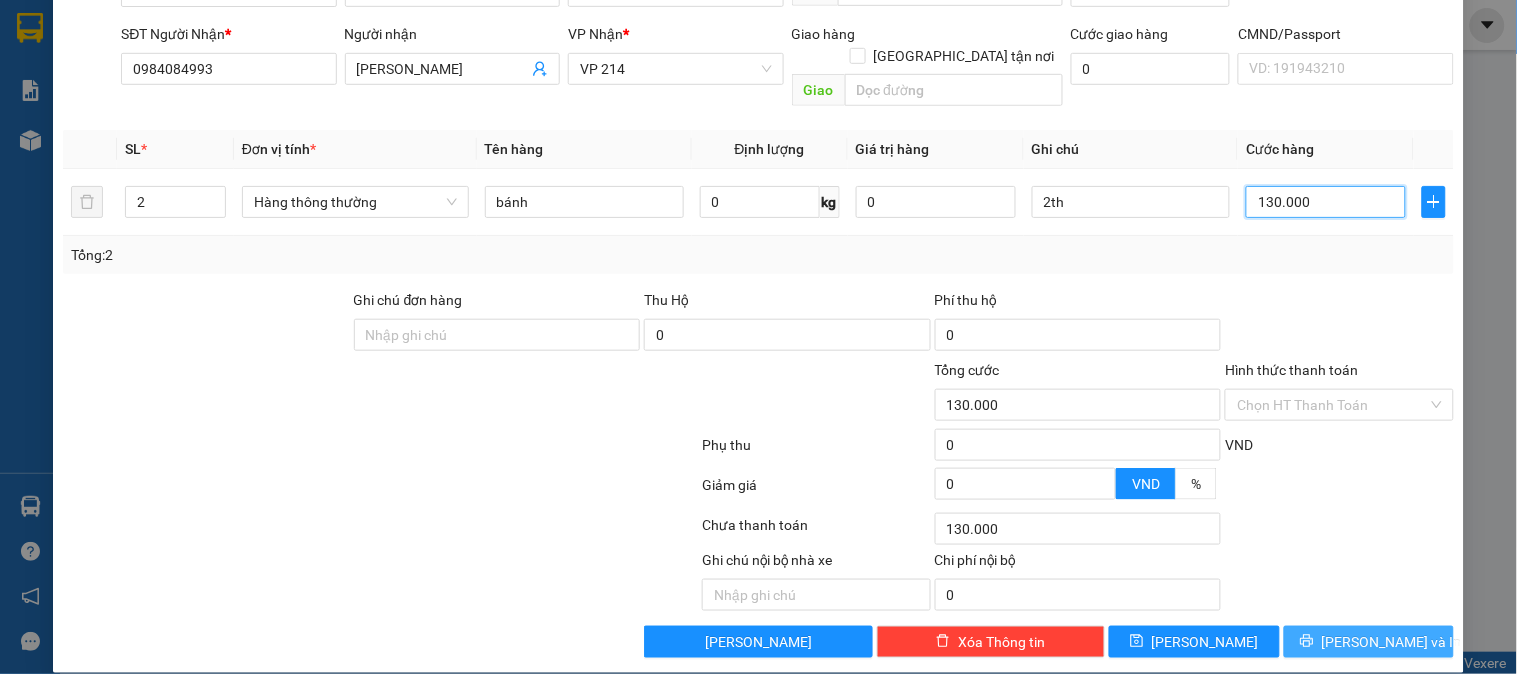 type on "130.000" 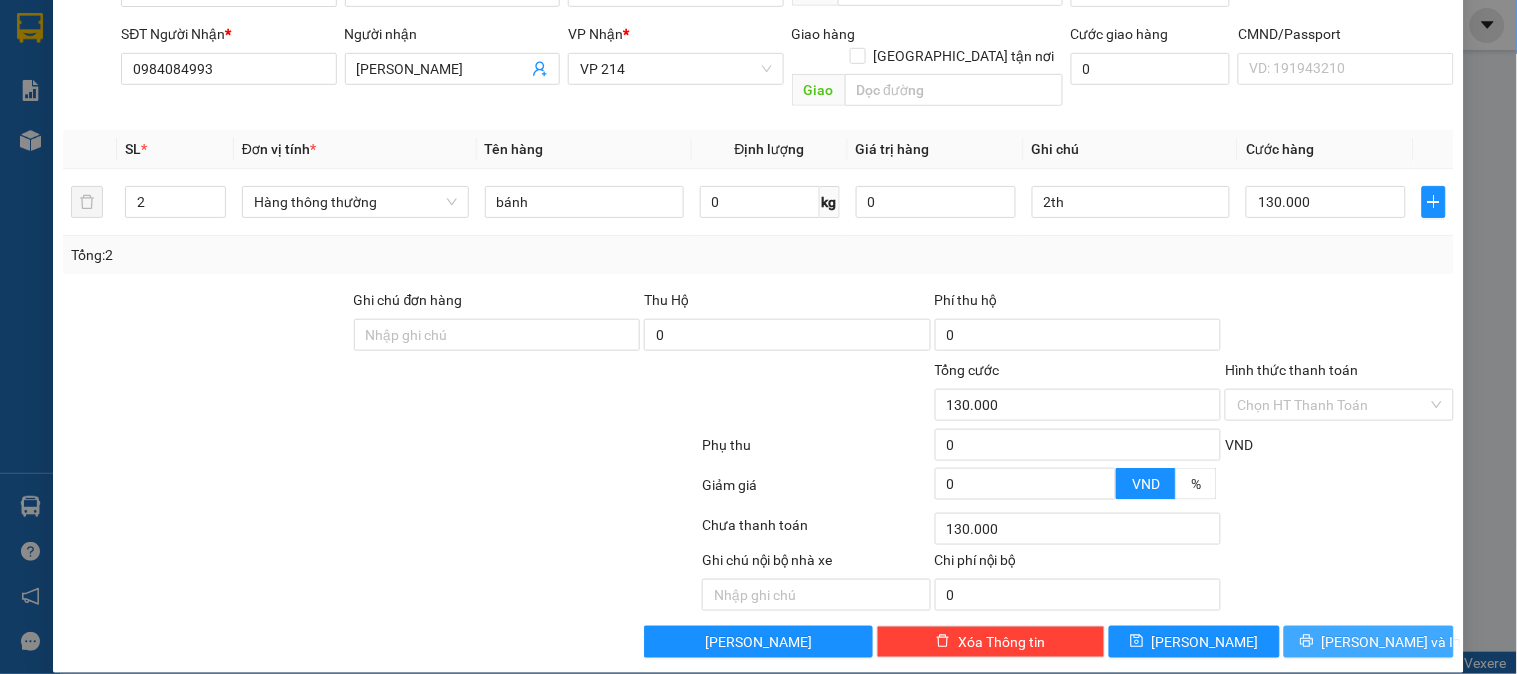 click on "[PERSON_NAME] và In" at bounding box center (1392, 642) 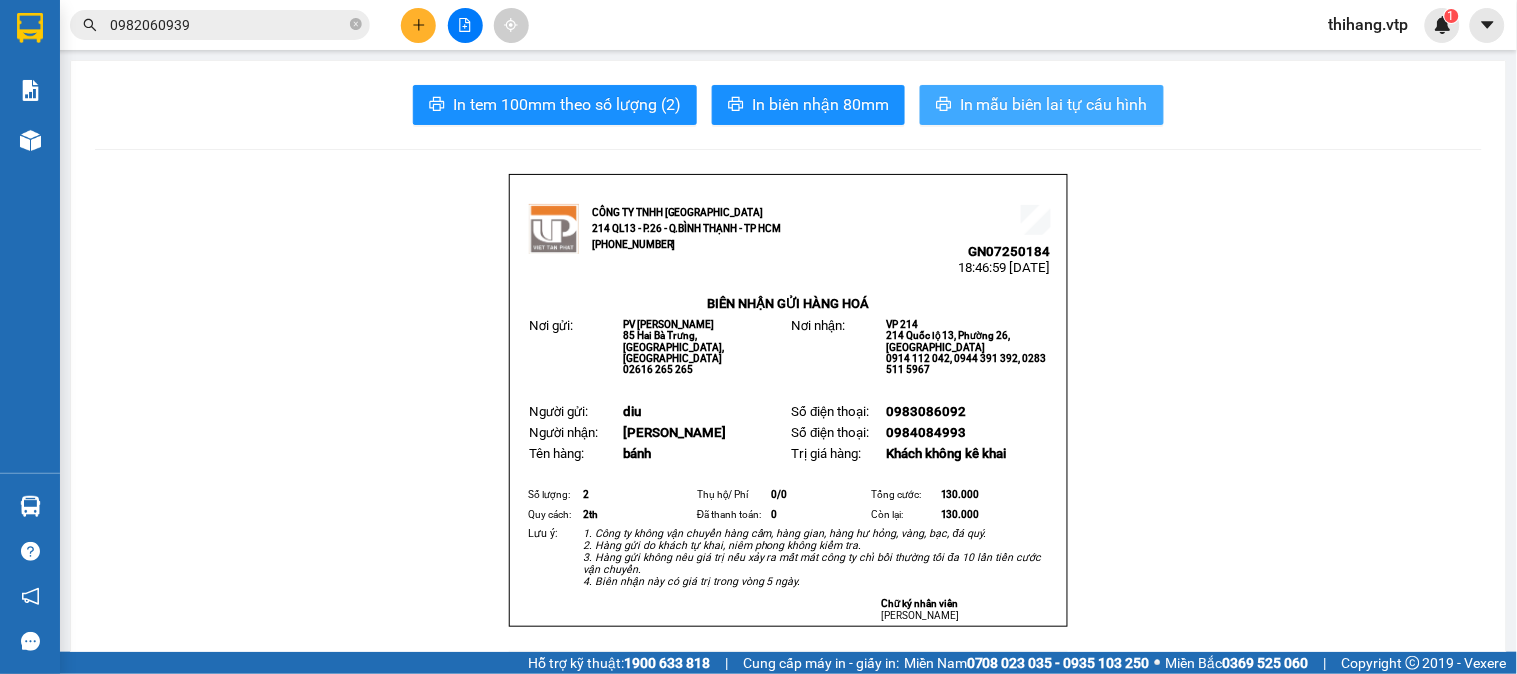 click on "In mẫu biên lai tự cấu hình" at bounding box center [1054, 104] 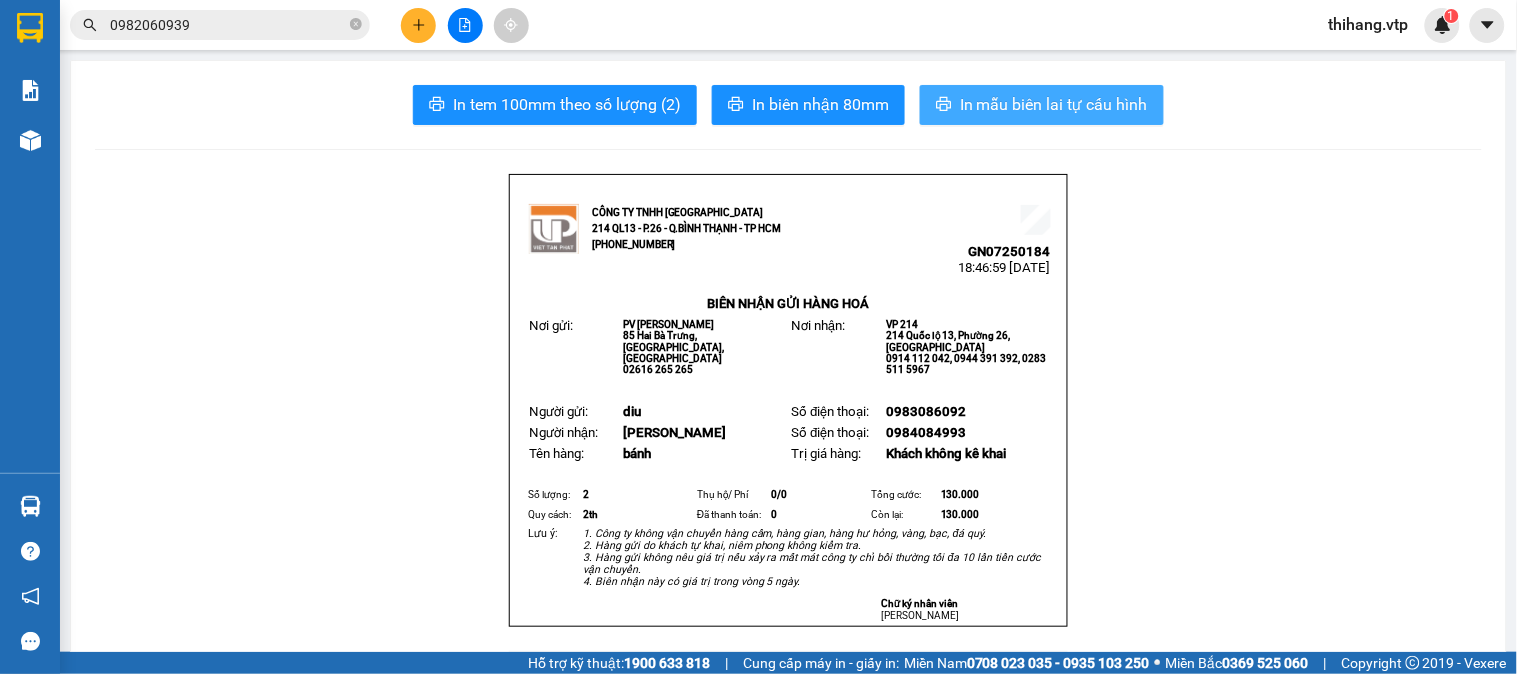 scroll, scrollTop: 0, scrollLeft: 0, axis: both 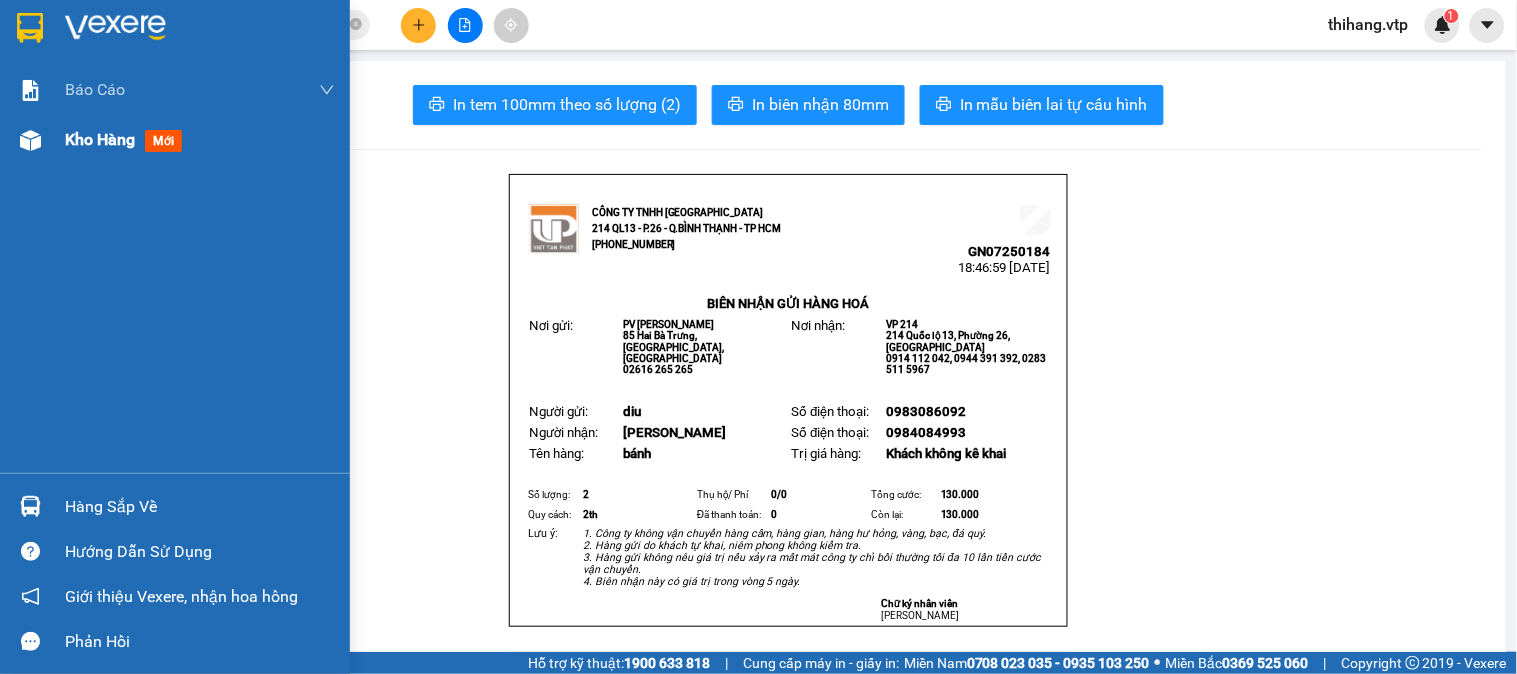 click at bounding box center (30, 140) 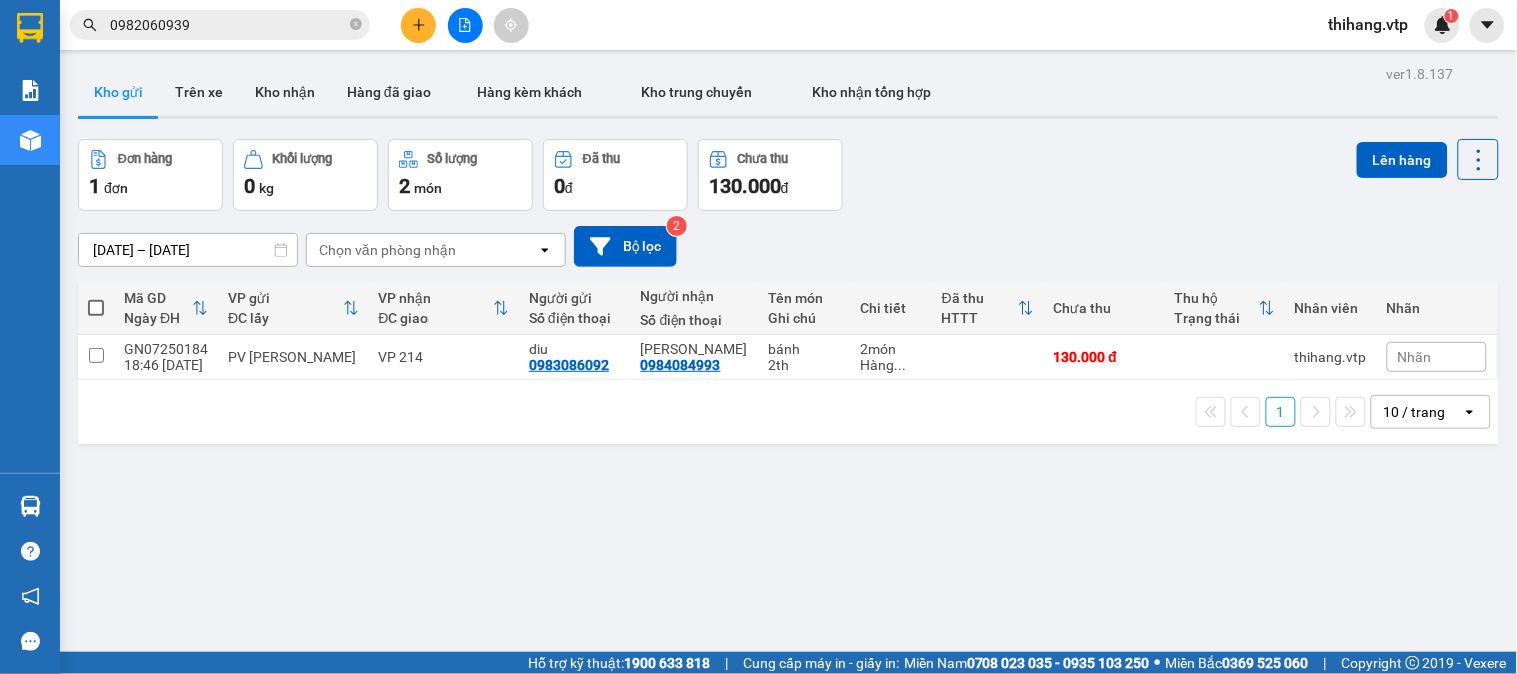 click at bounding box center [96, 308] 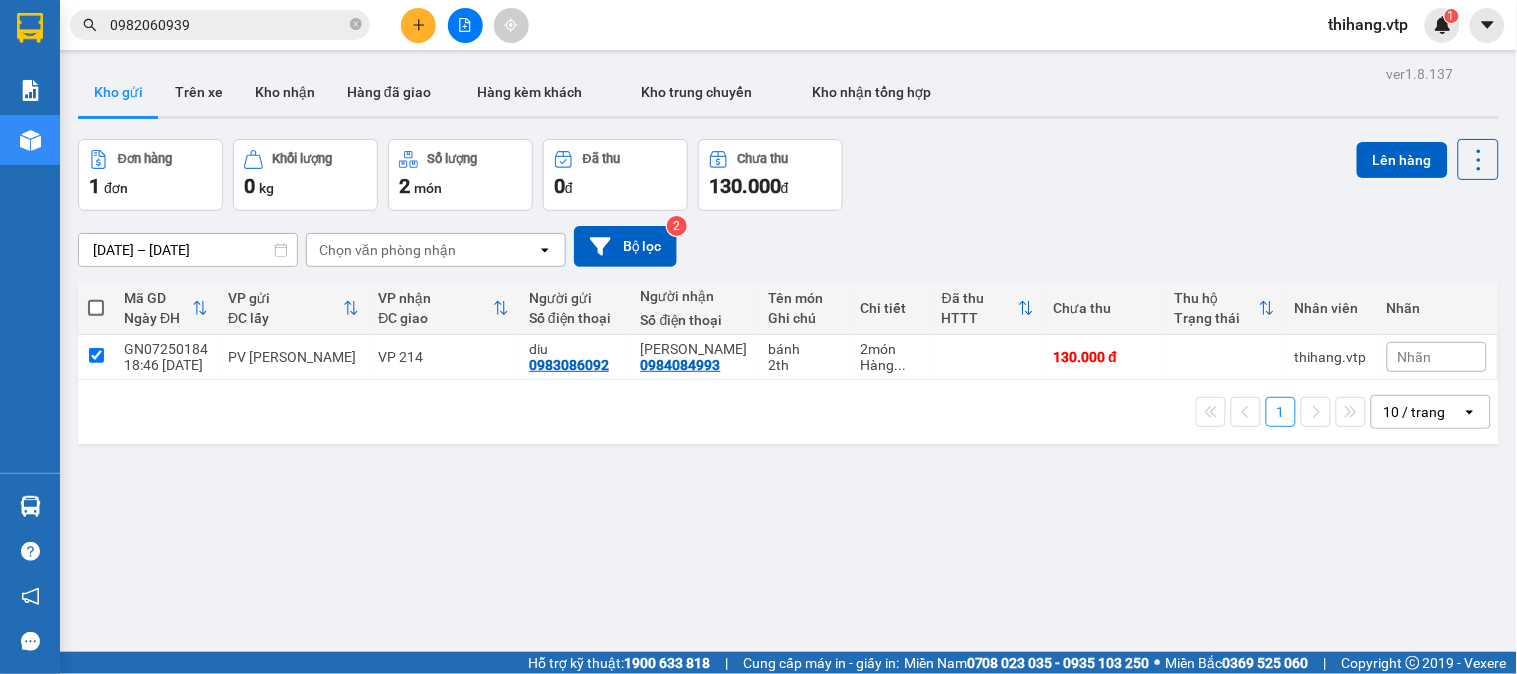 checkbox on "true" 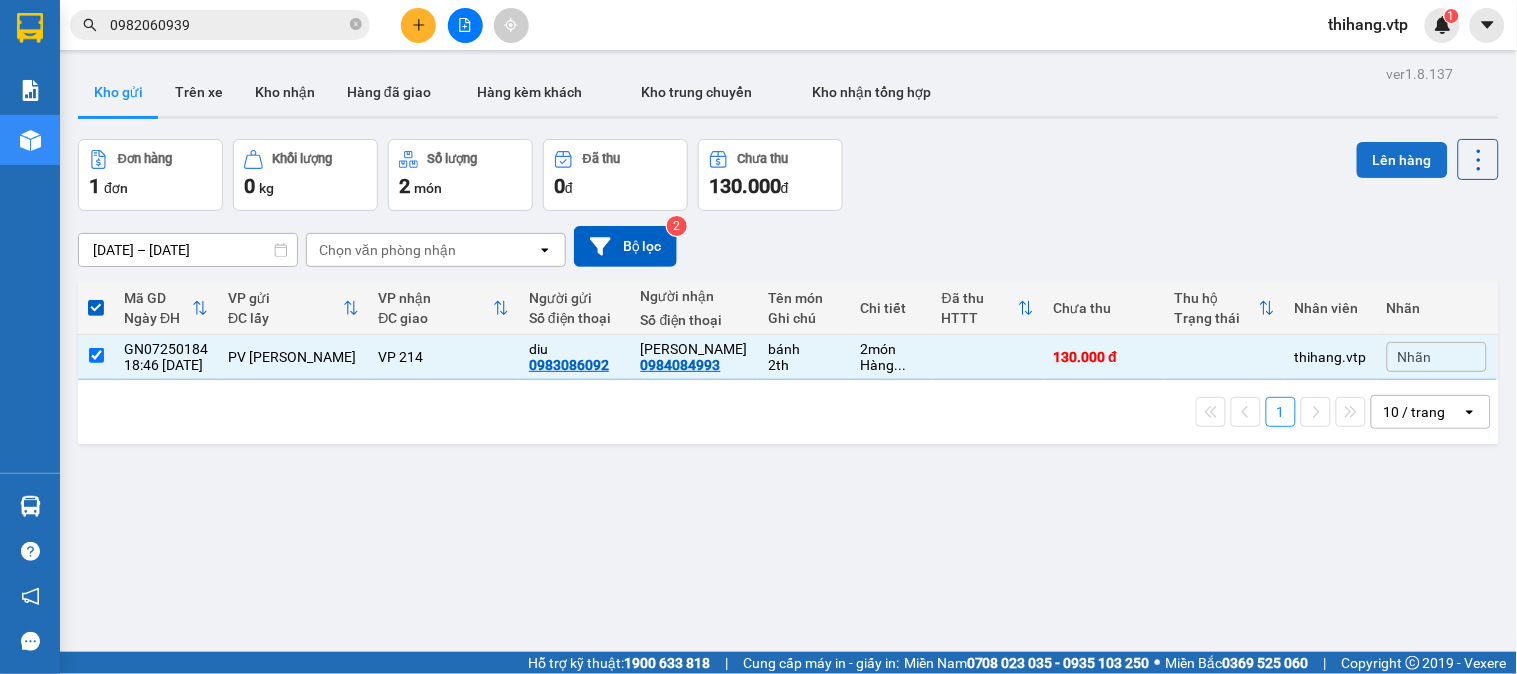 click on "Lên hàng" at bounding box center [1402, 160] 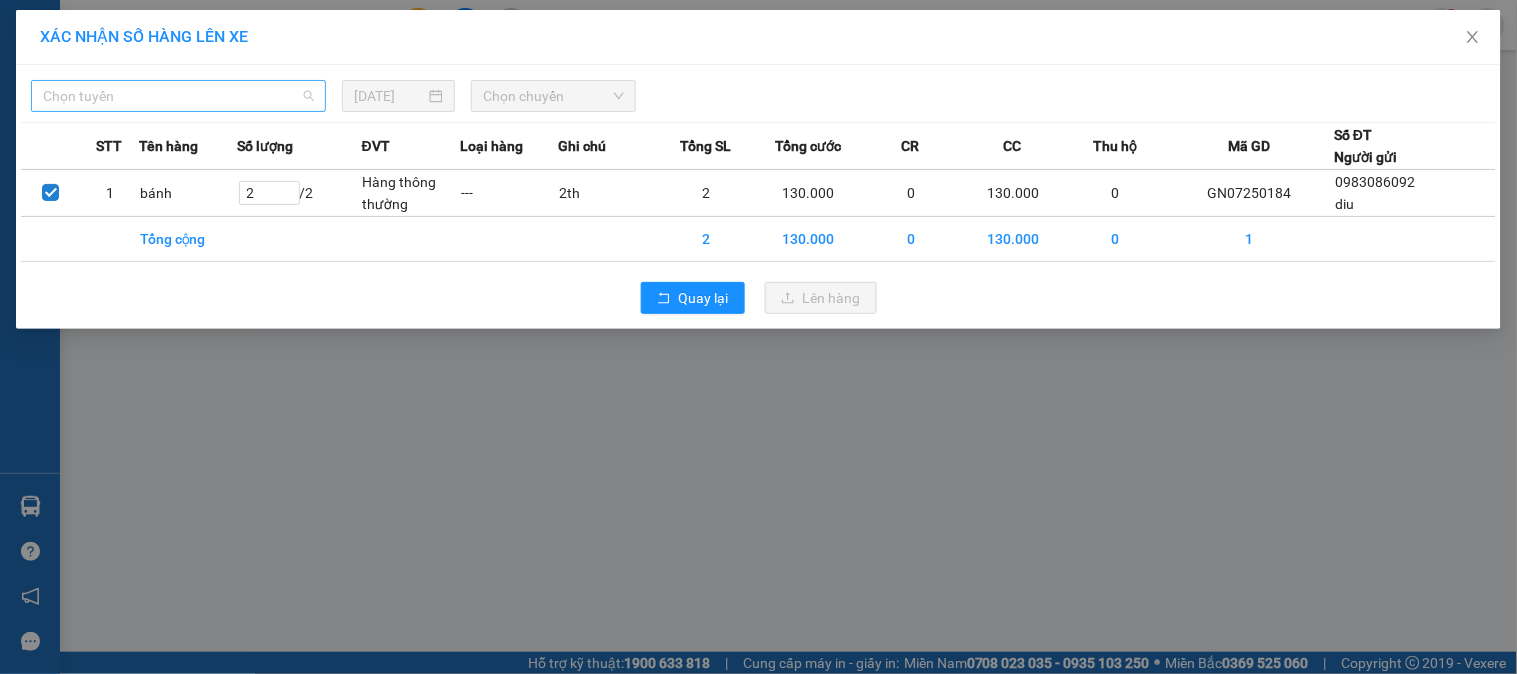 click on "Chọn tuyến" at bounding box center (178, 96) 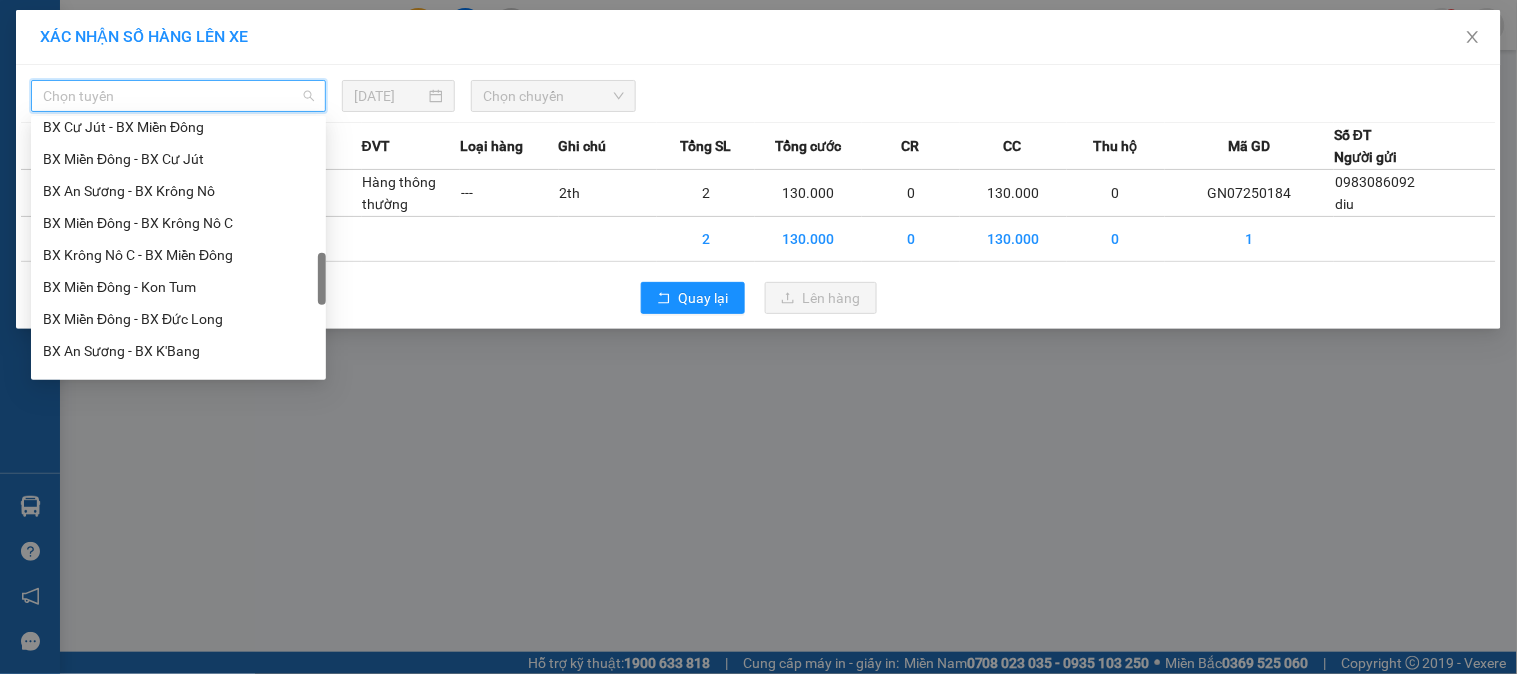 scroll, scrollTop: 555, scrollLeft: 0, axis: vertical 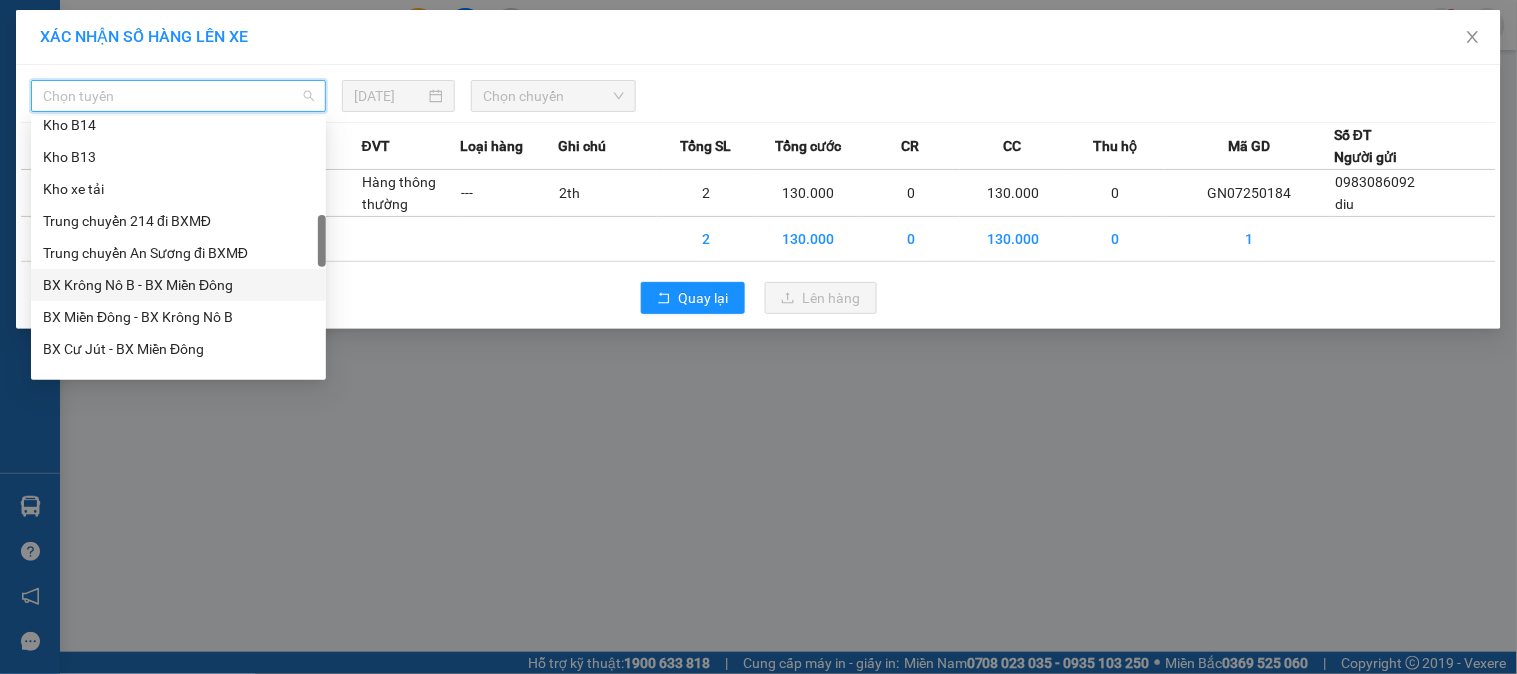 click on "BX Krông Nô B - BX Miền Đông" at bounding box center (178, 285) 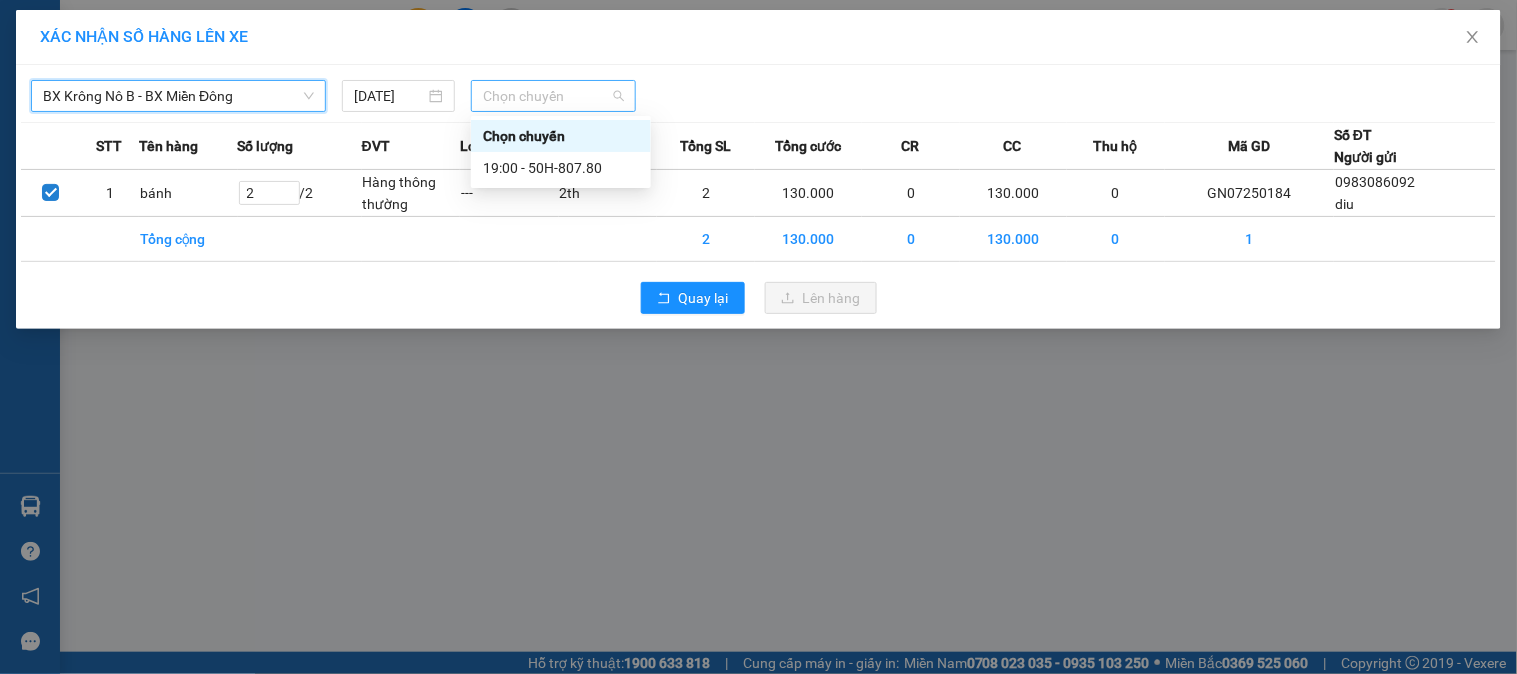 click on "Chọn chuyến" at bounding box center [553, 96] 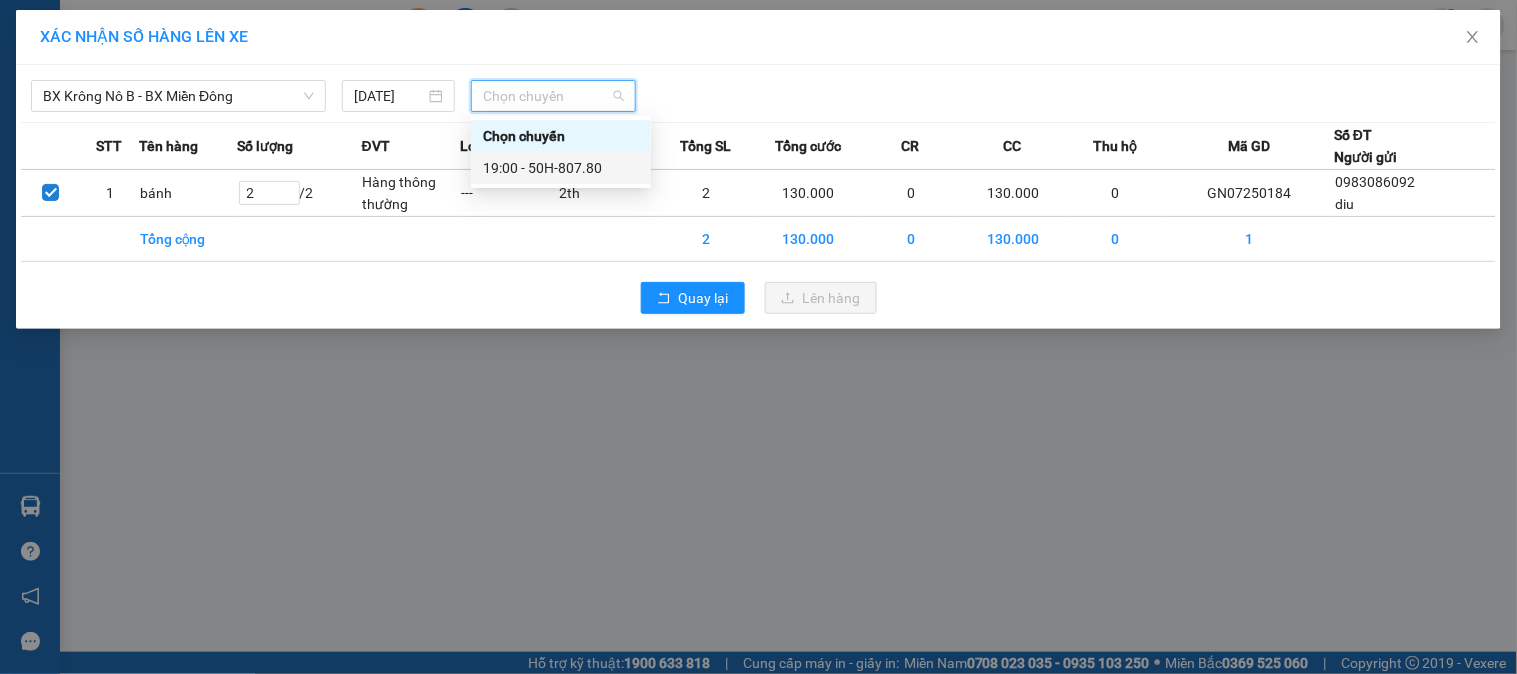 click on "19:00     - 50H-807.80" at bounding box center [561, 168] 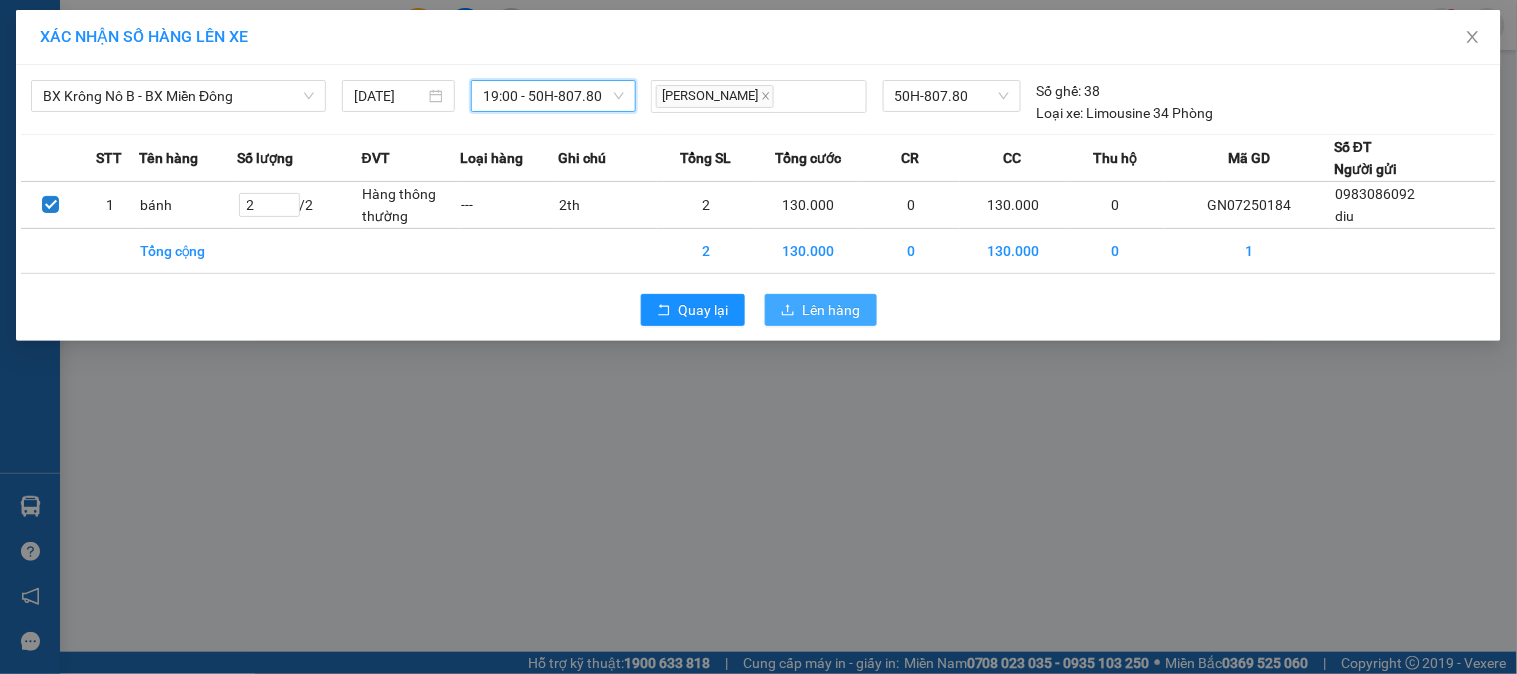 click on "Lên hàng" at bounding box center [832, 310] 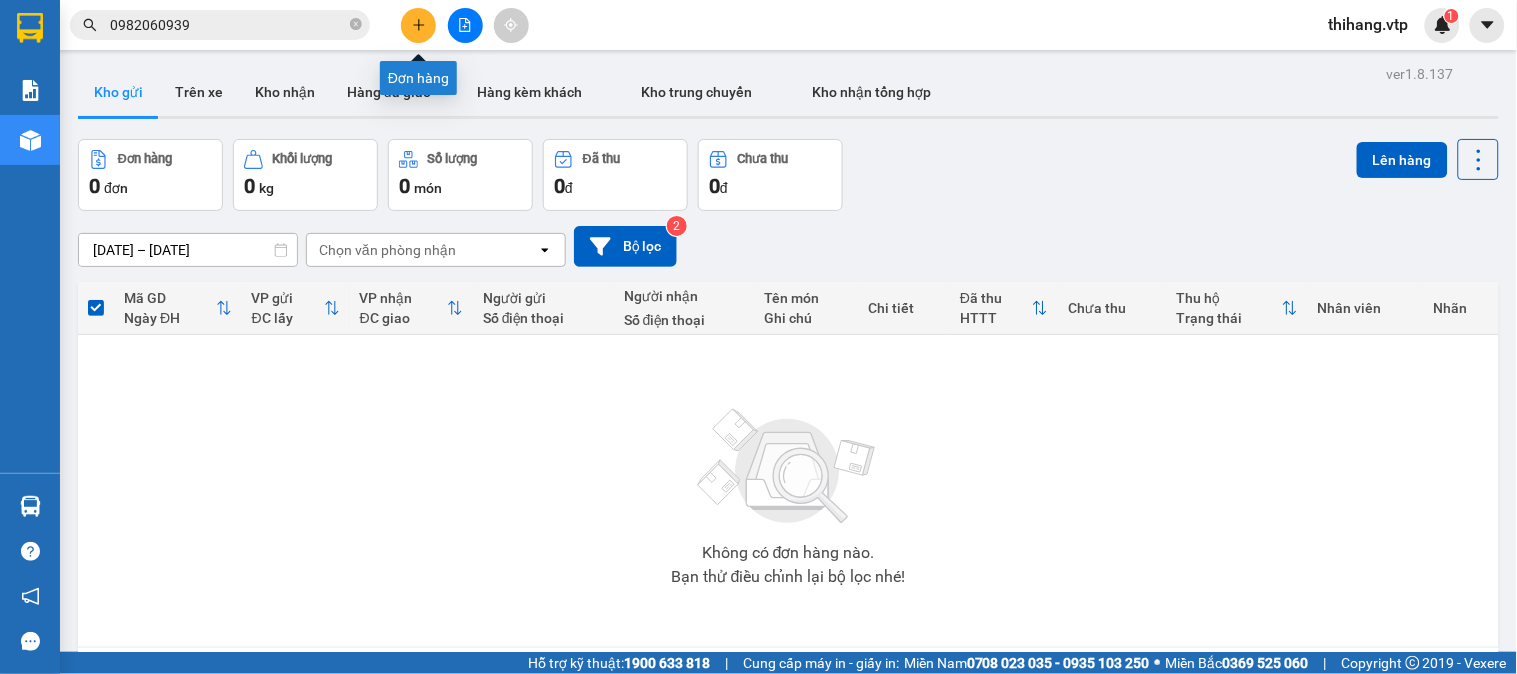click at bounding box center (418, 25) 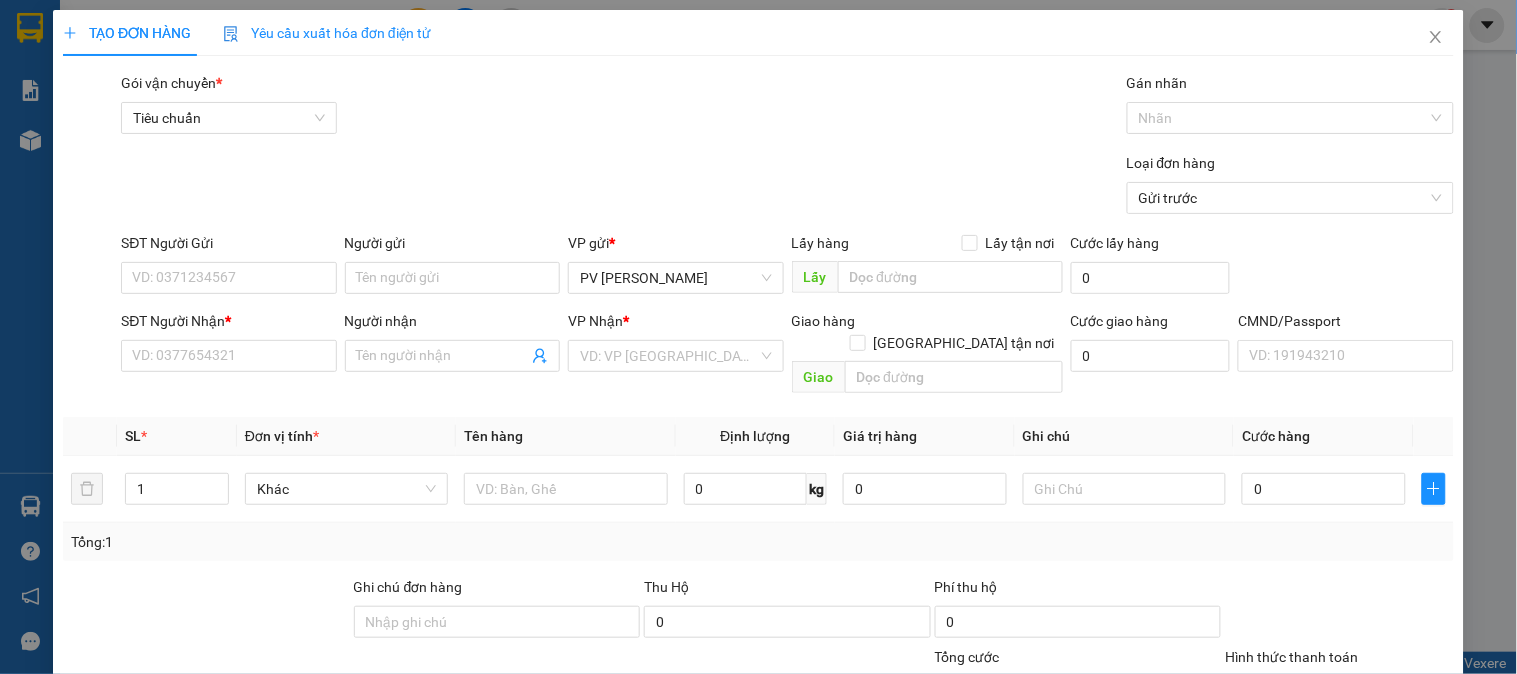 click on "SĐT Người Gửi VD: 0371234567" at bounding box center [228, 267] 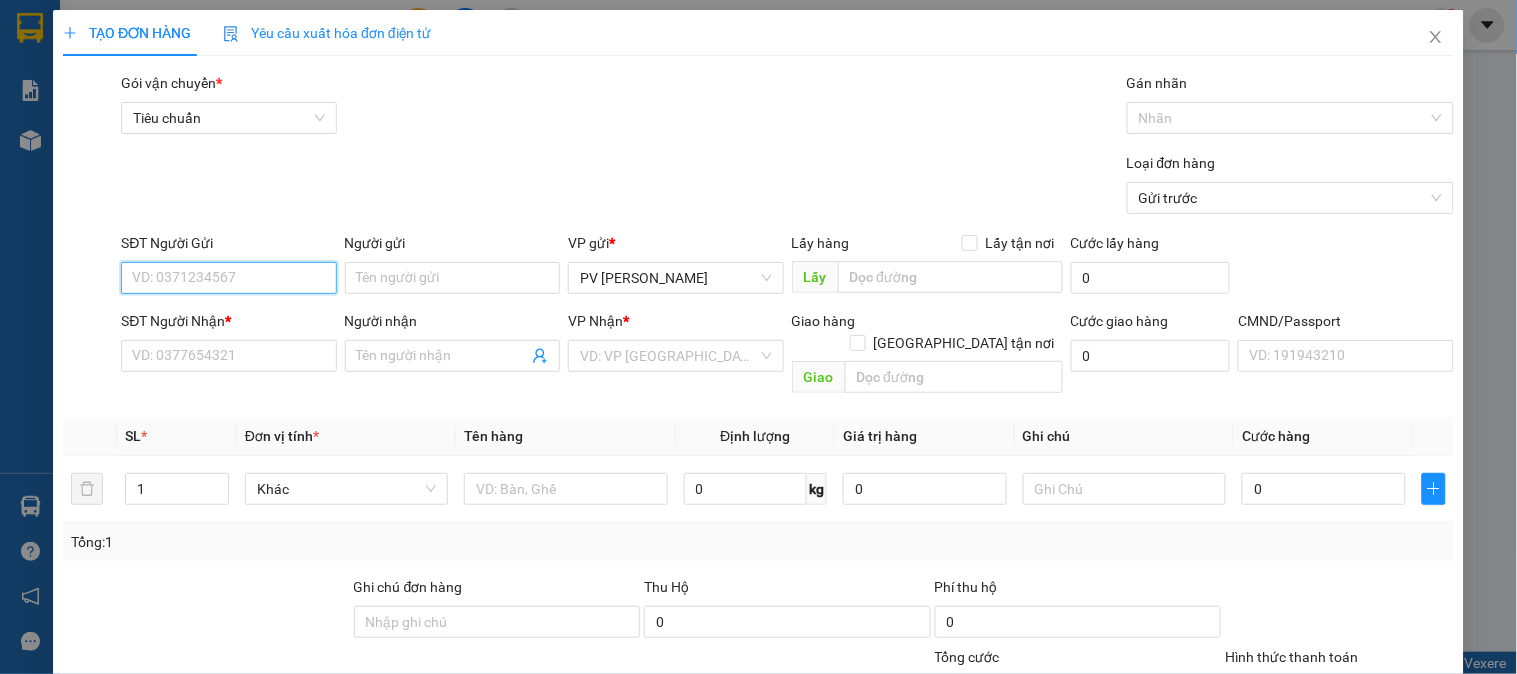 click on "SĐT Người Gửi" at bounding box center (228, 278) 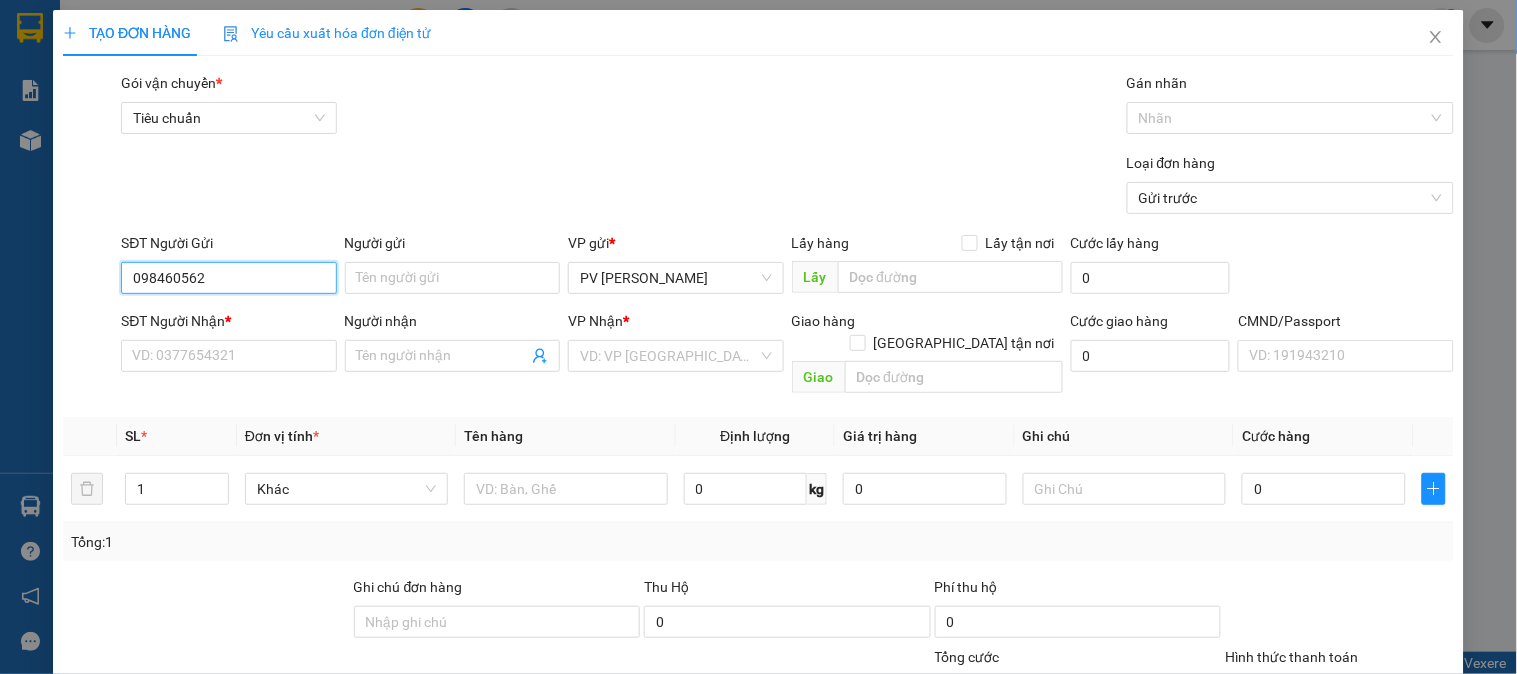 type on "0984605627" 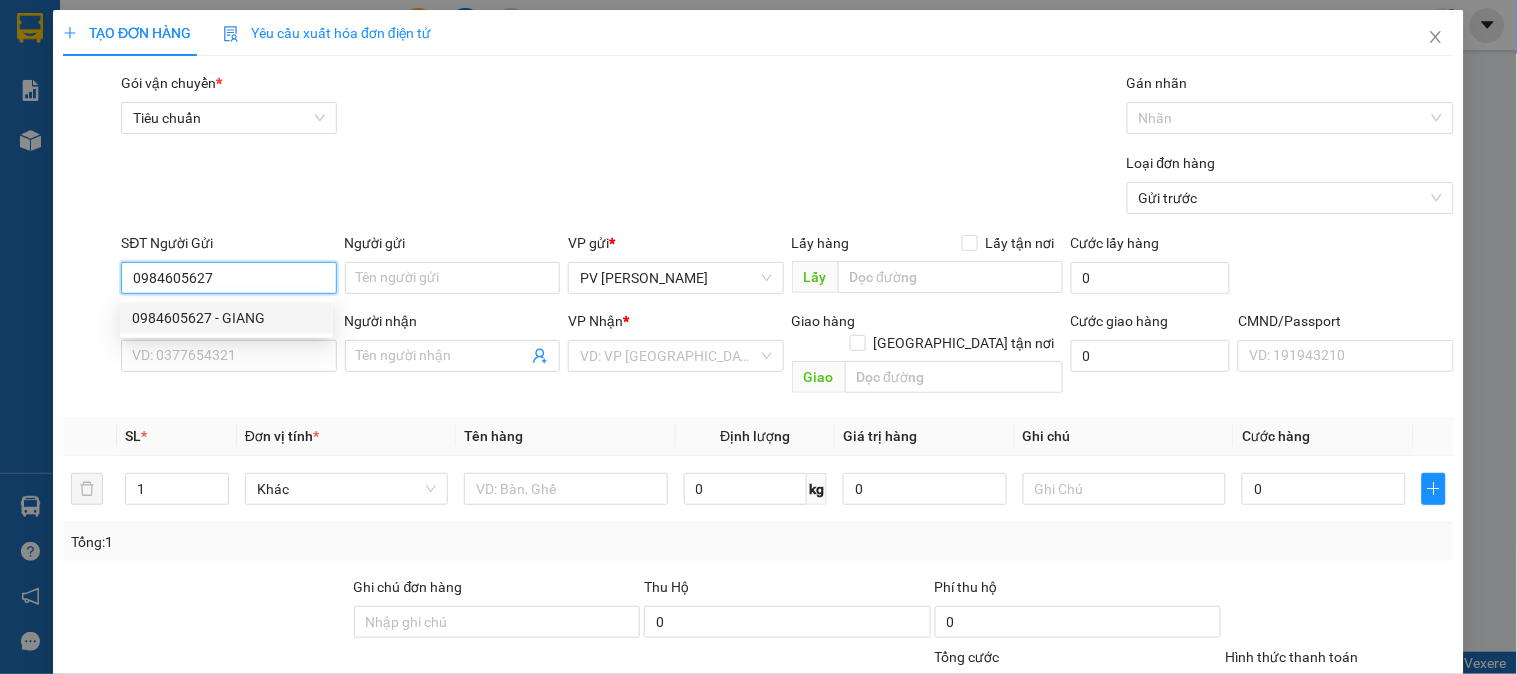 click on "0984605627 - GIANG" at bounding box center (226, 318) 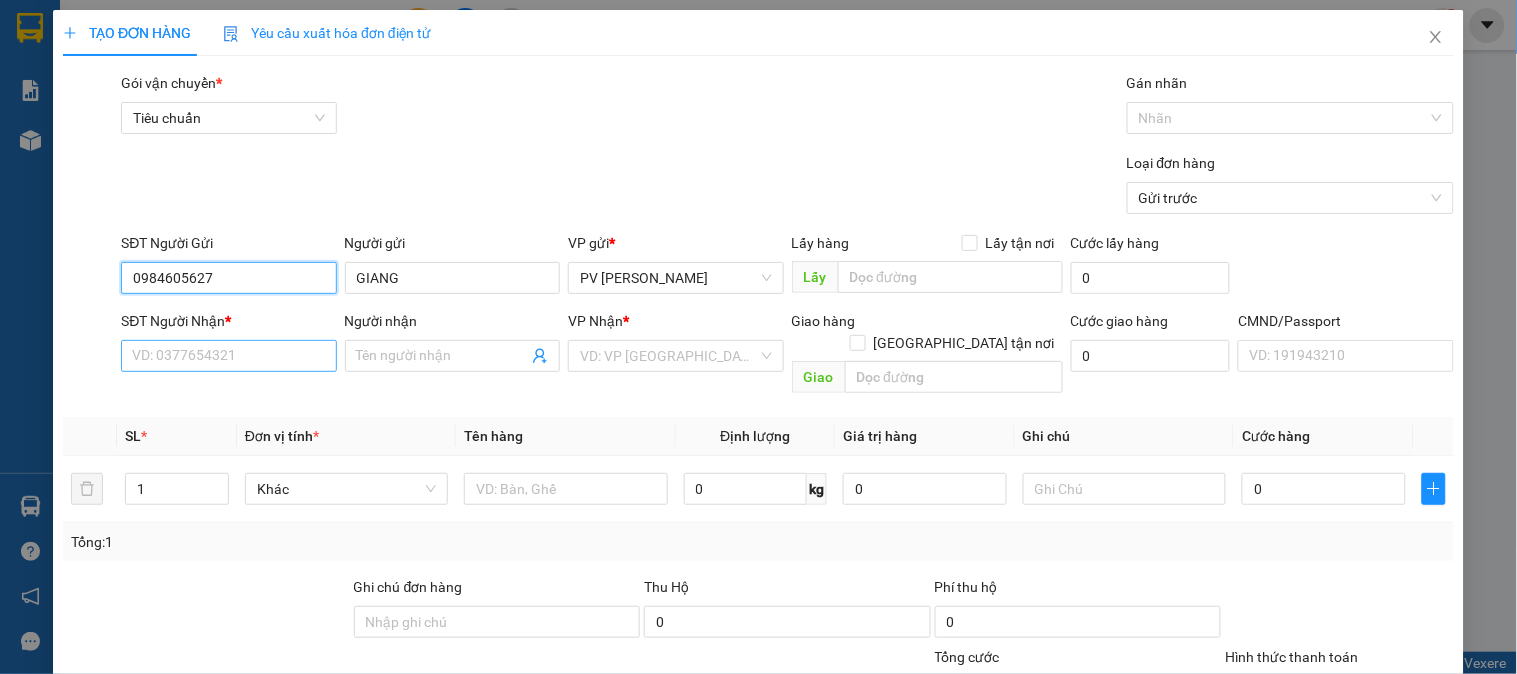 type on "0984605627" 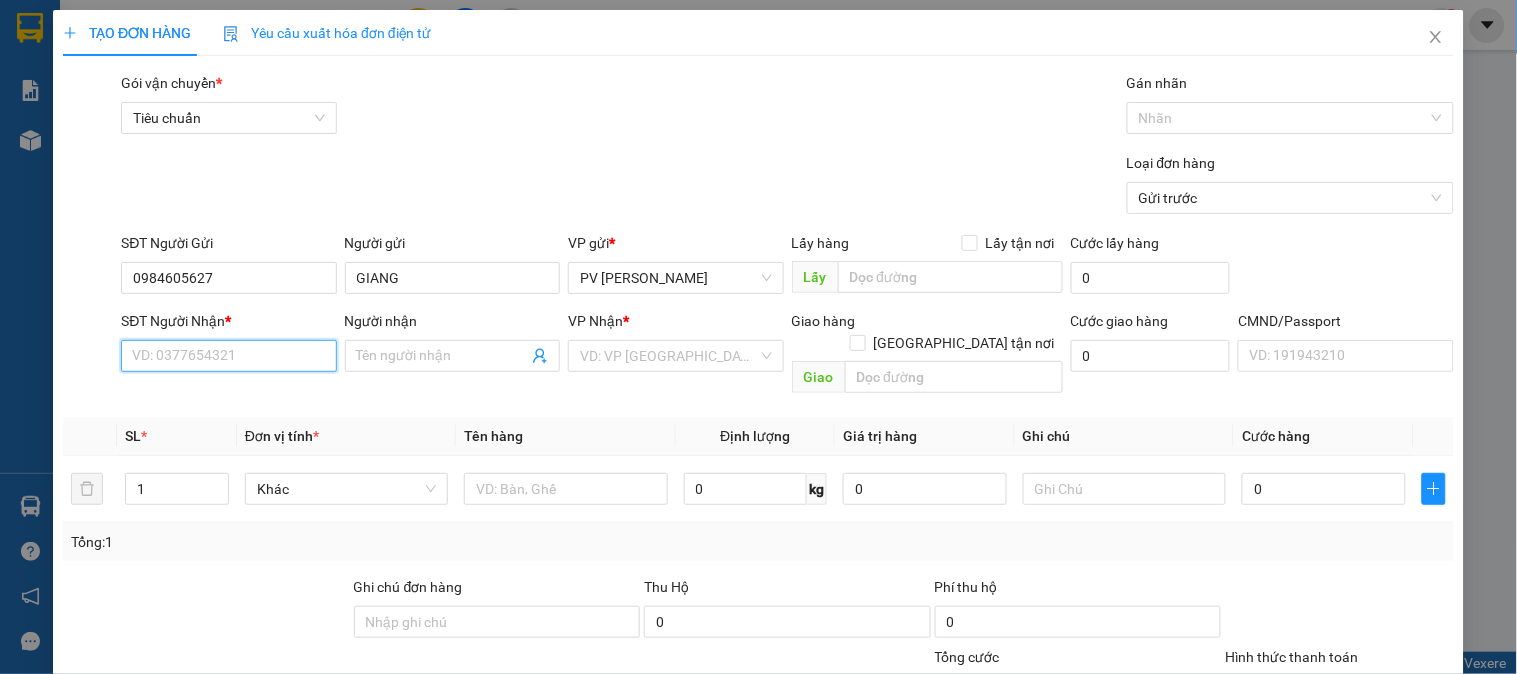click on "SĐT Người Nhận  *" at bounding box center [228, 356] 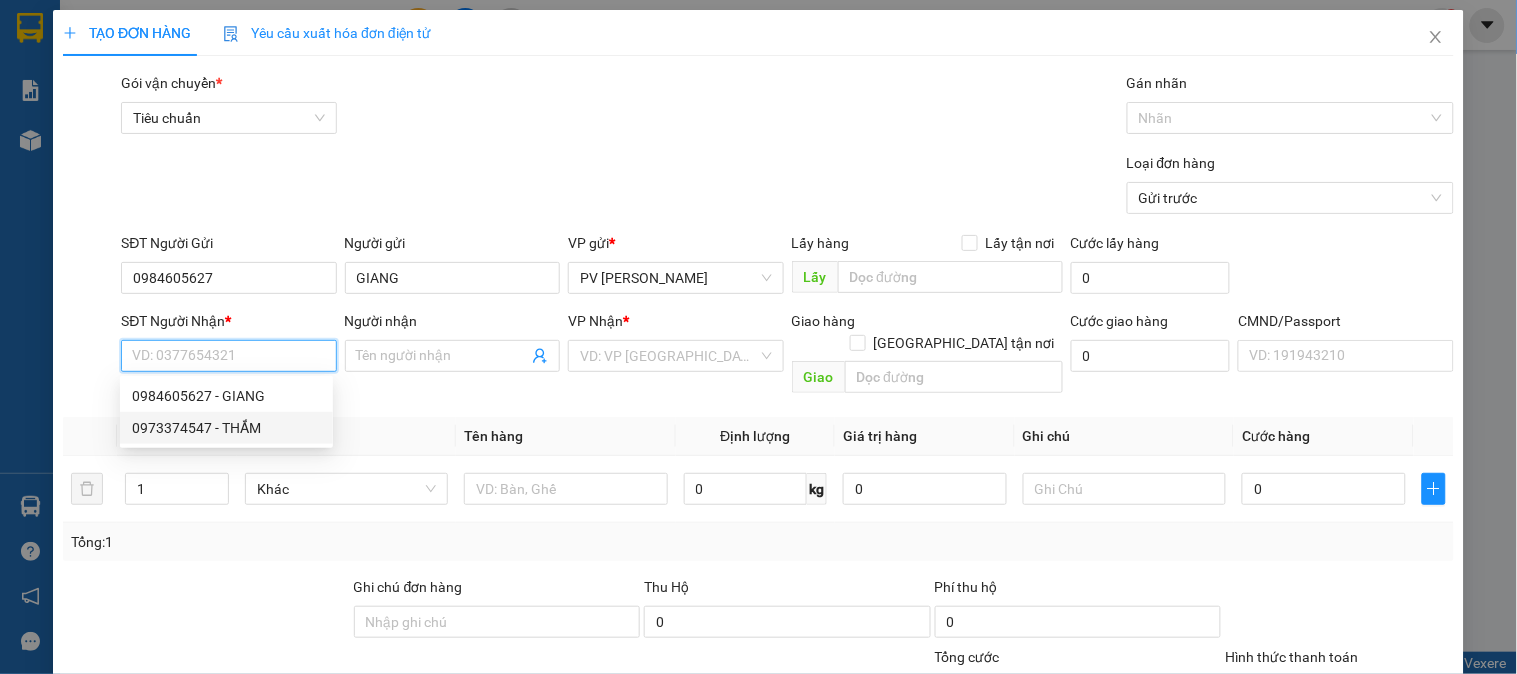 click on "0973374547 - THẮM" at bounding box center [226, 428] 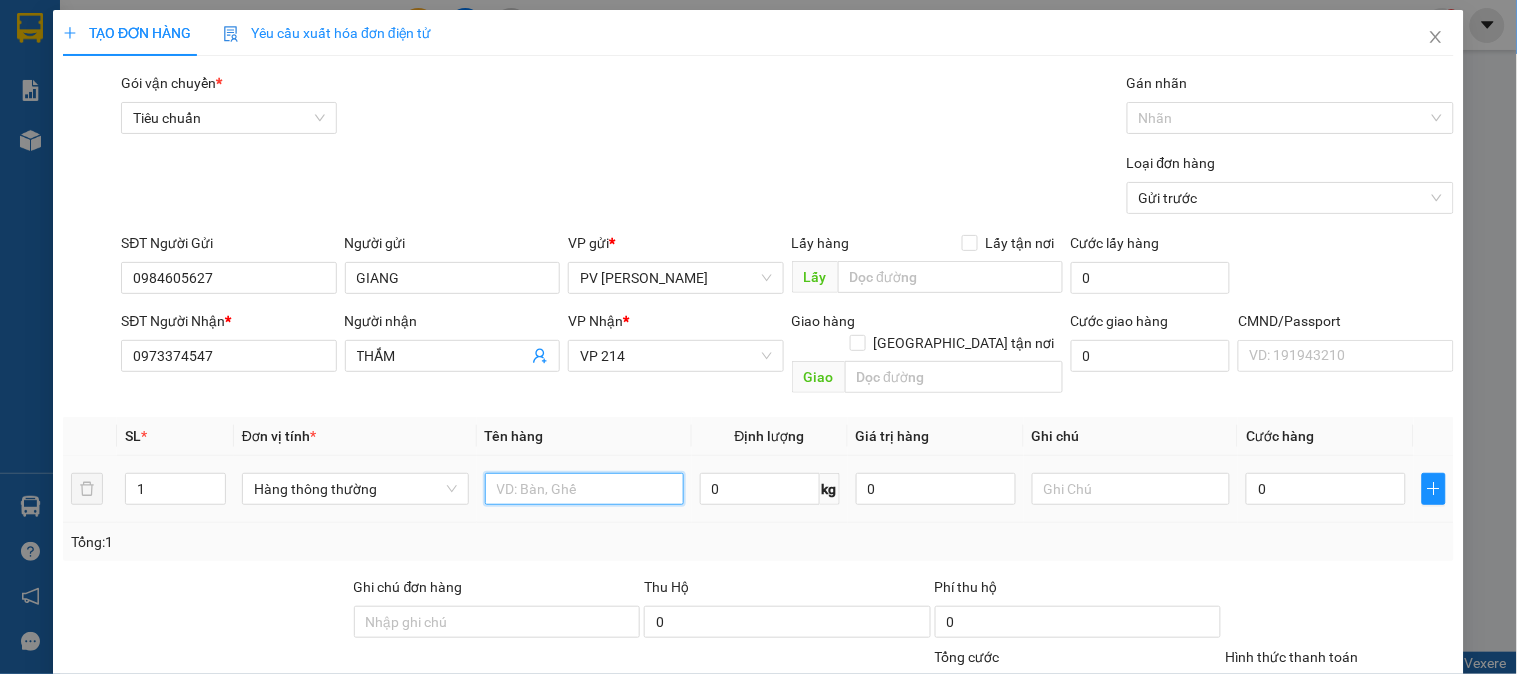 click at bounding box center (584, 489) 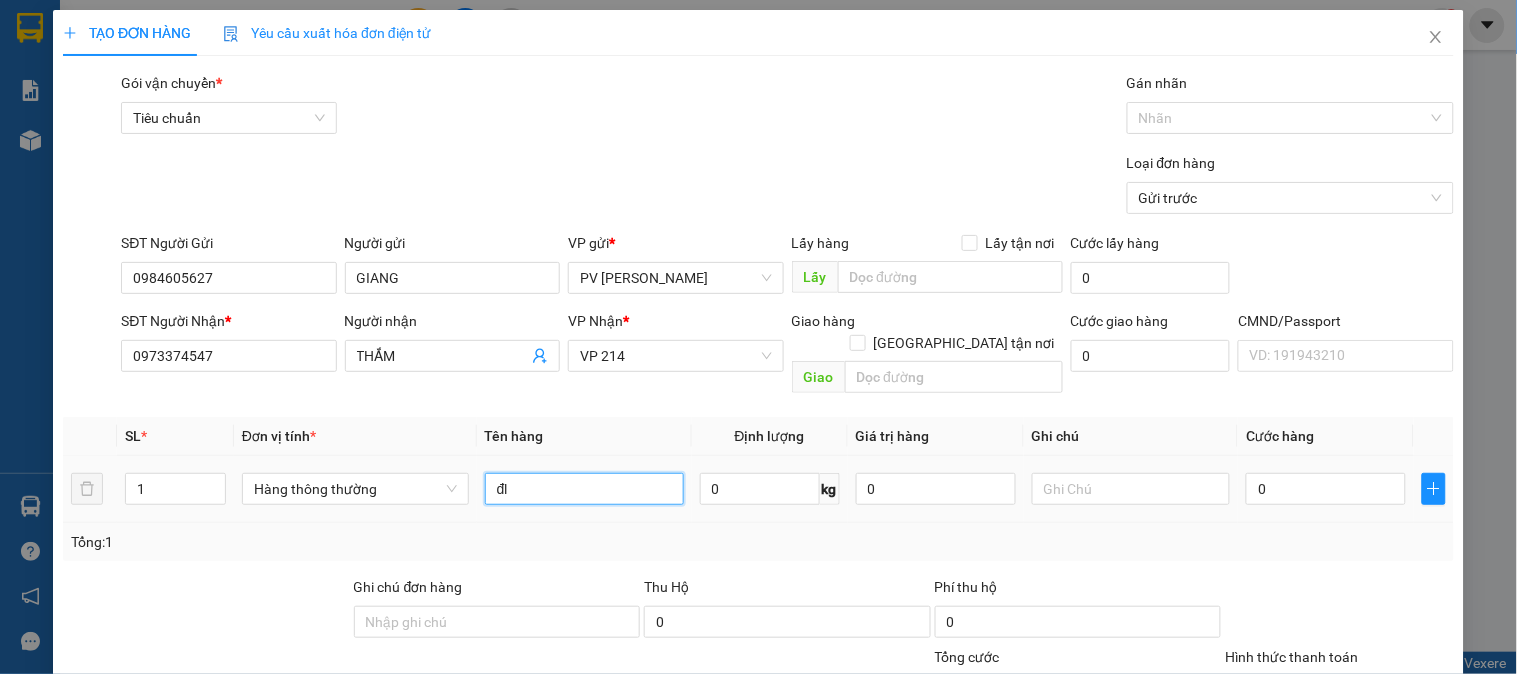 type on "đl" 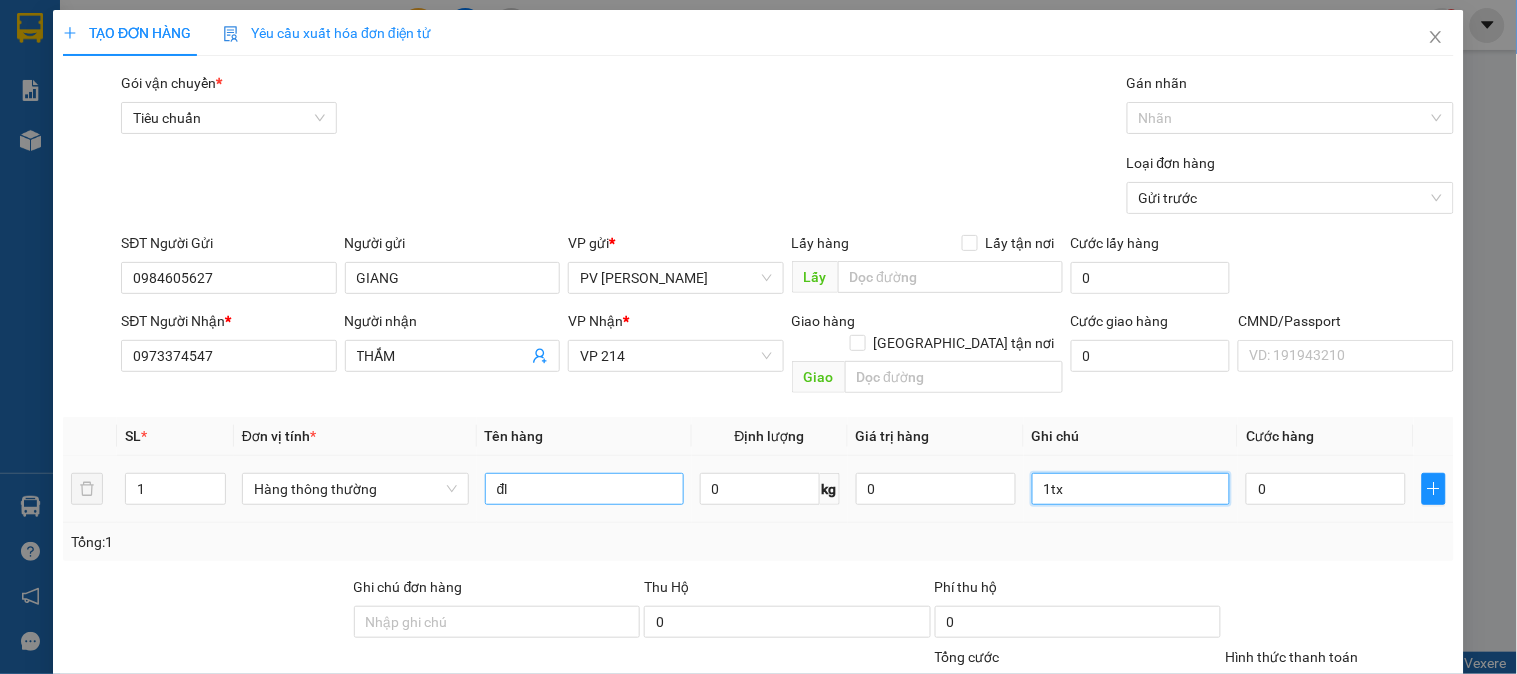 type on "1tx" 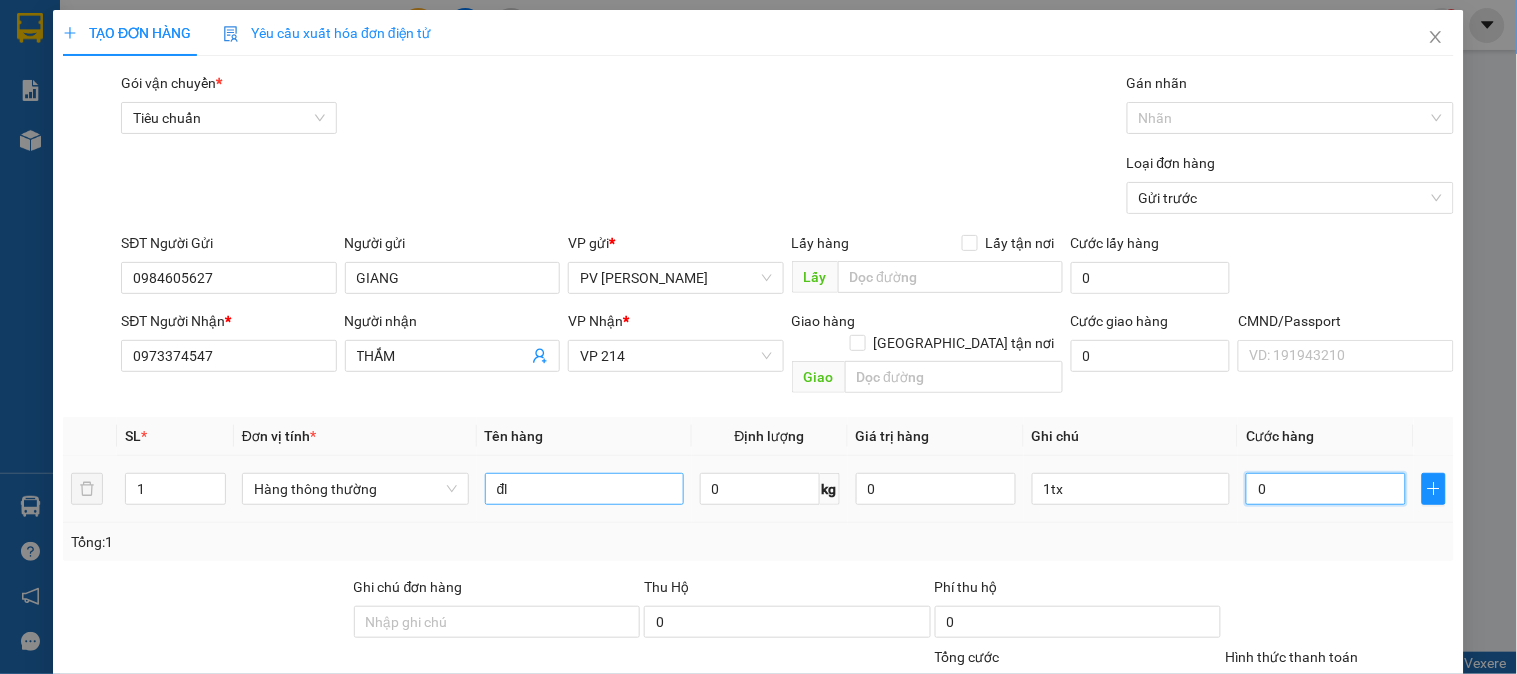 type on "5" 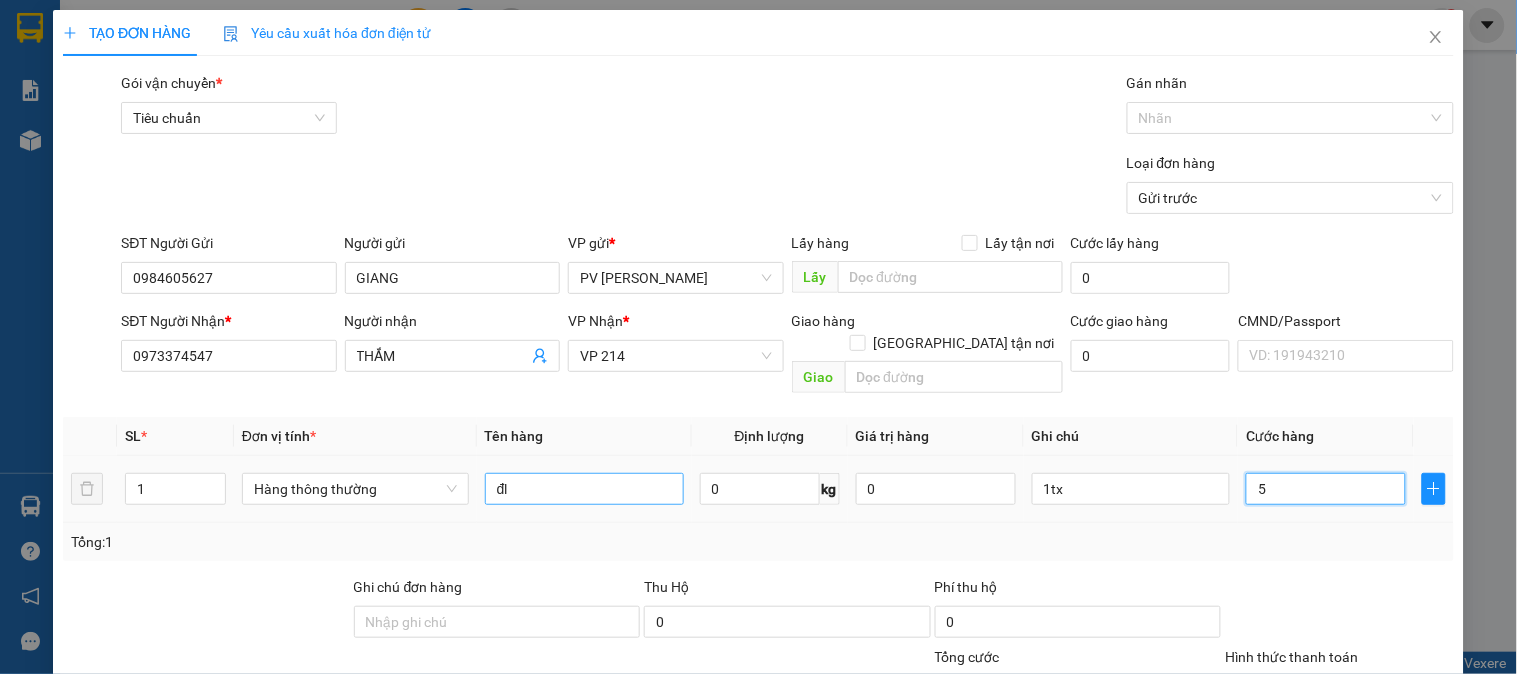 type on "50" 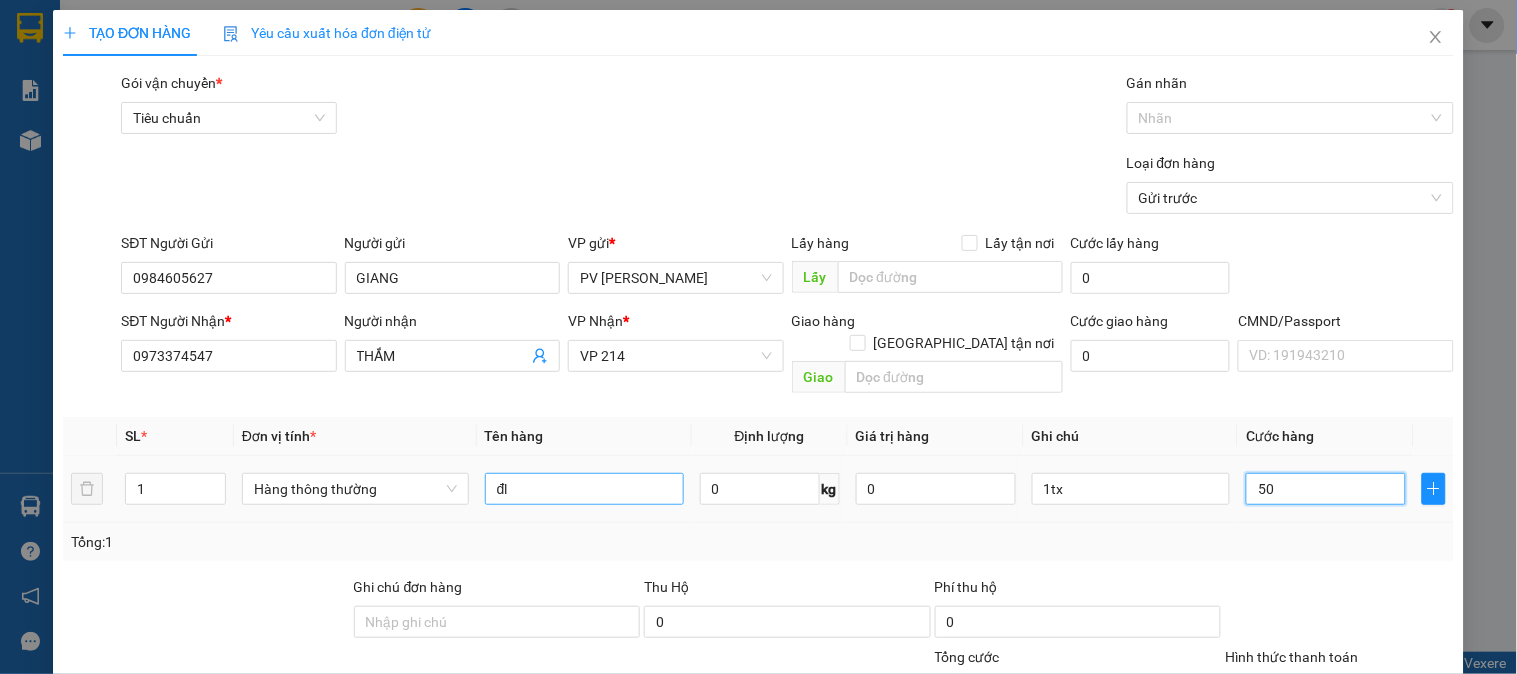 type on "500" 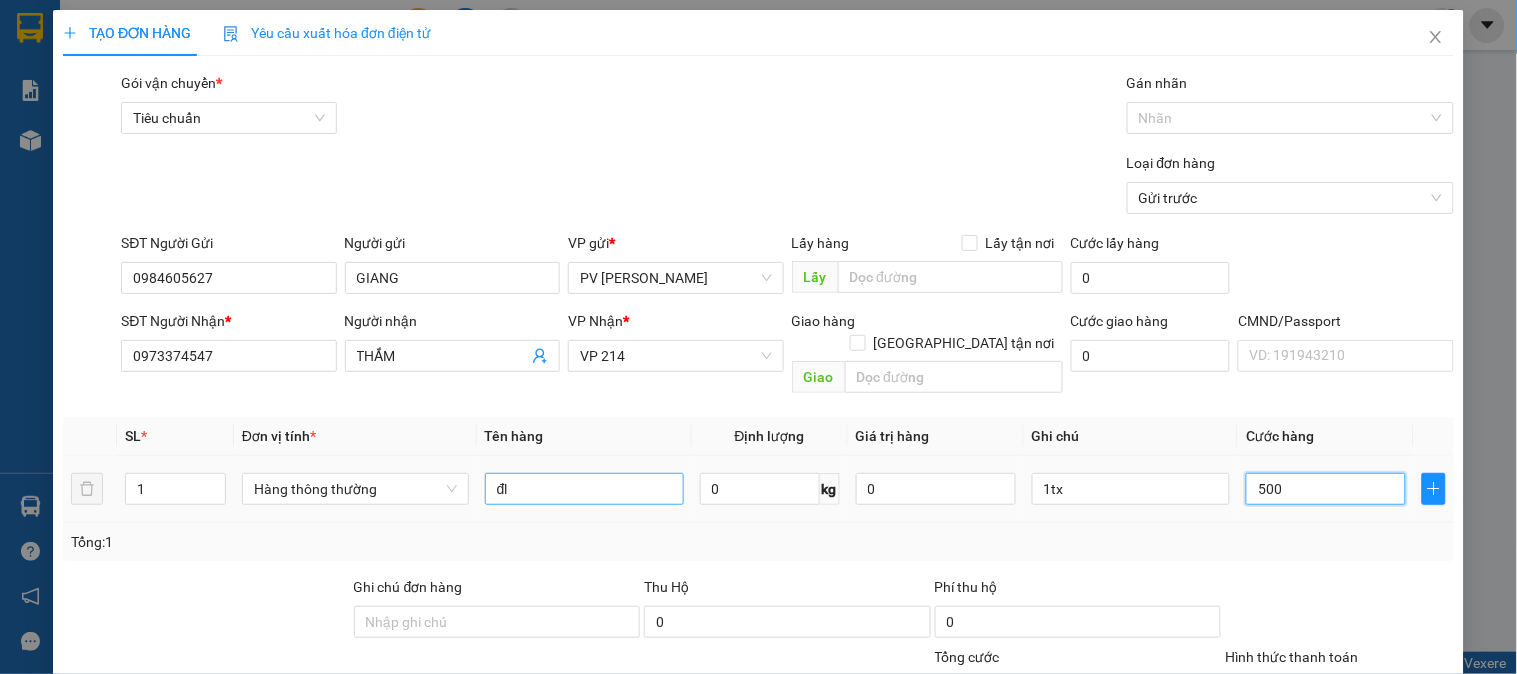 type on "500" 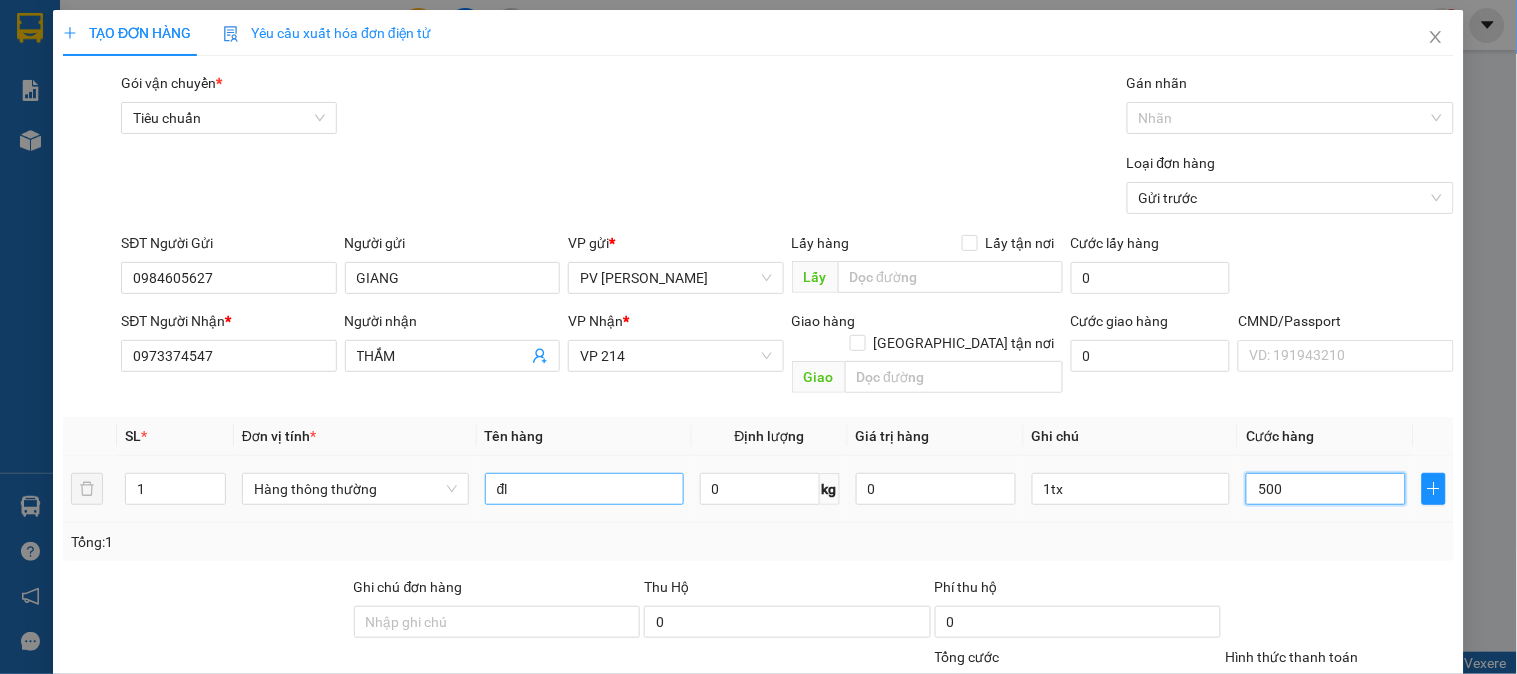 type on "5.000" 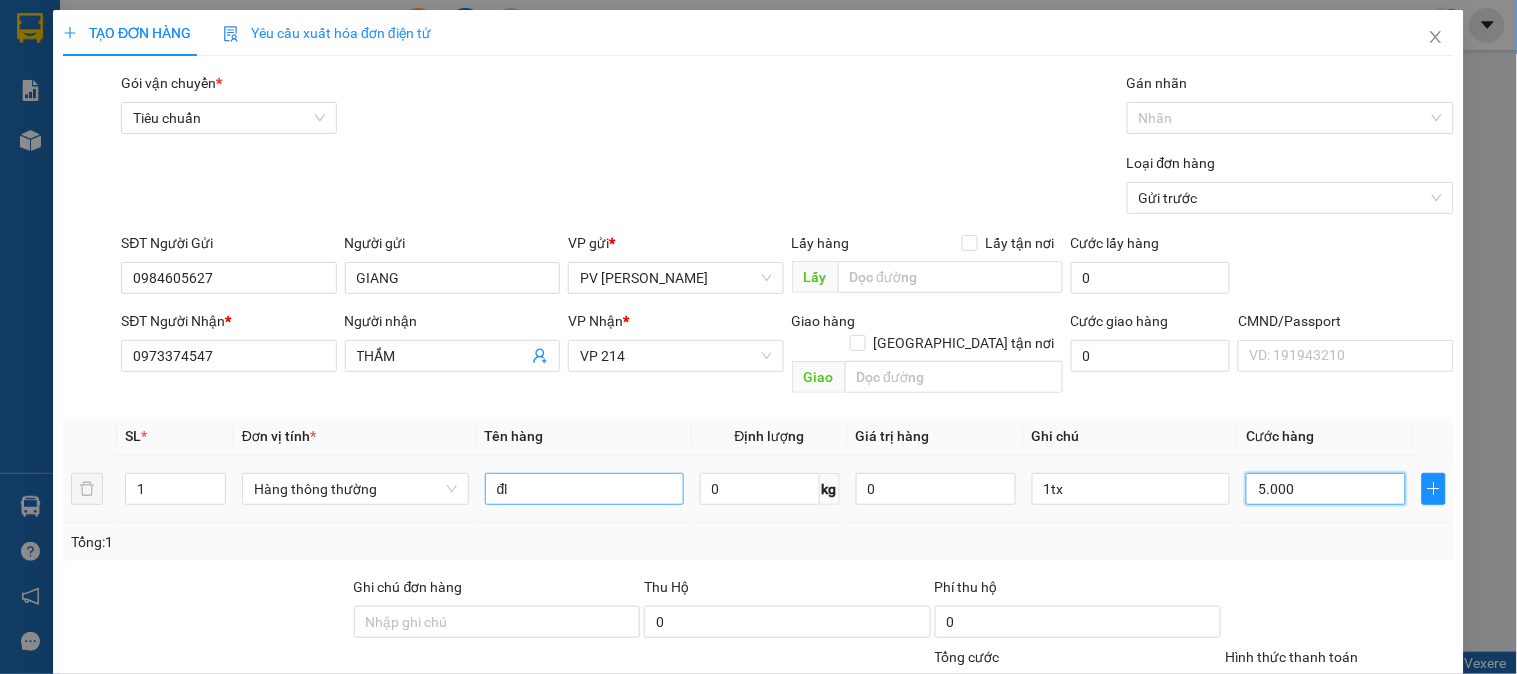 type on "50.000" 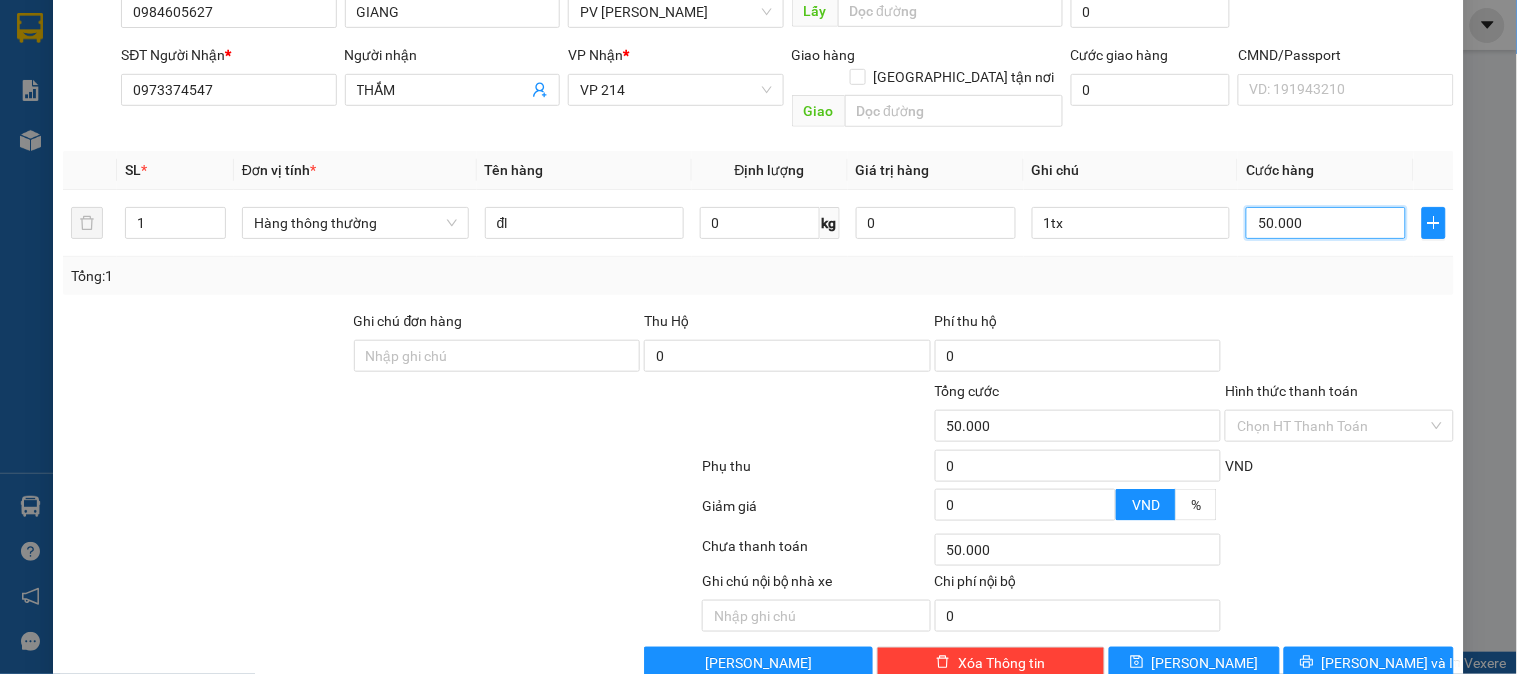scroll, scrollTop: 287, scrollLeft: 0, axis: vertical 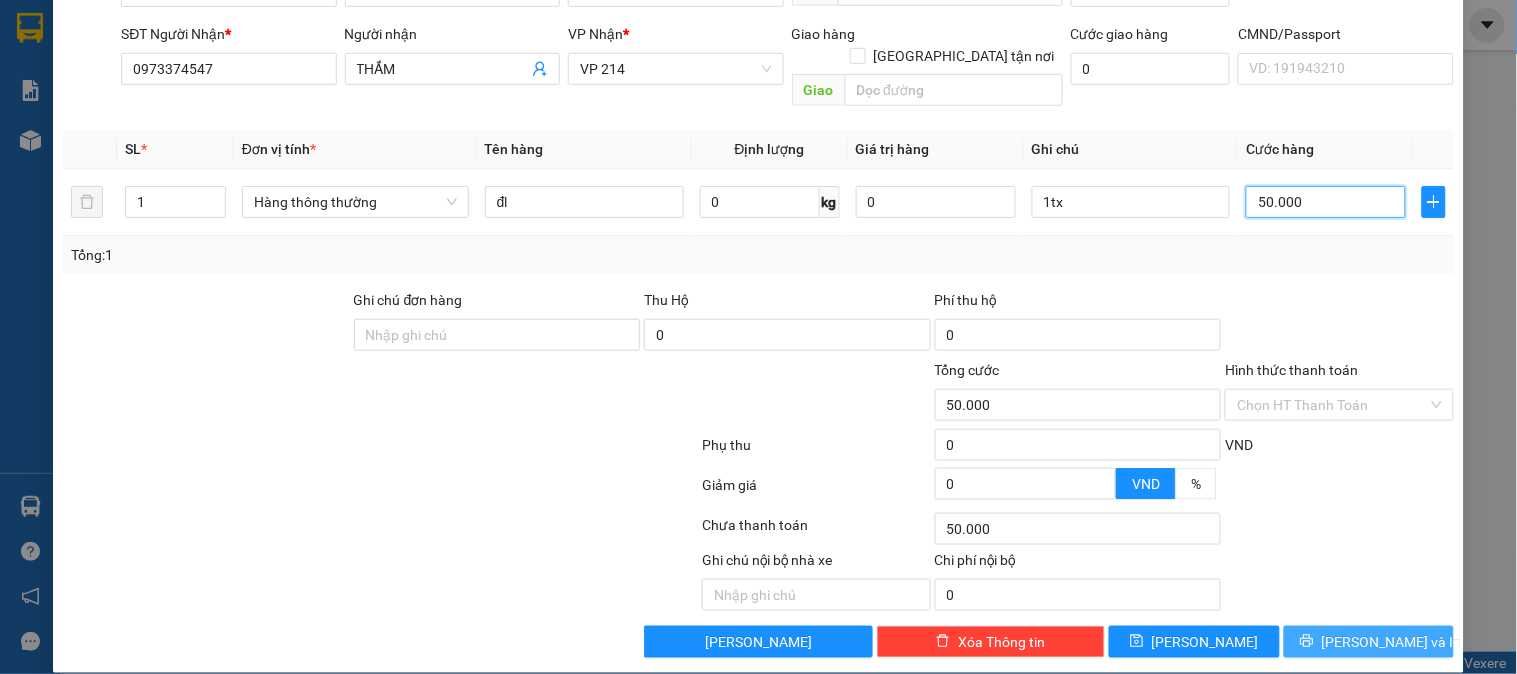 type on "50.000" 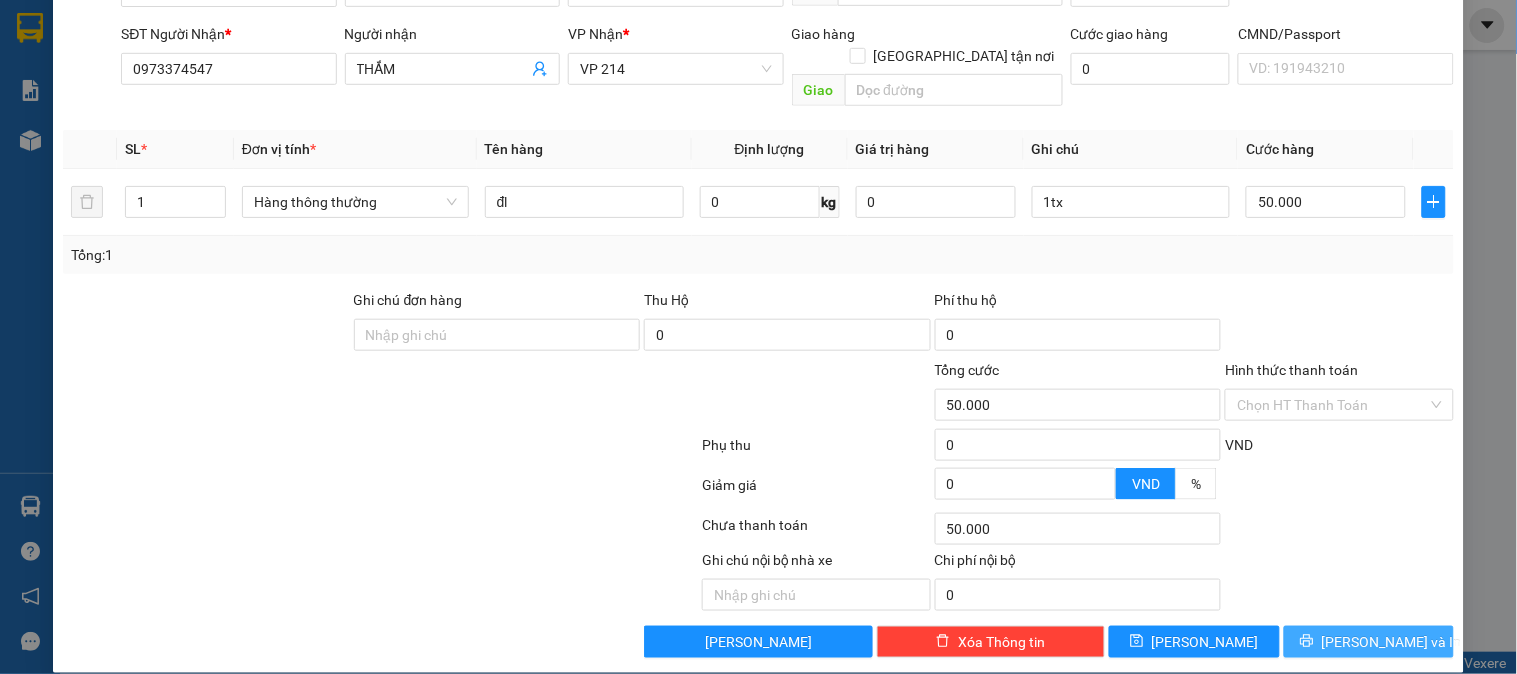 click on "[PERSON_NAME] và In" at bounding box center (1392, 642) 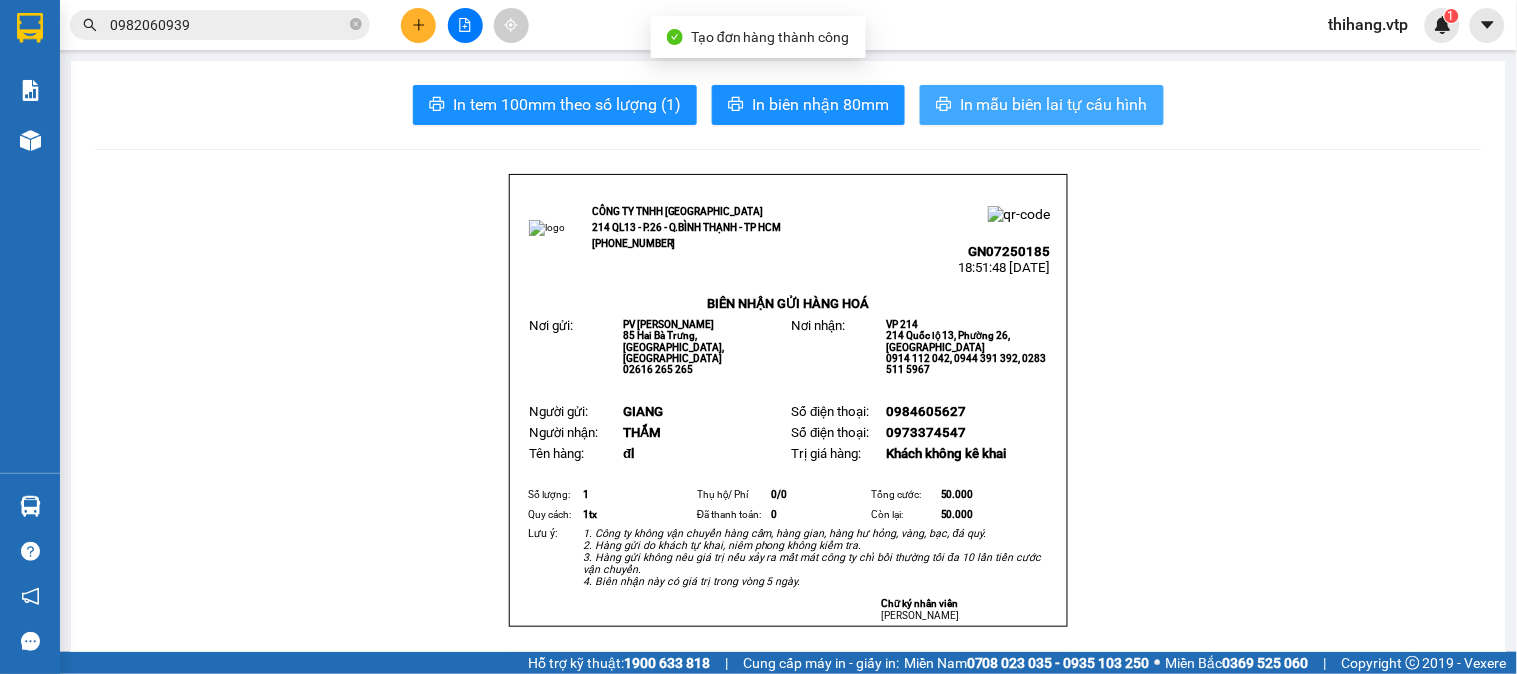 click on "In mẫu biên lai tự cấu hình" at bounding box center (1054, 104) 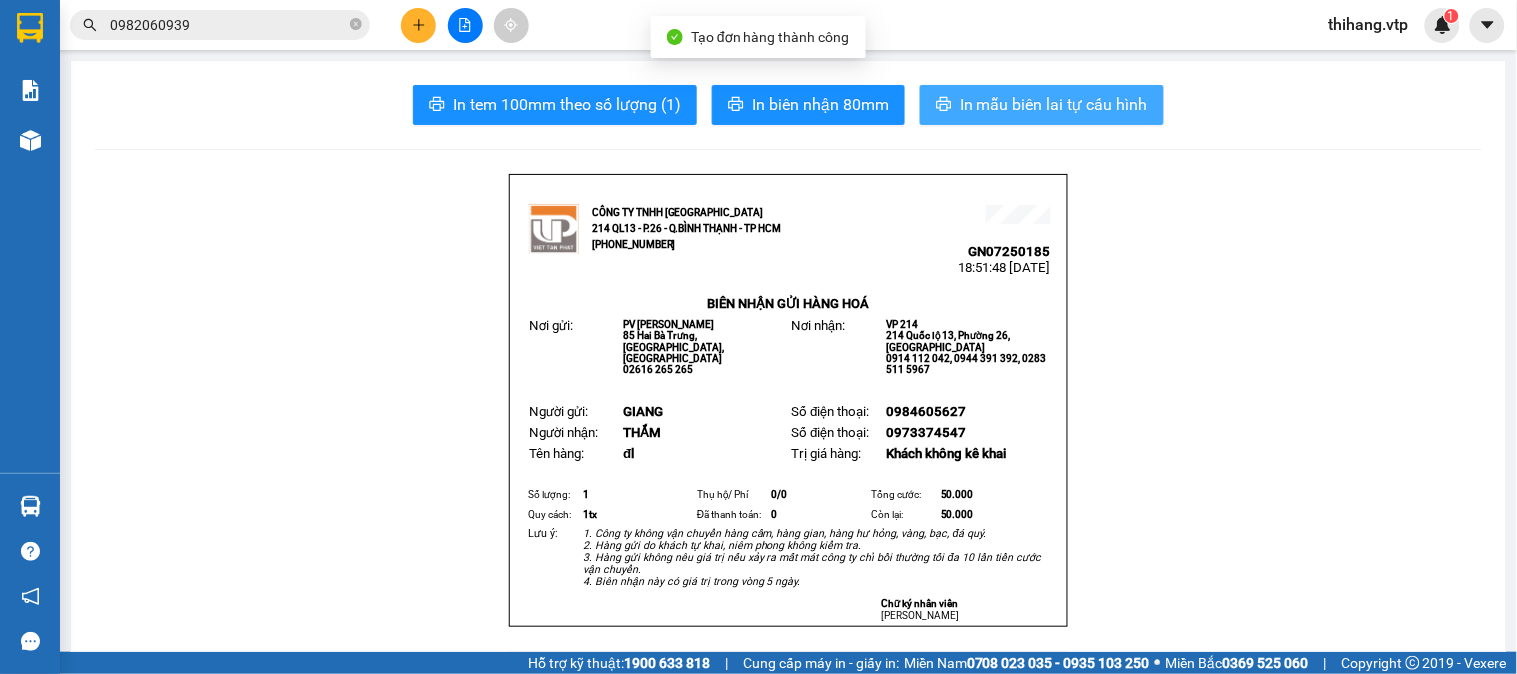 scroll, scrollTop: 0, scrollLeft: 0, axis: both 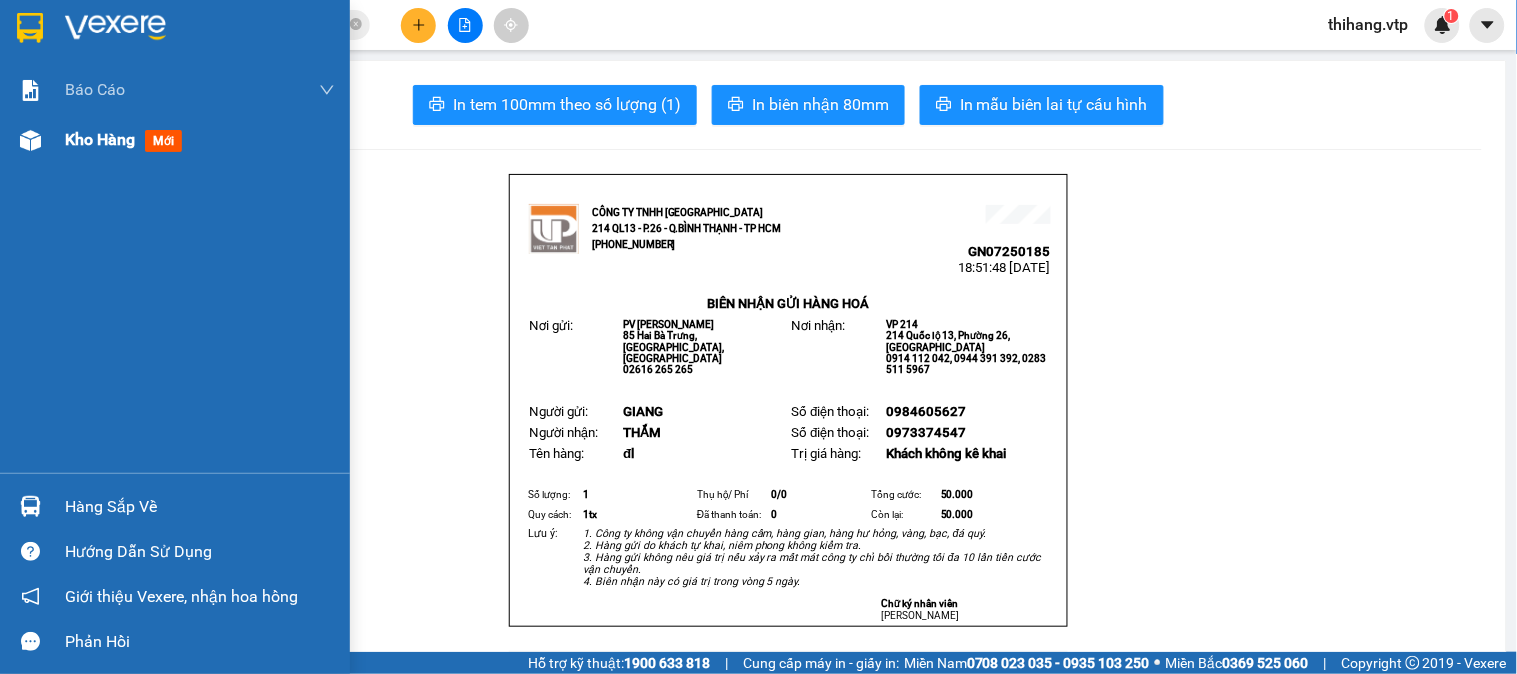 click on "Kho hàng" at bounding box center [100, 139] 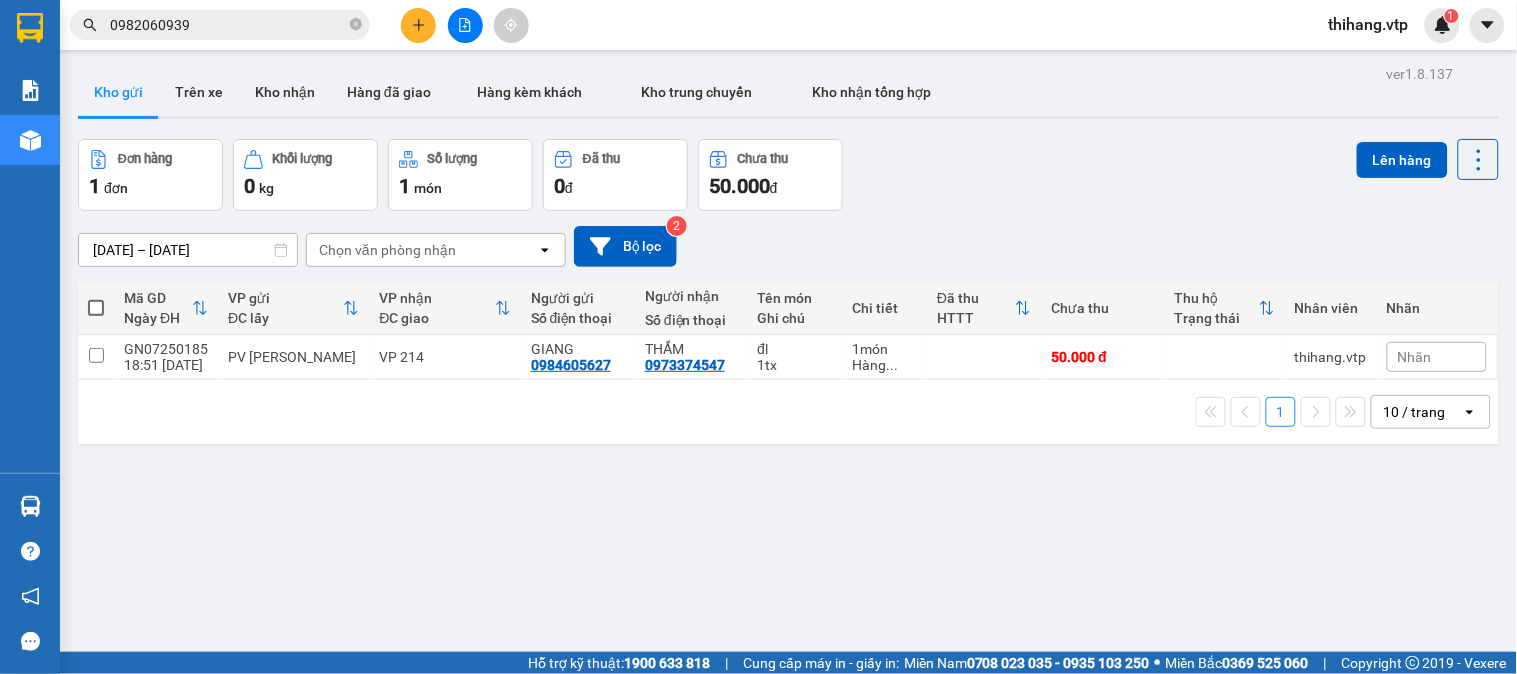 click at bounding box center (96, 308) 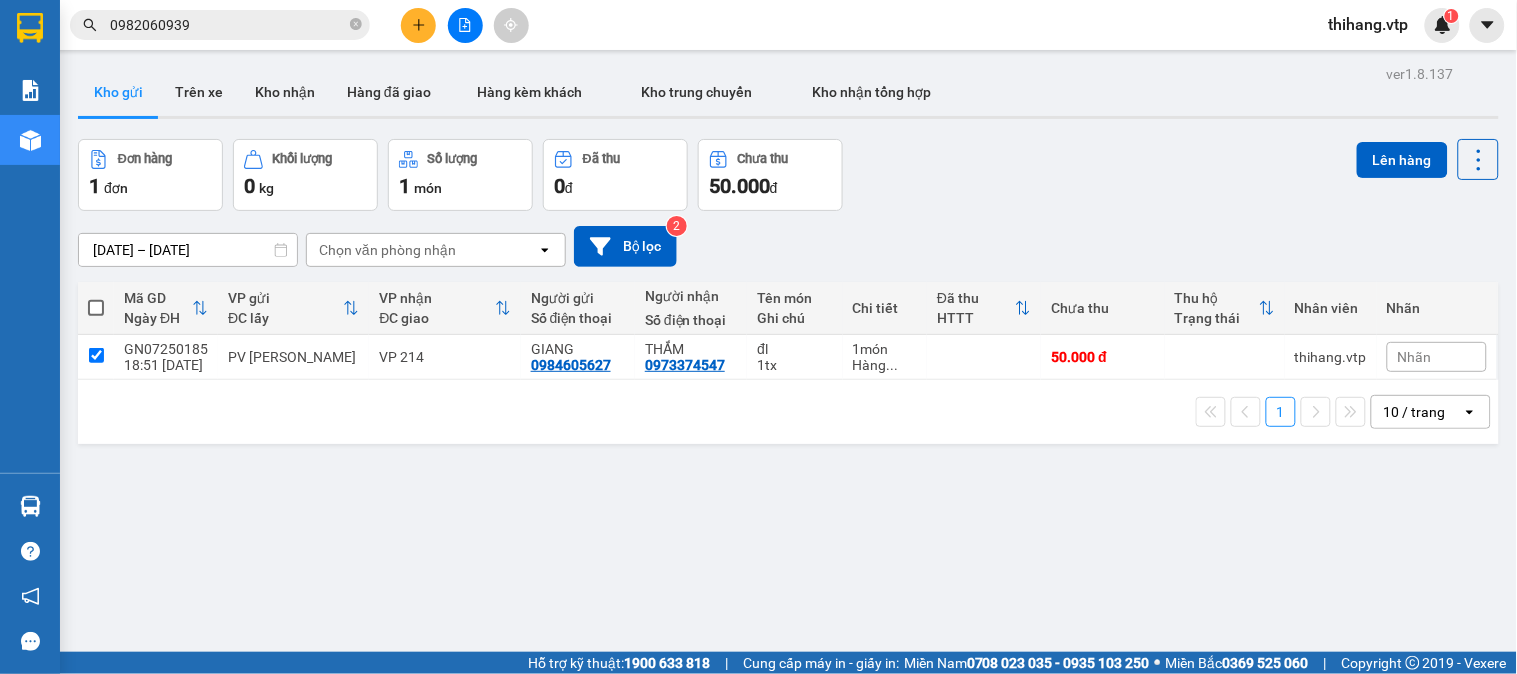 checkbox on "true" 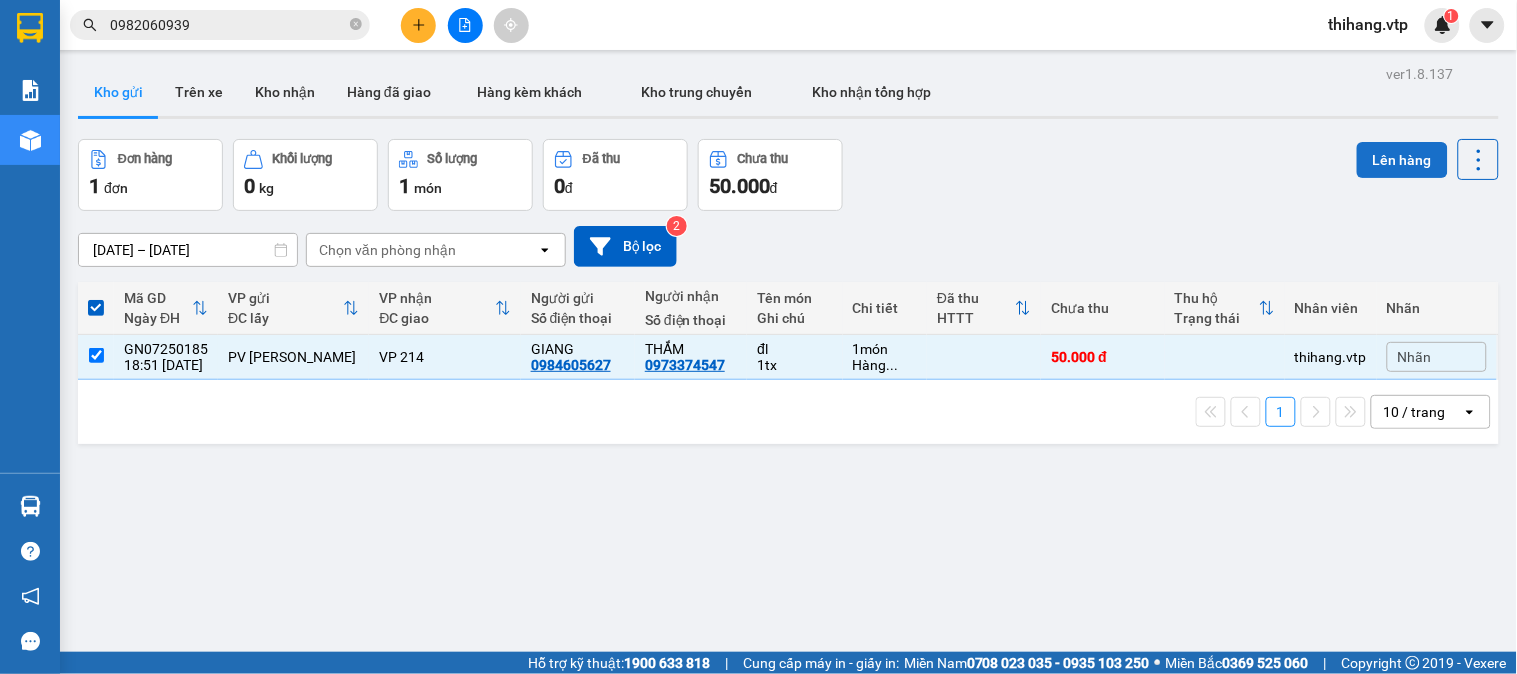 click on "Lên hàng" at bounding box center (1402, 160) 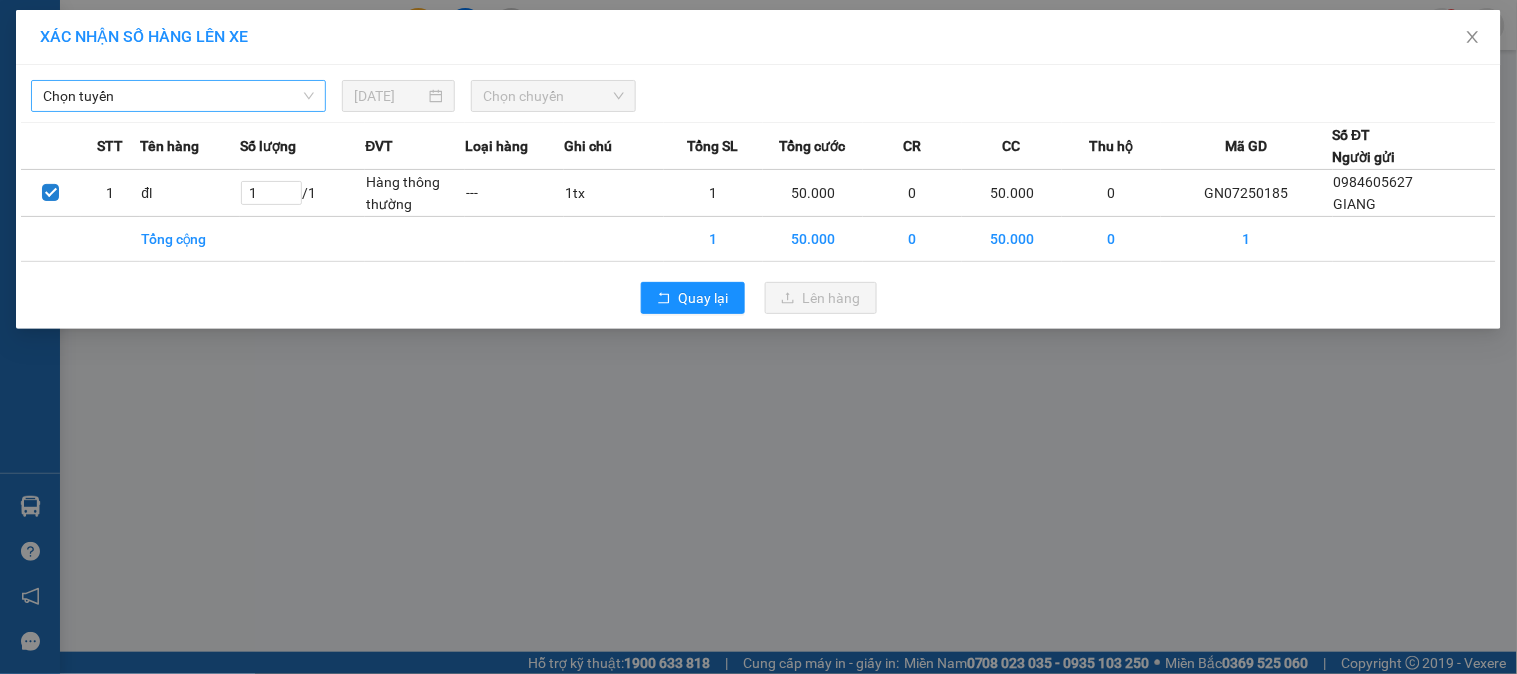 click on "Chọn tuyến" at bounding box center [178, 96] 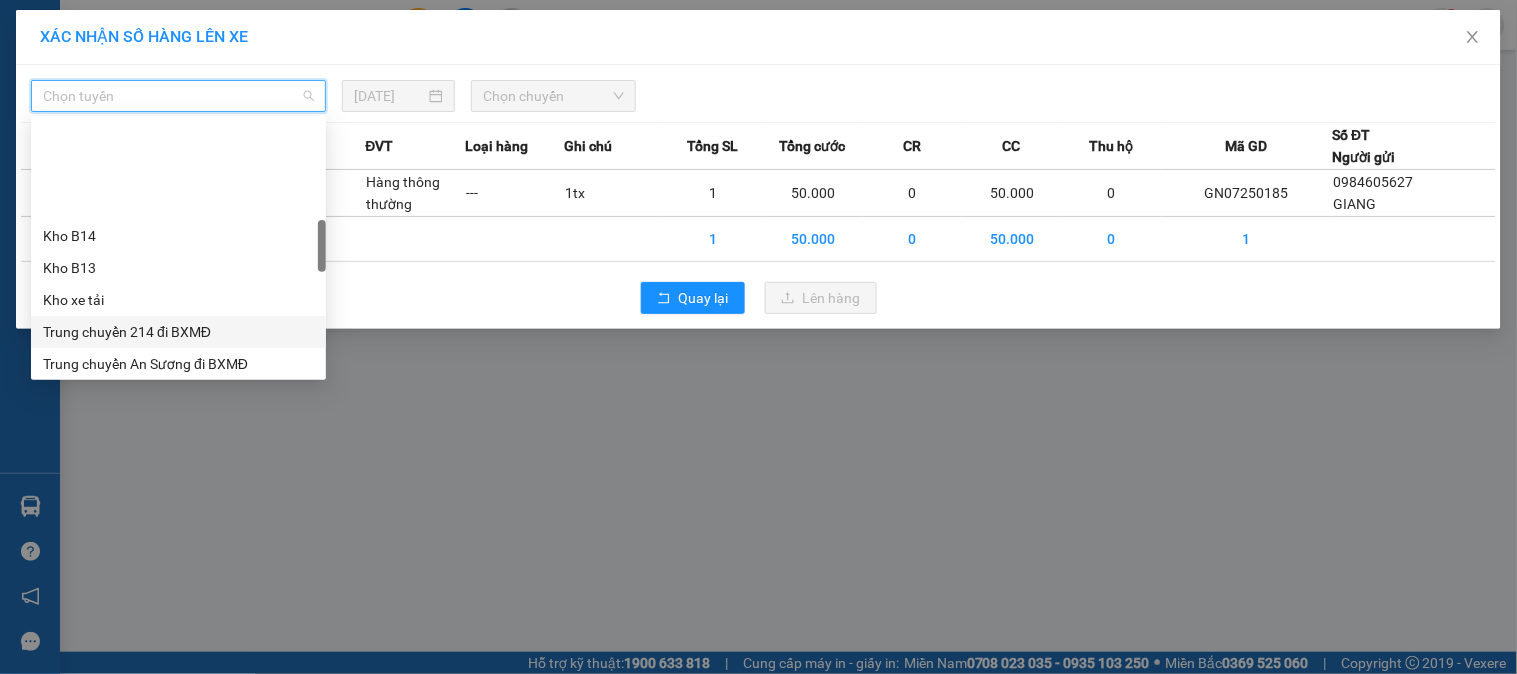 scroll, scrollTop: 555, scrollLeft: 0, axis: vertical 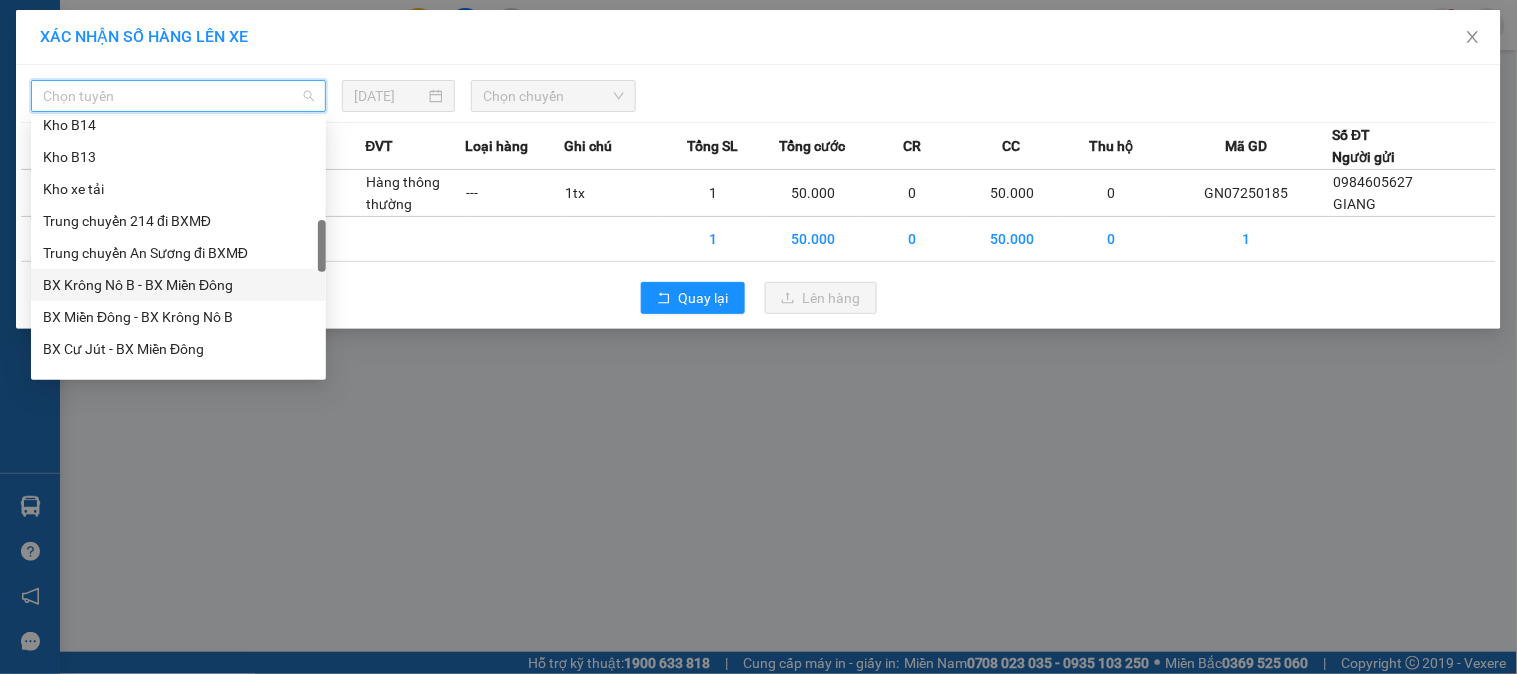 click on "BX Krông Nô B - BX Miền Đông" at bounding box center (178, 285) 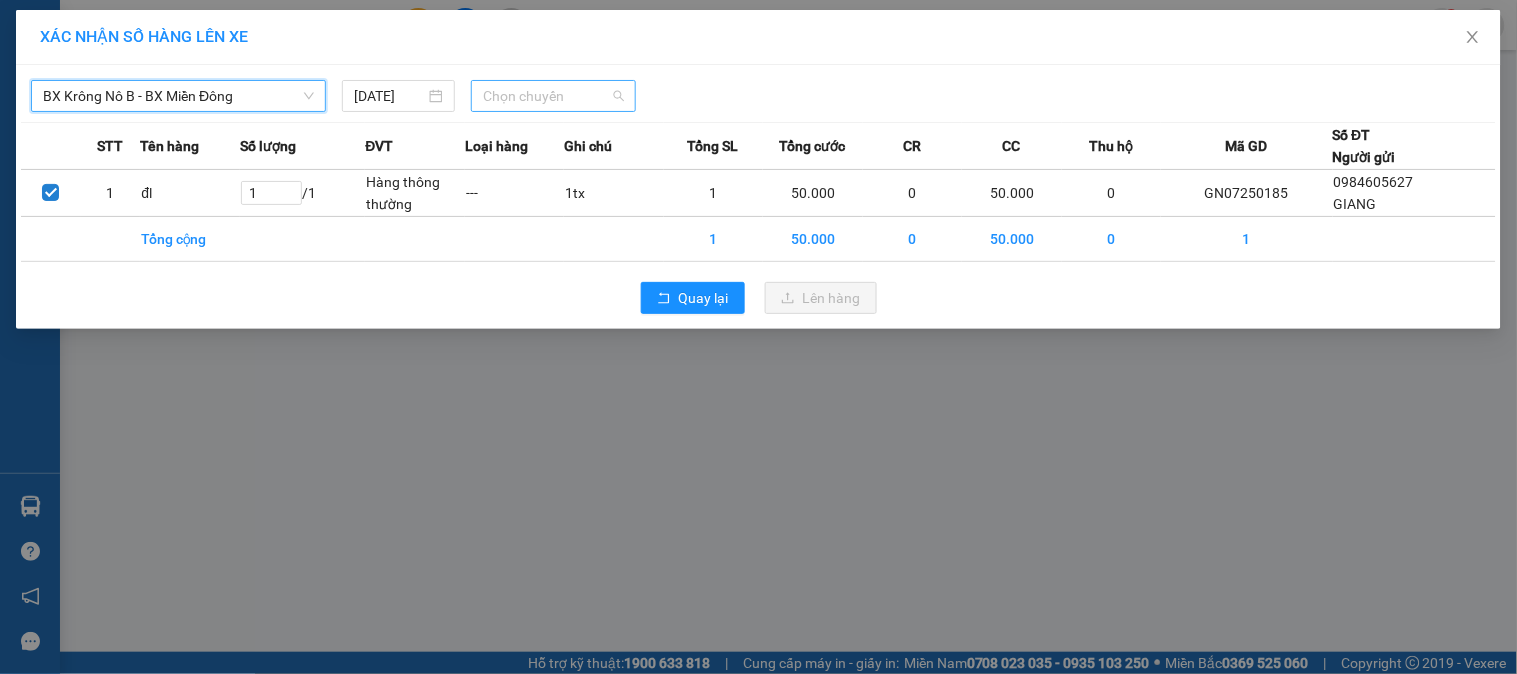 click on "Chọn chuyến" at bounding box center [553, 96] 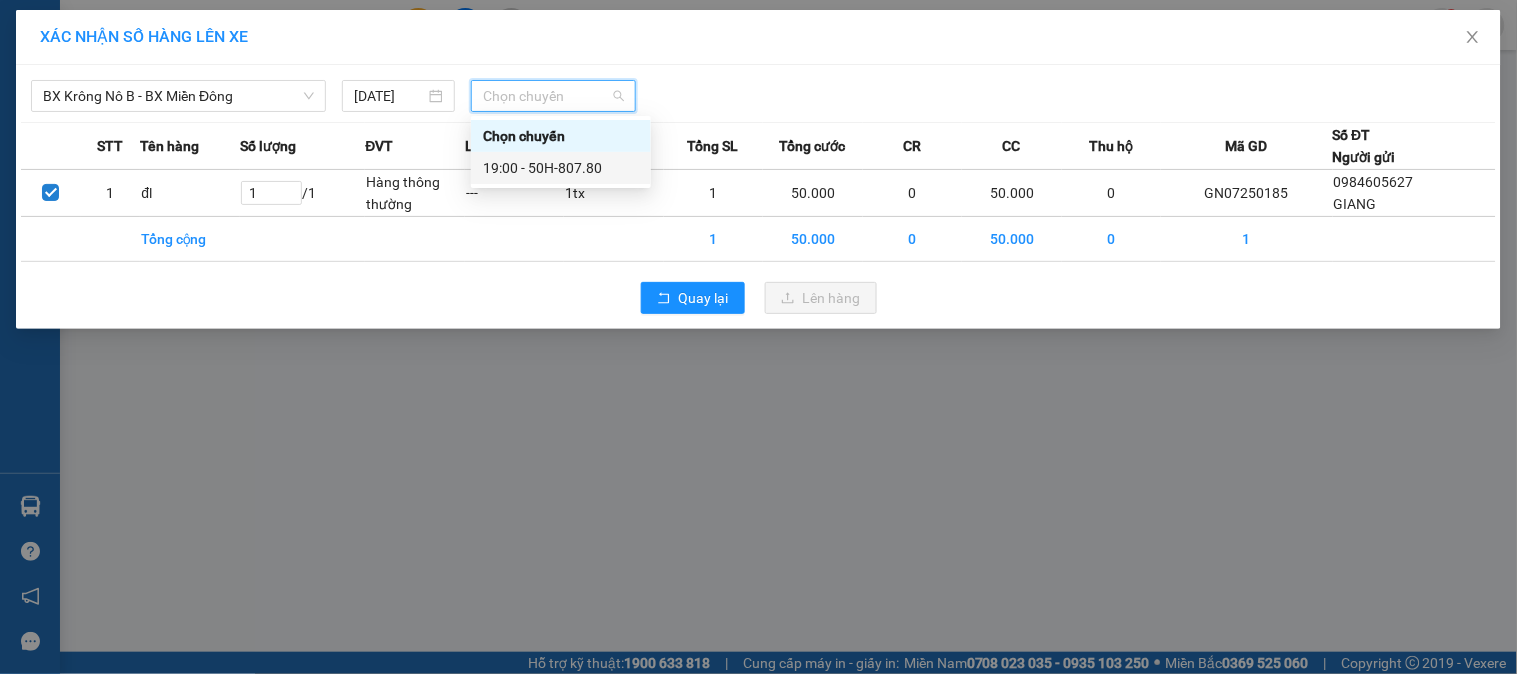 click on "19:00     - 50H-807.80" at bounding box center (561, 168) 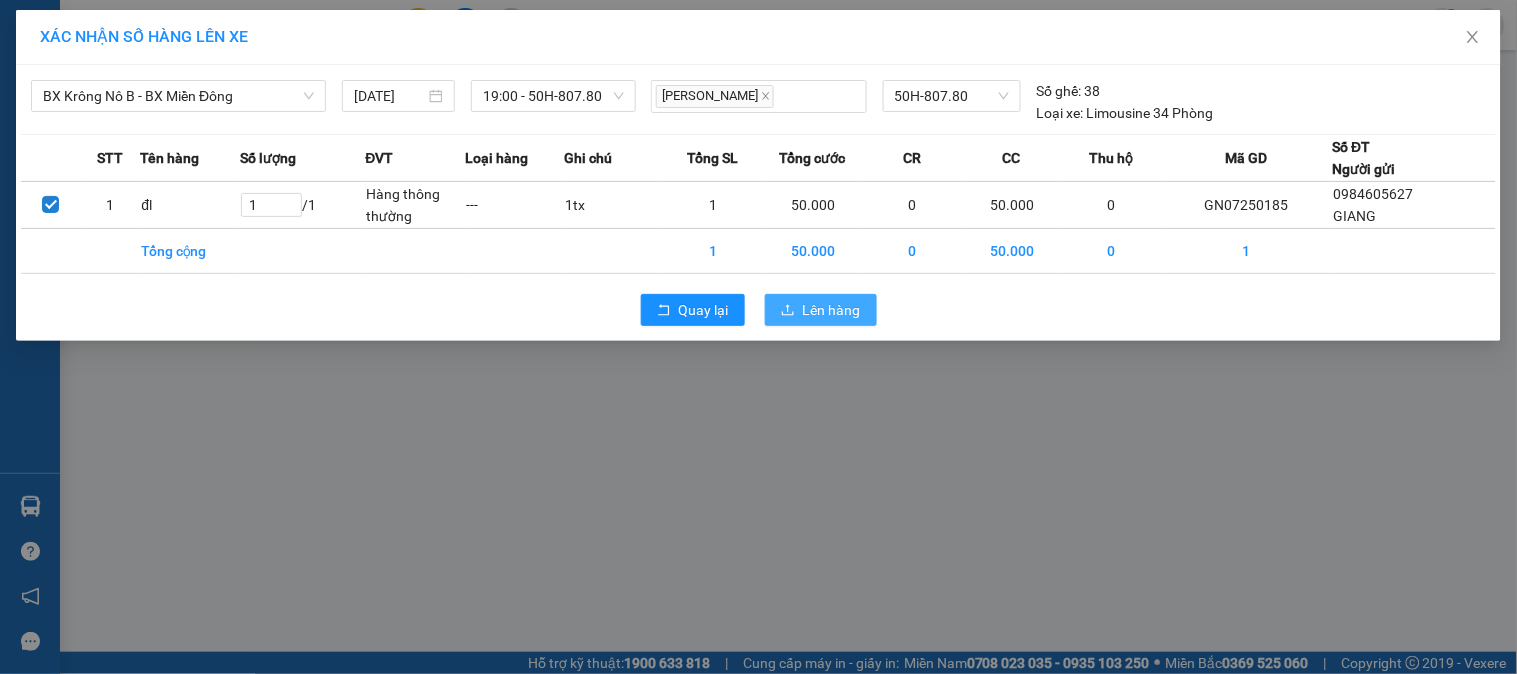 click on "Lên hàng" at bounding box center [821, 310] 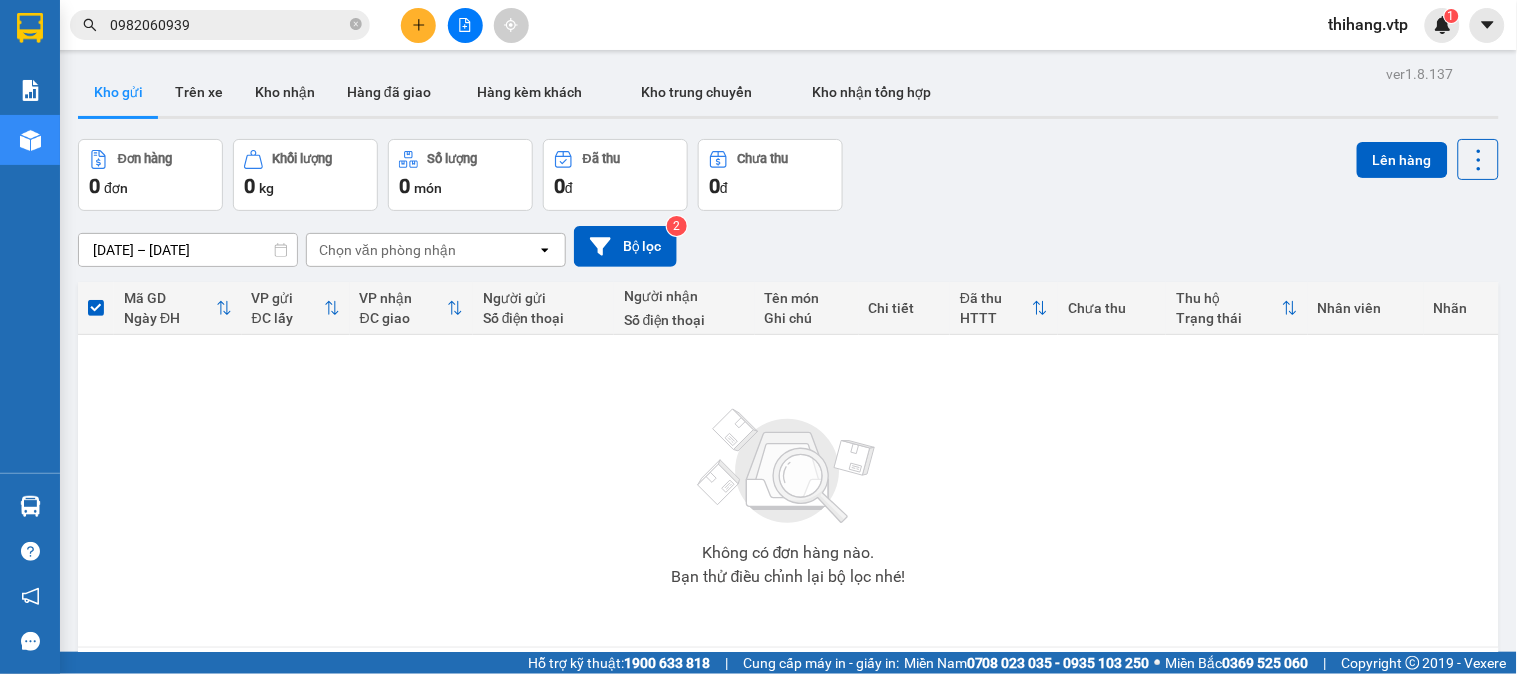 click at bounding box center (465, 25) 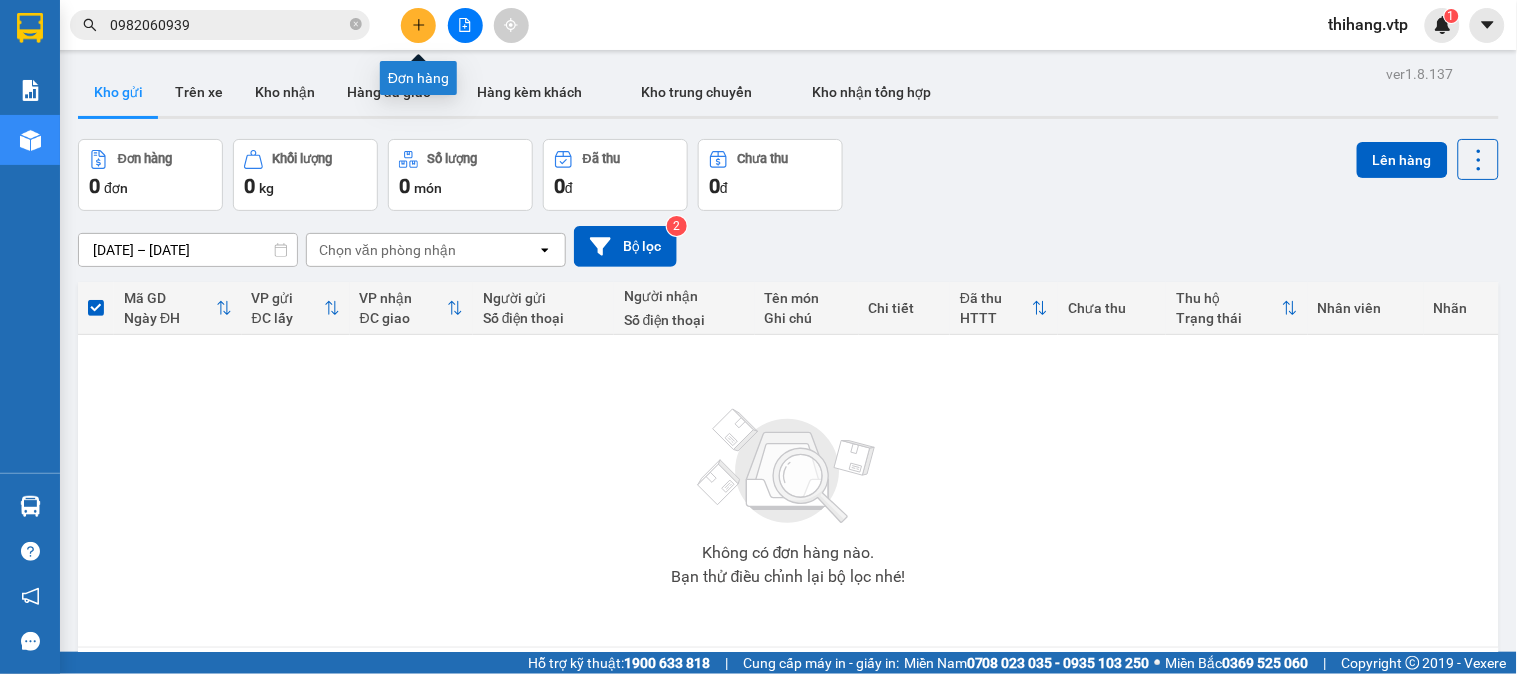 click 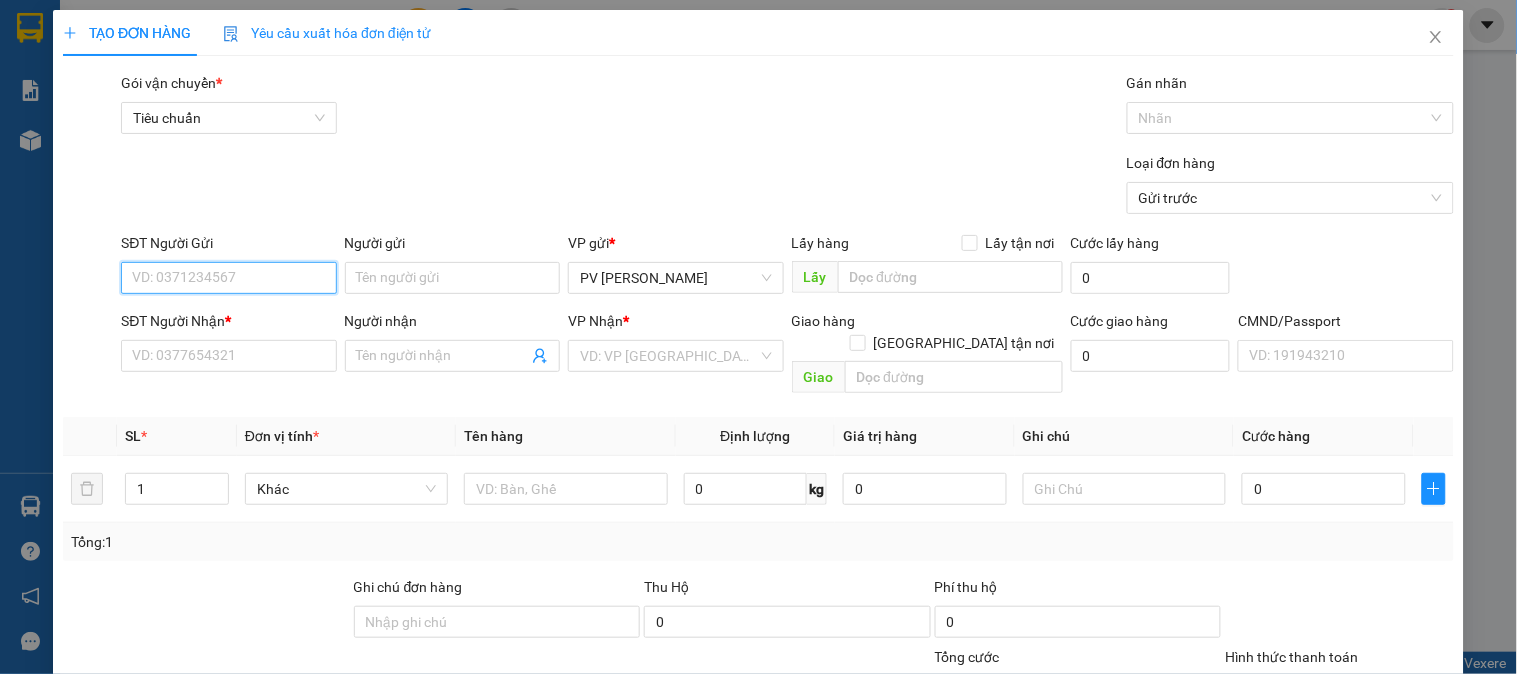 click on "SĐT Người Gửi" at bounding box center (228, 278) 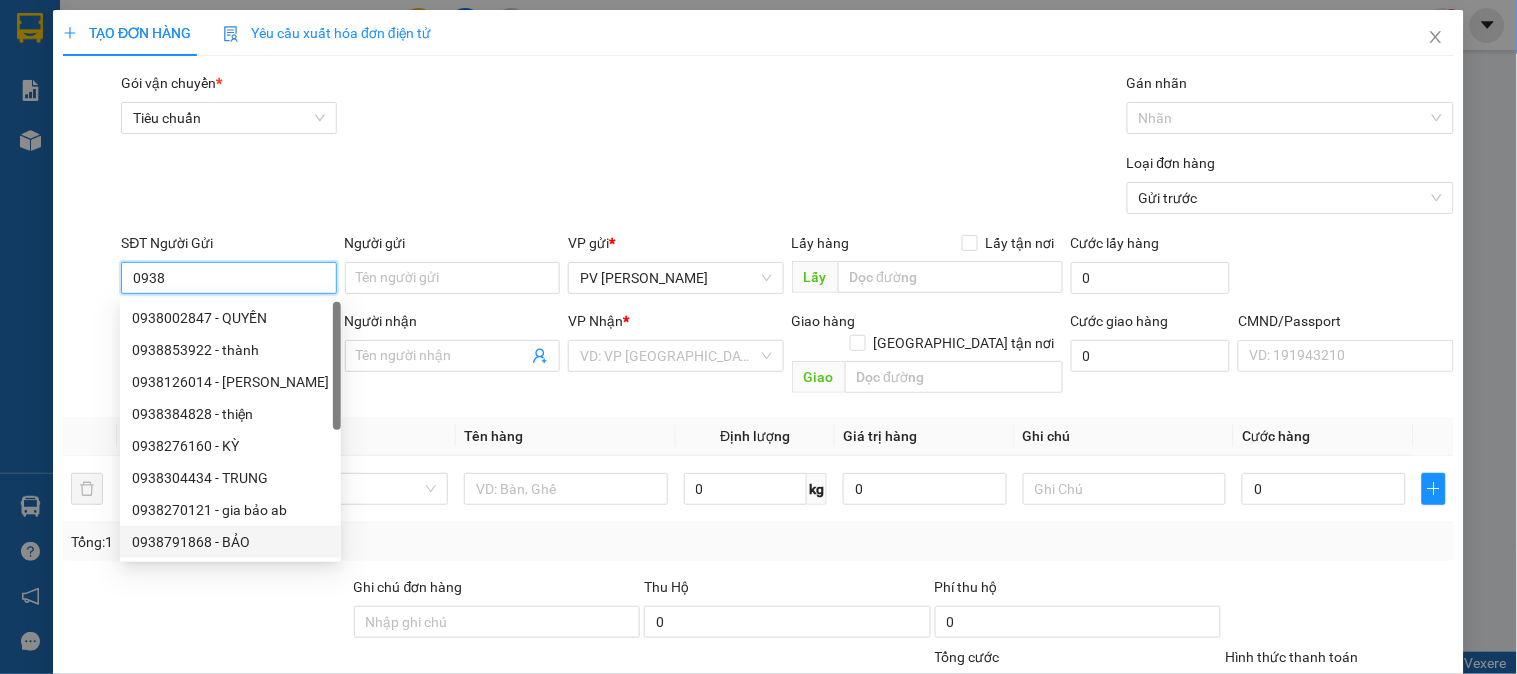 click on "0938791868 - BẢO" at bounding box center (230, 542) 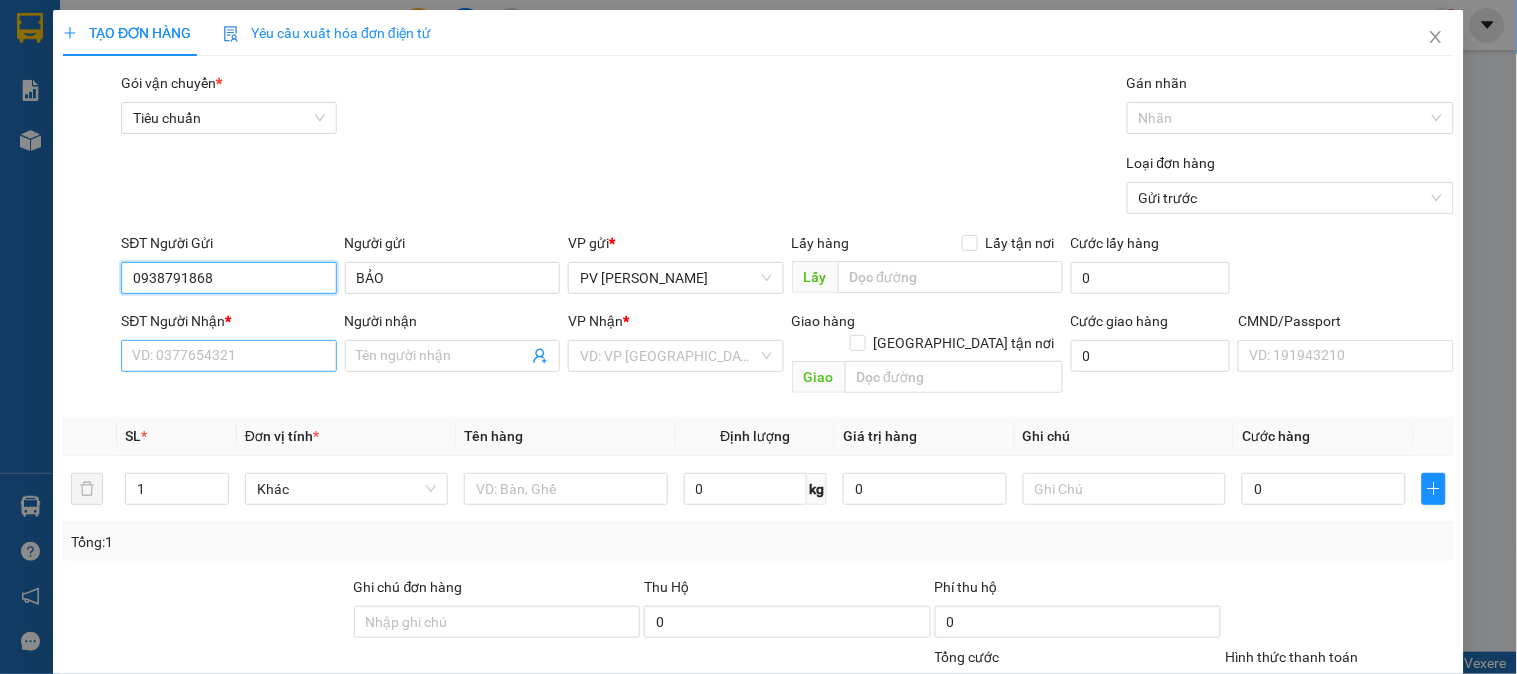 type on "0938791868" 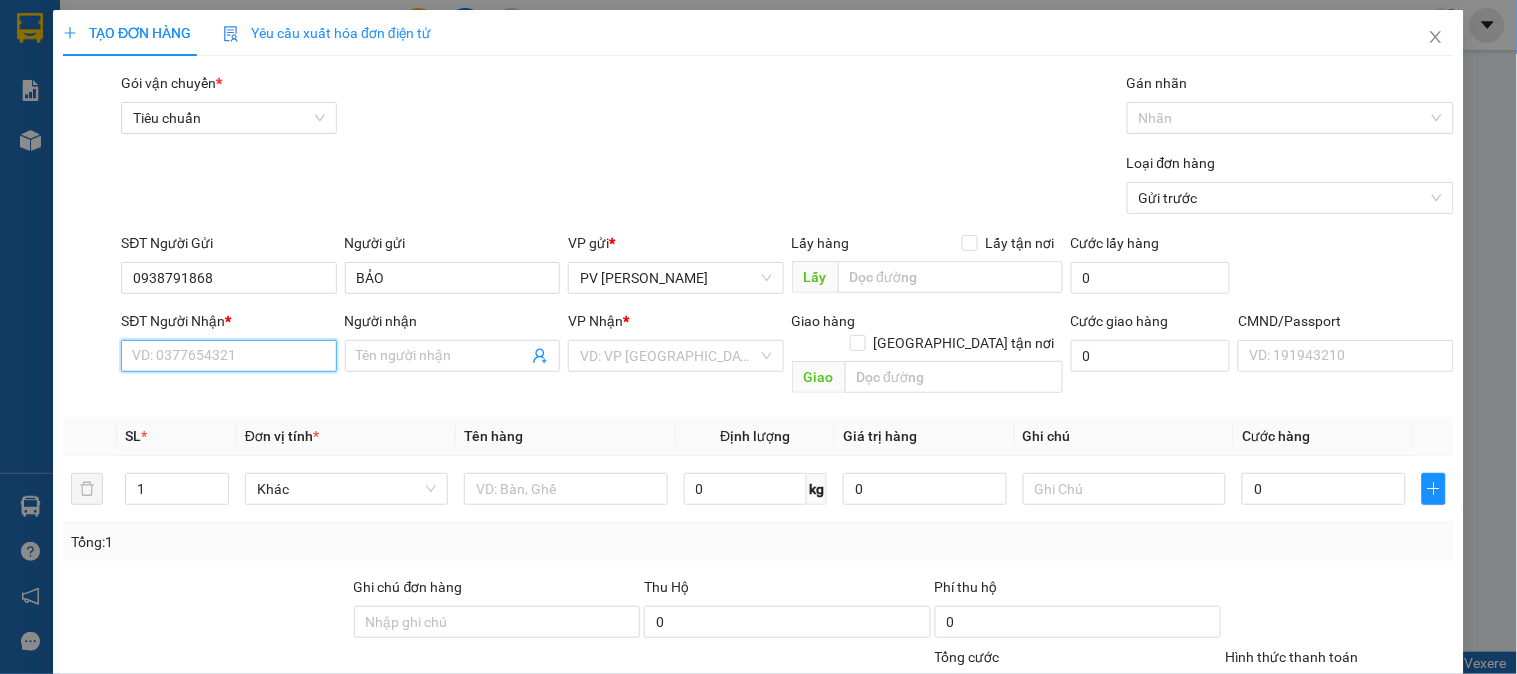click on "SĐT Người Nhận  *" at bounding box center [228, 356] 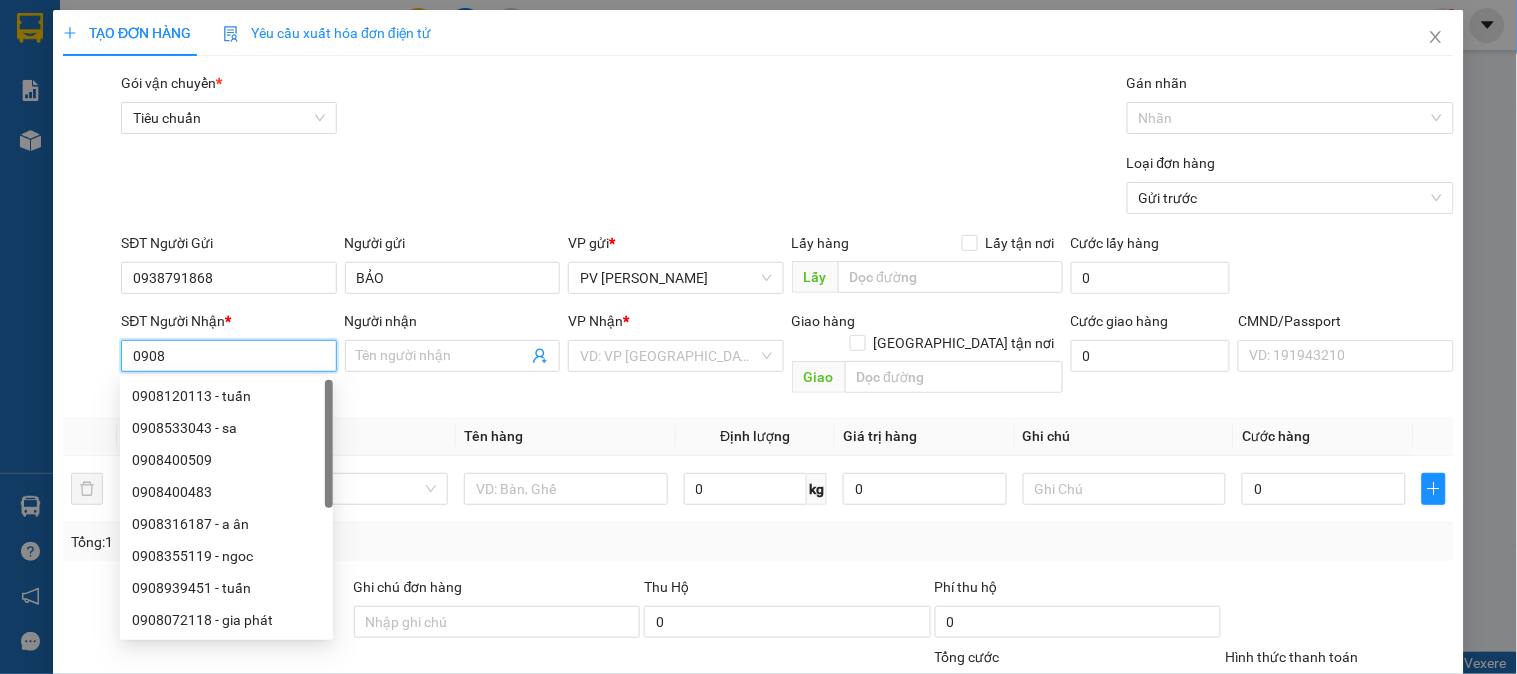 click on "0908120113 - tuấn" at bounding box center (226, 396) 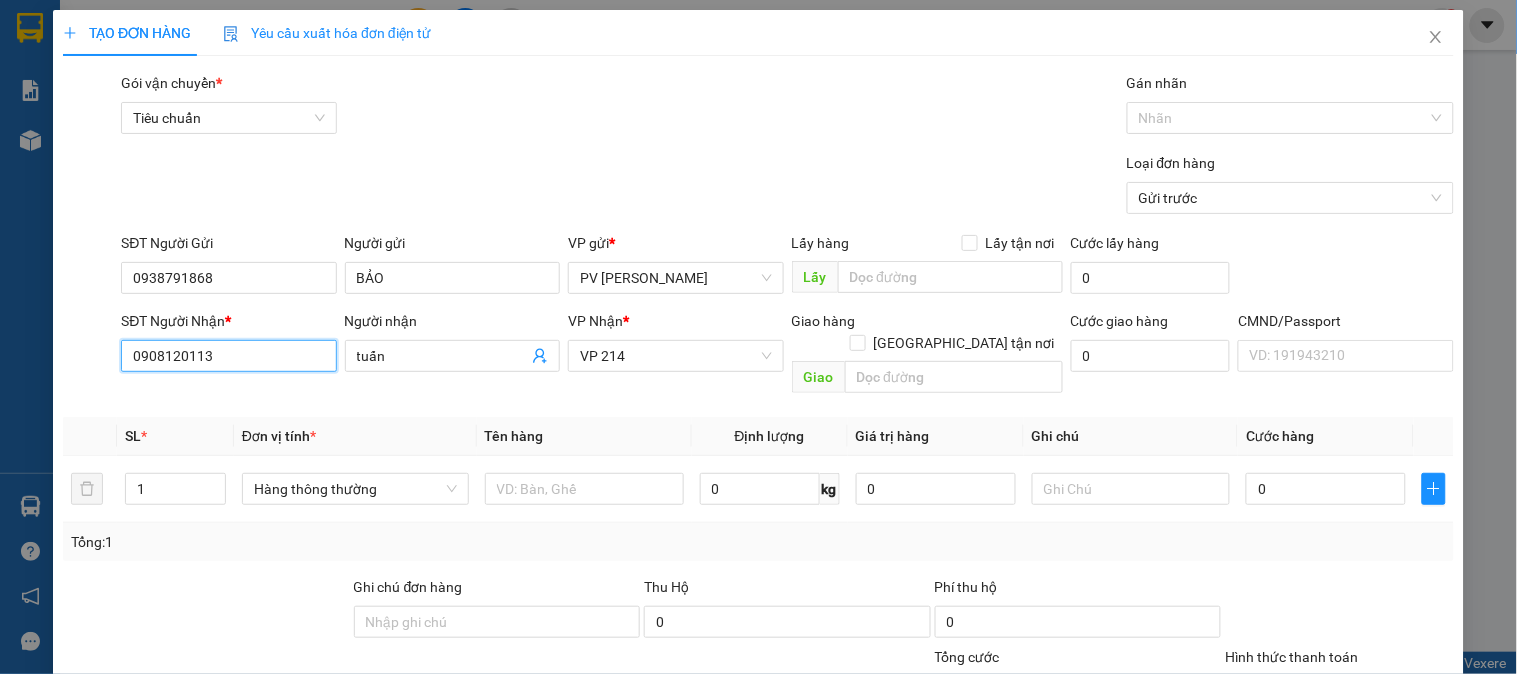 click on "0908120113" at bounding box center (228, 356) 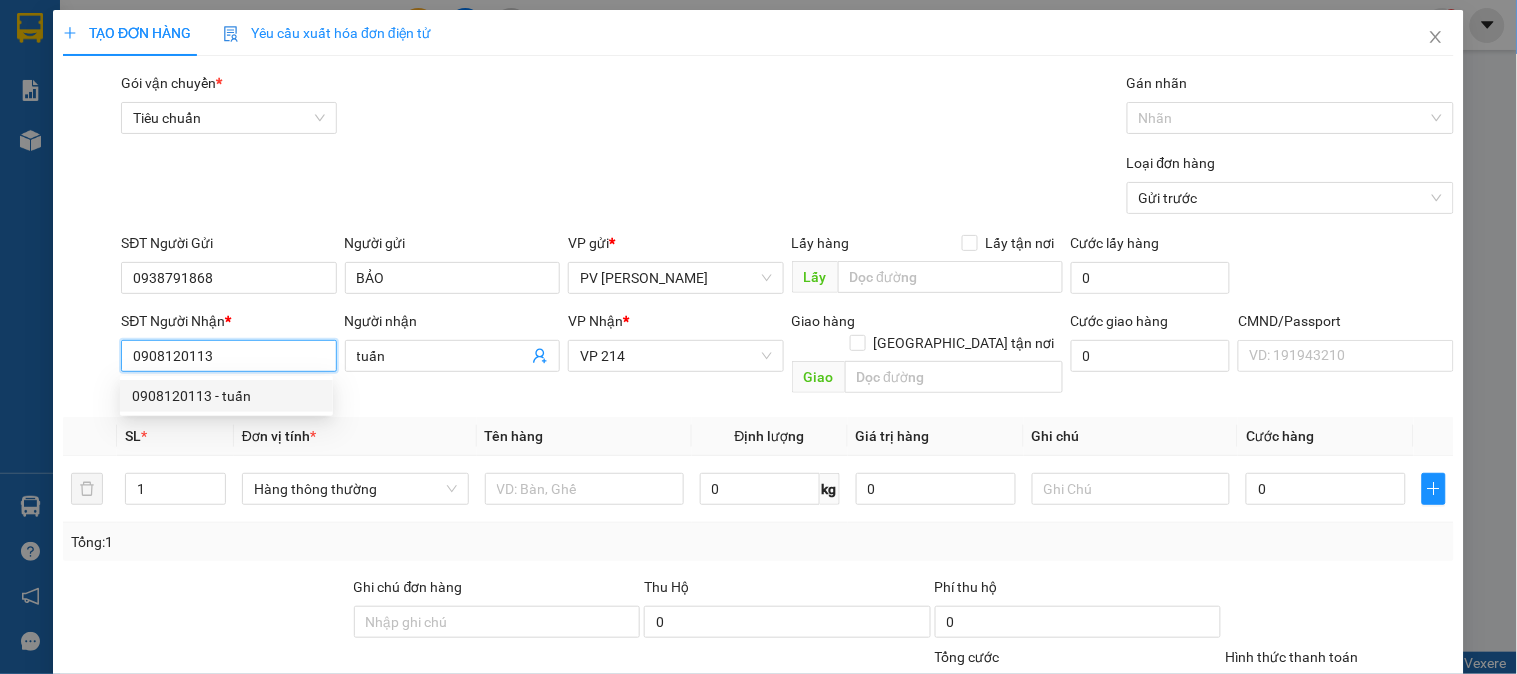 drag, startPoint x: 218, startPoint y: 357, endPoint x: 165, endPoint y: 356, distance: 53.009434 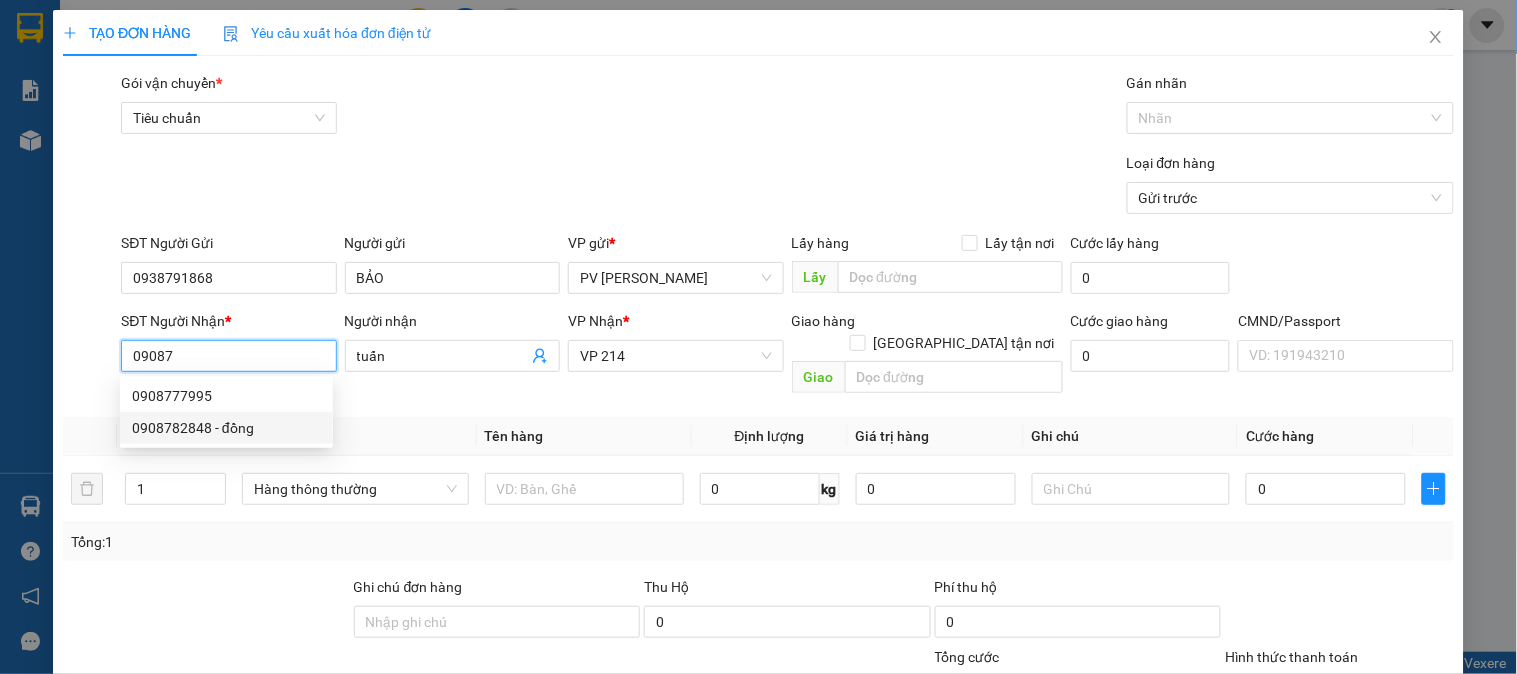 click on "0908782848 - đồng" at bounding box center [226, 428] 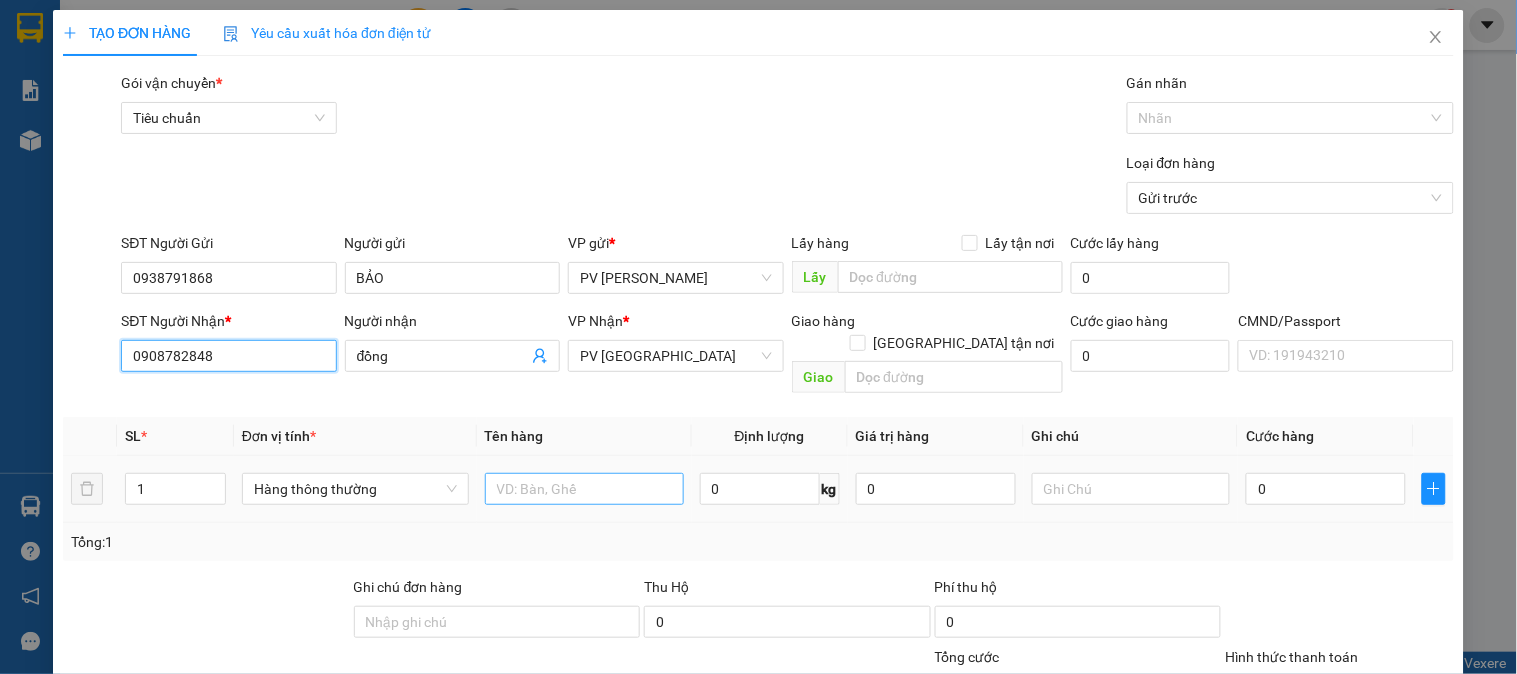 type on "0908782848" 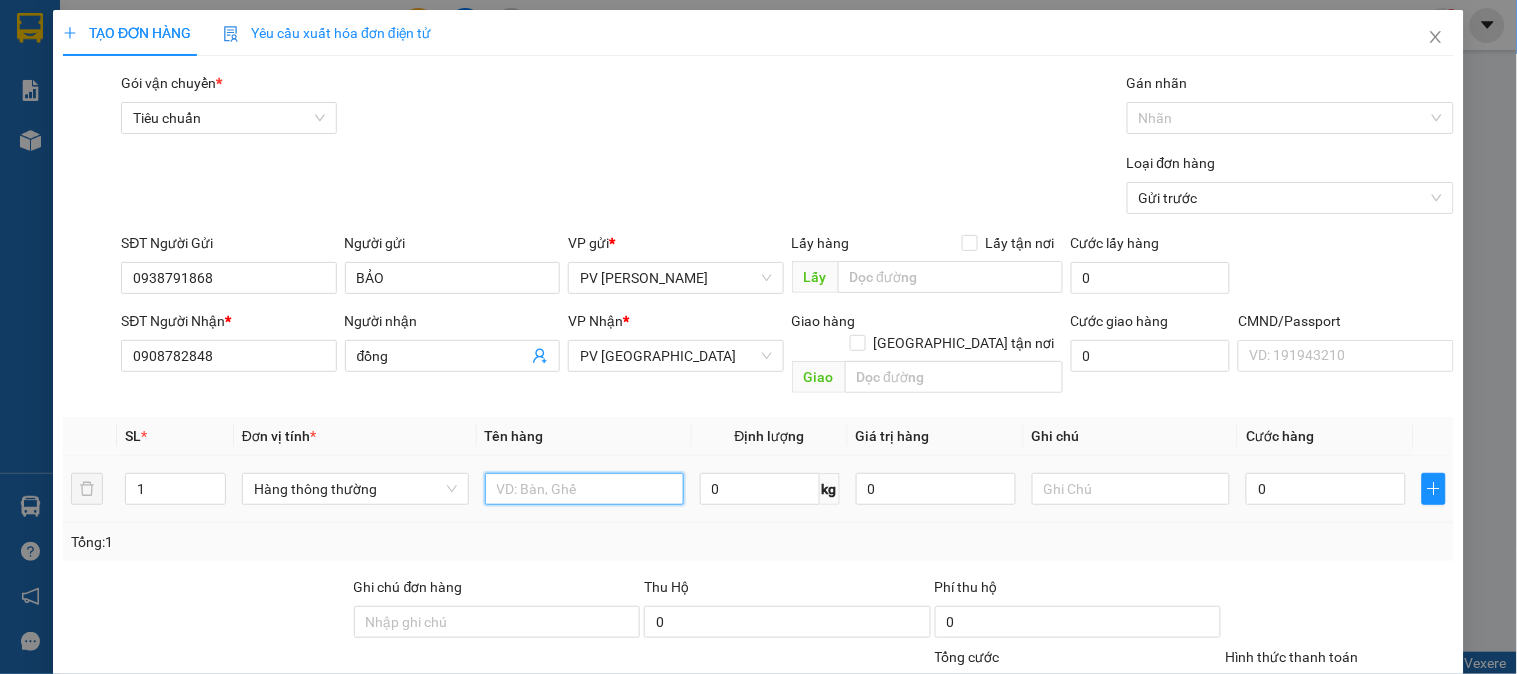 click at bounding box center [584, 489] 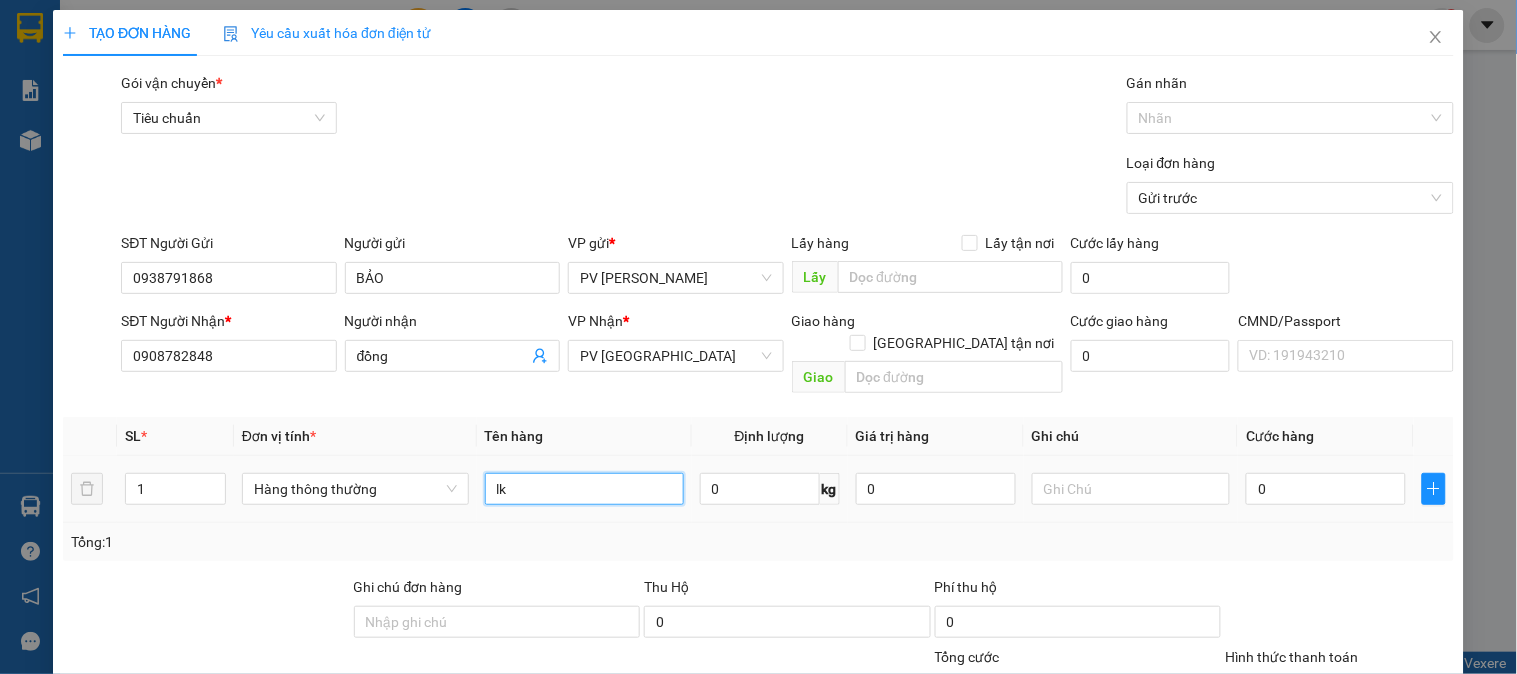 type on "lk" 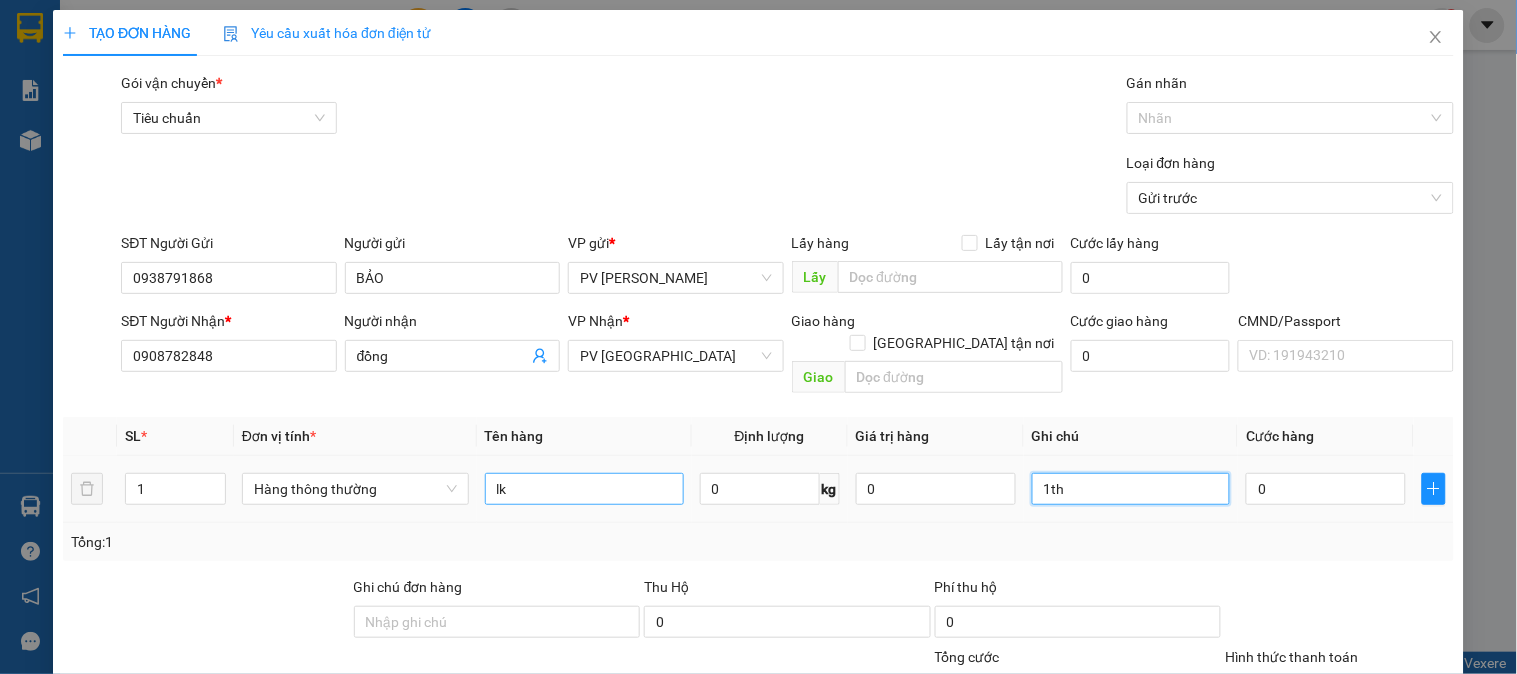 type on "1th" 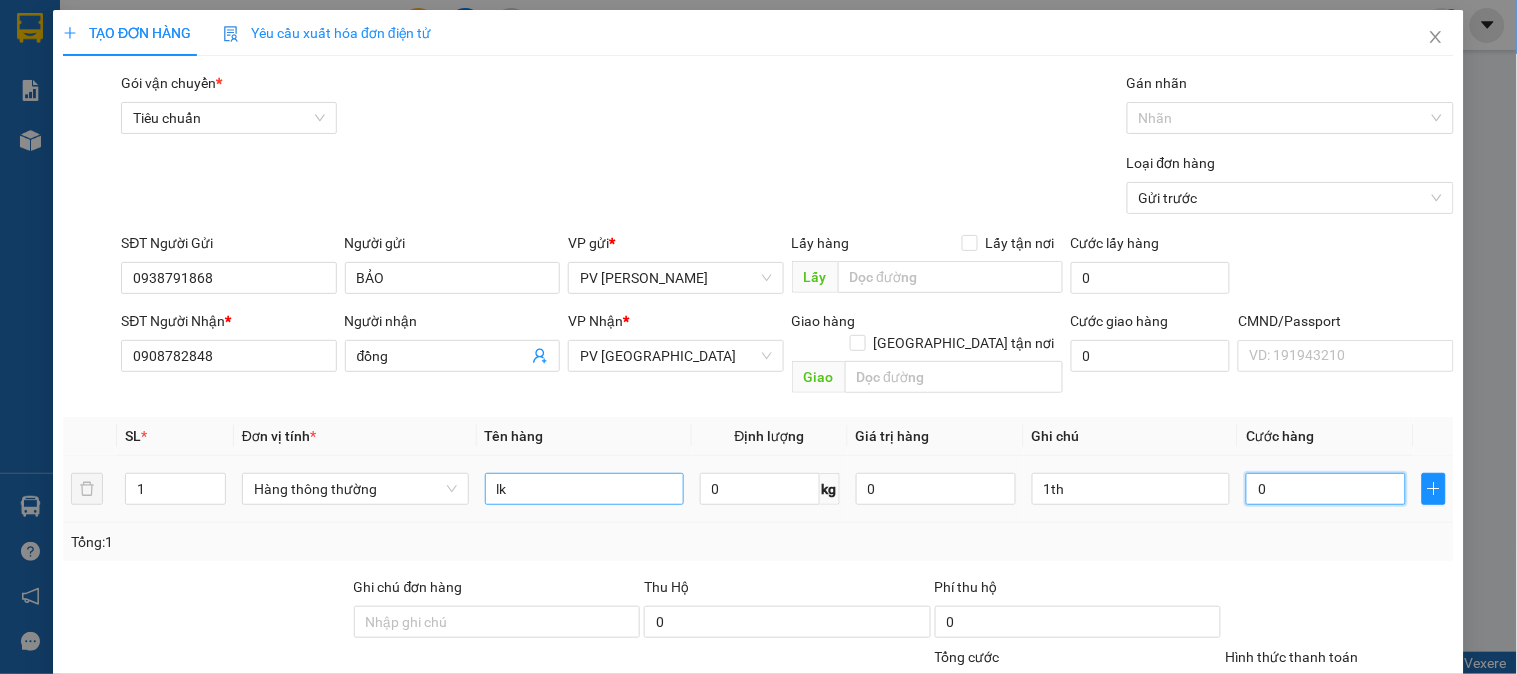 type on "5" 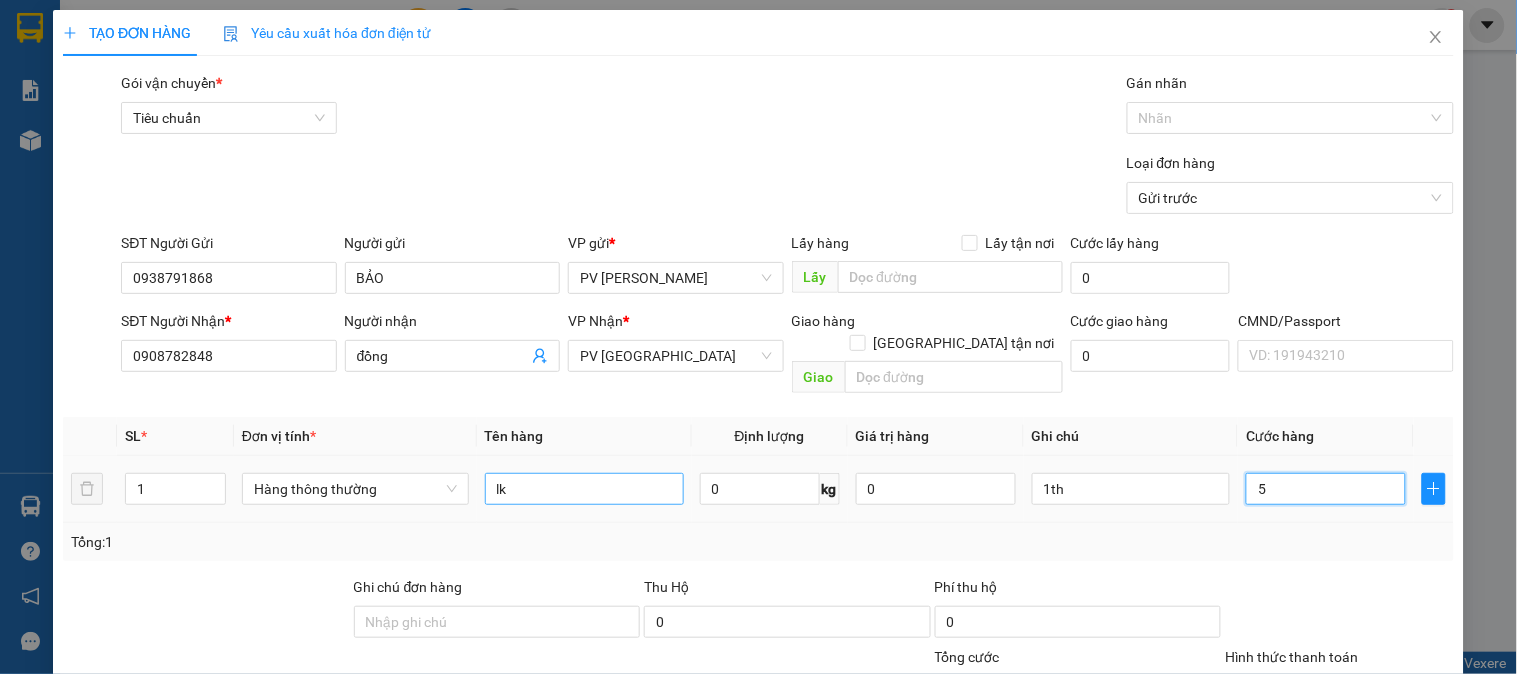 type on "50" 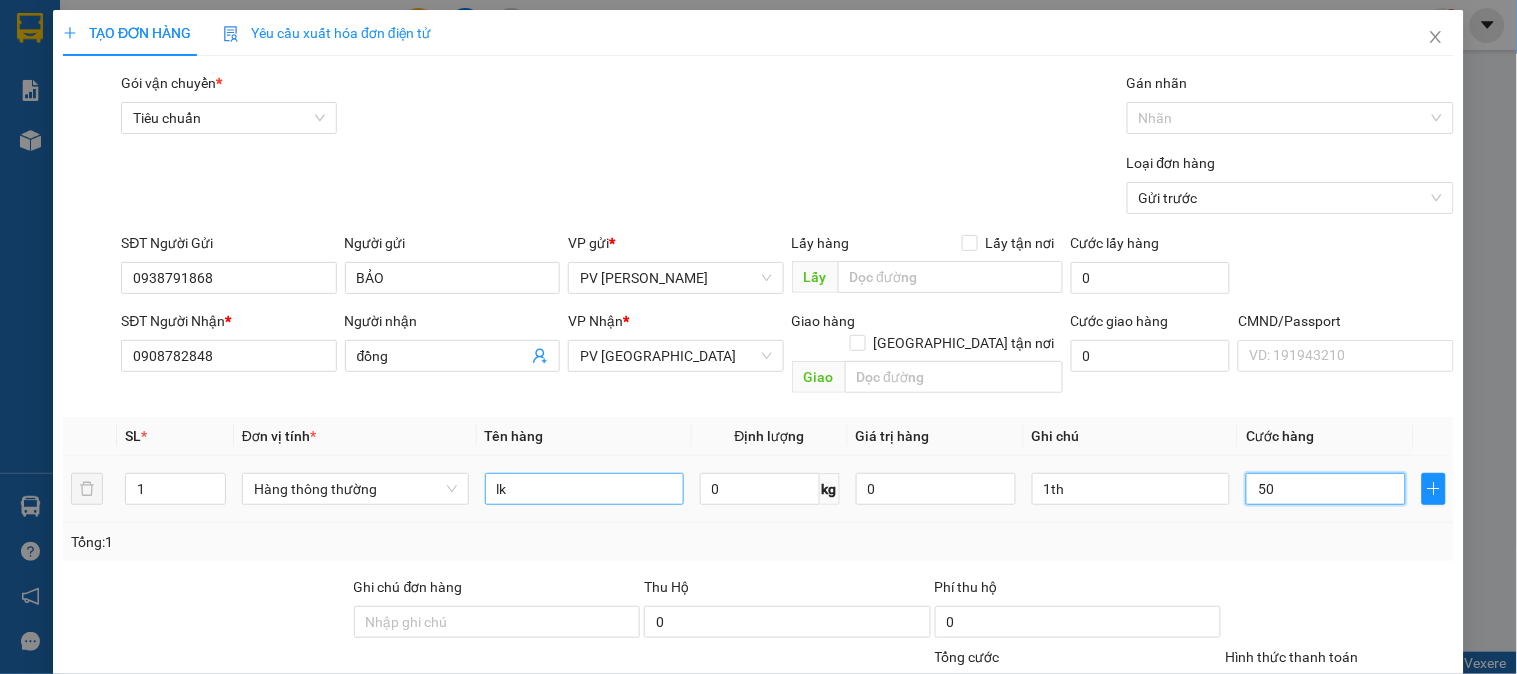 type on "500" 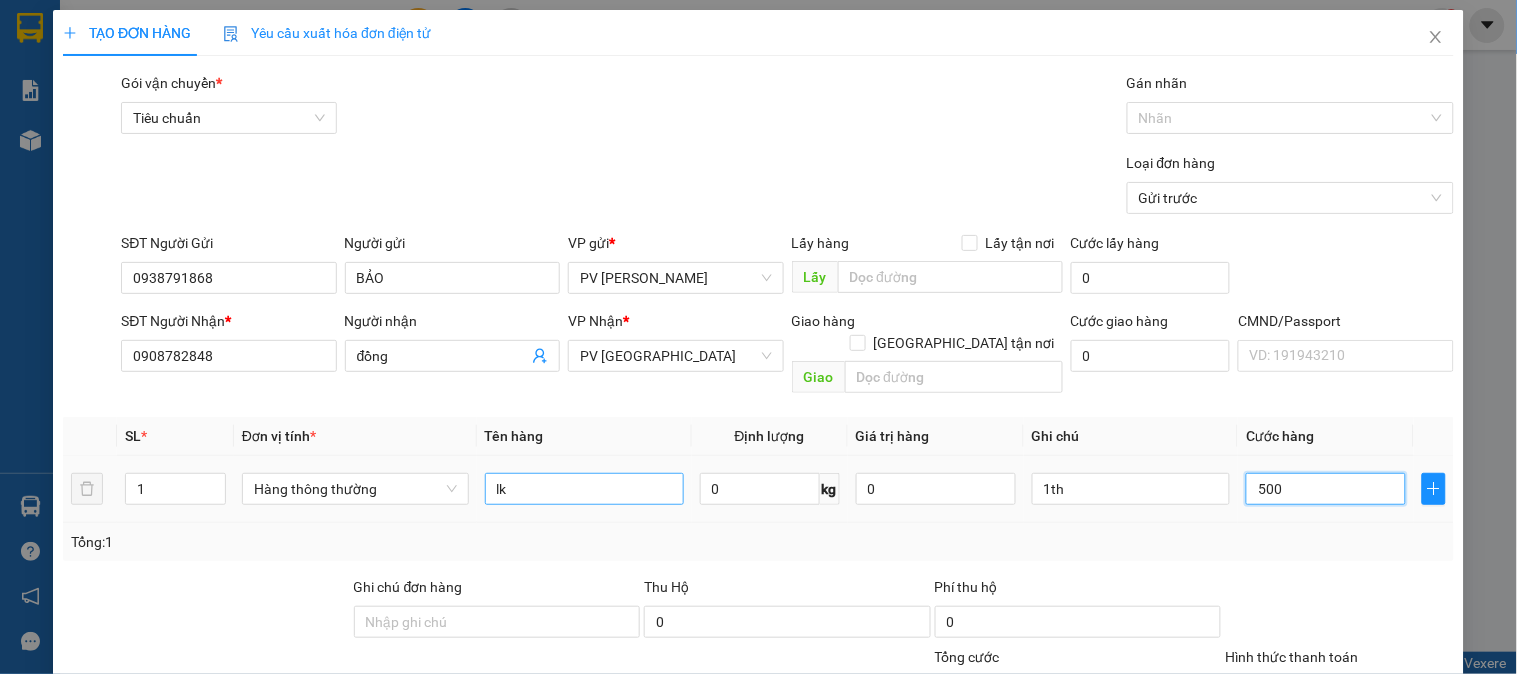 type on "5.000" 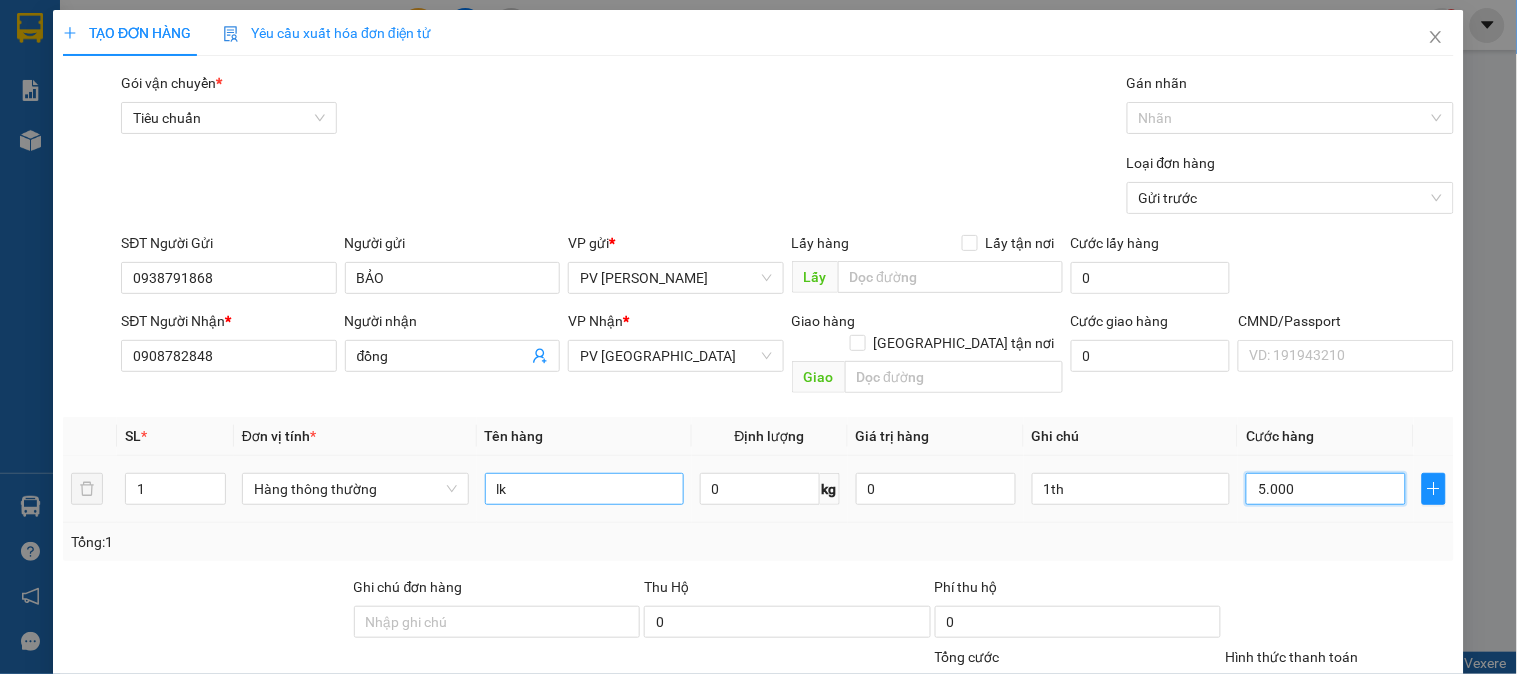 type on "5.000" 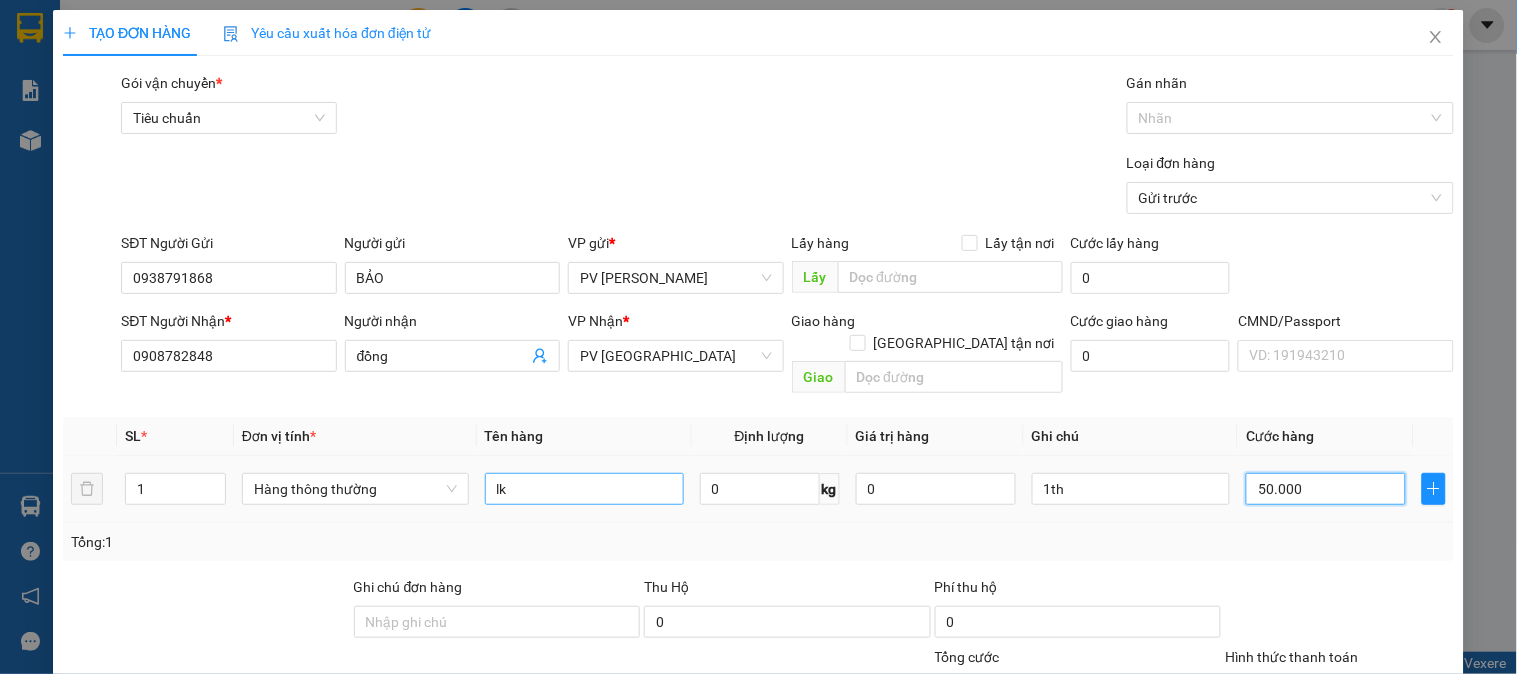 type on "50.000" 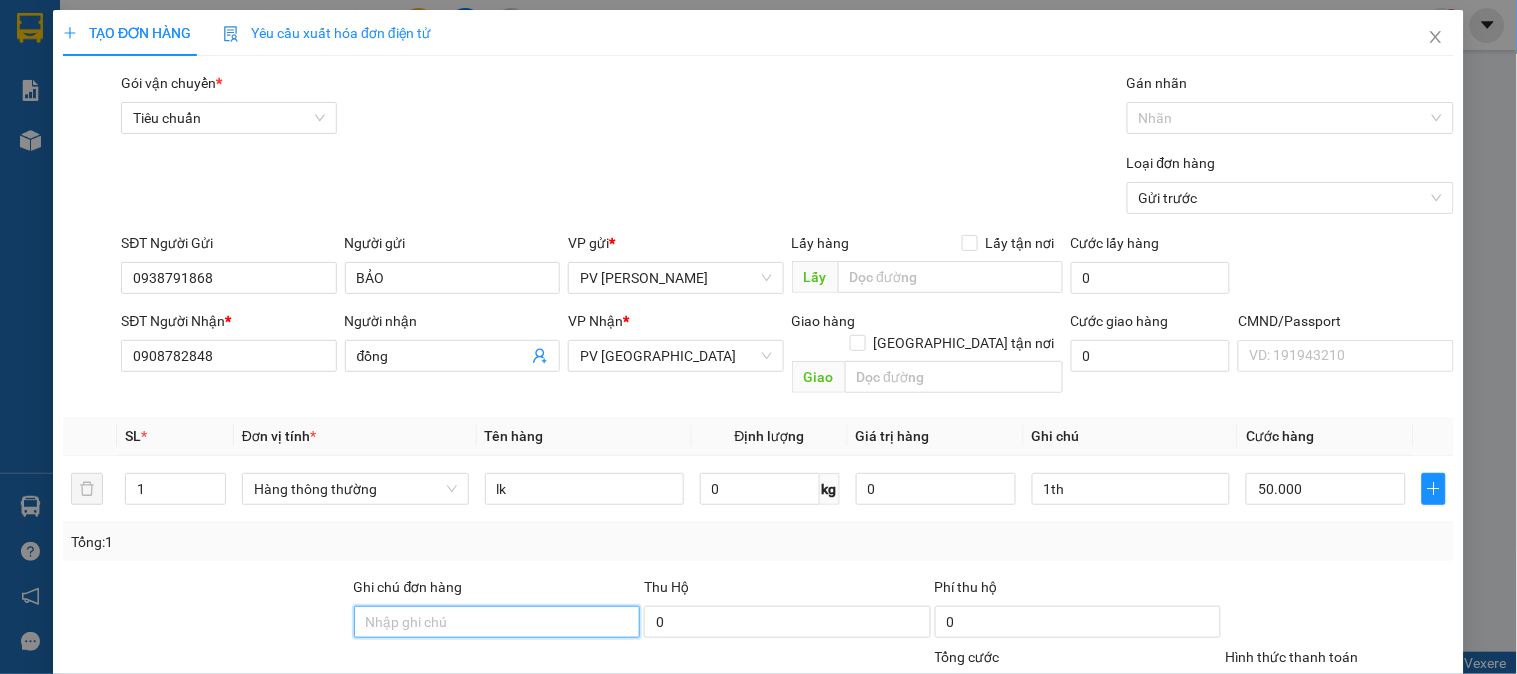 scroll, scrollTop: 287, scrollLeft: 0, axis: vertical 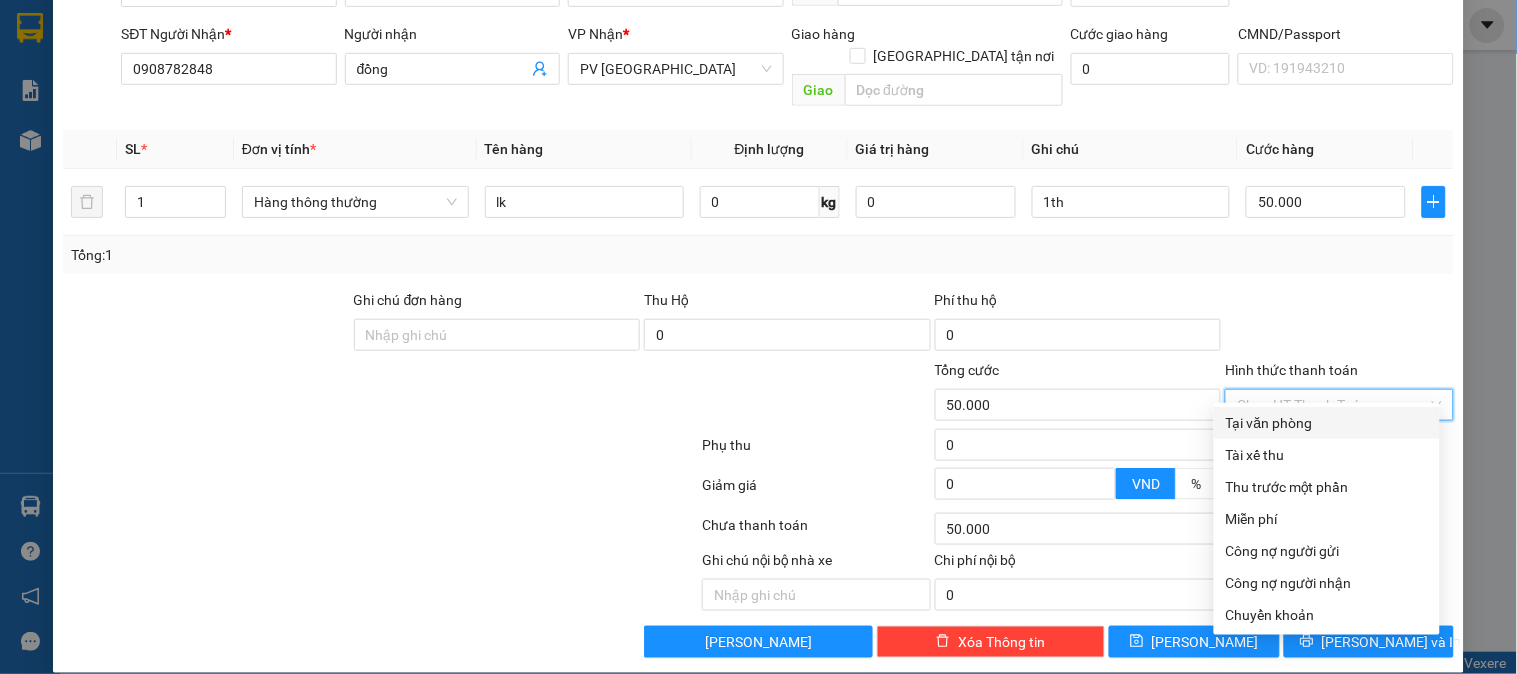 click on "Hình thức thanh toán" at bounding box center [1332, 405] 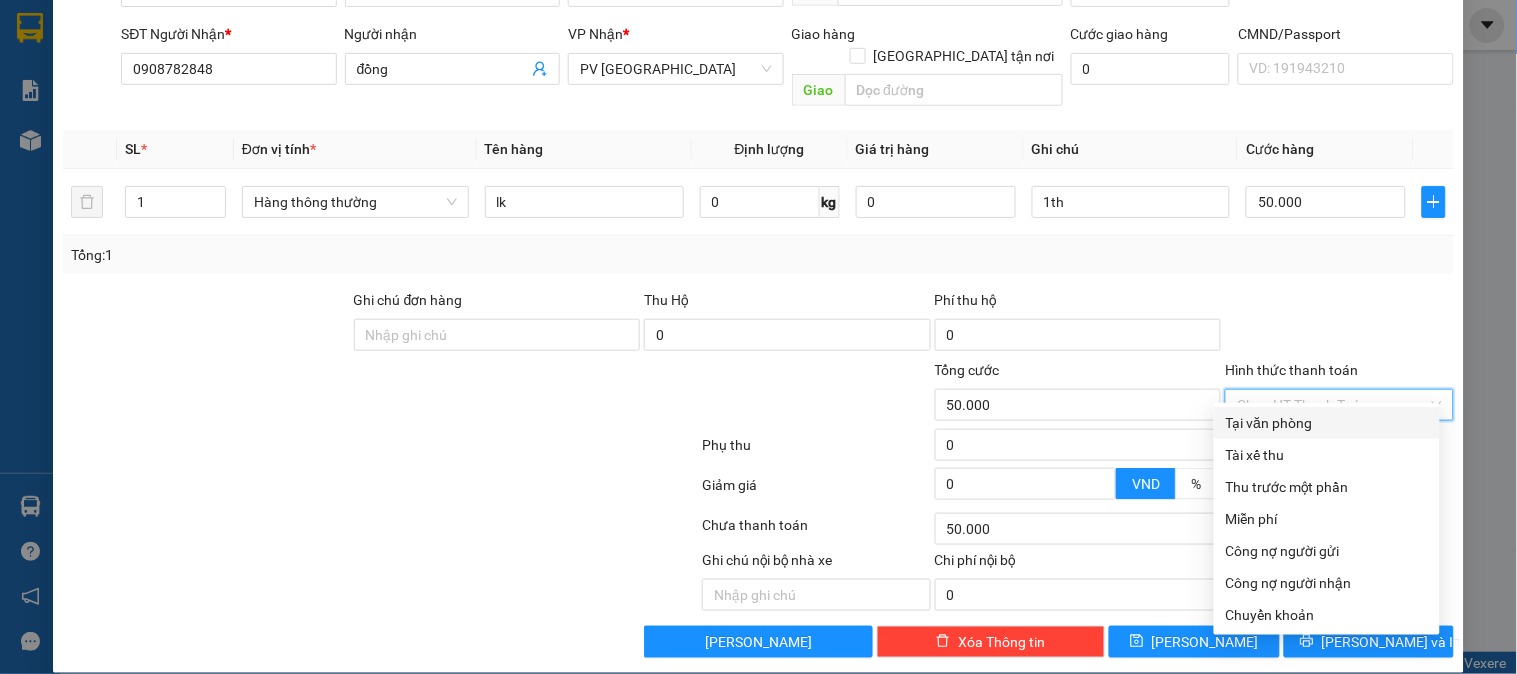 click on "Tại văn phòng" at bounding box center (1327, 423) 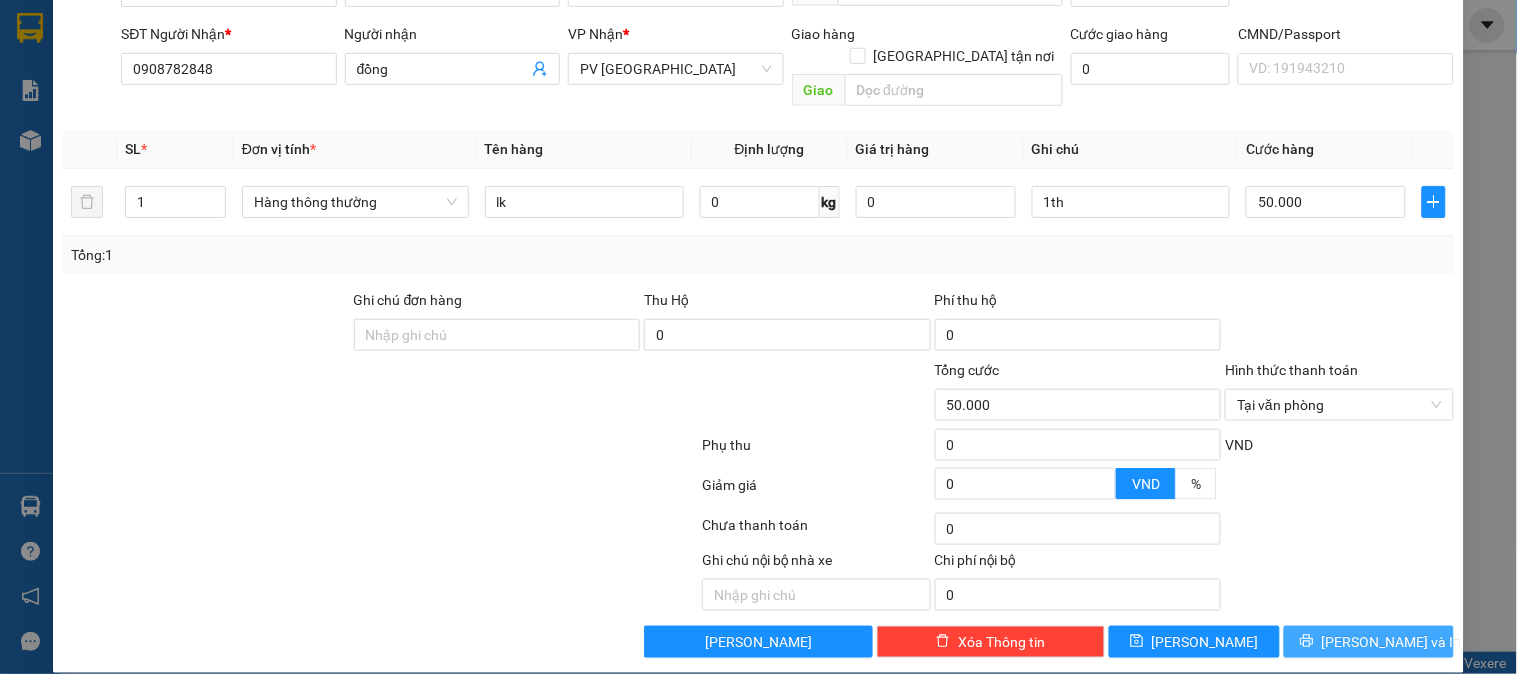click on "[PERSON_NAME] và In" at bounding box center [1369, 642] 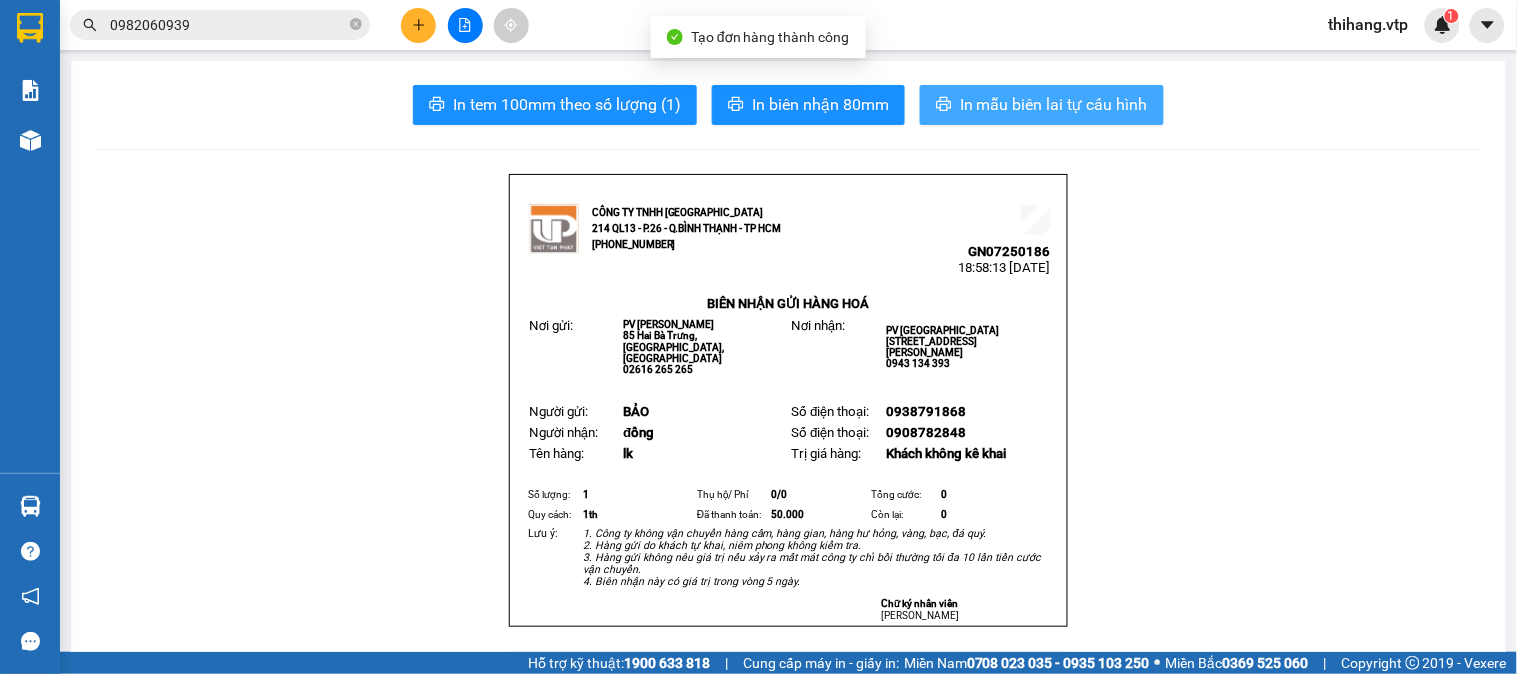 click on "In mẫu biên lai tự cấu hình" at bounding box center (1042, 105) 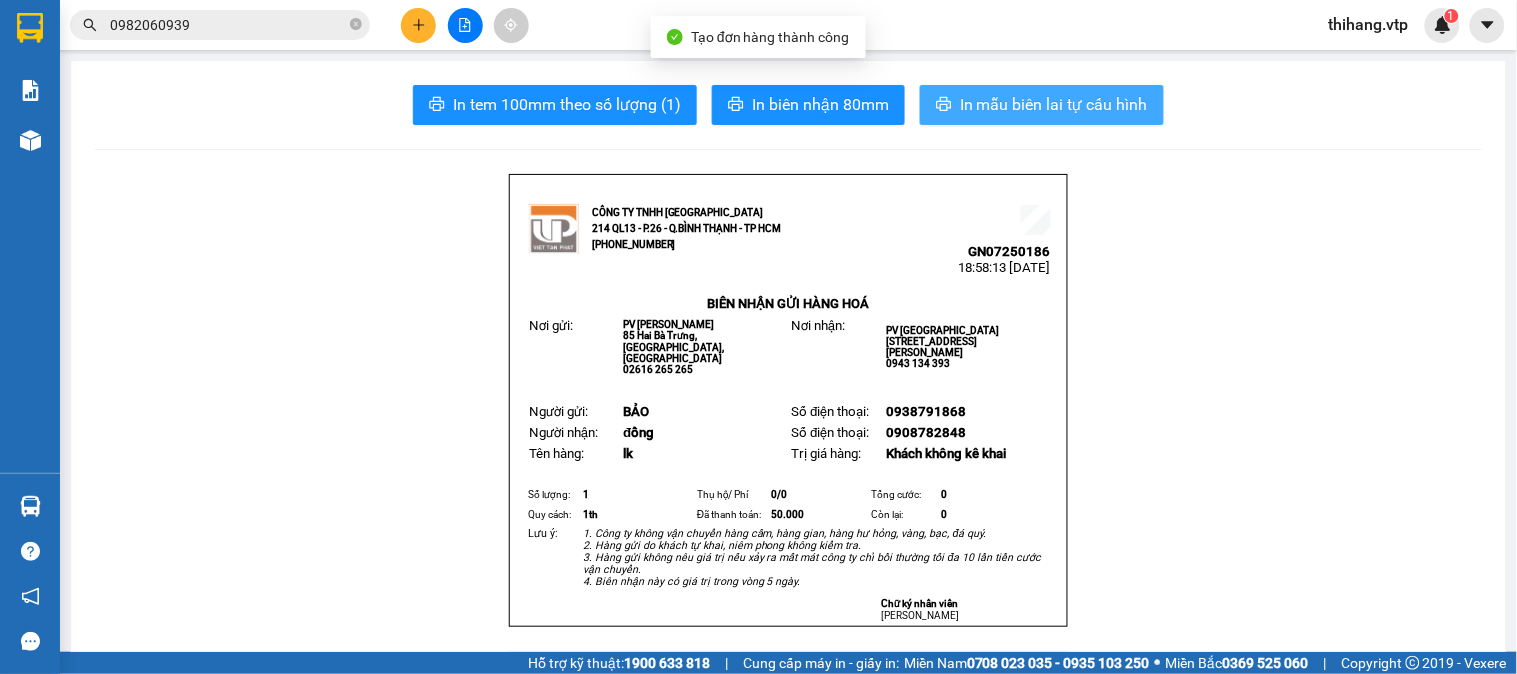 scroll, scrollTop: 0, scrollLeft: 0, axis: both 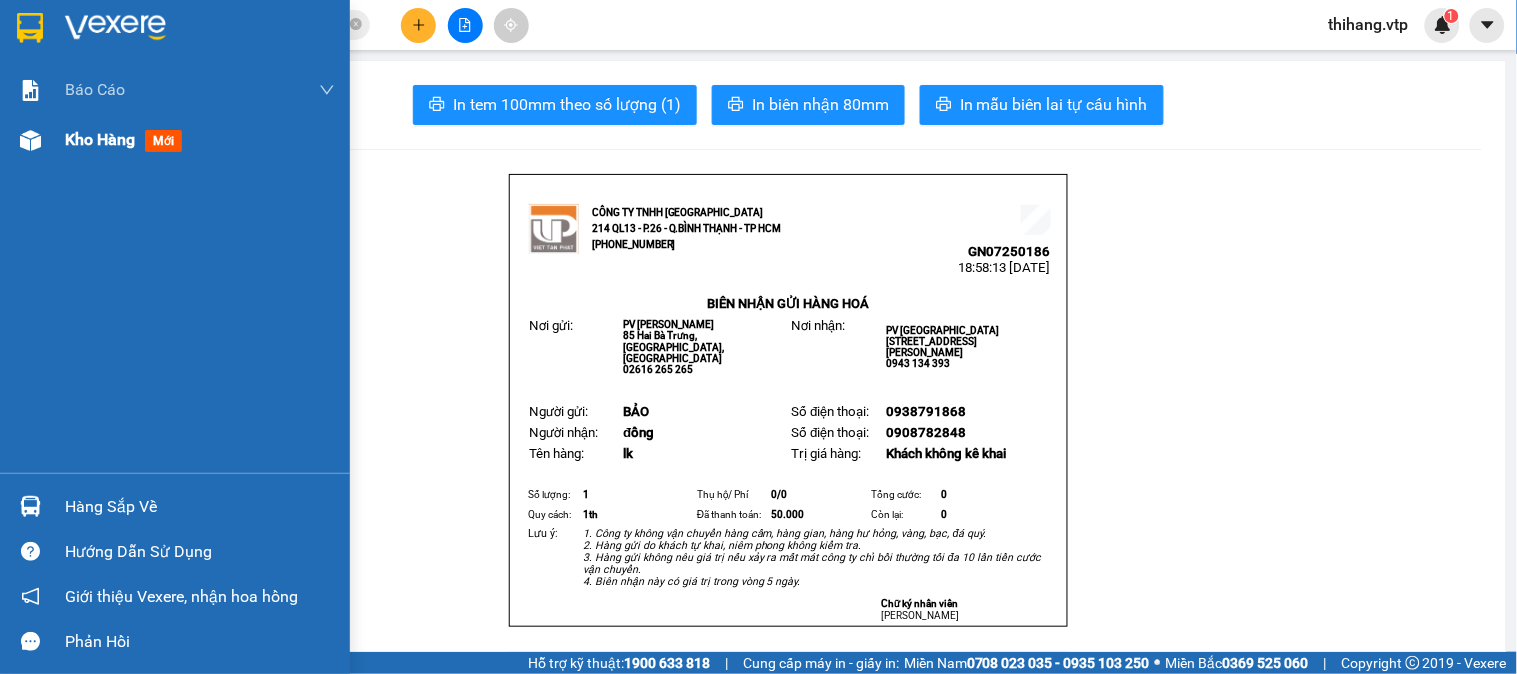 click at bounding box center [30, 140] 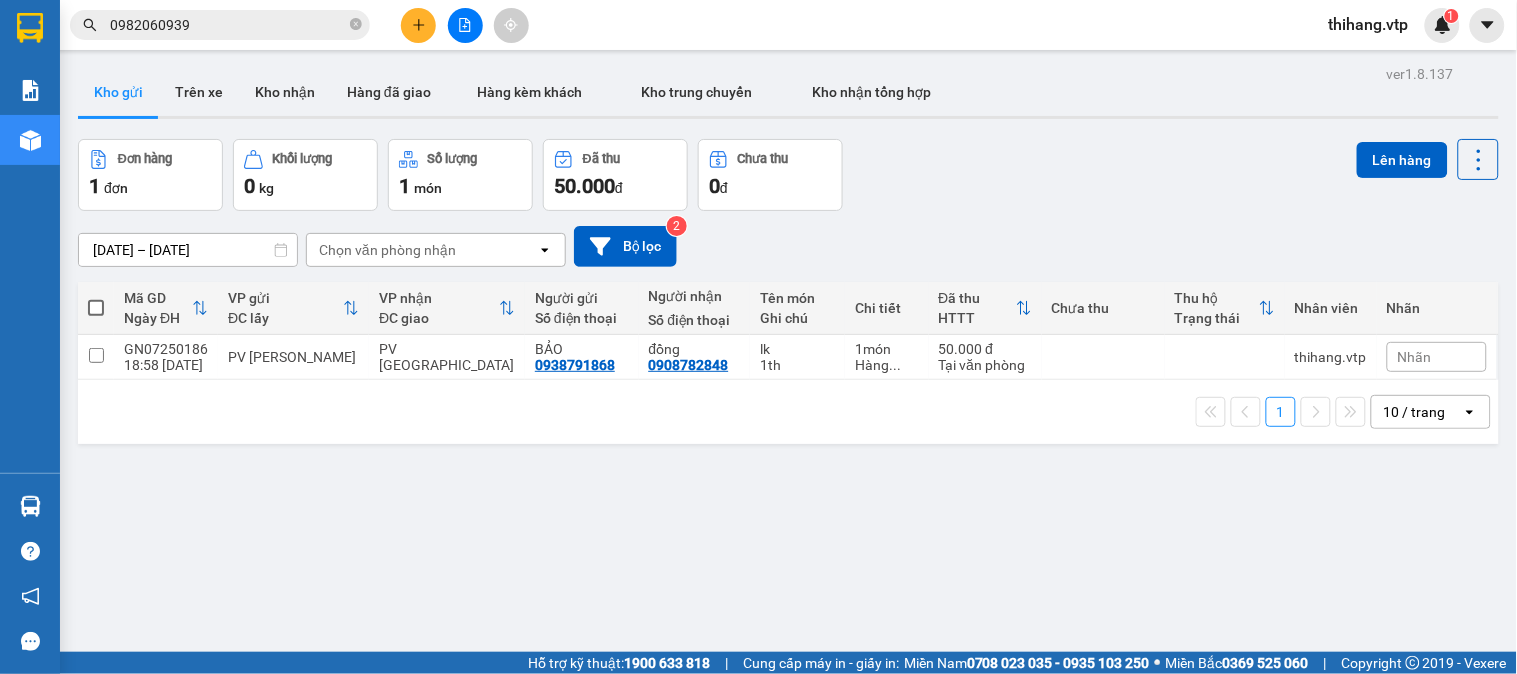 click at bounding box center (96, 308) 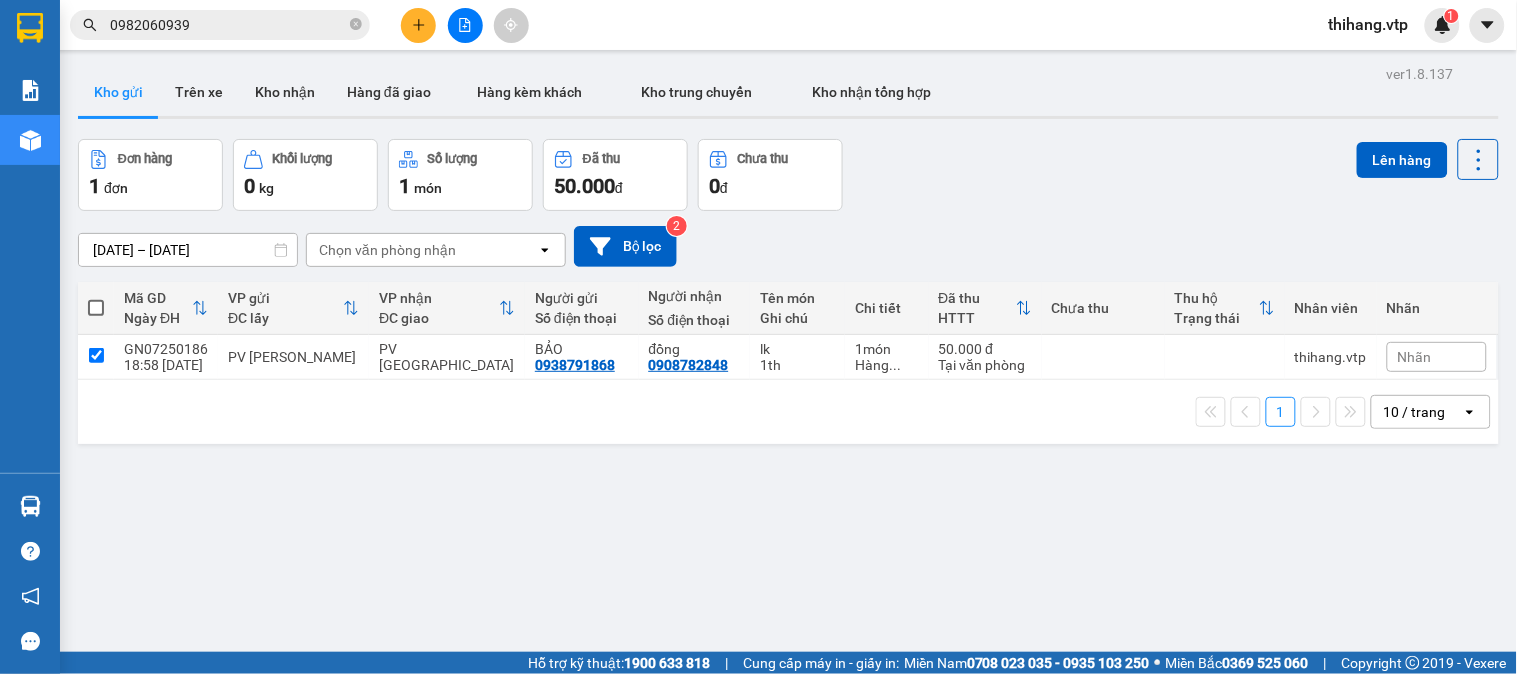 checkbox on "true" 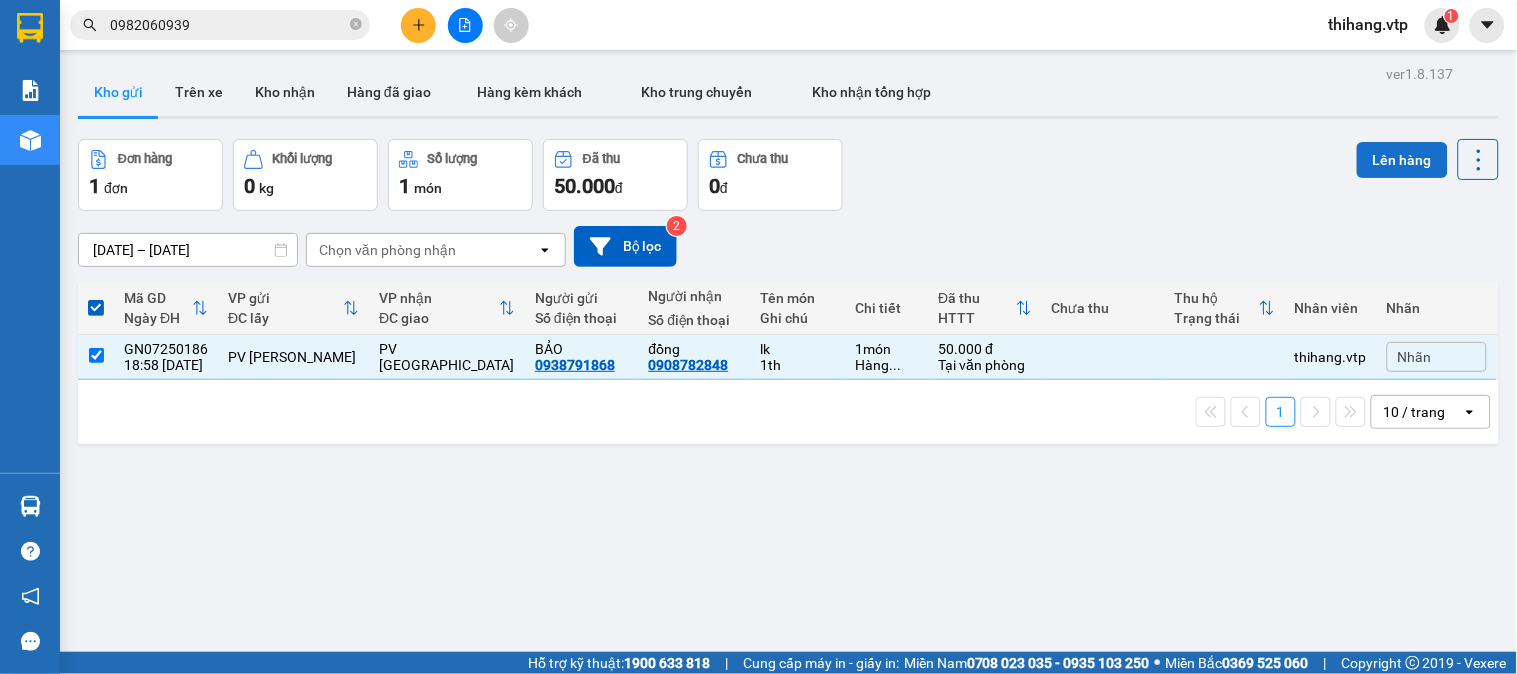 click on "Lên hàng" at bounding box center (1402, 160) 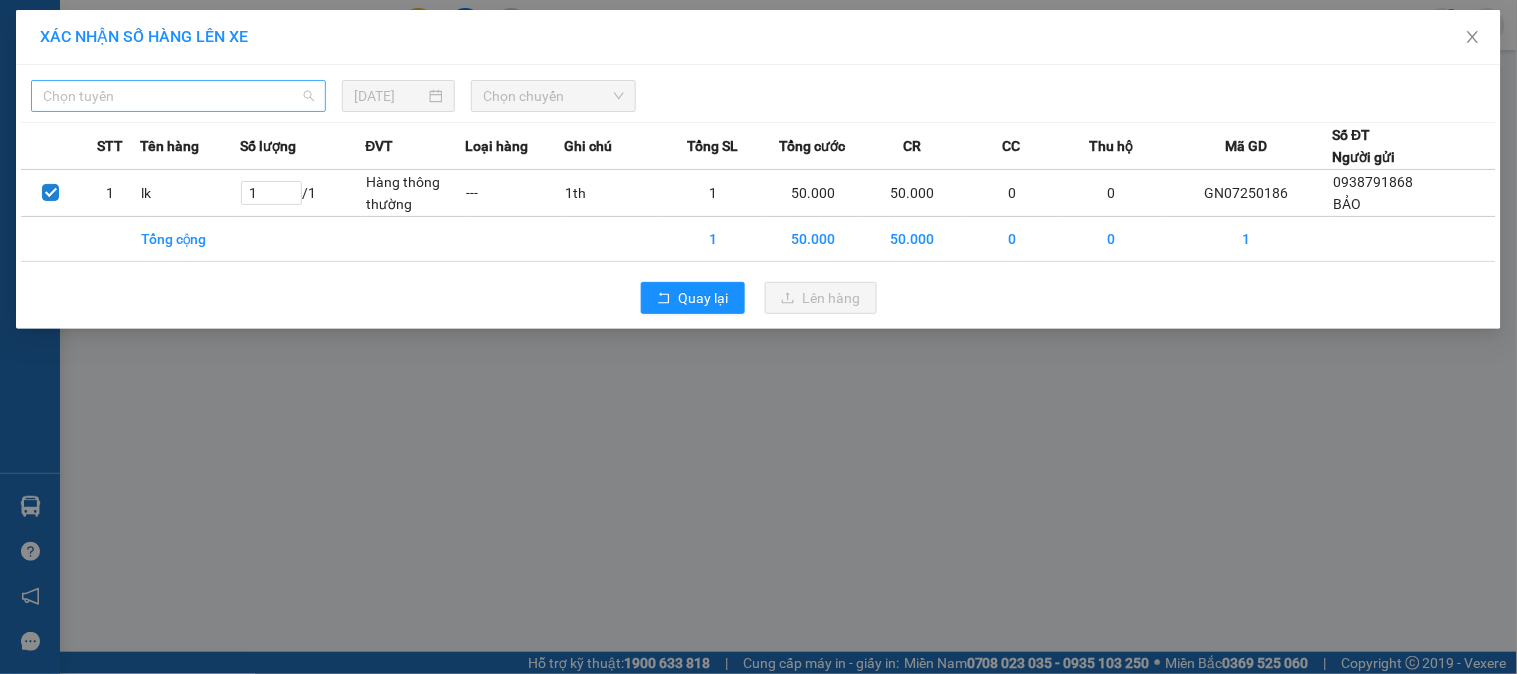 click on "Chọn tuyến" at bounding box center [178, 96] 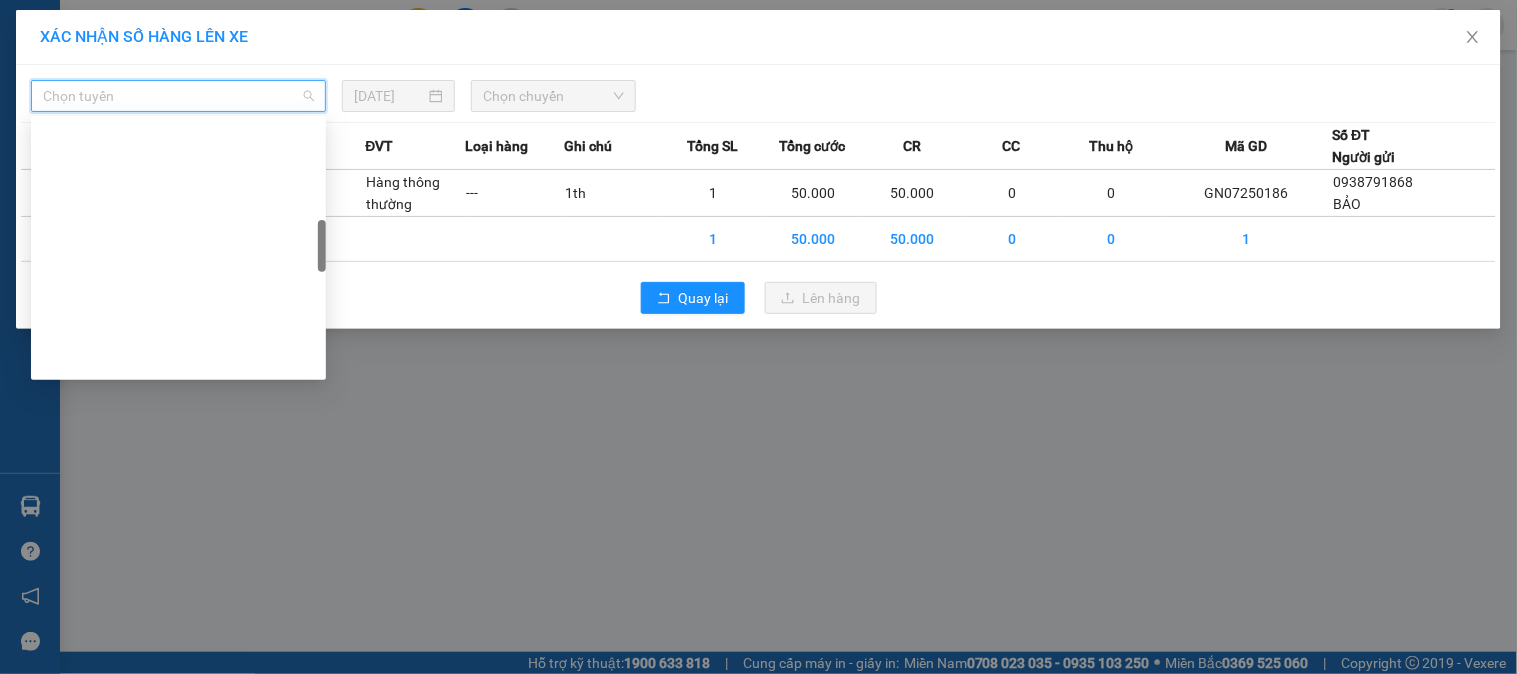 click on "BX Krông Nô B - BX Miền Đông" at bounding box center (178, 840) 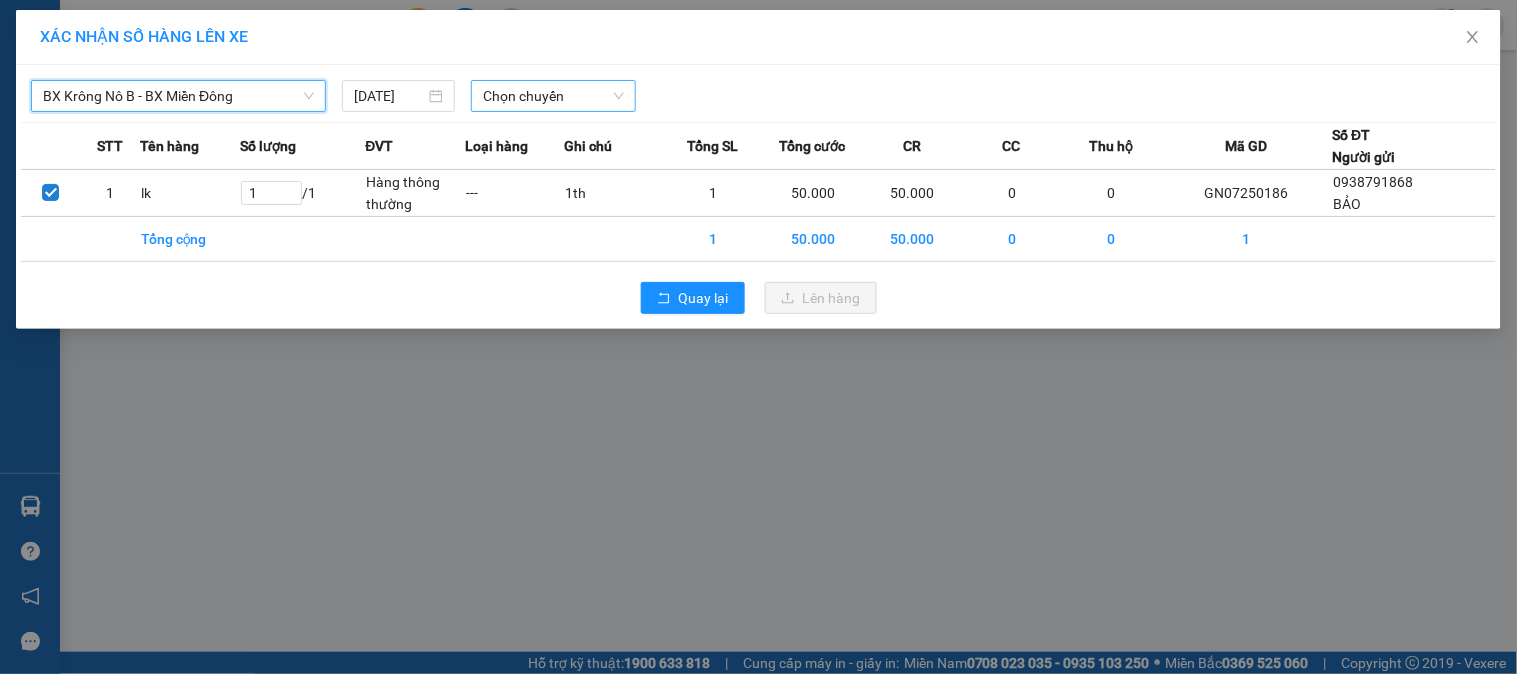 click on "Chọn chuyến" at bounding box center [553, 96] 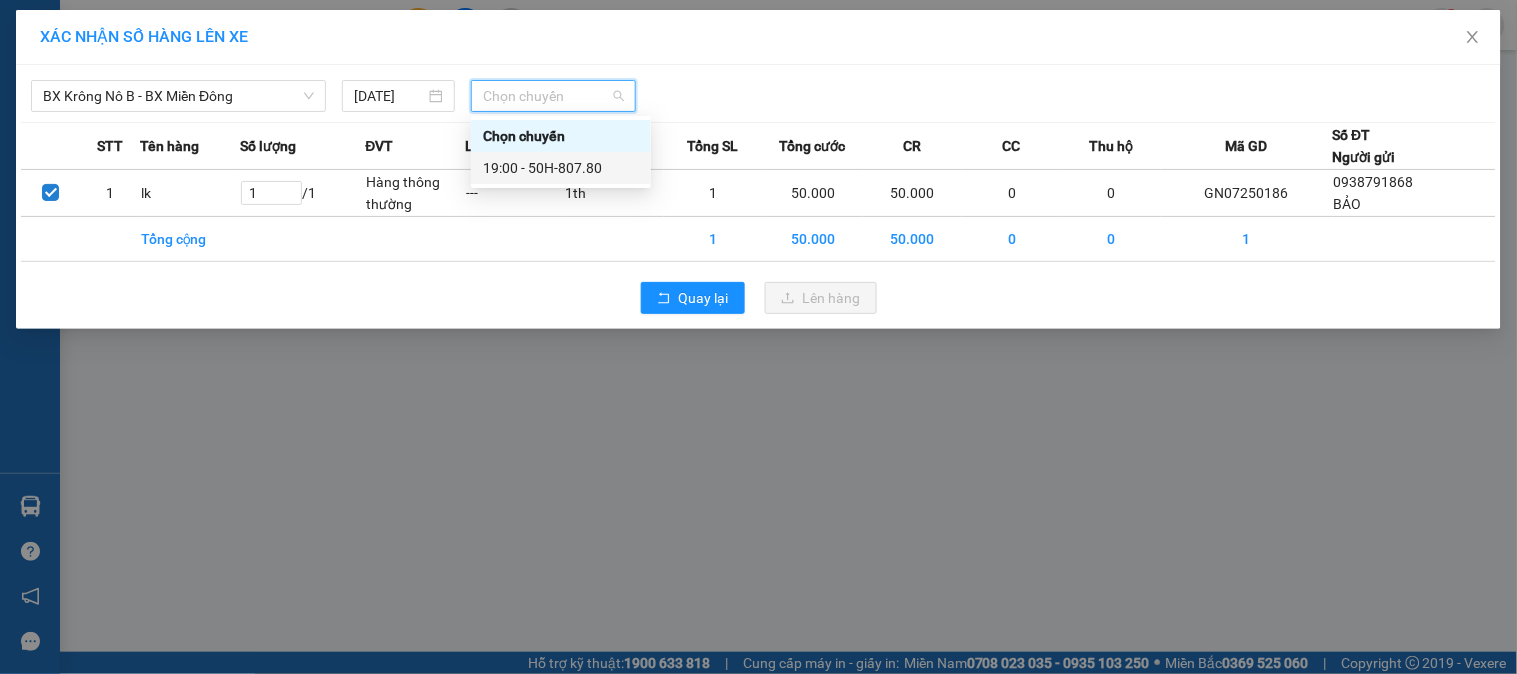 click on "19:00     - 50H-807.80" at bounding box center [561, 168] 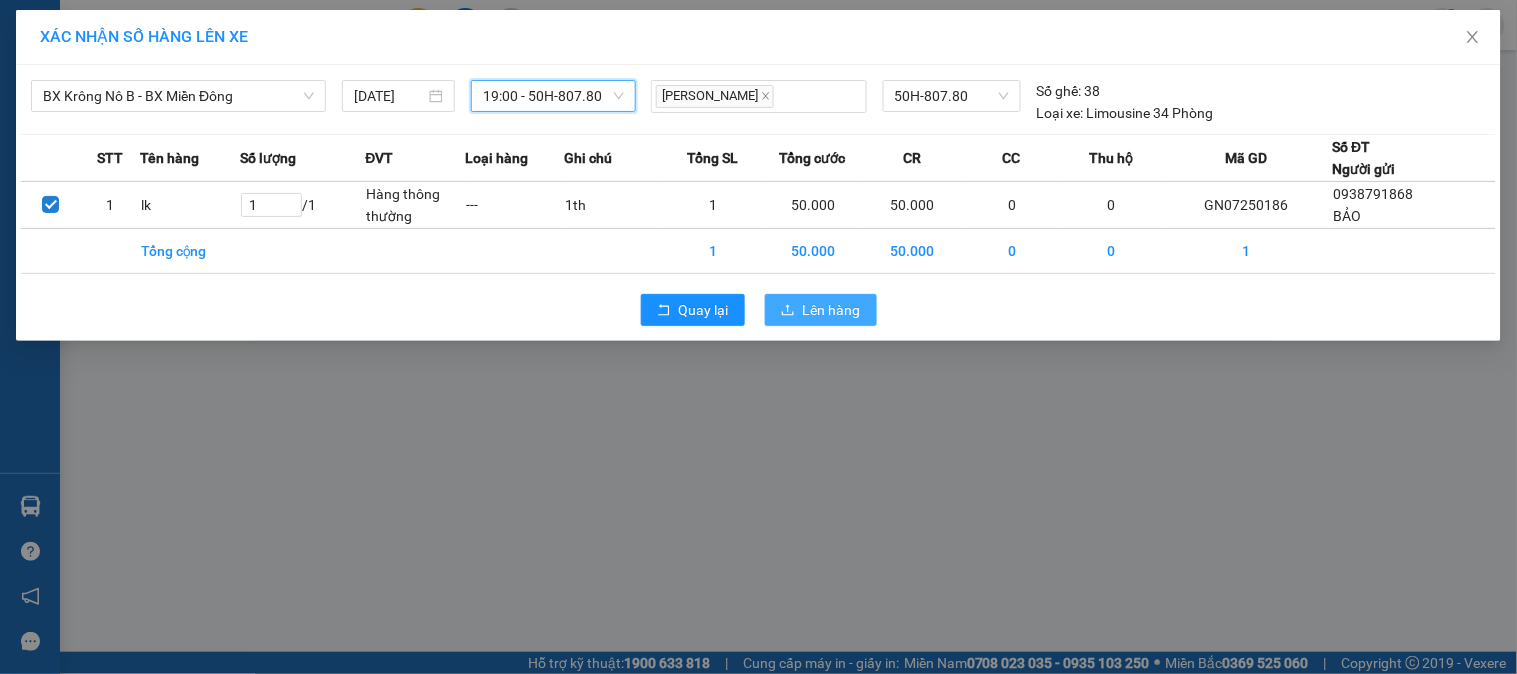 click on "Lên hàng" at bounding box center (832, 310) 